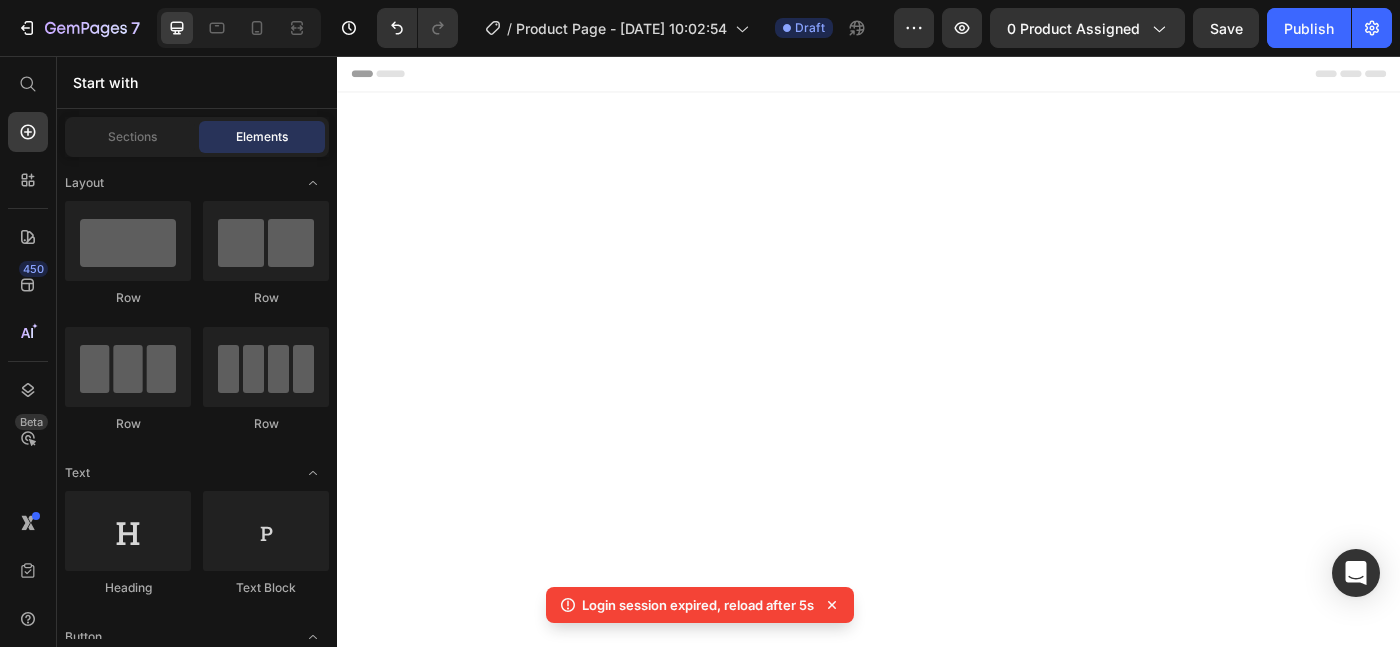 scroll, scrollTop: 4483, scrollLeft: 0, axis: vertical 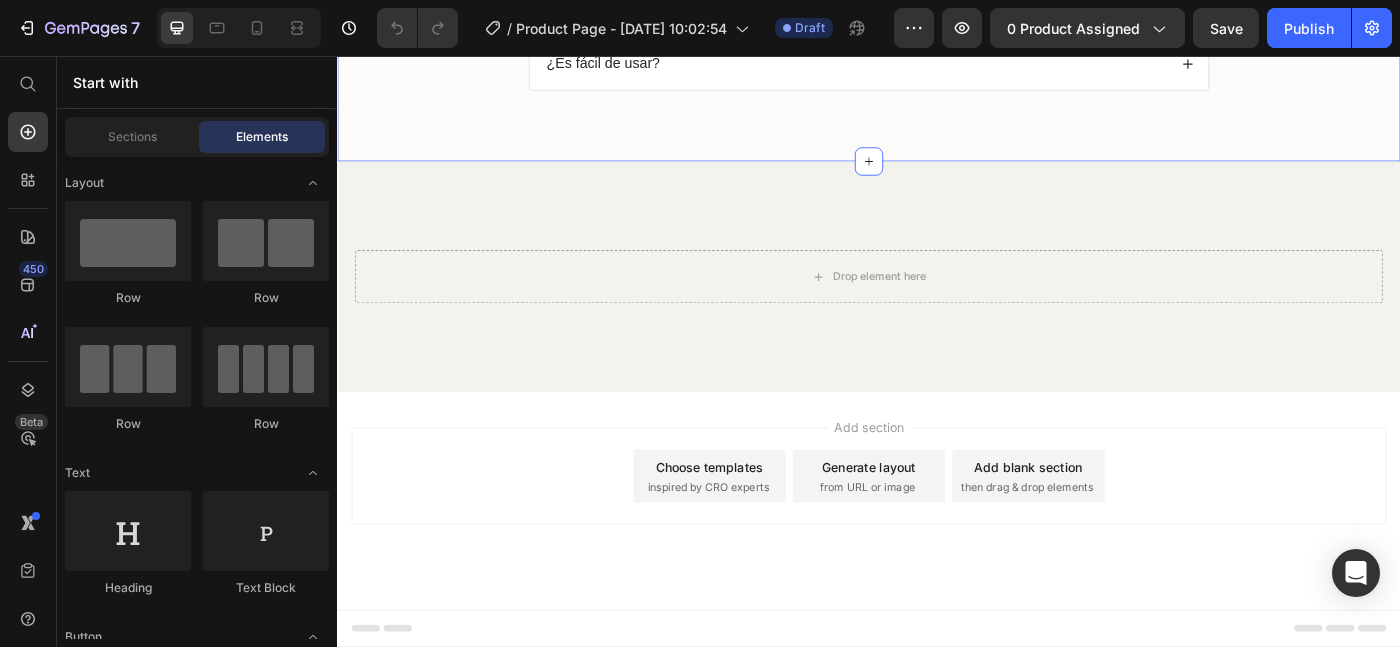 click 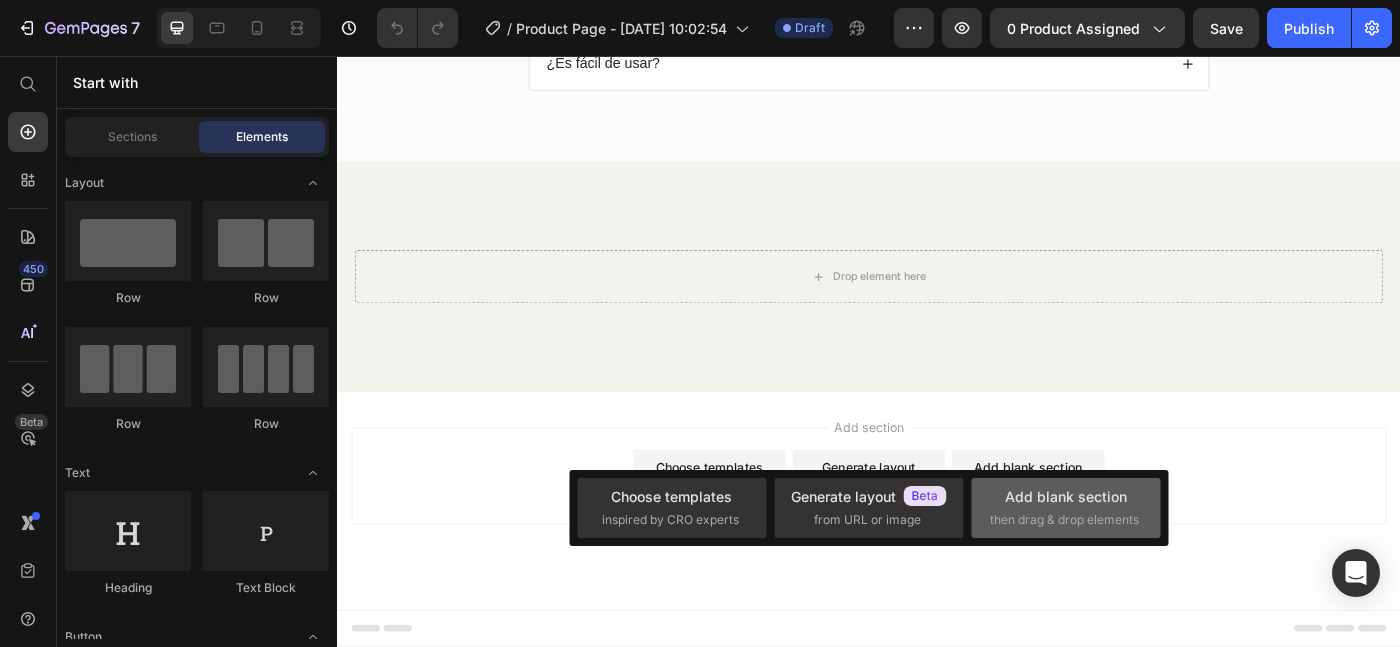click on "Add blank section" at bounding box center (1066, 496) 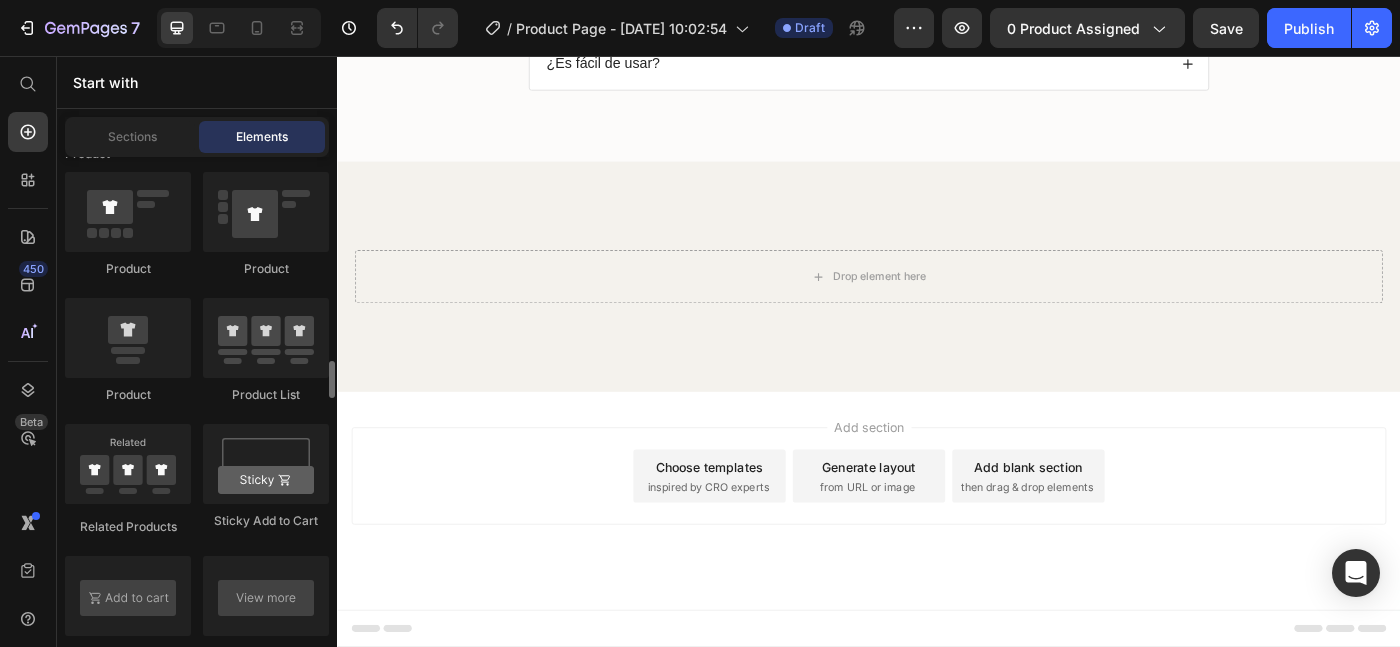 scroll, scrollTop: 2702, scrollLeft: 0, axis: vertical 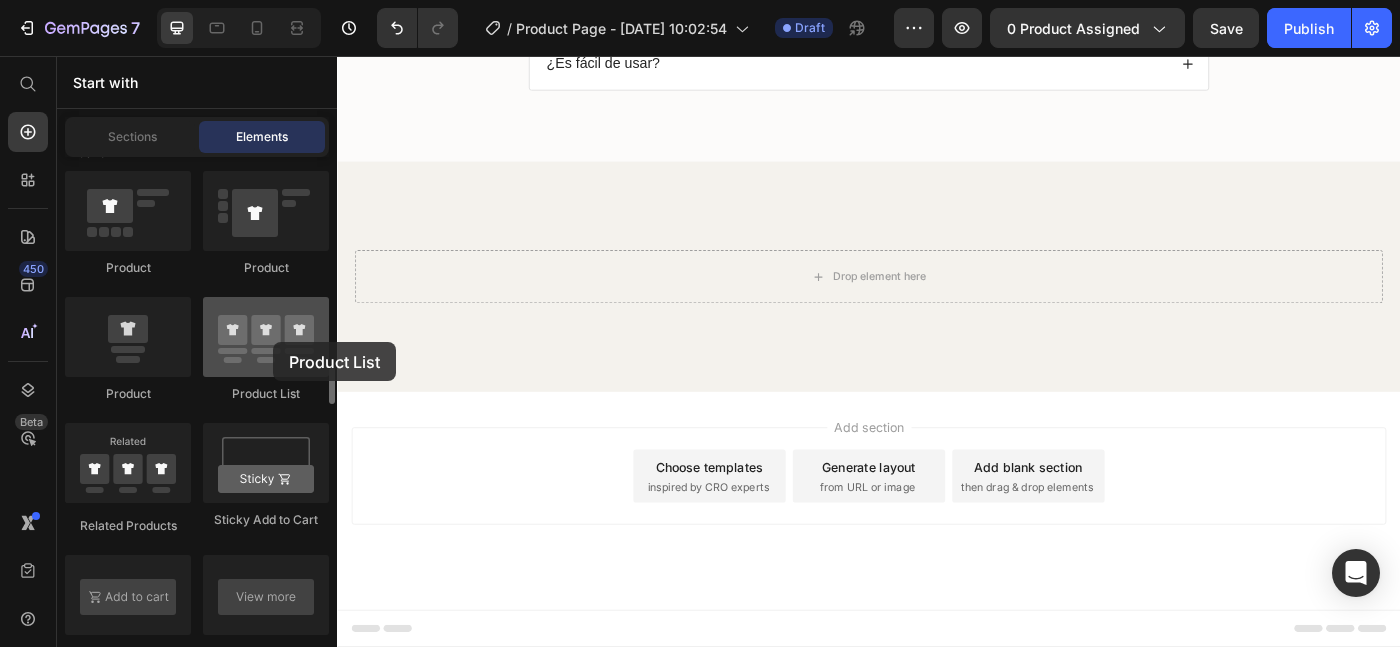 click at bounding box center (266, 337) 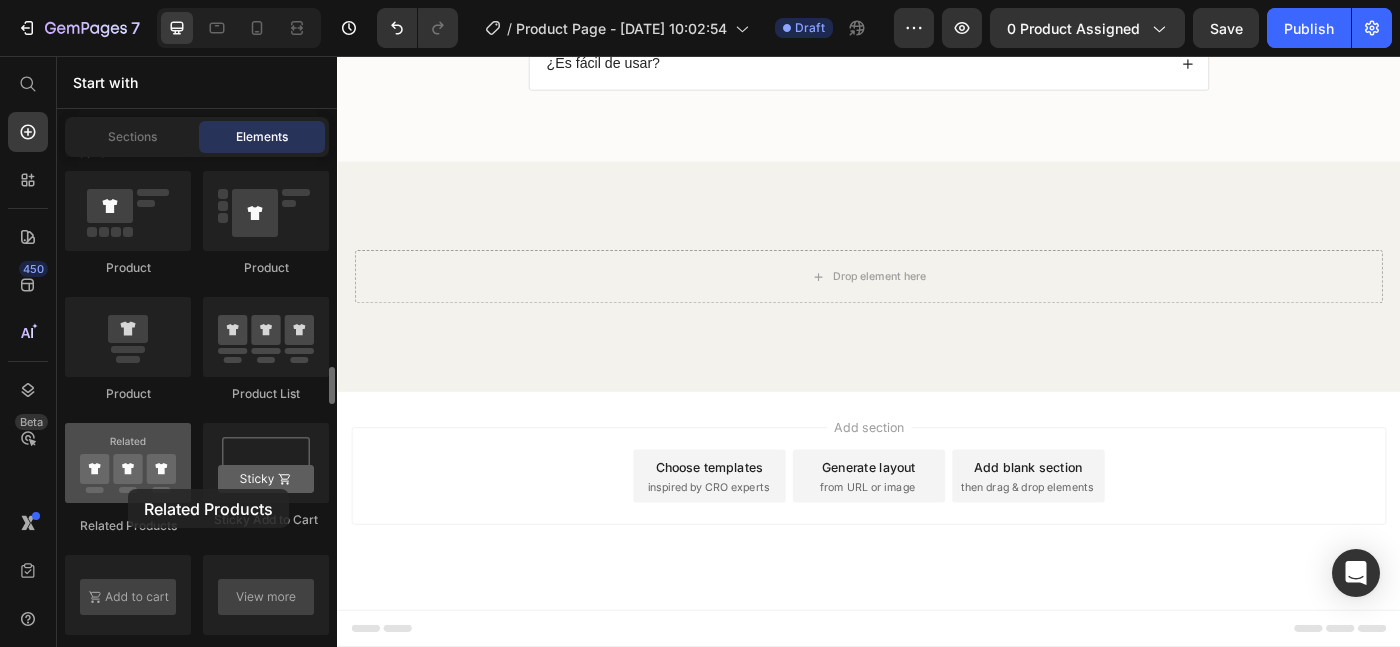 click at bounding box center [128, 463] 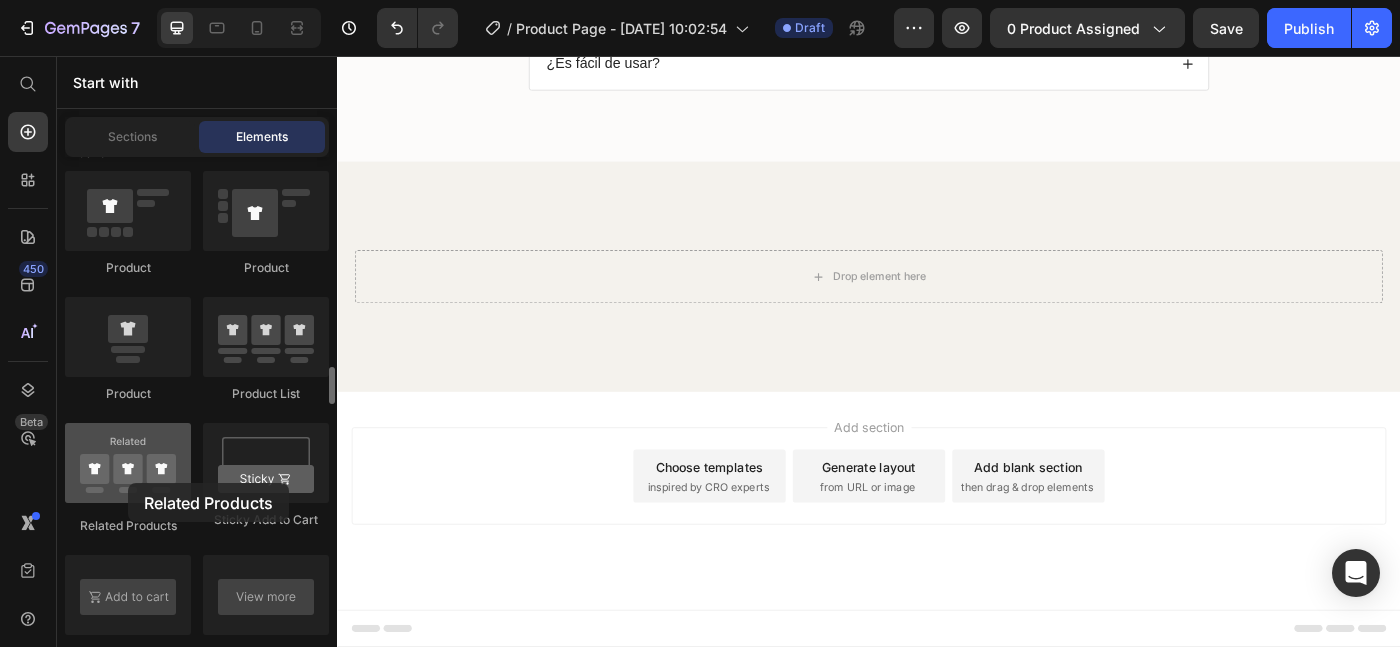 click at bounding box center [128, 463] 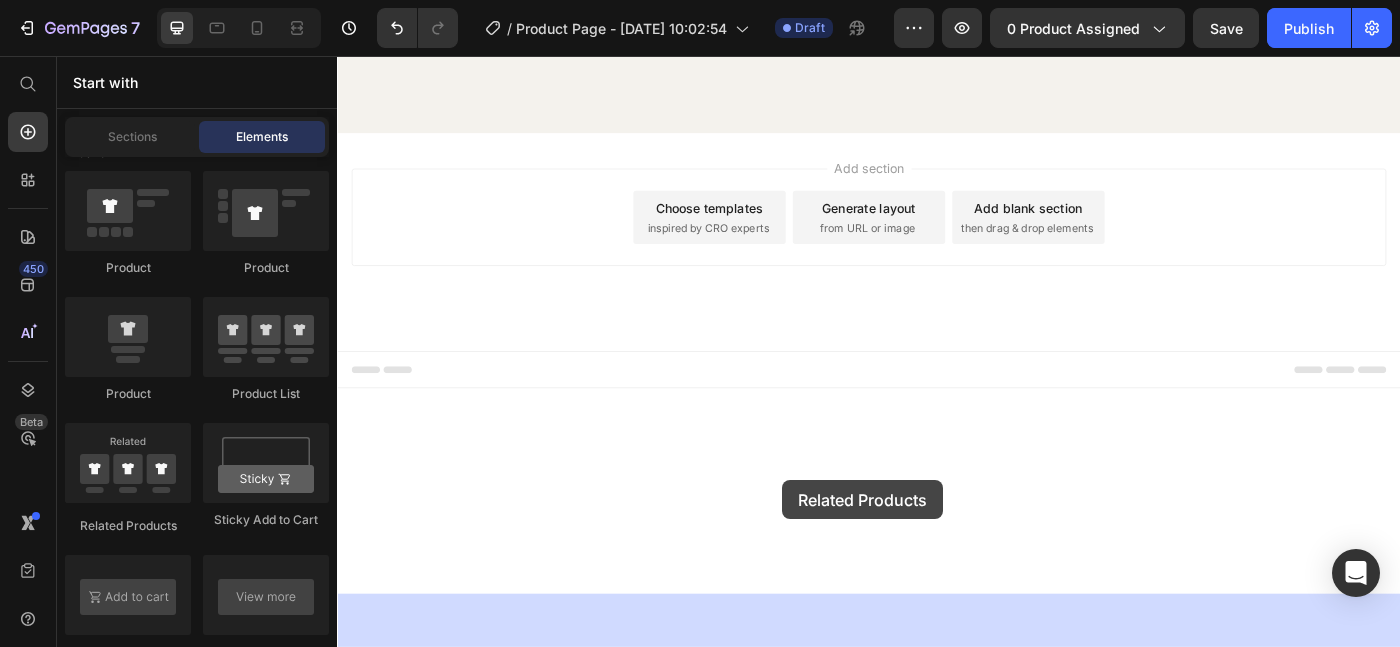 drag, startPoint x: 465, startPoint y: 539, endPoint x: 783, endPoint y: 480, distance: 323.42697 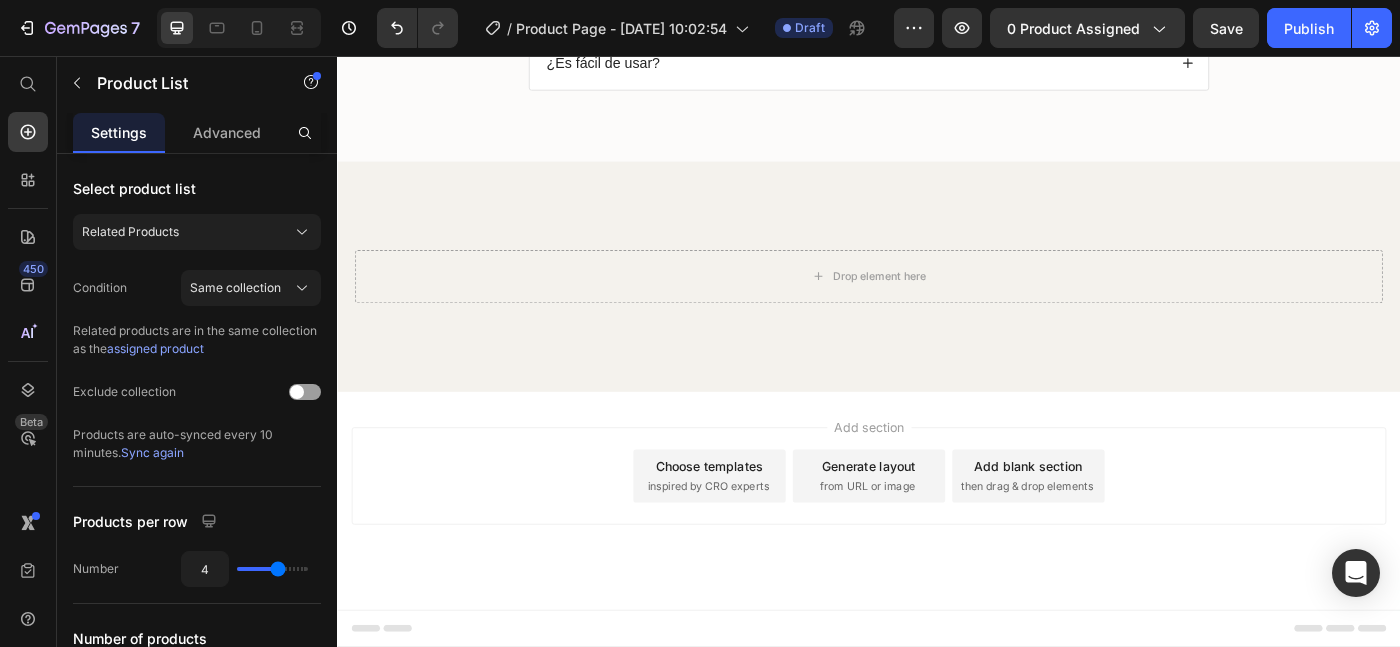 click 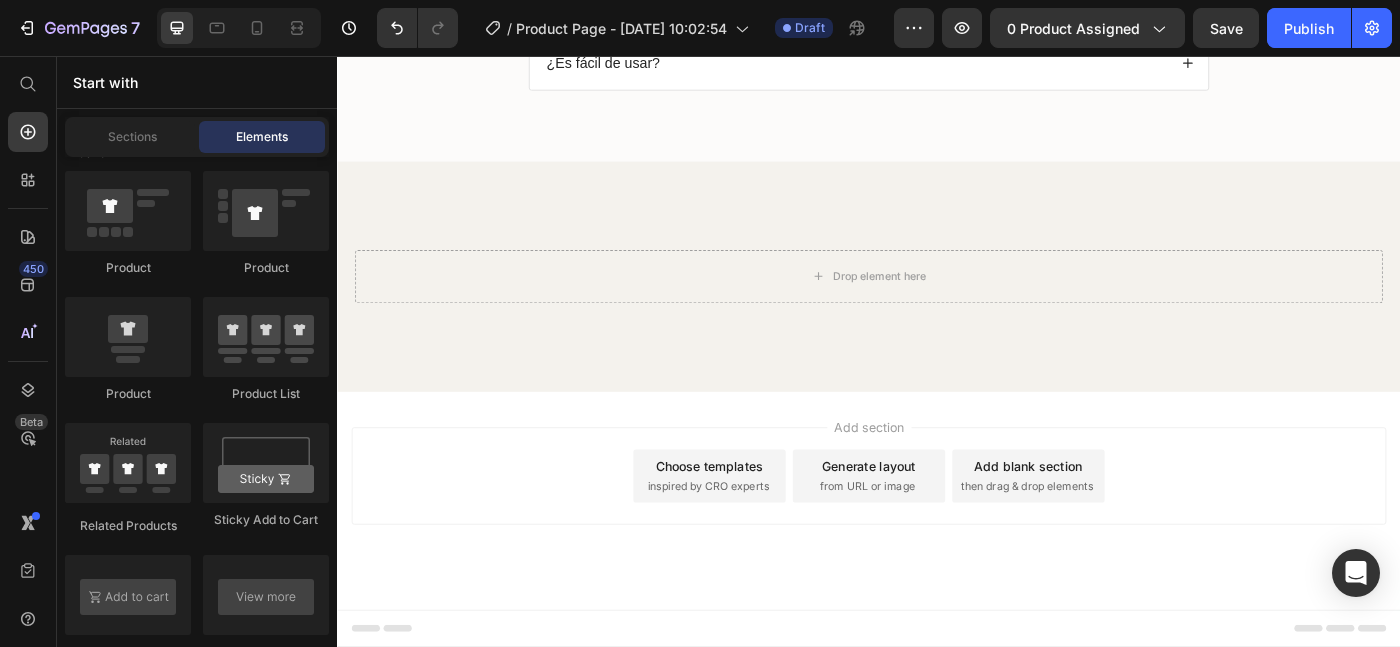 scroll, scrollTop: 2702, scrollLeft: 0, axis: vertical 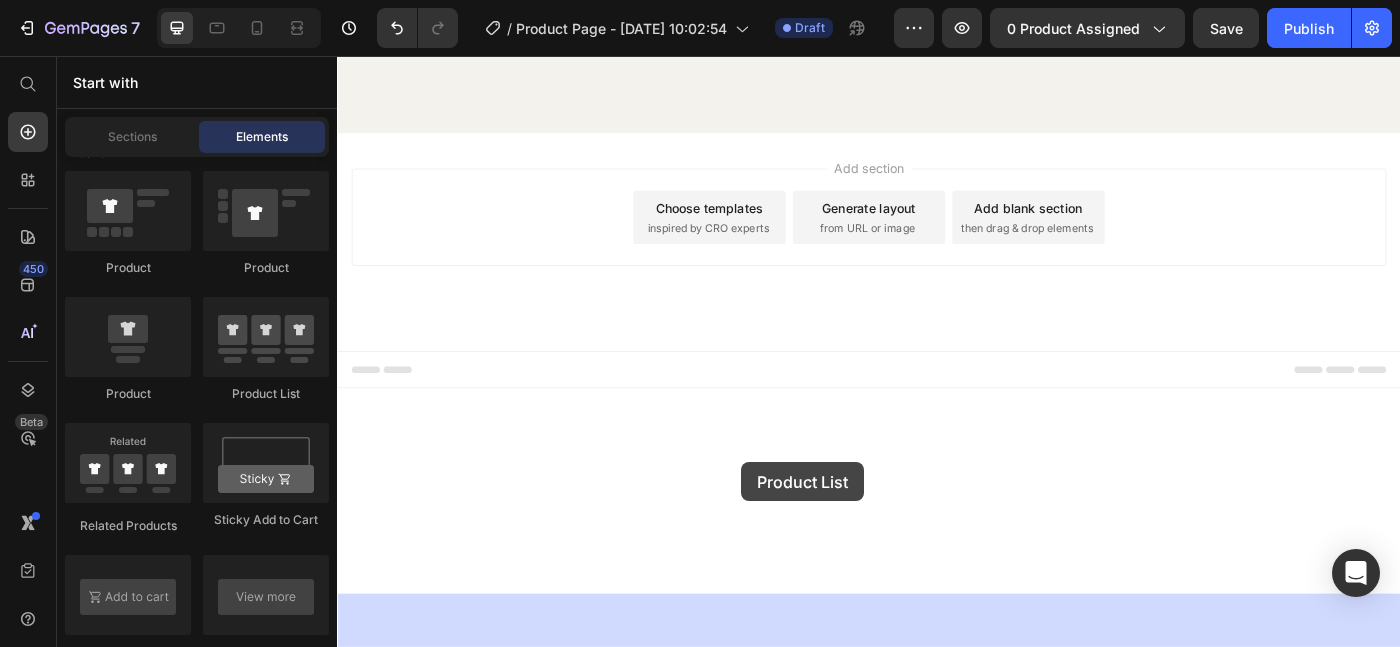 drag, startPoint x: 607, startPoint y: 403, endPoint x: 741, endPoint y: 463, distance: 146.81961 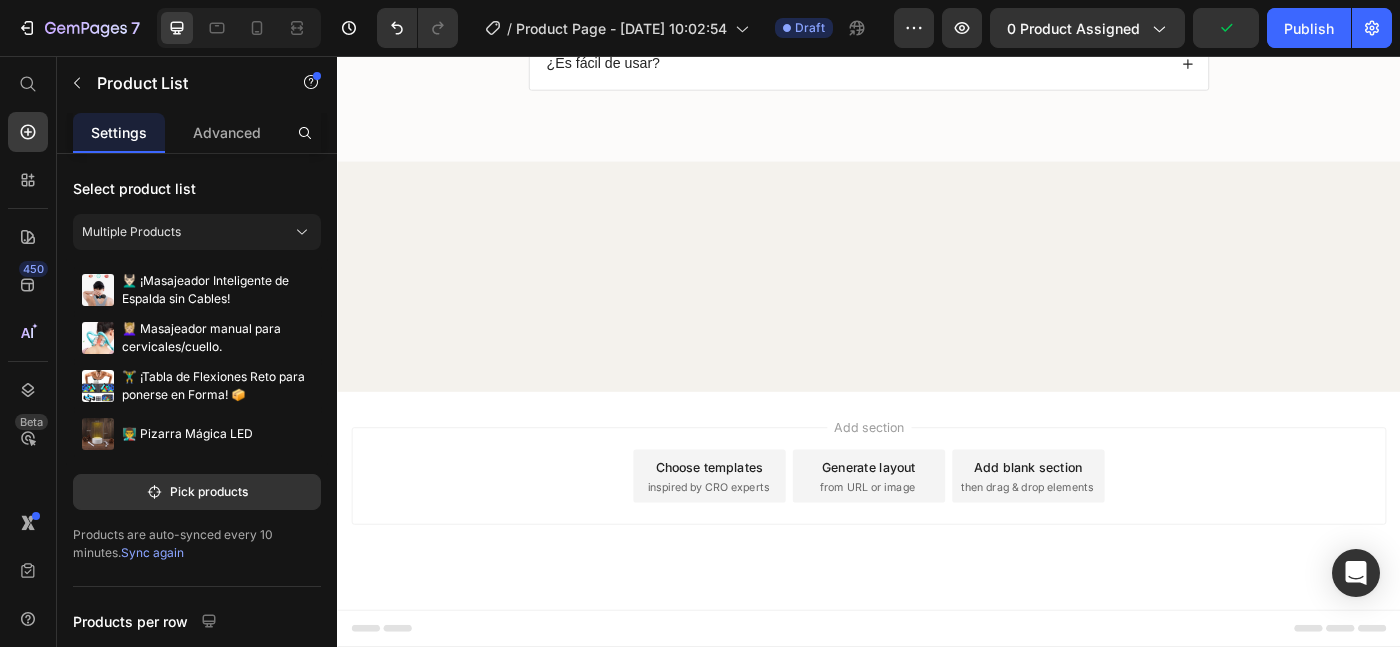 scroll, scrollTop: 4030, scrollLeft: 0, axis: vertical 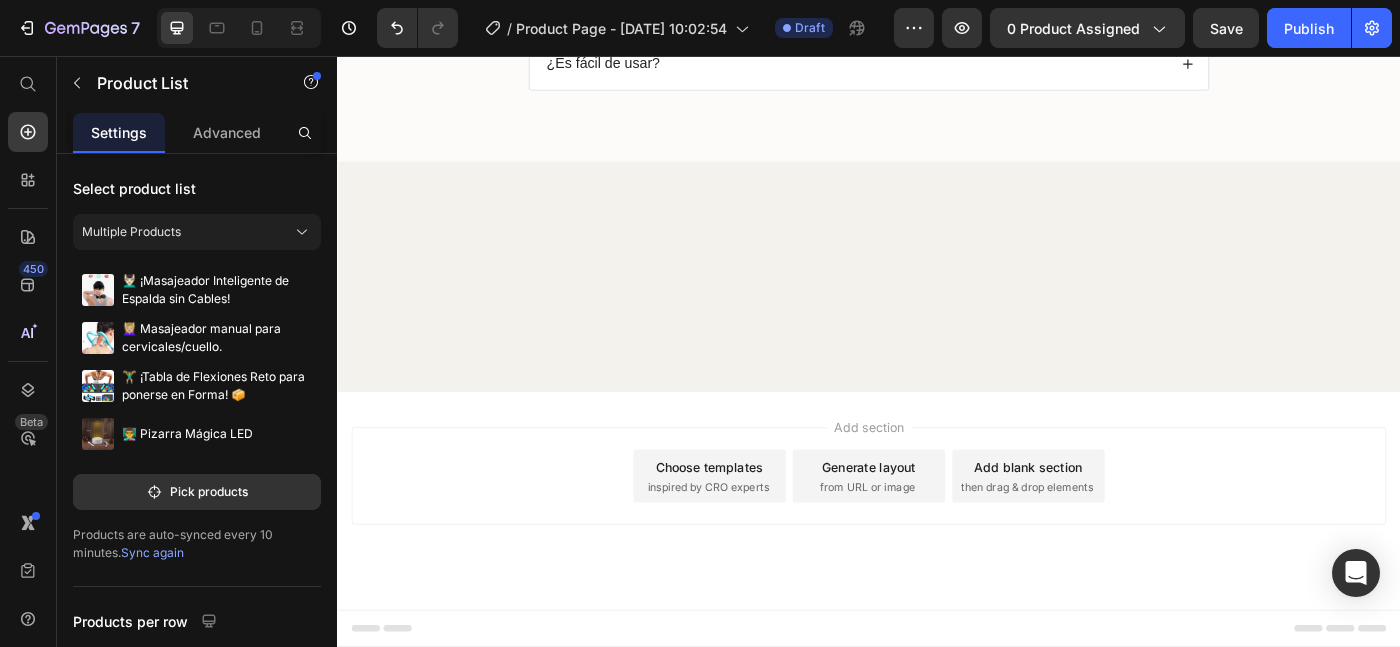 click 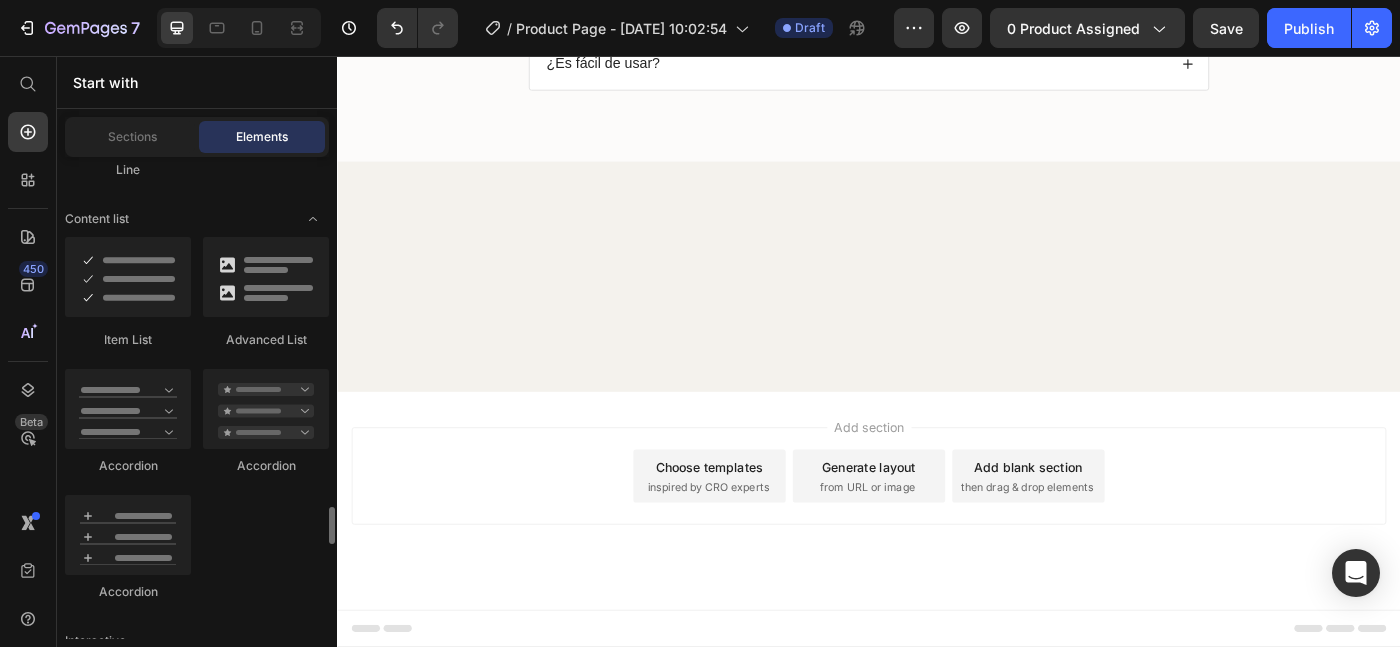 scroll, scrollTop: 1573, scrollLeft: 0, axis: vertical 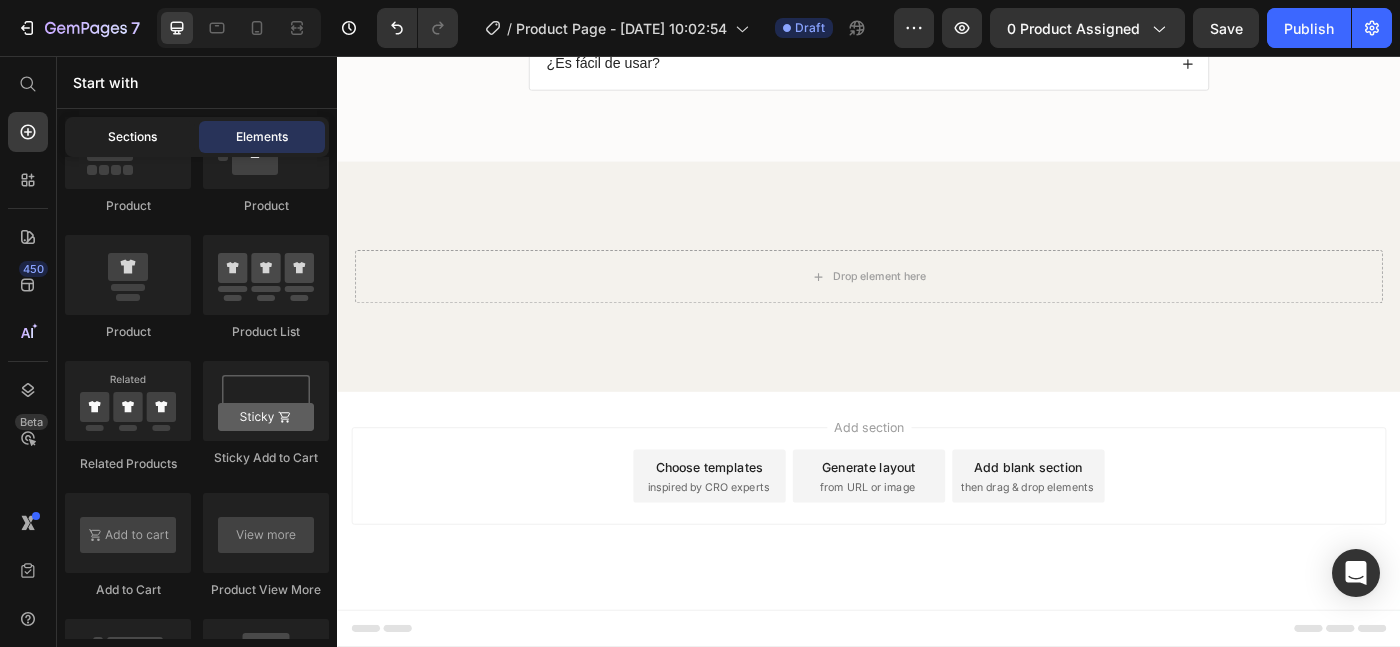 click on "Sections" at bounding box center (132, 137) 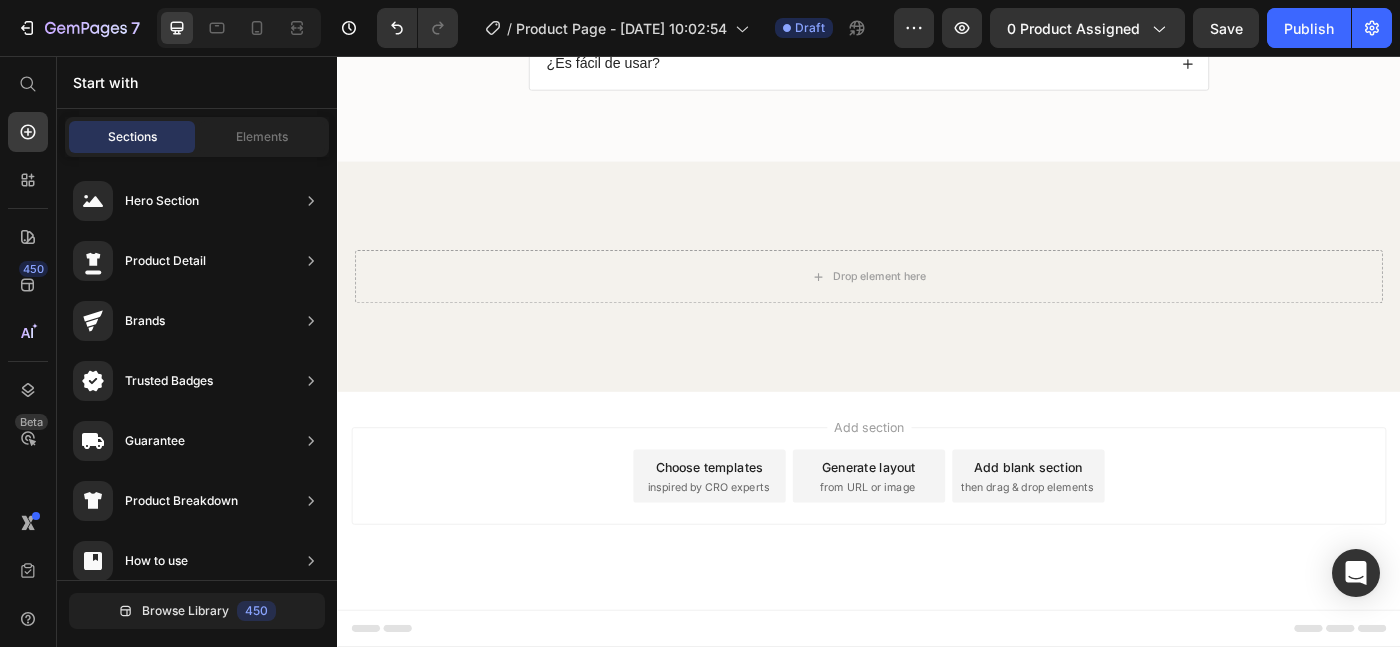 scroll, scrollTop: 738, scrollLeft: 0, axis: vertical 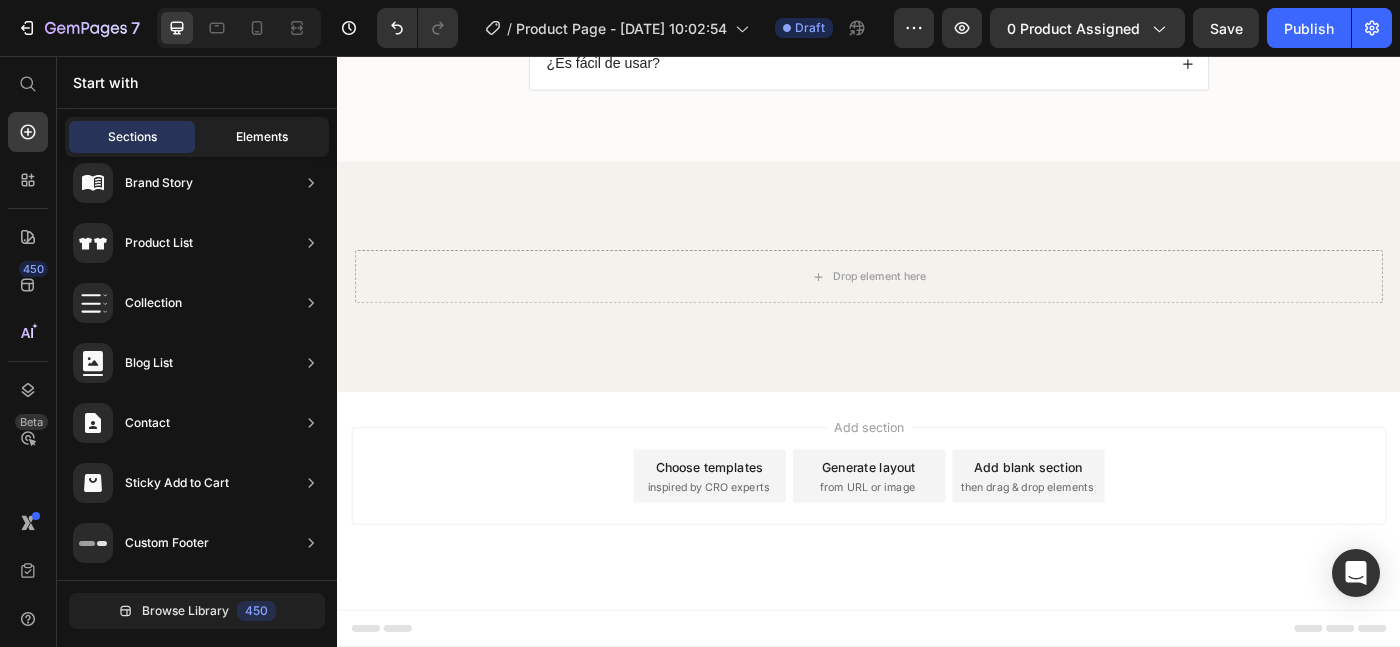 click on "Elements" 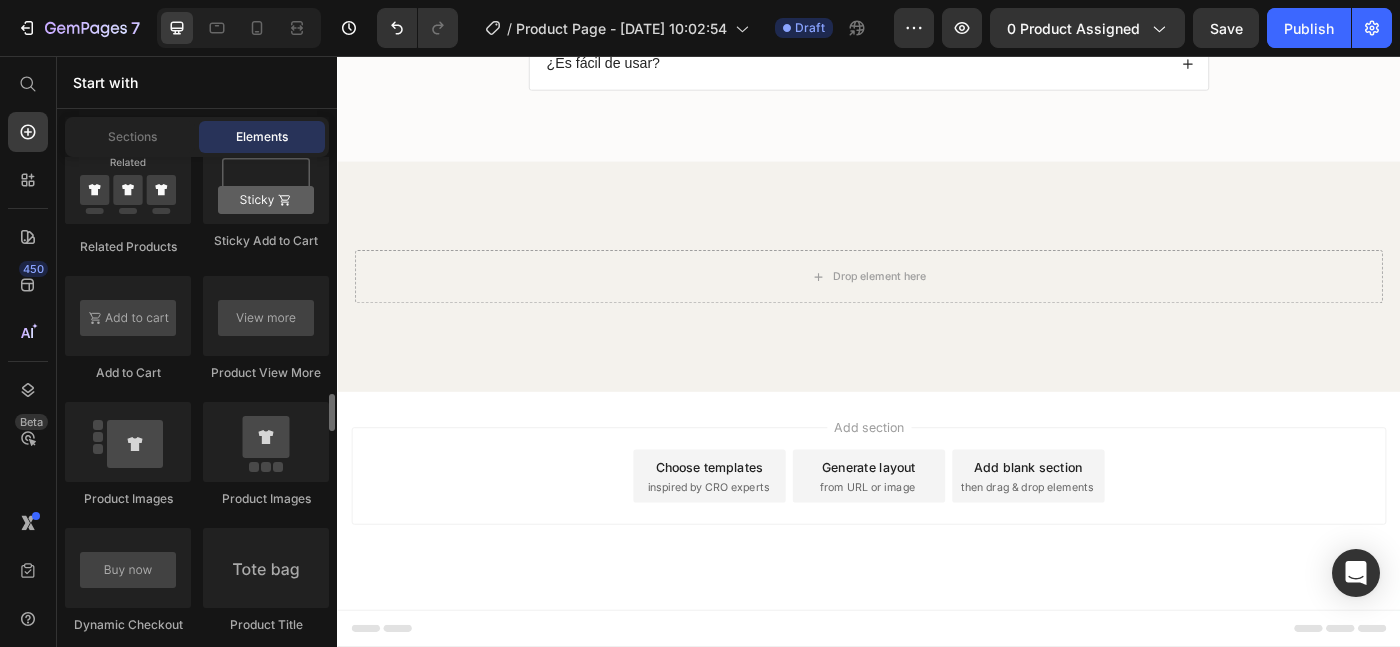 scroll, scrollTop: 2997, scrollLeft: 0, axis: vertical 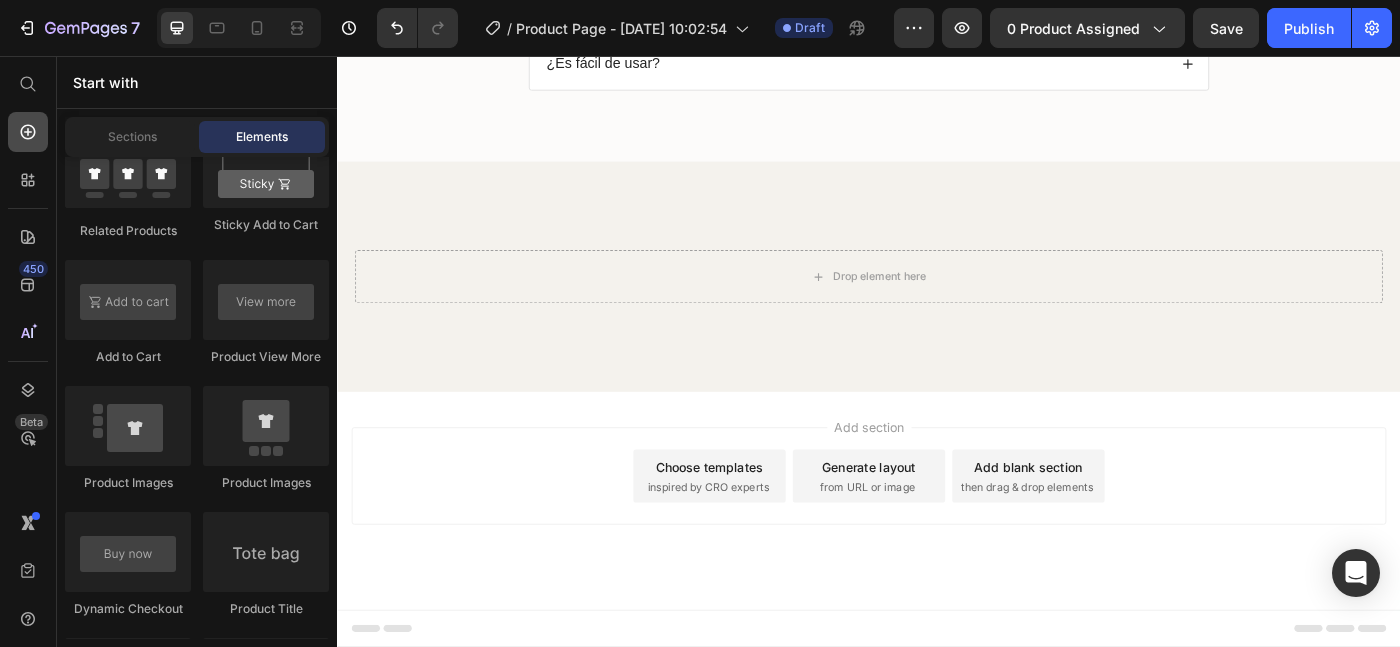 click 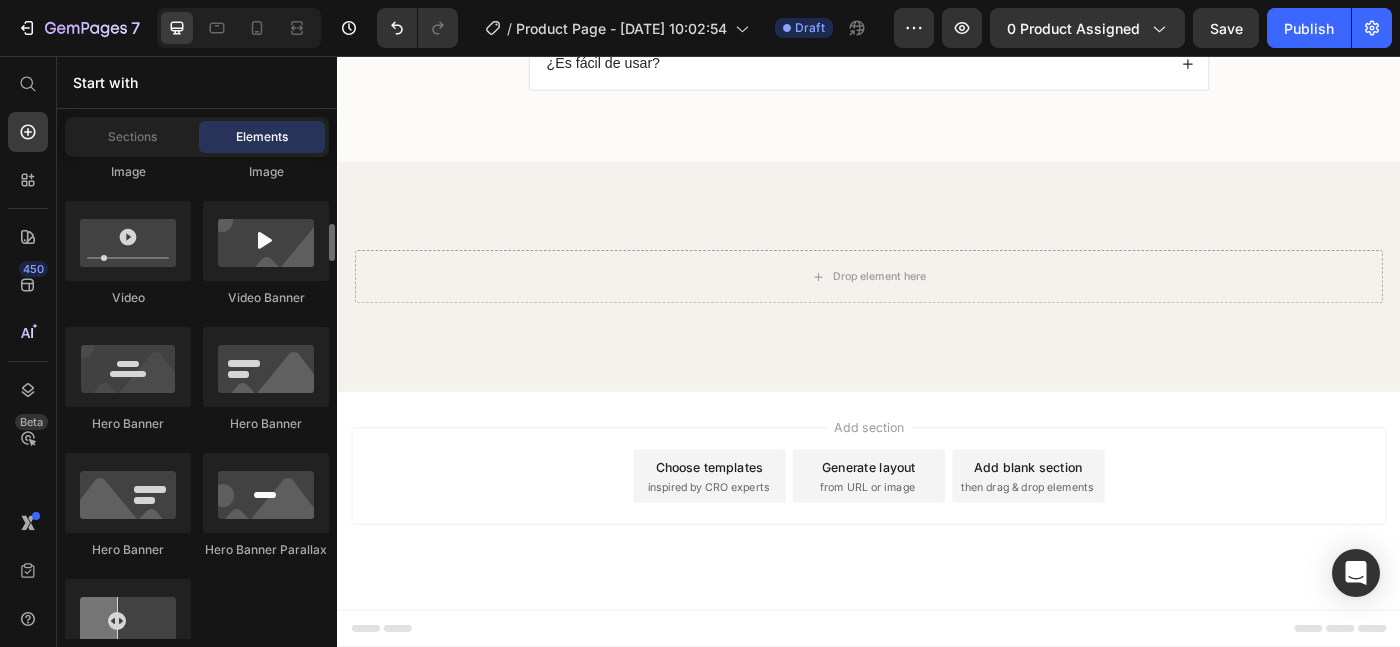 scroll, scrollTop: 0, scrollLeft: 0, axis: both 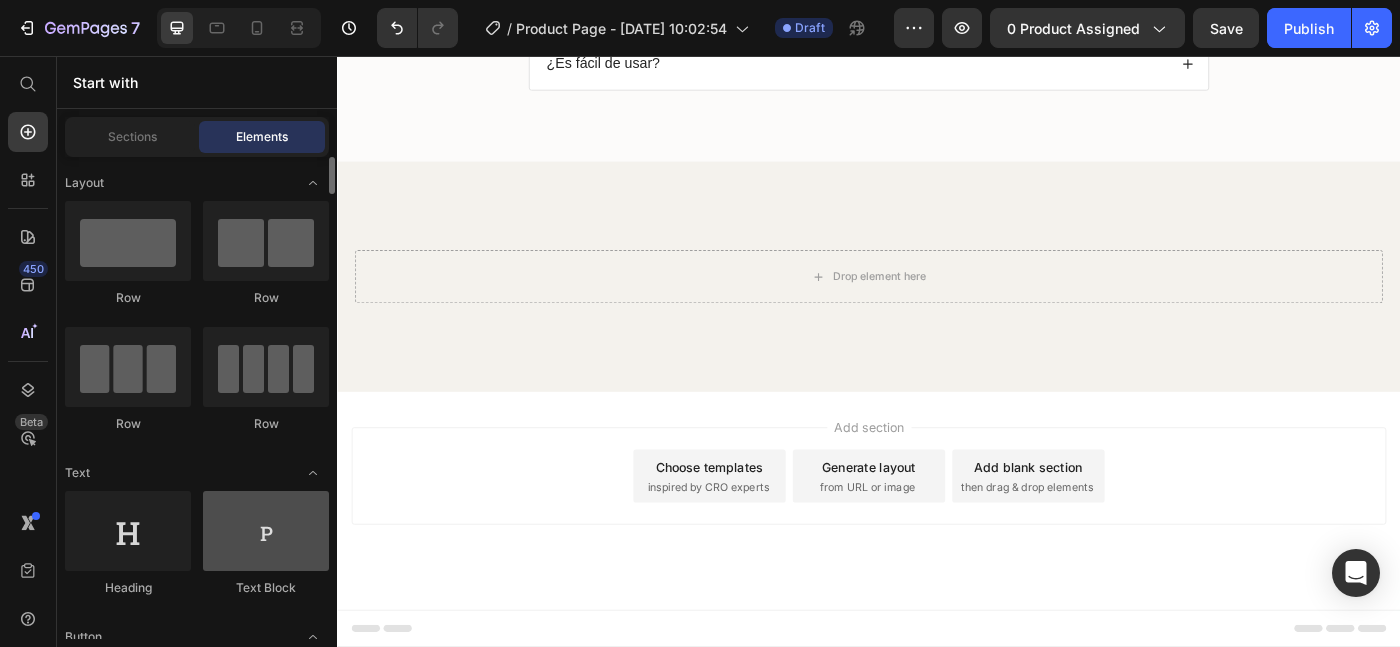 click at bounding box center (266, 531) 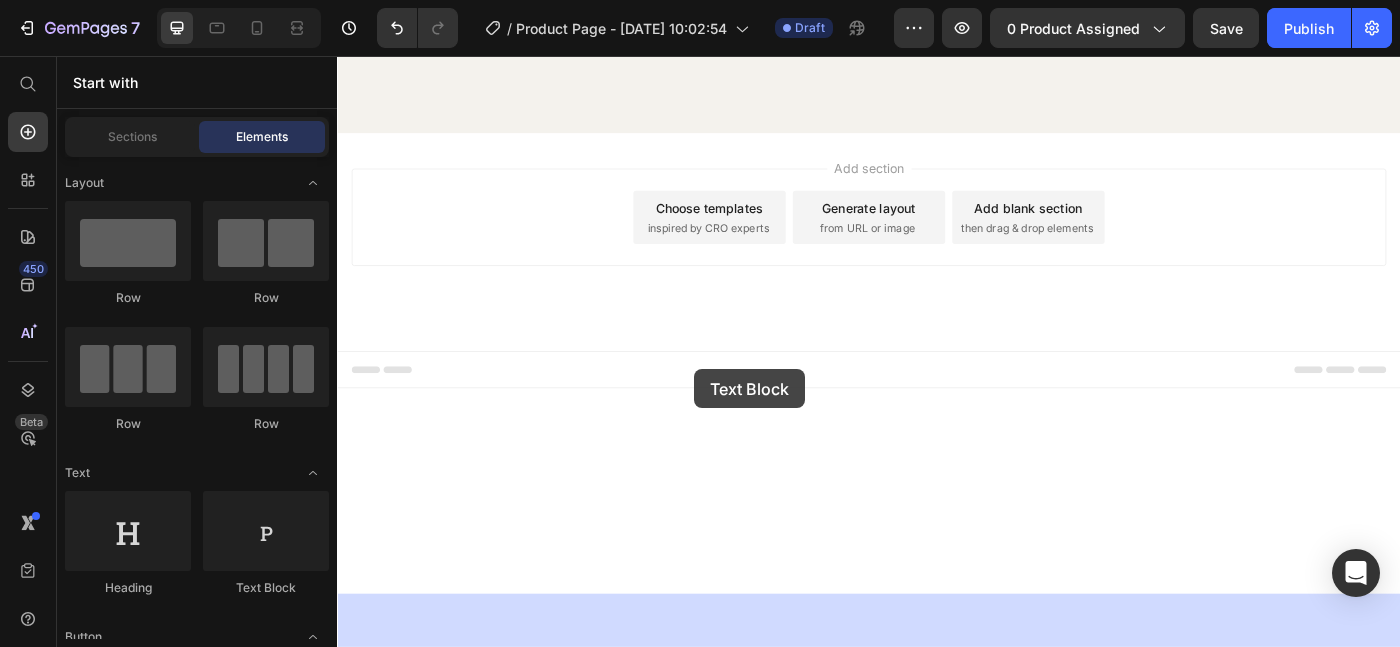 drag, startPoint x: 575, startPoint y: 604, endPoint x: 694, endPoint y: 366, distance: 266.0921 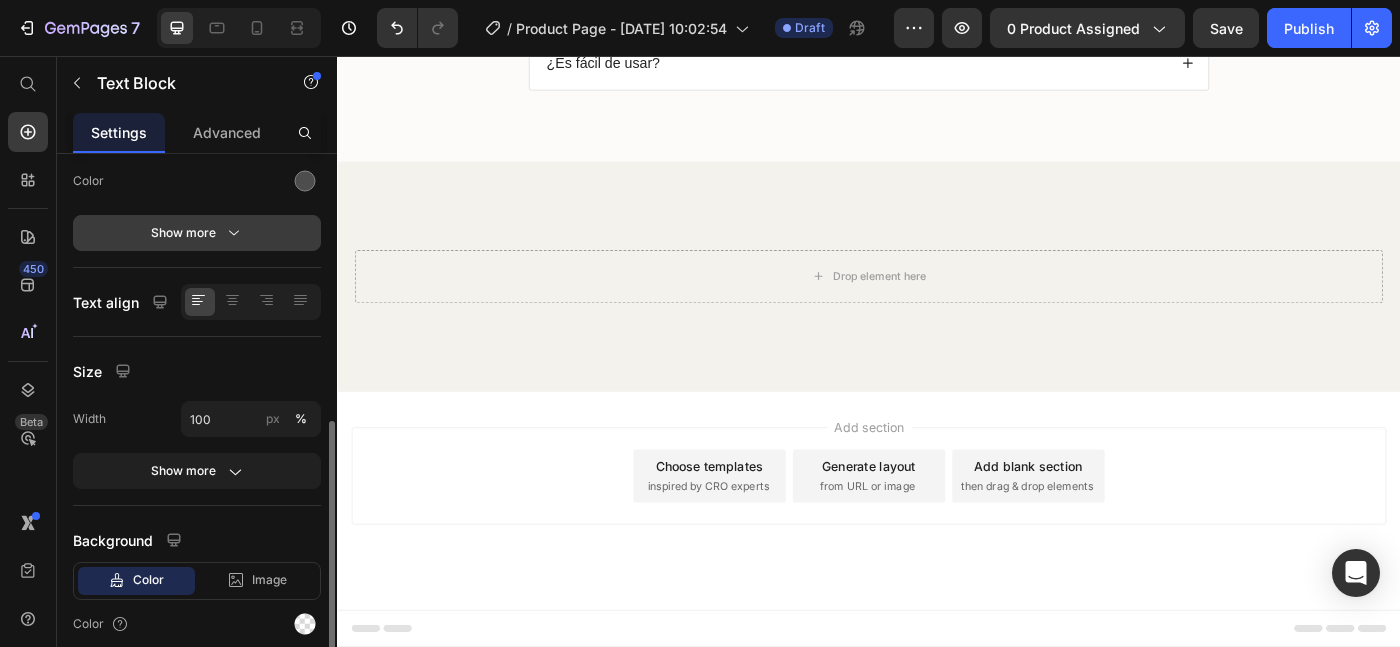 scroll, scrollTop: 329, scrollLeft: 0, axis: vertical 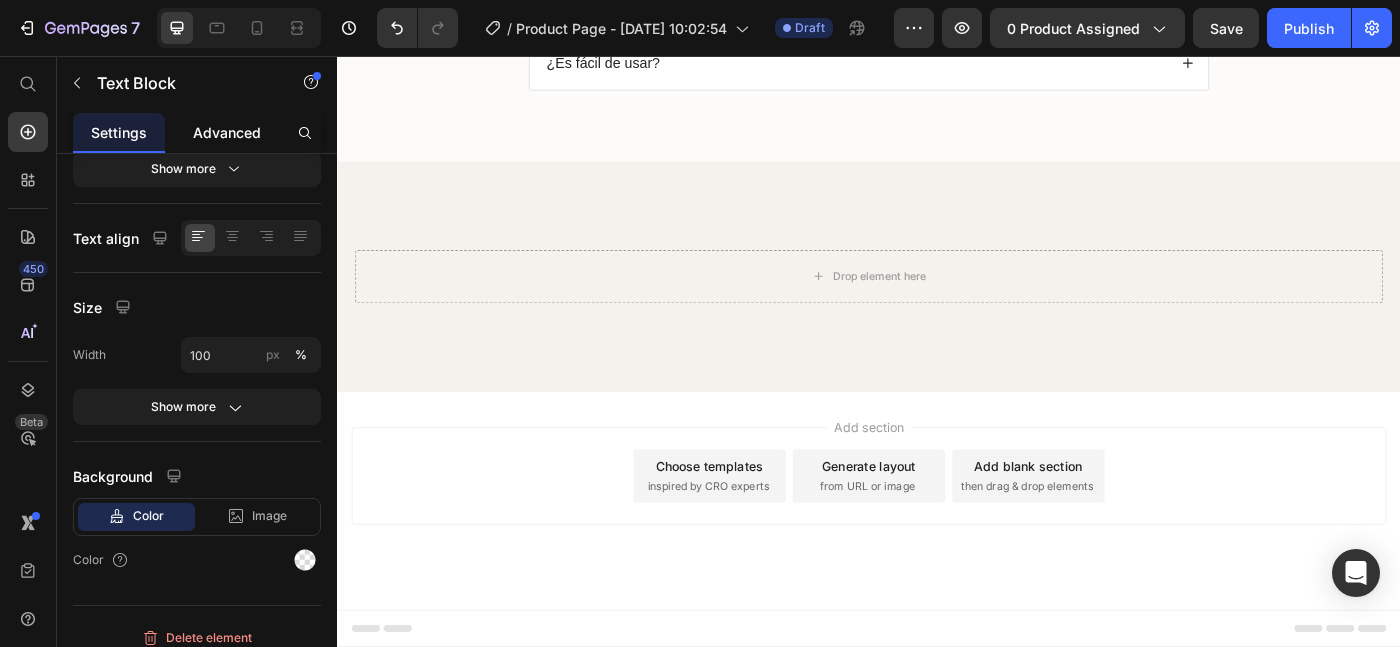 click on "Advanced" at bounding box center (227, 132) 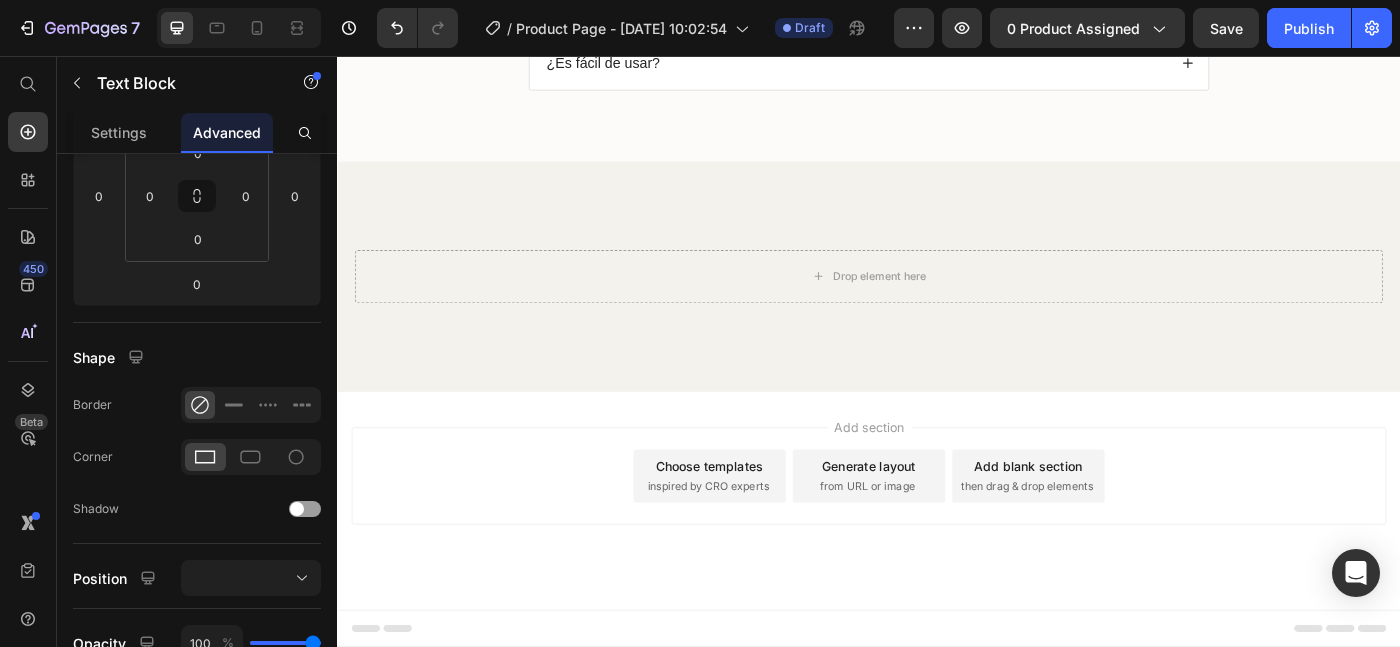 scroll, scrollTop: 0, scrollLeft: 0, axis: both 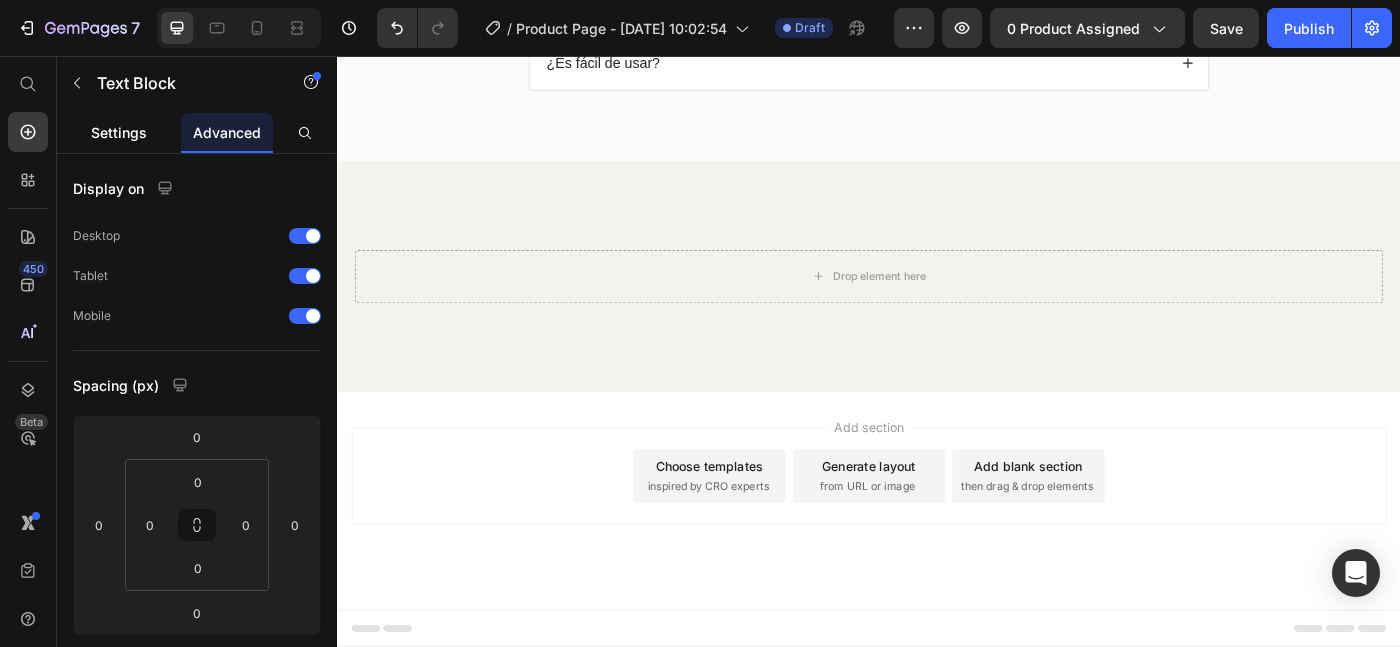 click on "Settings" at bounding box center [119, 132] 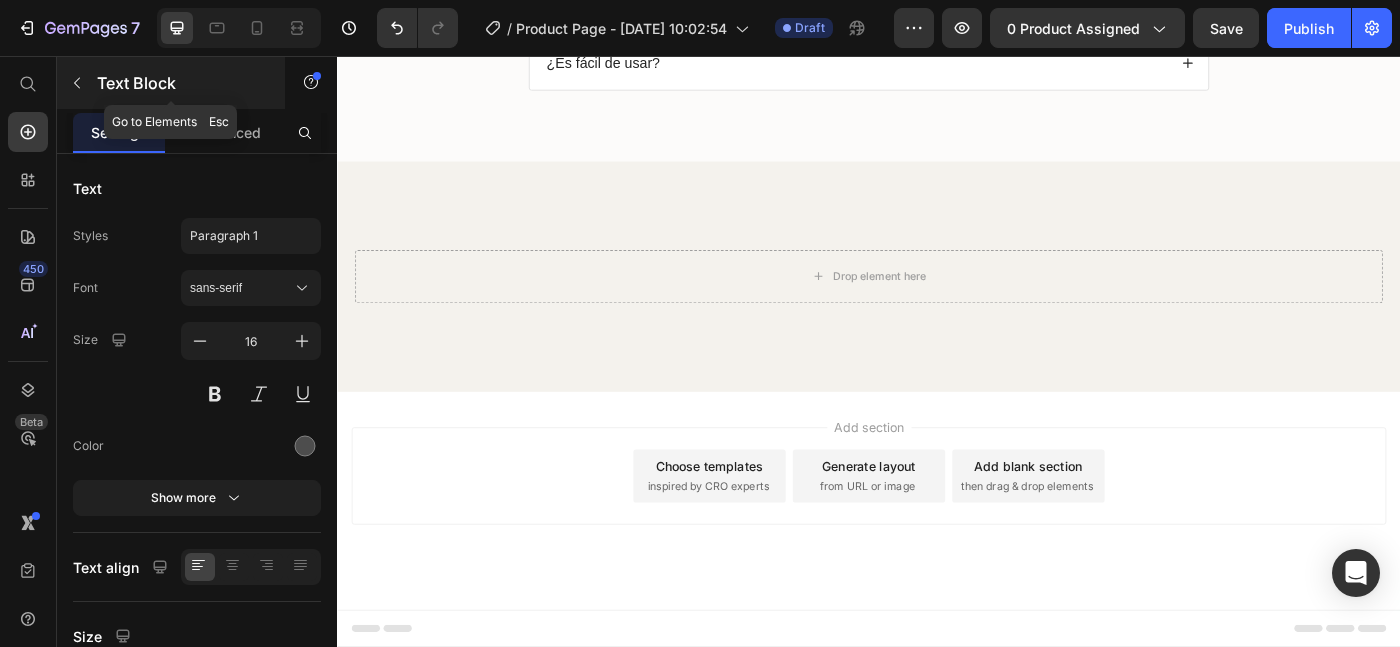 click 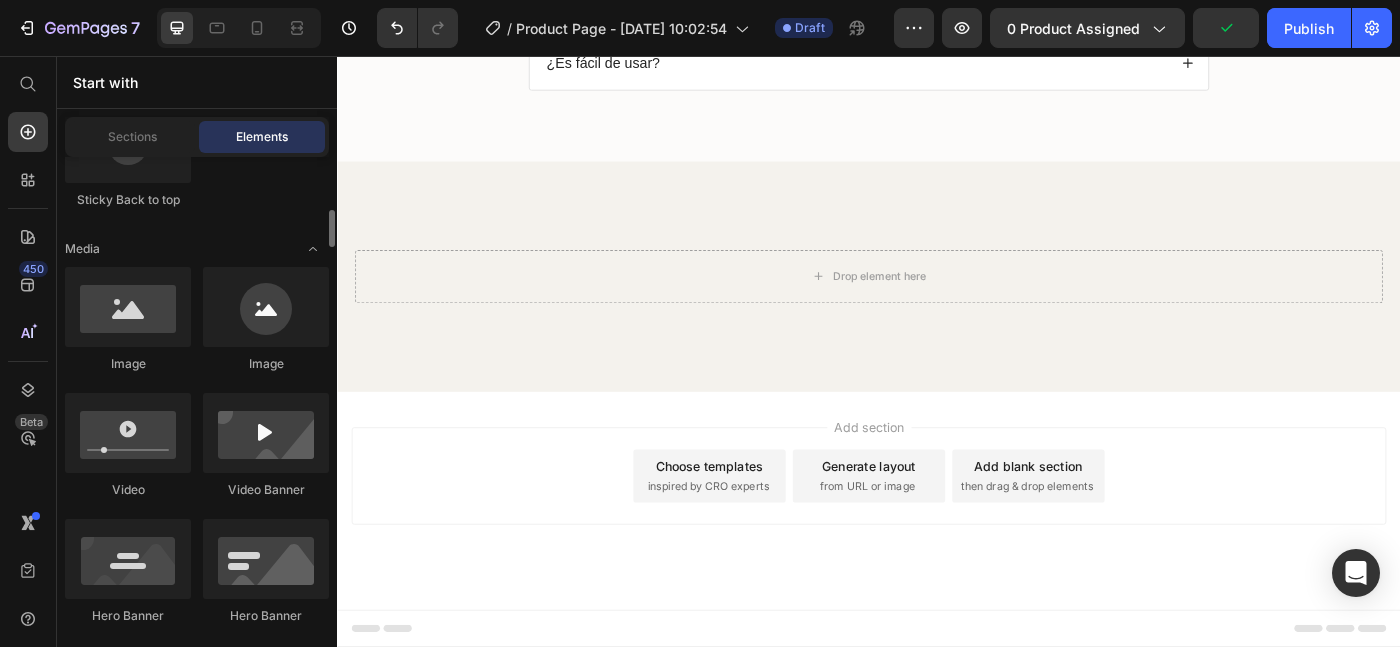 scroll, scrollTop: 681, scrollLeft: 0, axis: vertical 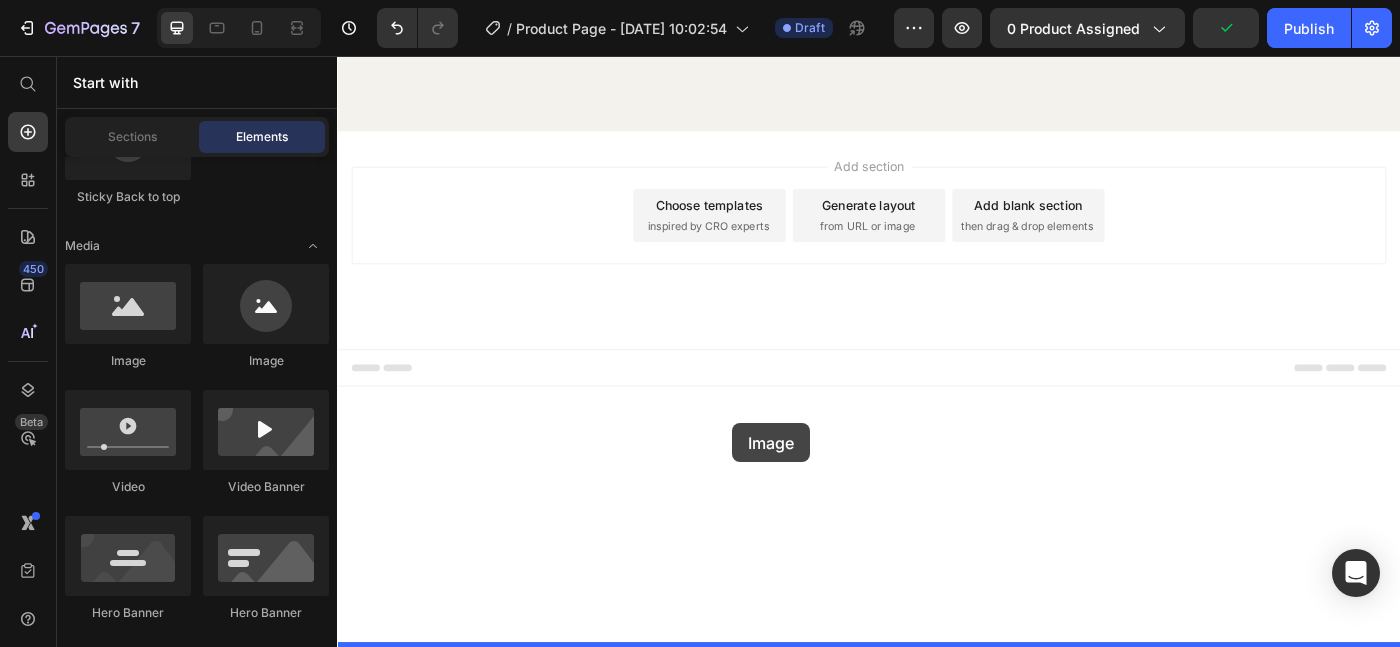 drag, startPoint x: 464, startPoint y: 385, endPoint x: 730, endPoint y: 422, distance: 268.56097 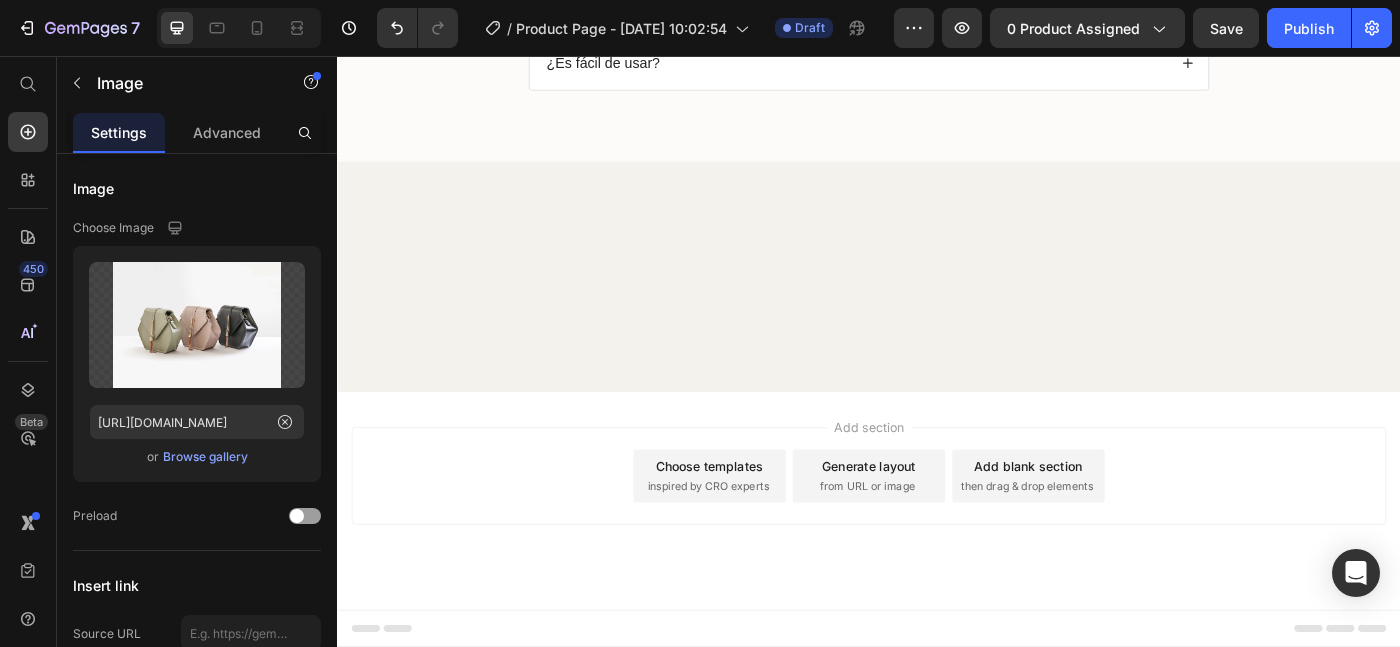 scroll, scrollTop: 4393, scrollLeft: 0, axis: vertical 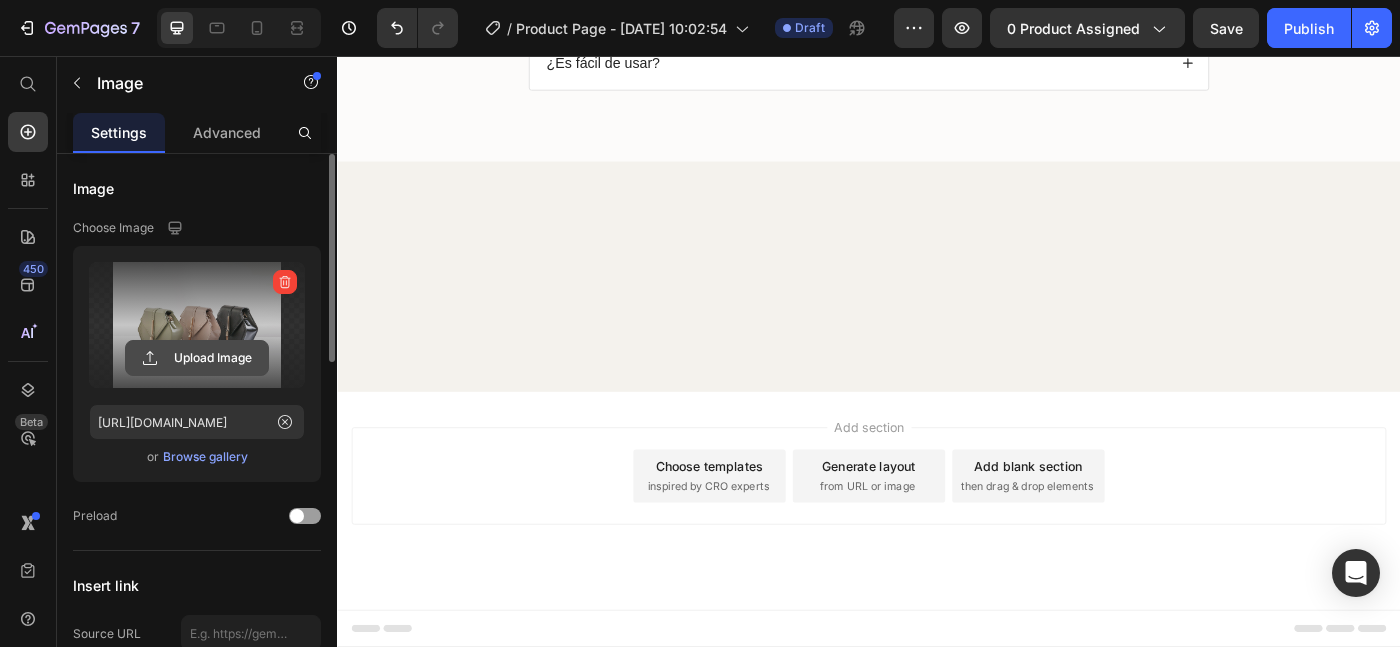 click 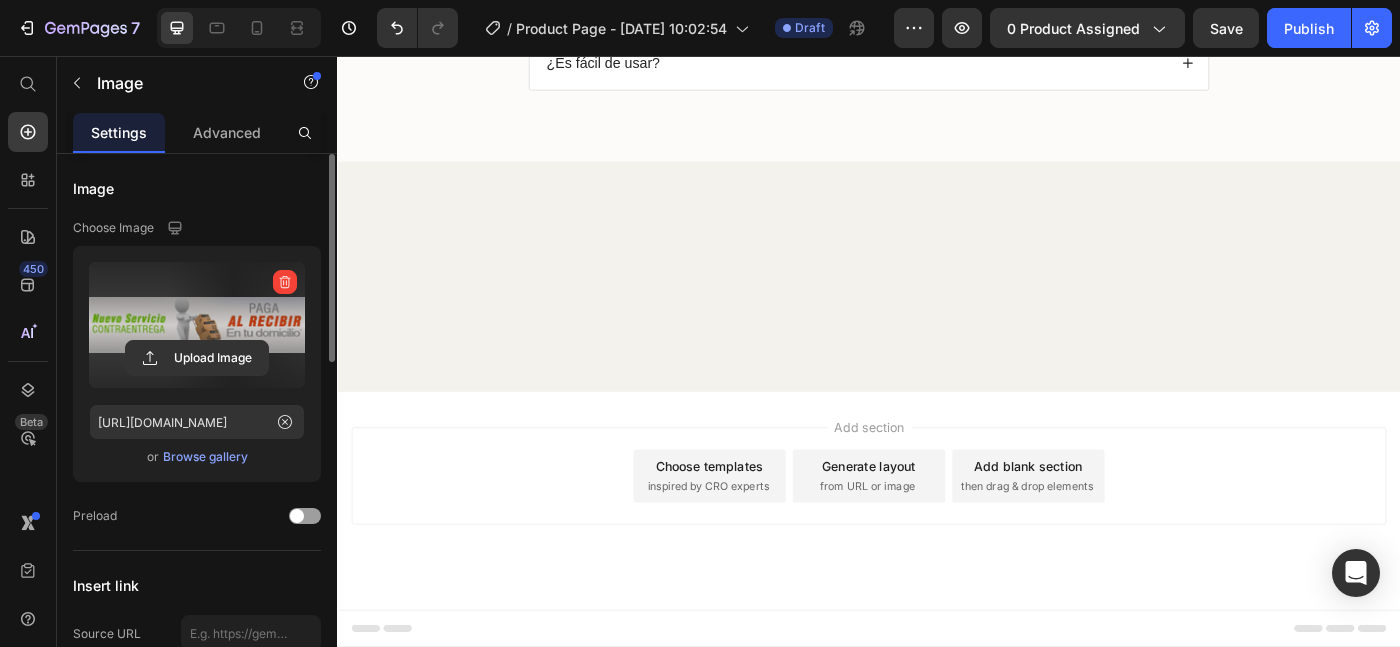 type on "[URL][DOMAIN_NAME]" 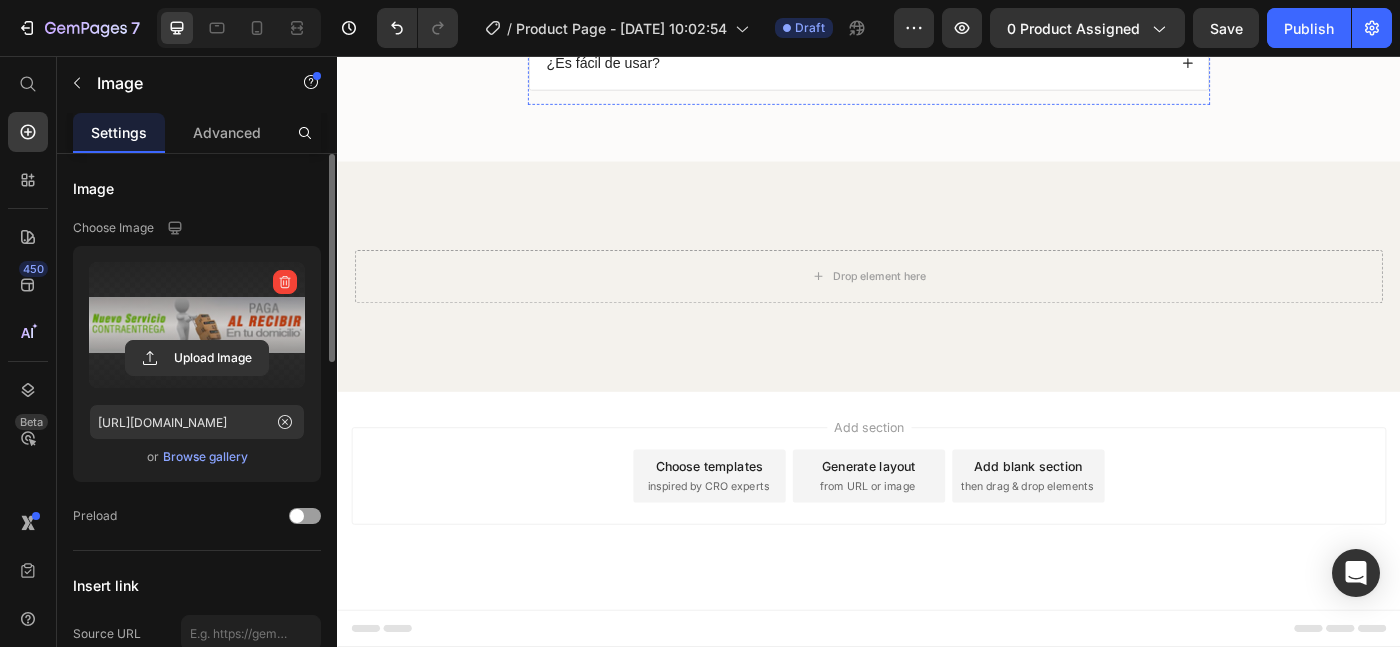 scroll, scrollTop: 3899, scrollLeft: 0, axis: vertical 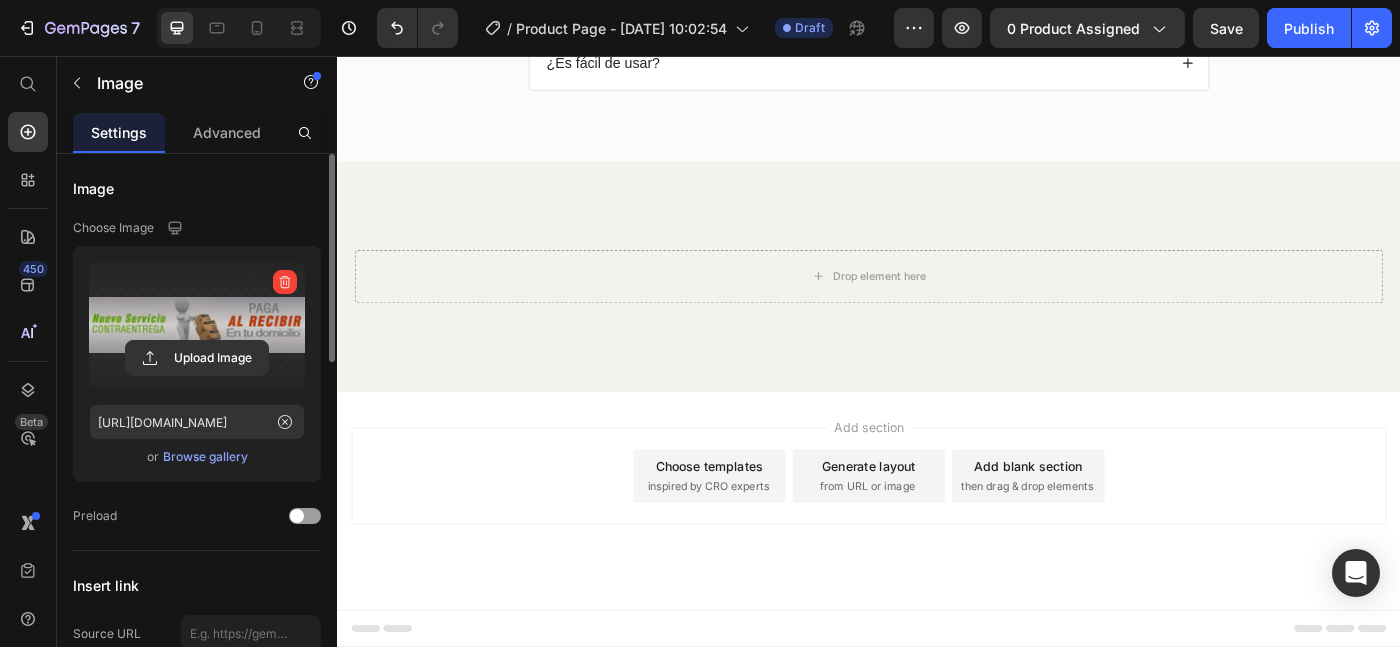 click on "Lorem ipsum dolor sit amet, consectetur adipiscing elit, sed do eiusmod tempor incididunt ut labore et dolore magna aliqua. Ut enim ad minim veniam, quis nostrud exercitation ullamco laboris nisi ut aliquip ex ea commodo consequat." at bounding box center [937, -457] 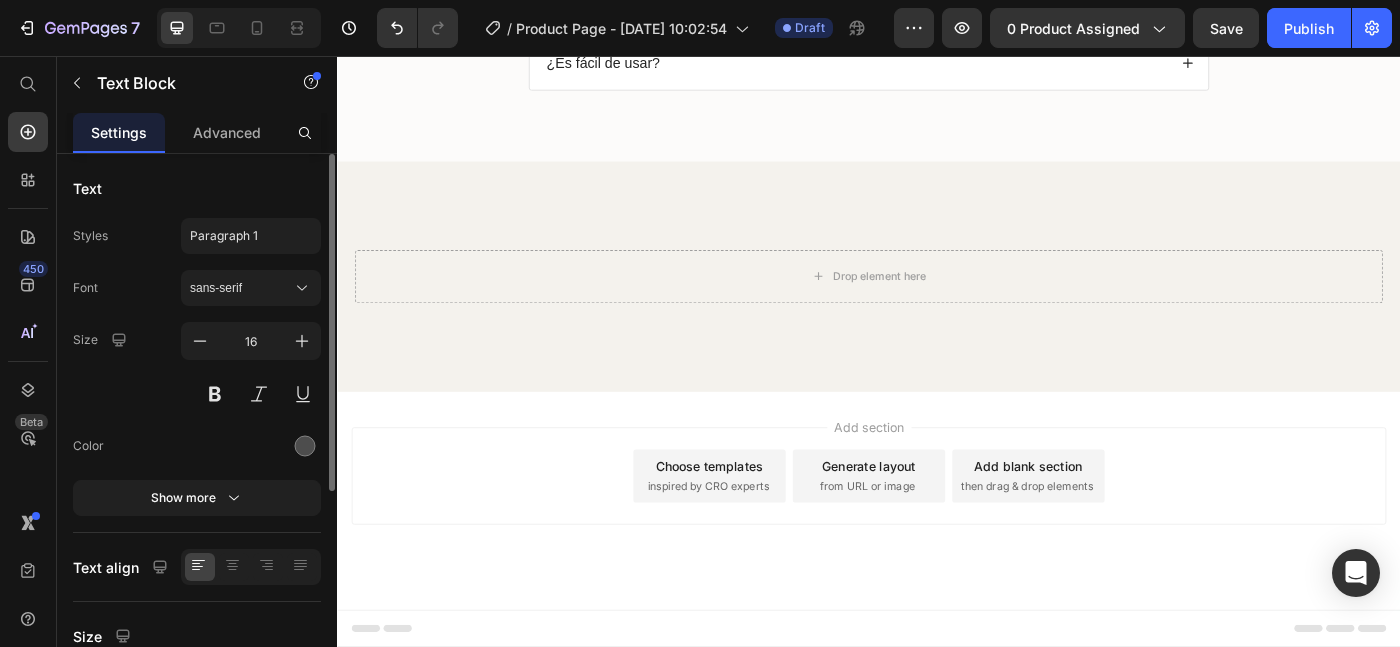 click at bounding box center (937, -427) 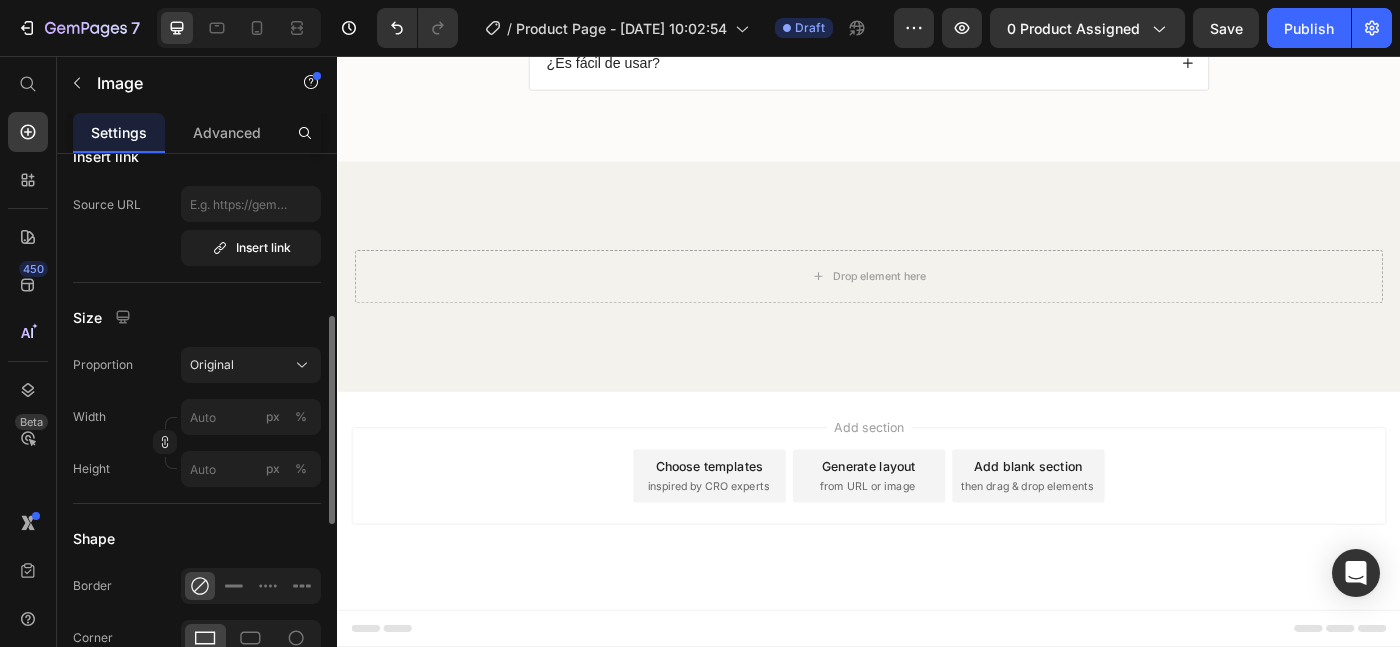 scroll, scrollTop: 426, scrollLeft: 0, axis: vertical 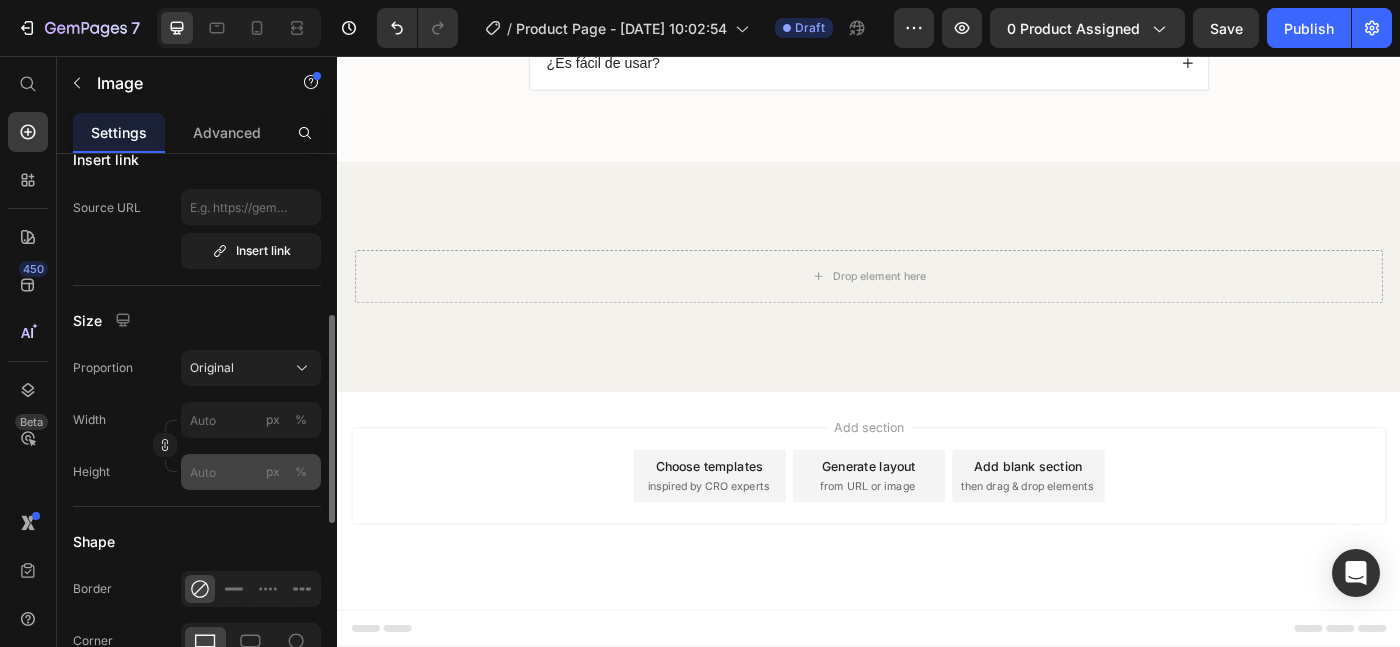 click on "px" 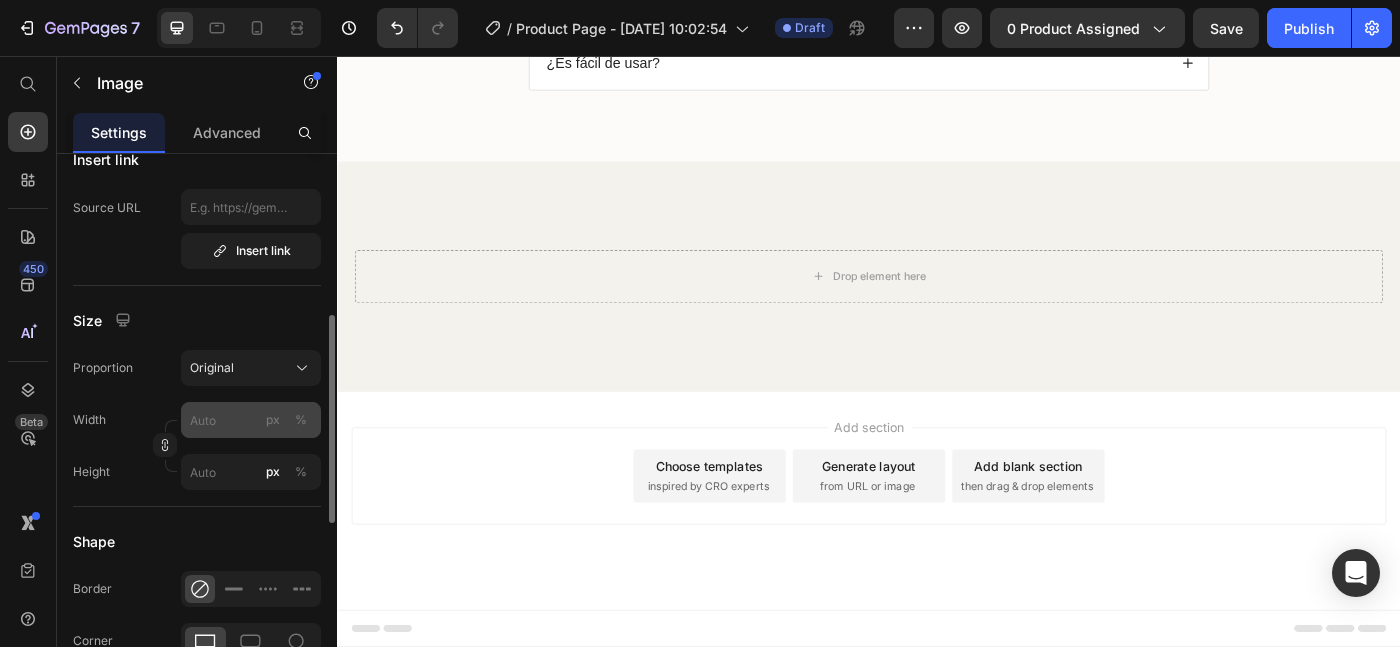 click on "px" at bounding box center [273, 420] 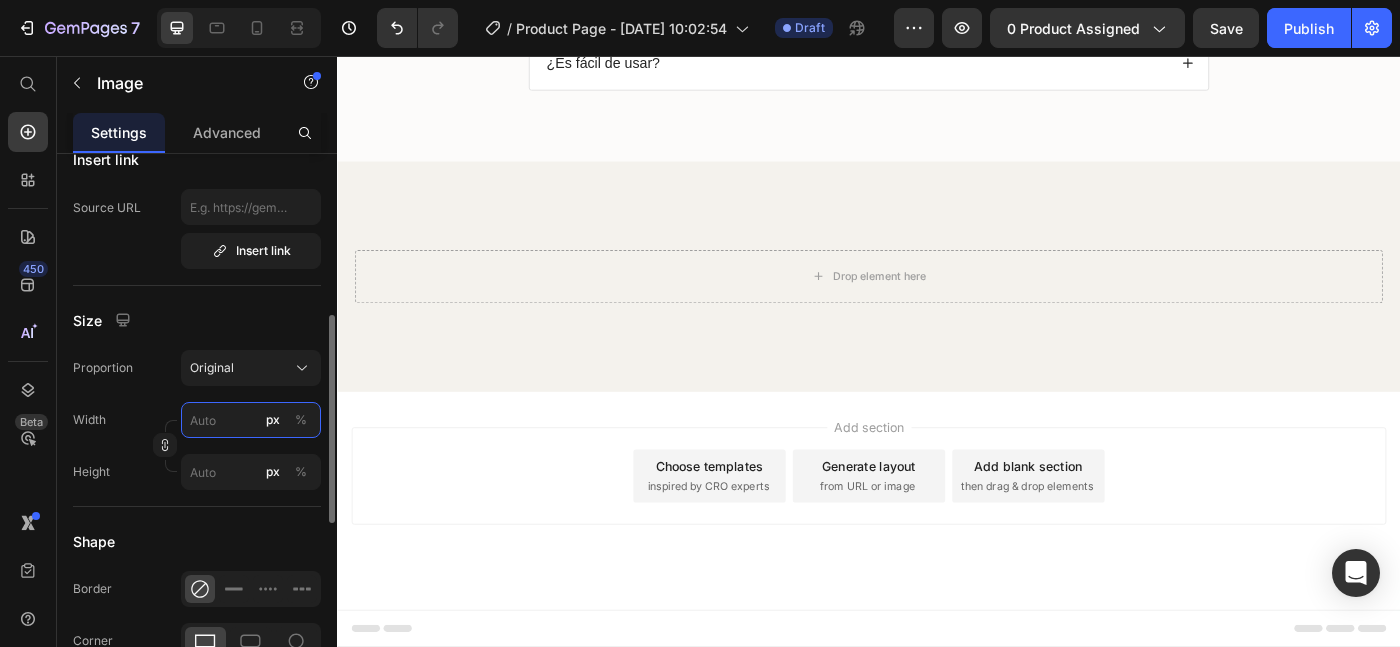 click on "px %" at bounding box center (251, 420) 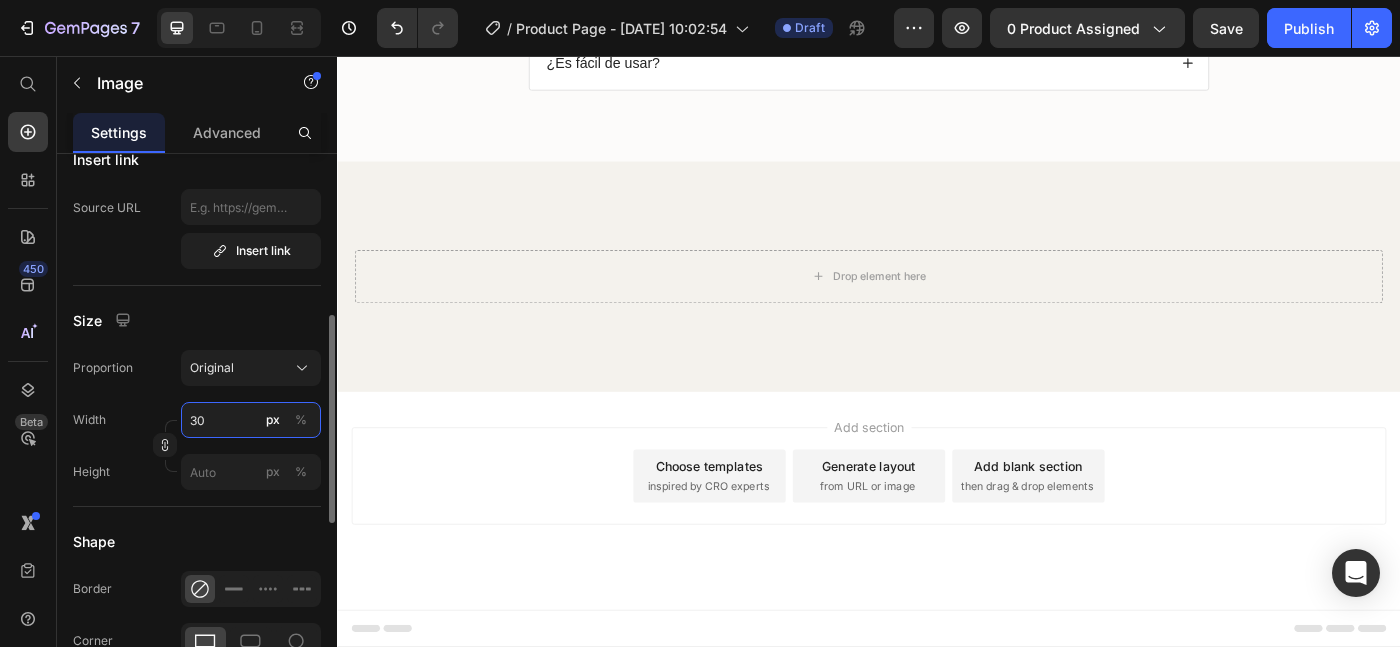 type on "3" 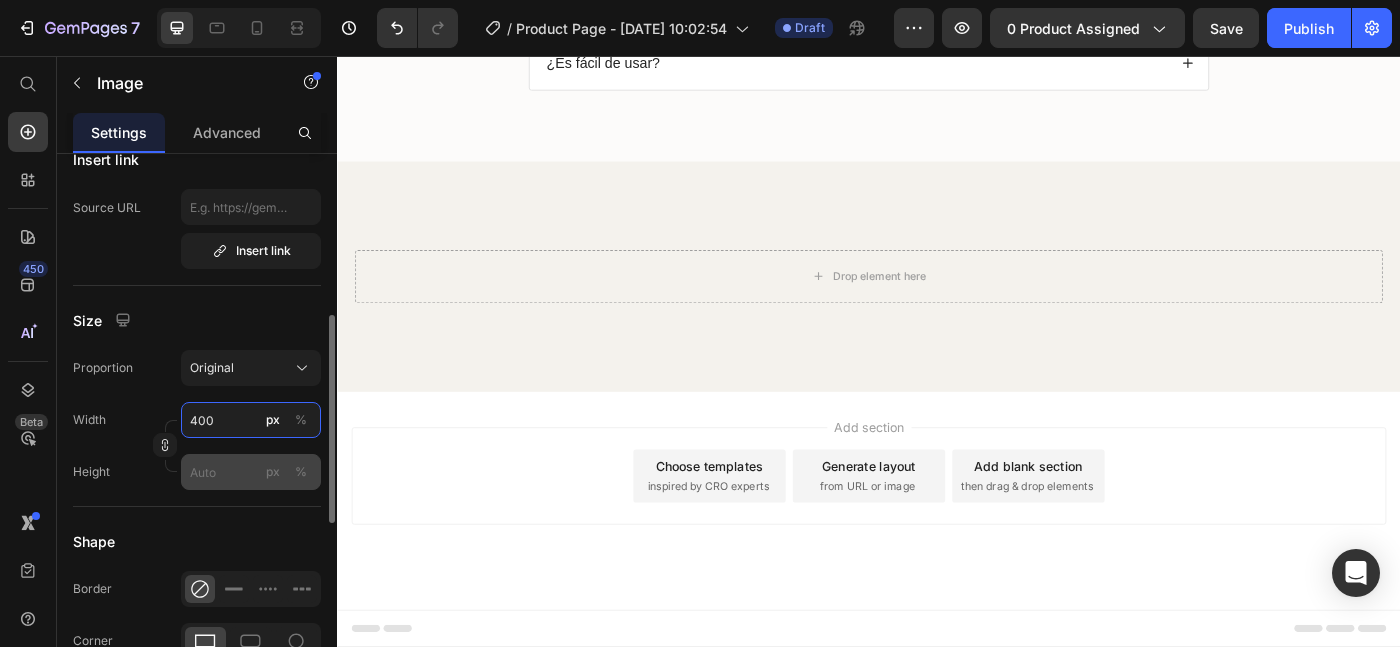 type on "400" 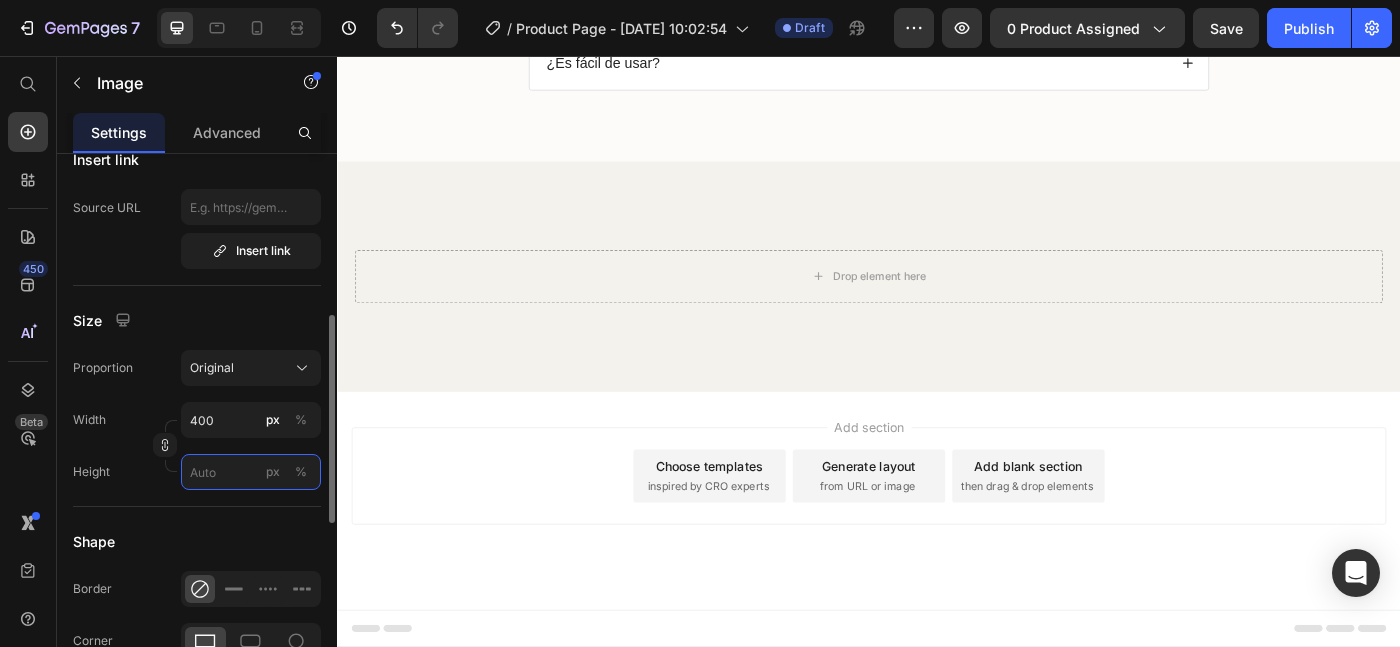 click on "px %" at bounding box center [251, 472] 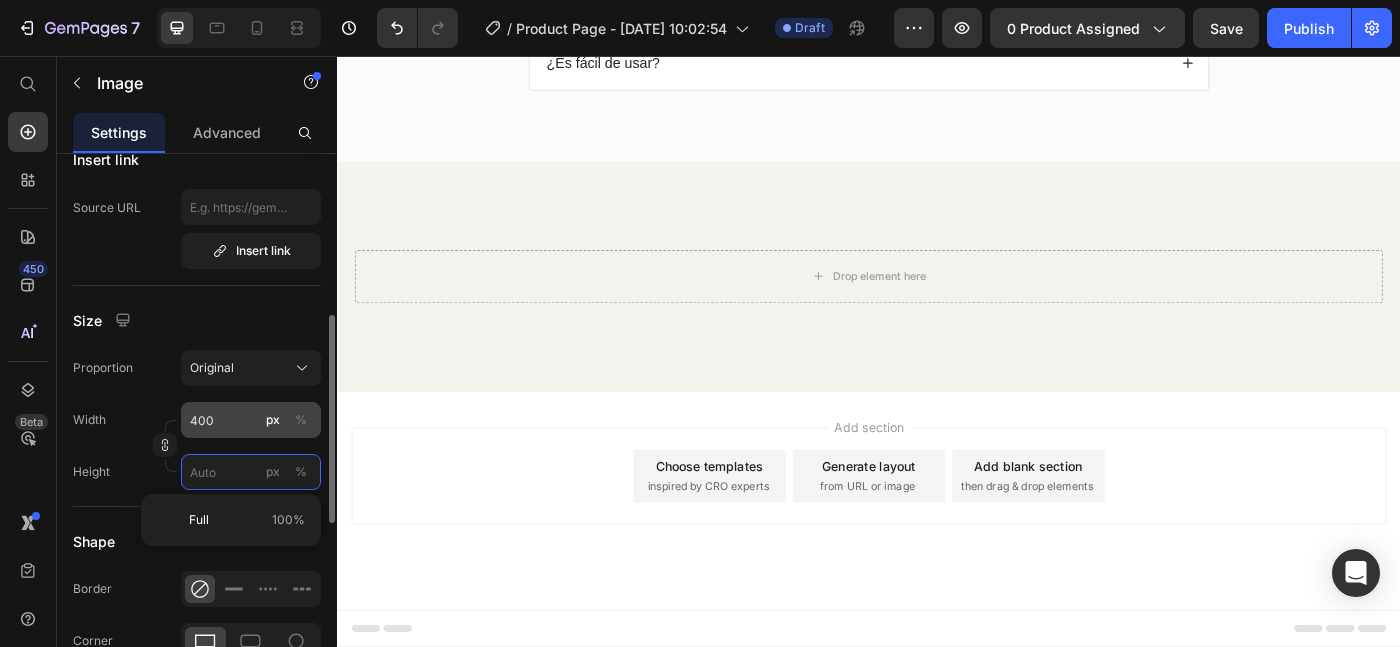 type 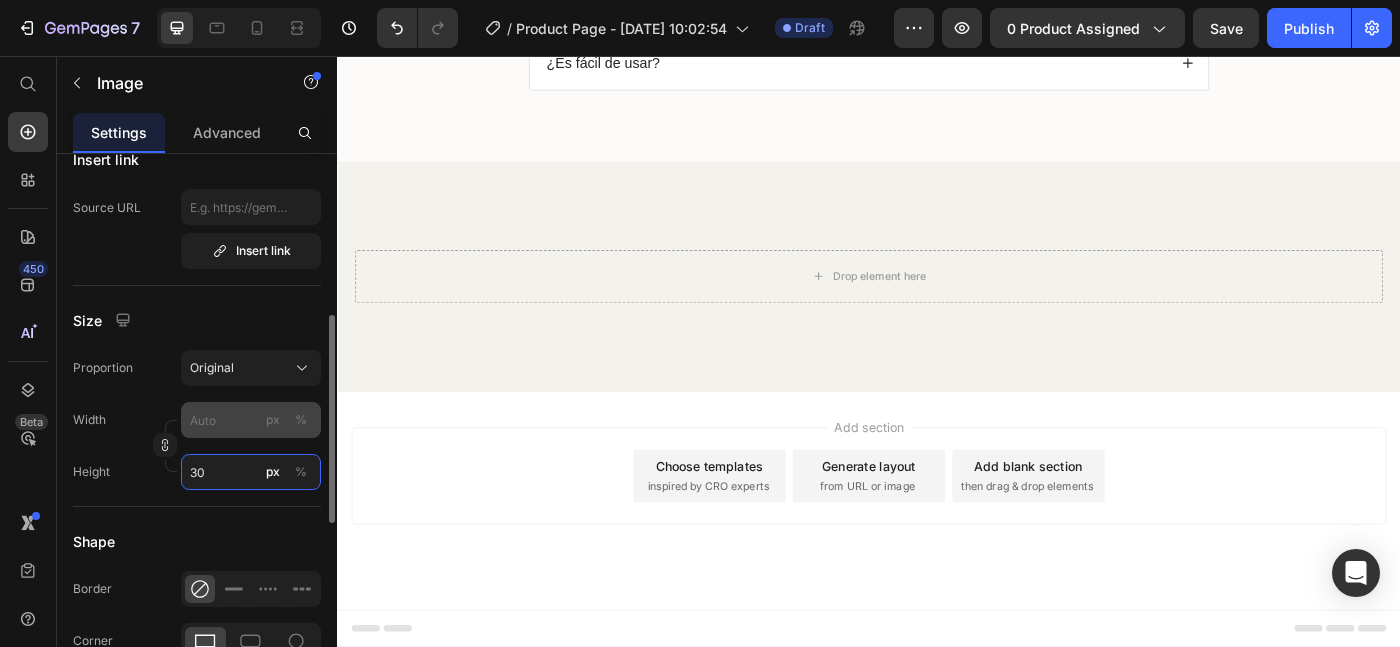 type on "3" 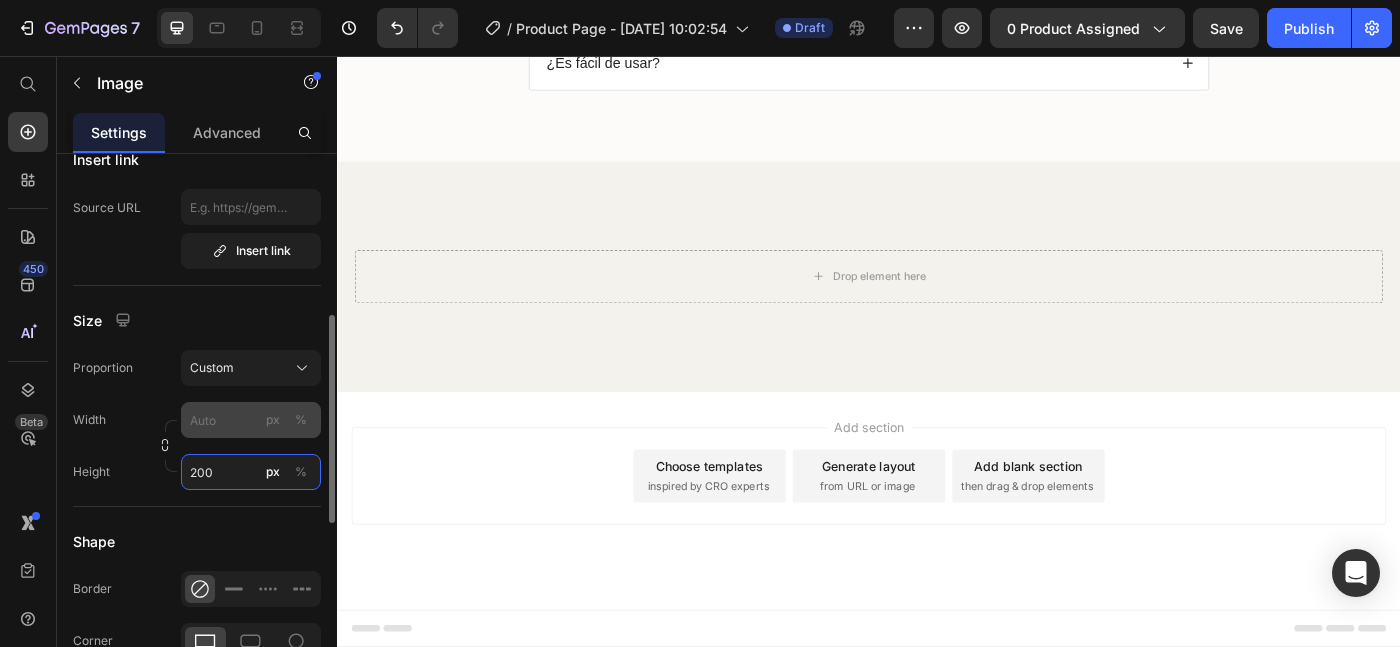 type on "3" 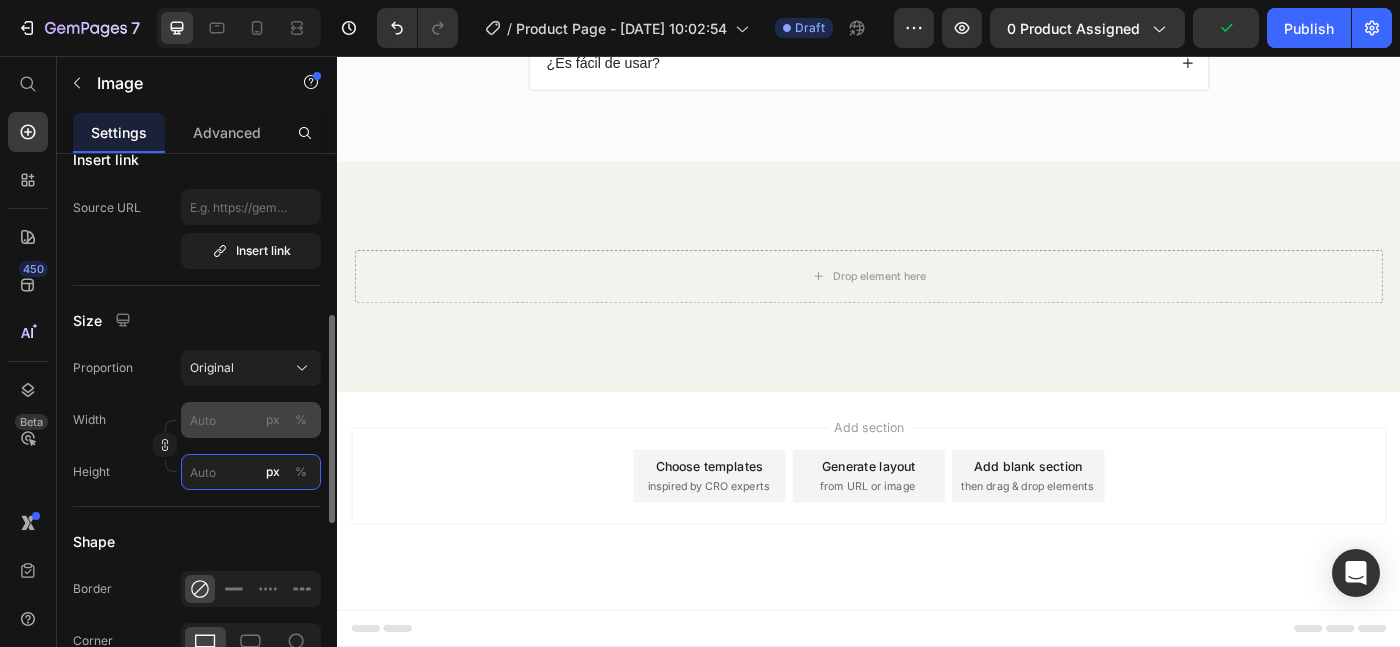 type on "3" 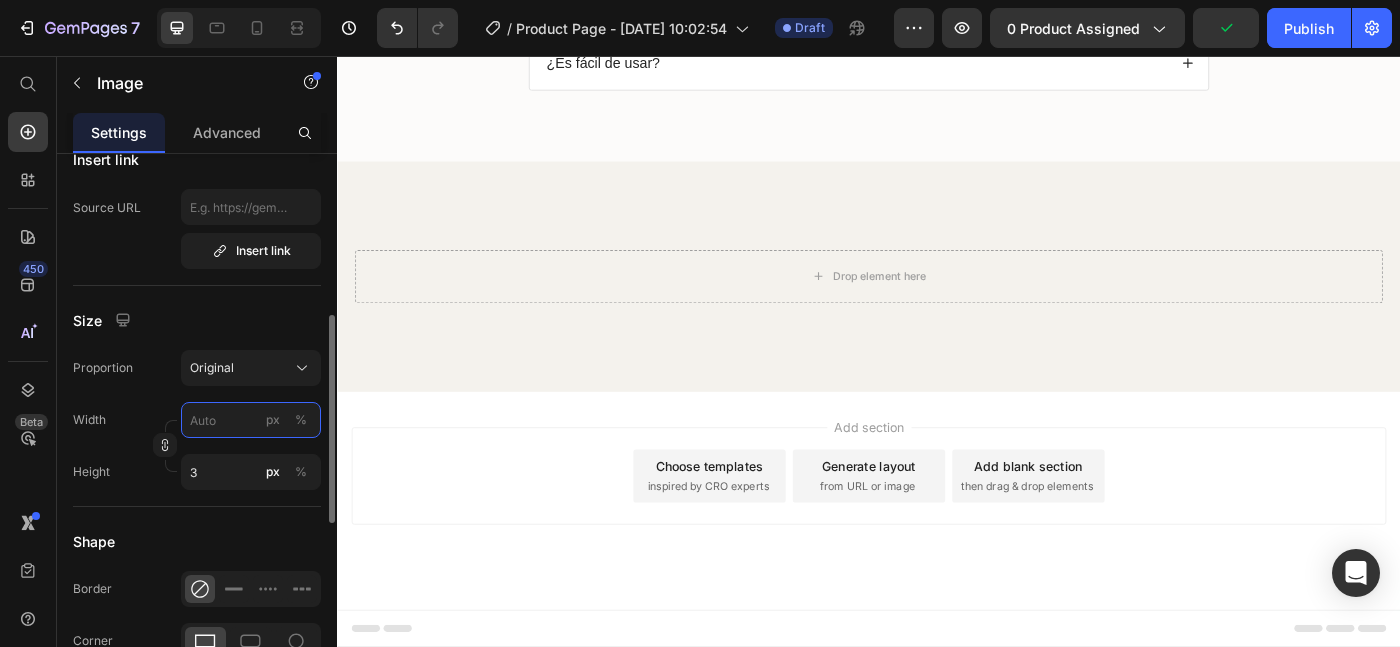 click on "px %" at bounding box center [251, 420] 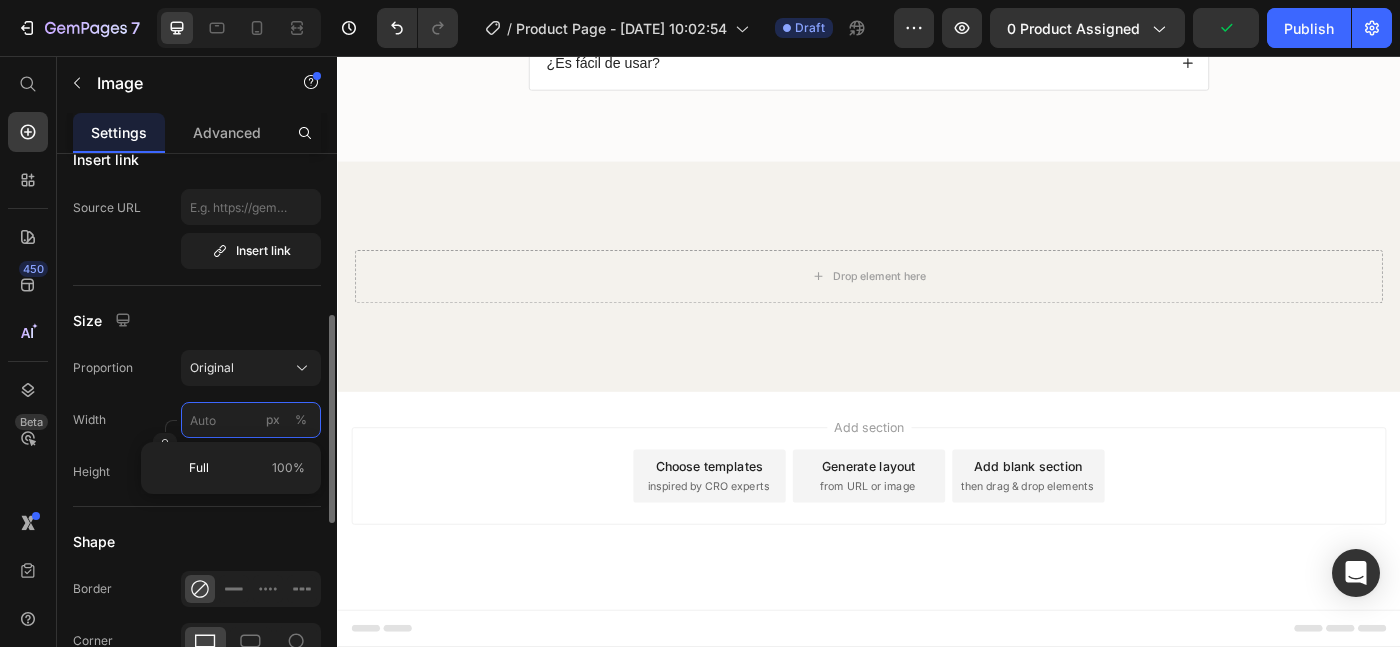 type on "4" 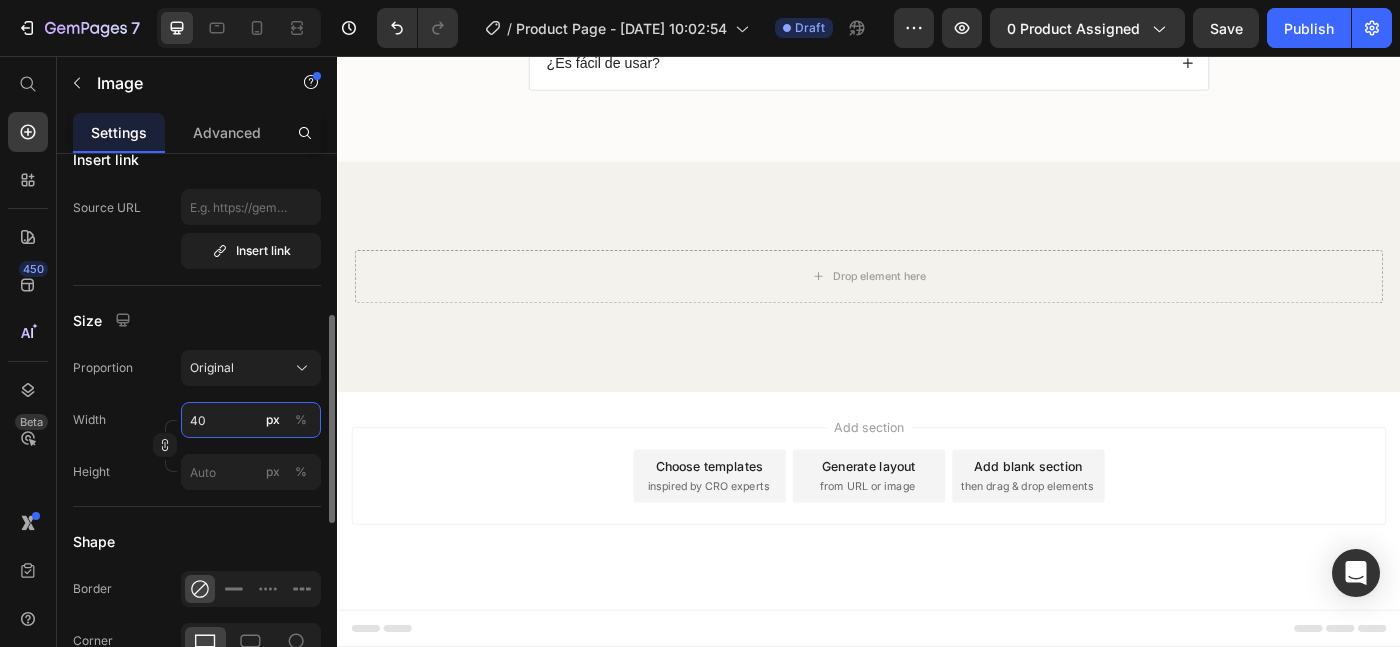 type on "4" 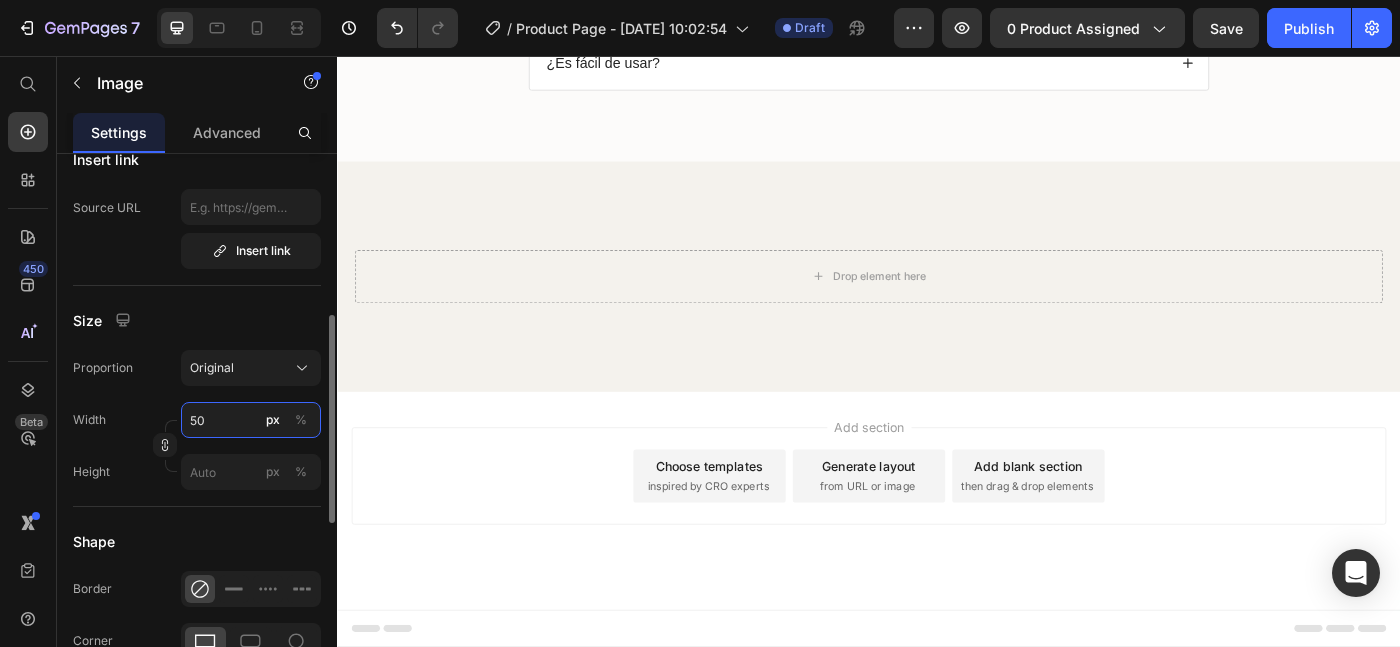 type on "500" 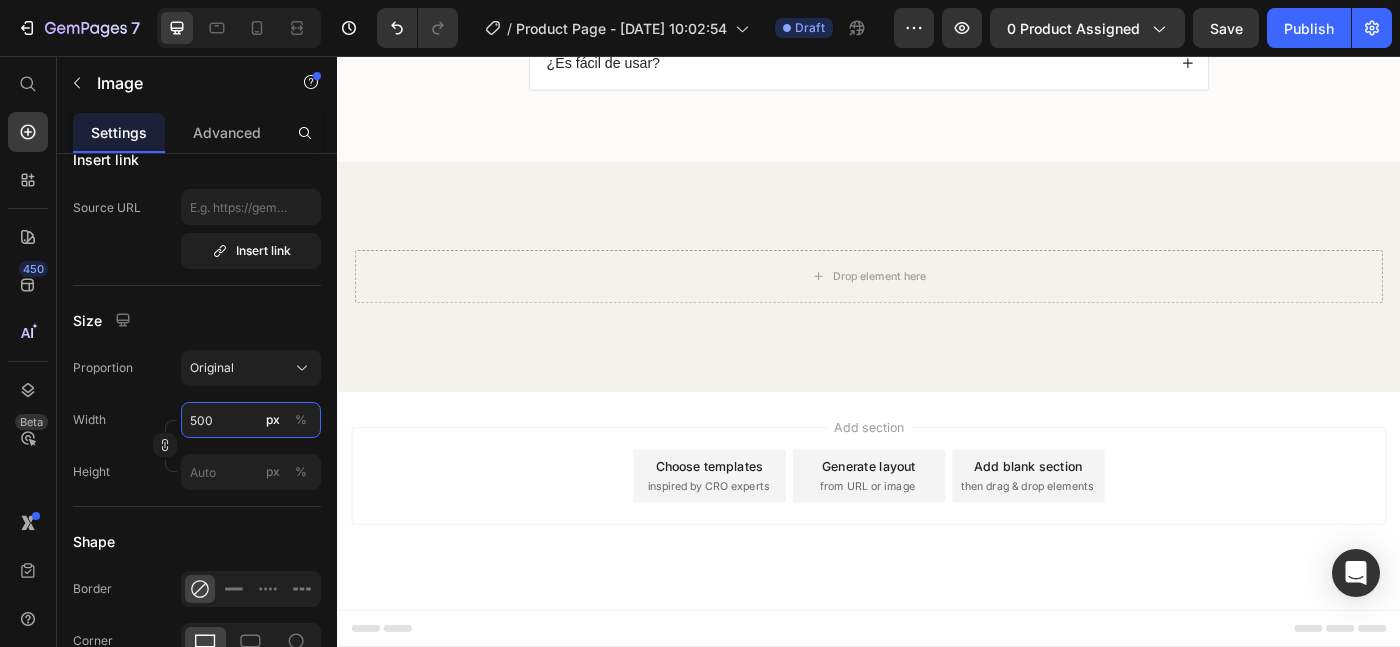 scroll, scrollTop: 3739, scrollLeft: 0, axis: vertical 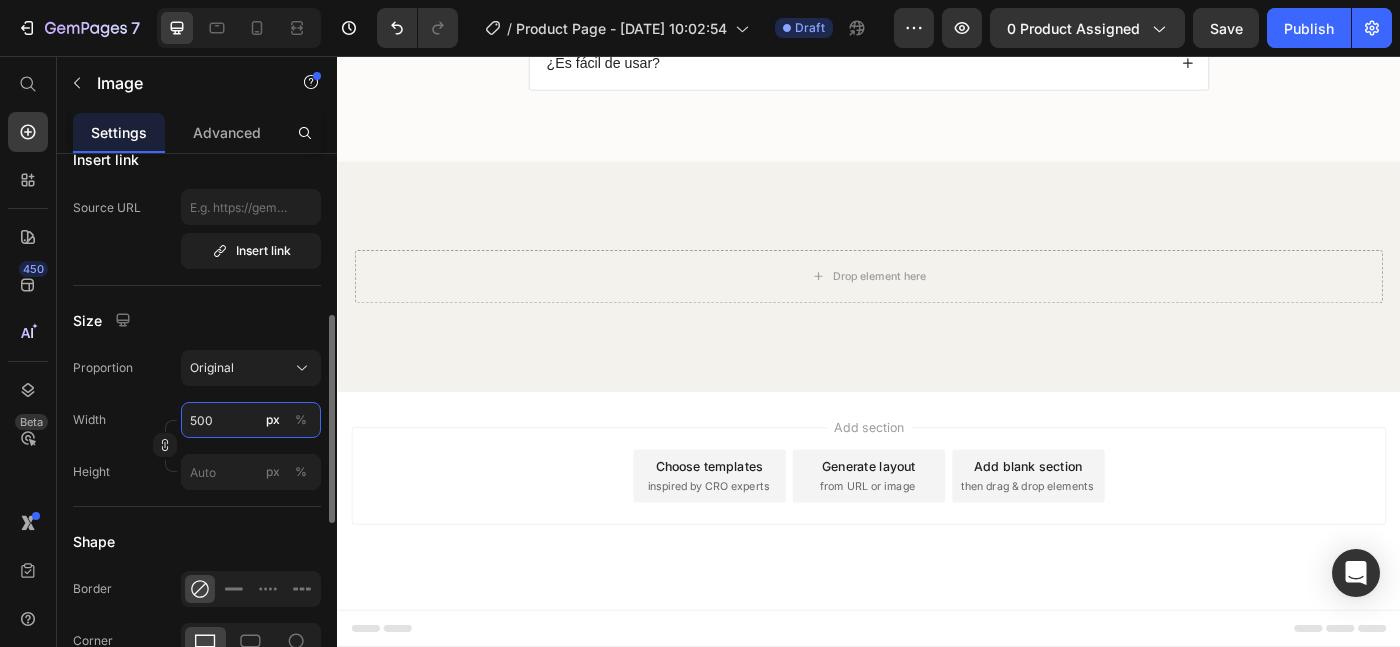 drag, startPoint x: 220, startPoint y: 422, endPoint x: 159, endPoint y: 420, distance: 61.03278 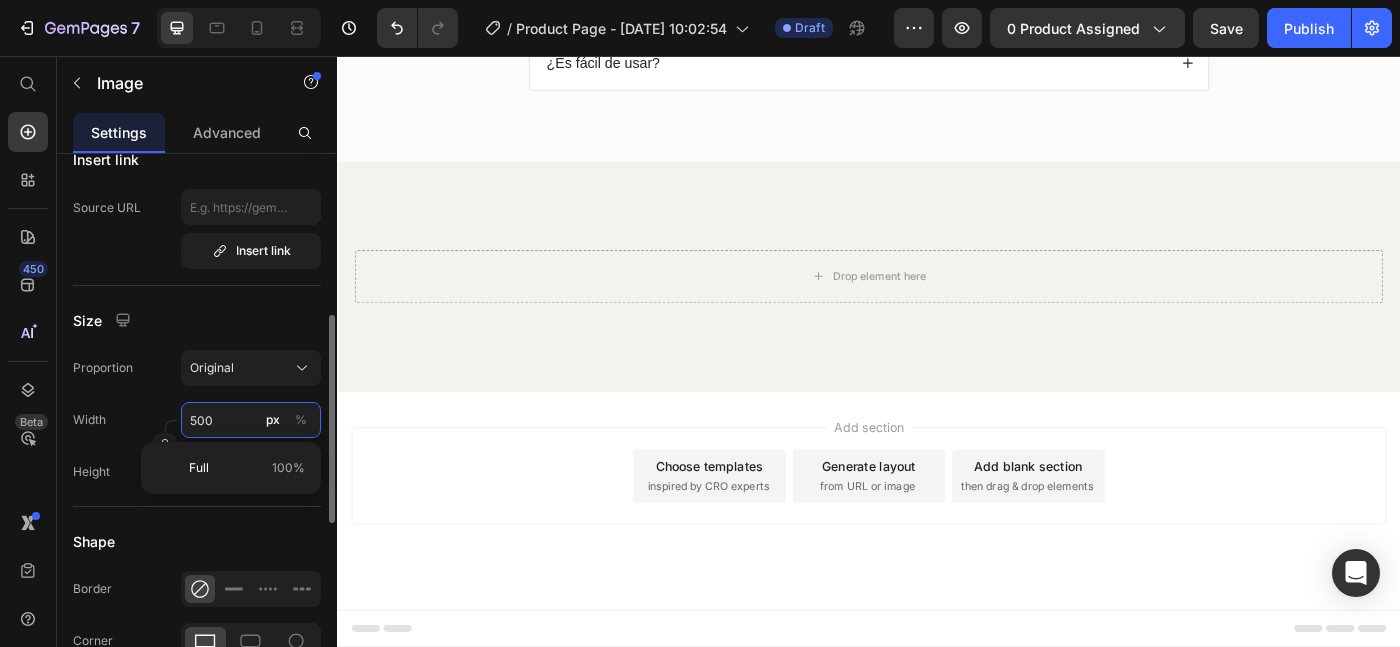 type 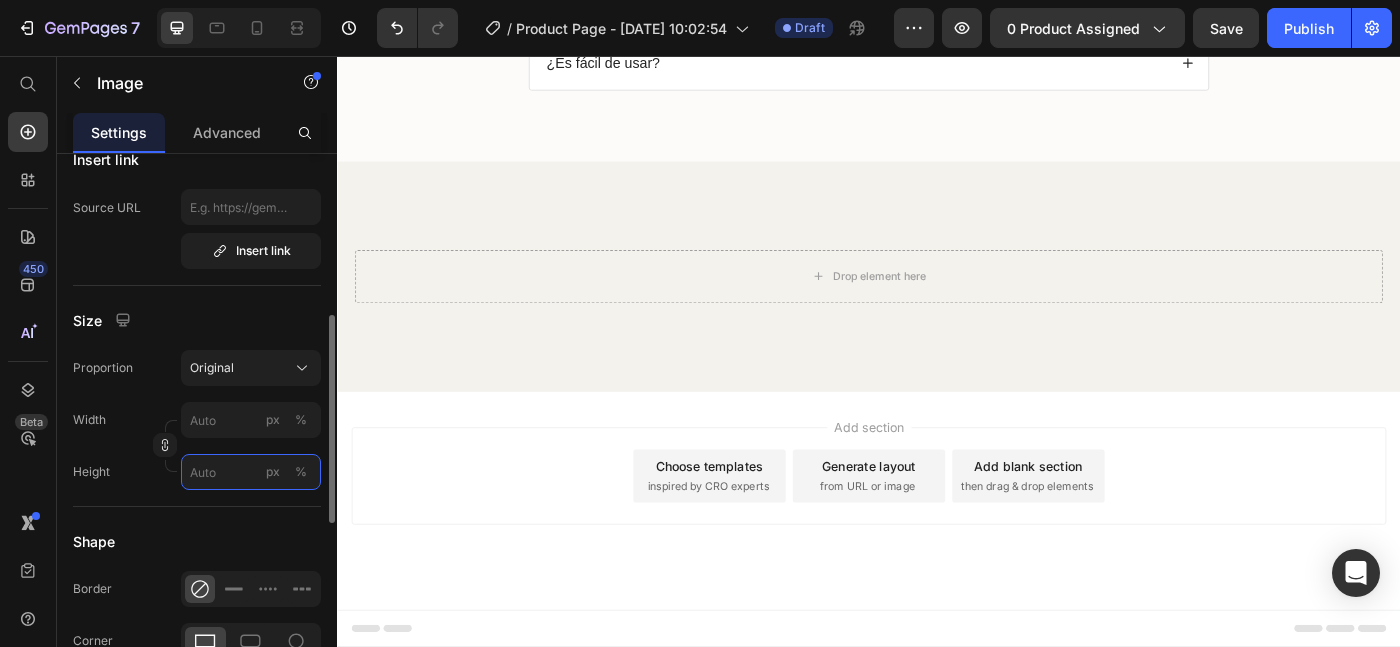 click on "px %" at bounding box center (251, 472) 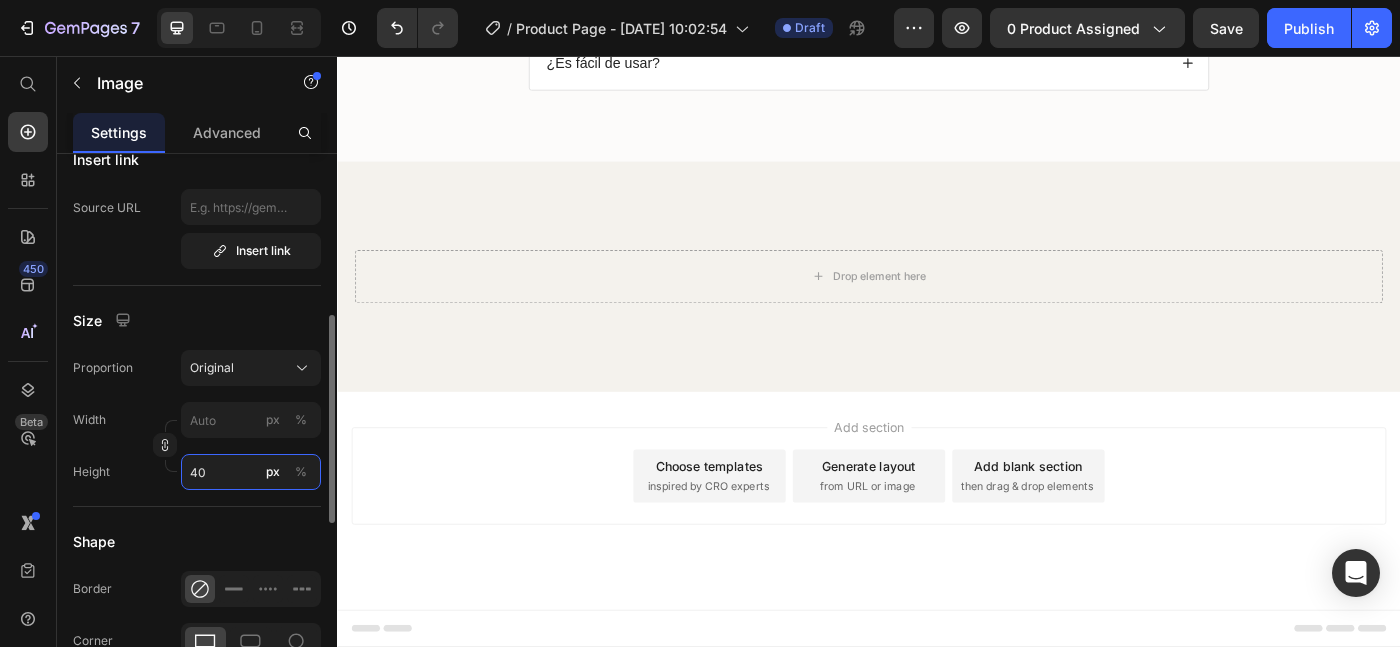 type on "4" 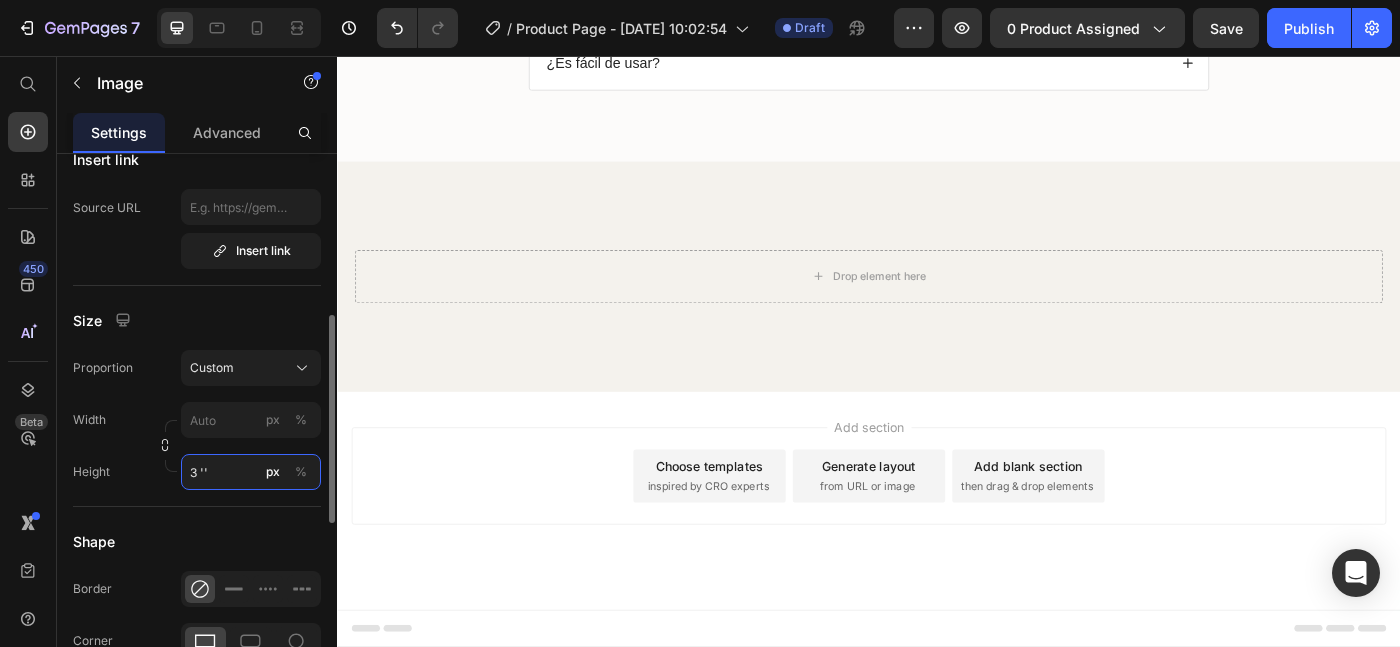 type on "4" 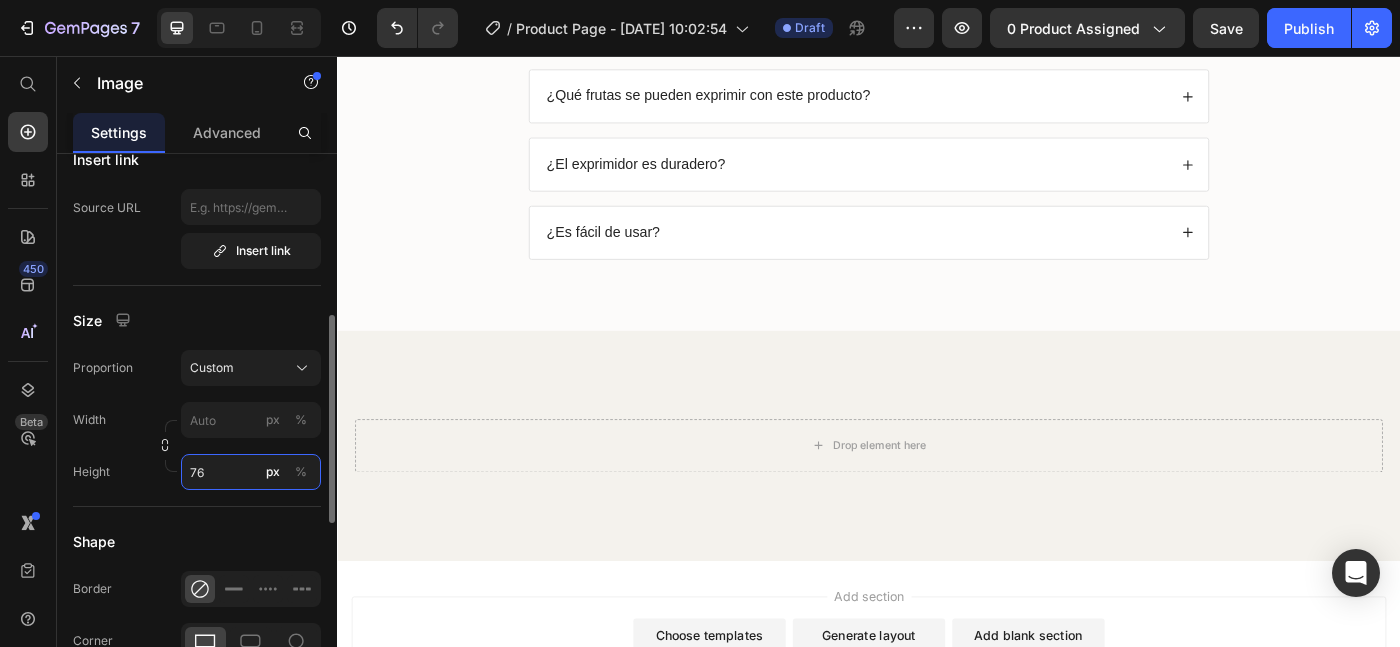 type on "7" 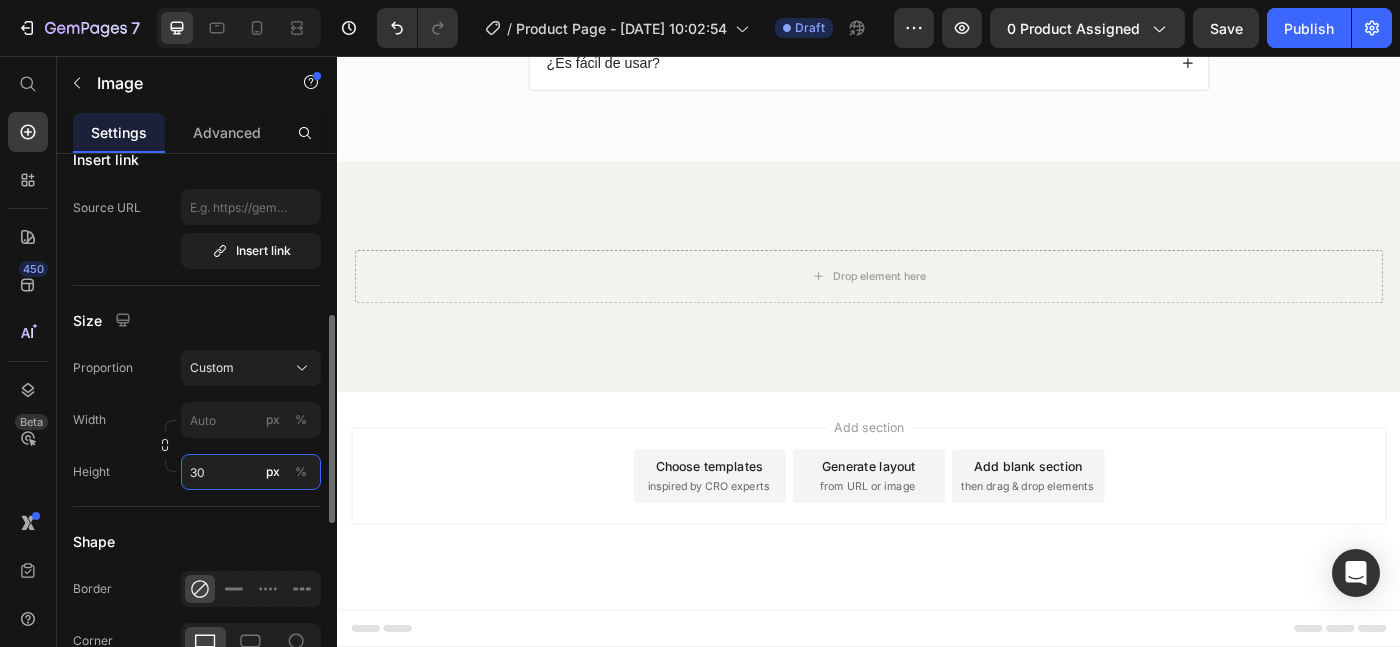 type on "3" 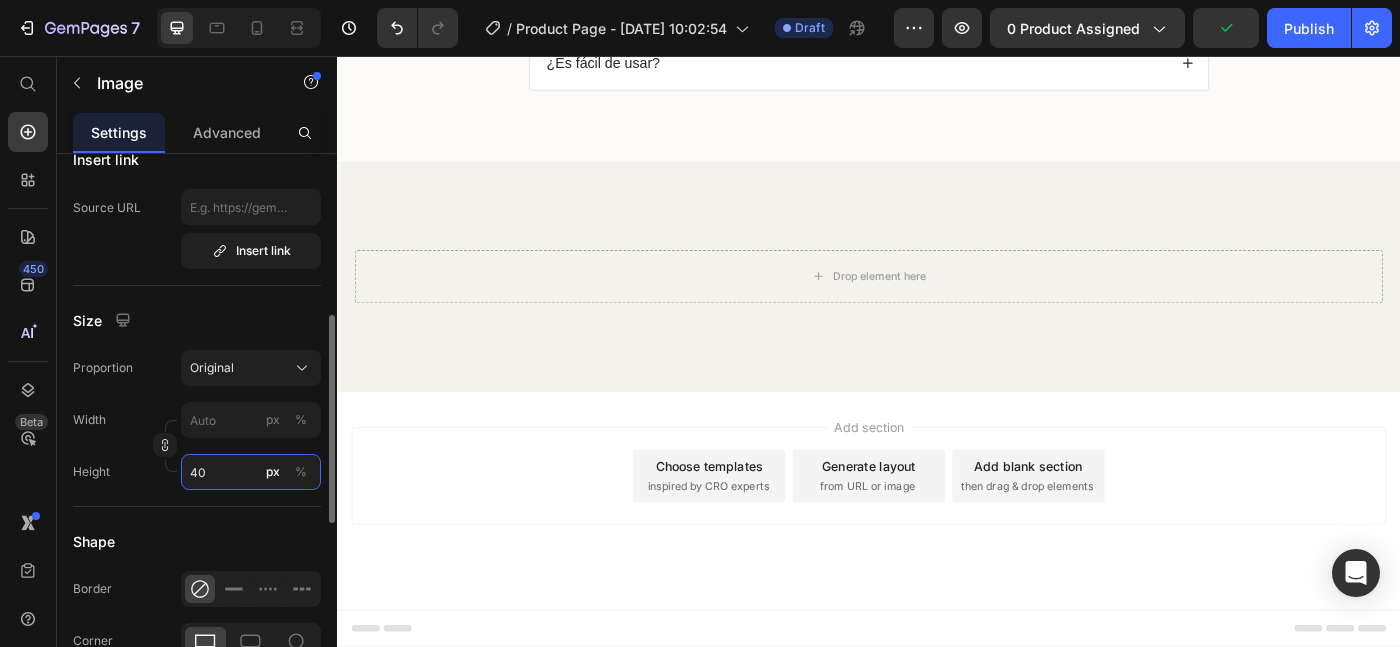 type on "4" 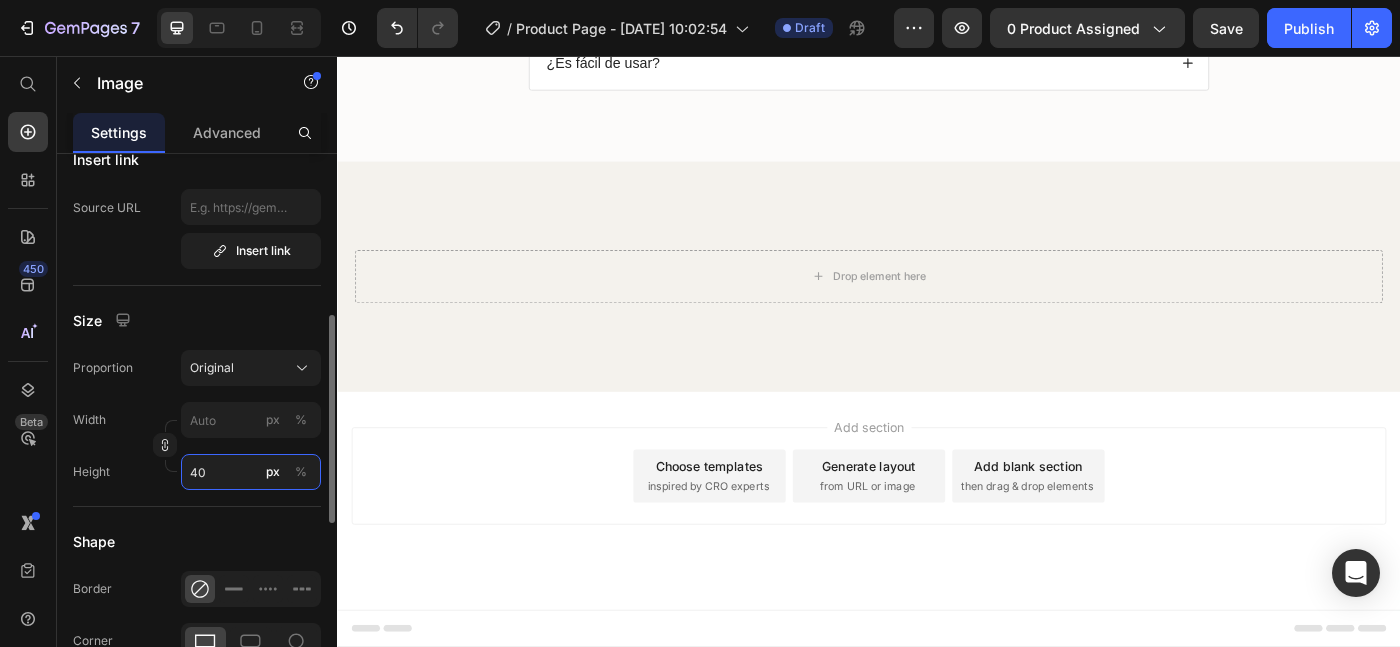 type on "4" 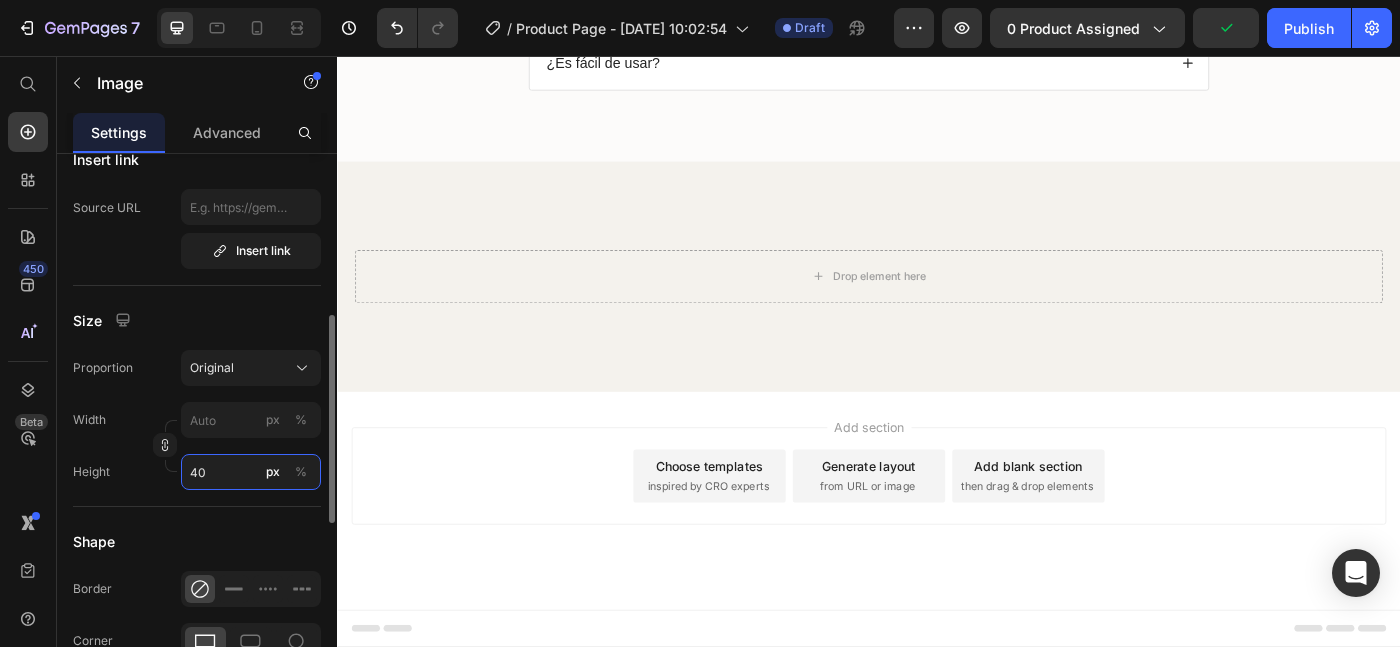 type on "4" 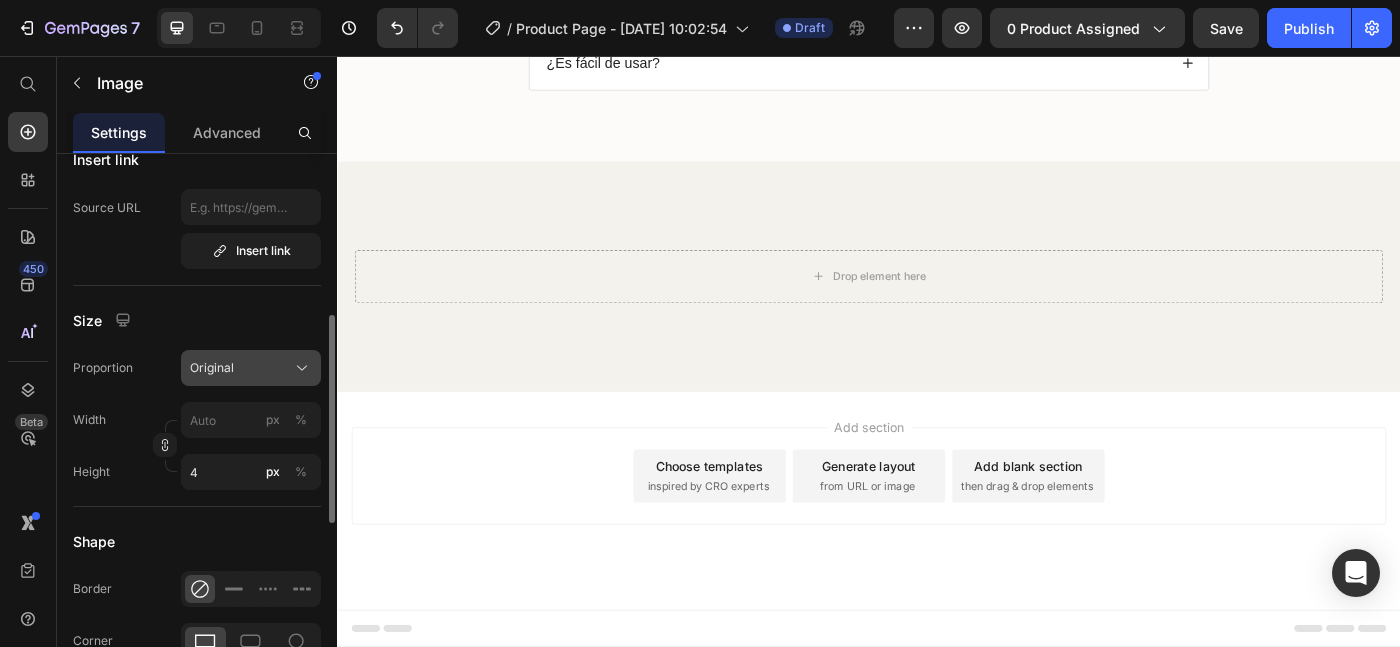 click on "Original" 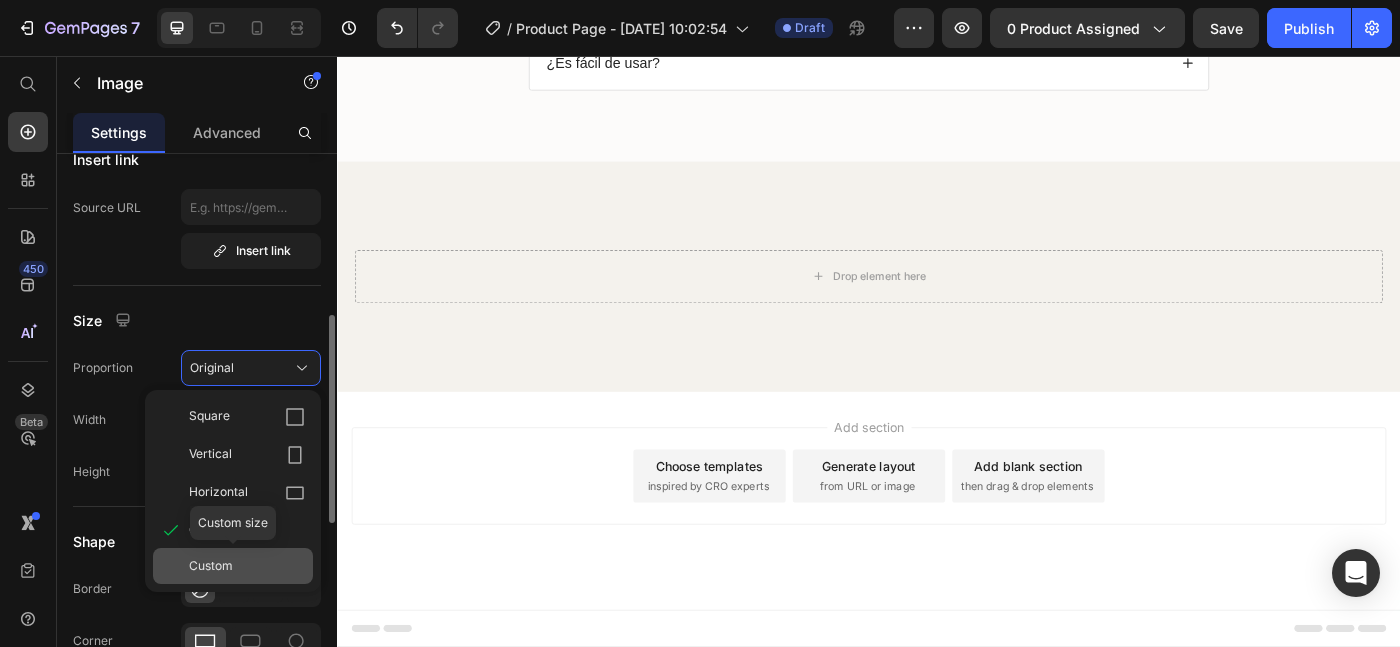click on "Custom" at bounding box center [247, 566] 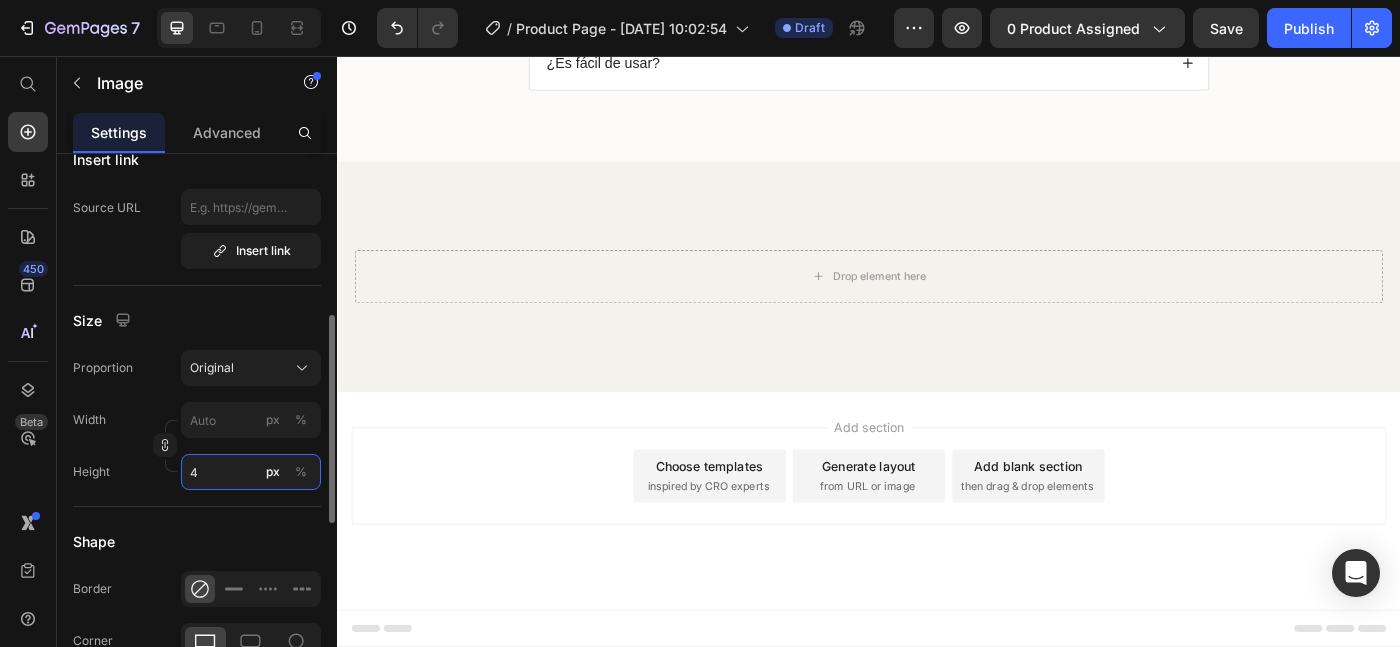 click on "4" at bounding box center (251, 472) 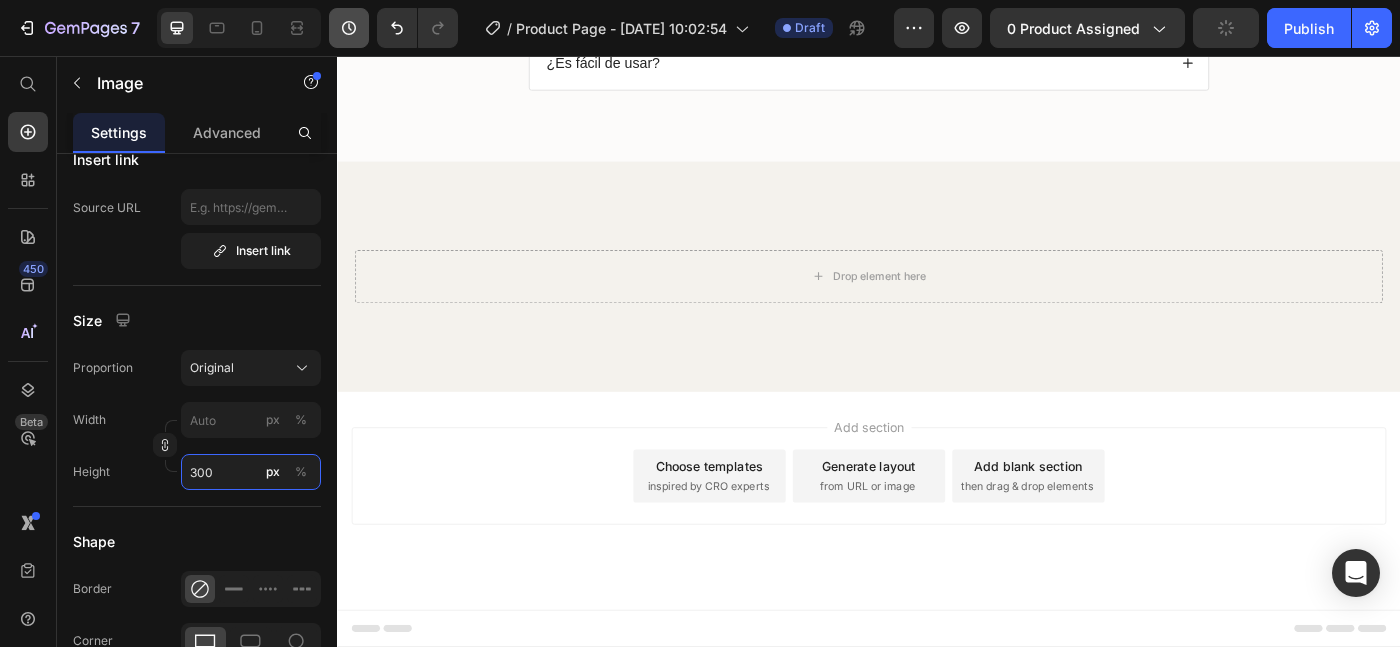 type on "4" 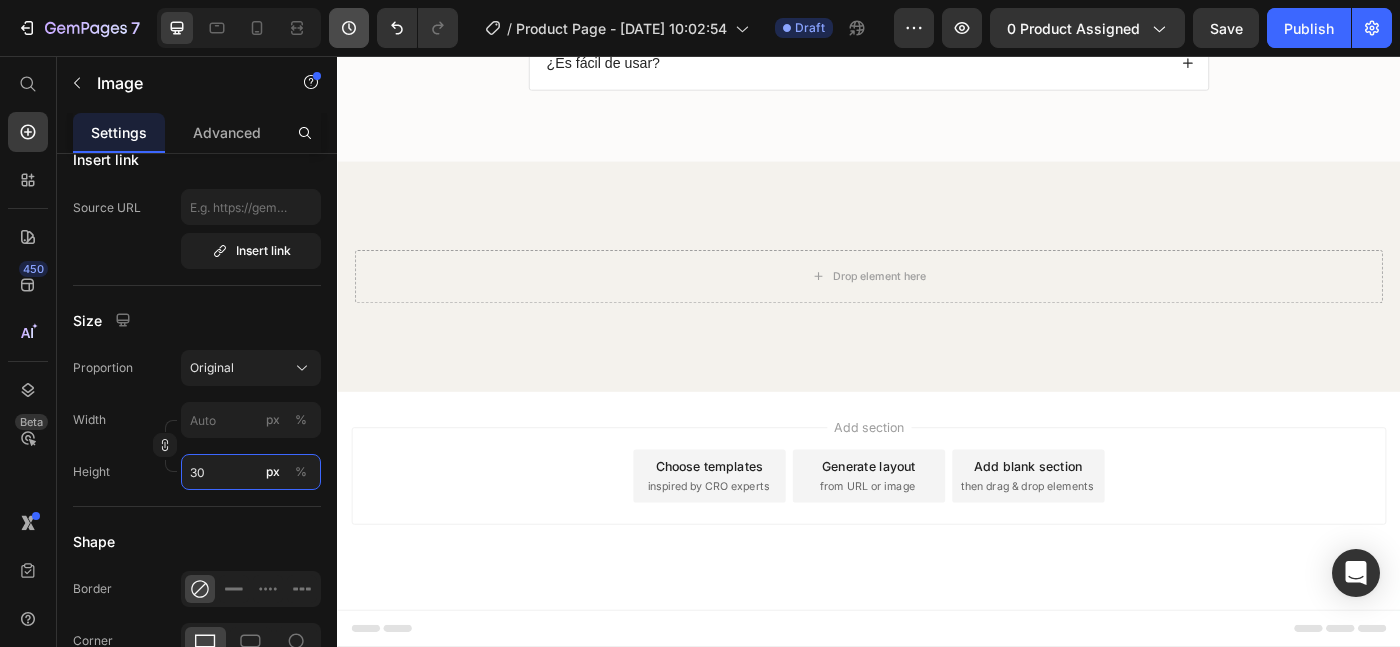 type on "3" 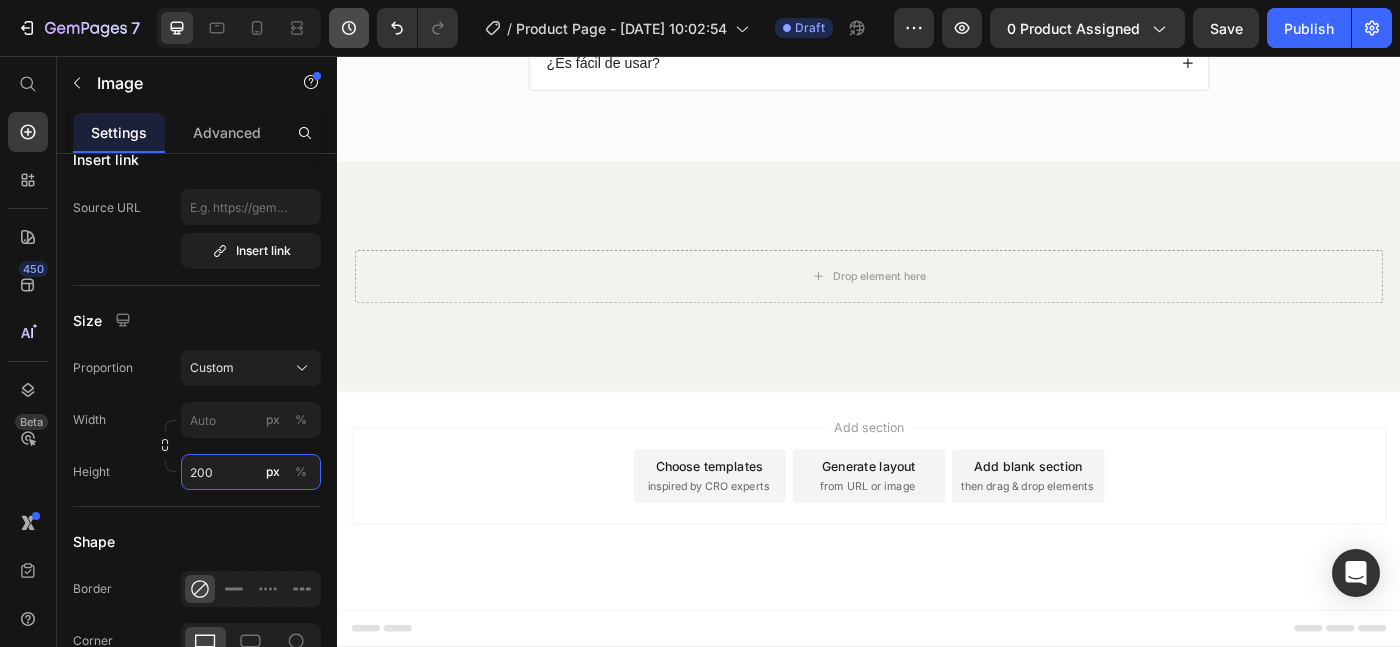 type on "3" 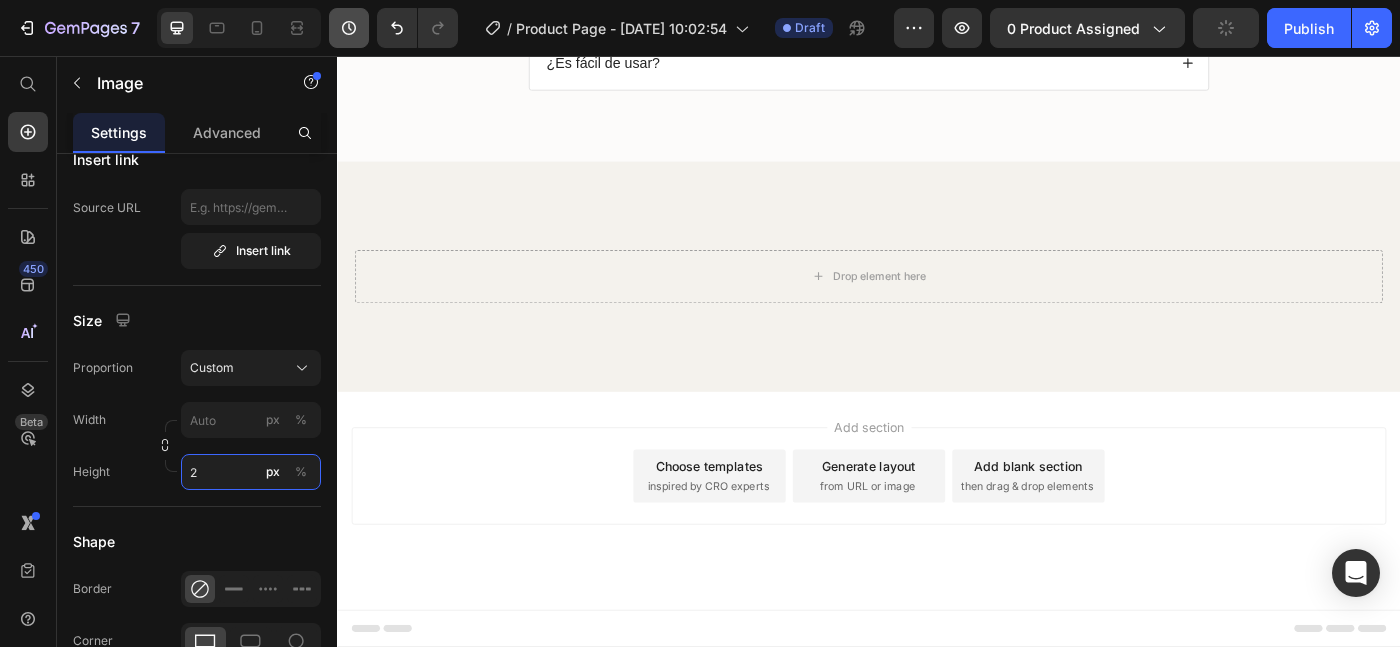 type on "3" 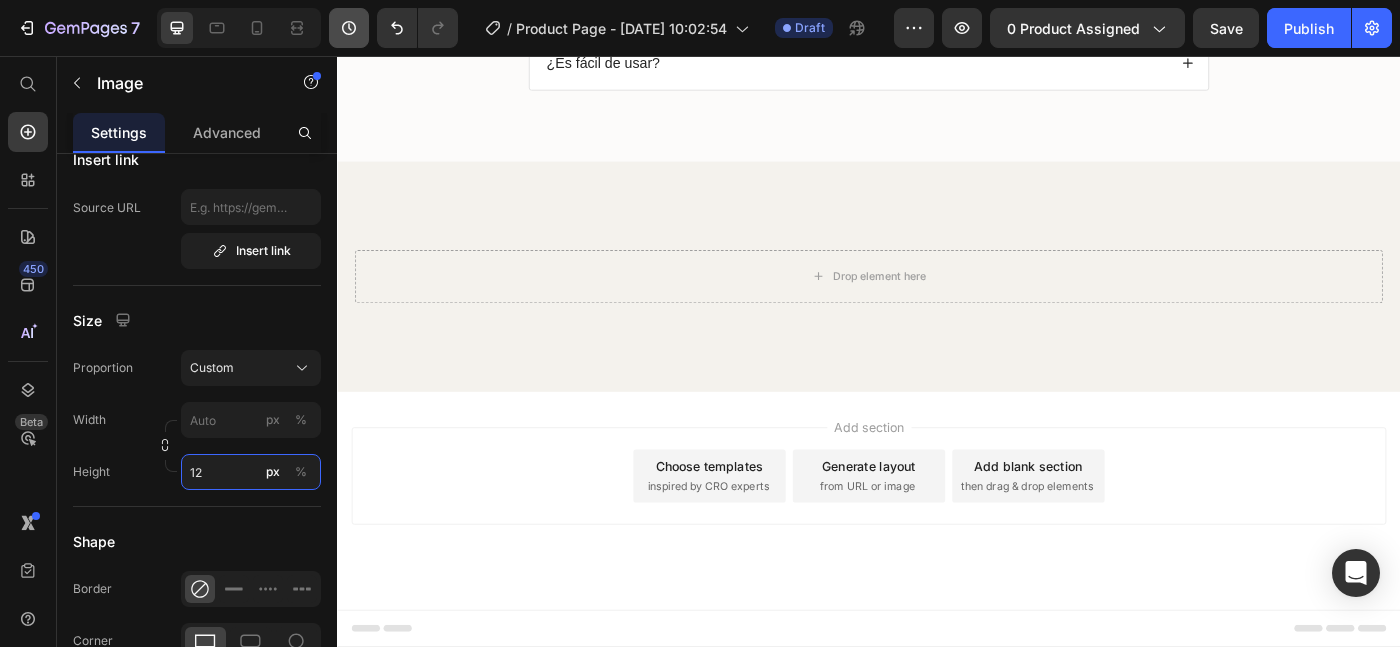 type on "1" 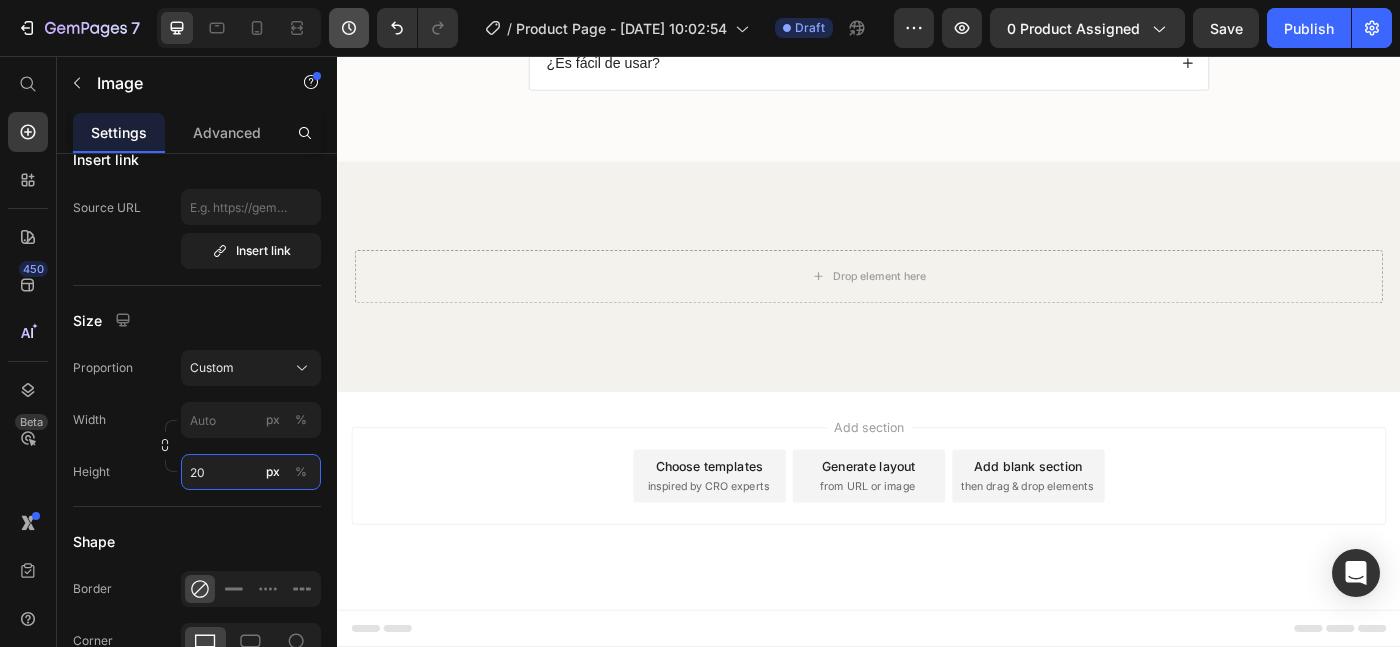 type on "2" 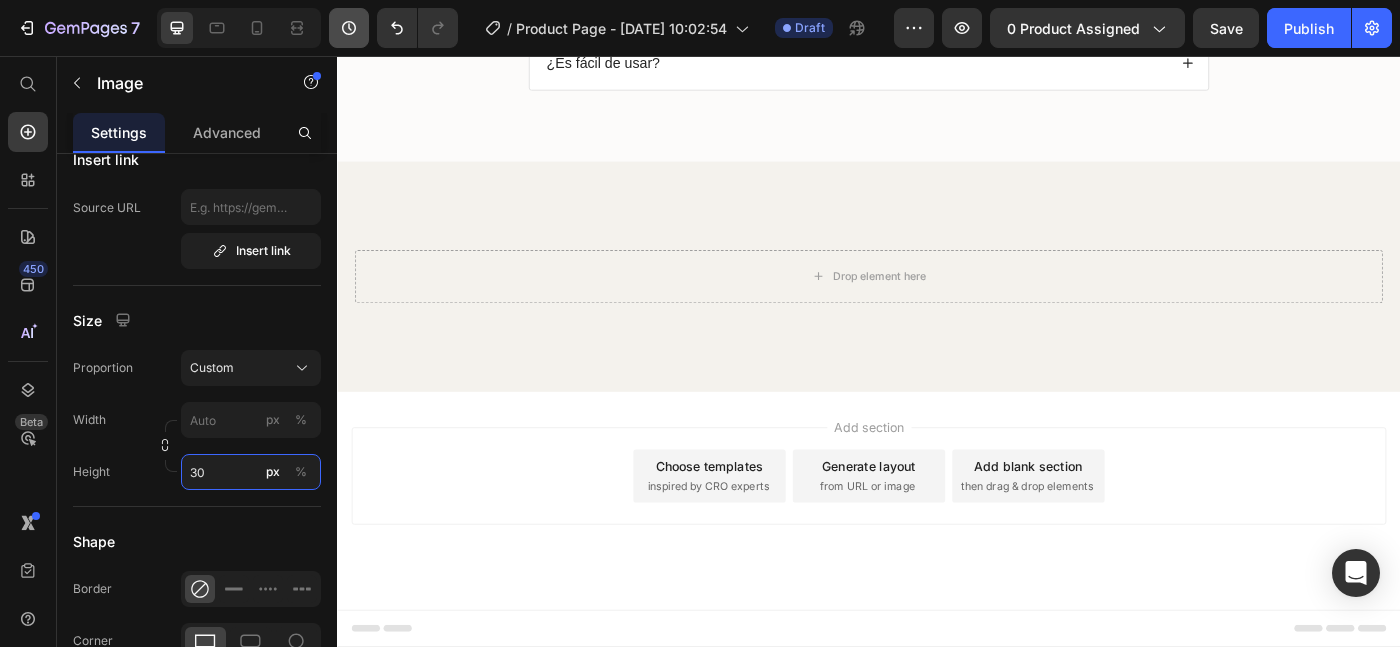 type on "300" 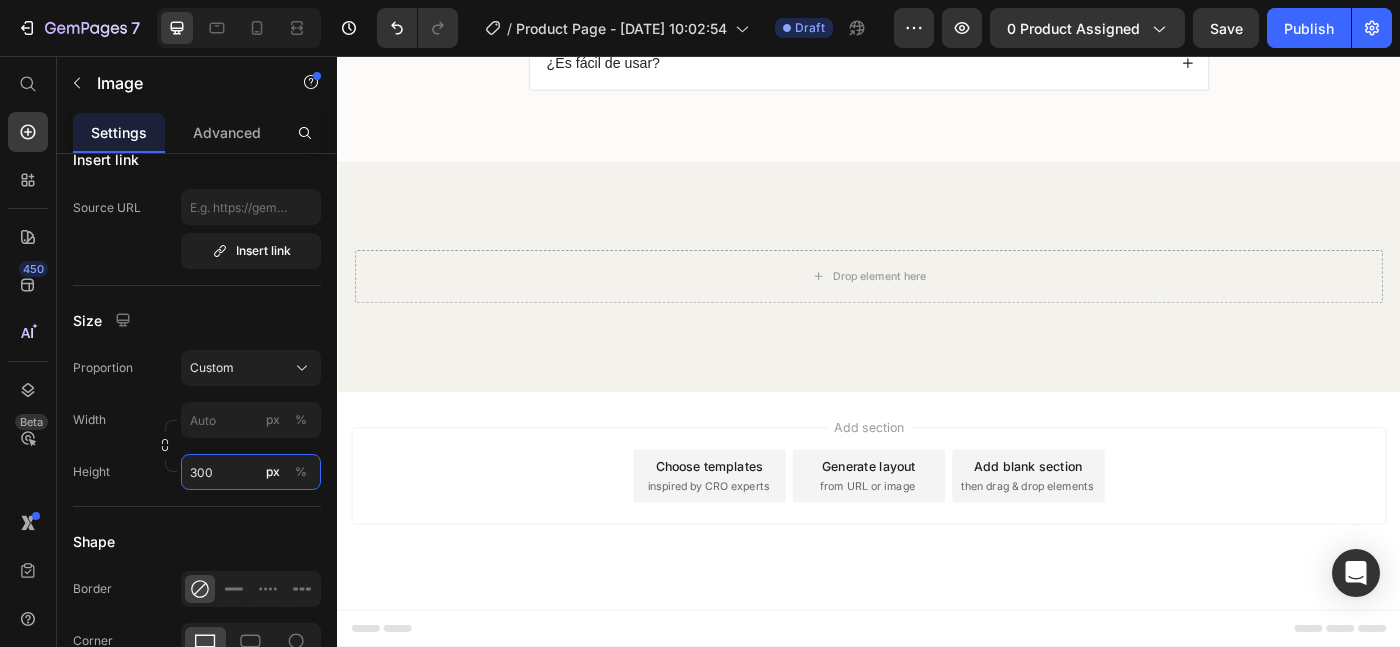 scroll, scrollTop: 4064, scrollLeft: 0, axis: vertical 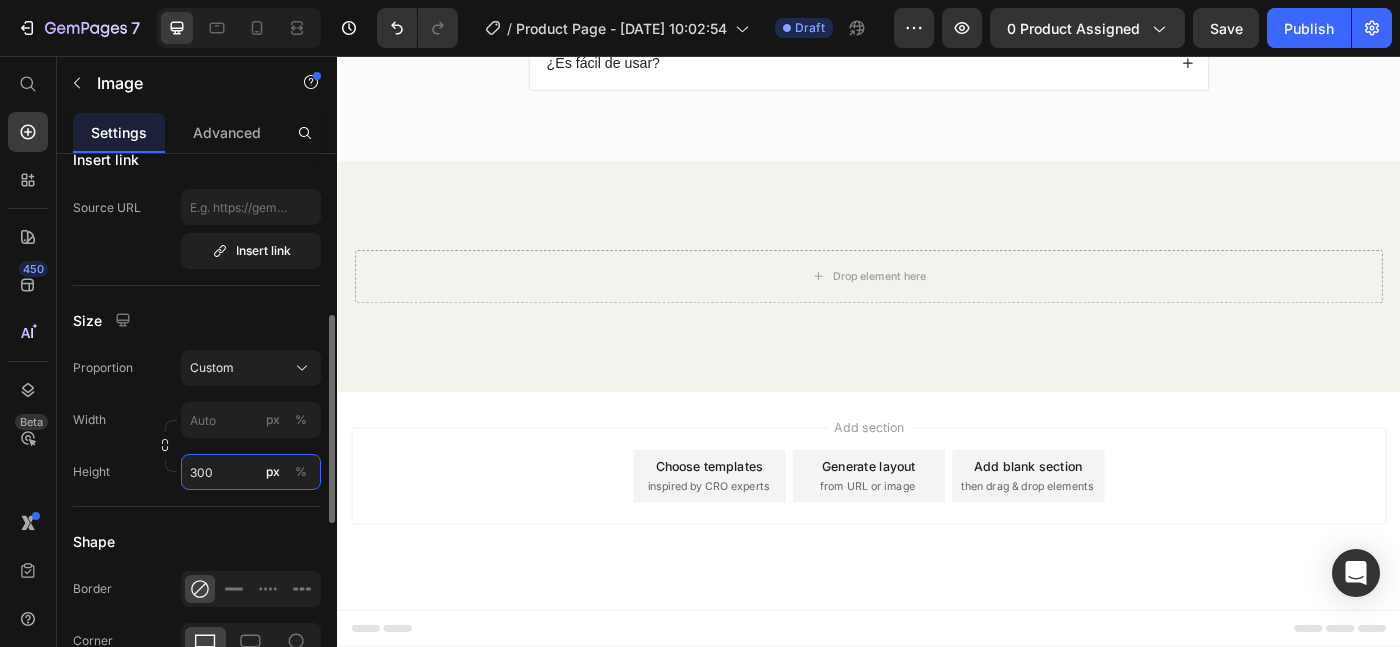 drag, startPoint x: 231, startPoint y: 476, endPoint x: 153, endPoint y: 473, distance: 78.05767 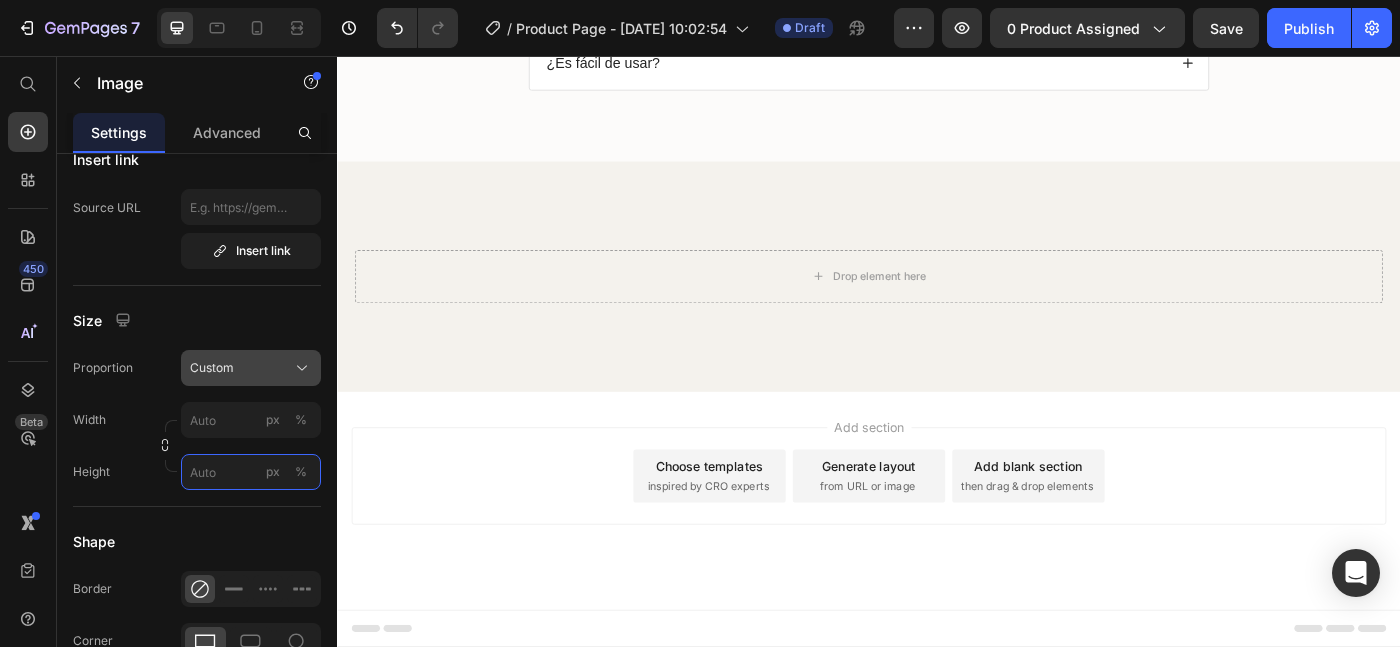 type 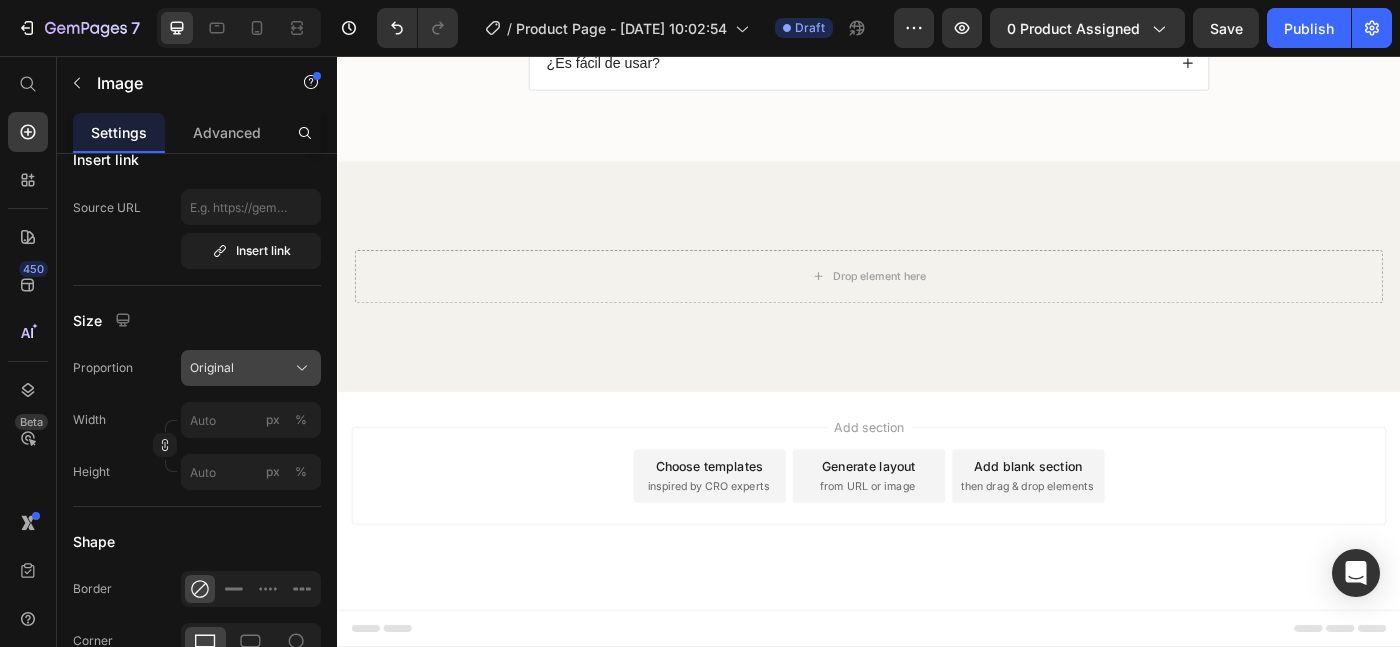 click on "Original" at bounding box center [251, 368] 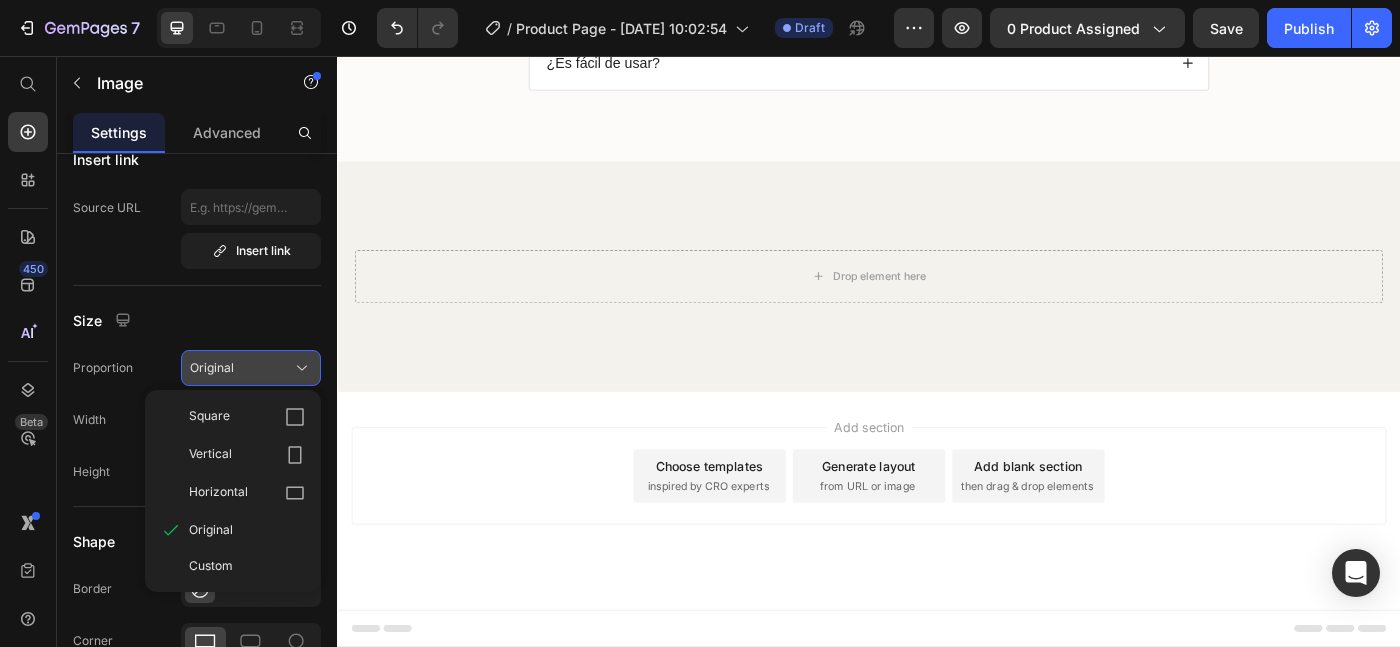 click 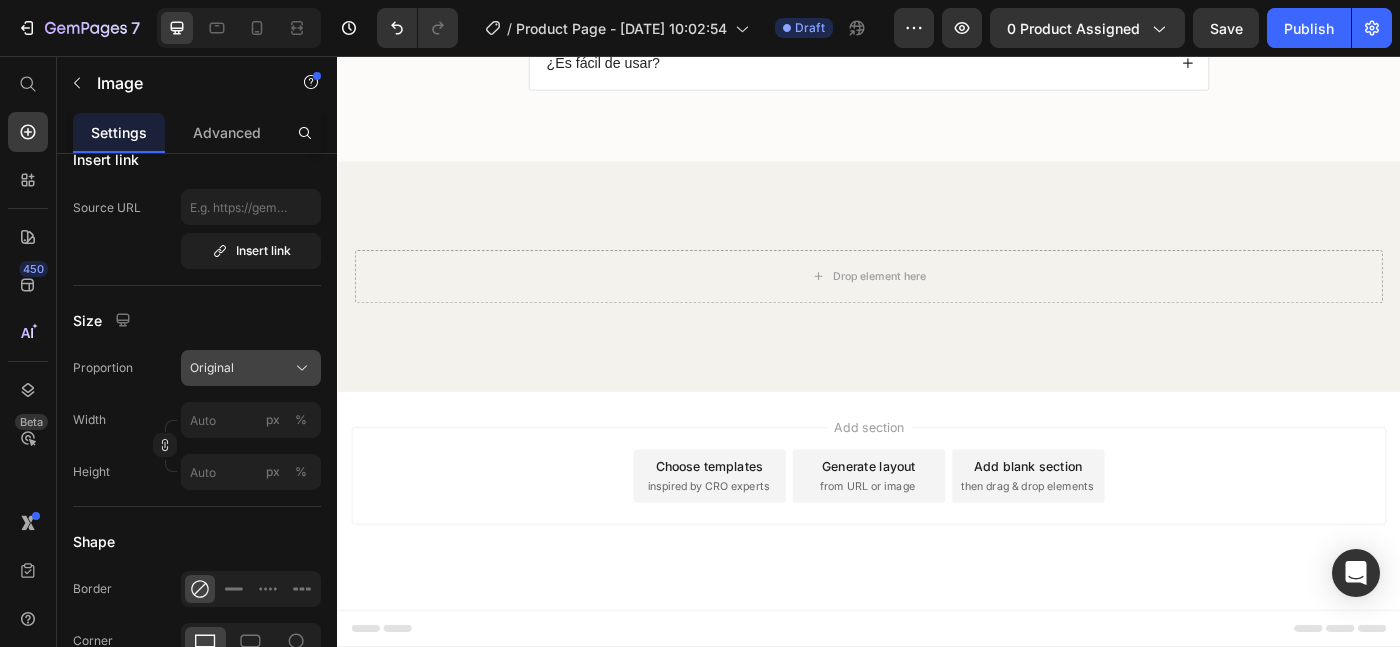 click on "Original" at bounding box center (251, 368) 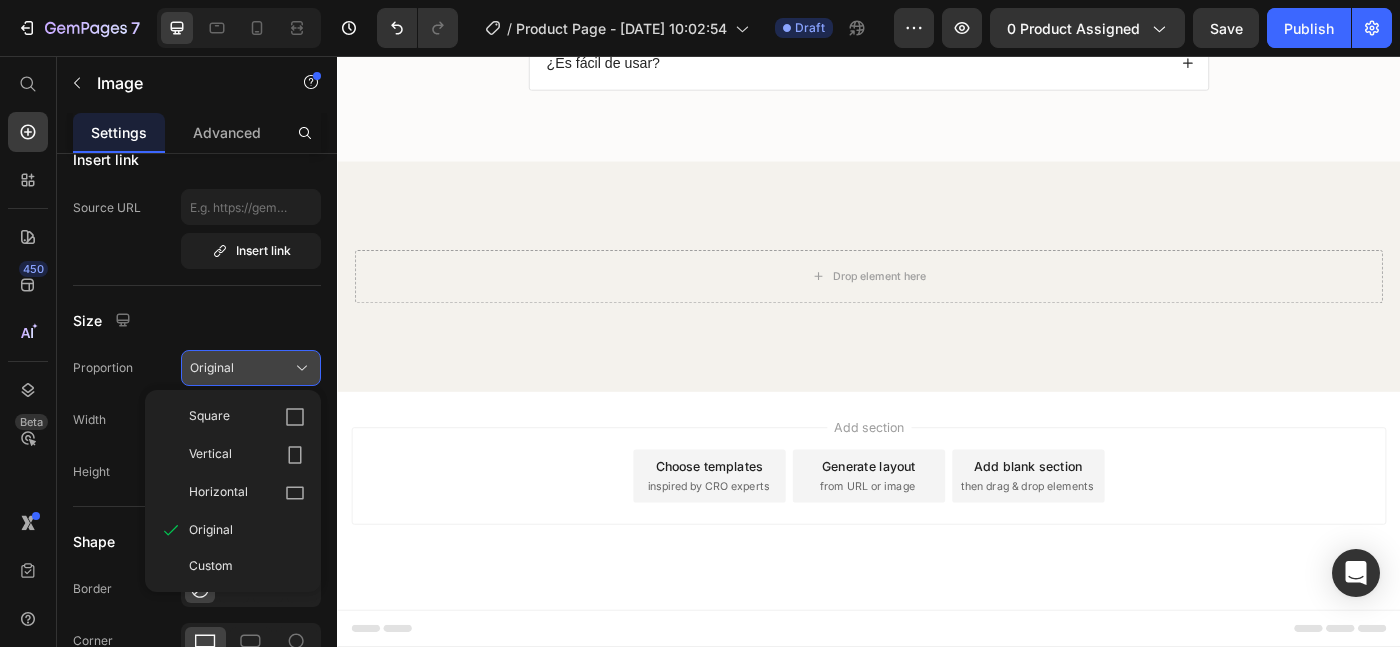click on "Original" 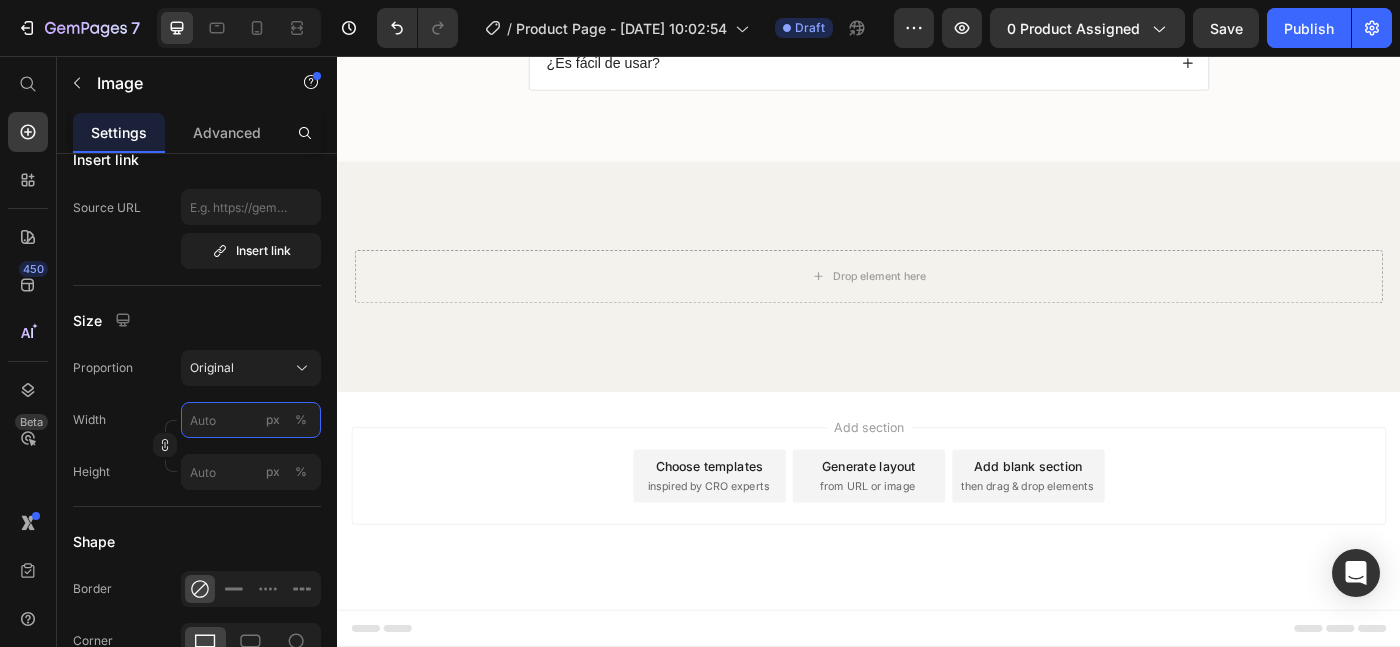 click on "px %" at bounding box center [251, 420] 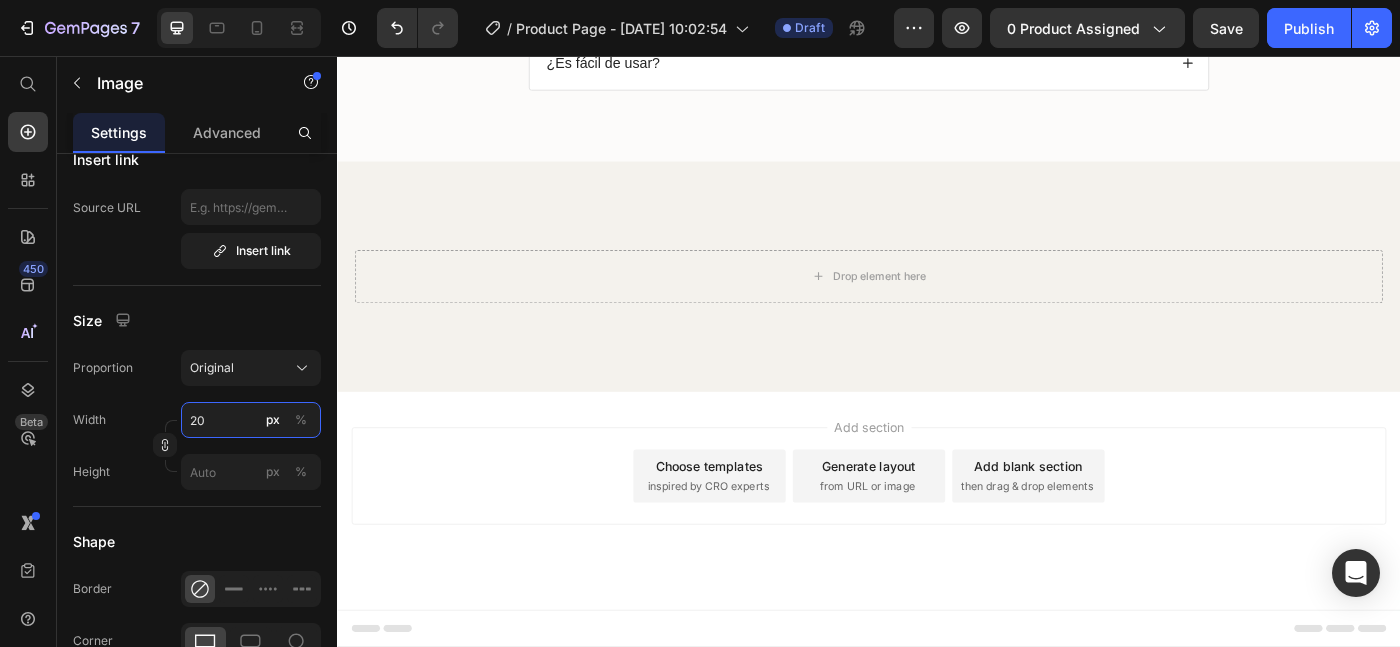 type on "2" 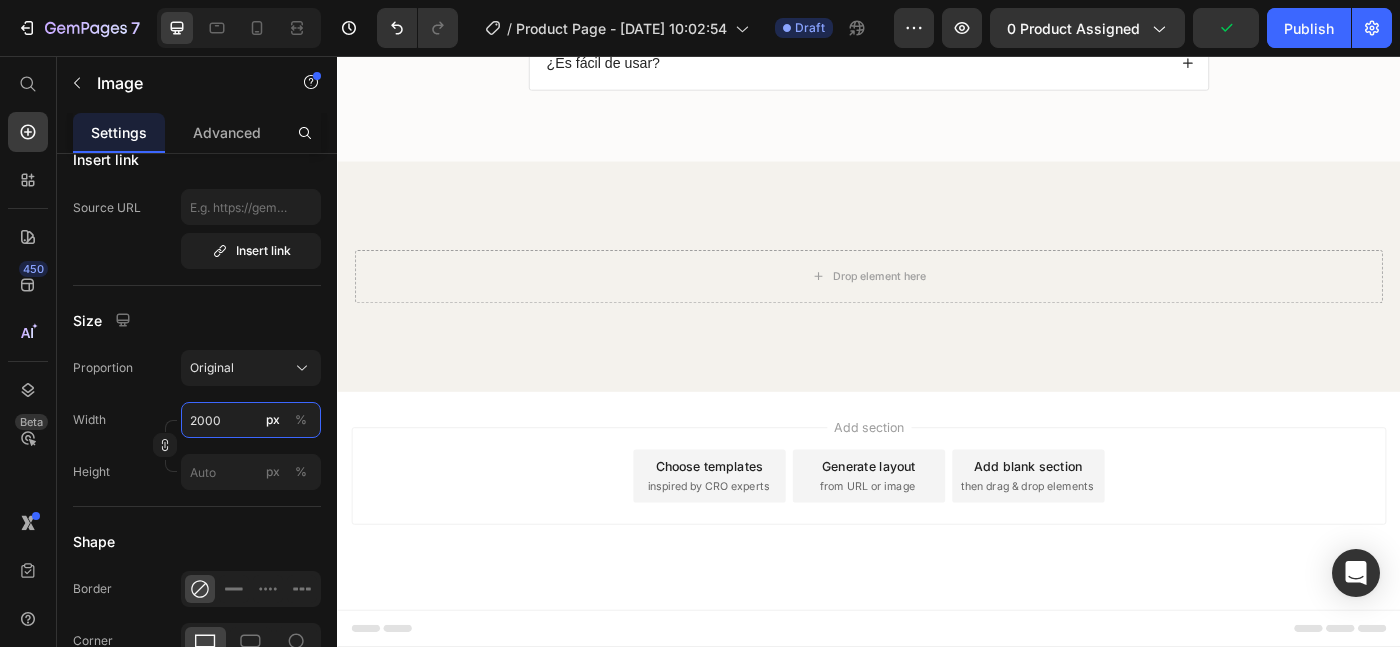 type on "500" 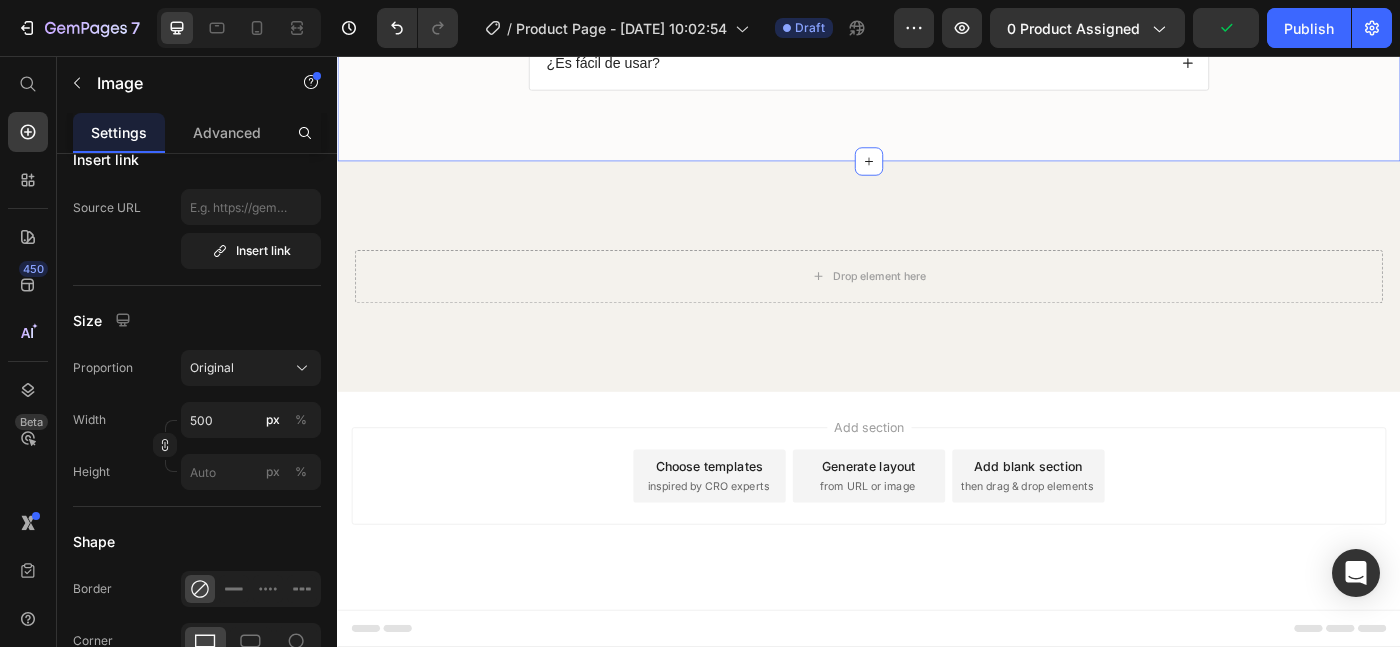 click on "Respuestas a Preguntas Frequentes Heading
¿Cómo se limpia el exprimidor manual?
¿Qué frutas se pueden exprimir con este producto?
¿El exprimidor es duradero?
¿Es fácil de usar? Accordion Row" at bounding box center [937, -95] 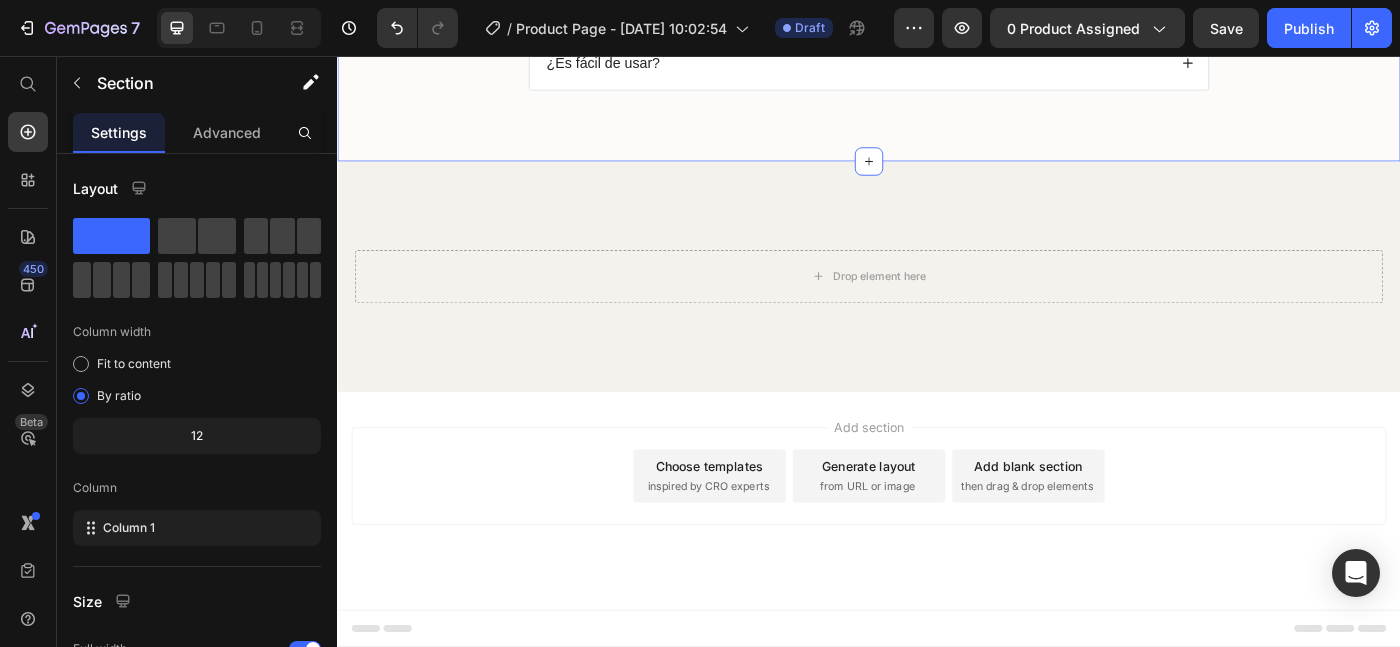 click on "Respuestas a Preguntas Frequentes Heading
¿Cómo se limpia el exprimidor manual?
¿Qué frutas se pueden exprimir con este producto?
¿El exprimidor es duradero?
¿Es fácil de usar? Accordion Row Section 4   You can create reusable sections Create Theme Section AI Content Write with [PERSON_NAME] What would you like to describe here? Tone and Voice Persuasive Product 💆🏻‍♂️ ¡Masajeador Inteligente de Espalda sin Cables! Show more Generate" at bounding box center [937, -111] 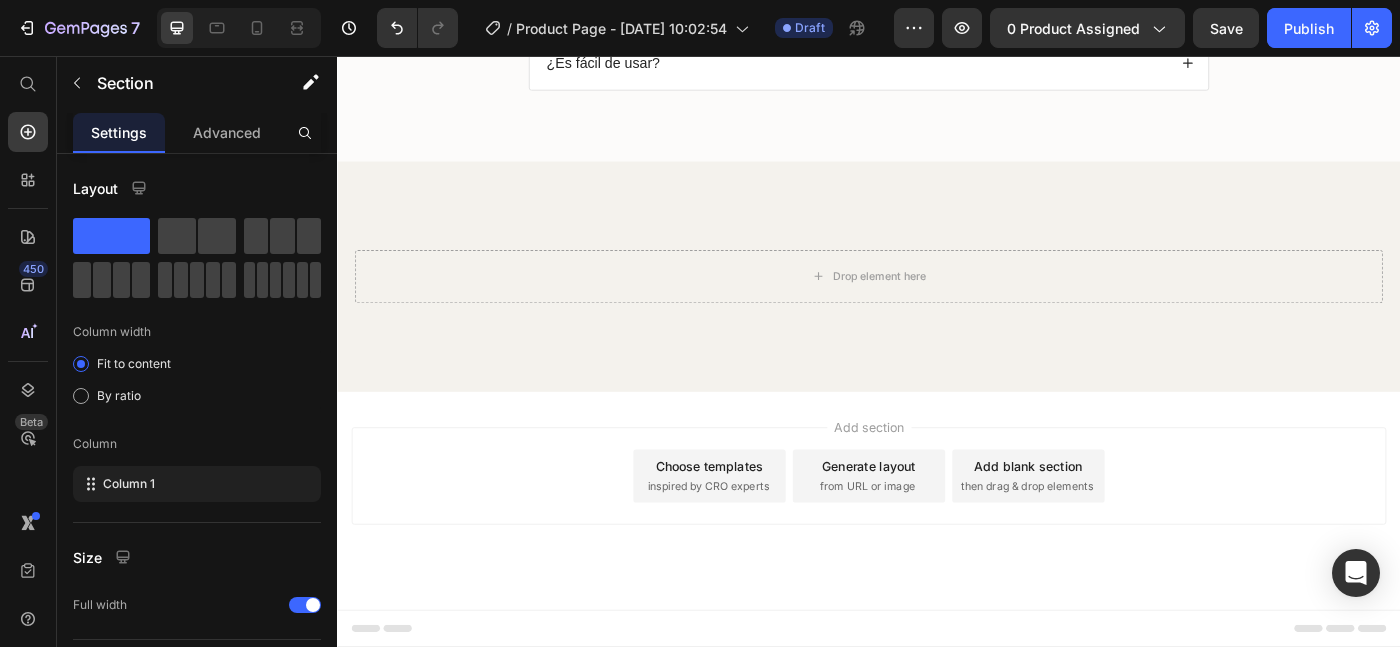 click on ""Es fácil de usar y limpiar, y me encanta que pueda exprimir diferentes tipos de frutas sin problema." Heading ¡Obtén jugo perfecto y sin pulpa de cualquier fruta con nuestro exprimidor manual de frutas! Su sistema práctico extrae todo el sabor sin residuos y su diseño fácil de limpiar te permite enjuagarlo en segundos, perfecto para mantener tu cocina impecable sin complicaciones. ¡Llévatelo a casa [DATE] y eleva tu experiencia de jugos al siguiente nivel!  Text Block Row Image Row "...y lo mejor es que no tendrás que preocuparte por el ruido que haces, ni desperdiciar ni una gota [PERSON_NAME]". Heading El exprimidor manual [PERSON_NAME] inoxidable está diseñado para maximizar la extracción [PERSON_NAME], asegurando que no se desperdicie ni una gota. Con su filtro de precisión y sistema ergonómico, te permite disfrutar de zumos frescos y saludables sin complicaciones. Olvídate de los exprimidores que dejan restos y de los eléctricos difíciles de limpiar. Invierte en calidad y durabilidad para tu cocina! Row" at bounding box center [937, -1287] 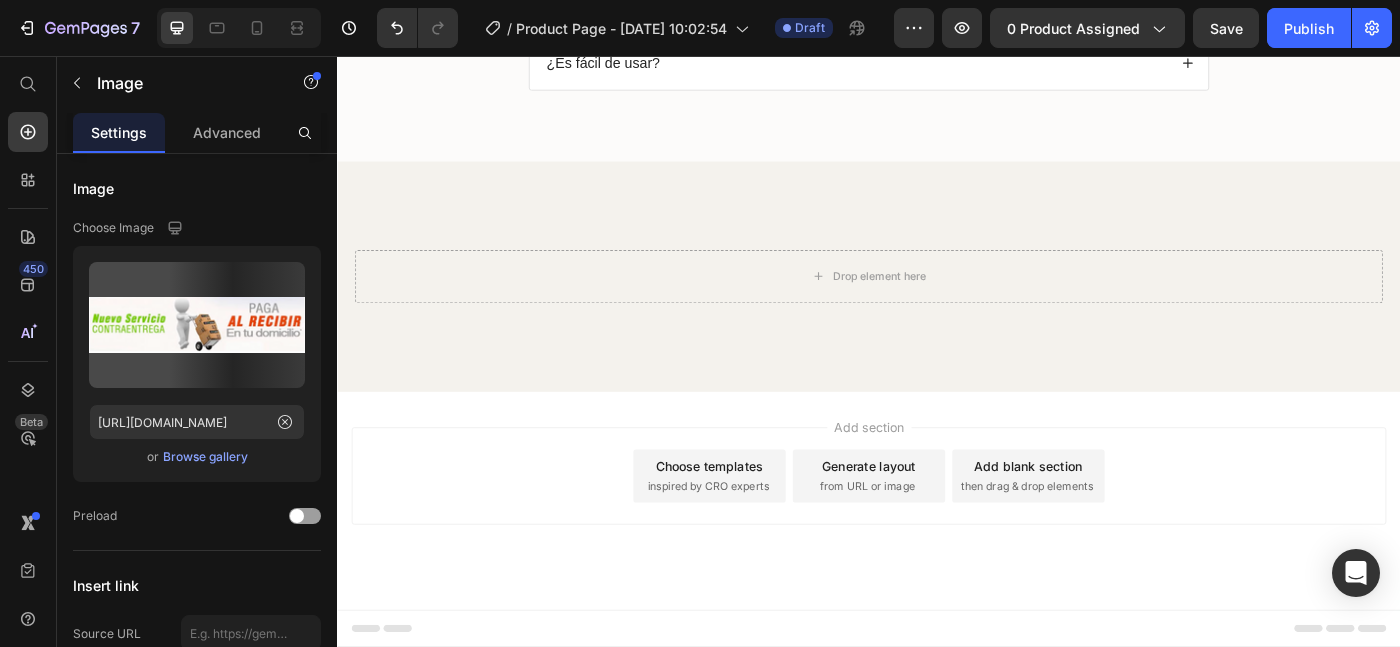 click at bounding box center [937, -427] 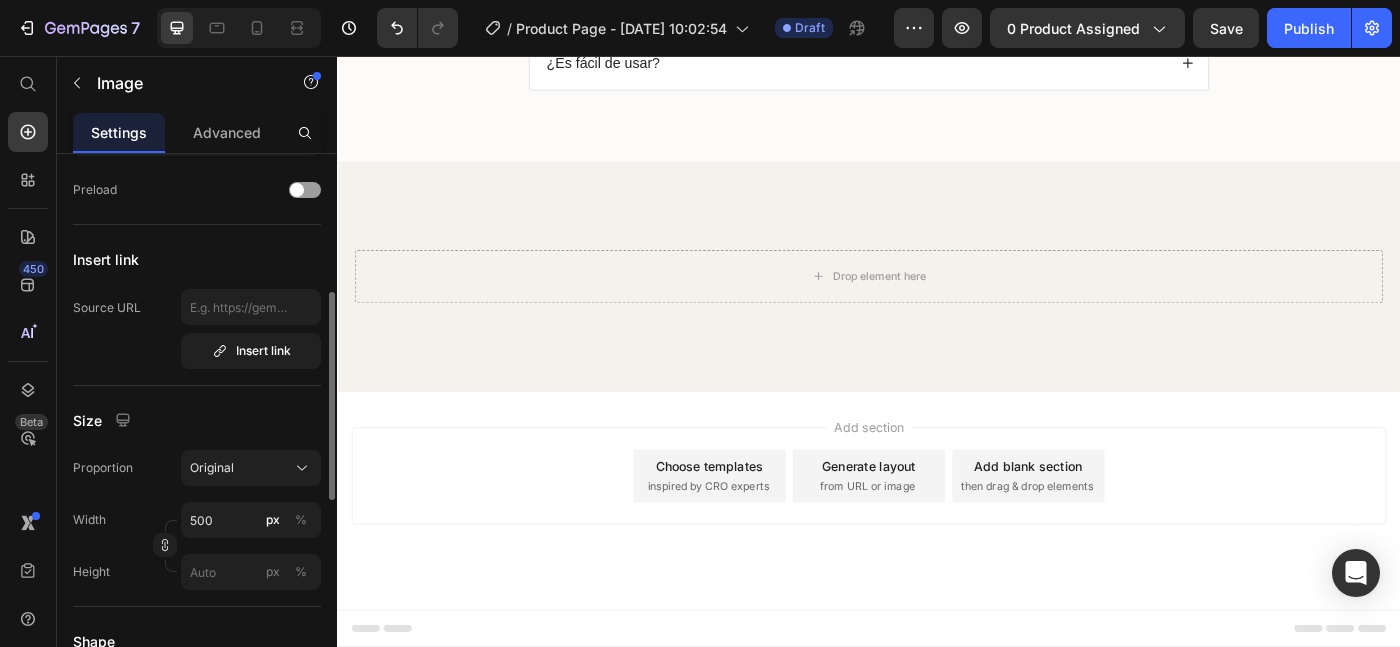 scroll, scrollTop: 344, scrollLeft: 0, axis: vertical 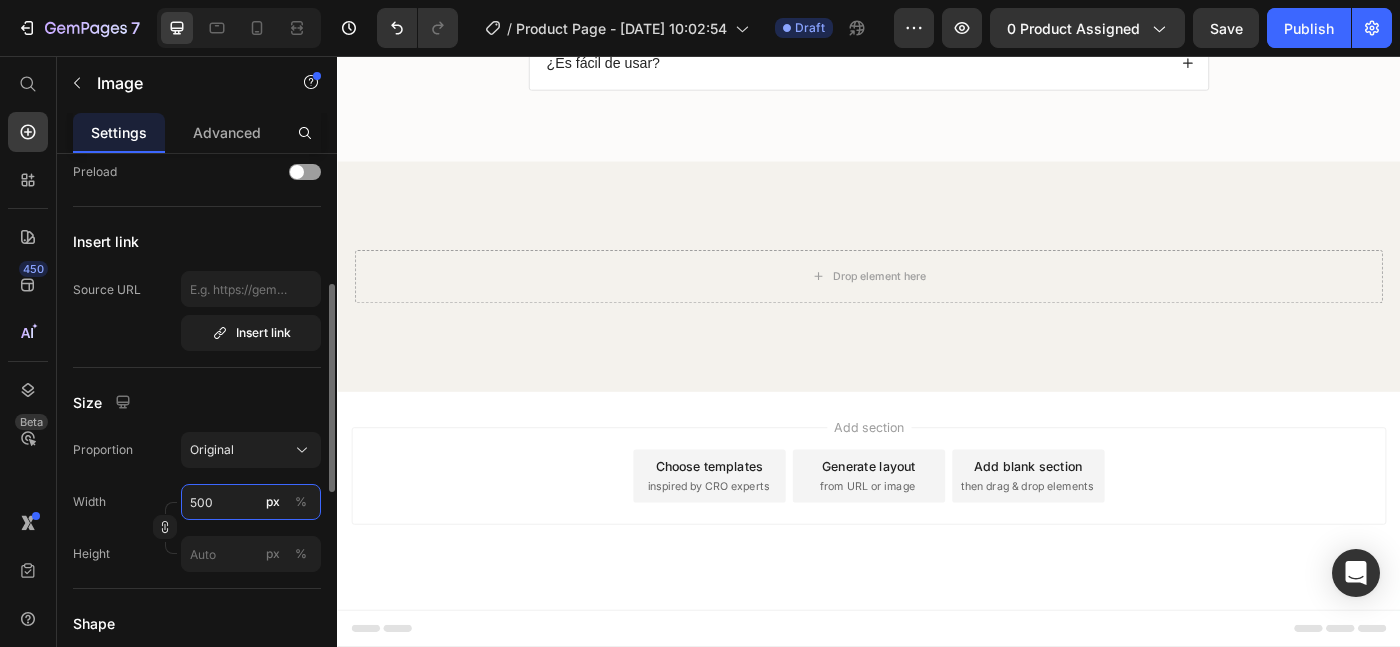 drag, startPoint x: 222, startPoint y: 505, endPoint x: 145, endPoint y: 502, distance: 77.05842 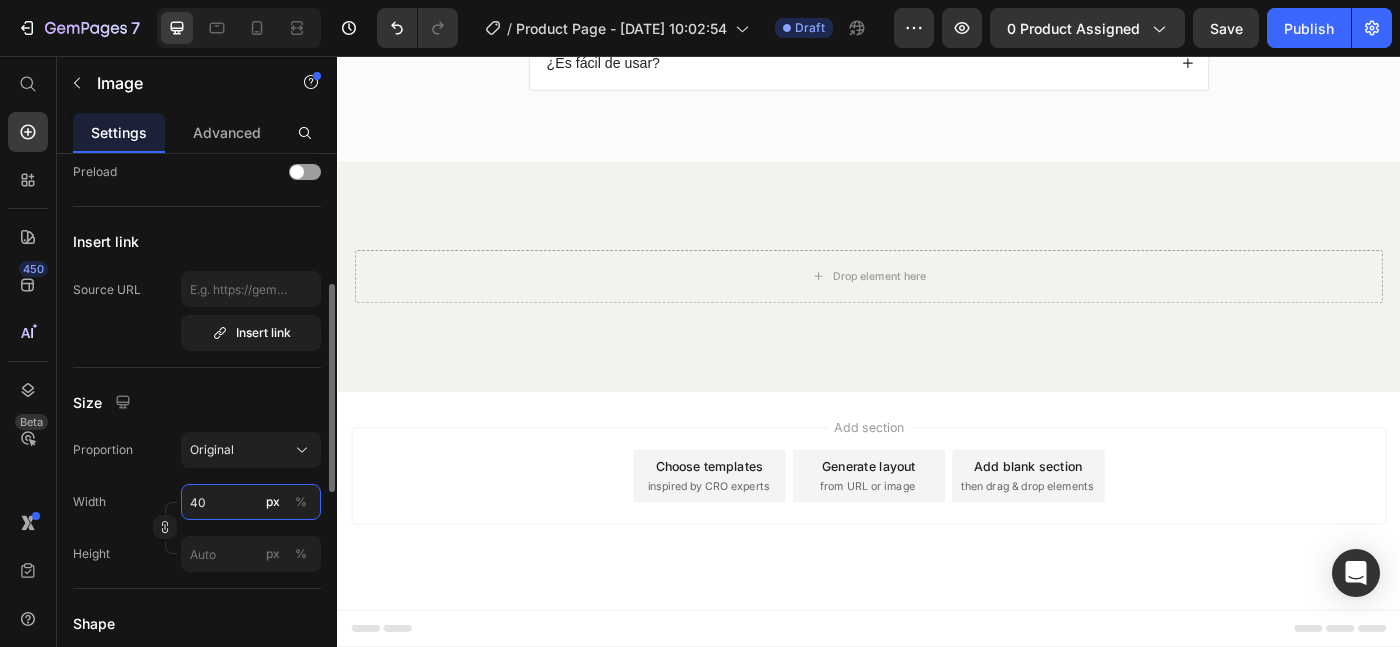 type on "400" 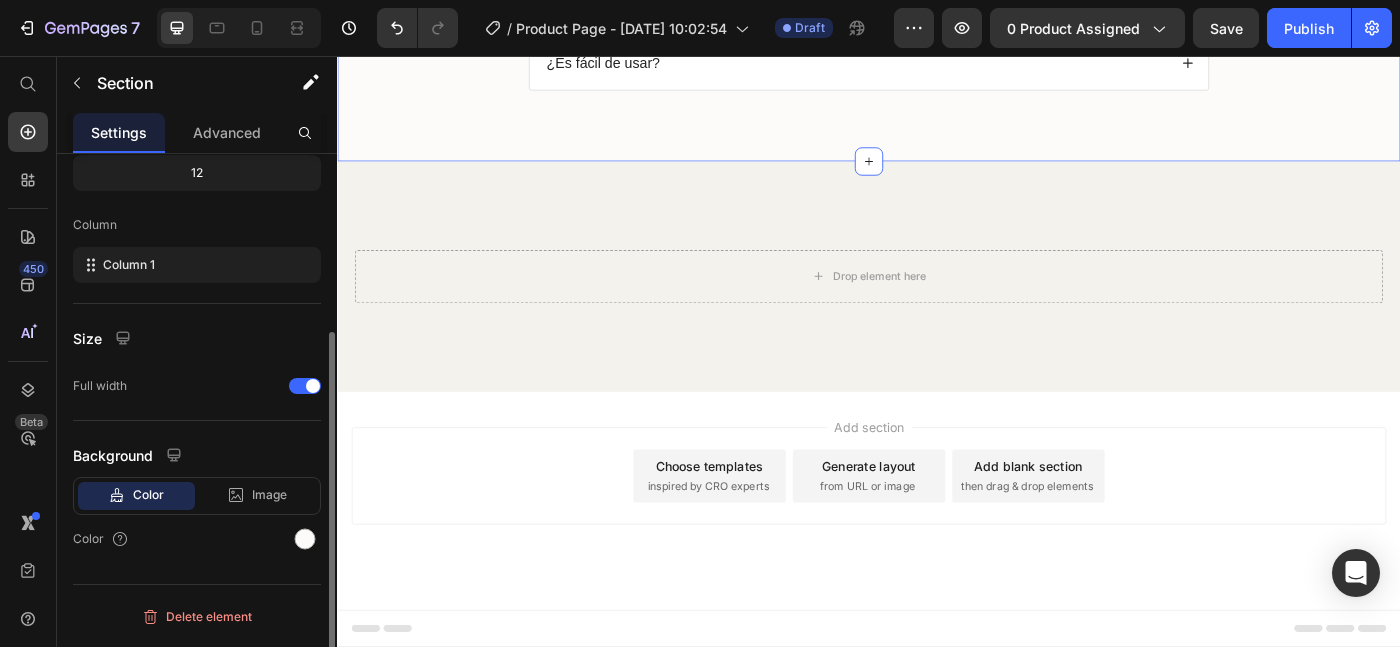 click on "Respuestas a Preguntas Frequentes Heading
¿Cómo se limpia el exprimidor manual?
¿Qué frutas se pueden exprimir con este producto?
¿El exprimidor es duradero?
¿Es fácil de usar? Accordion Row Section 4   You can create reusable sections Create Theme Section AI Content Write with [PERSON_NAME] What would you like to describe here? Tone and Voice Persuasive Product Show more Generate" at bounding box center (937, -111) 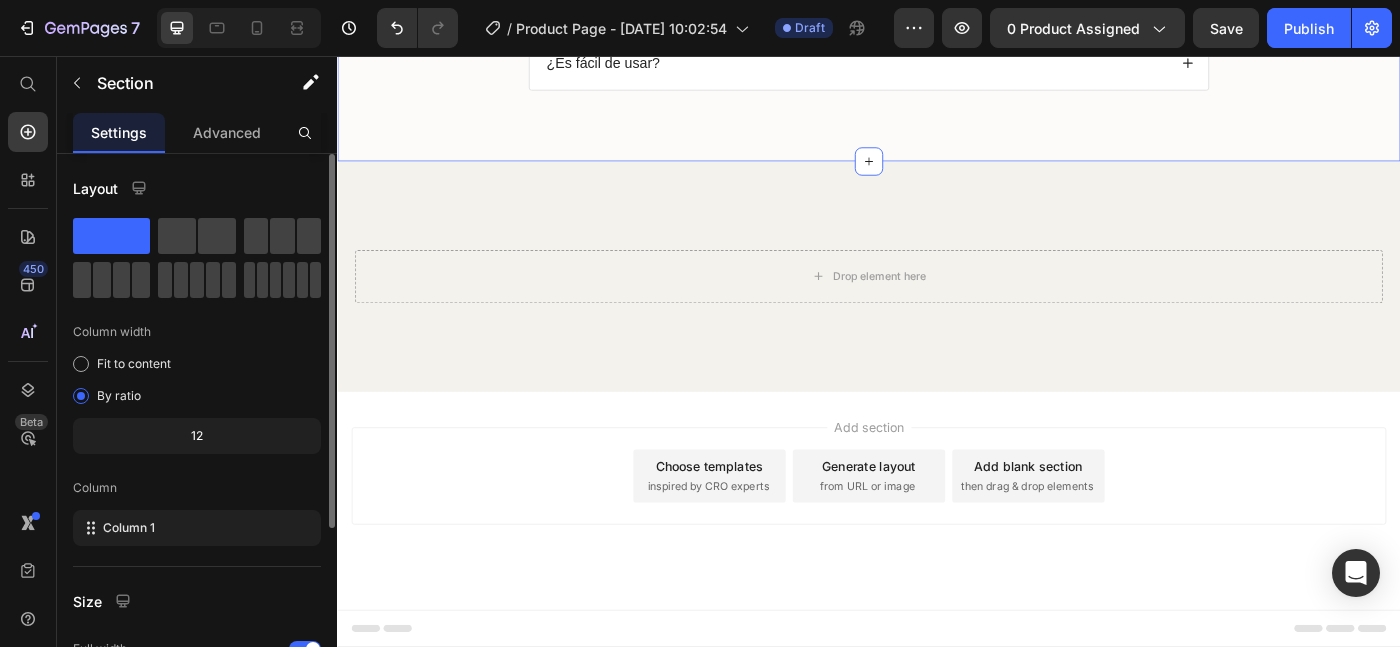 click on "Lorem ipsum dolor sit amet, consectetur adipiscing elit, sed do eiusmod tempor incididunt ut labore et dolore magna aliqua. Ut enim ad minim veniam, quis nostrud exercitation ullamco laboris nisi ut aliquip ex ea commodo consequat. Text Block Image Section 3" at bounding box center [937, -457] 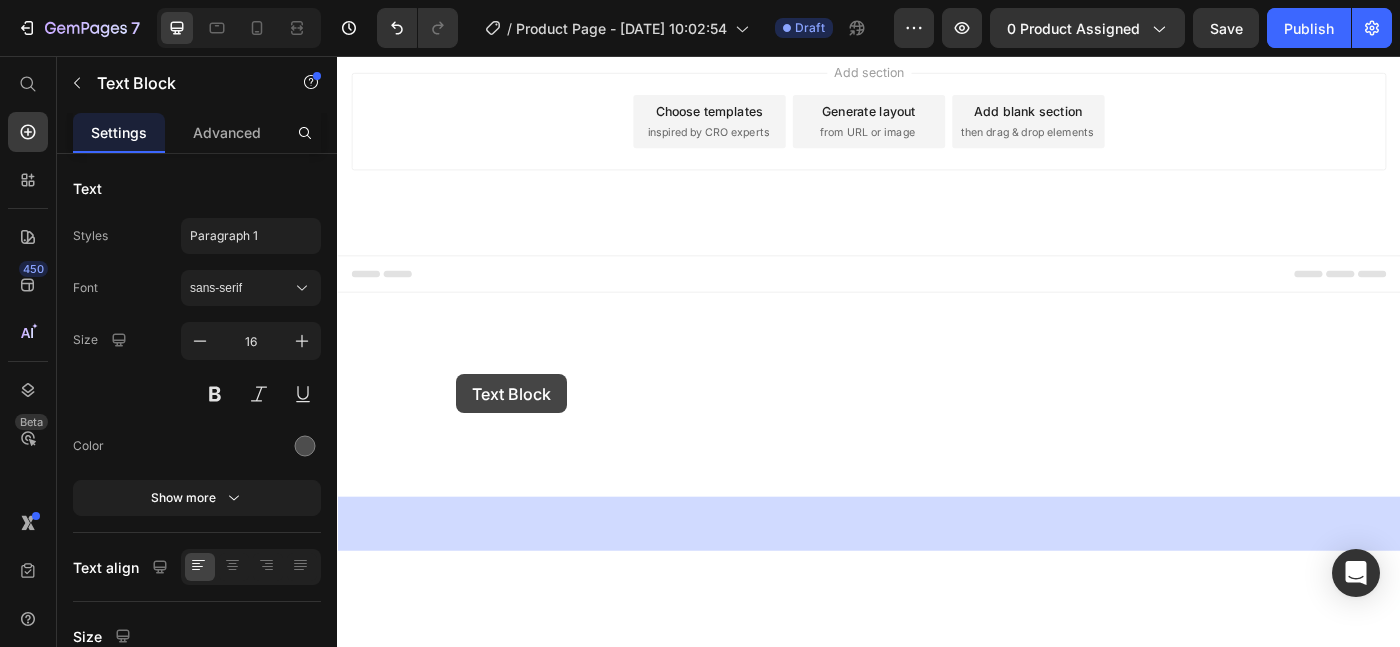 drag, startPoint x: 850, startPoint y: 406, endPoint x: 465, endPoint y: 375, distance: 386.24603 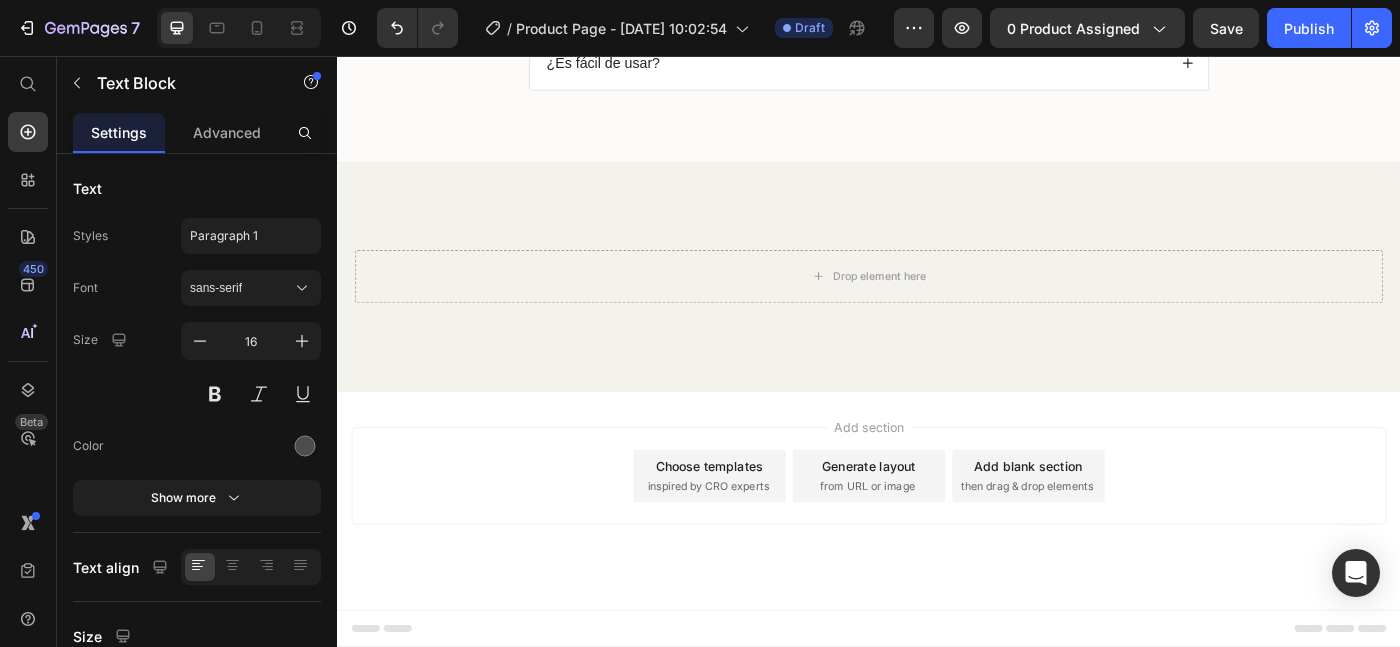 click on "Lorem ipsum dolor sit amet, consectetur adipiscing elit, sed do eiusmod tempor incididunt ut labore et dolore magna aliqua. Ut enim ad minim veniam, quis nostrud exercitation ullamco laboris nisi ut aliquip ex ea commodo consequat." at bounding box center [937, -457] 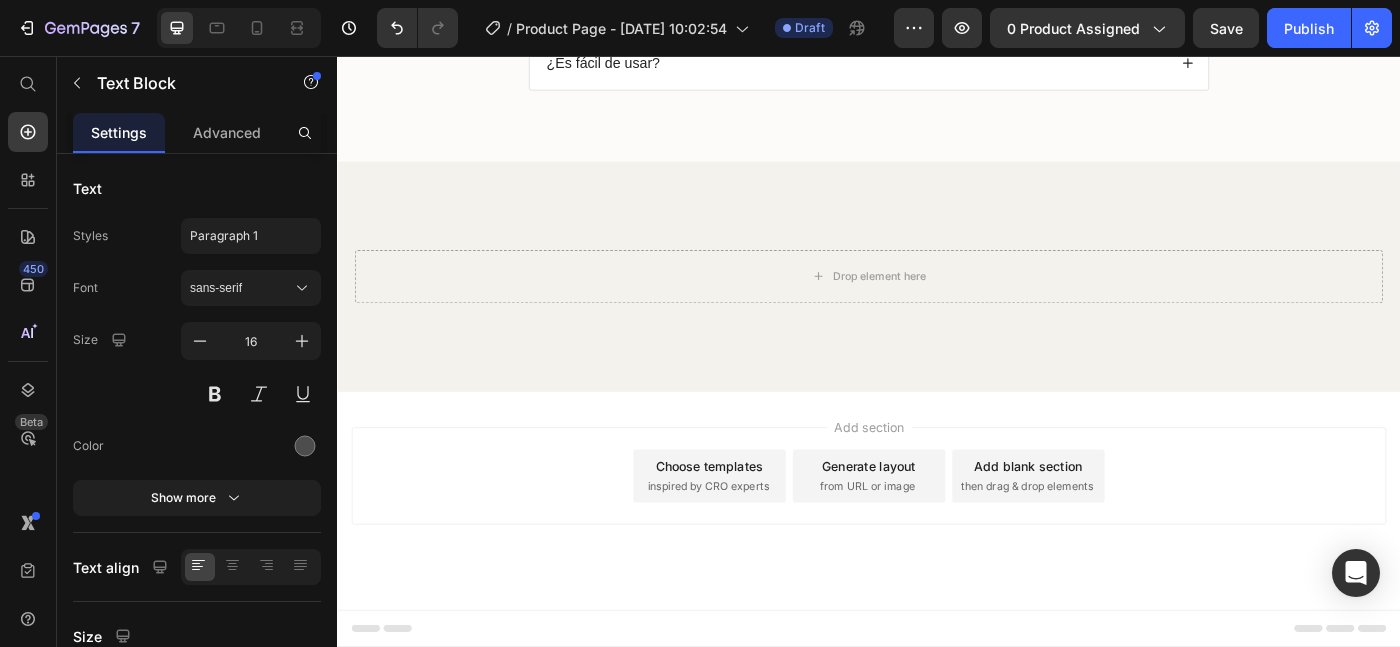 click on "Lorem ipsum dolor sit amet, consectetur adipiscing elit, sed do eiusmod tempor incididunt ut labore et dolore magna aliqua. Ut enim ad minim veniam, quis nostrud exercitation ullamco laboris nisi ut aliquip ex ea commodo consequat." at bounding box center (937, -457) 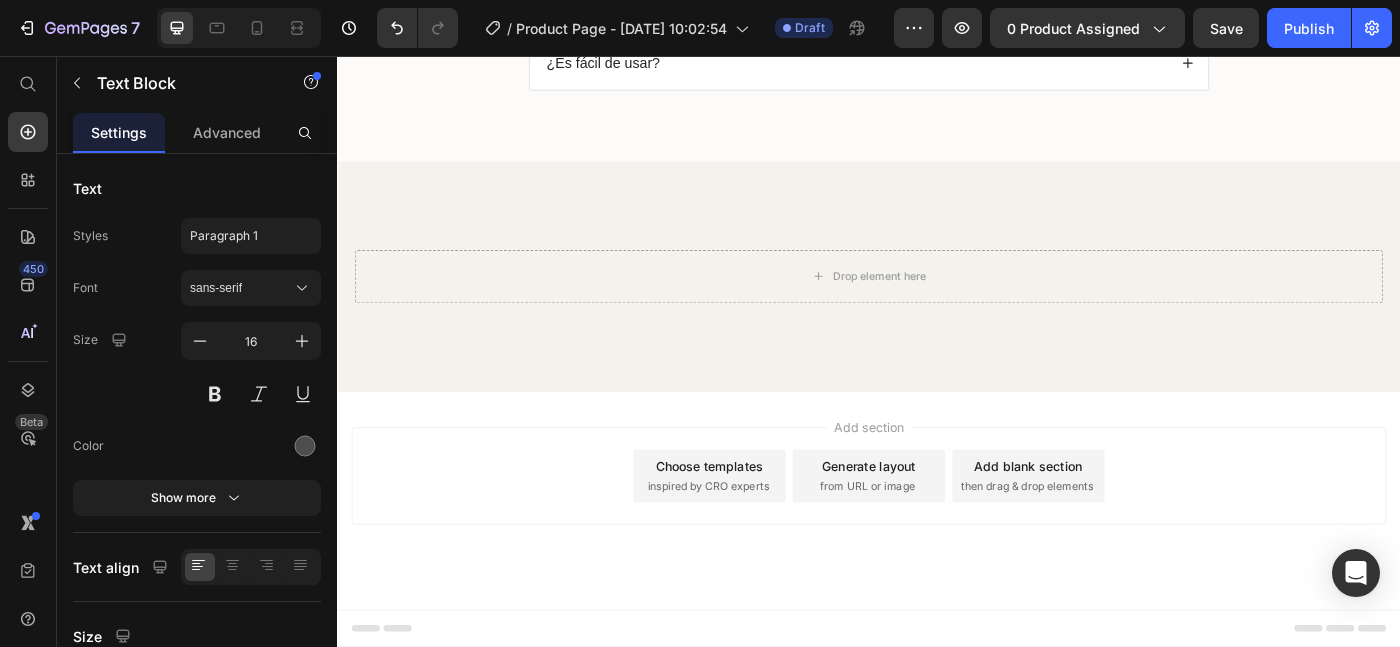 click on "📬  Recibe primero, paga después 🚀  Envío rápido y pago contra entrega 🧘‍♂️  Compra con total tranquilidad" at bounding box center [937, -472] 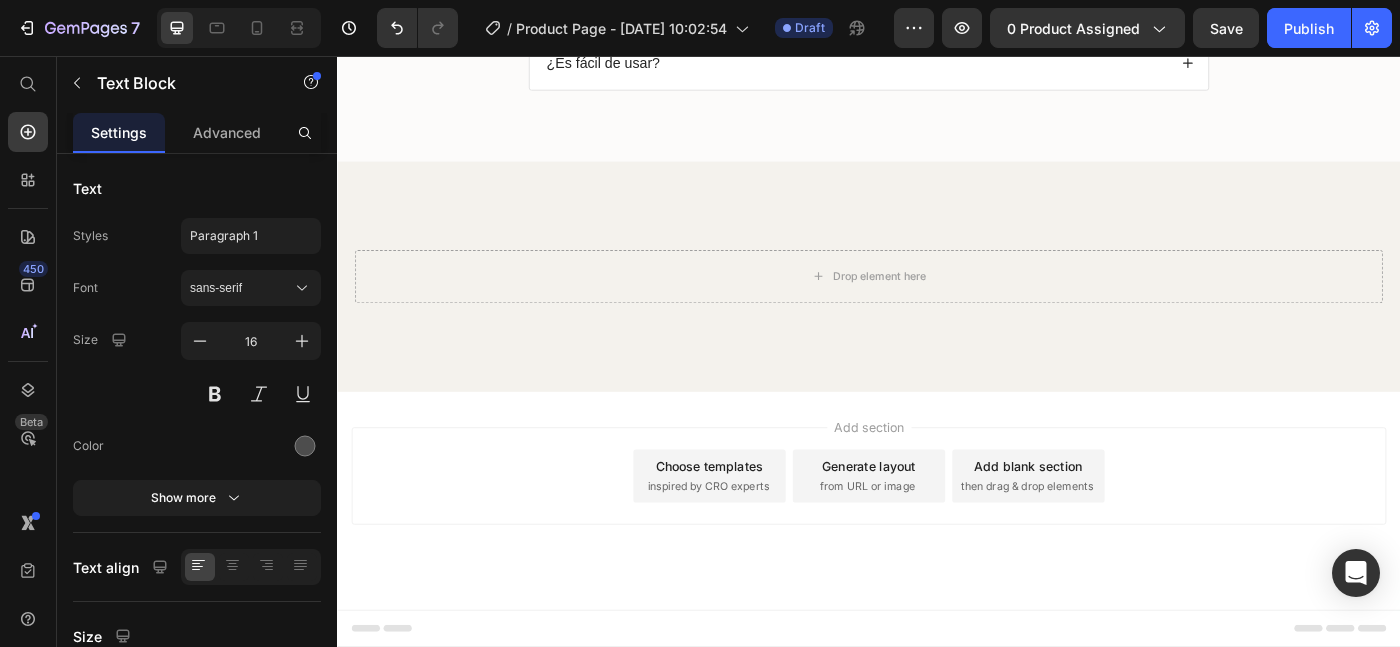 click on "📬  Recibe primero, paga después 🚀  Envío rápido y pago contra entrega 🧘‍♂️  Compra con total tranquilidad" at bounding box center (937, -472) 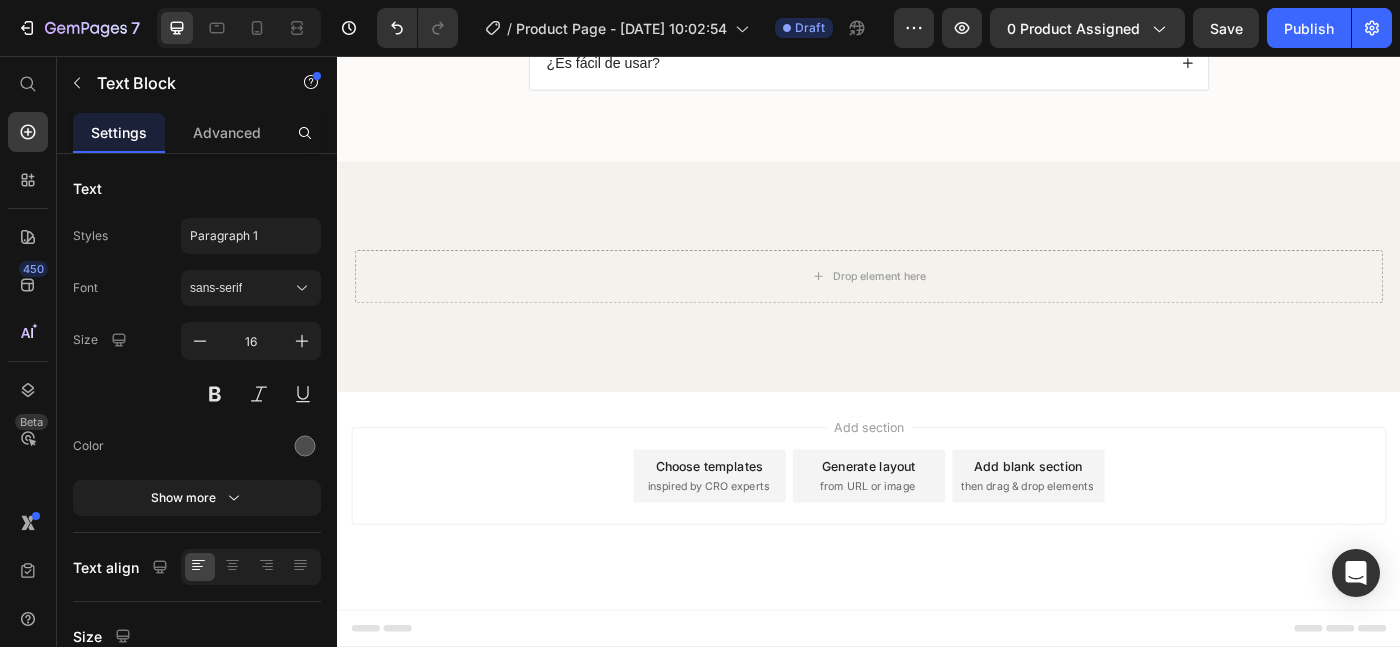 click on "📬  Recibe primero, paga después 🚀  Envío rápido y pago contra entrega 🧘‍♂️  Compra con total tranquilidad" at bounding box center [937, -472] 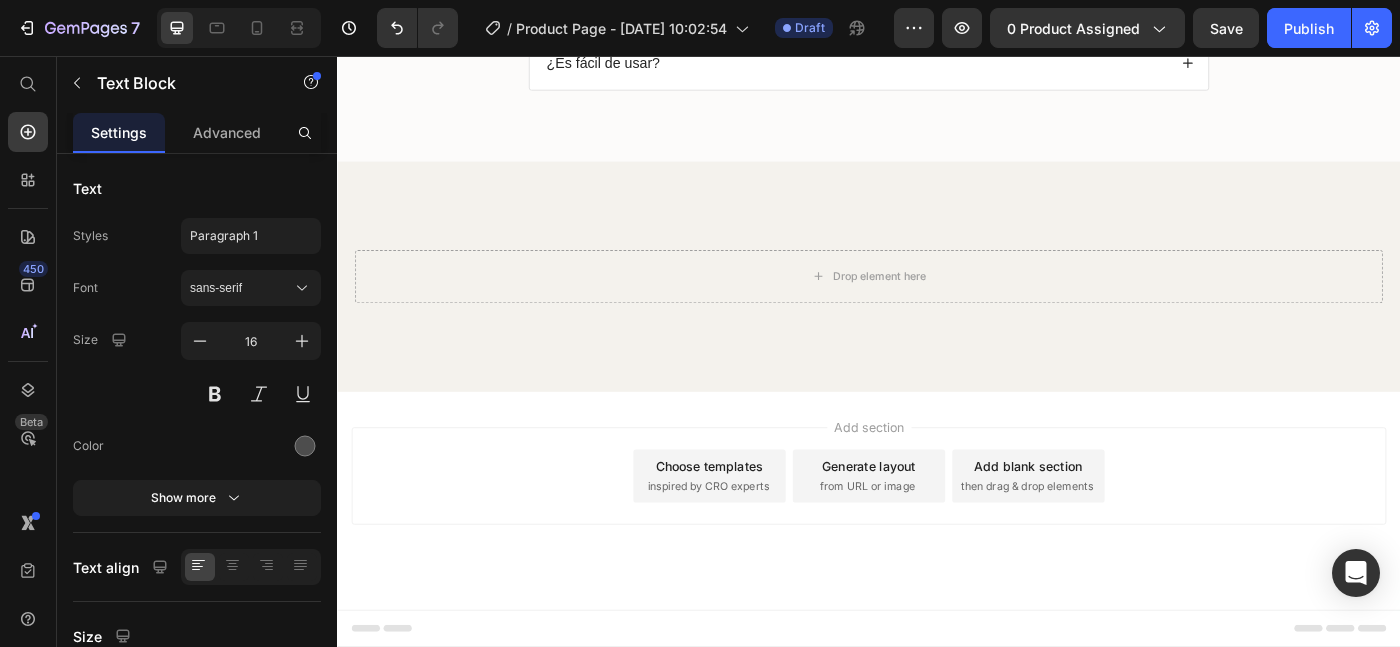 drag, startPoint x: 360, startPoint y: 410, endPoint x: 646, endPoint y: 403, distance: 286.08566 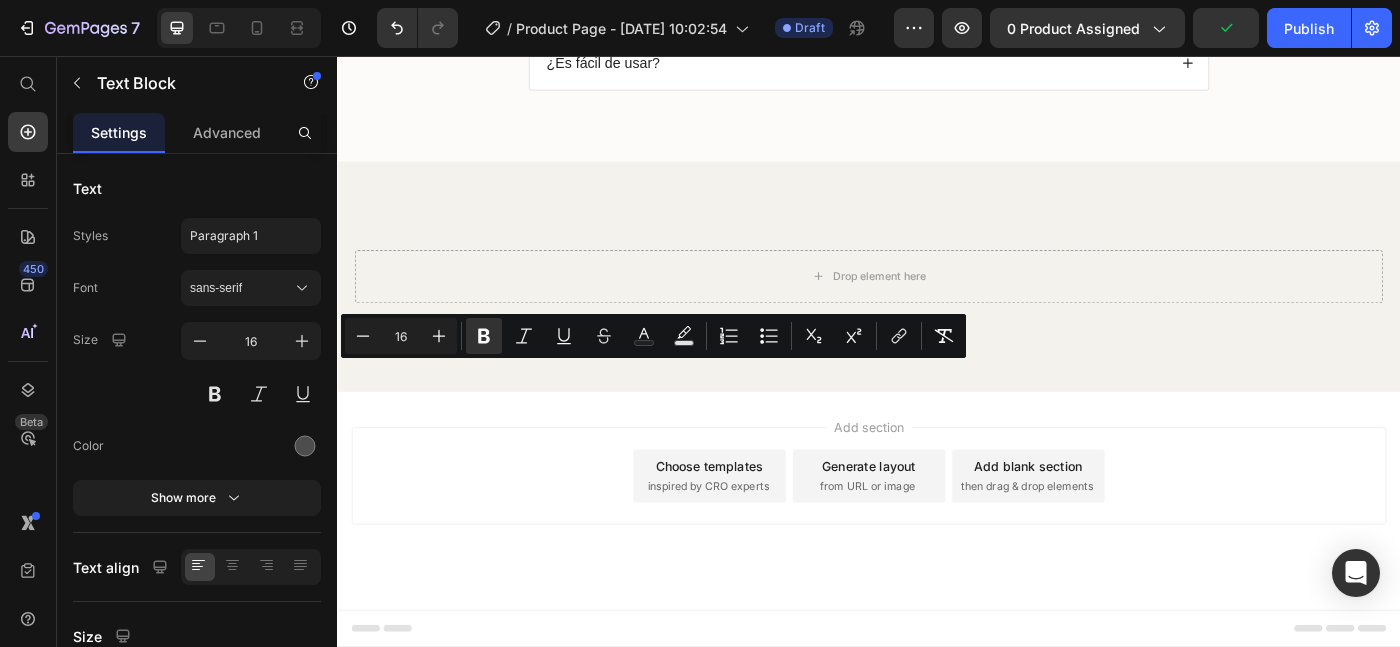 copy on "🚀  Envío rápido y pago contra entrega" 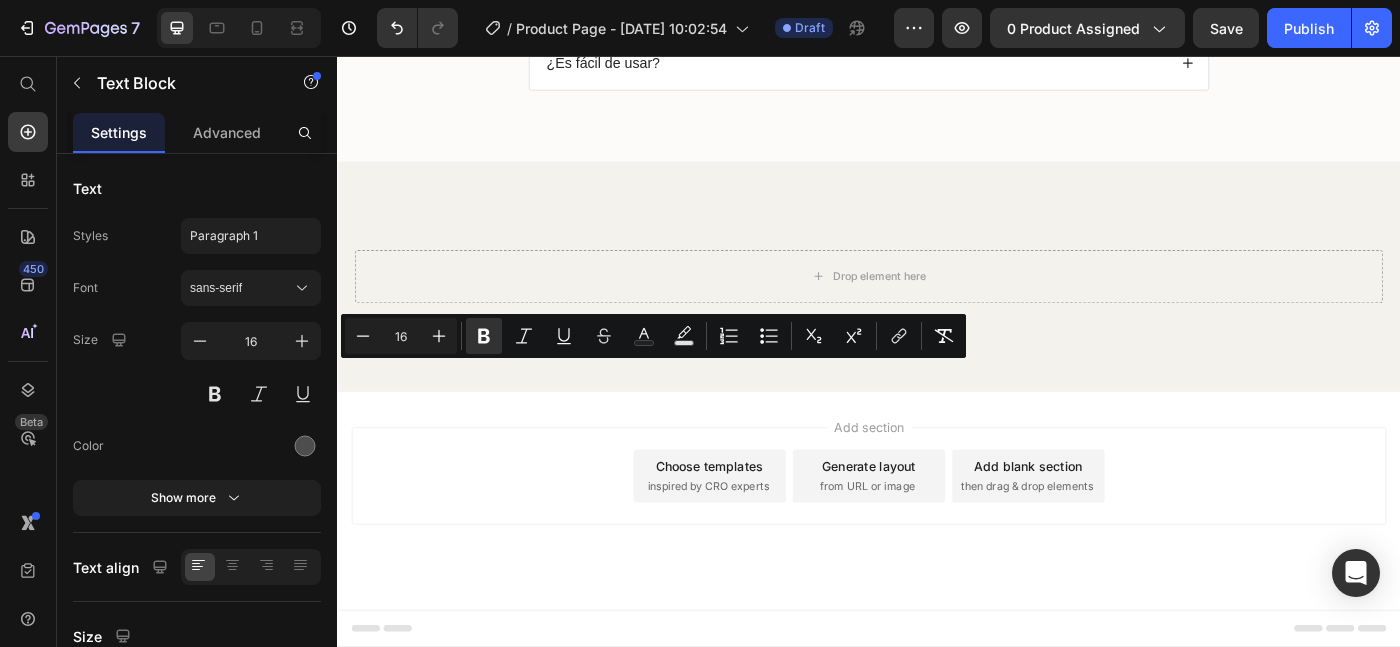 click on "📬  Recibe primero, paga después 🚀  Envío rápido y pago contra entrega 🧘‍♂️  Compra con total tranquilidad" at bounding box center [937, -472] 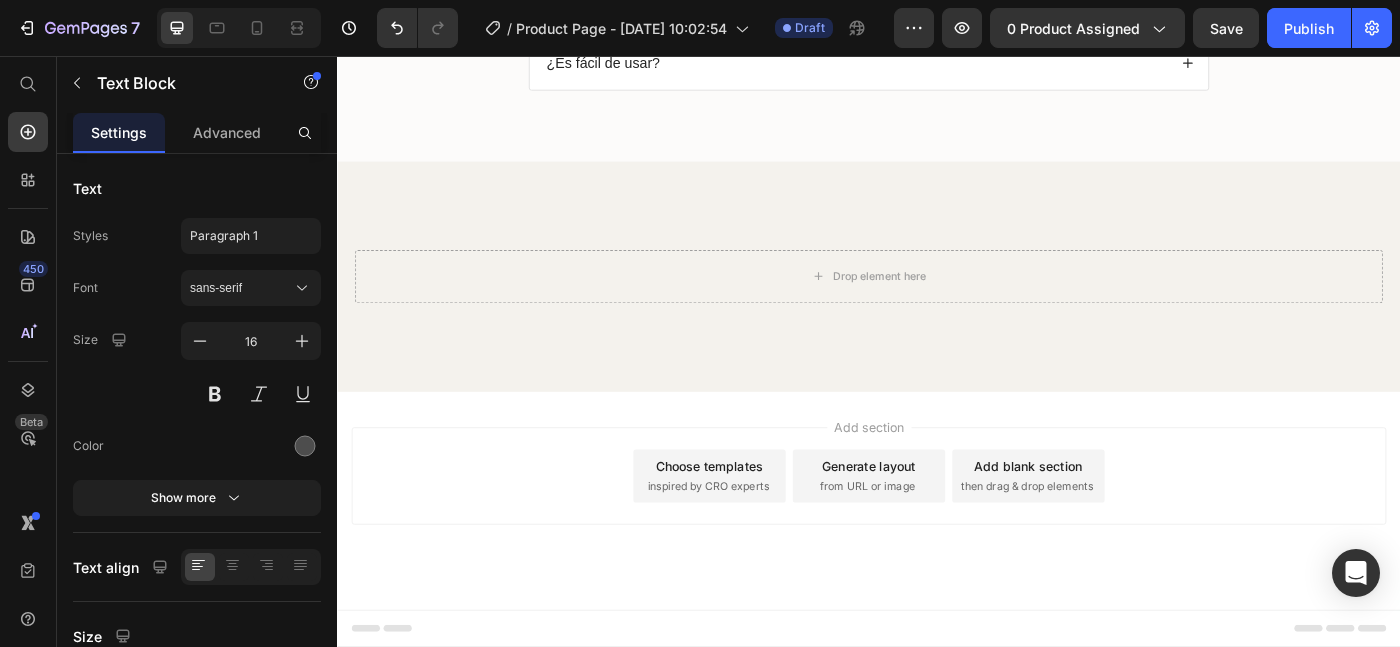 click on "📬  Recibe primero, paga después 🚀  Envío rápido y pago contra entrega 🧘‍♂️  Compra con total tranquilidad" at bounding box center (937, -472) 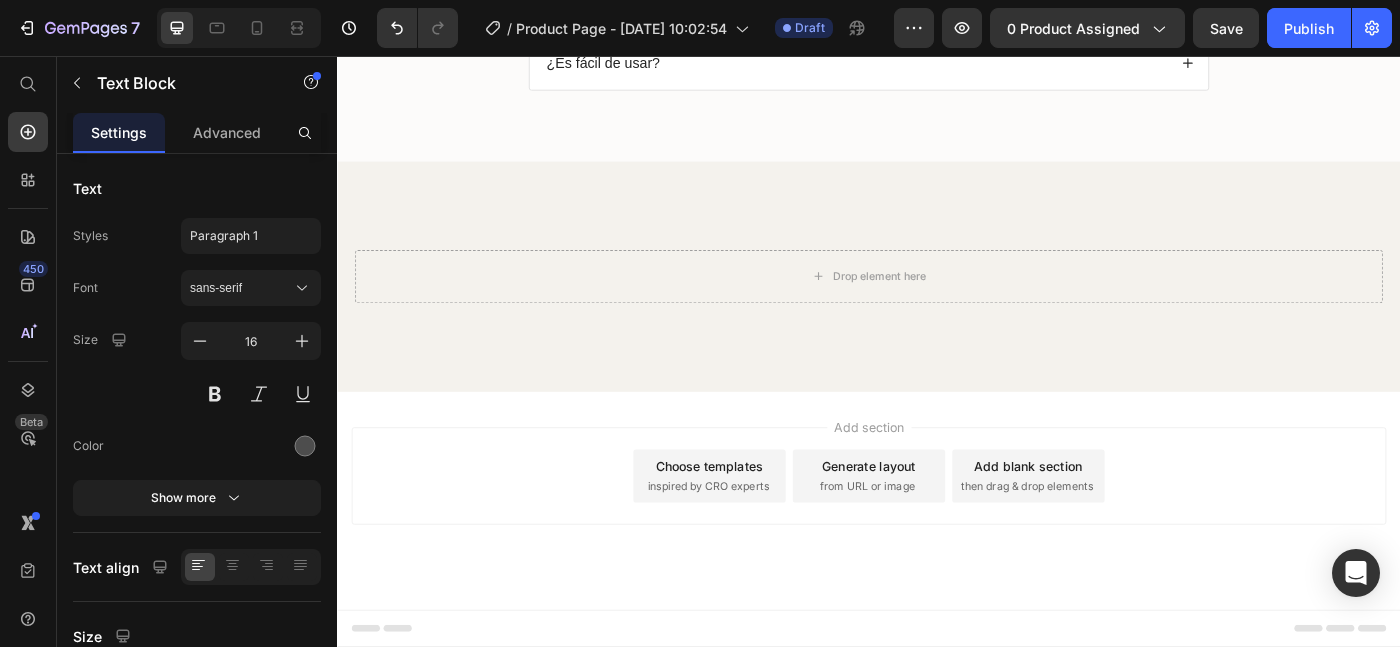 drag, startPoint x: 978, startPoint y: 383, endPoint x: 625, endPoint y: 384, distance: 353.0014 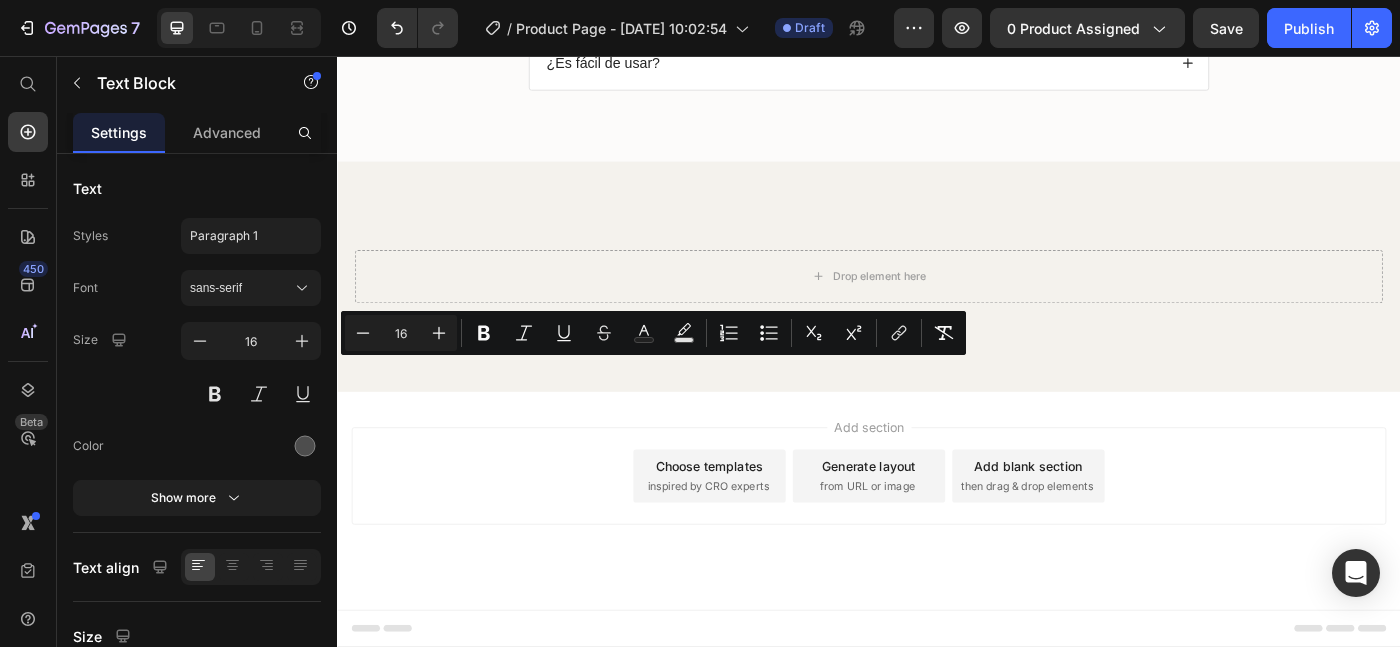 drag, startPoint x: 645, startPoint y: 404, endPoint x: 329, endPoint y: 417, distance: 316.2673 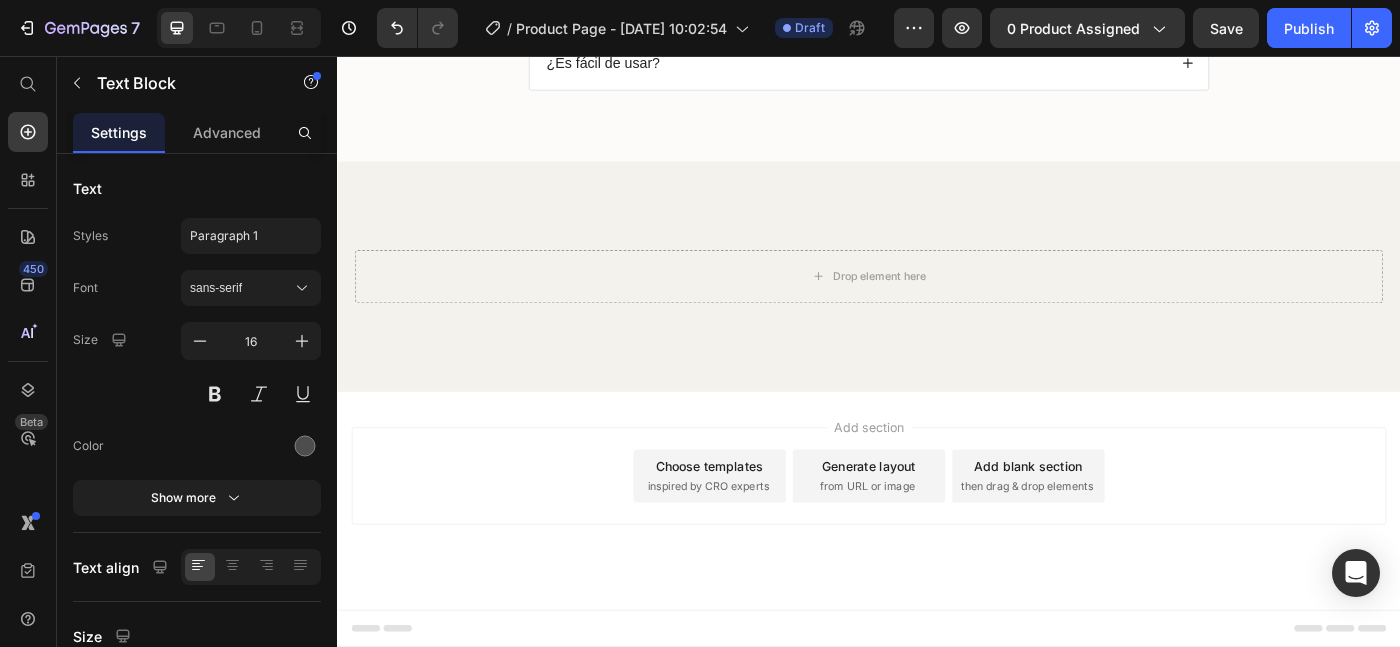 click on "📬  Recibe primero, paga después  -    ⁠⁠⁠⁠⁠⁠⁠ 🧘‍♂️  Compra con total tranquilidad" at bounding box center (937, -472) 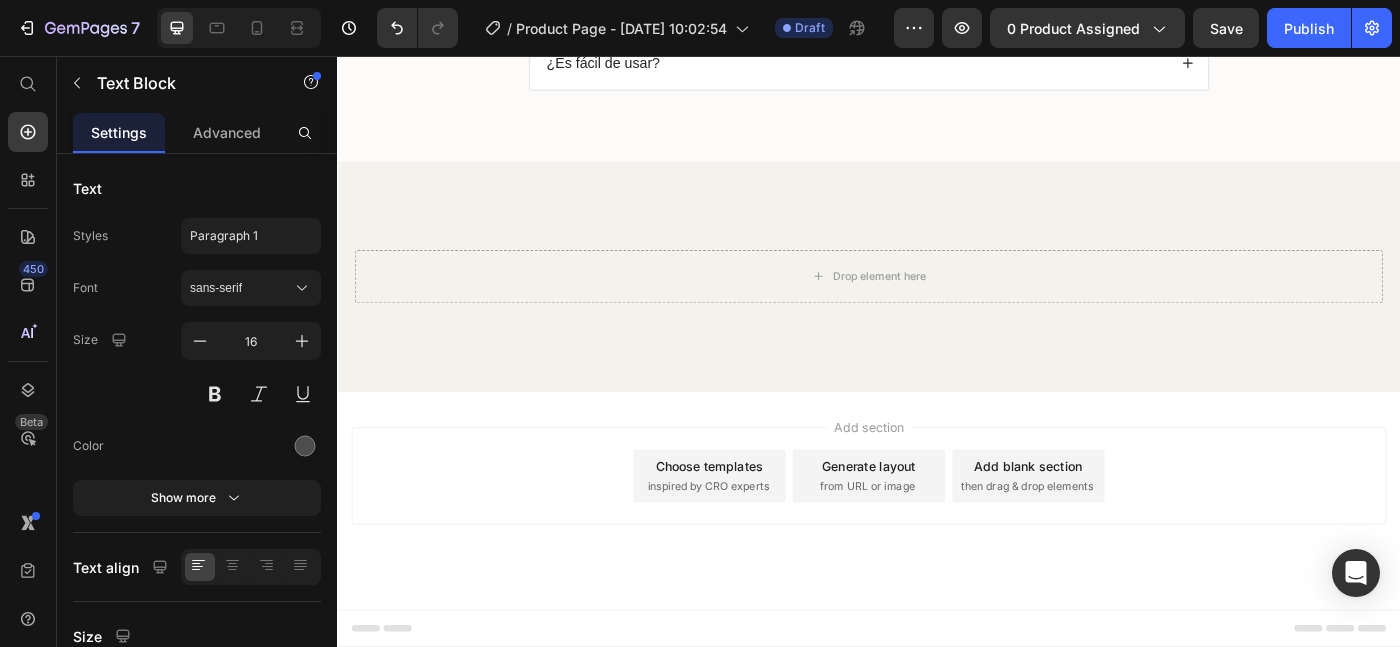 click on "📬  Recibe primero, paga después  -    🚀  Envío rápido y pago contra entrega 🧘‍♂️  Compra con total tranquilidad" at bounding box center [937, -472] 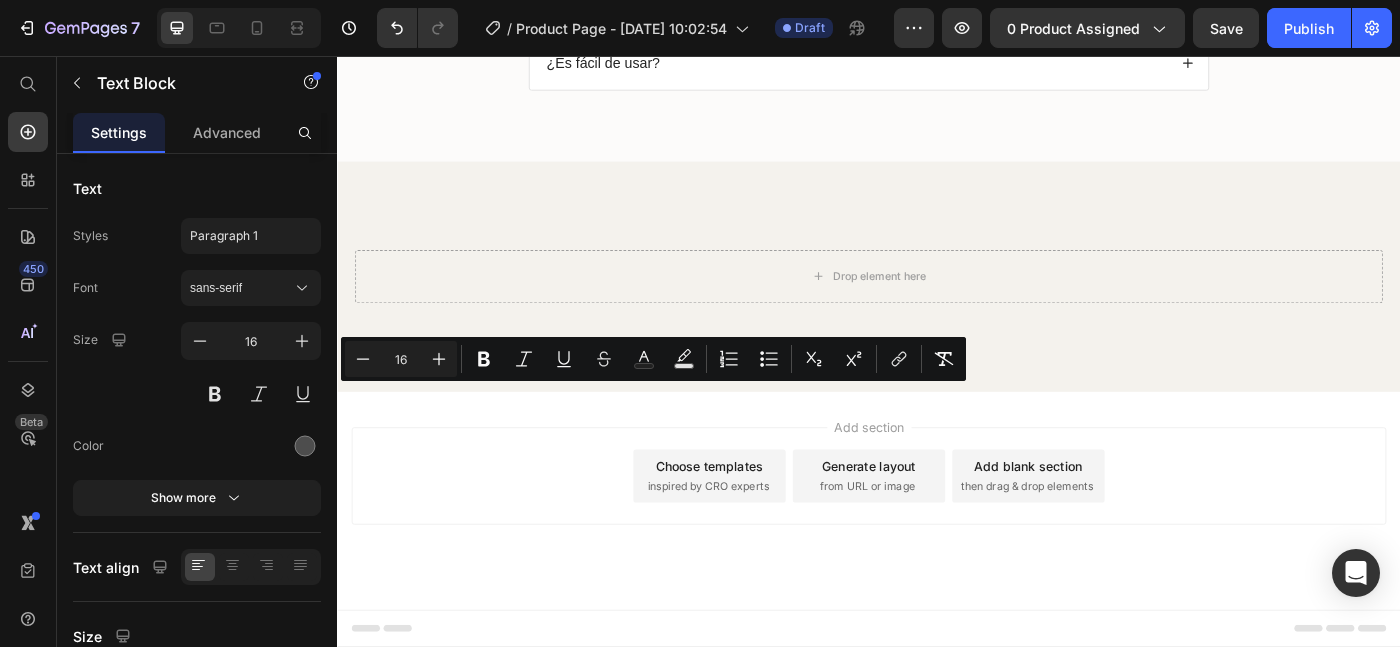 drag, startPoint x: 598, startPoint y: 434, endPoint x: 334, endPoint y: 431, distance: 264.01706 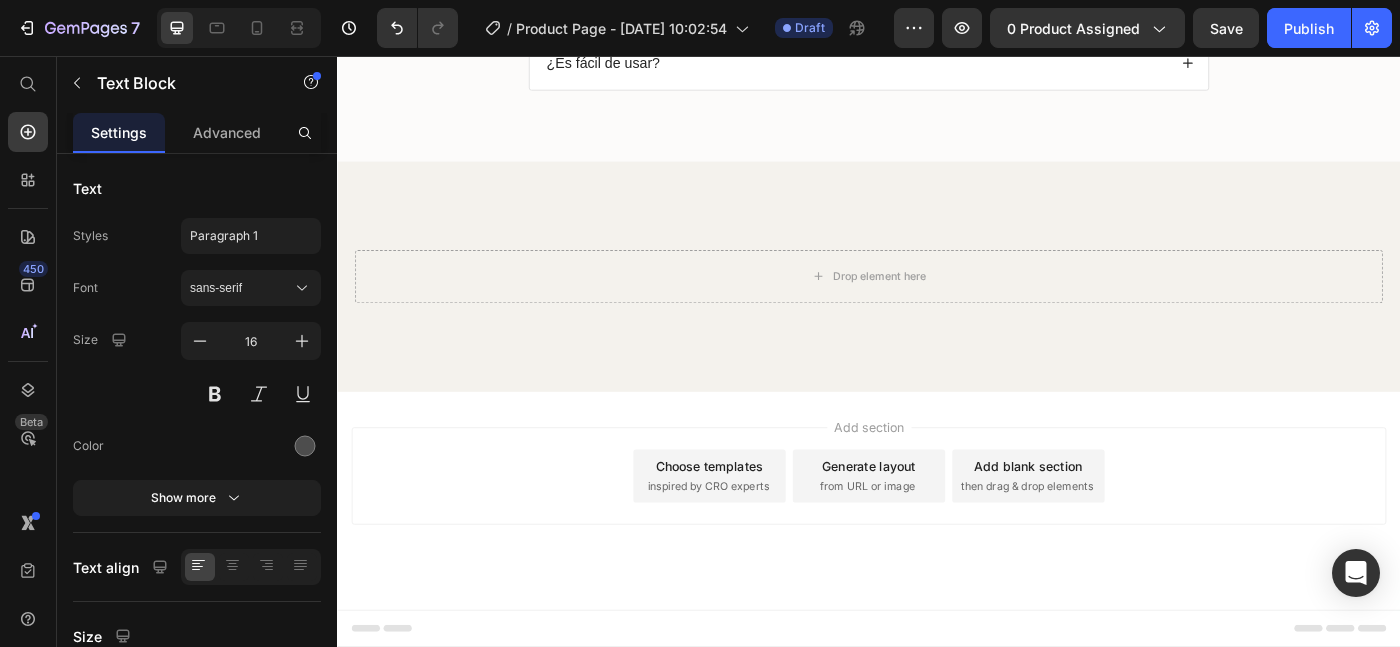 click on "📬  Recibe primero, paga después  -    🚀  Envío rápido y pago contra entrega   -    🧘‍♂️  Compra con total tranquilidad" at bounding box center [937, -472] 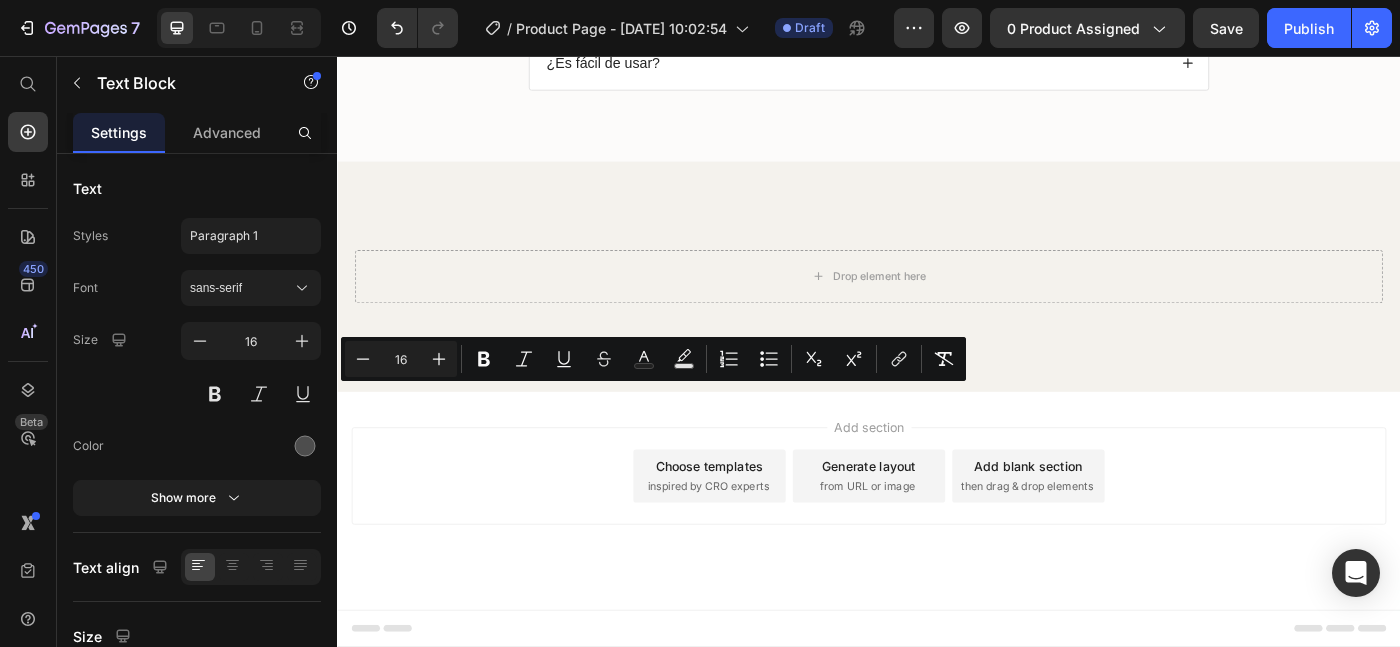 drag, startPoint x: 594, startPoint y: 439, endPoint x: 335, endPoint y: 429, distance: 259.193 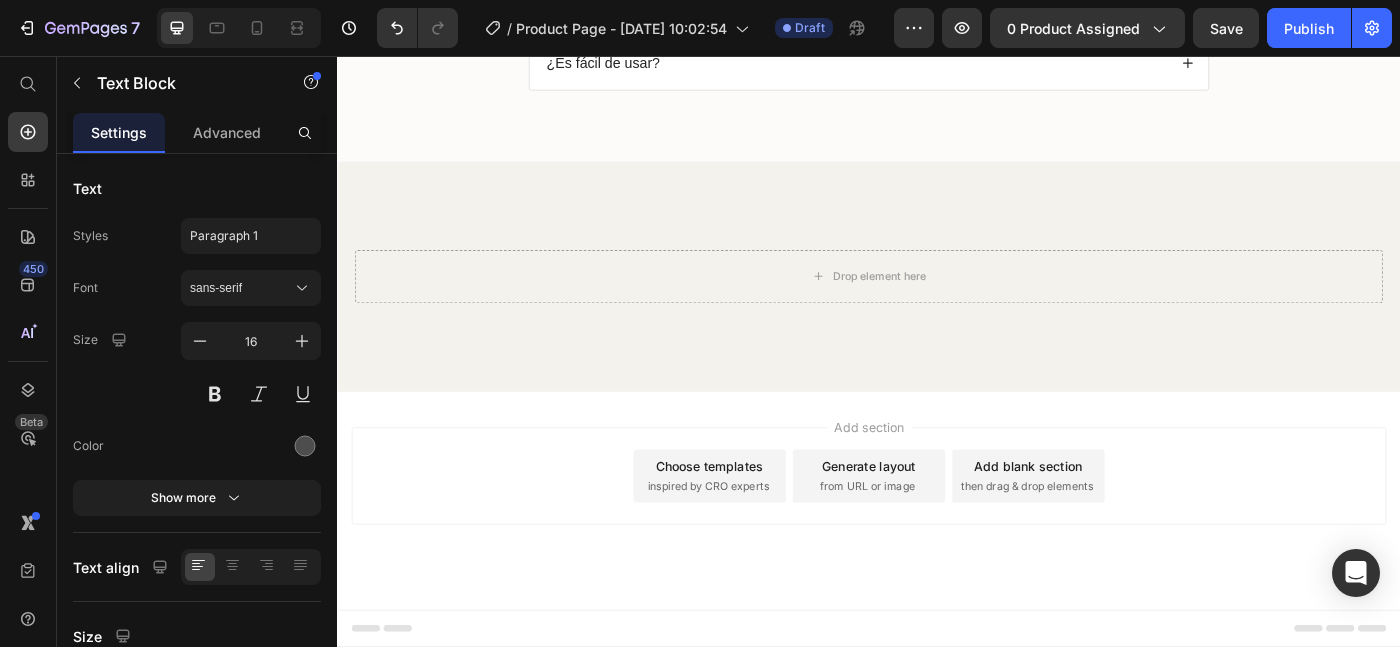 click on "📬  Recibe primero, paga después  -    🚀  Envío rápido y pago contra entrega   -    🧘‍♂️  Compra con total tranquilidad" at bounding box center [937, -472] 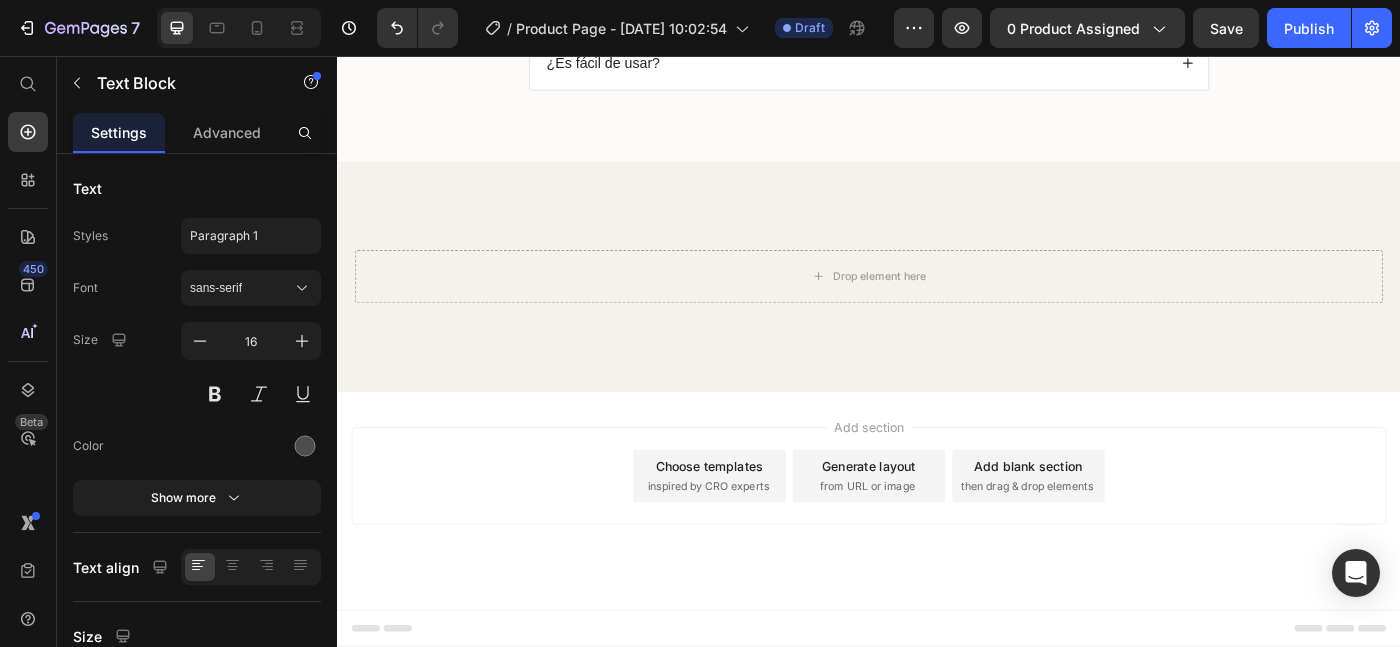 click on "📬  Recibe primero, paga después  -    🚀  Envío rápido y pago contra entrega   -    🧘‍♂️  Compra con total tranquilidad" at bounding box center (937, -472) 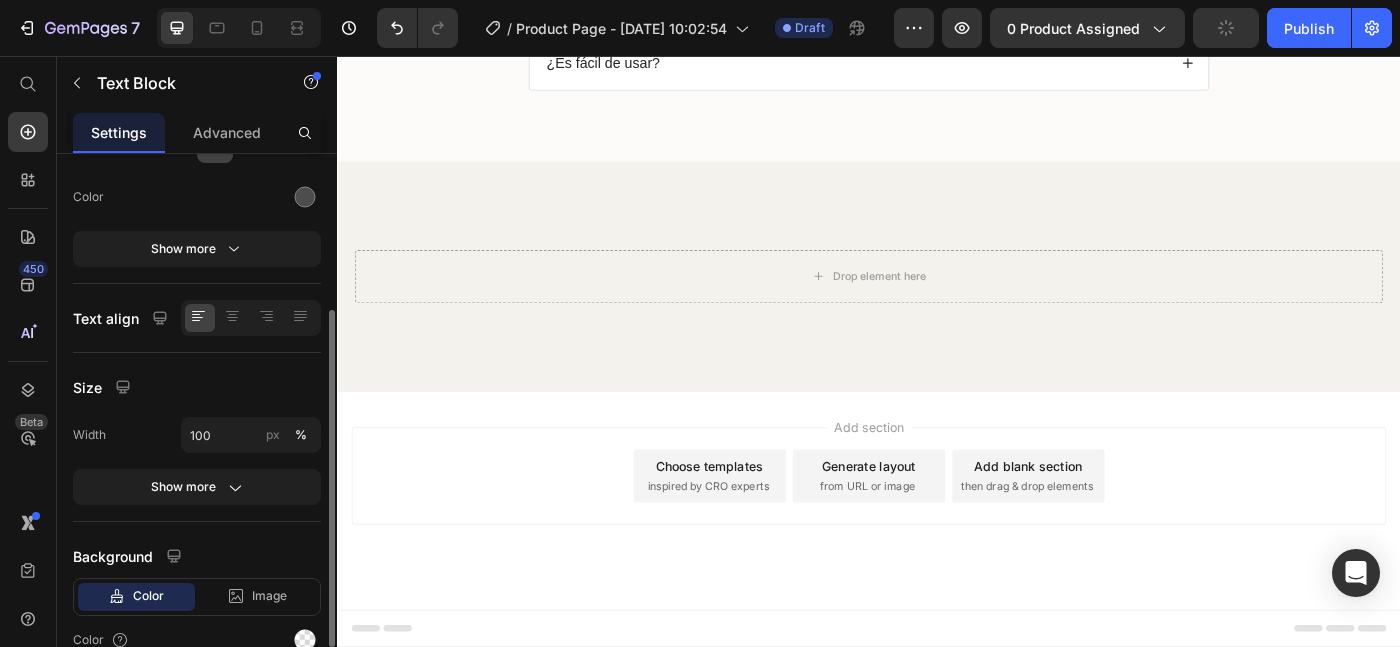 scroll, scrollTop: 251, scrollLeft: 0, axis: vertical 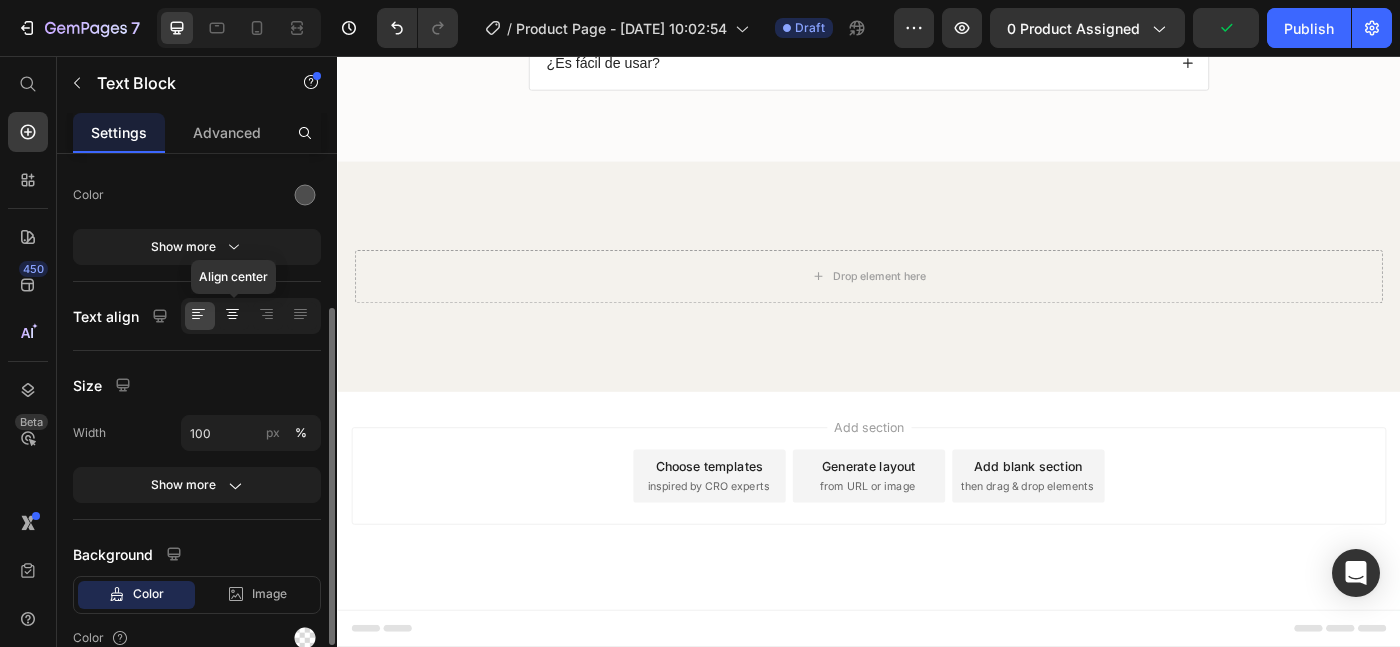 click 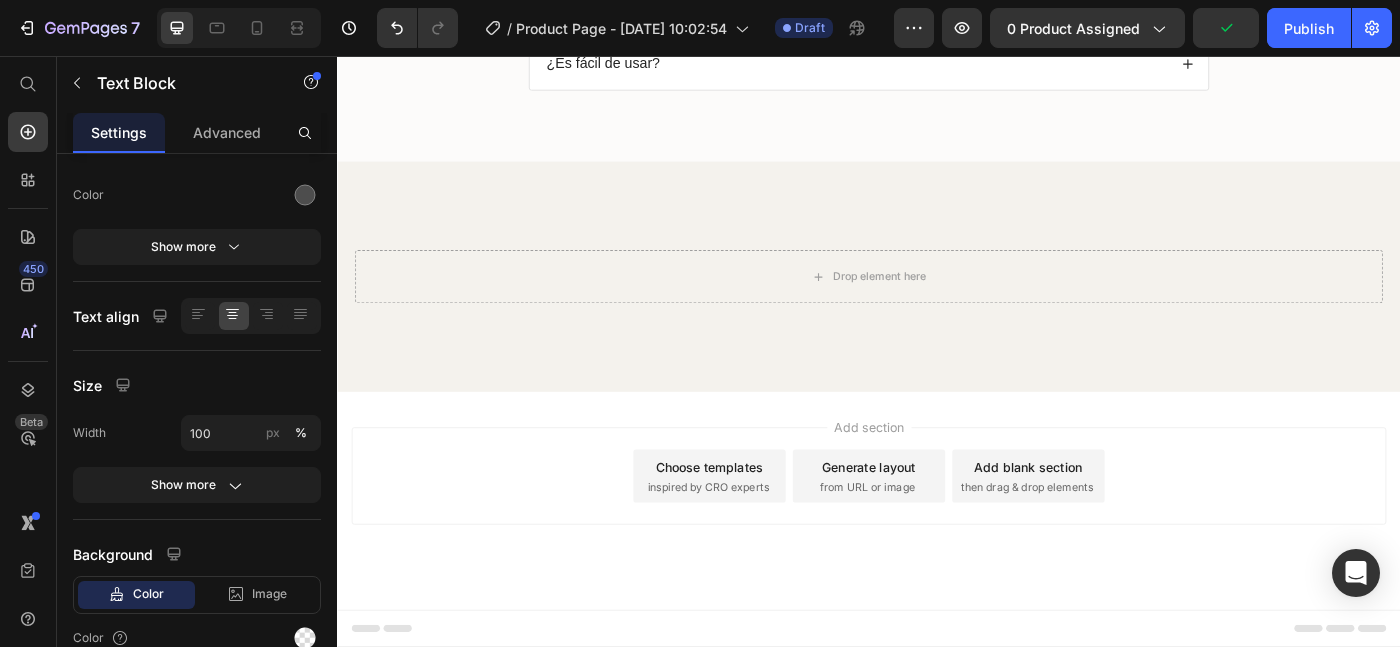 click on "📬  Recibe primero, paga después  -    🚀  Envío rápido y pago contra entrega   -    🧘‍♂️  Compra con total tranquilidad" at bounding box center [937, -486] 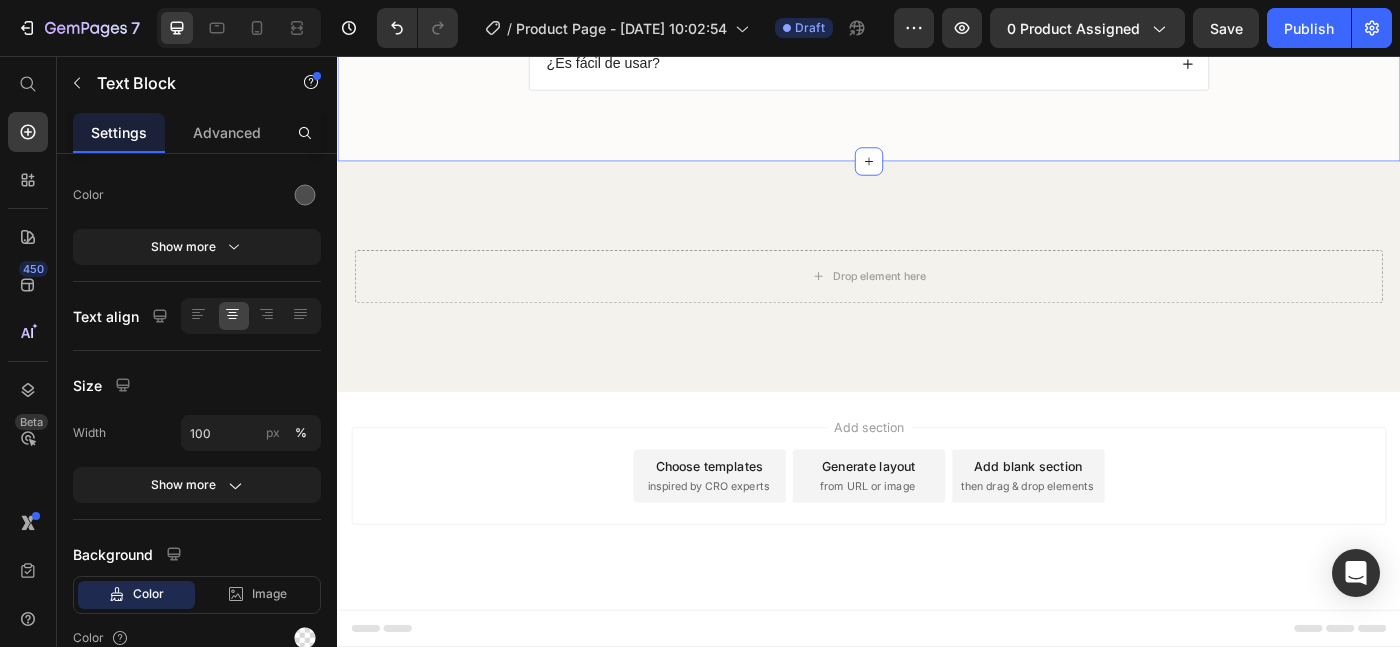 click on "Respuestas a Preguntas Frequentes Heading
¿Cómo se limpia el exprimidor manual?
¿Qué frutas se pueden exprimir con este producto?
¿El exprimidor es duradero?
¿Es fácil de usar? Accordion Row Section 4" at bounding box center (937, -110) 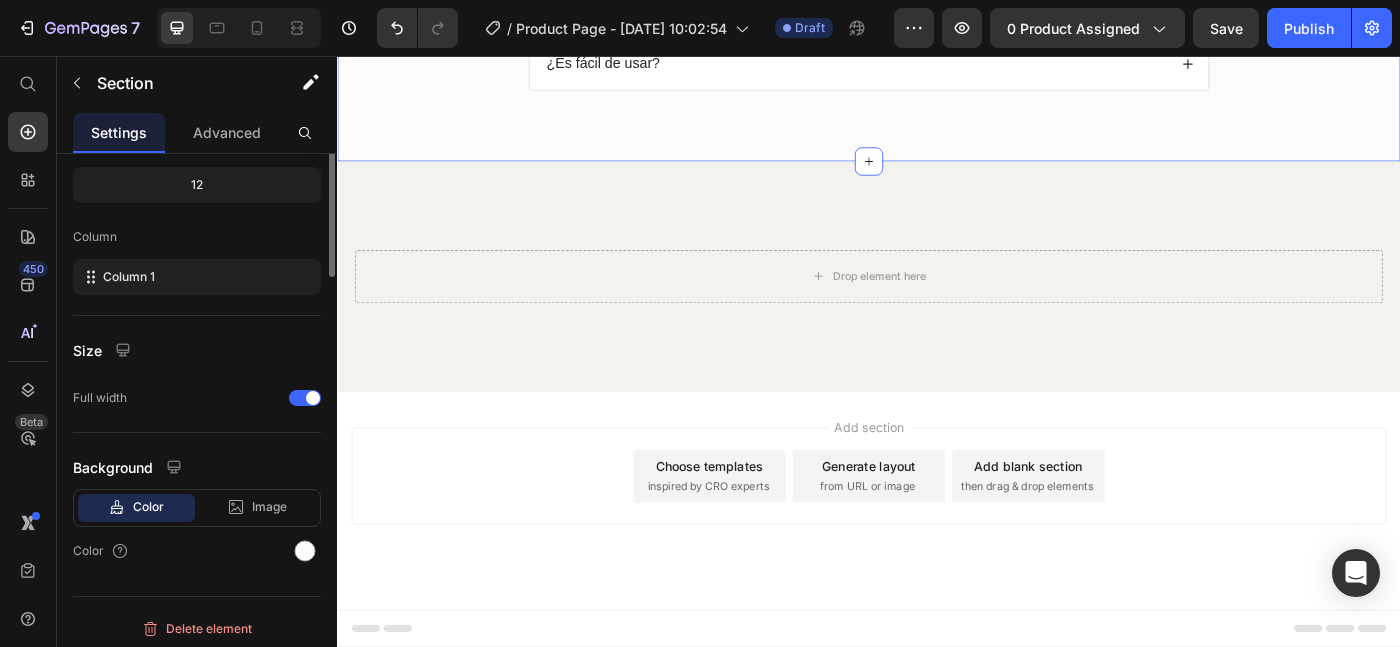 scroll, scrollTop: 0, scrollLeft: 0, axis: both 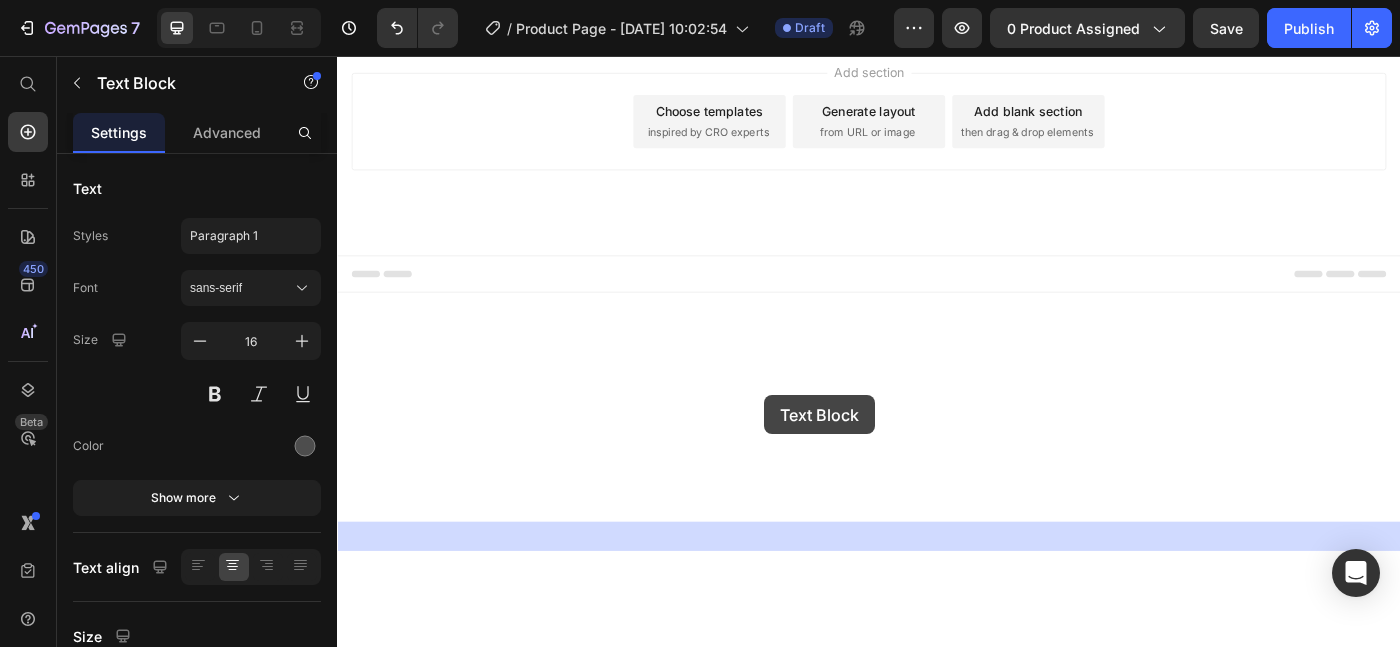 drag, startPoint x: 1382, startPoint y: 384, endPoint x: 768, endPoint y: 396, distance: 614.11725 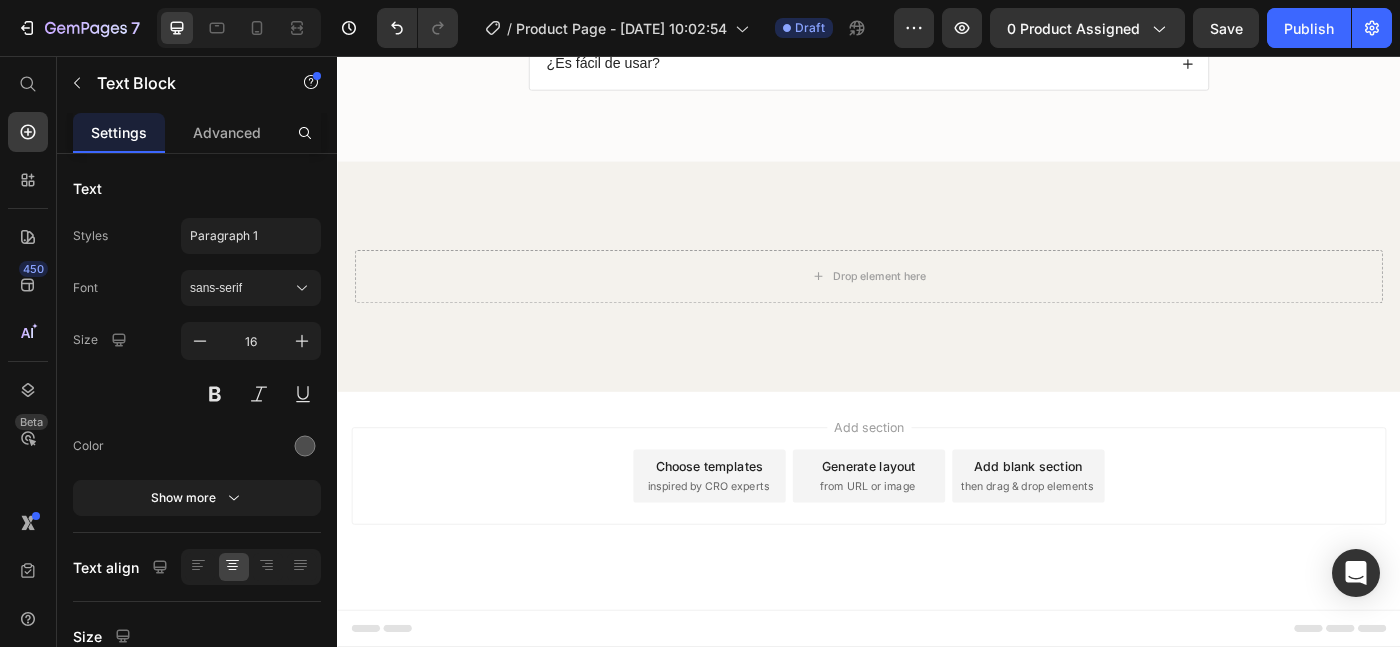 drag, startPoint x: 509, startPoint y: 382, endPoint x: 1351, endPoint y: 365, distance: 842.1716 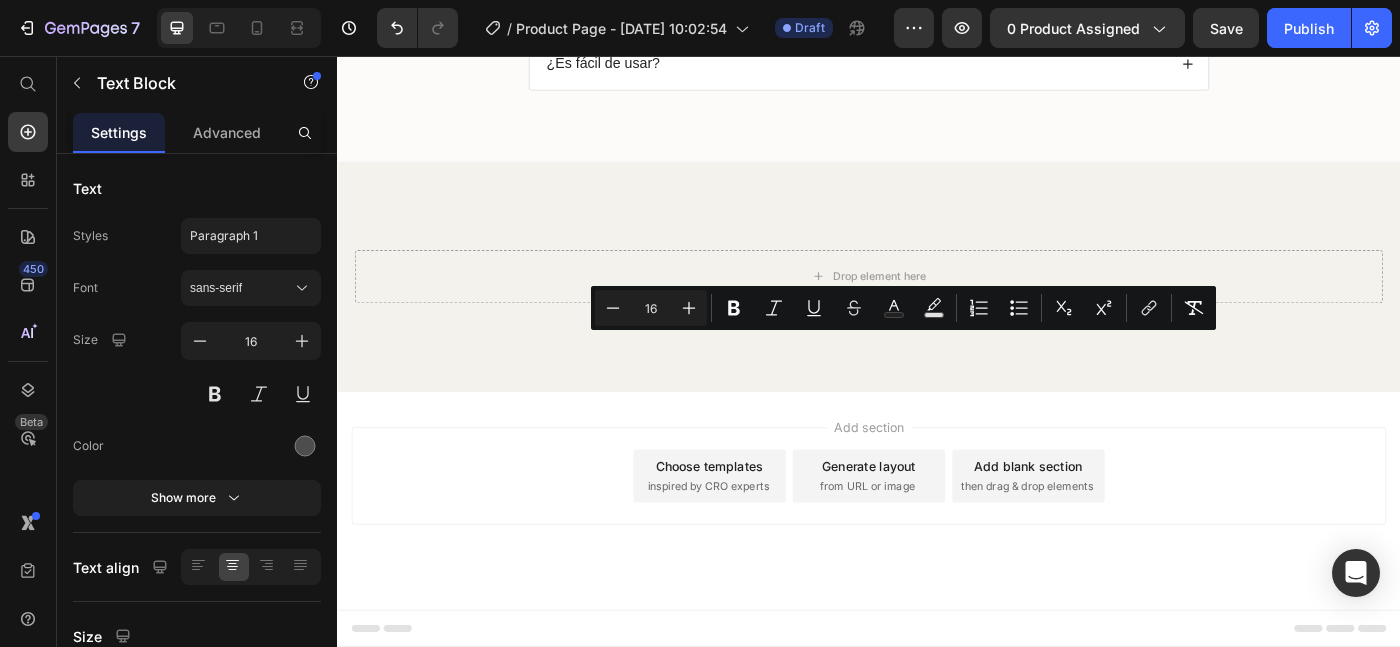 drag, startPoint x: 507, startPoint y: 383, endPoint x: 1381, endPoint y: 399, distance: 874.1464 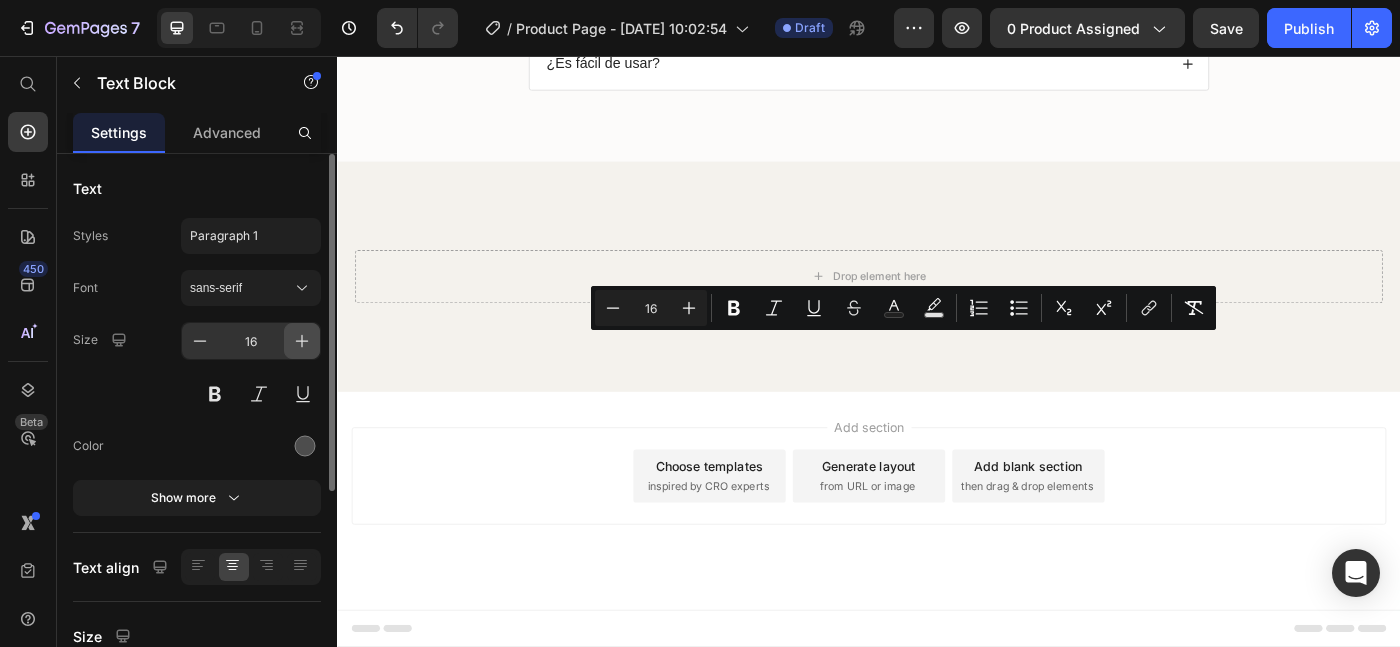 click 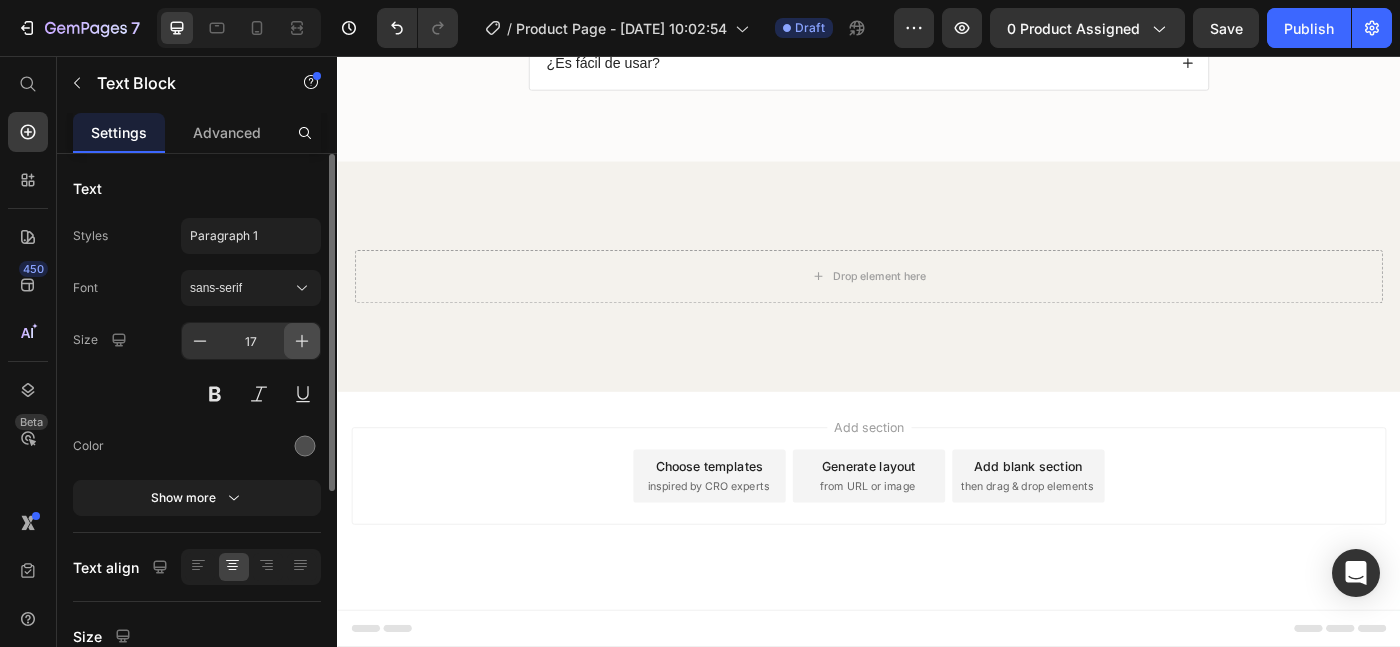 click 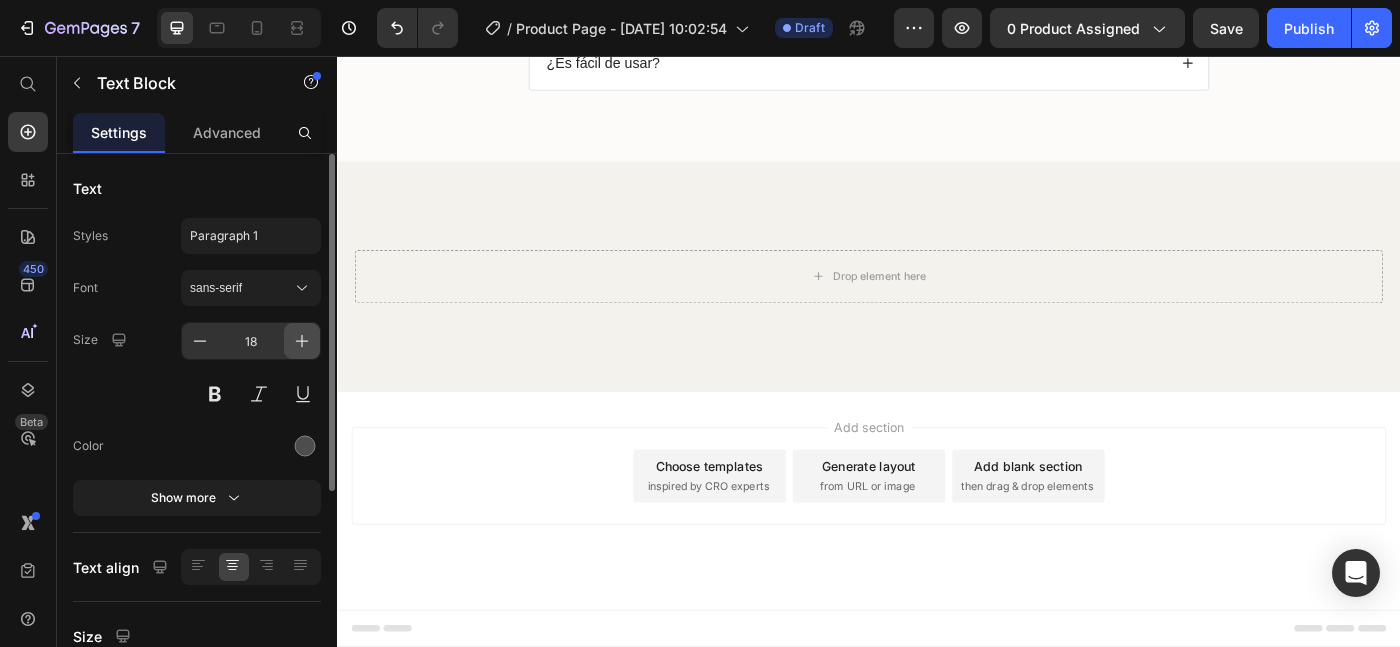 click 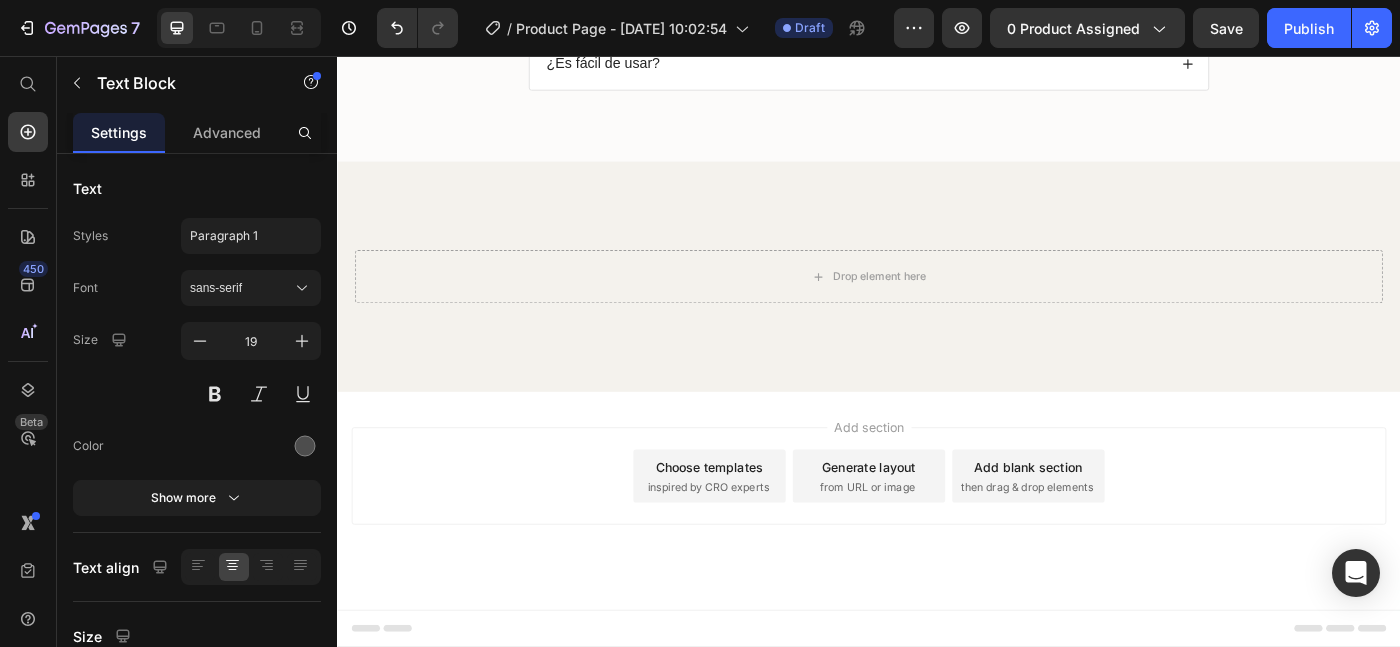 click at bounding box center [937, -426] 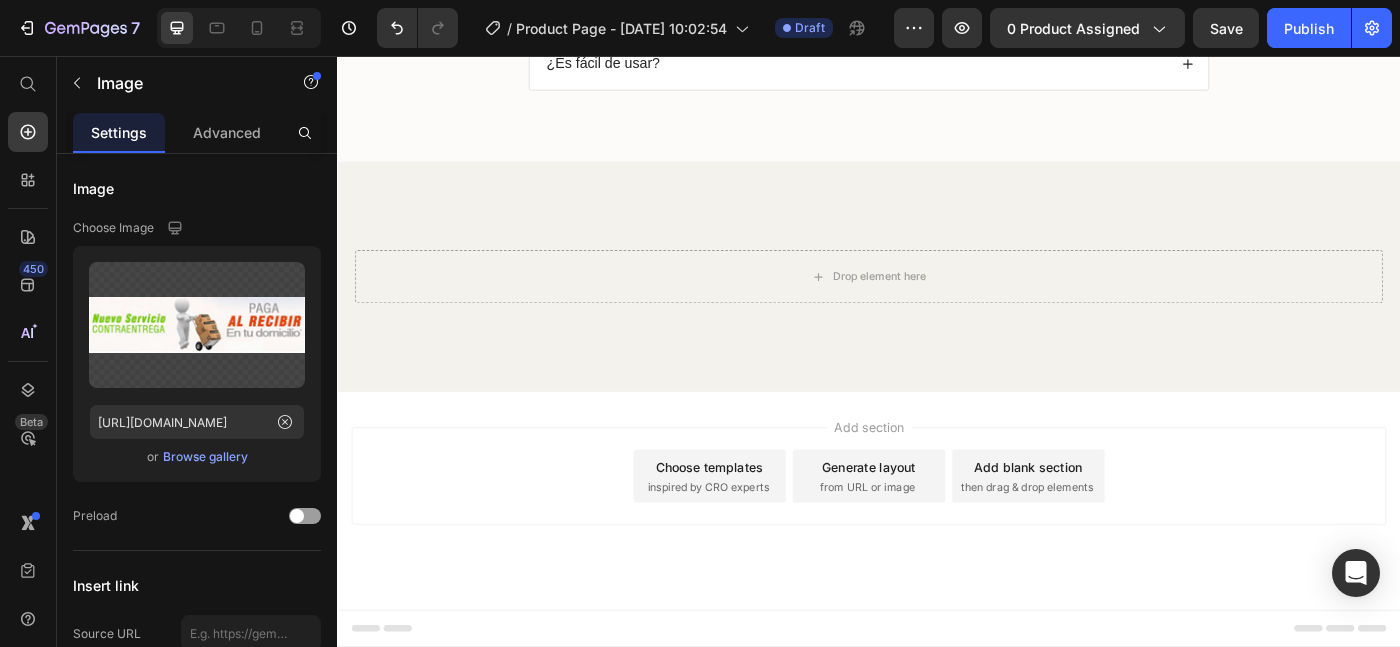 click at bounding box center [937, -426] 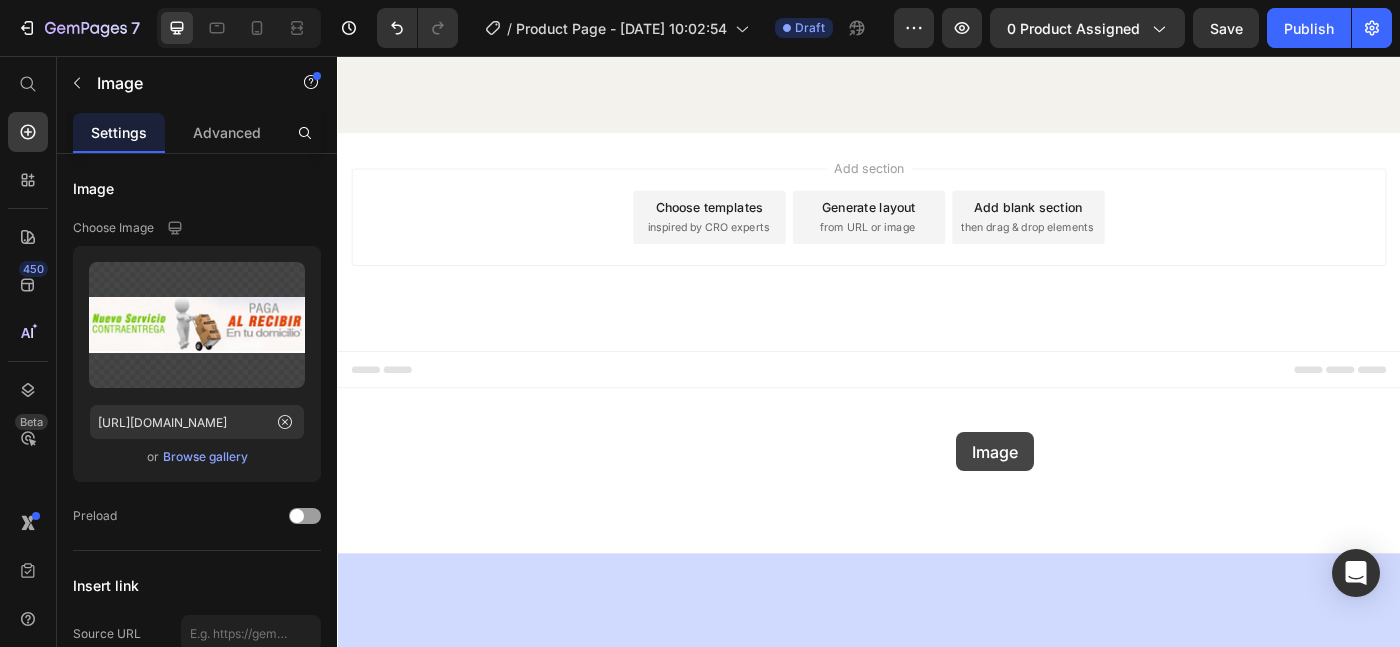 click on "Header "Es fácil de usar y limpiar, y me encanta que pueda exprimir diferentes tipos de frutas sin problema." Heading ¡Obtén jugo perfecto y sin pulpa de cualquier fruta con nuestro exprimidor manual de frutas! Su sistema práctico extrae todo el sabor sin residuos y su diseño fácil de limpiar te permite enjuagarlo en segundos, perfecto para mantener tu cocina impecable sin complicaciones. ¡Llévatelo a casa [DATE] y eleva tu experiencia de jugos al siguiente nivel!  Text Block Row Image Row "...y lo mejor es que no tendrás que preocuparte por el ruido que haces, ni desperdiciar ni una gota [PERSON_NAME]". Heading El exprimidor manual [PERSON_NAME] inoxidable está diseñado para maximizar la extracción [PERSON_NAME], asegurando que no se desperdicie ni una gota. Con su filtro de precisión y sistema ergonómico, te permite disfrutar de zumos frescos y saludables sin complicaciones. Olvídate de los exprimidores que dejan restos Text Block Row Image Row Heading   Además, su diseño portátil te permite   Text Block" at bounding box center [937, -1529] 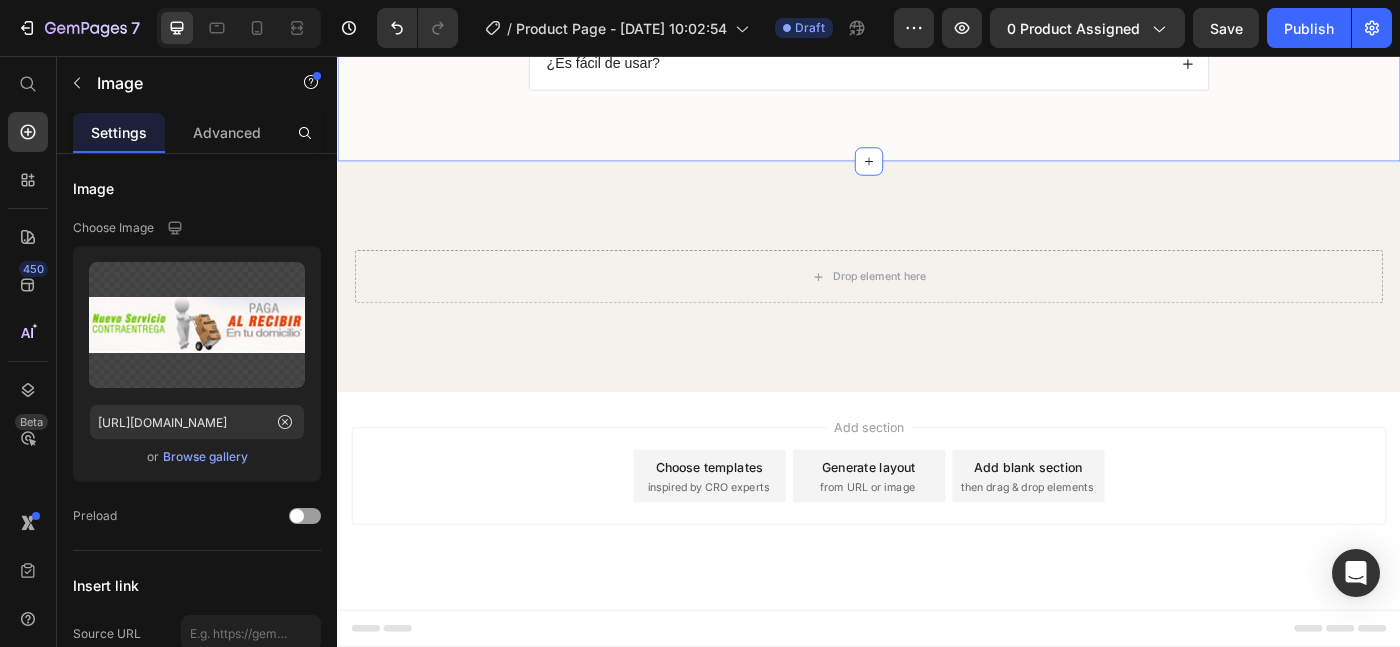 click on "Respuestas a Preguntas Frequentes Heading
¿Cómo se limpia el exprimidor manual?
¿Qué frutas se pueden exprimir con este producto?
¿El exprimidor es duradero?
¿Es fácil de usar? Accordion Row Section 4" at bounding box center [937, -110] 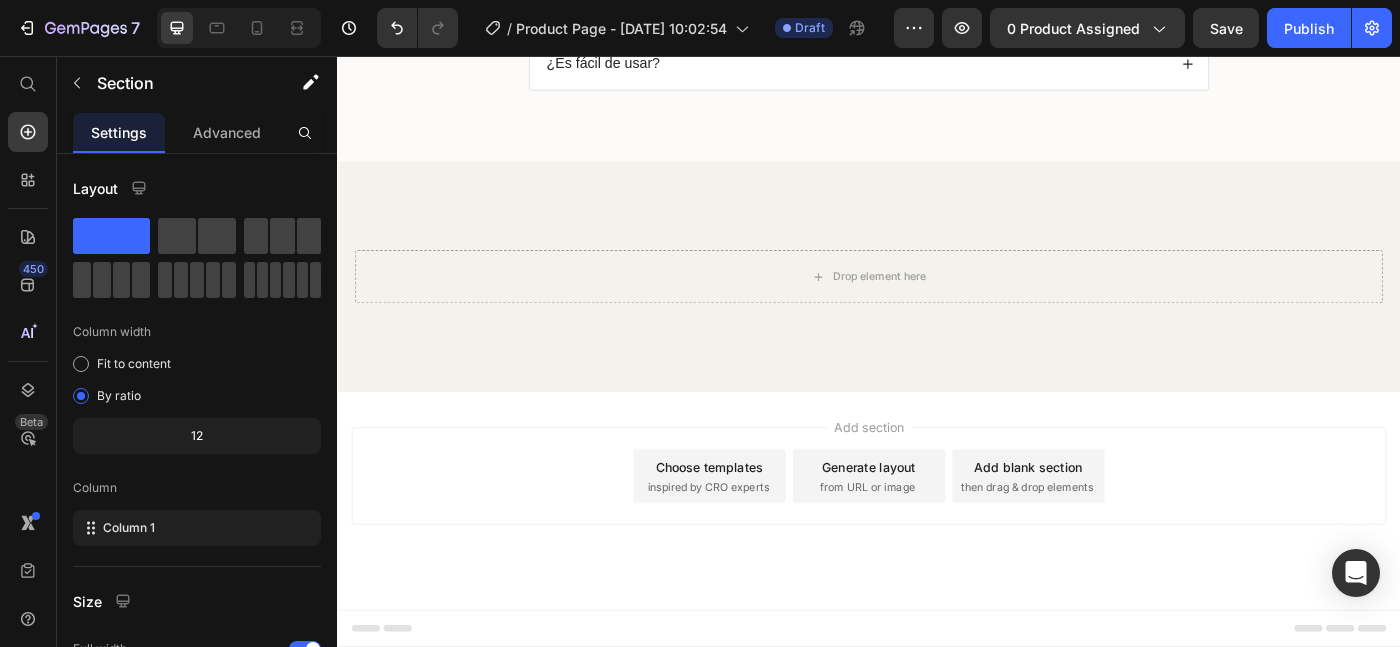 click at bounding box center (937, -426) 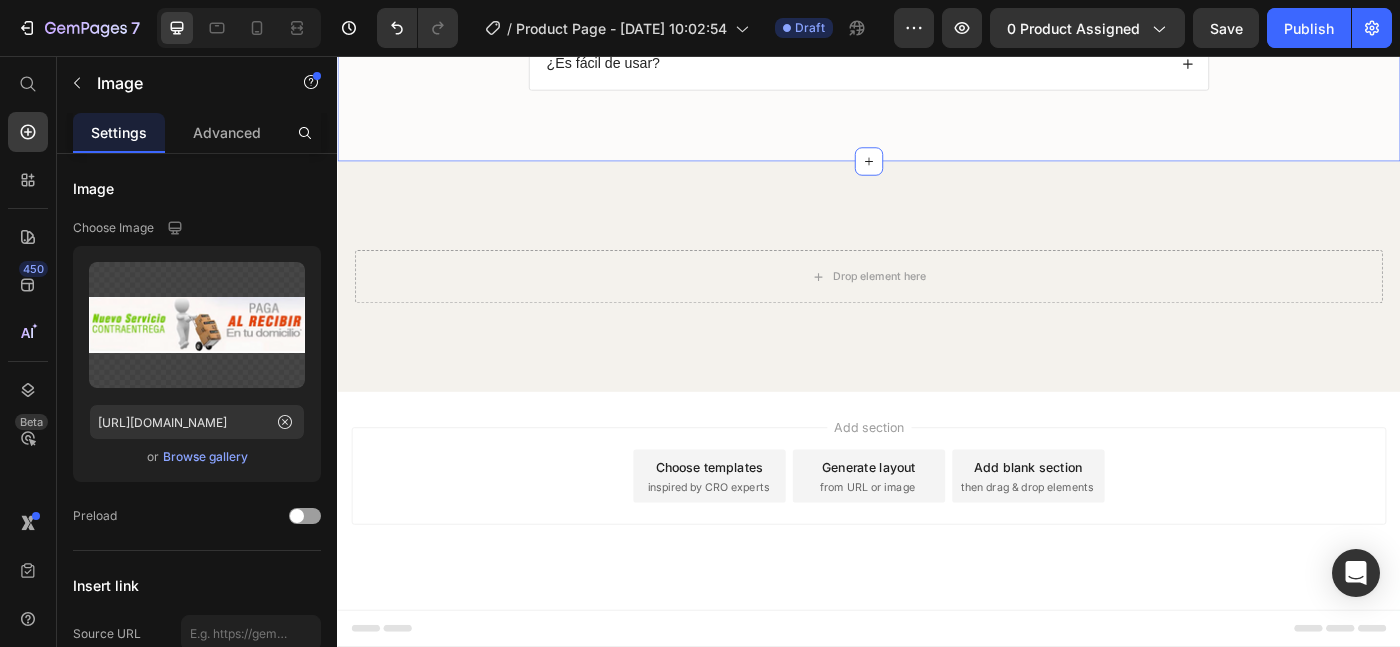 click on "Respuestas a Preguntas Frequentes Heading
¿Cómo se limpia el exprimidor manual?
¿Qué frutas se pueden exprimir con este producto?
¿El exprimidor es duradero?
¿Es fácil de usar? Accordion Row Section 4" at bounding box center [937, -110] 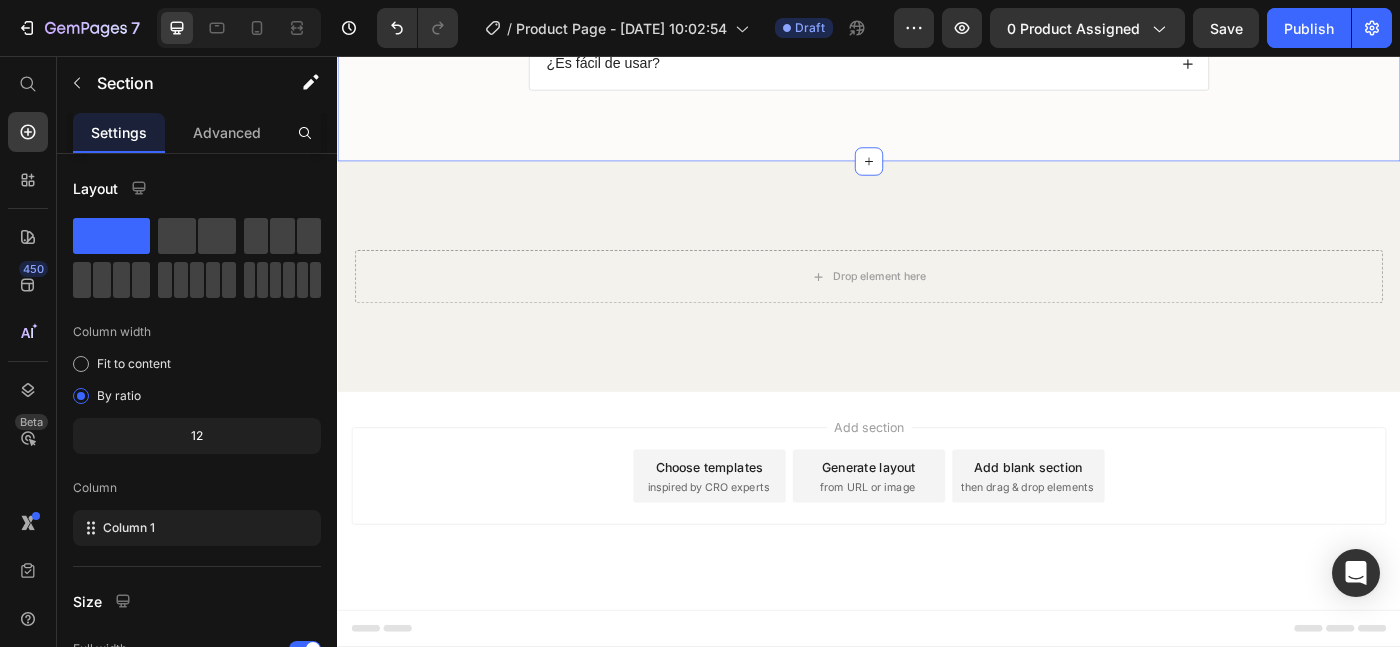 scroll, scrollTop: 2990, scrollLeft: 0, axis: vertical 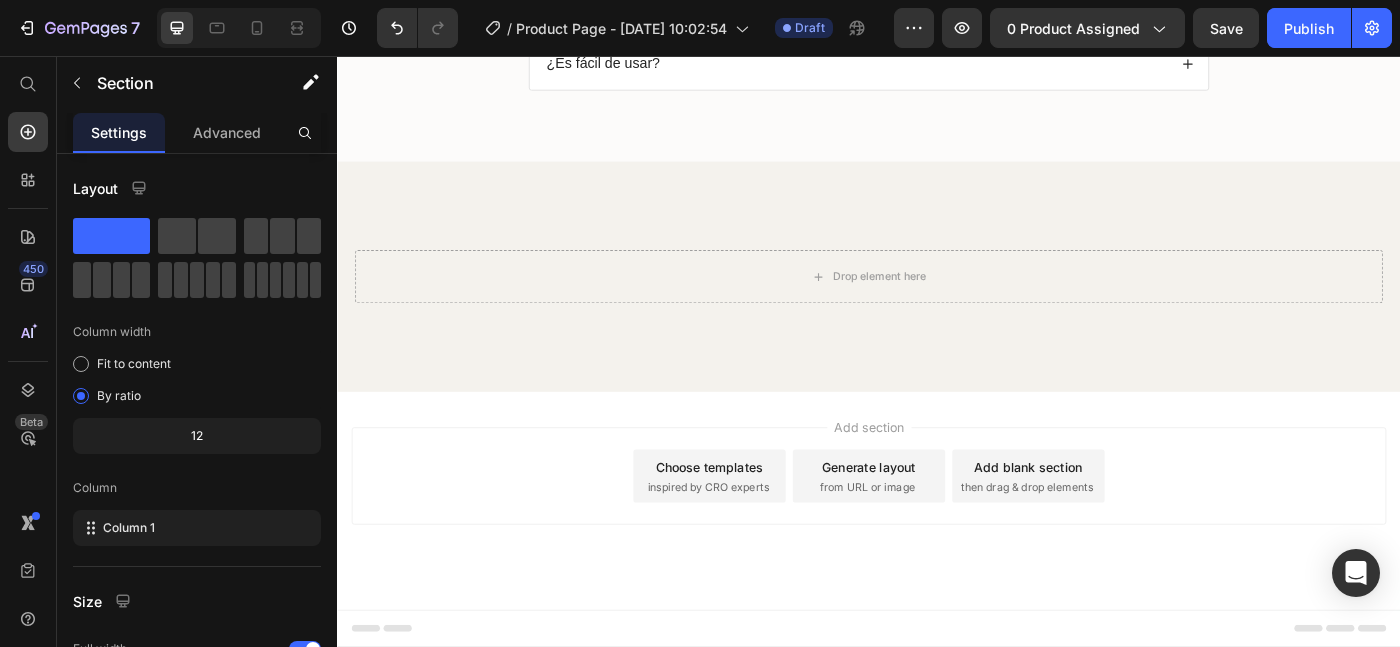 click on "📬  Recibe primero, paga después  -    🚀  Envío rápido y pago contra entrega   -    🧘‍♂️  Compra con total tranquilidad" at bounding box center [937, -445] 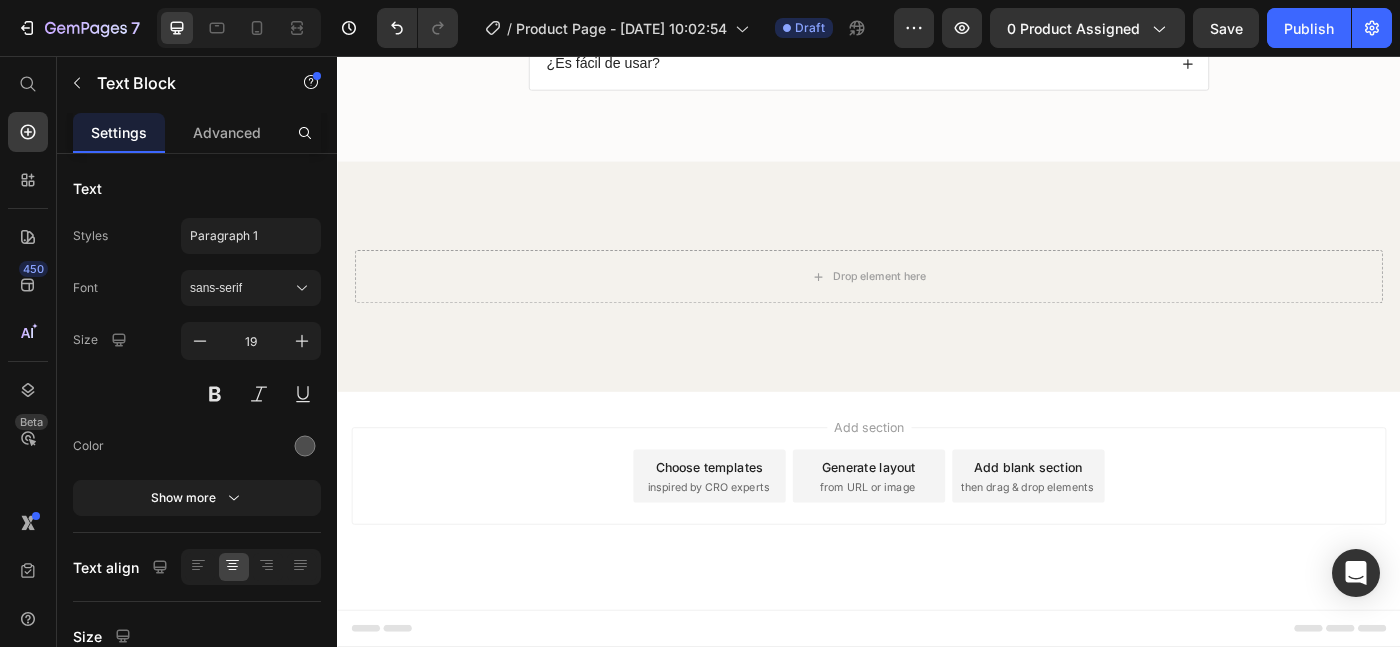 drag, startPoint x: 1457, startPoint y: 147, endPoint x: 465, endPoint y: 151, distance: 992.00806 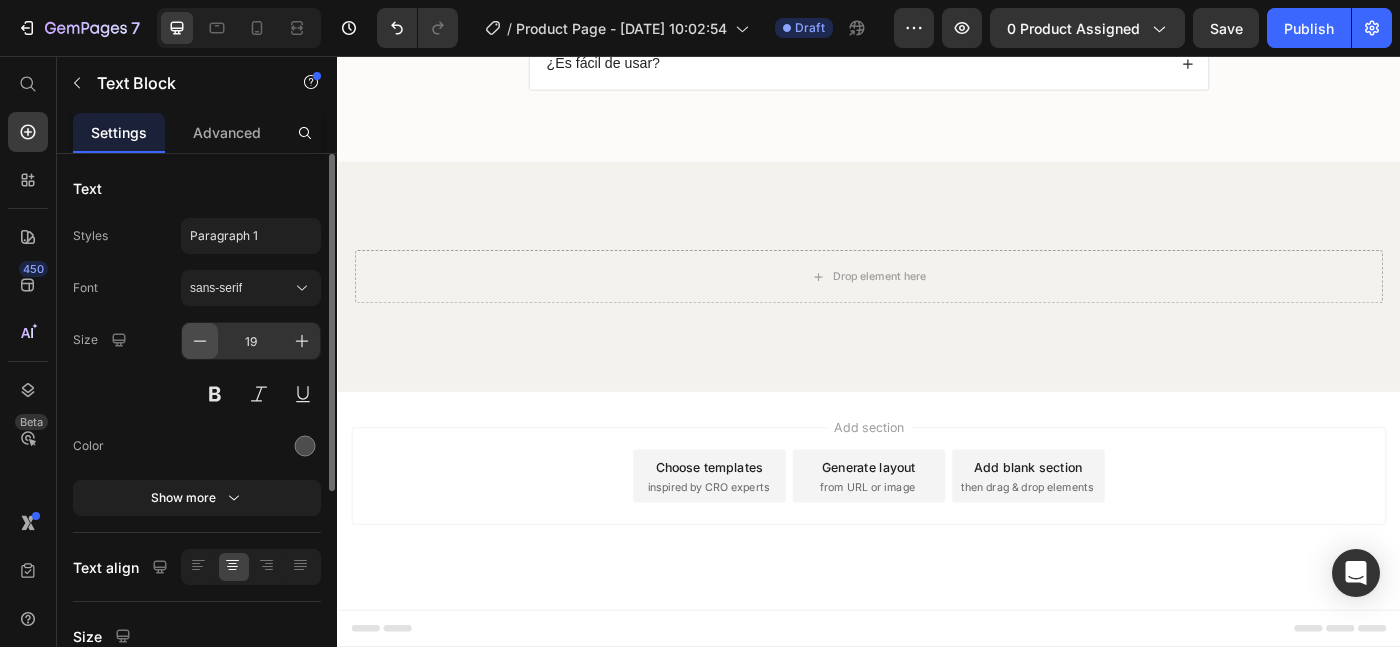 click 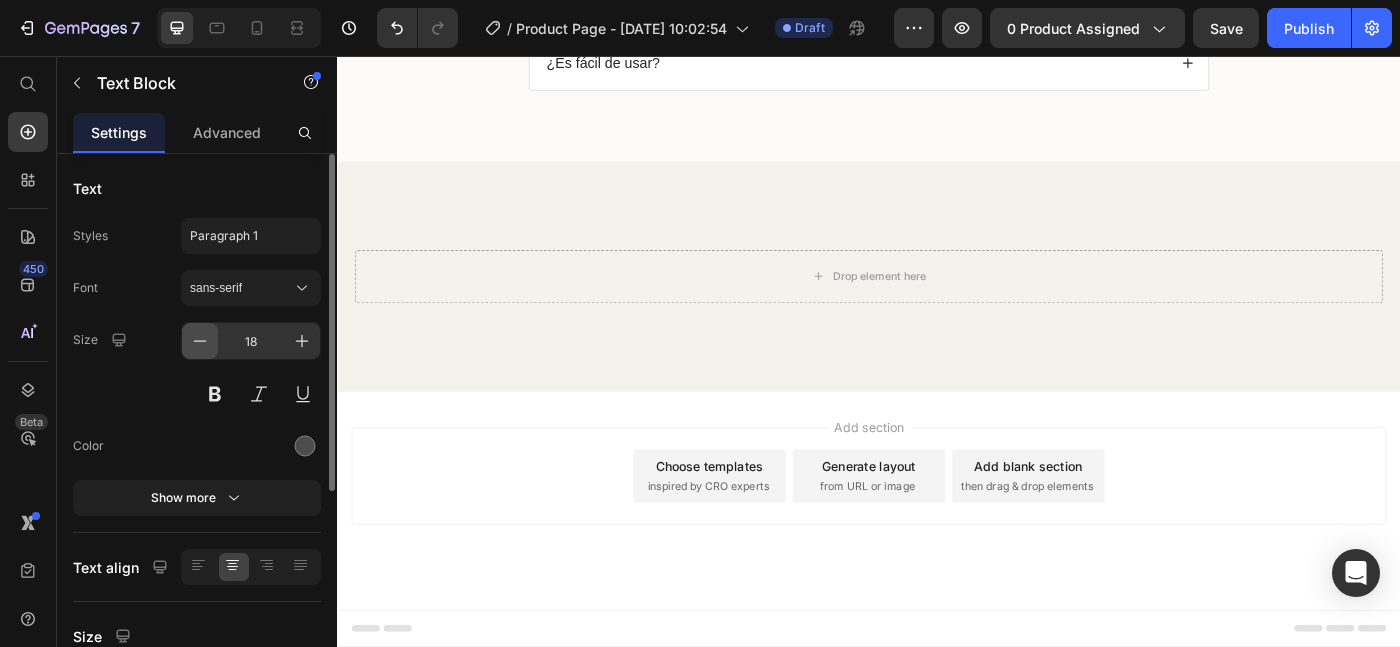 click 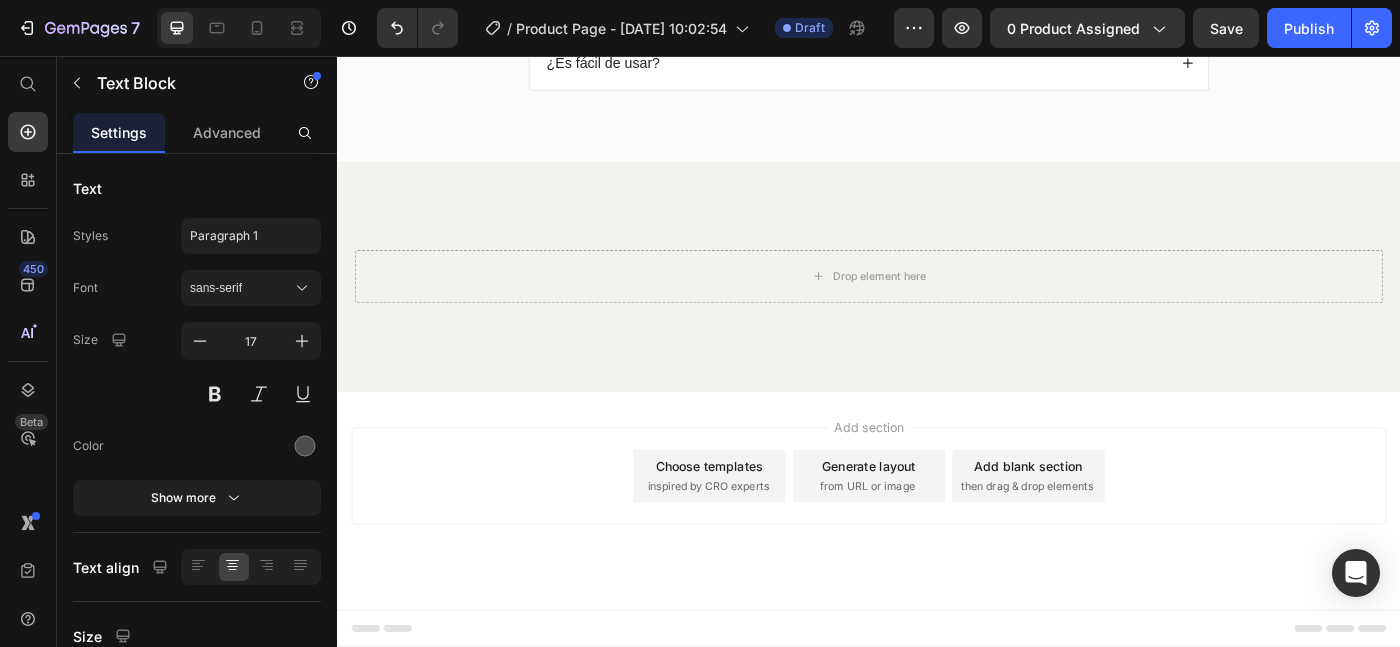 click at bounding box center (937, -427) 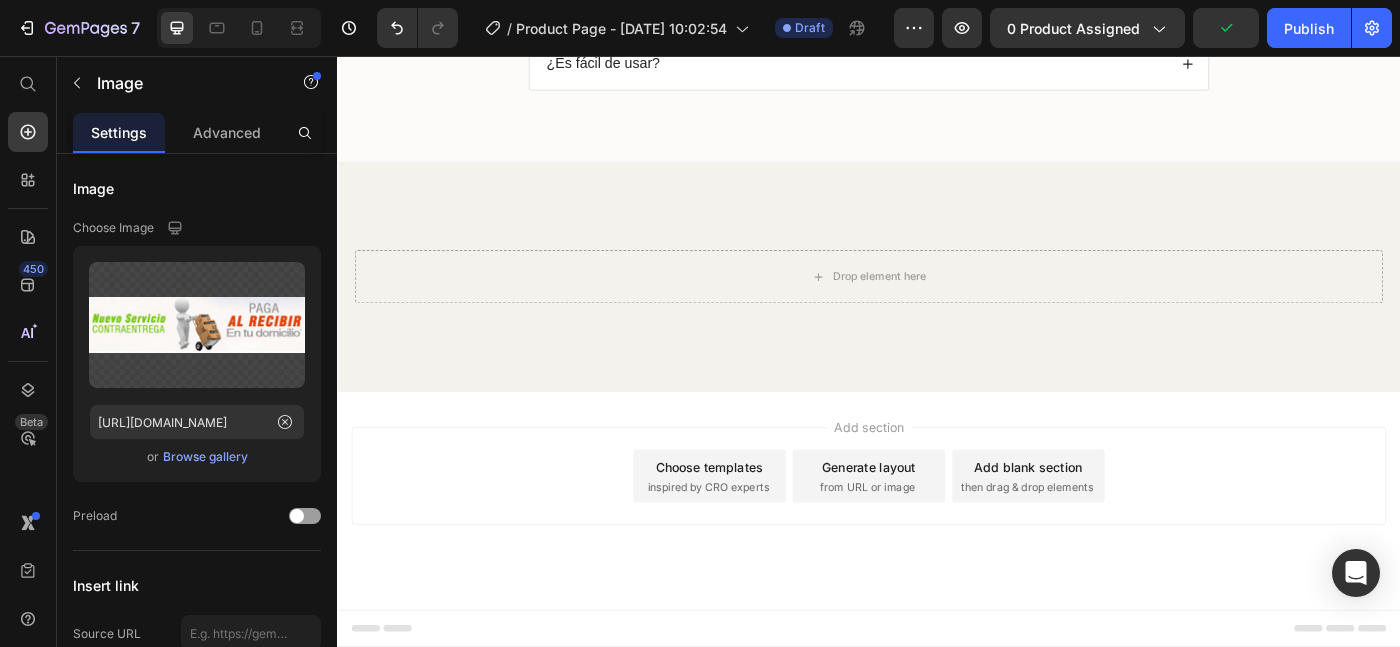 click on "📬  Recibe primero, paga después  -    🚀  Envío rápido y pago contra entrega   -    🧘‍♂️  Compra con total tranquilidad Text Block Image   0 Image   0" at bounding box center (937, -496) 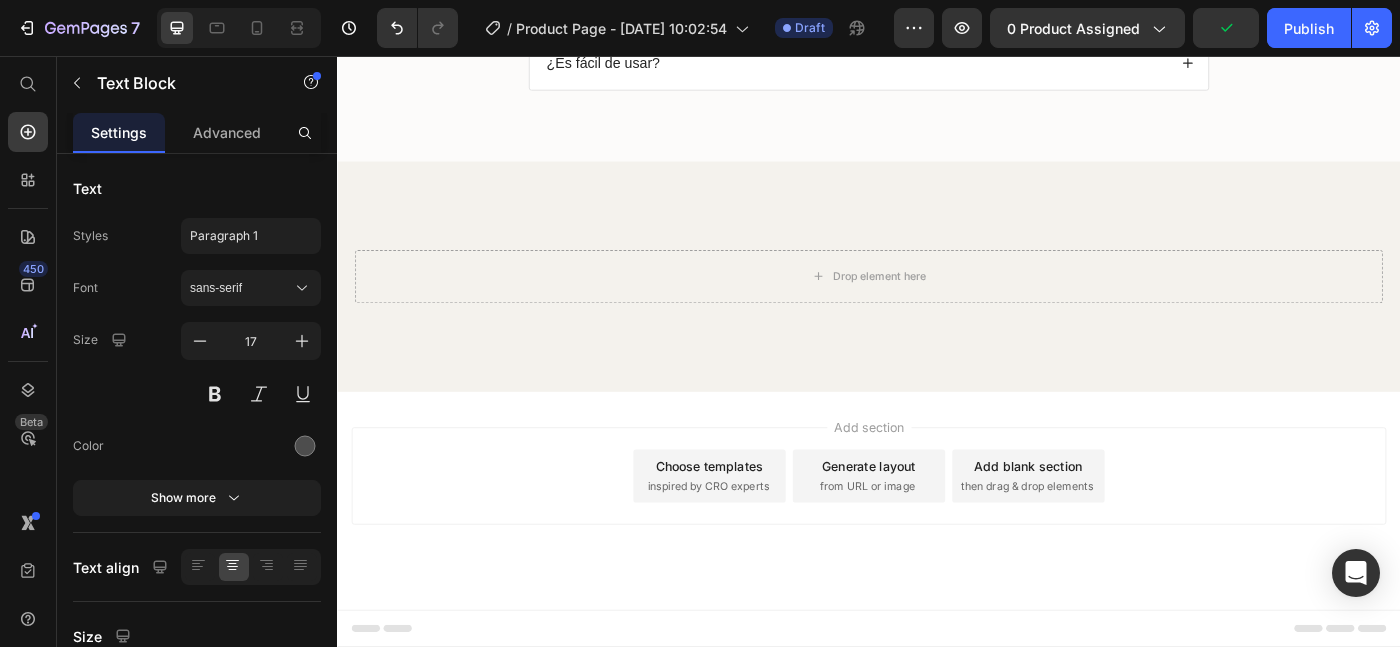 click on "Envío rápido y pago contra entrega   -" at bounding box center (957, -445) 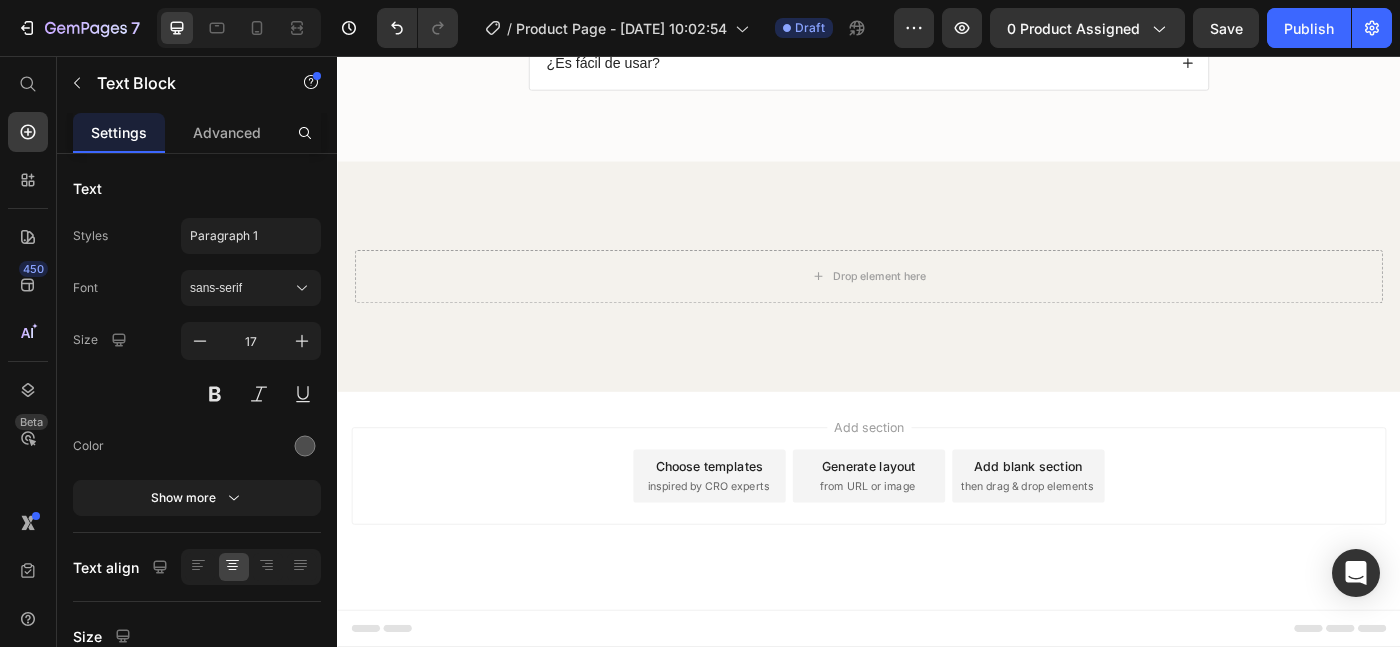 drag, startPoint x: 934, startPoint y: 164, endPoint x: 936, endPoint y: 146, distance: 18.110771 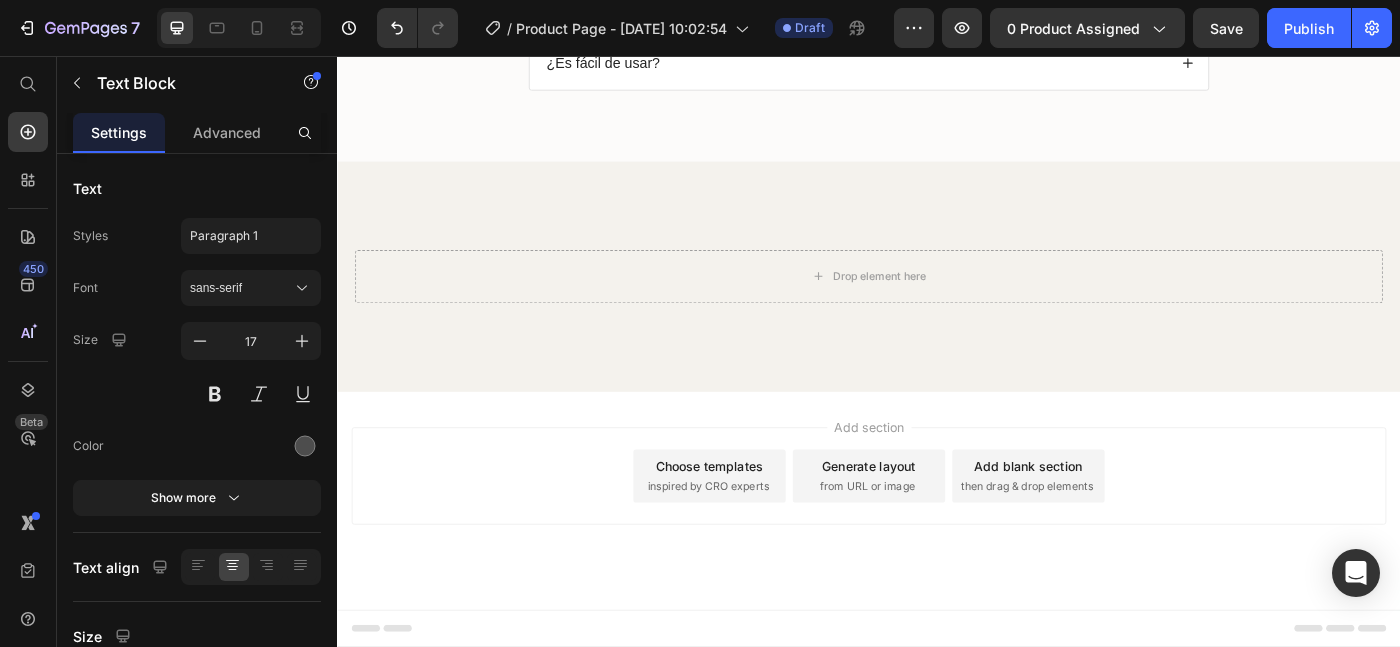 drag, startPoint x: 938, startPoint y: 166, endPoint x: 938, endPoint y: 177, distance: 11 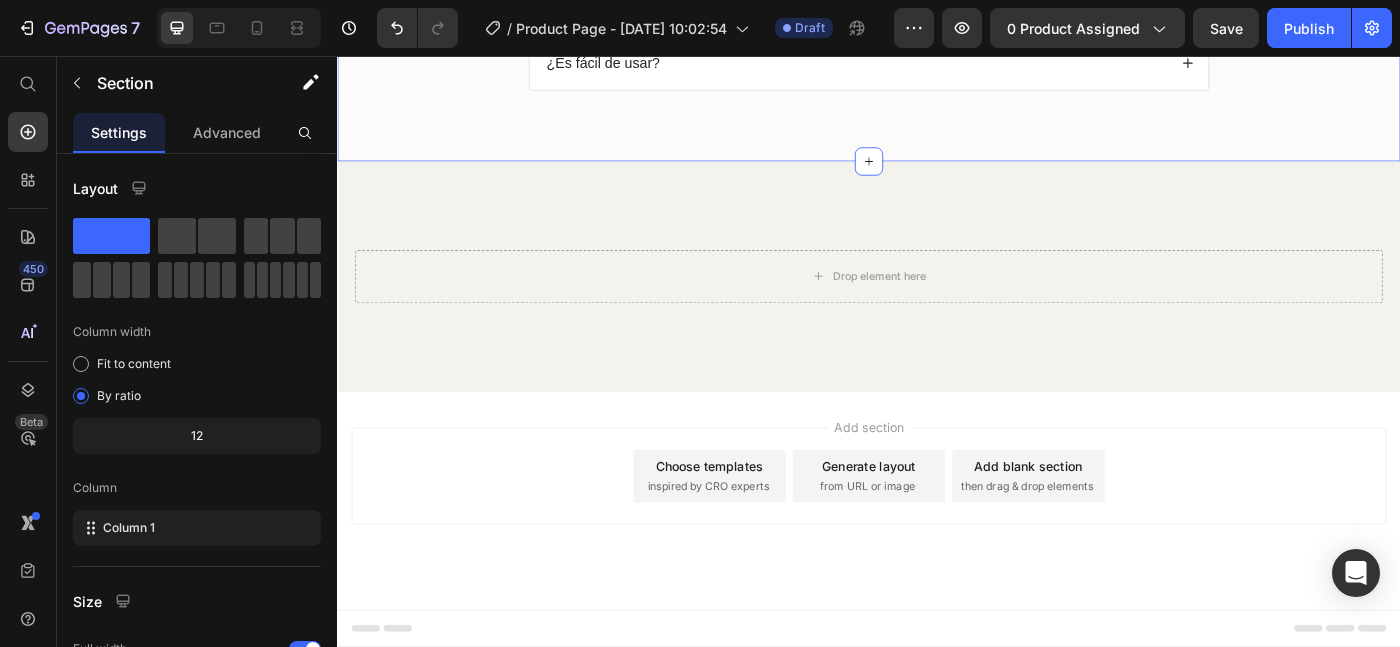 click on "Respuestas a Preguntas Frequentes Heading
¿Cómo se limpia el exprimidor manual?
¿Qué frutas se pueden exprimir con este producto?
¿El exprimidor es duradero?
¿Es fácil de usar? Accordion Row Section 4" at bounding box center [937, -111] 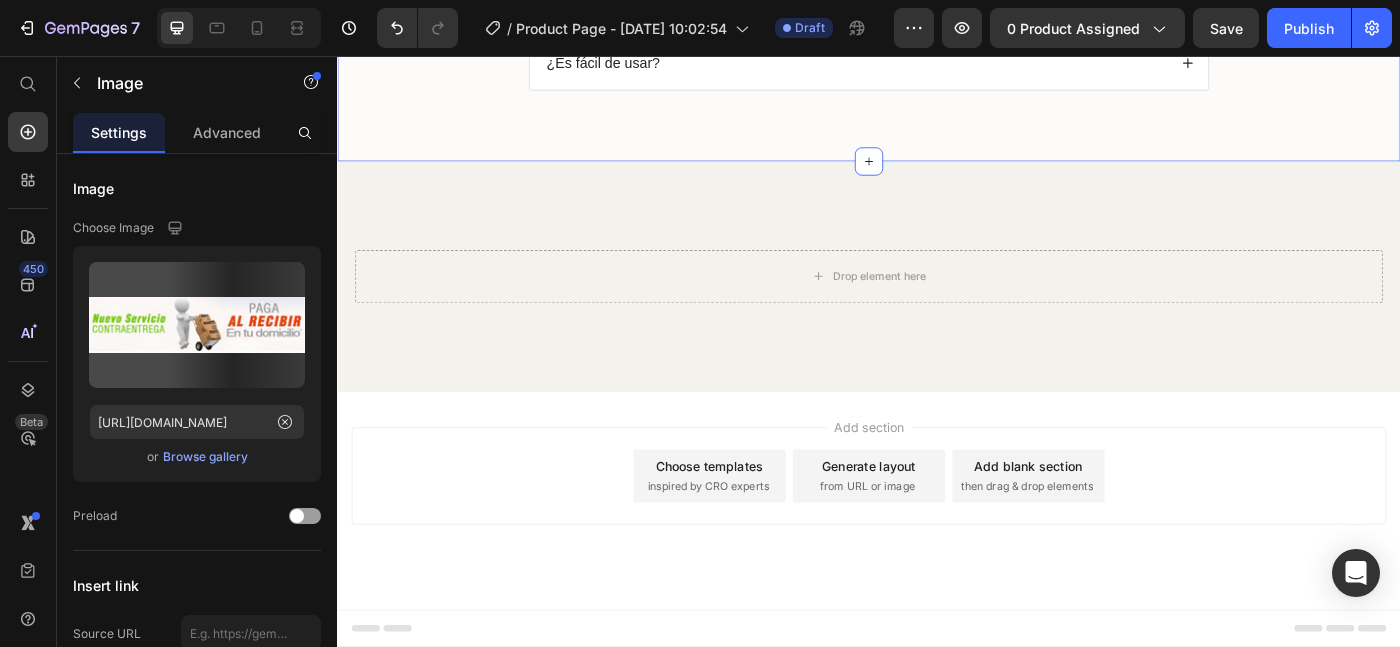 click at bounding box center [937, -427] 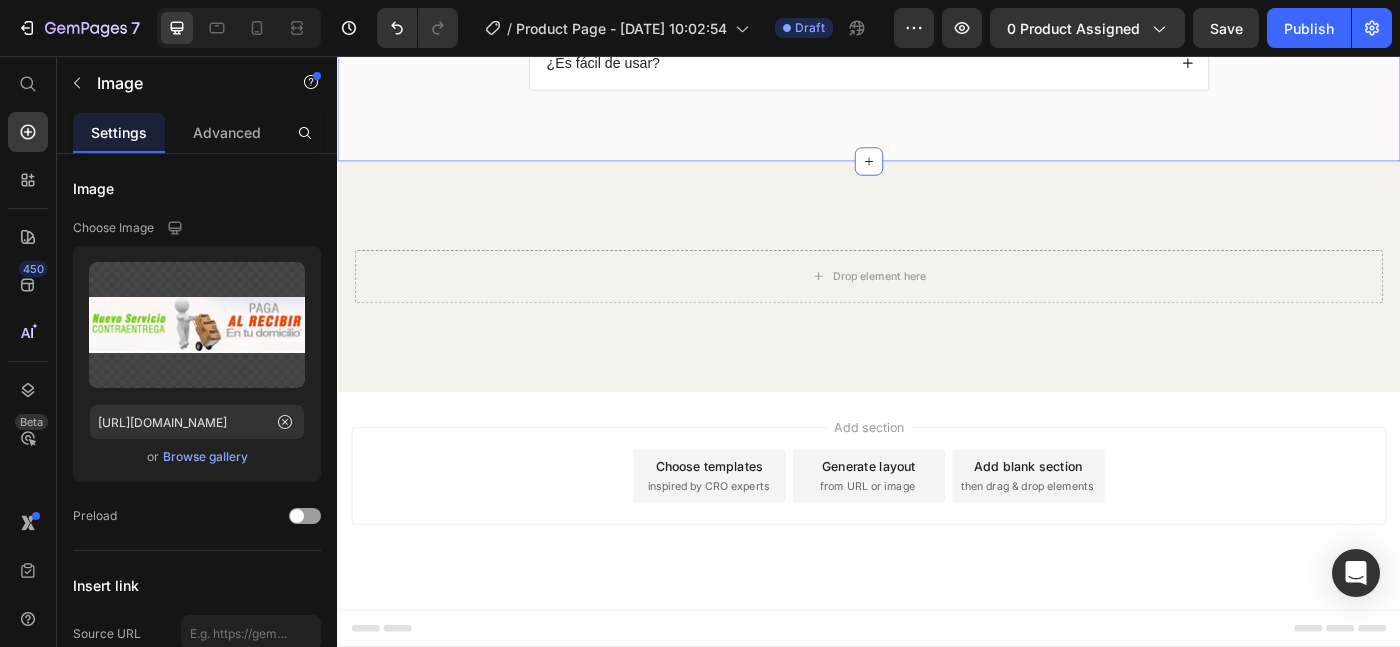click on "Respuestas a Preguntas Frequentes Heading
¿Cómo se limpia el exprimidor manual?
¿Qué frutas se pueden exprimir con este producto?
¿El exprimidor es duradero?
¿Es fácil de usar? Accordion Row Section 4" at bounding box center [937, -111] 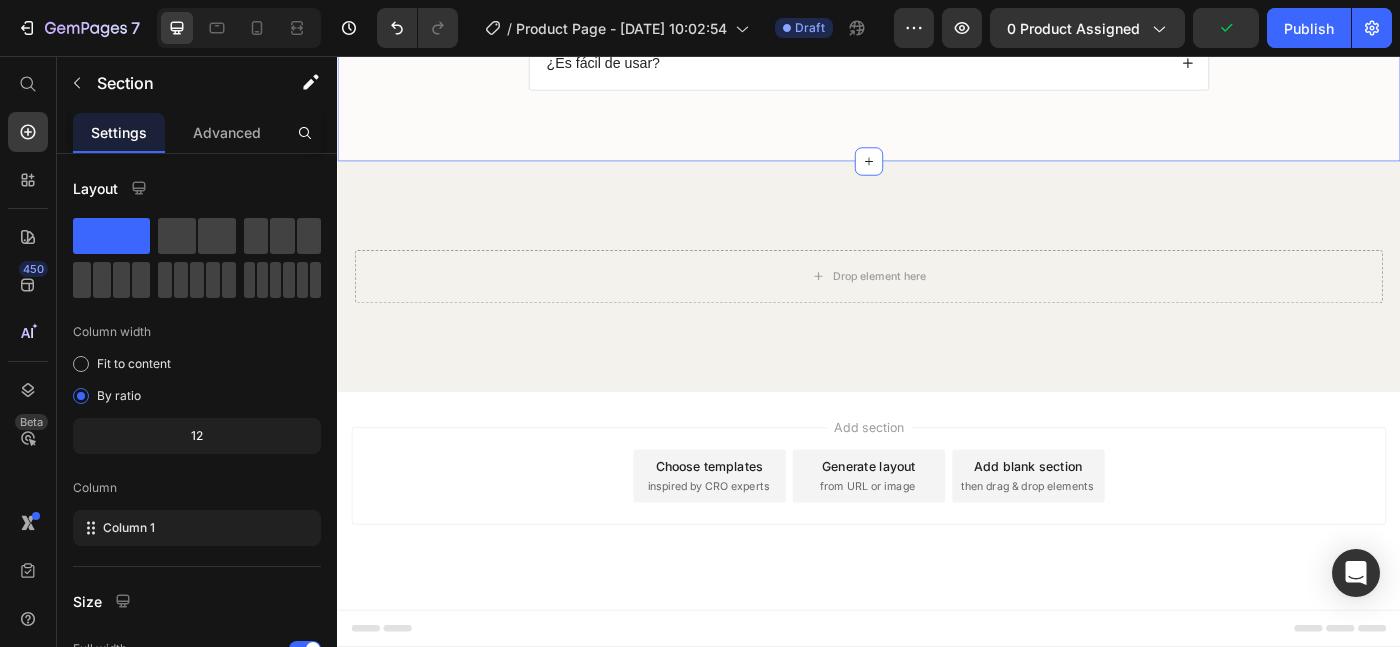 click on "Respuestas a Preguntas Frequentes Heading
¿Cómo se limpia el exprimidor manual?
¿Qué frutas se pueden exprimir con este producto?
¿El exprimidor es duradero?
¿Es fácil de usar? Accordion Row" at bounding box center (937, -95) 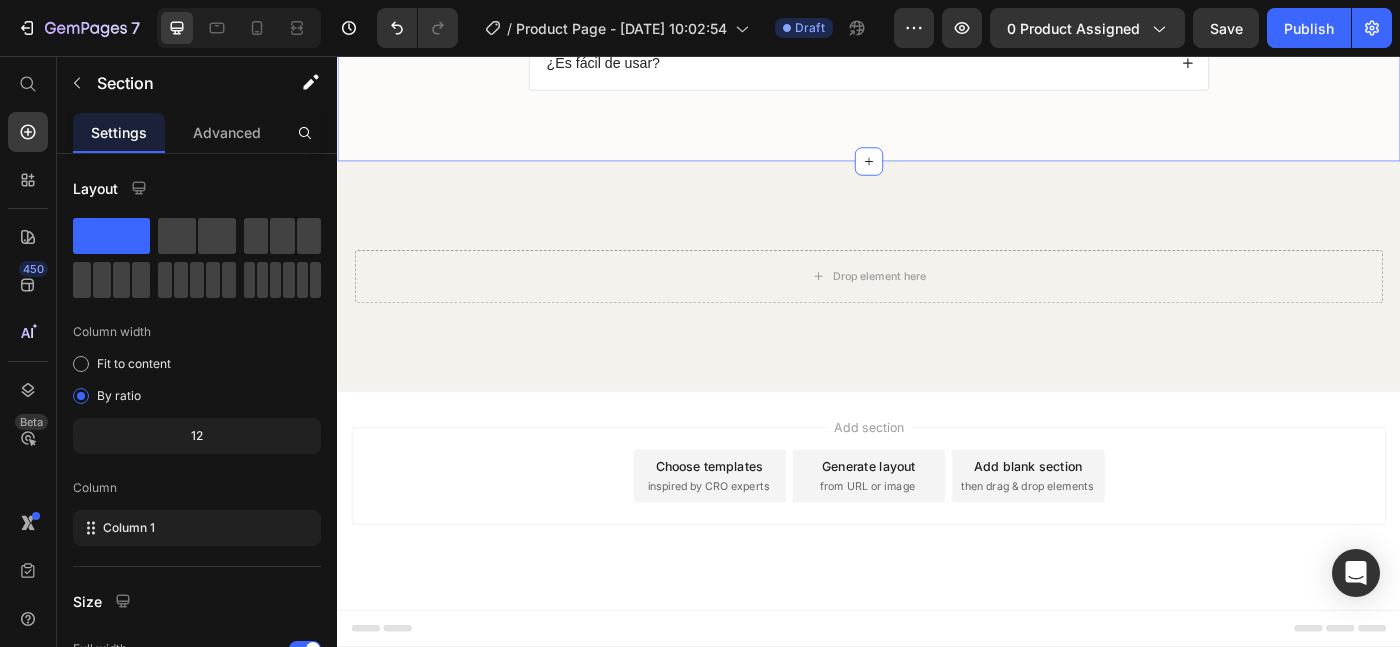 click on "Respuestas a Preguntas Frequentes Heading
¿Cómo se limpia el exprimidor manual?
¿Qué frutas se pueden exprimir con este producto?
¿El exprimidor es duradero?
¿Es fácil de usar? Accordion Row" at bounding box center [937, -95] 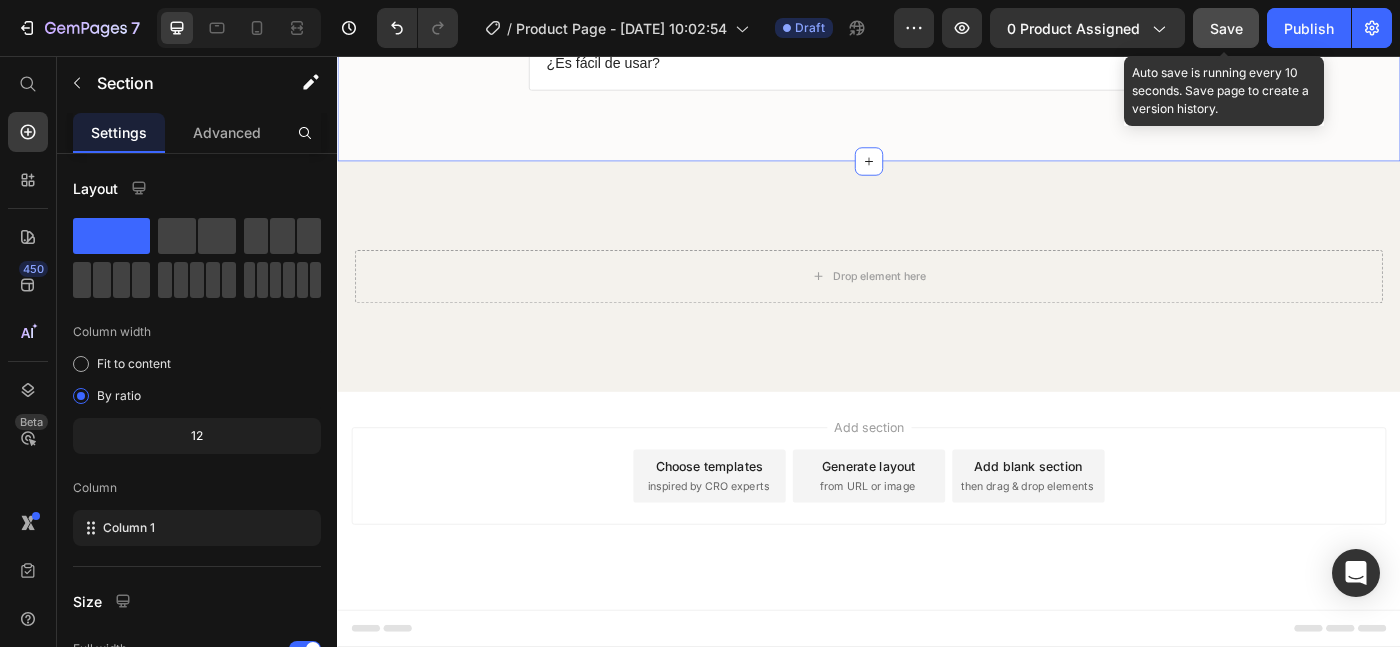 click on "Save" 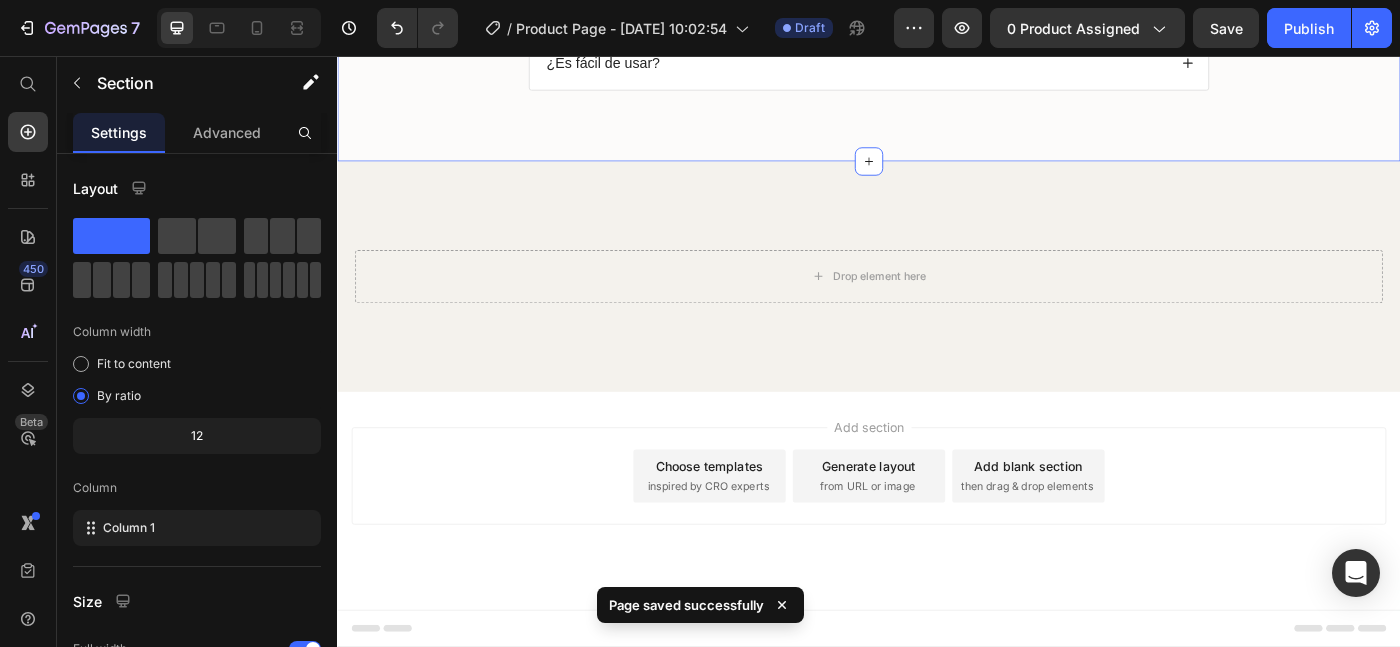 scroll, scrollTop: 4194, scrollLeft: 0, axis: vertical 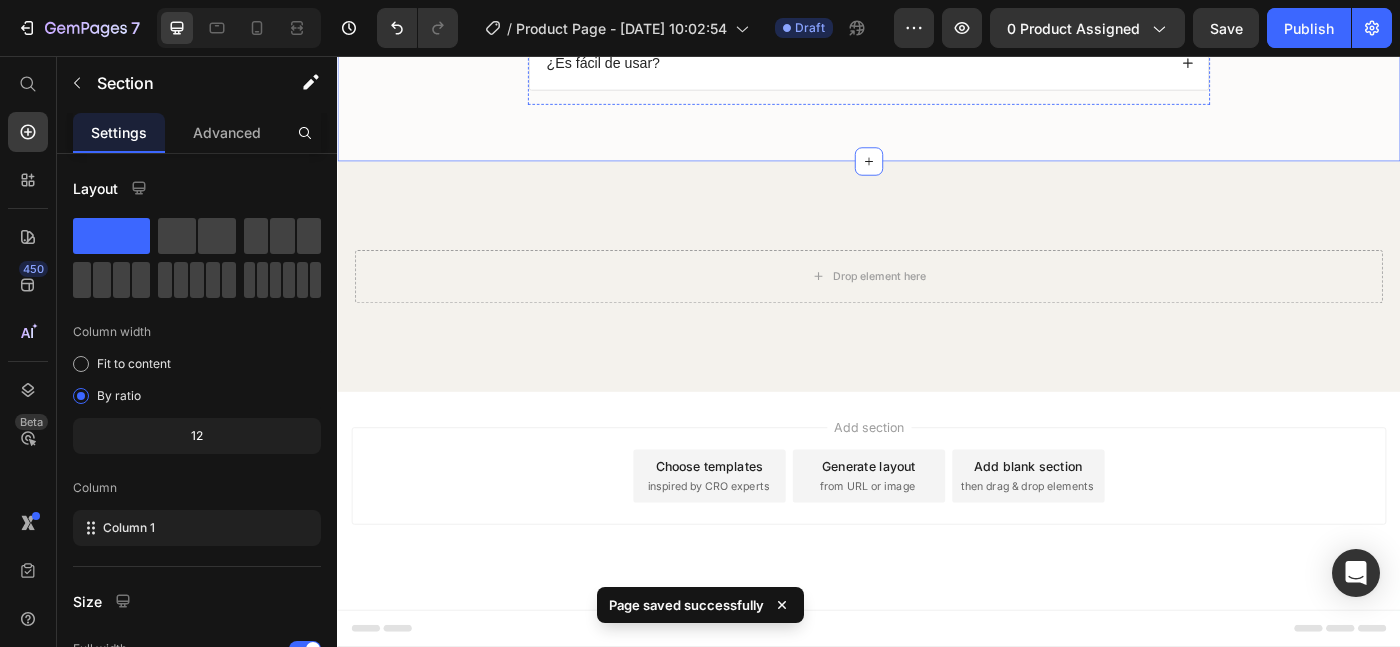 click on "Respuestas a Preguntas Frequentes" at bounding box center (937, -268) 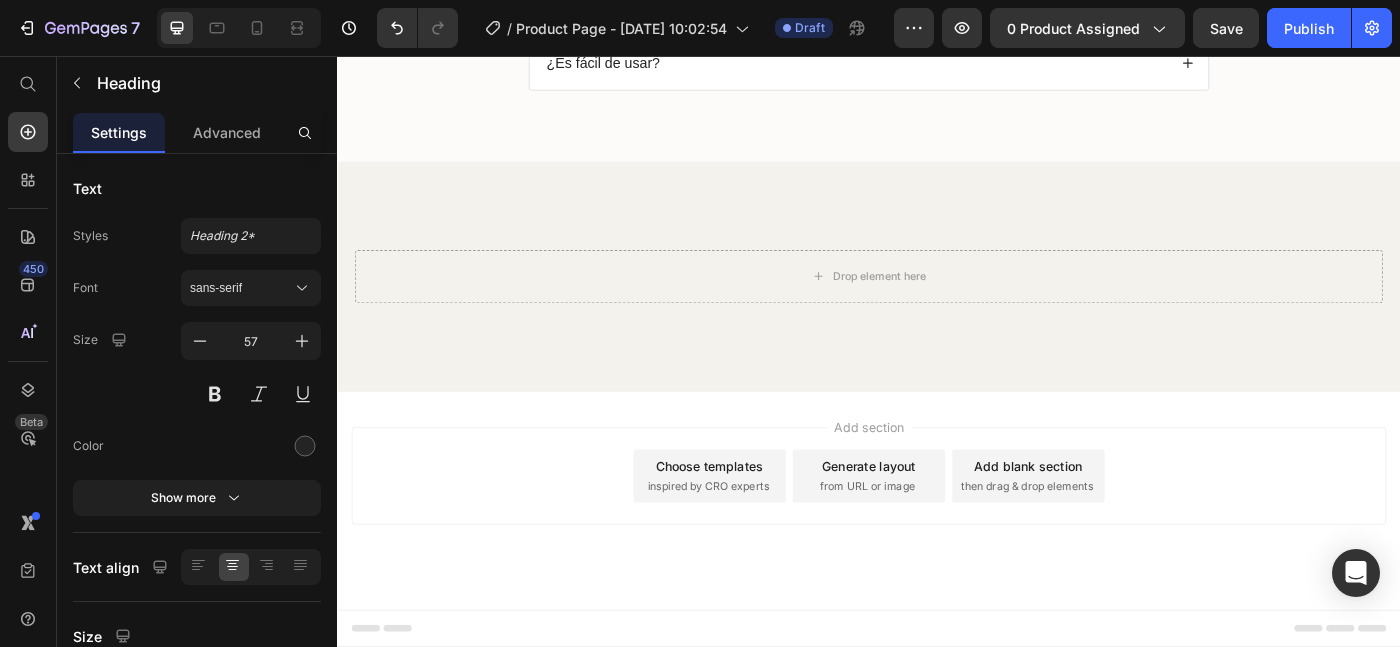 click on "¡Resuelve Tus Dudas Con Nuestras Preguntas Respuestas a Preguntas Frequentes" at bounding box center [937, -309] 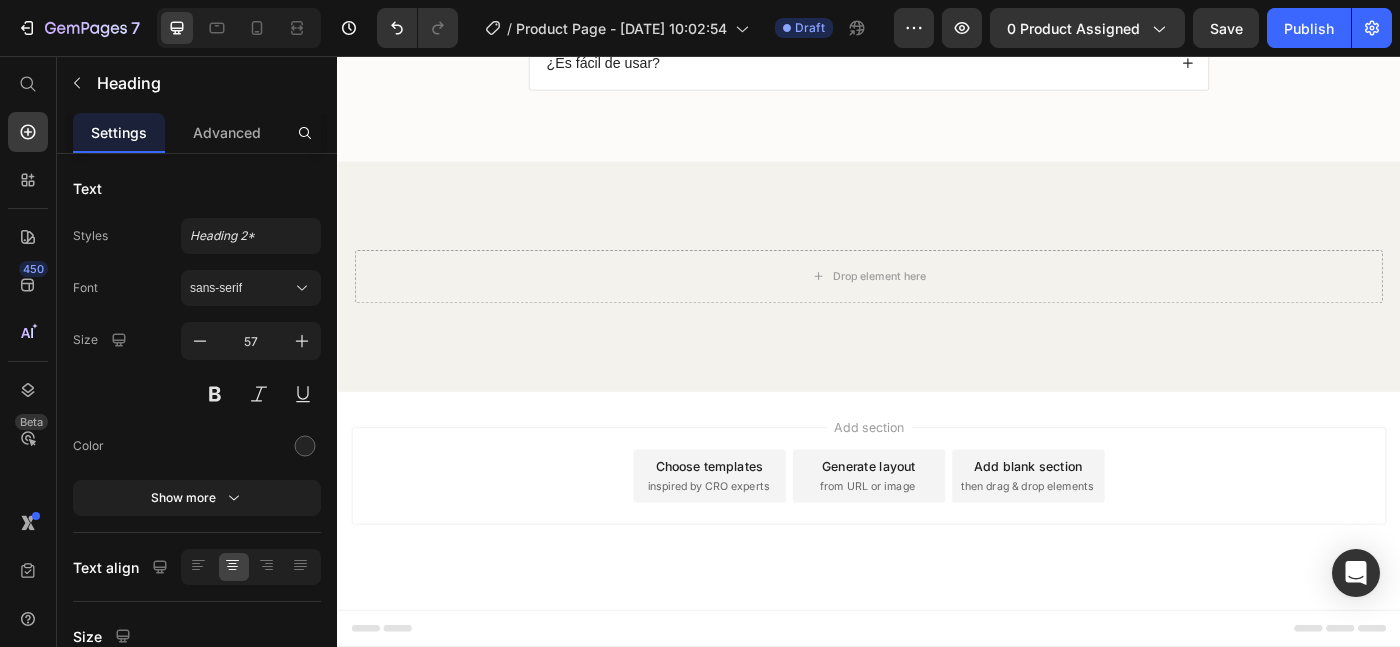 click on "¡Resuelve Tus Dudas Con Nuestras Preguntas Frequentes" at bounding box center [937, -309] 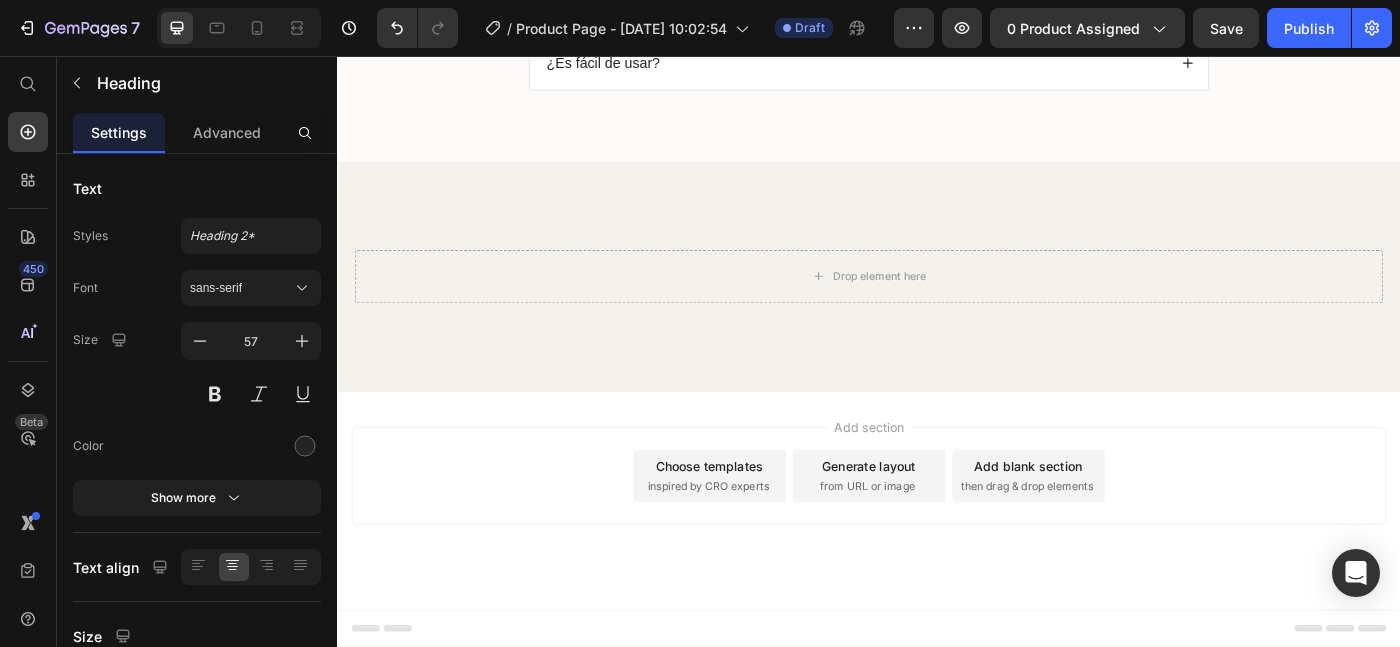 click on "¡Resuelve Tus Dudas  Con Nuestras Preguntas Frequentes Heading   32
¿Cómo se limpia el exprimidor manual?
¿Qué frutas se pueden exprimir con este producto?
¿El exprimidor es duradero?
¿Es fácil de usar? Accordion Row" at bounding box center [937, -136] 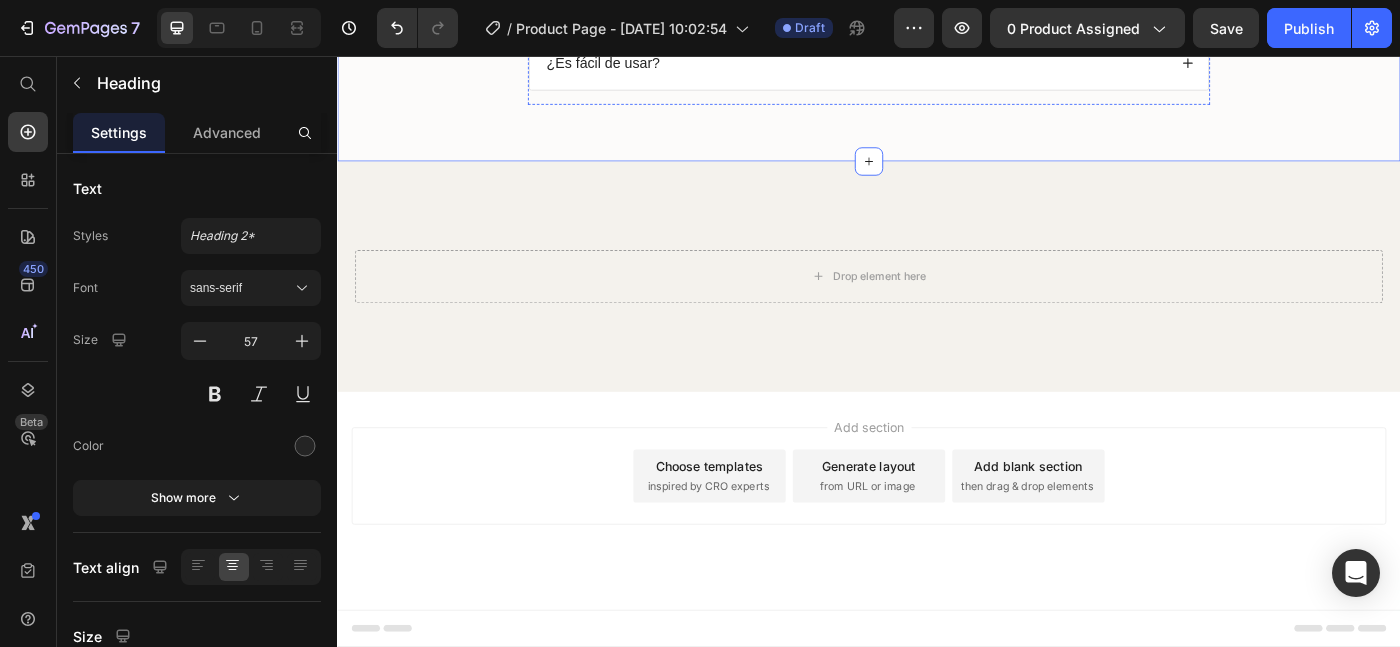 click on "Con Nuestras Preguntas Frequentes" at bounding box center [937, -267] 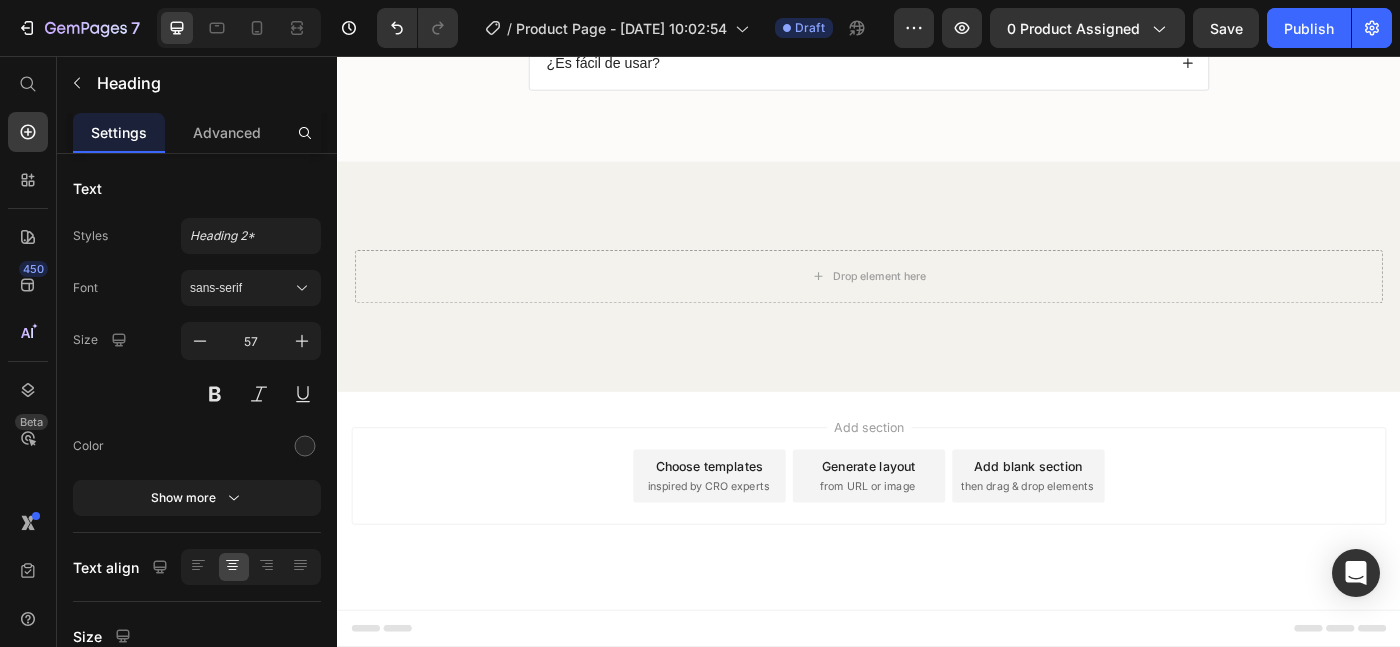 click on "¡Resuelve Tus Dudas  Con Nuestras Preguntas Frequentes" at bounding box center (937, -313) 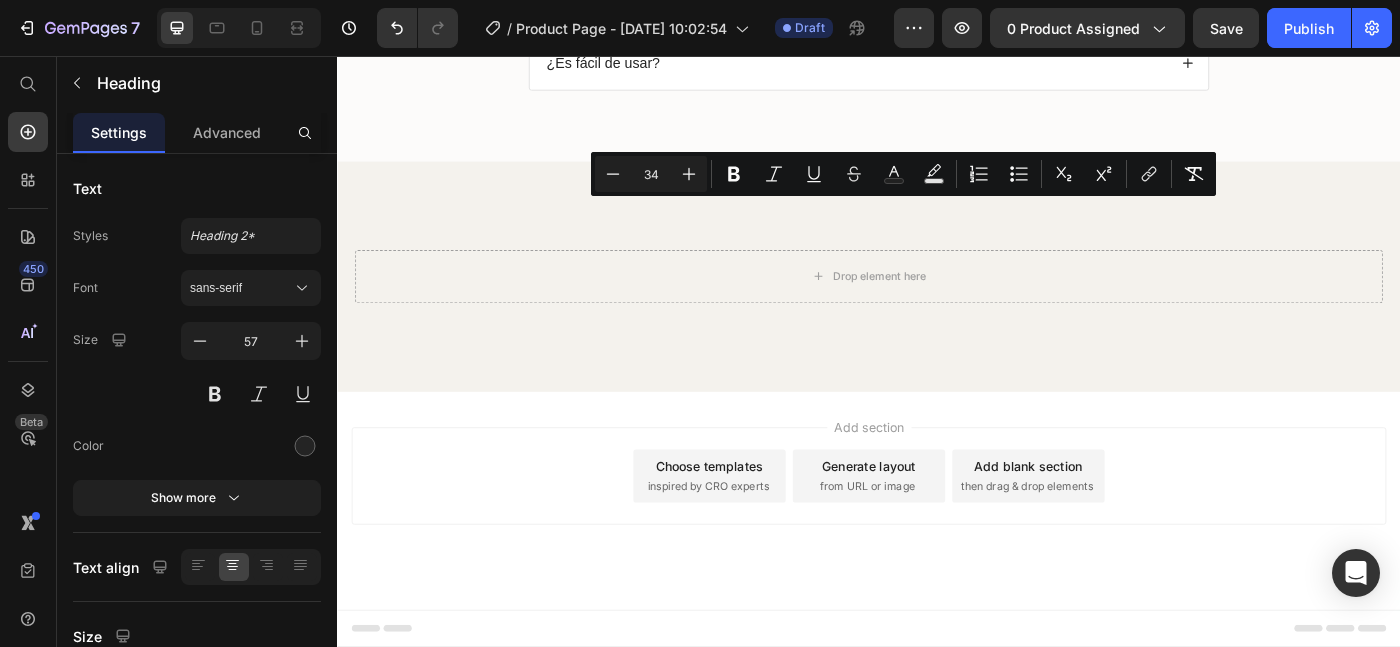 click on "¡Resuelve Tus Dudas  Con Nuestras Preguntas Frequentes" at bounding box center (937, -313) 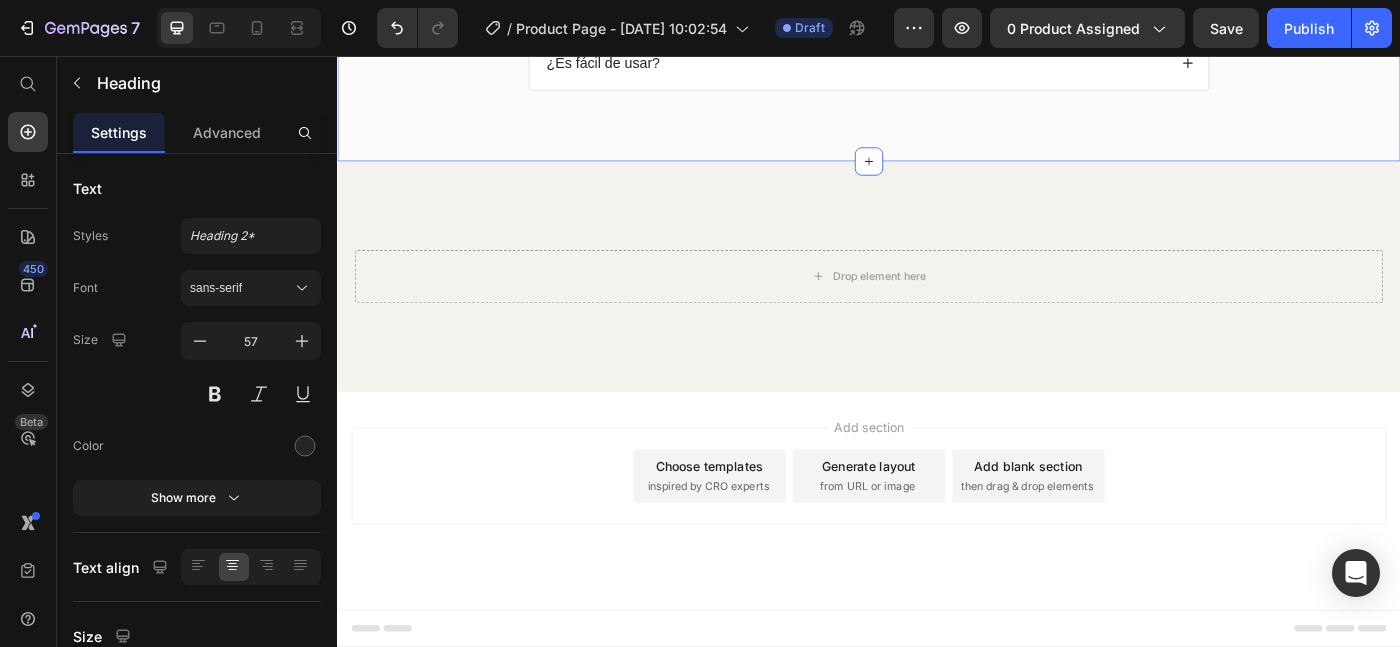 click on "¡Resuelve Tus Dudas  Con Nuestras Preguntas Frequentes! Heading   32
¿Cómo se limpia el exprimidor manual?
¿Qué frutas se pueden exprimir con este producto?
¿El exprimidor es duradero?
¿Es fácil de usar? Accordion Row" at bounding box center (937, -136) 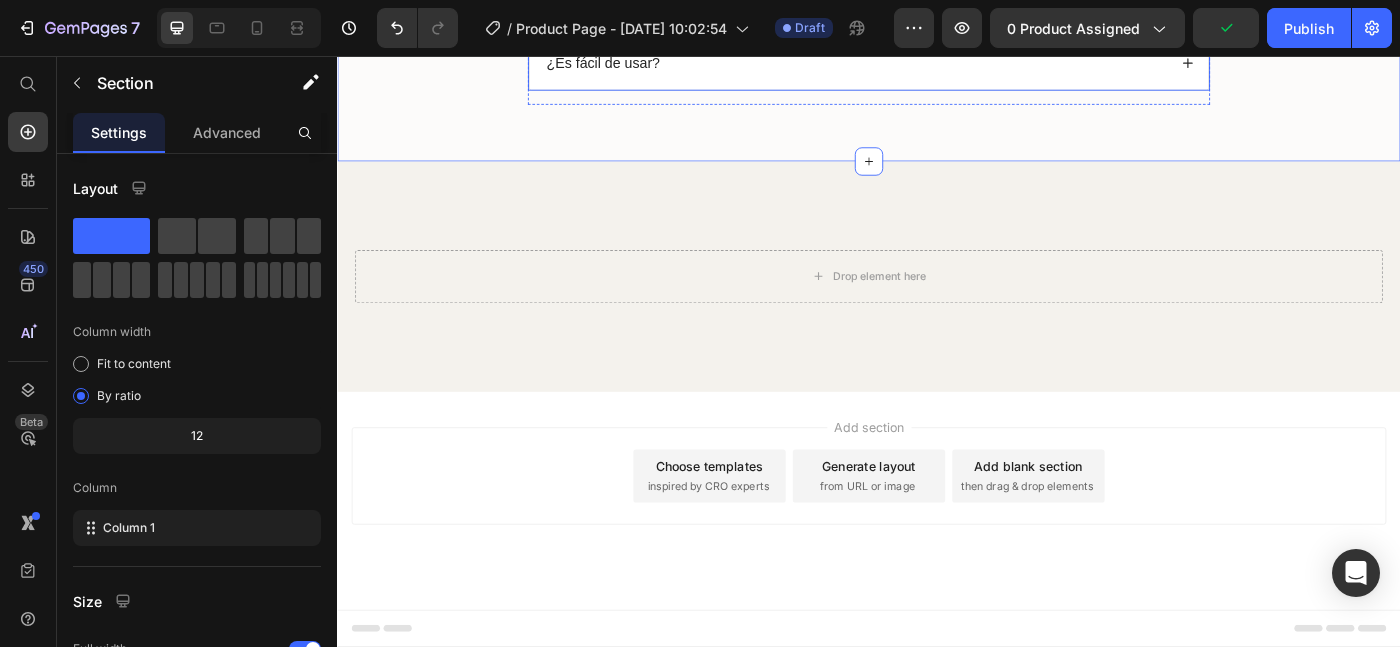 click on "¿Cómo se limpia el exprimidor manual?" at bounding box center [714, -166] 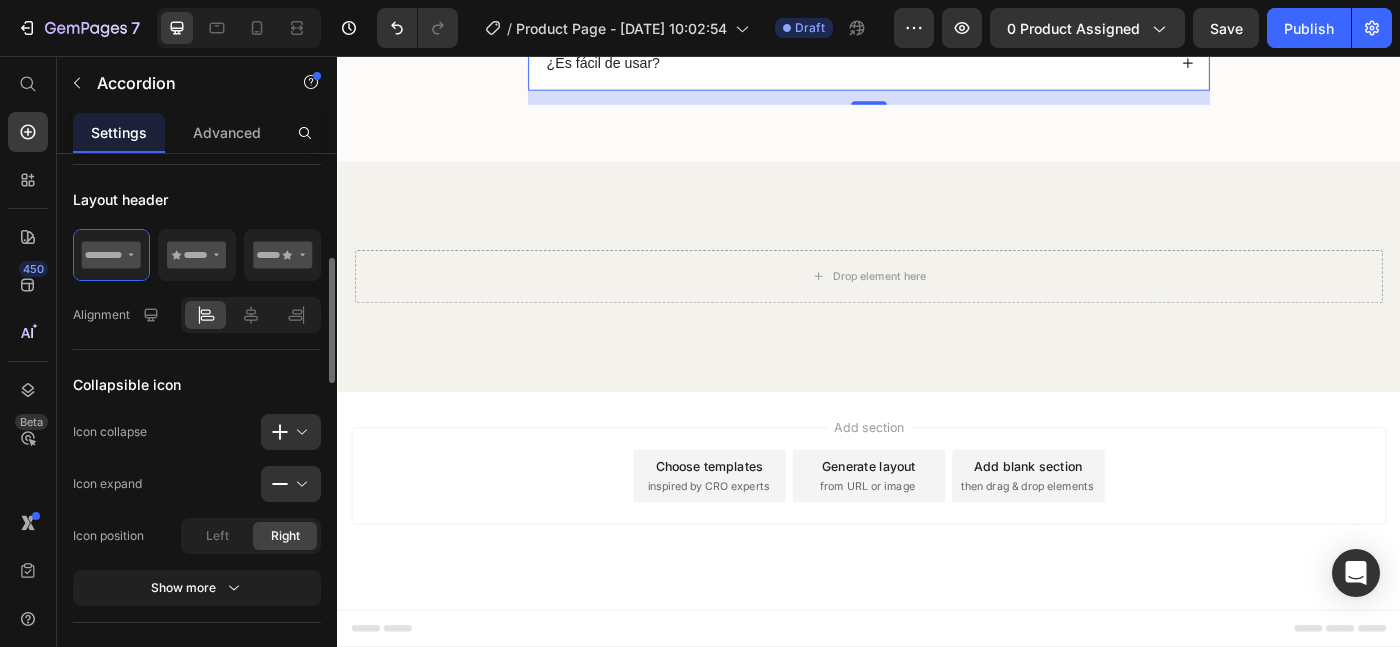 scroll, scrollTop: 461, scrollLeft: 0, axis: vertical 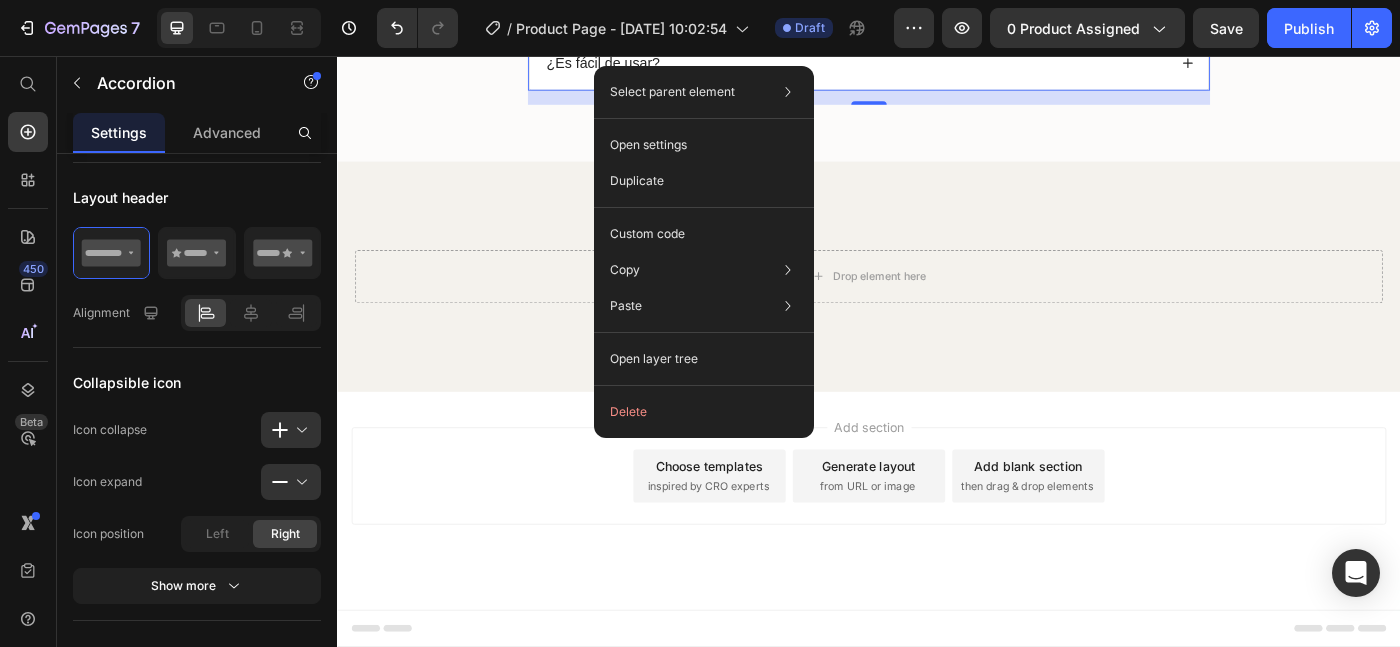 click on "¿Cómo se limpia el exprimidor manual?" at bounding box center (714, -166) 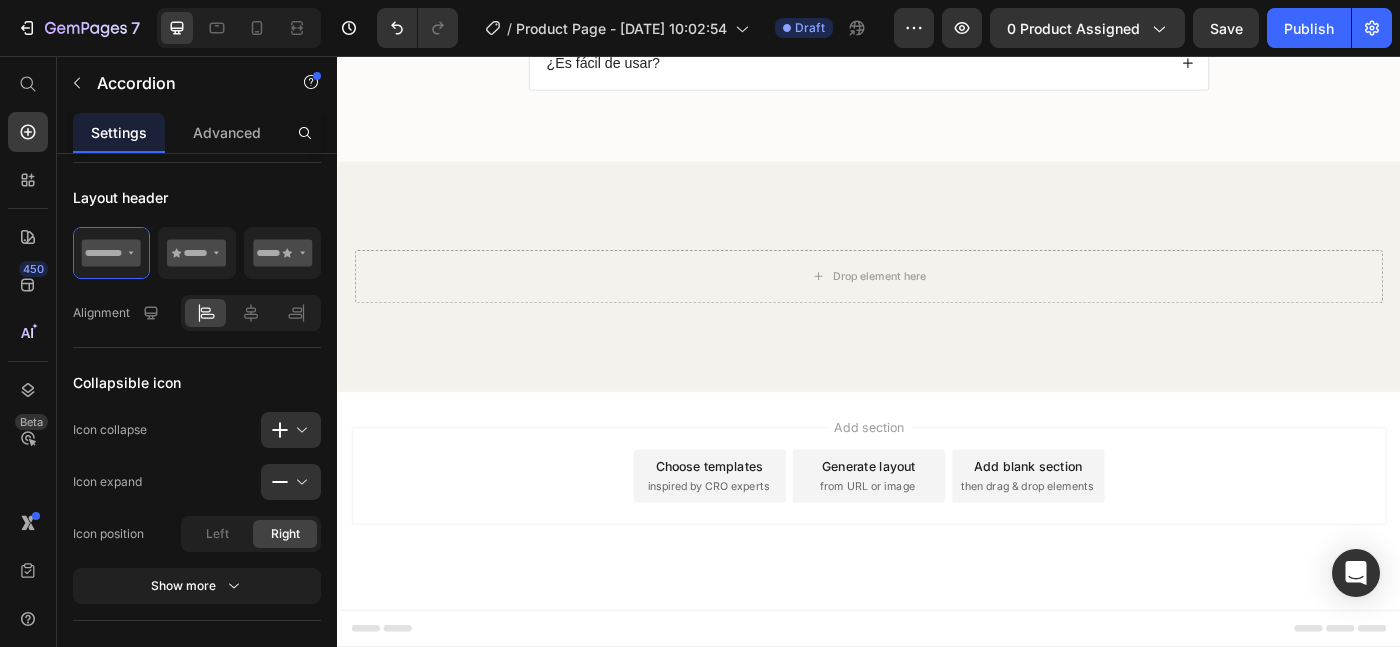 click on "¿Cómo se limpia el exprimidor manual?" at bounding box center (714, -166) 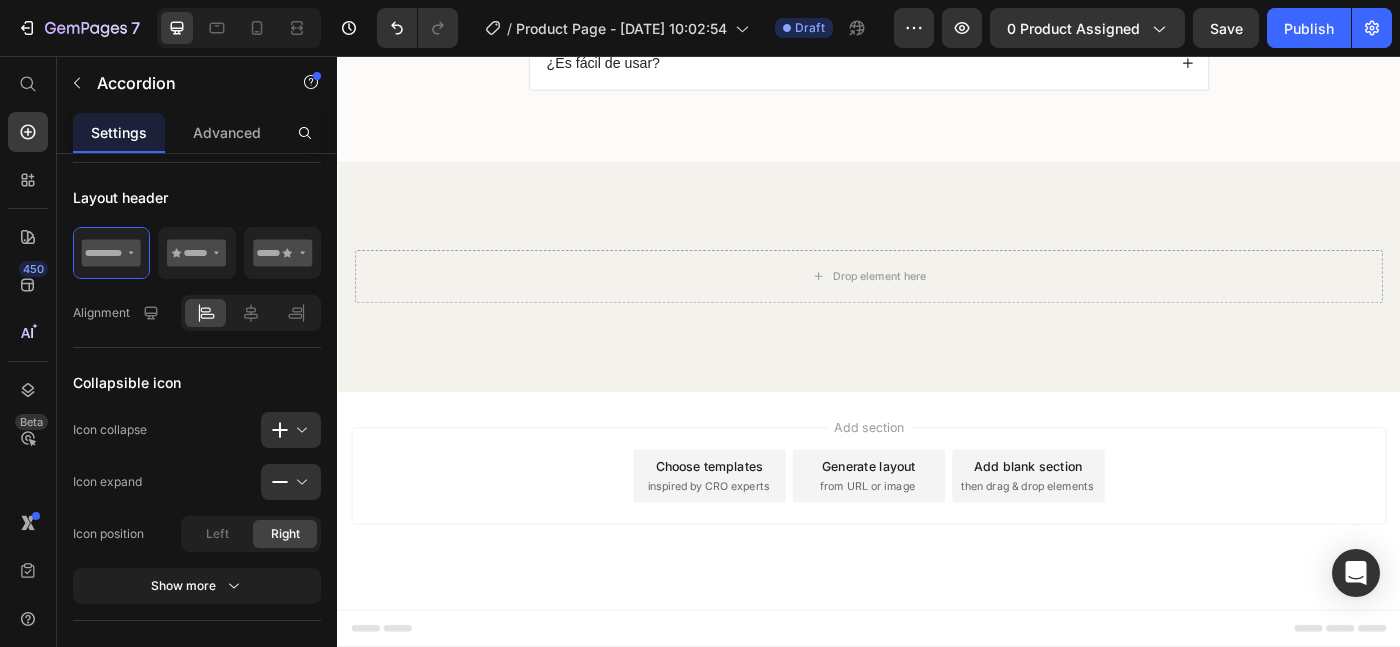 drag, startPoint x: 853, startPoint y: 420, endPoint x: 563, endPoint y: 413, distance: 290.08447 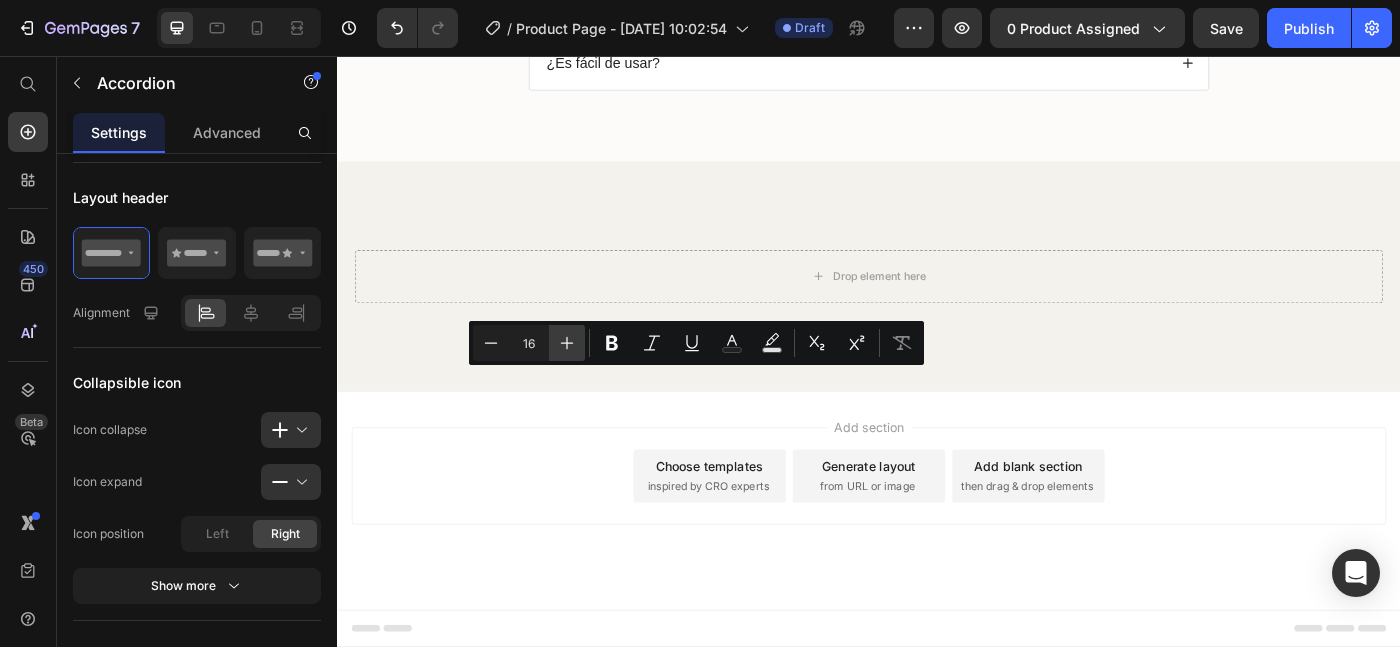click 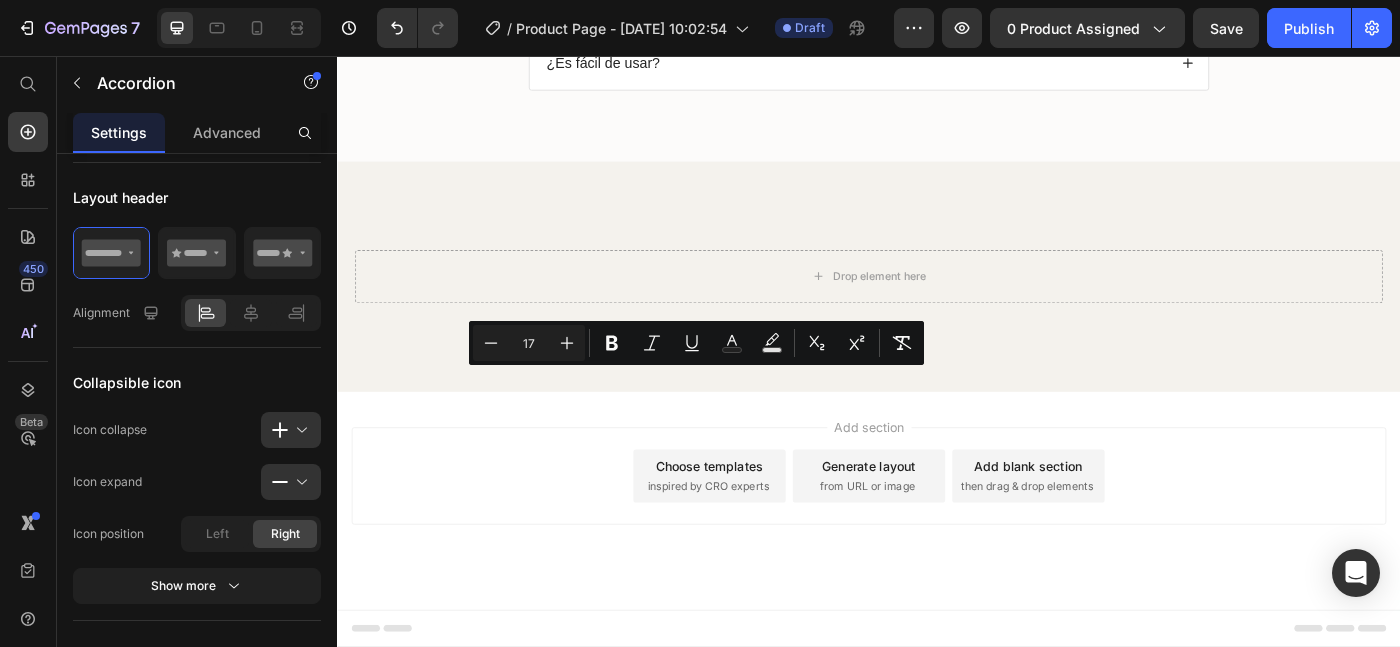click on "¿Qué frutas se pueden exprimir con este producto?" at bounding box center (756, -90) 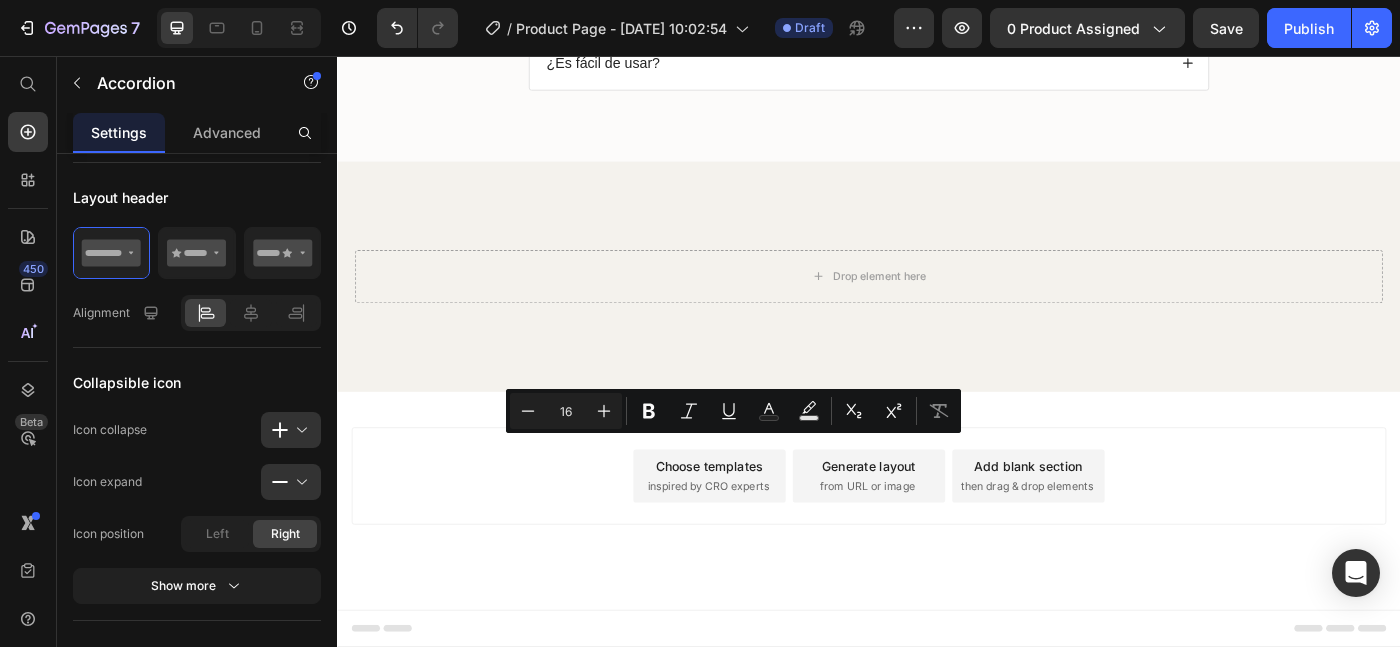 drag, startPoint x: 935, startPoint y: 500, endPoint x: 524, endPoint y: 484, distance: 411.3113 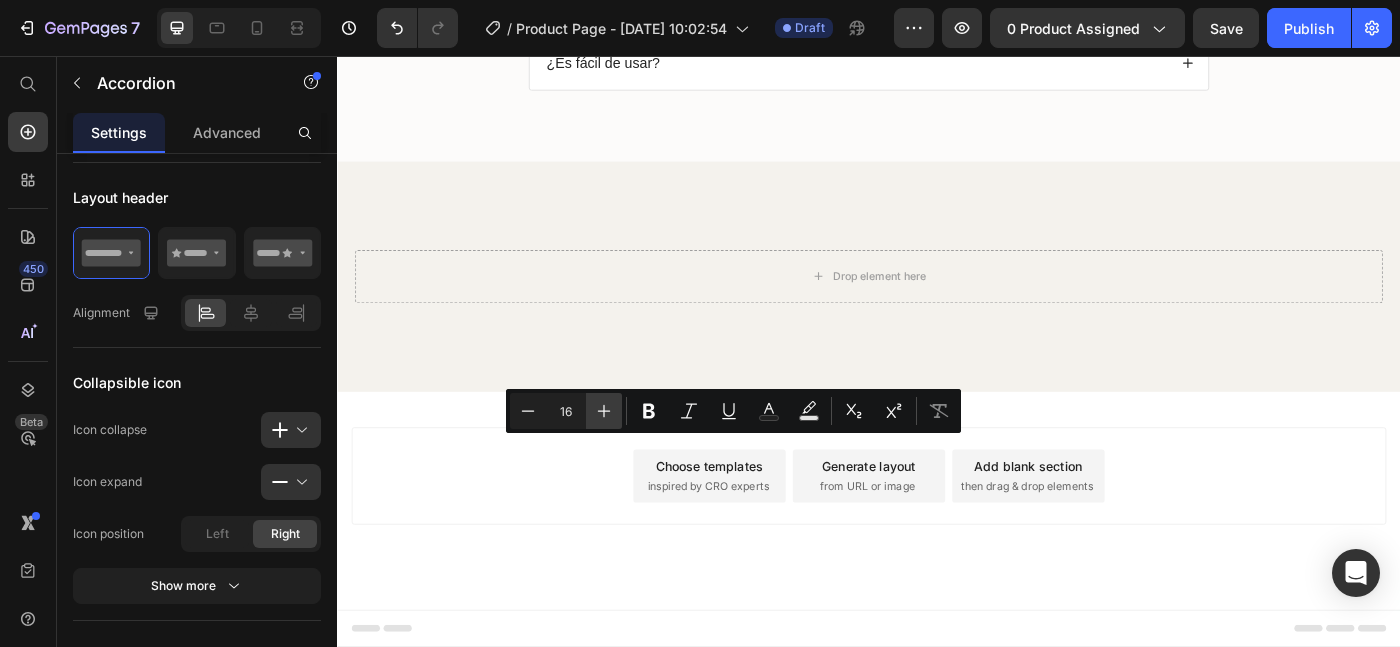 click 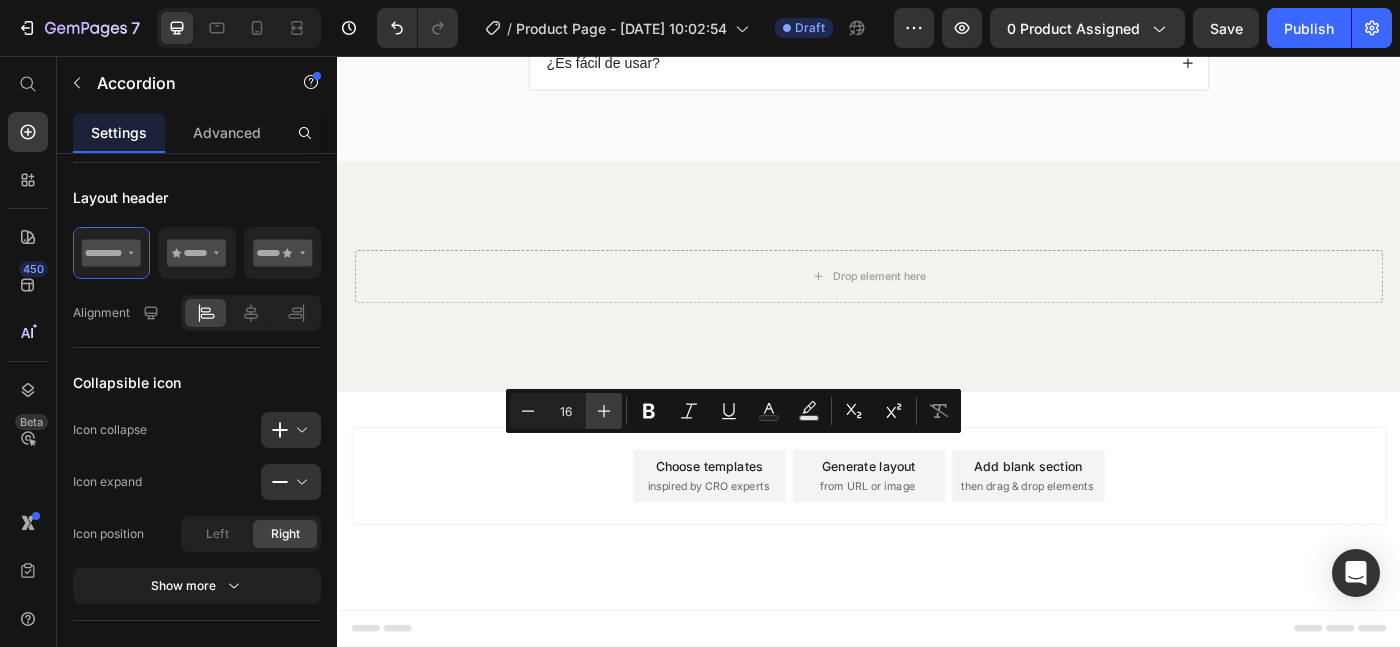 type on "17" 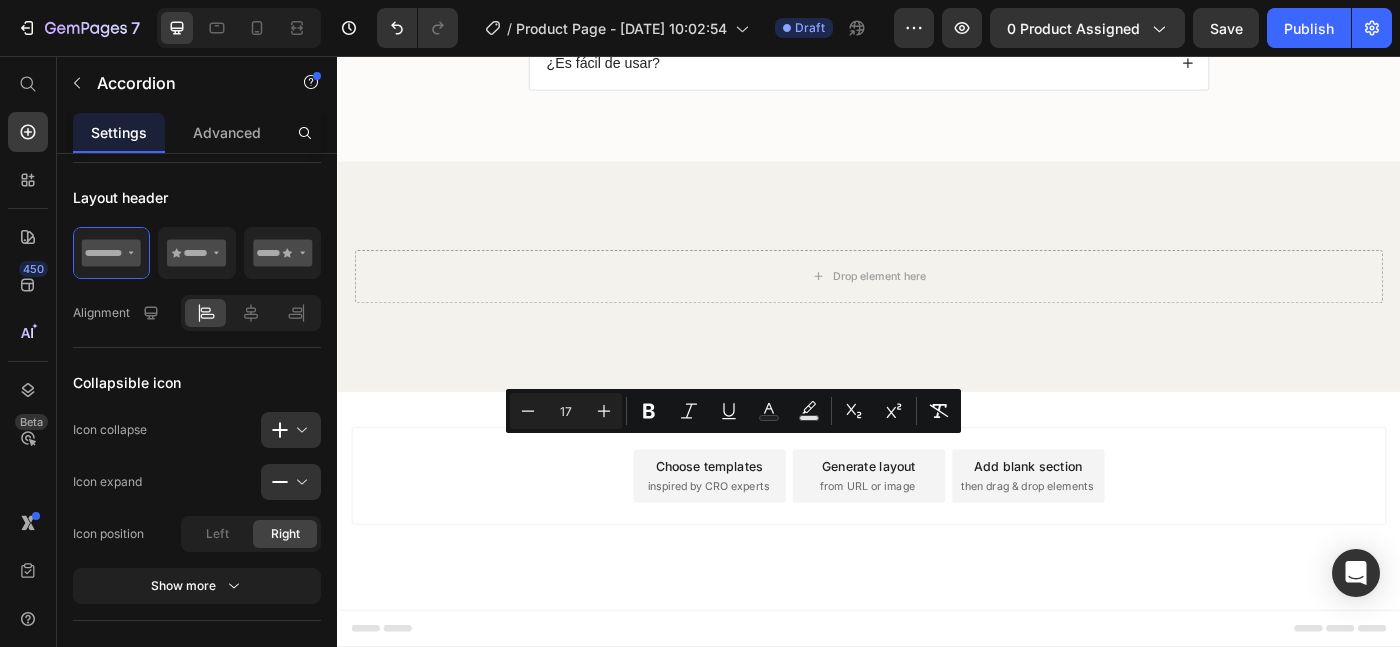 click on "¿El exprimidor es duradero?" at bounding box center (937, -13) 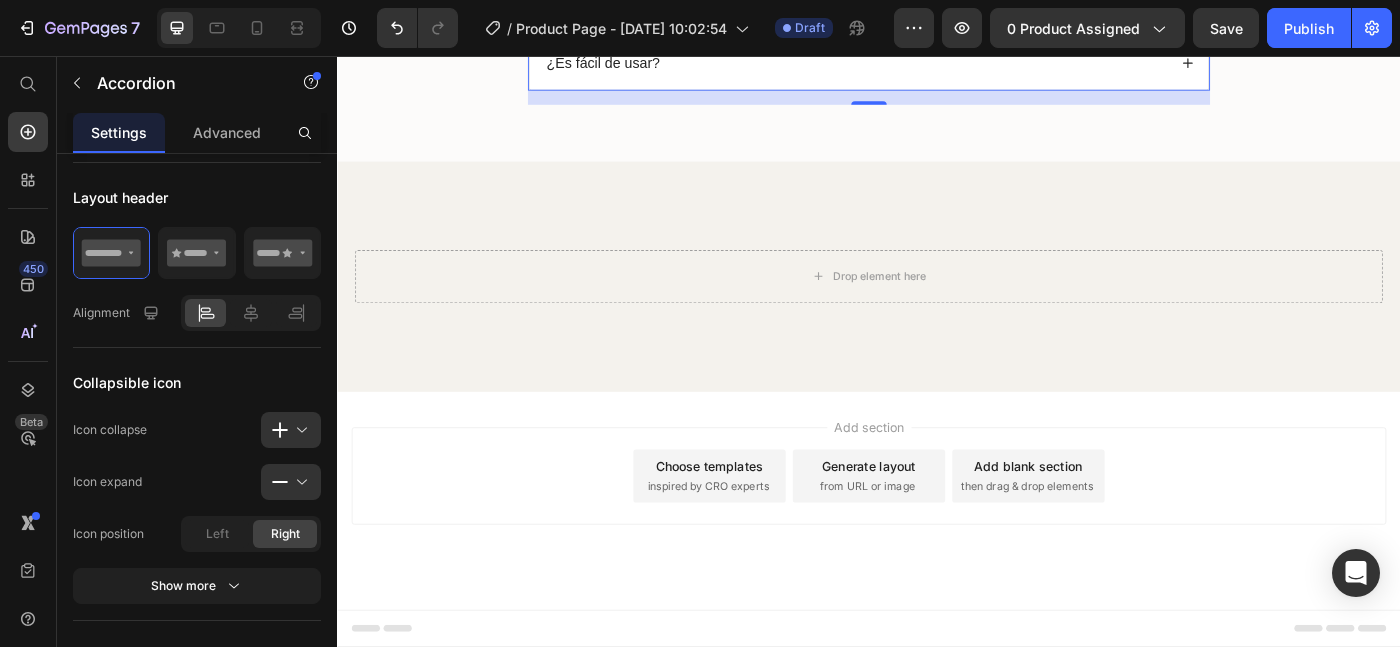 scroll, scrollTop: 461, scrollLeft: 0, axis: vertical 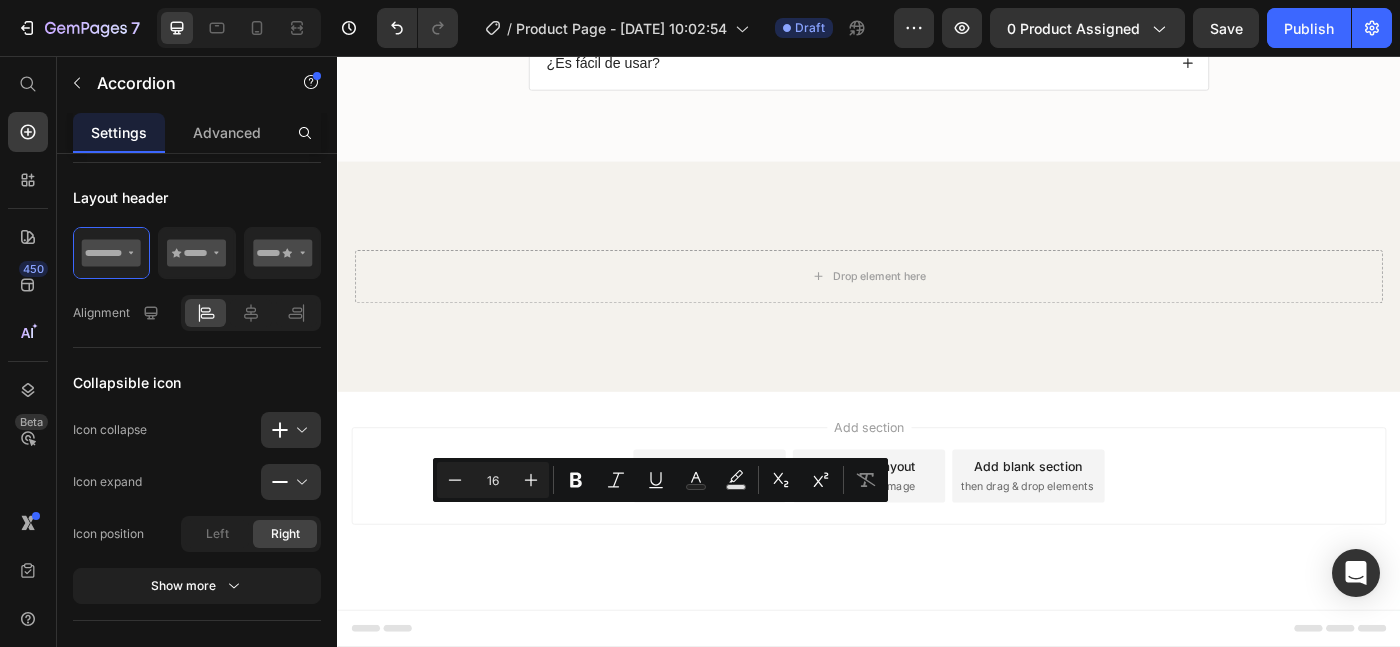 drag, startPoint x: 770, startPoint y: 575, endPoint x: 552, endPoint y: 575, distance: 218 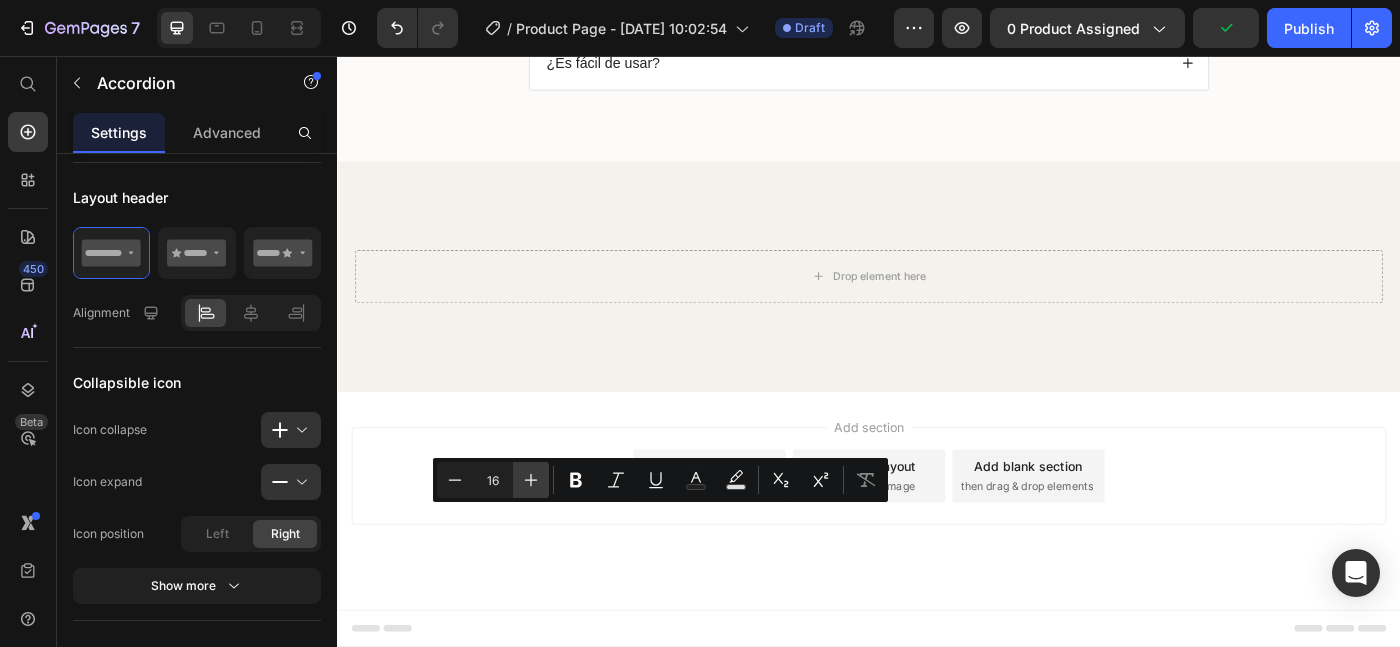 click 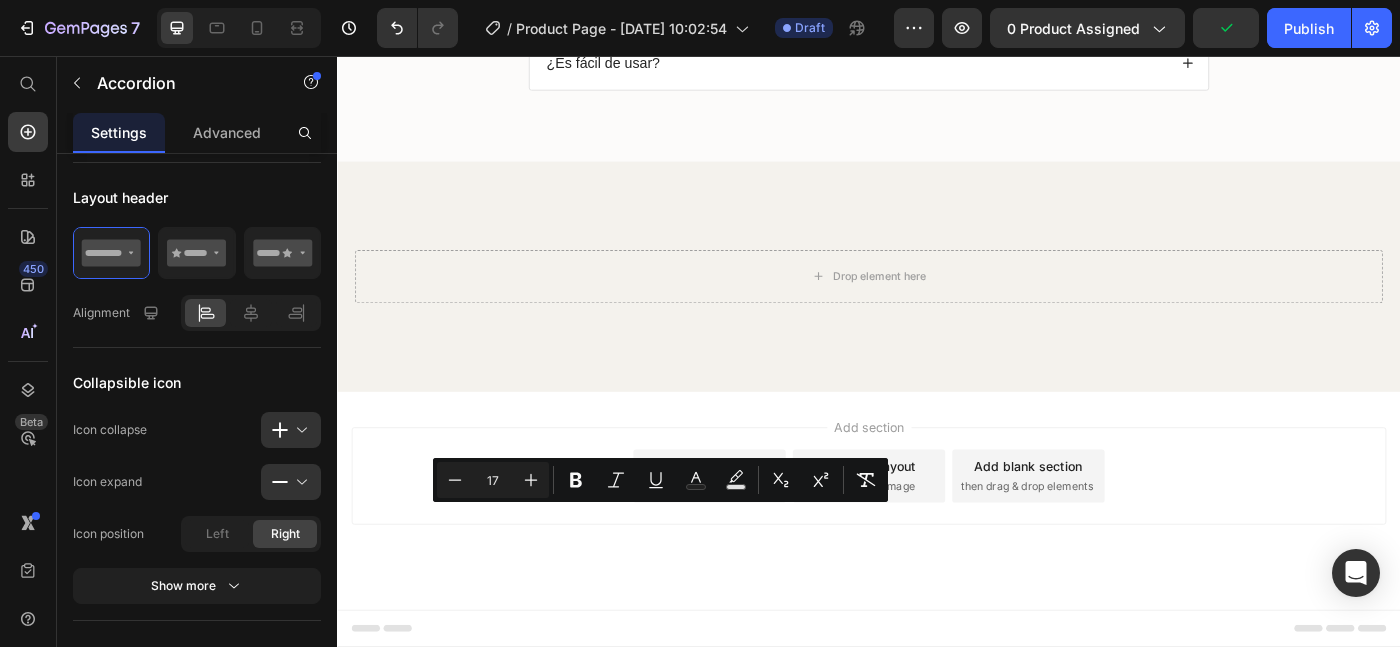 click on "Sí, el exprimidor está construido para durar toda la vida. Fabricado para durar, este exprimidor no se oxida, no se rompe y no absorbe olores. Es una inversión para tu cocina que garantiza durabilidad y eficiencia, eliminando la necesidad de reemplazar exprimidores de plástico baratos que se rompen fácilmente." at bounding box center [937, -49] 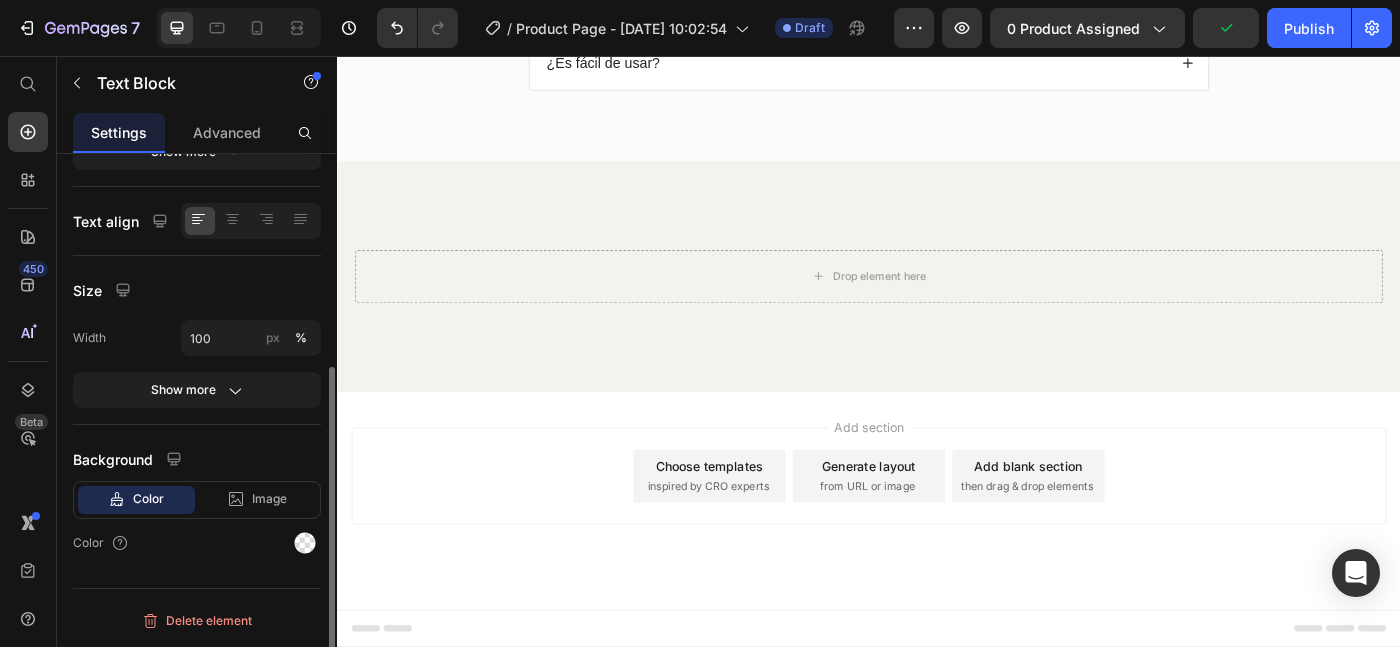 scroll, scrollTop: 0, scrollLeft: 0, axis: both 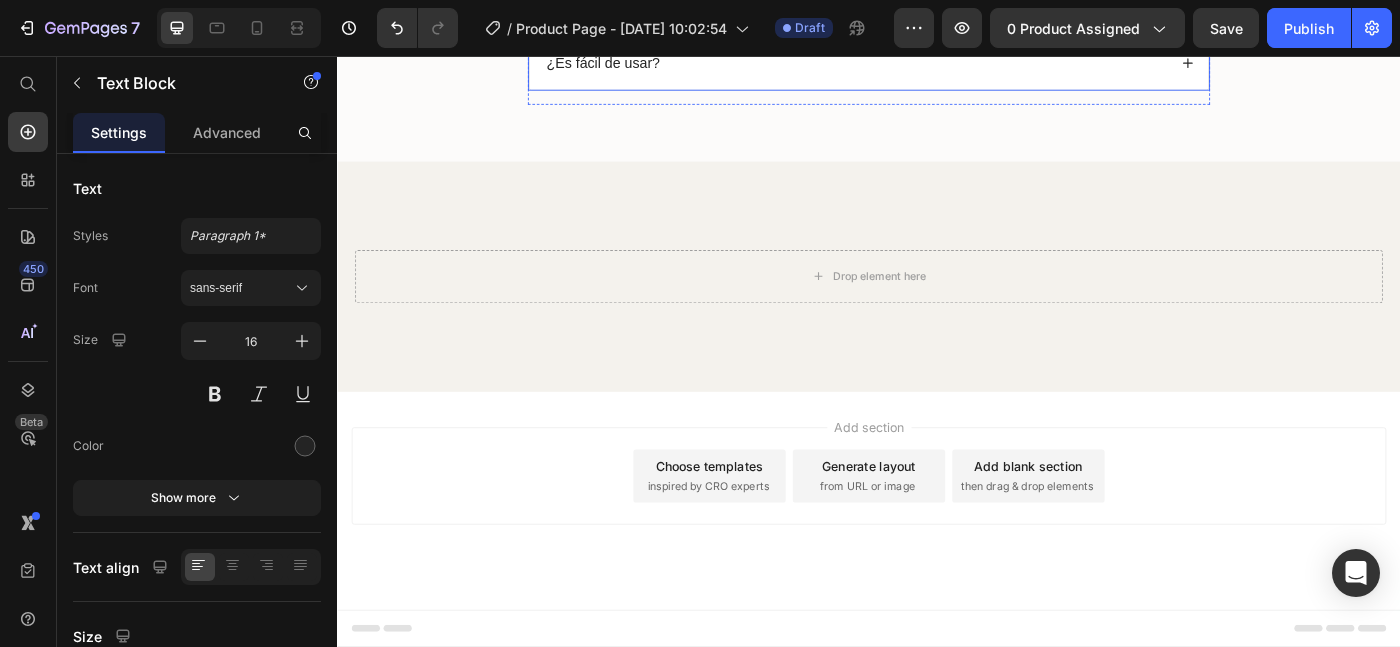 click on "¿Es fácil de usar?" at bounding box center (637, 64) 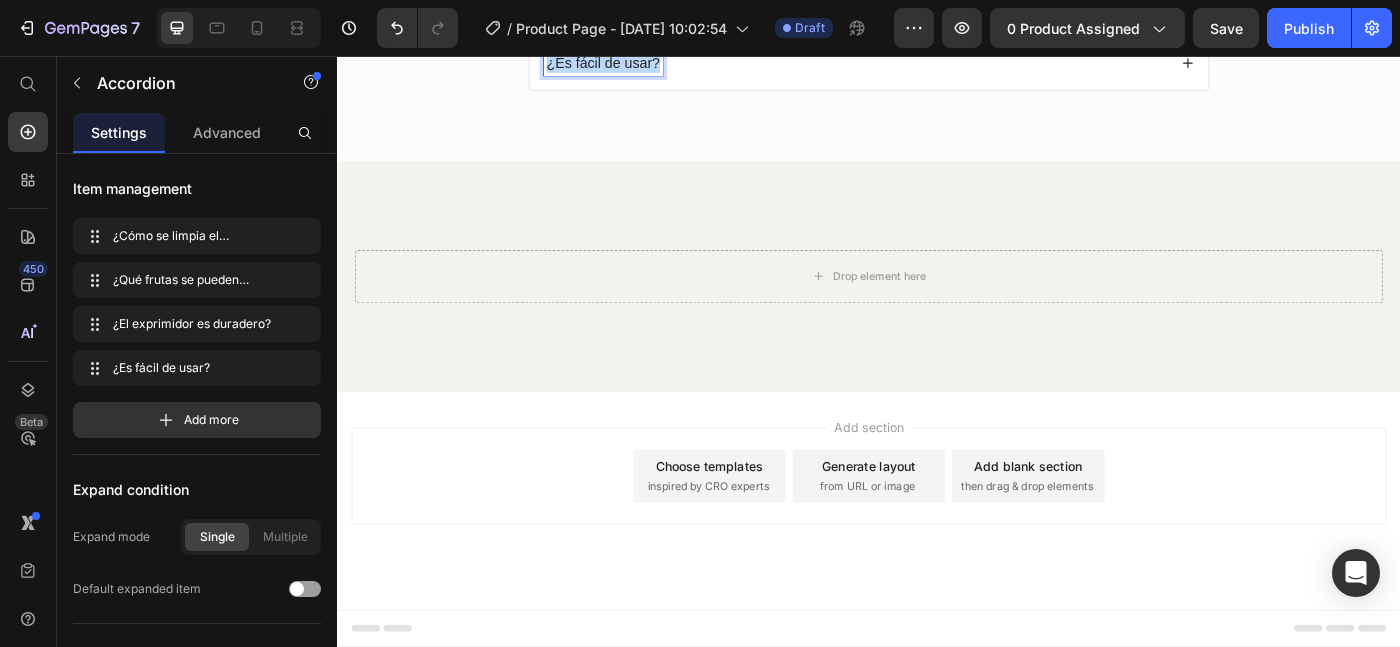 drag, startPoint x: 698, startPoint y: 560, endPoint x: 564, endPoint y: 559, distance: 134.00374 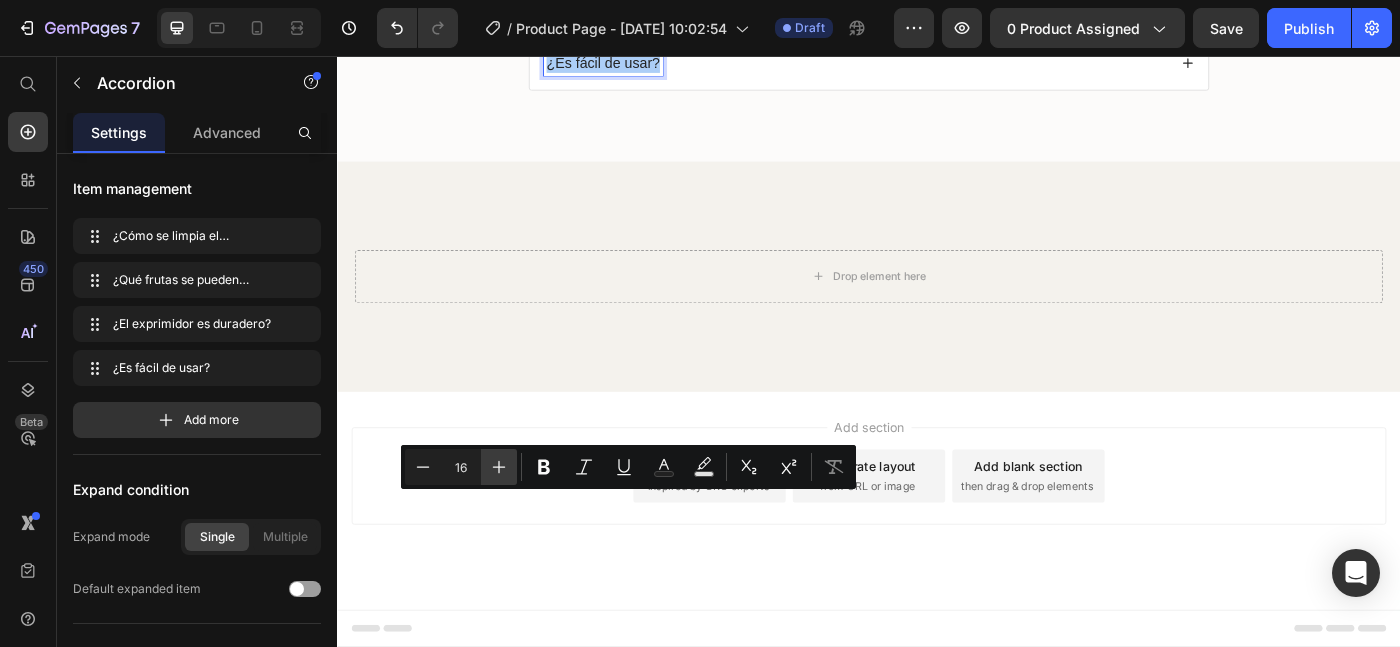 click 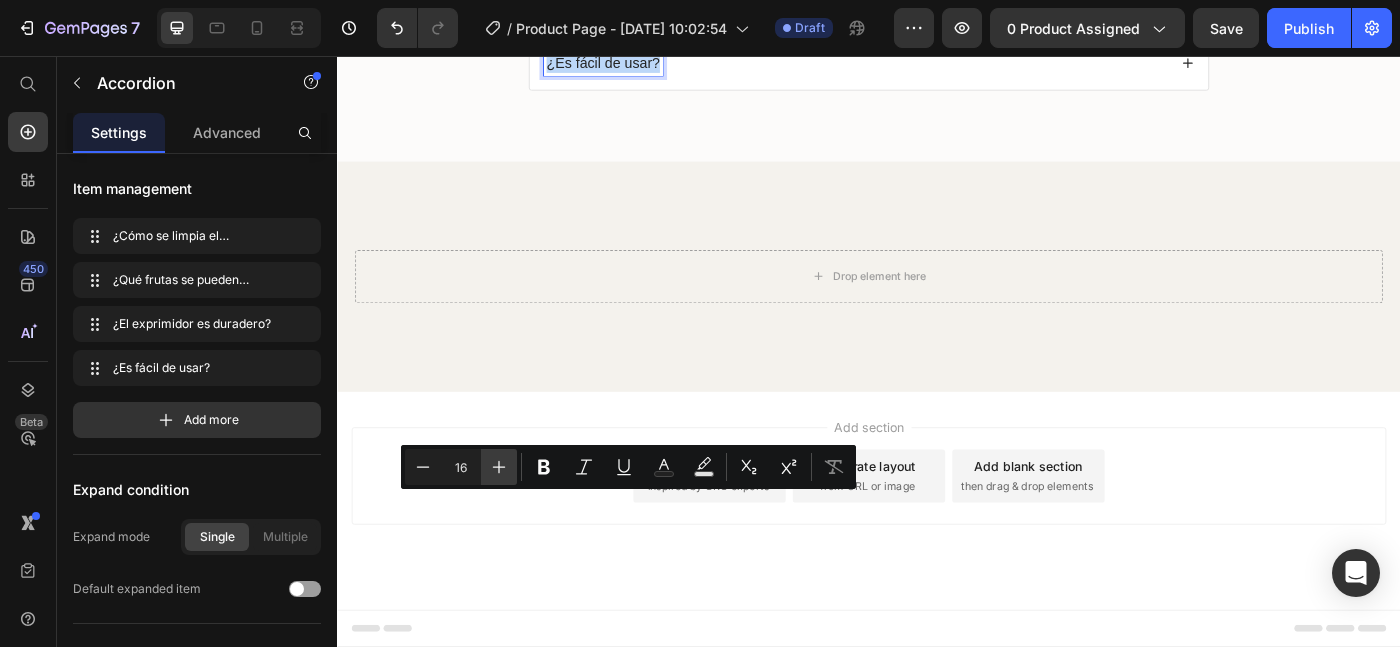 type on "17" 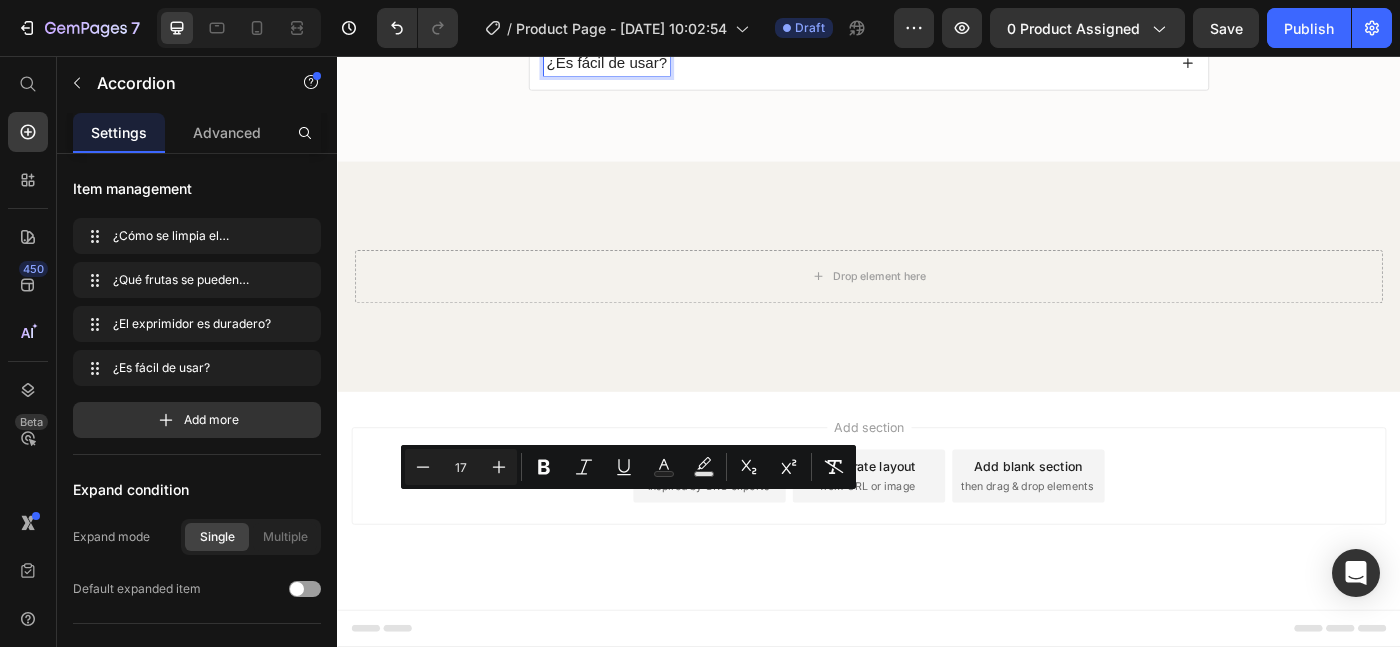 click on "Text Block" at bounding box center (608, -87) 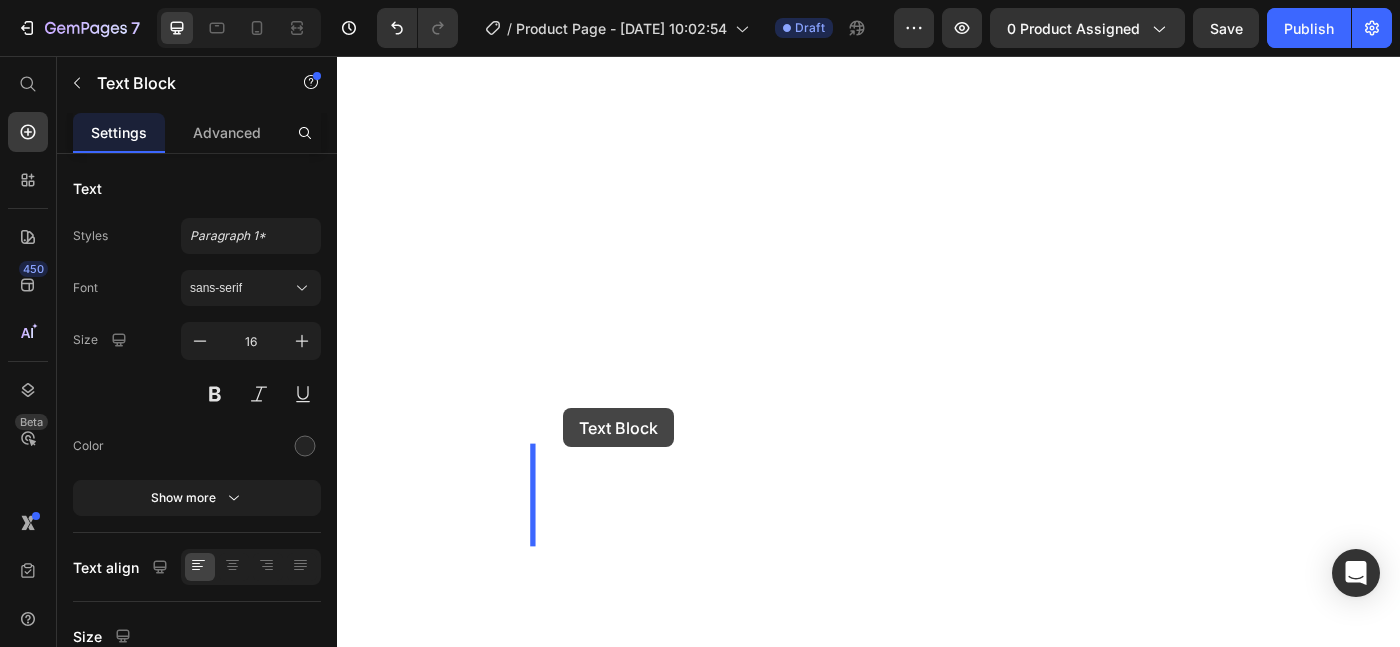 drag, startPoint x: 657, startPoint y: 486, endPoint x: 563, endPoint y: 408, distance: 122.14745 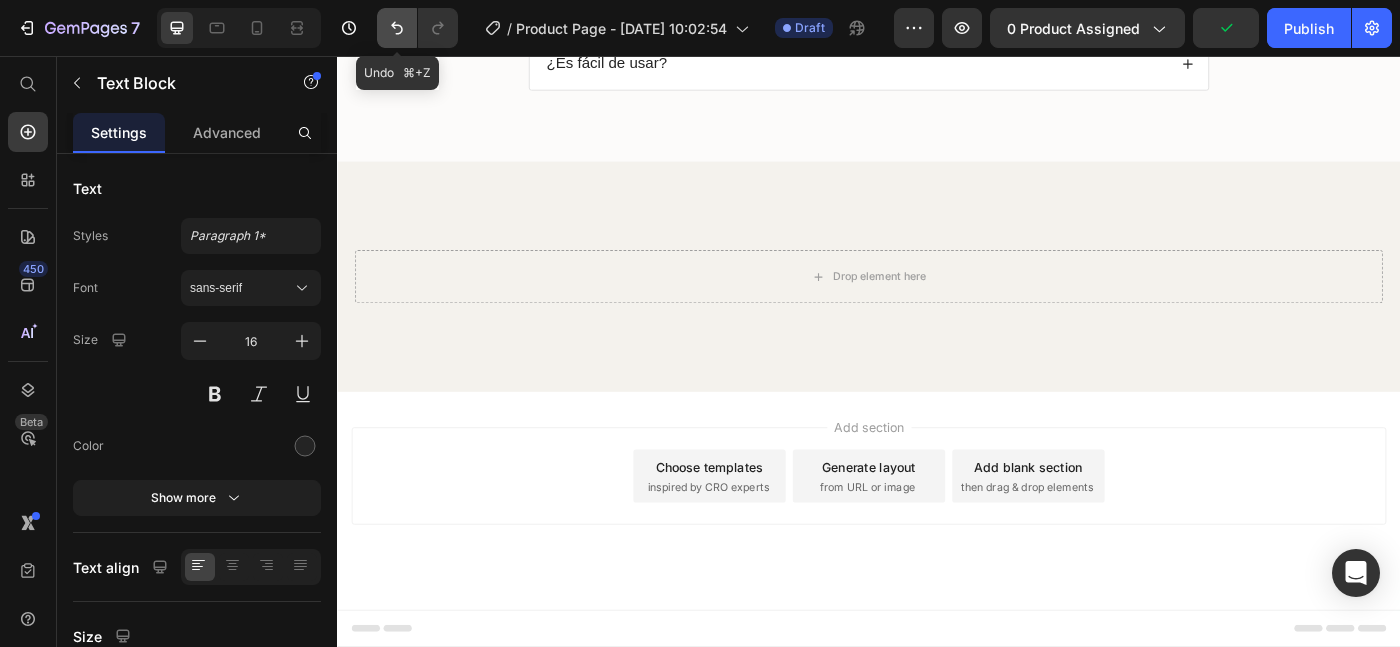 click 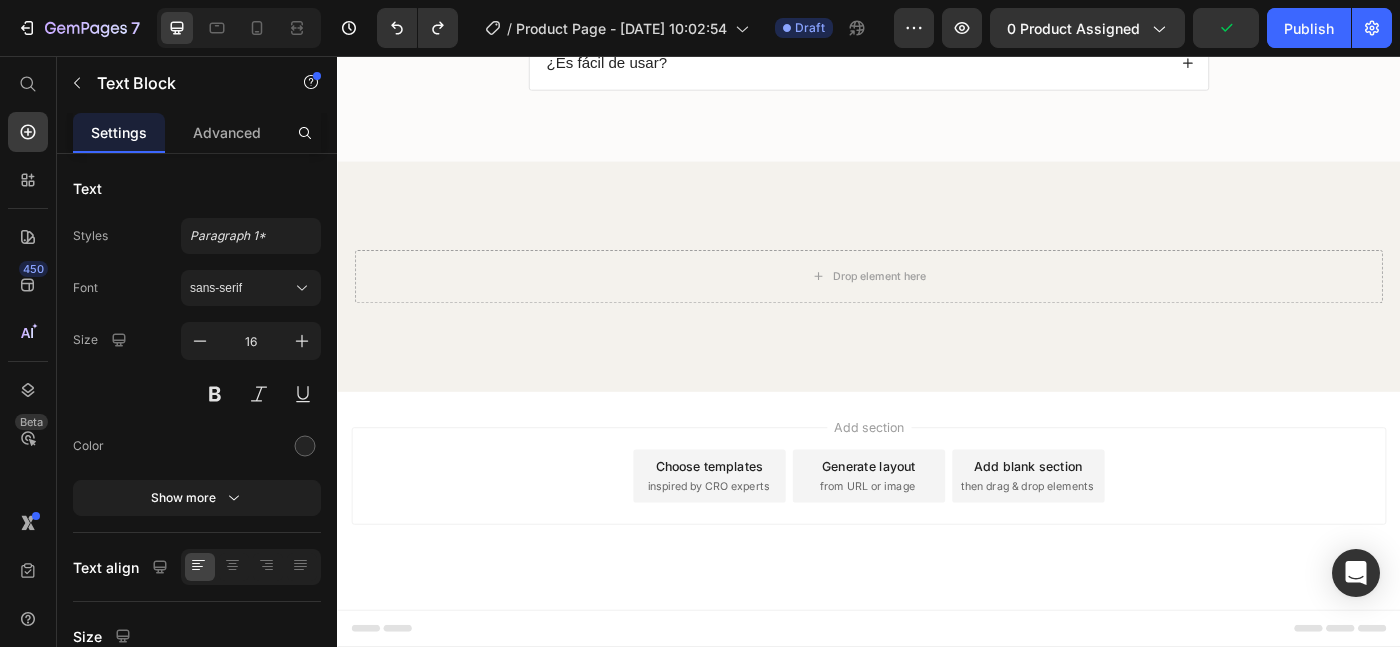 click on "Sí, el exprimidor está construido para durar toda la vida. Fabricado para durar, este exprimidor no se oxida, no se rompe y no absorbe olores. Es una inversión para tu cocina que garantiza durabilidad y eficiencia, eliminando la necesidad de reemplazar exprimidores de plástico baratos que se rompen fácilmente." at bounding box center [937, -49] 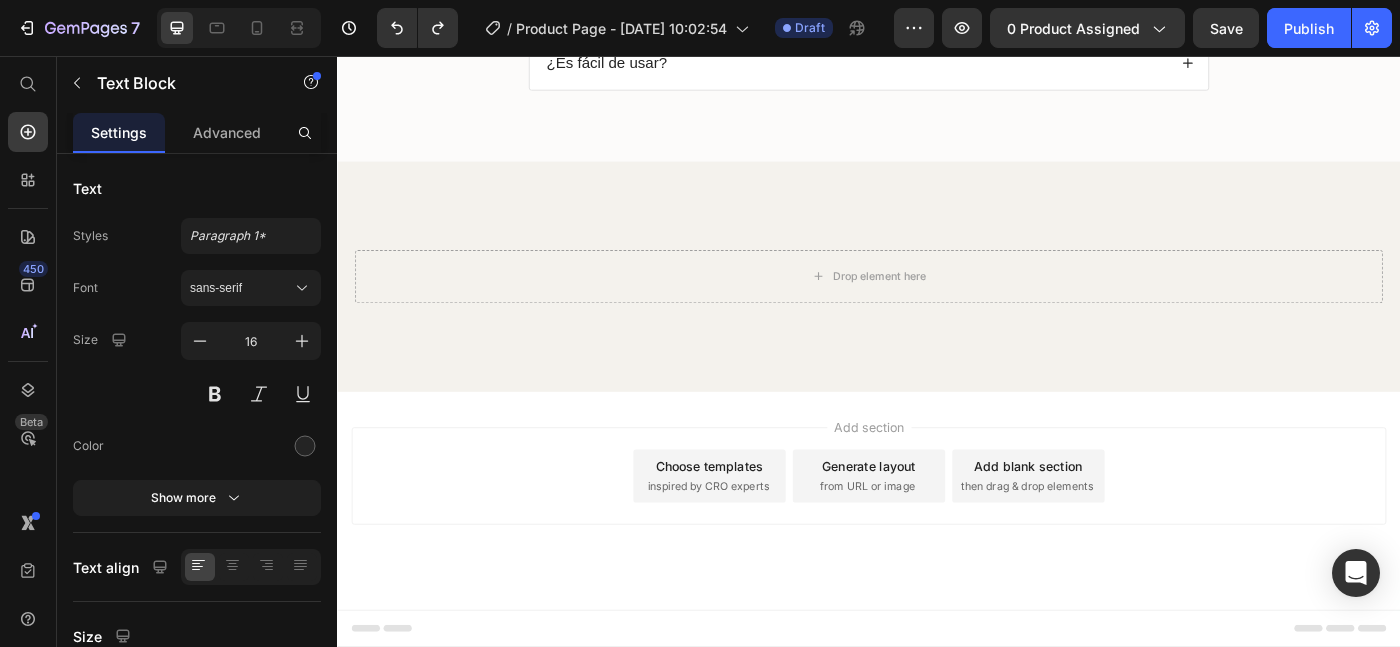 click on "Sí, el exprimidor está construido para durar toda la vida. Fabricado para durar, este exprimidor no se oxida, no se rompe y no absorbe olores. Es una inversión para tu cocina que garantiza durabilidad y eficiencia, eliminando la necesidad de reemplazar exprimidores de plástico baratos que se rompen fácilmente." at bounding box center [937, -49] 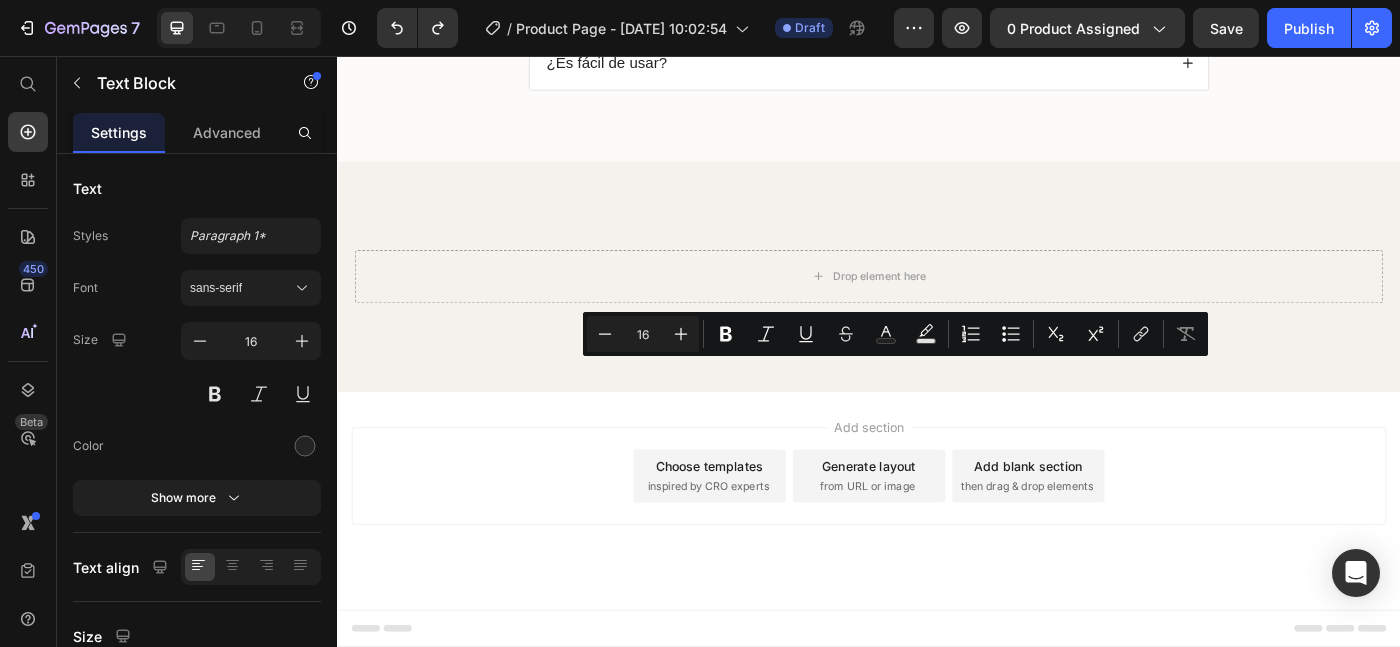 drag, startPoint x: 658, startPoint y: 481, endPoint x: 564, endPoint y: 393, distance: 128.76335 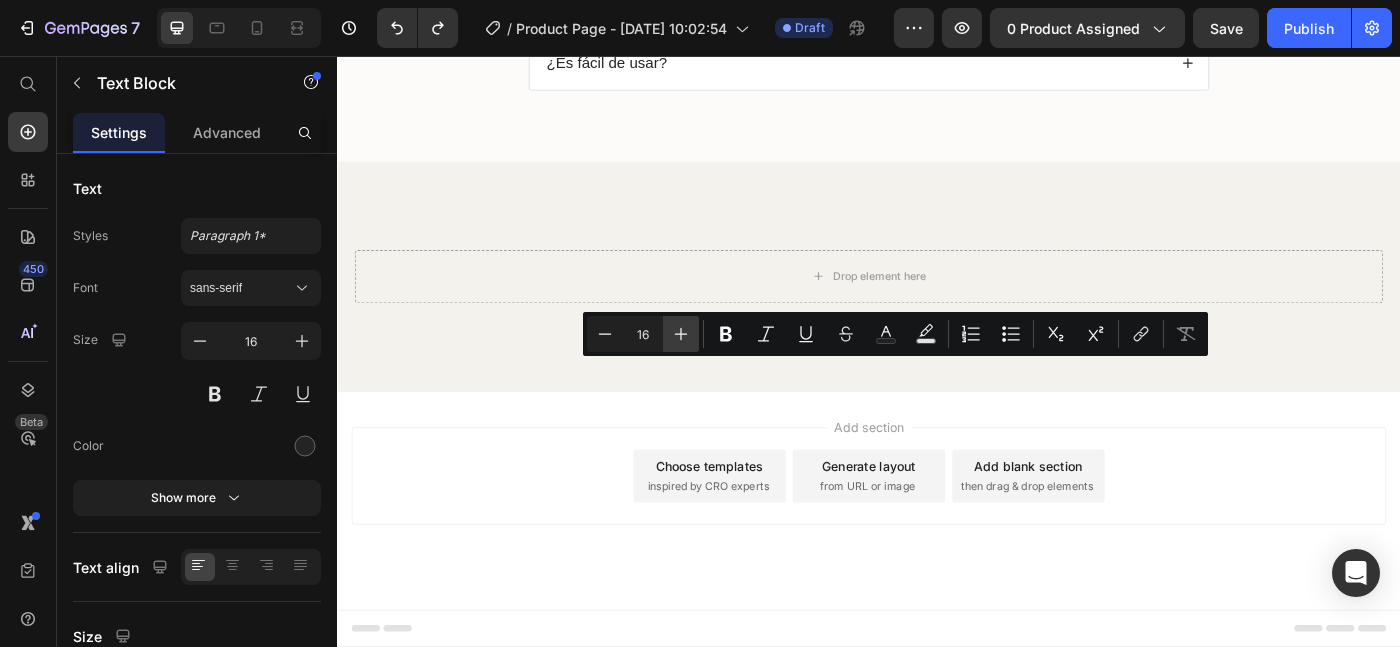 click 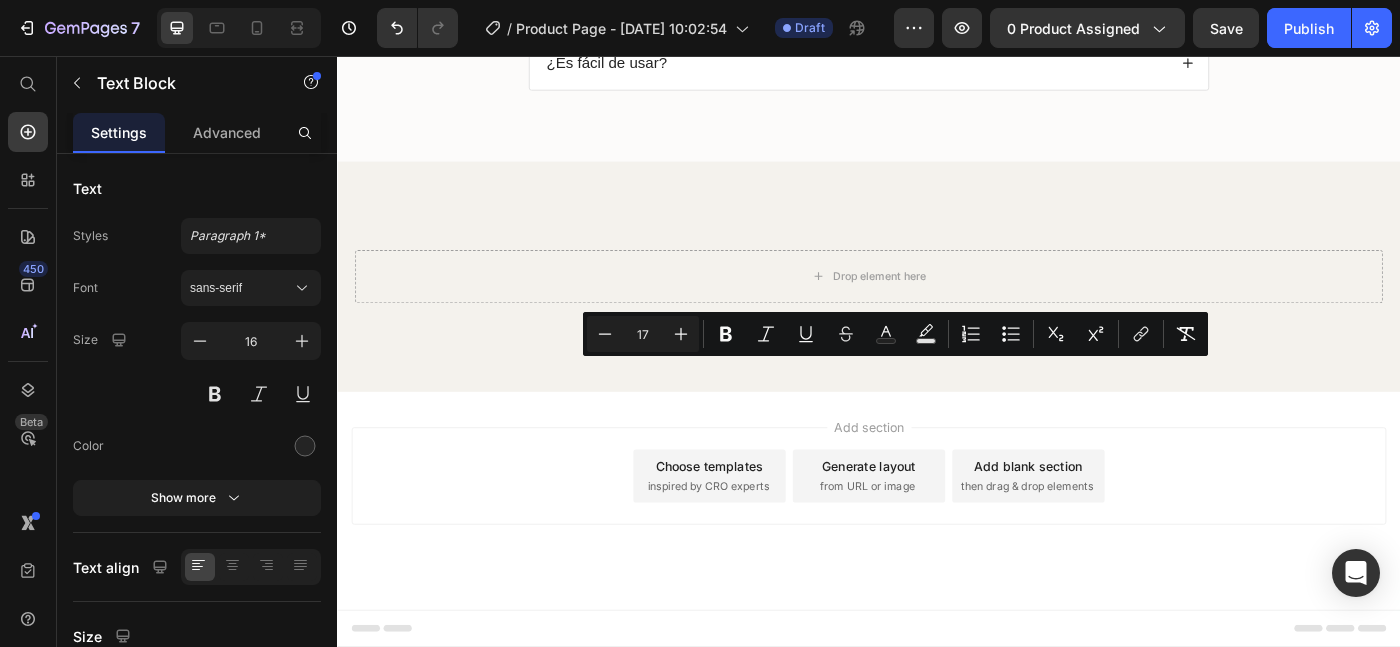 click on "Sí, el exprimidor está construido para durar toda la vida. Fabricado para durar, este exprimidor no se oxida, no se rompe y no absorbe olores. Es una inversión para tu cocina que garantiza durabilidad y eficiencia, eliminando la necesidad de reemplazar exprimidores de plástico baratos que se rompen fácilmente." at bounding box center [937, -49] 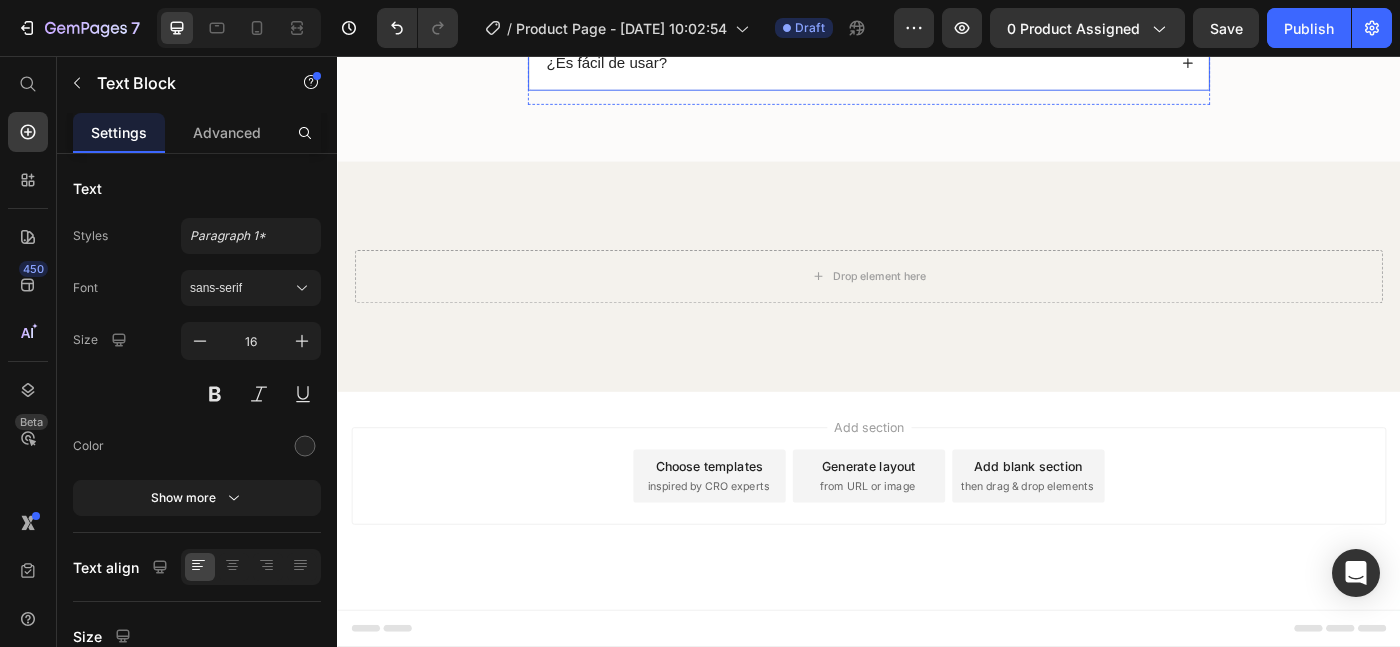 click 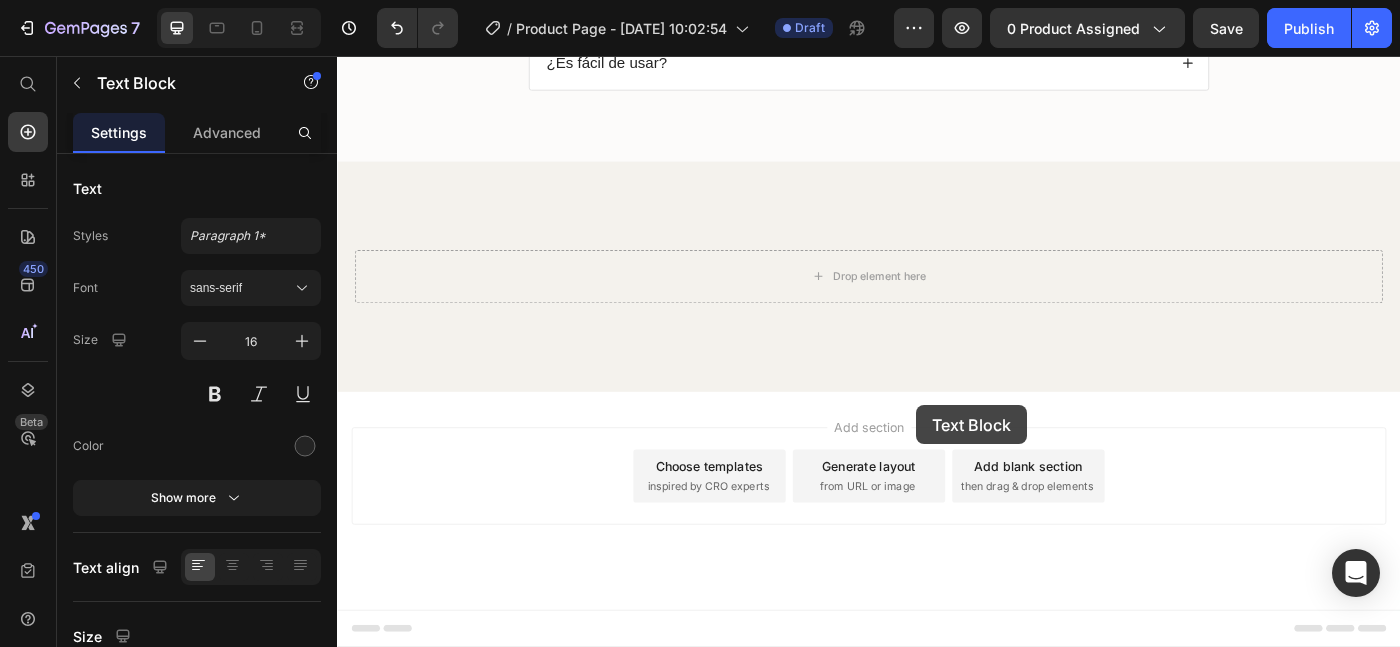 click on "Nuestro exprimidor es increíblemente versátil y está diseñado para manejar una amplia variedad de frutas. Puedes usarlo para exprimir naranjas, [PERSON_NAME], granadas, uvas e incluso sandía. Su diseño de prensa y filtro de precisión asegura que puedas extraer hasta la última gota de jugo, sin pulpa ni semillas, de cualquier fruta que elijas Text Block   0 Nuestro exprimidor es increíblemente versátil y está diseñado para manejar una amplia variedad de frutas. Puedes usarlo para exprimir naranjas, [PERSON_NAME], granadas, uvas e incluso sandía. Su diseño de prensa y filtro de precisión asegura que puedas extraer hasta la última gota de jugo, sin pulpa ni semillas, de cualquier fruta que elijas Text Block   0" at bounding box center (937, -126) 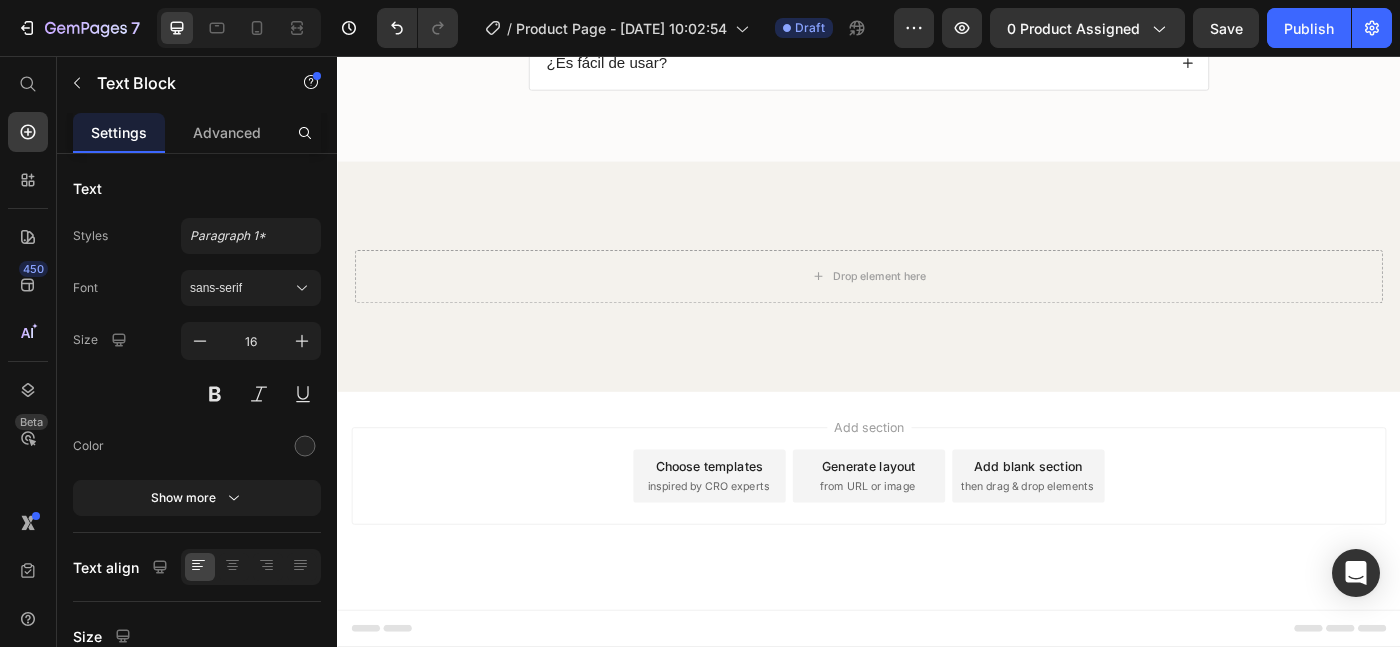 click on "Nuestro exprimidor es increíblemente versátil y está diseñado para manejar una amplia variedad de frutas. Puedes usarlo para exprimir naranjas, [PERSON_NAME], granadas, uvas e incluso sandía. Su diseño de prensa y filtro de precisión asegura que puedas extraer hasta la última gota de jugo, sin pulpa ni semillas, de cualquier fruta que elijas" at bounding box center [937, -126] 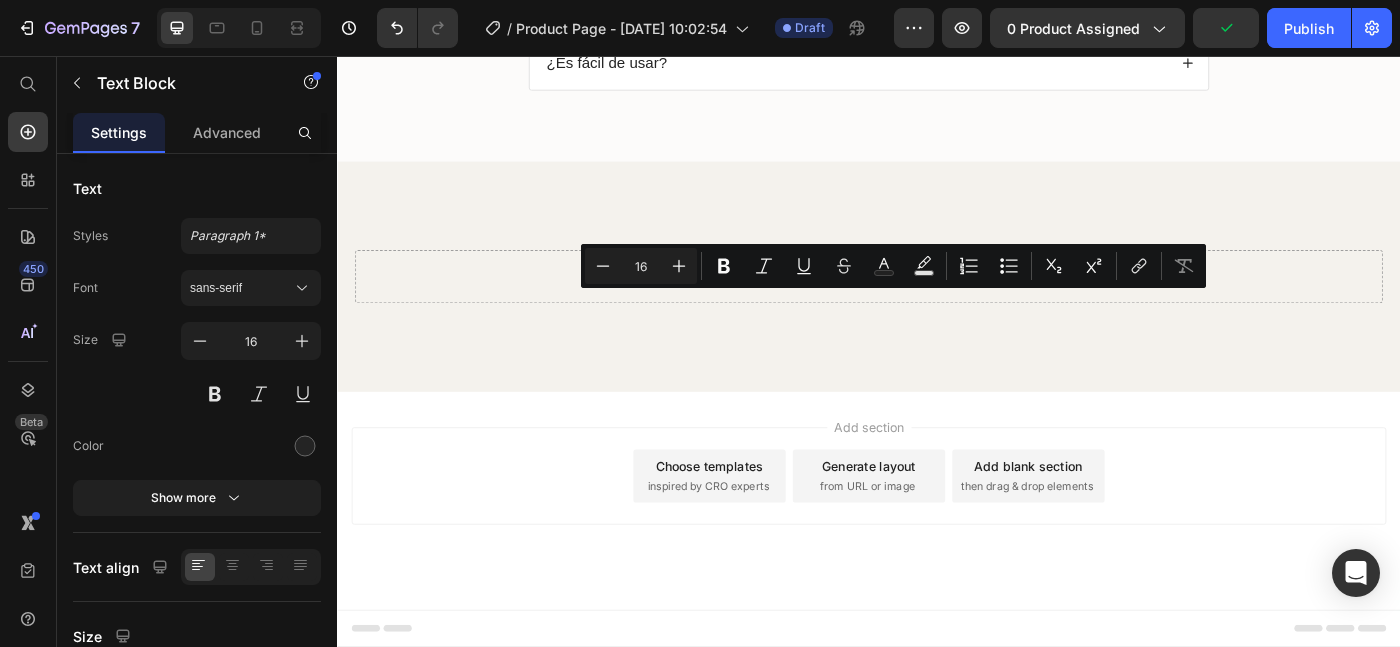 drag, startPoint x: 905, startPoint y: 405, endPoint x: 566, endPoint y: 337, distance: 345.7528 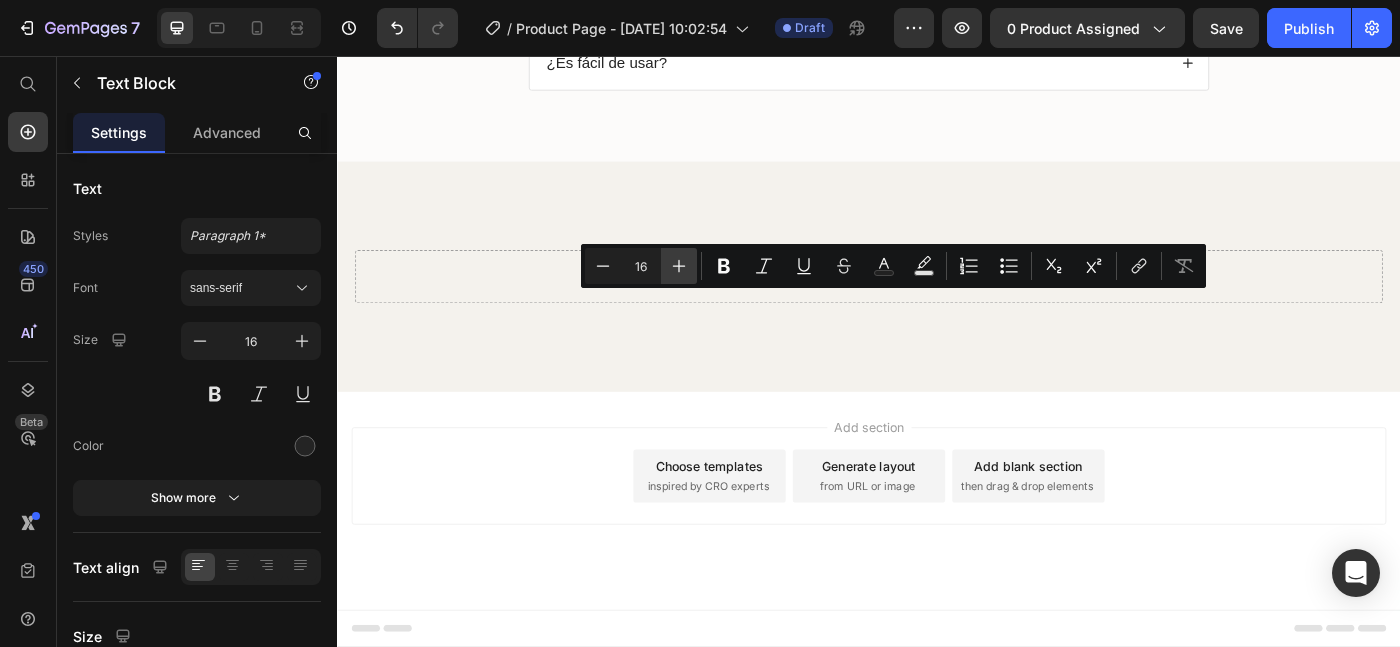 click 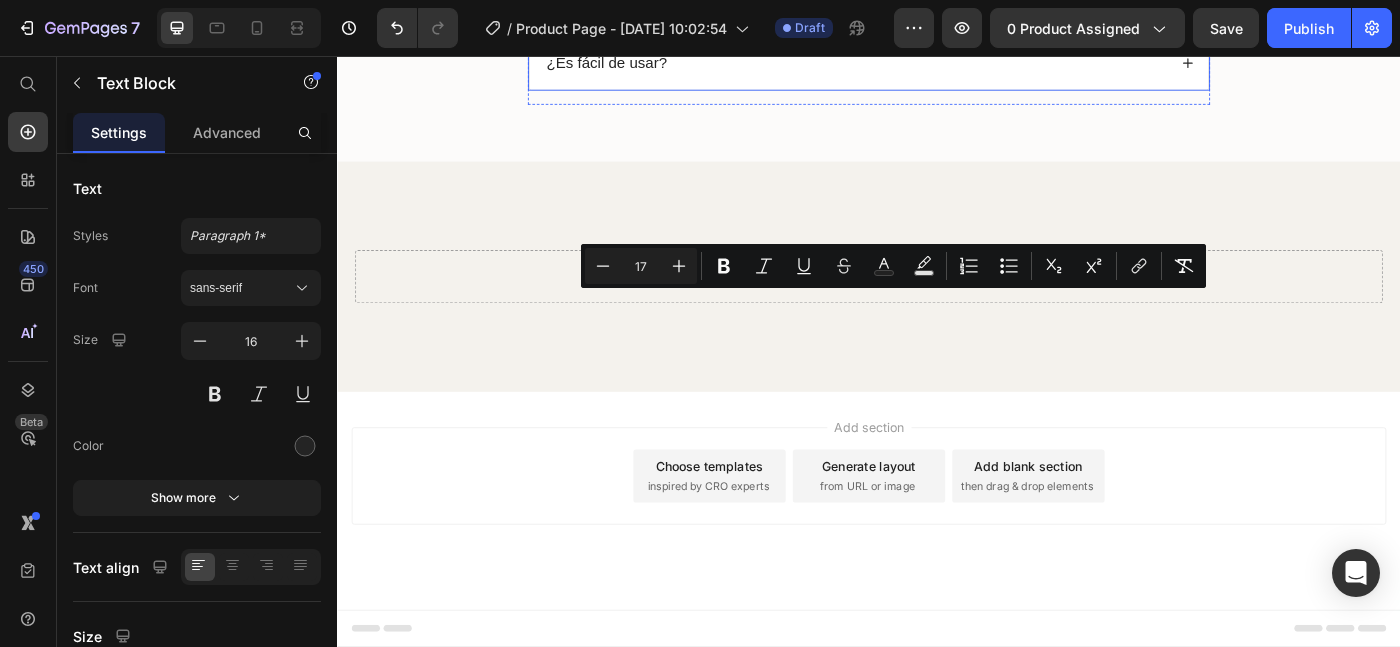 click on "¿Cómo se limpia el exprimidor manual?" at bounding box center [723, -282] 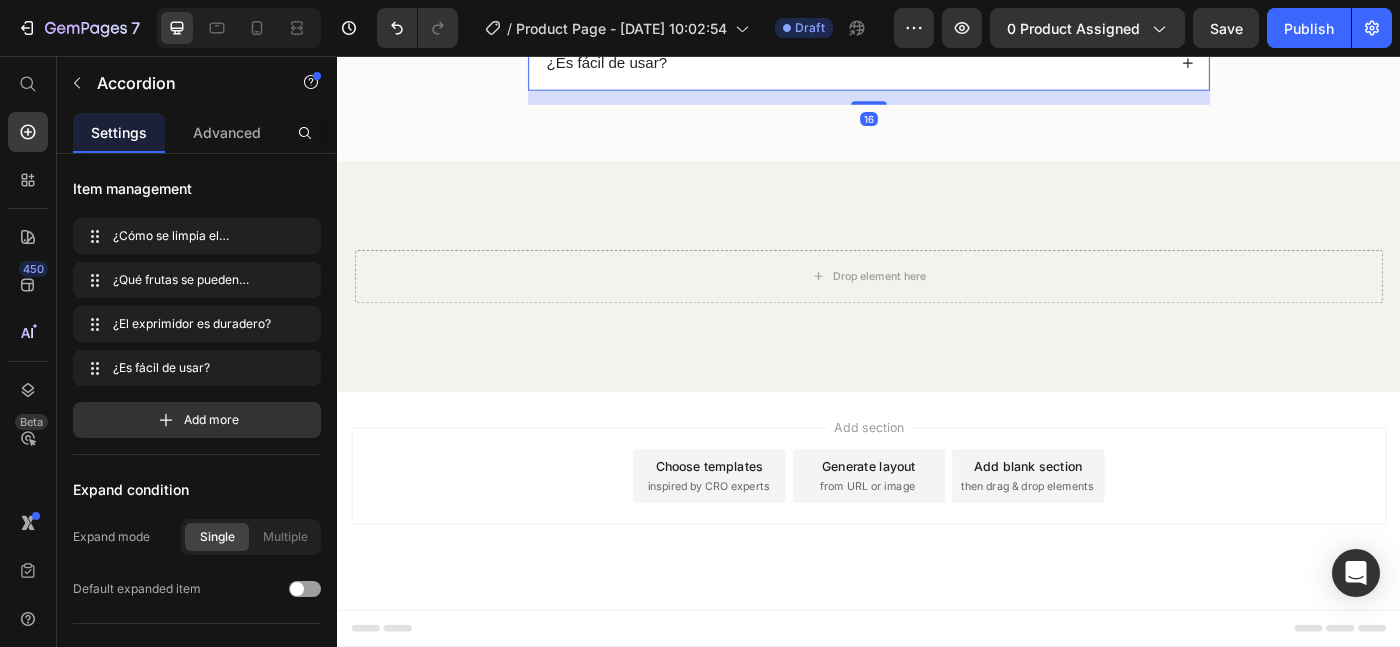 click on "¿Cómo se limpia el exprimidor manual?" at bounding box center [922, -282] 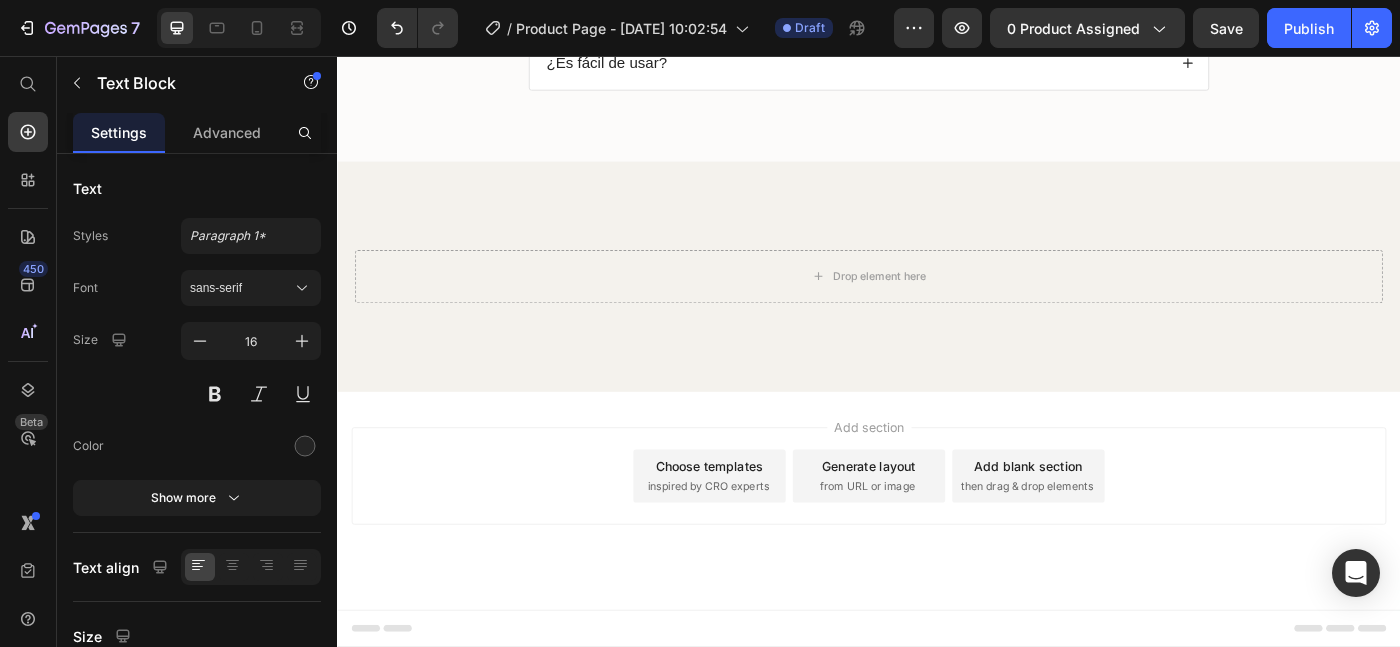 click on "Limpiar el exprimidor es extremadamente sencillo. Gracias a su diseño sin partes complicadas, solo necesitas enjuagarlo bajo el grifo durante unos segundos. El filtro [PERSON_NAME] inoxidable y la estructura de aleación de aluminio no retienen olores ni manchas, por lo que no es necesario desmontarlo para una limpieza profunda. Además, es apto para lavavajillas, aunque no es necesario debido a su fácil mantenimiento." at bounding box center (937, -215) 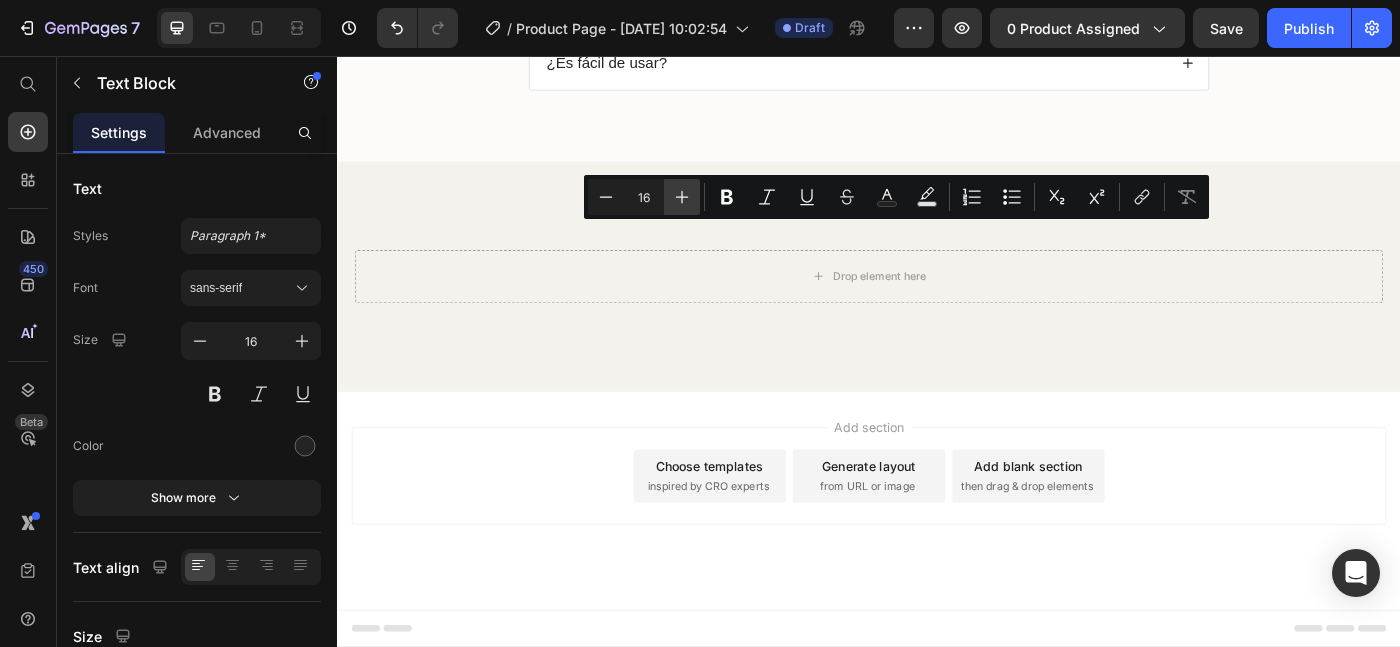click 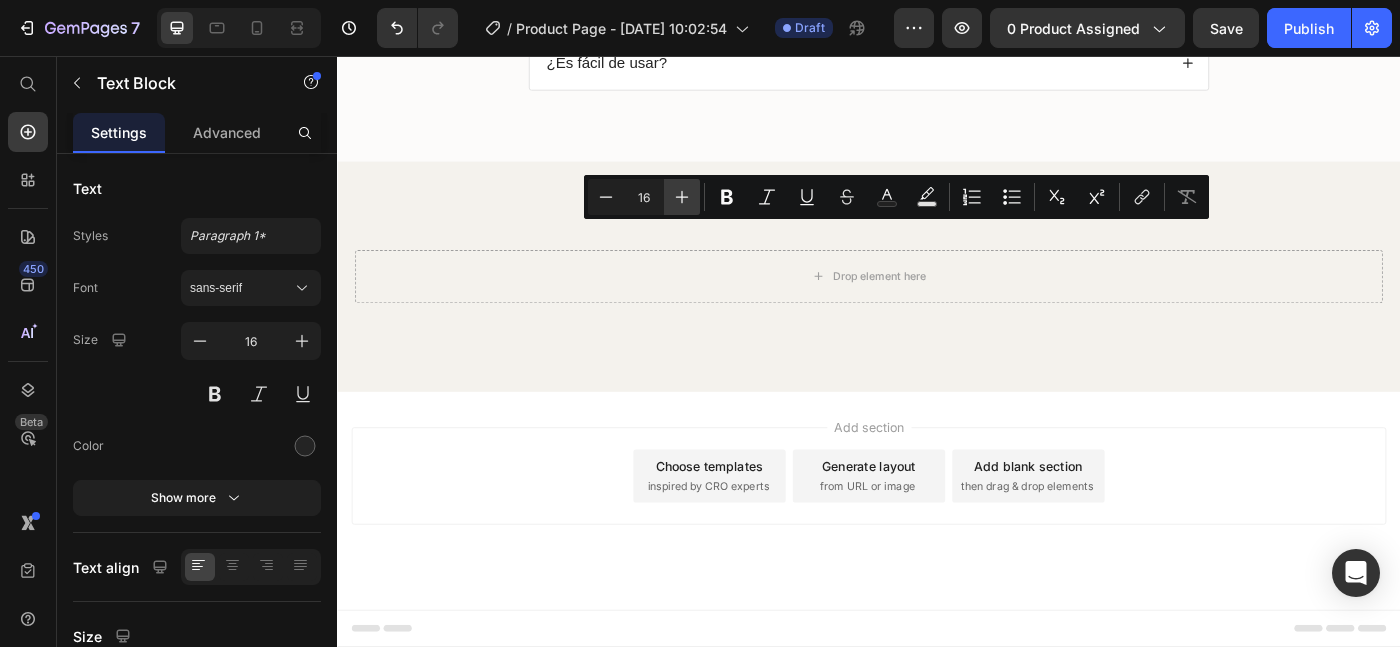 type on "17" 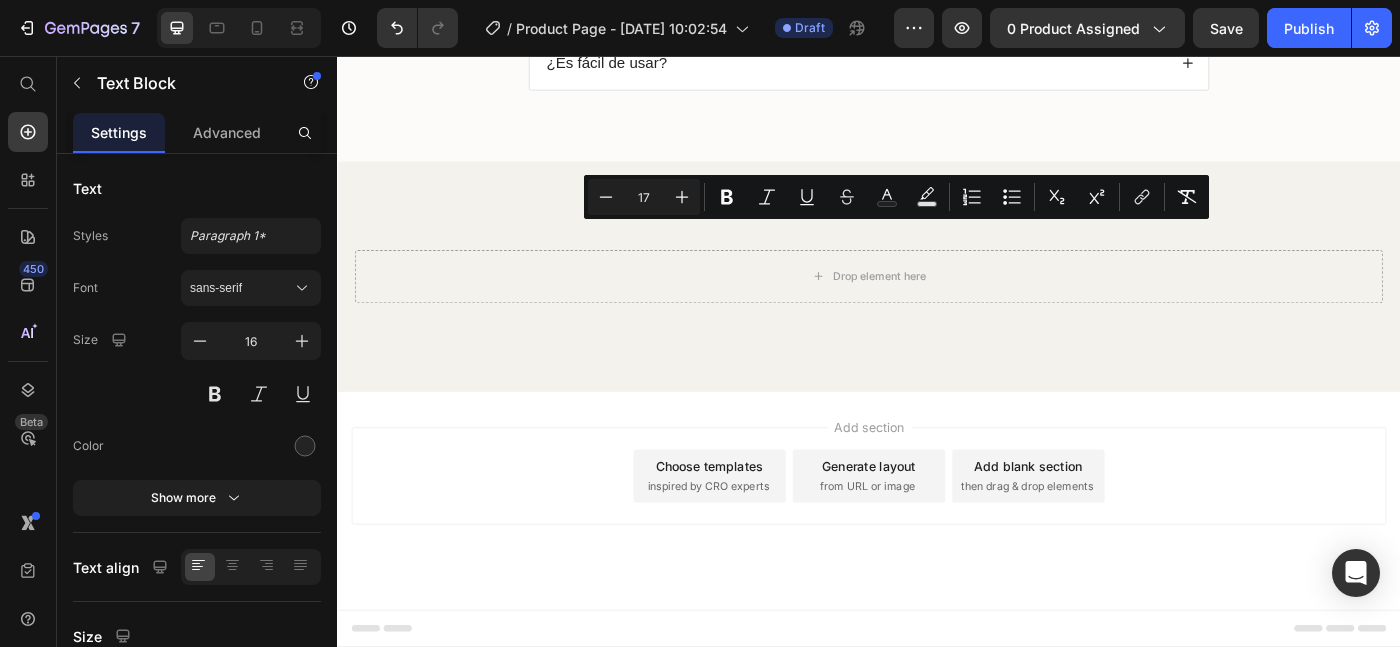 click on "Limpiar el exprimidor es extremadamente sencillo. Gracias a su diseño sin partes complicadas, solo necesitas enjuagarlo bajo el grifo durante unos segundos. El filtro [PERSON_NAME] inoxidable y la estructura de aleación de aluminio no retienen olores ni manchas, por lo que no es necesario desmontarlo para una limpieza profunda. Además, es apto para lavavajillas, aunque no es necesario debido a su fácil mantenimiento." at bounding box center [930, -216] 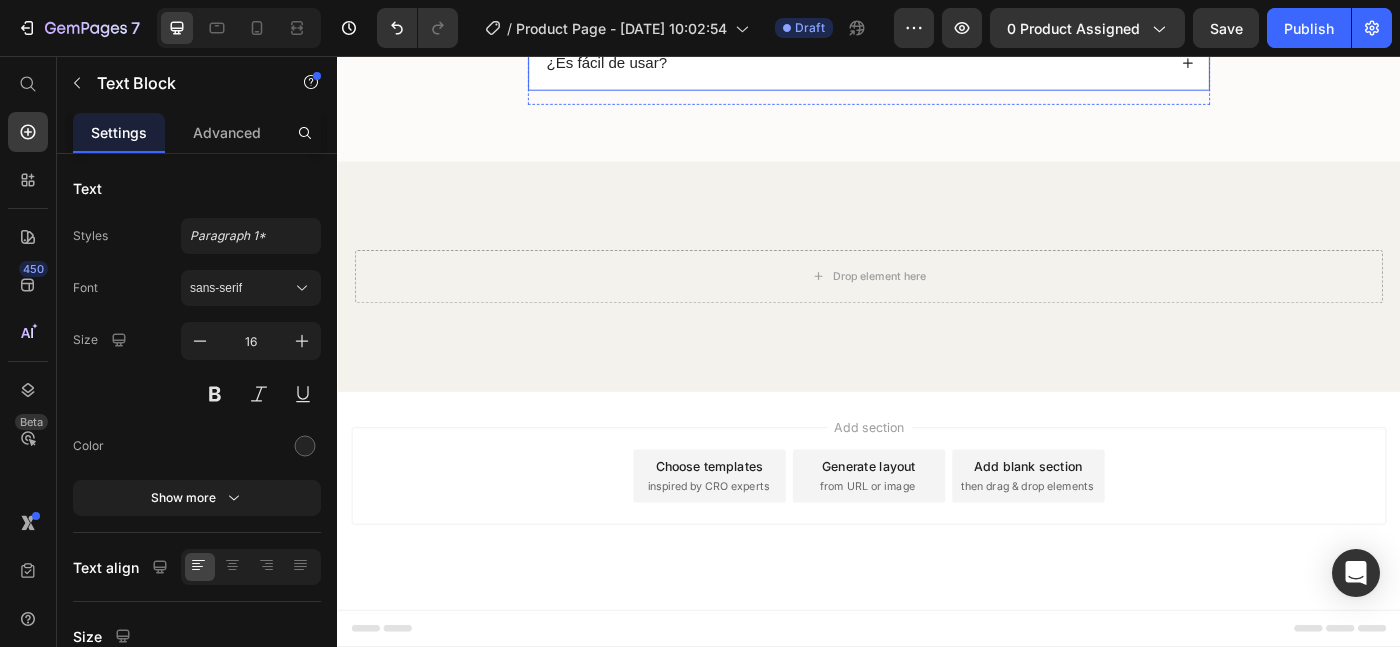 click on "¿Es fácil de usar?" at bounding box center [922, 64] 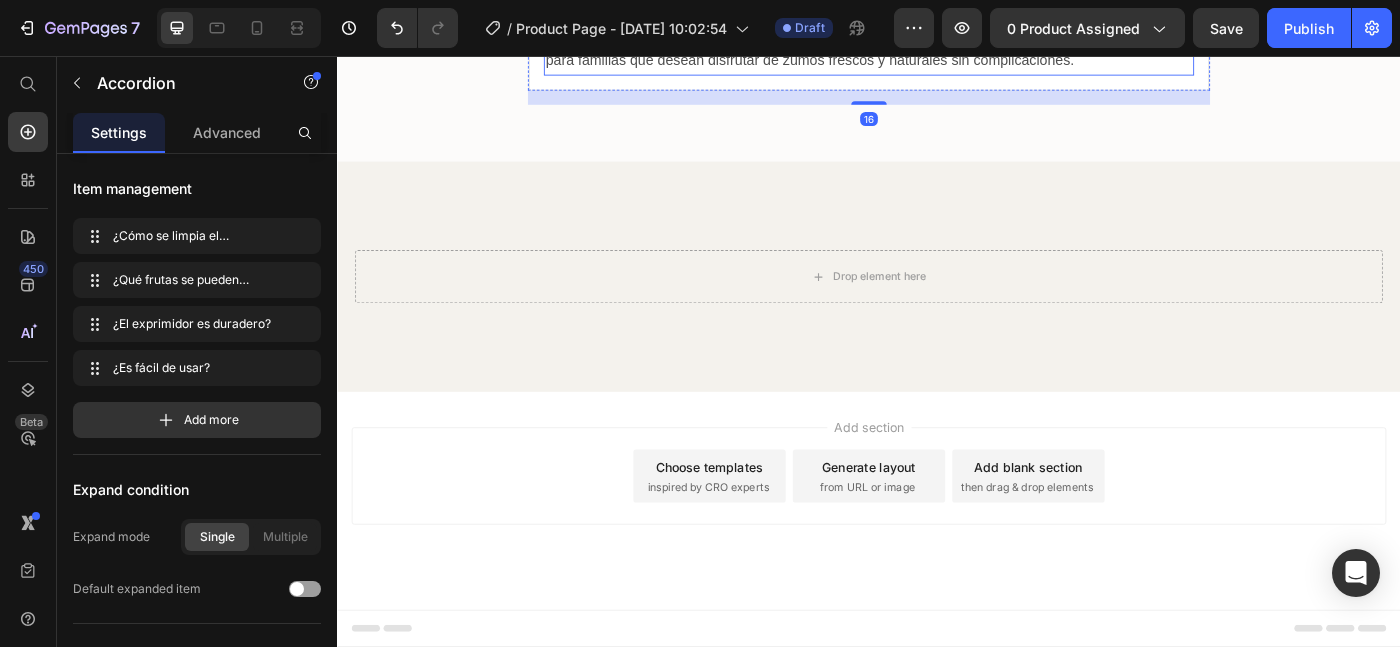 click on "El exprimidor es muy fácil de usar gracias a su sistema de palanca ergonómico que multiplica tu fuerza. Solo necesitas aplicar una mínima presión para obtener el [PERSON_NAME] de cualquier fruta. Esto lo hace ideal para cualquier persona, independientemente de su fuerza física, y es perfecto para familias que desean disfrutar de zumos frescos y naturales sin complicaciones." at bounding box center [937, 18] 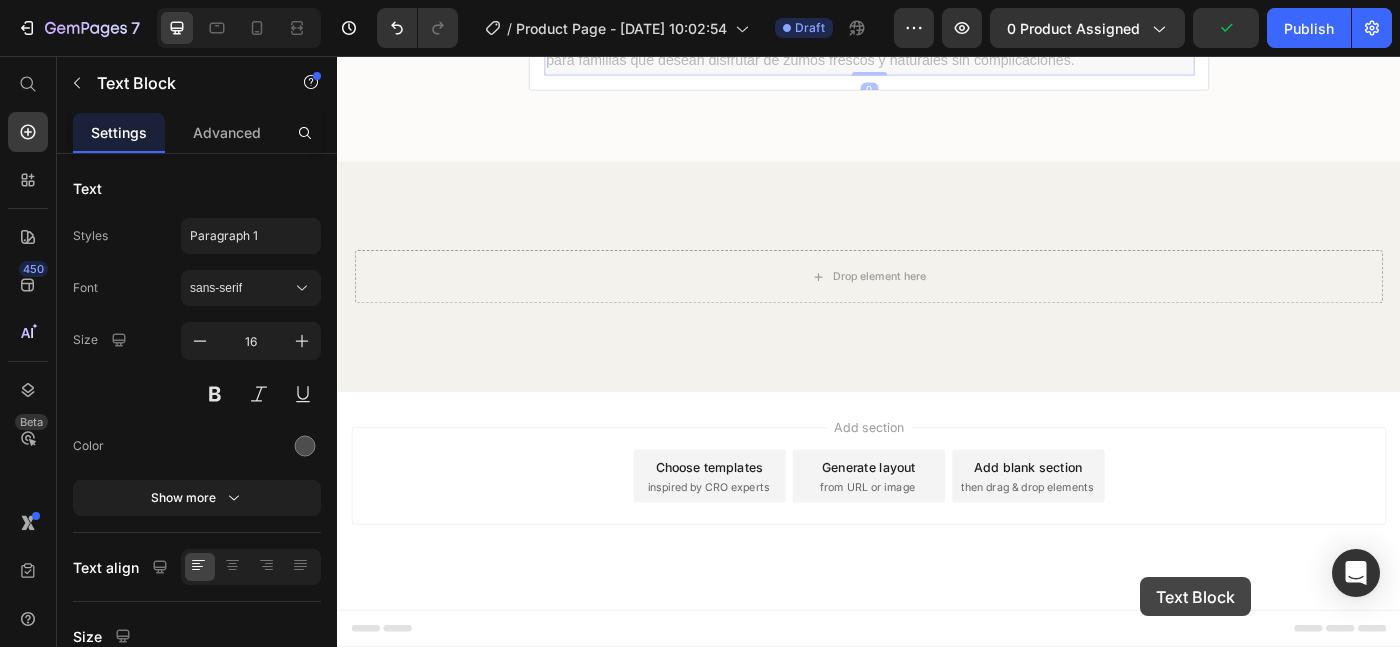 click on "El exprimidor es muy fácil de usar gracias a su sistema de palanca ergonómico que multiplica tu fuerza. Solo necesitas aplicar una mínima presión para obtener el [PERSON_NAME] de cualquier fruta. Esto lo hace ideal para cualquier persona, independientemente de su fuerza física, y es perfecto para familias que desean disfrutar de zumos frescos y naturales sin complicaciones. Text Block   0 El exprimidor es muy fácil de usar gracias a su sistema de palanca ergonómico que multiplica tu fuerza. Solo necesitas aplicar una mínima presión para obtener el [PERSON_NAME] de cualquier fruta. Esto lo hace ideal para cualquier persona, independientemente de su fuerza física, y es perfecto para familias que desean disfrutar de zumos frescos y naturales sin complicaciones. Text Block   0" at bounding box center (937, 18) 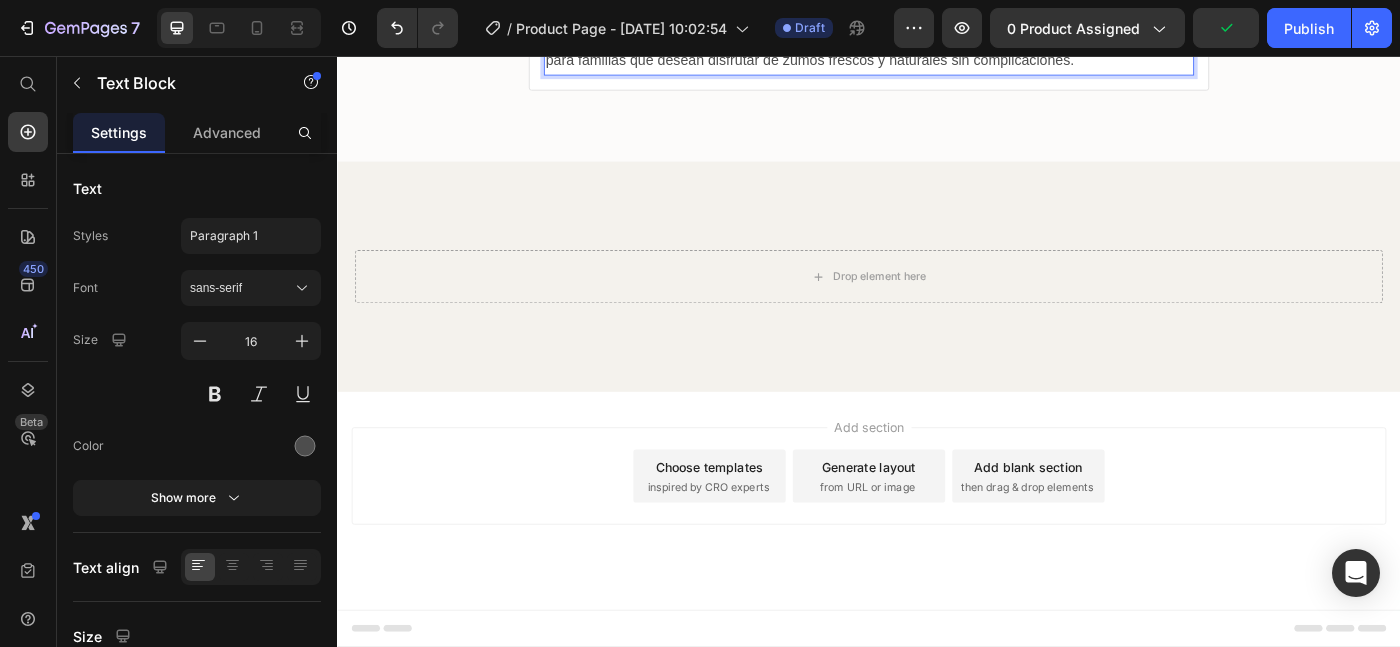 drag, startPoint x: 1135, startPoint y: 572, endPoint x: 774, endPoint y: 526, distance: 363.91895 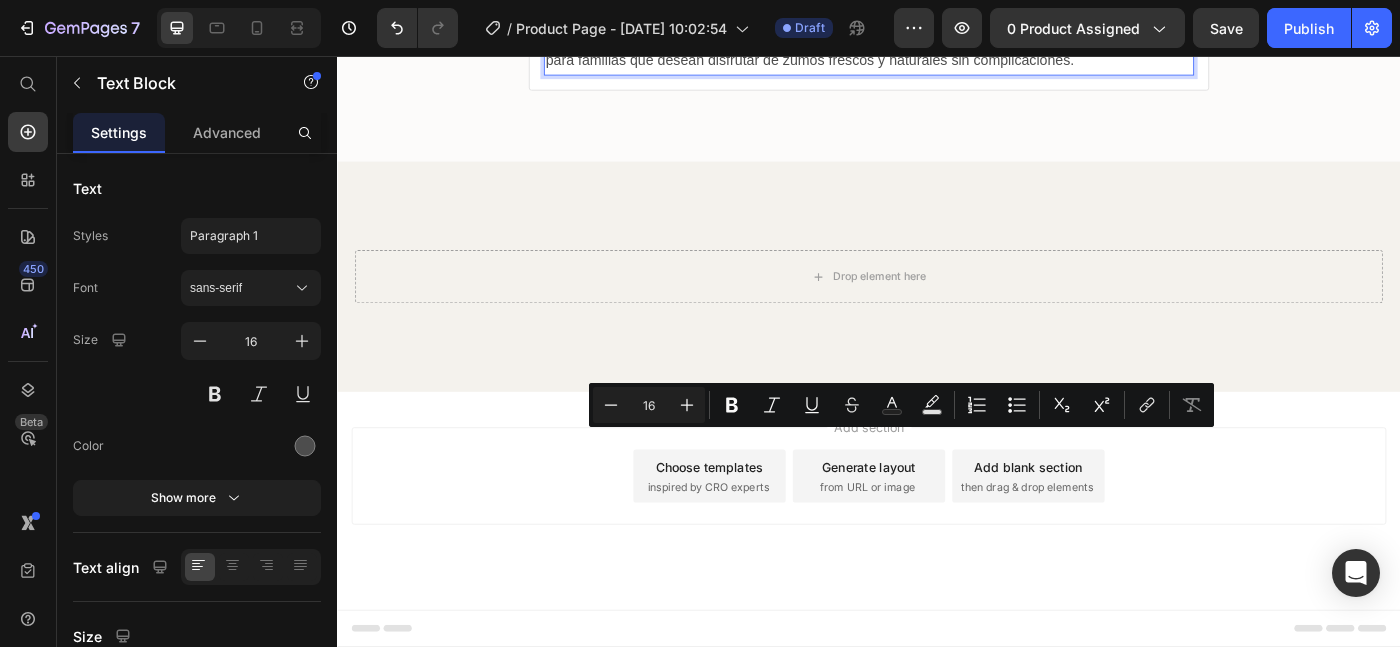 drag, startPoint x: 575, startPoint y: 488, endPoint x: 1190, endPoint y: 571, distance: 620.57556 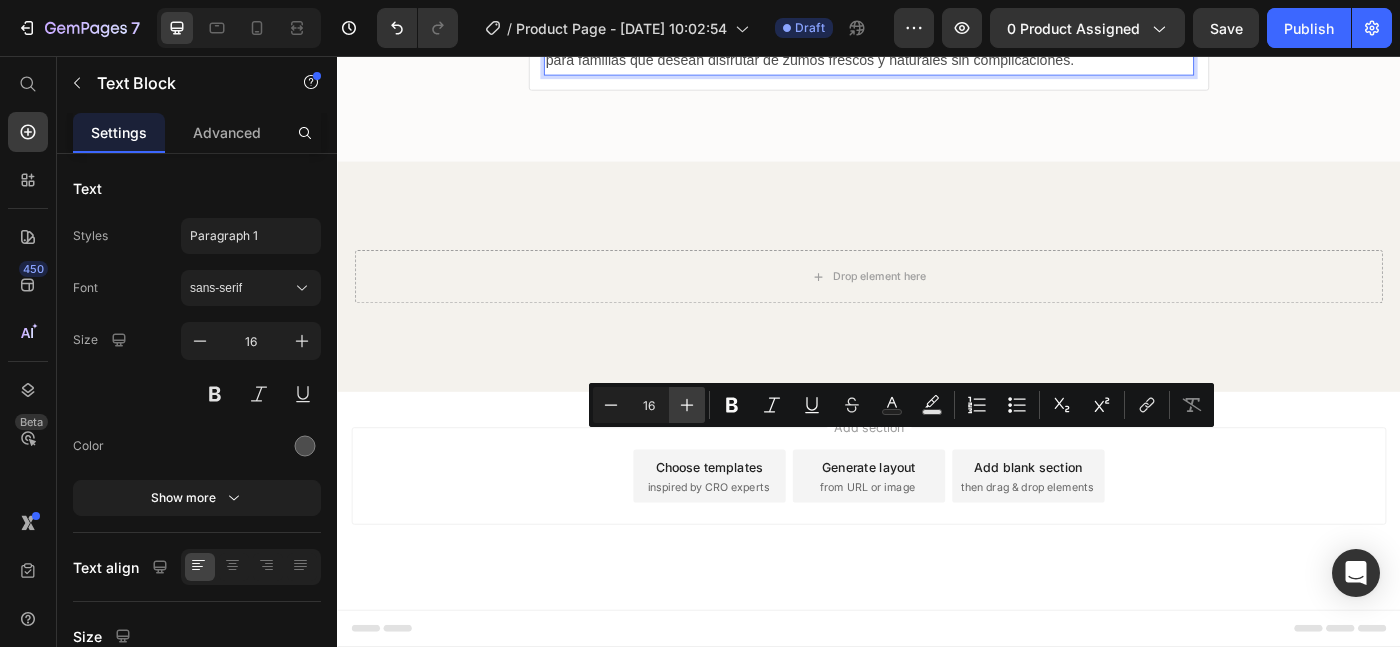 click 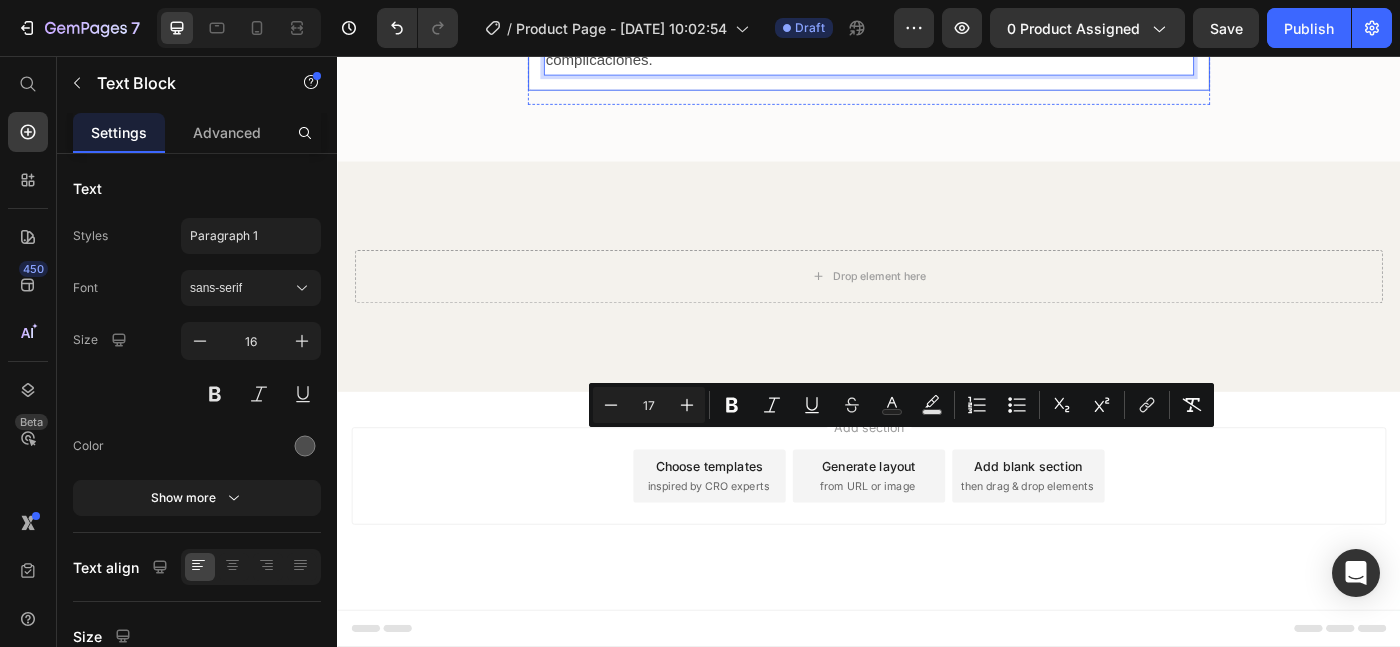 click on "¿El exprimidor es duradero?" at bounding box center [922, -177] 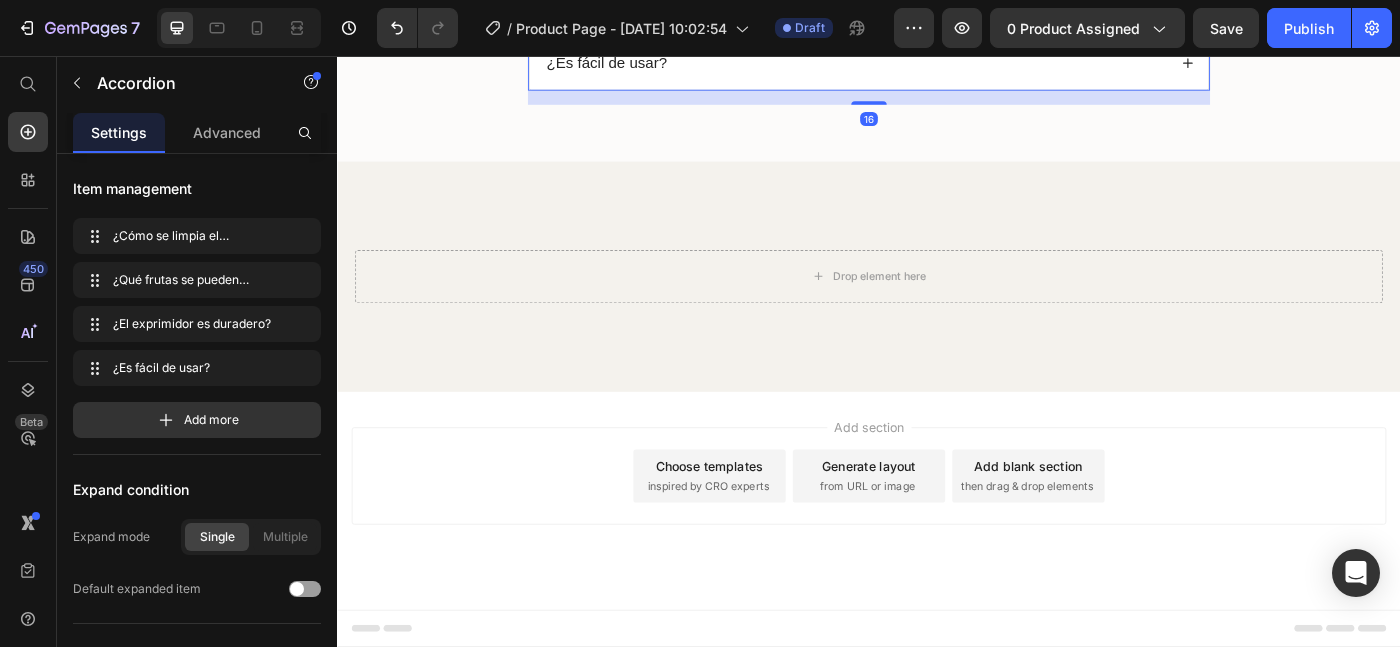 click on "¿Es fácil de usar?" at bounding box center (922, 64) 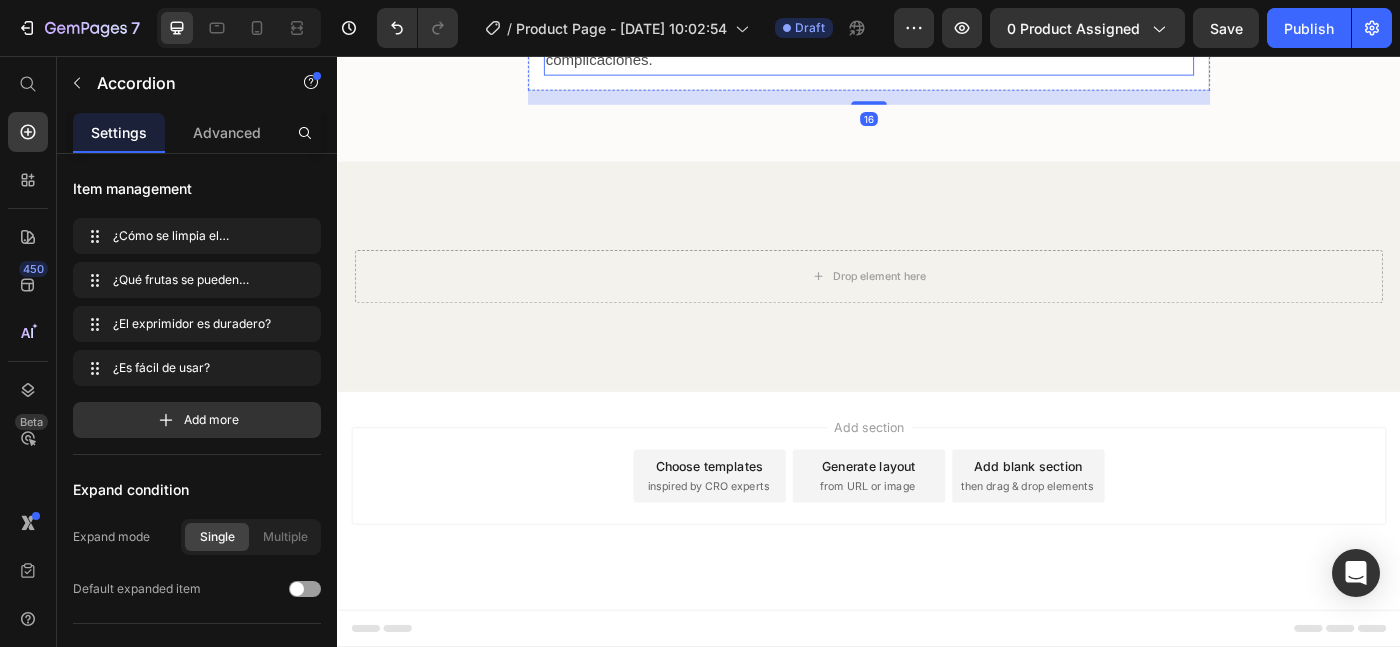 scroll, scrollTop: 4475, scrollLeft: 0, axis: vertical 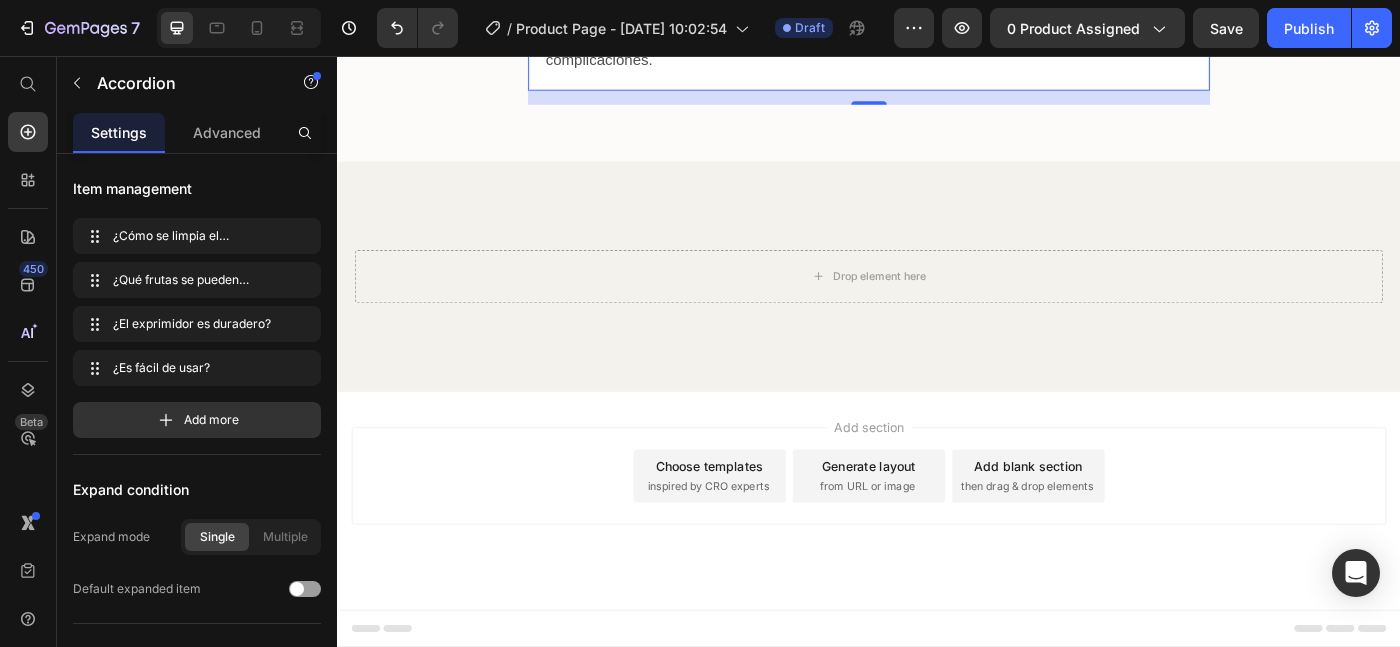 click on "¿El exprimidor es duradero?" at bounding box center (922, -177) 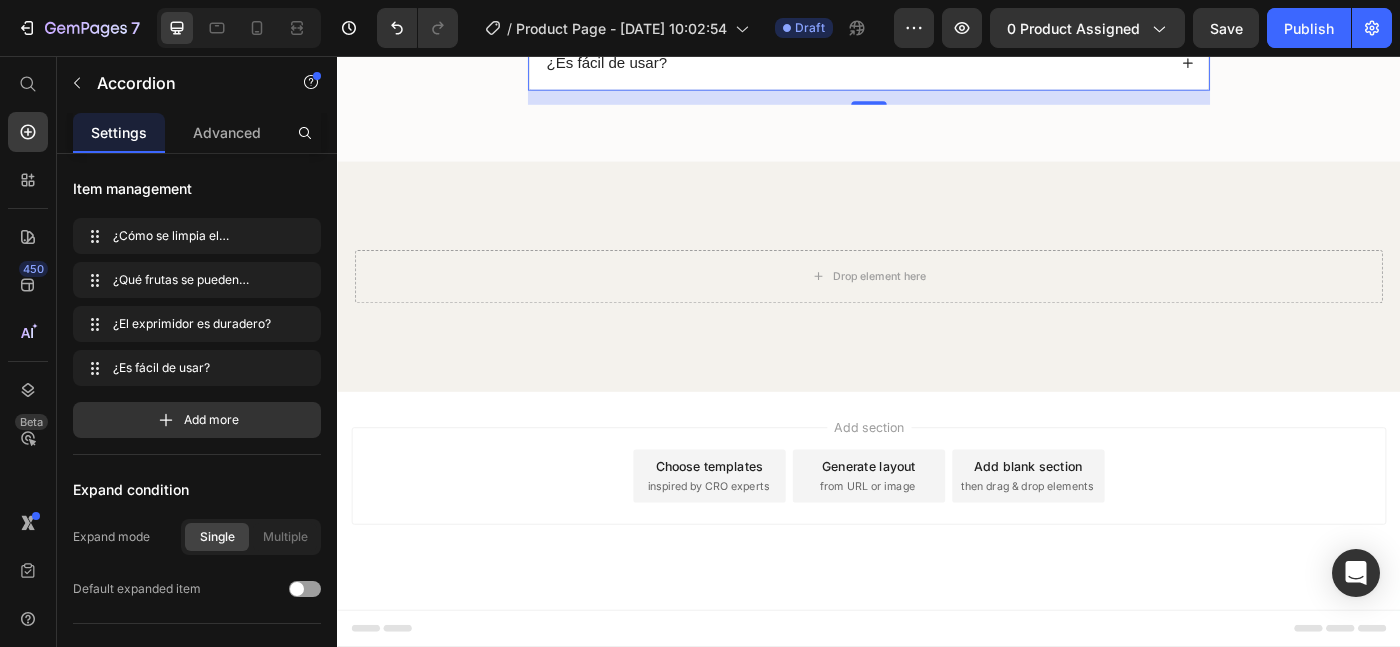 click on "¿Qué frutas se pueden exprimir con este producto?" at bounding box center [937, -206] 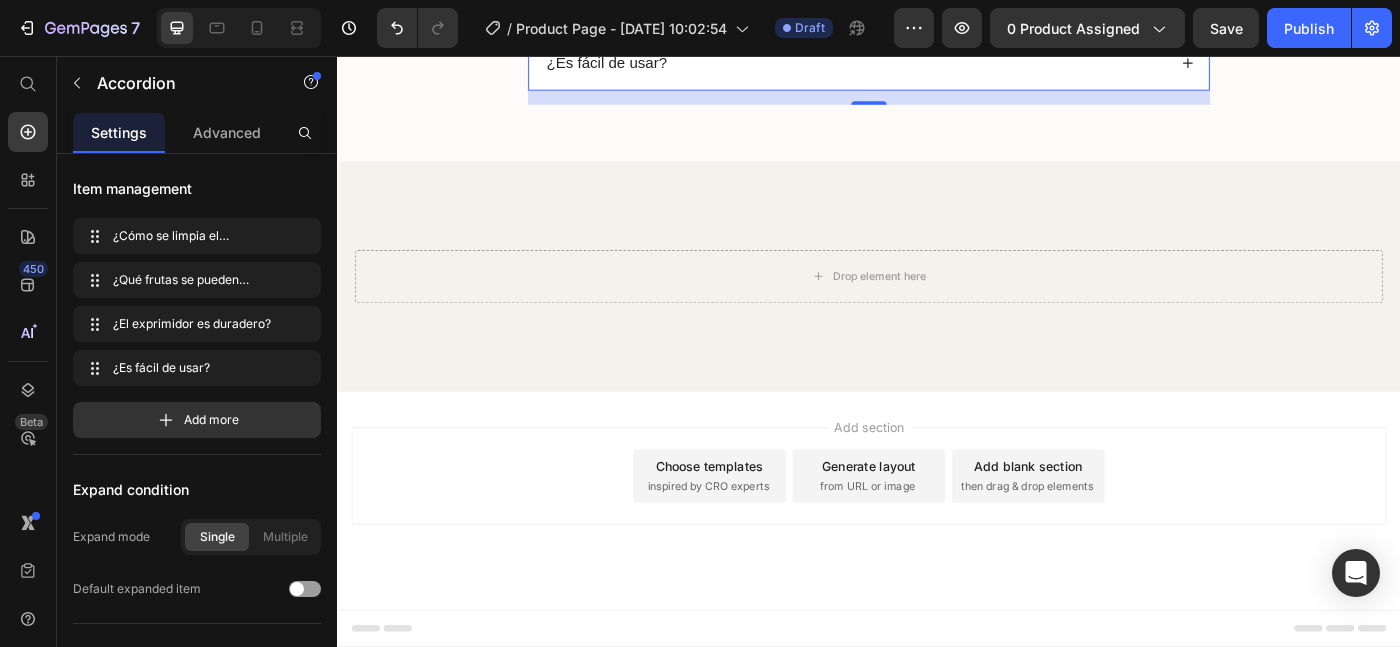 click on "¿Cómo se limpia el exprimidor manual?" at bounding box center [922, -282] 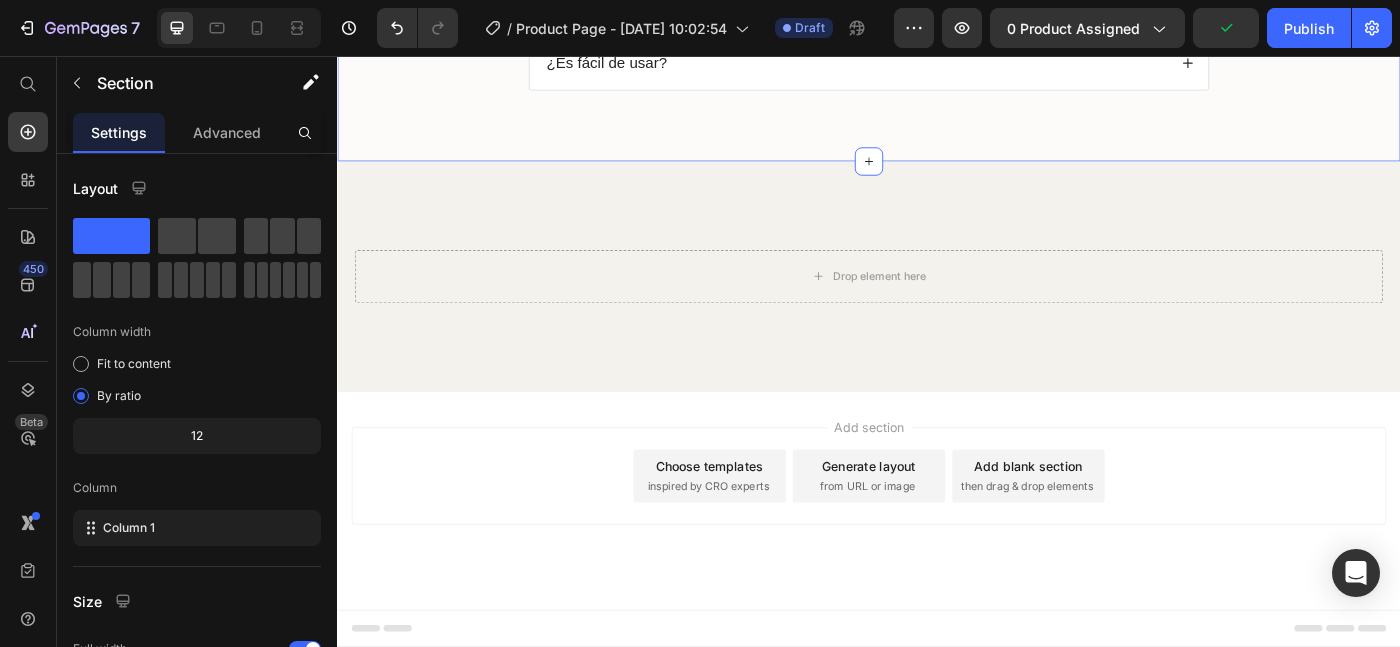 scroll, scrollTop: 4092, scrollLeft: 0, axis: vertical 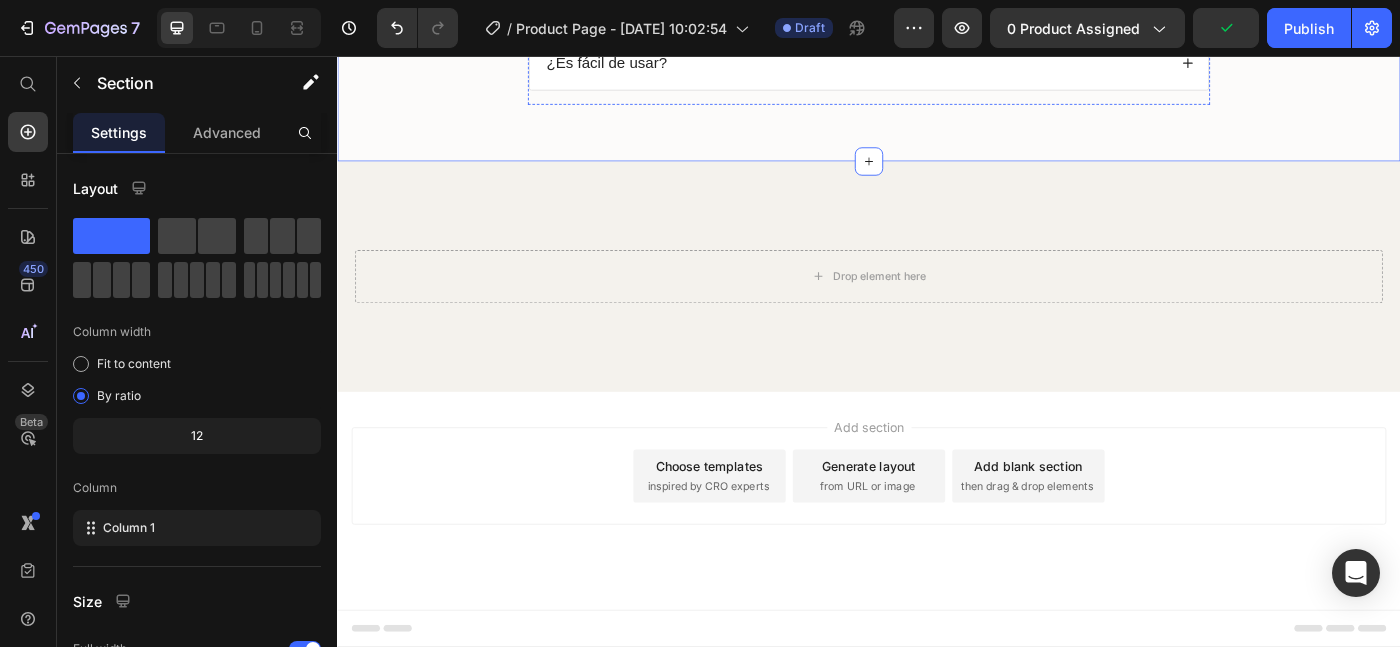click on "⁠⁠⁠⁠⁠⁠⁠ ¡Resuelve Tus Dudas  Con Nuestras Preguntas Frequentes!" at bounding box center [937, -313] 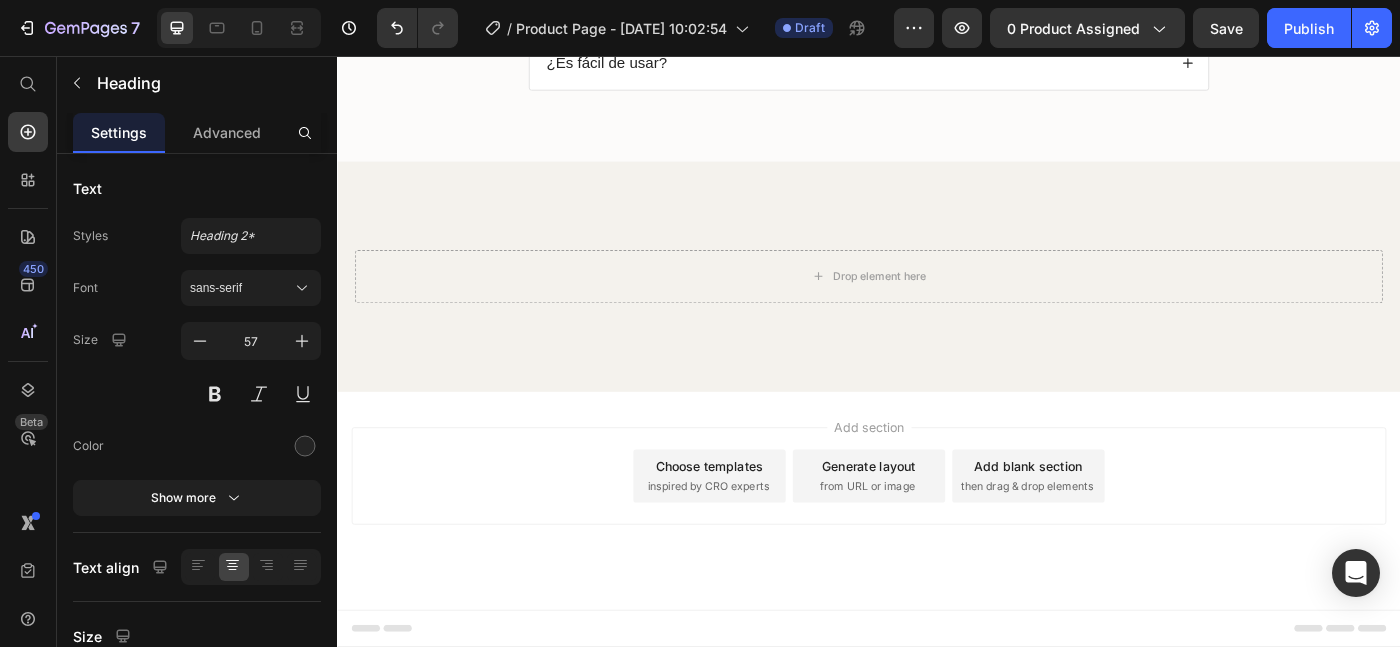 click on "¡Resuelve Tus Dudas  Con Nuestras Preguntas Frequentes!" at bounding box center [937, -313] 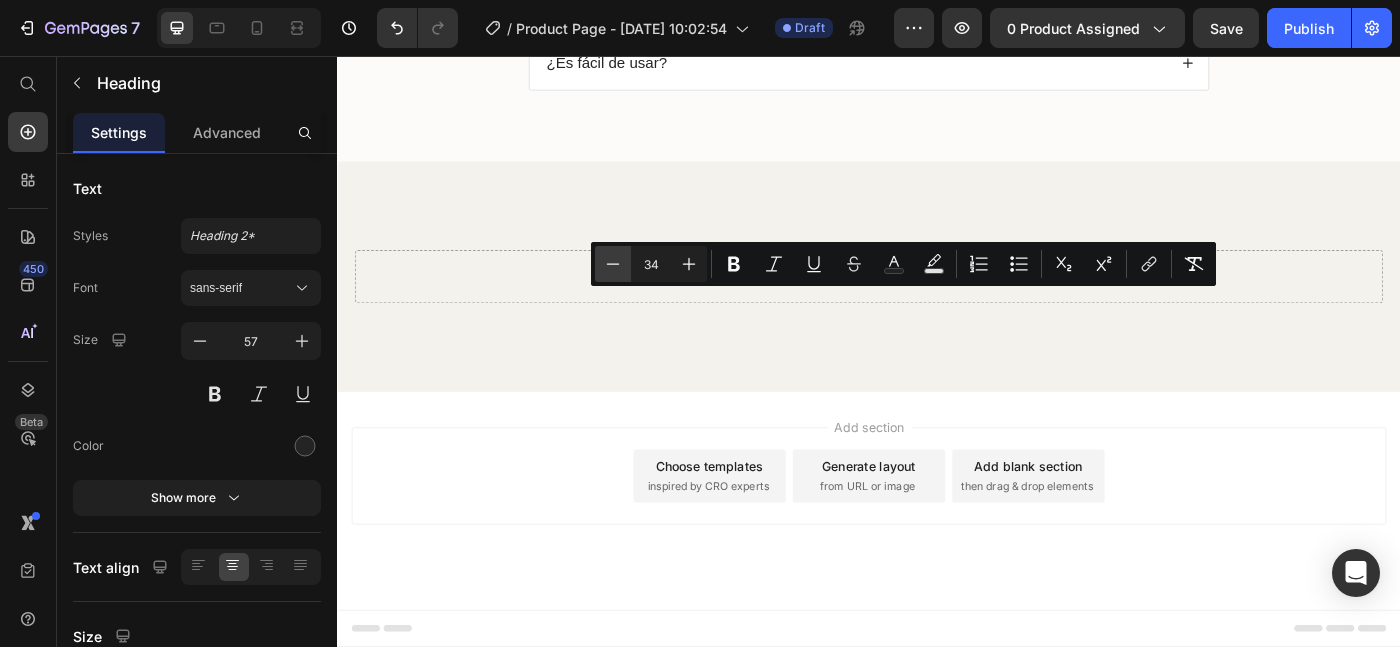 click 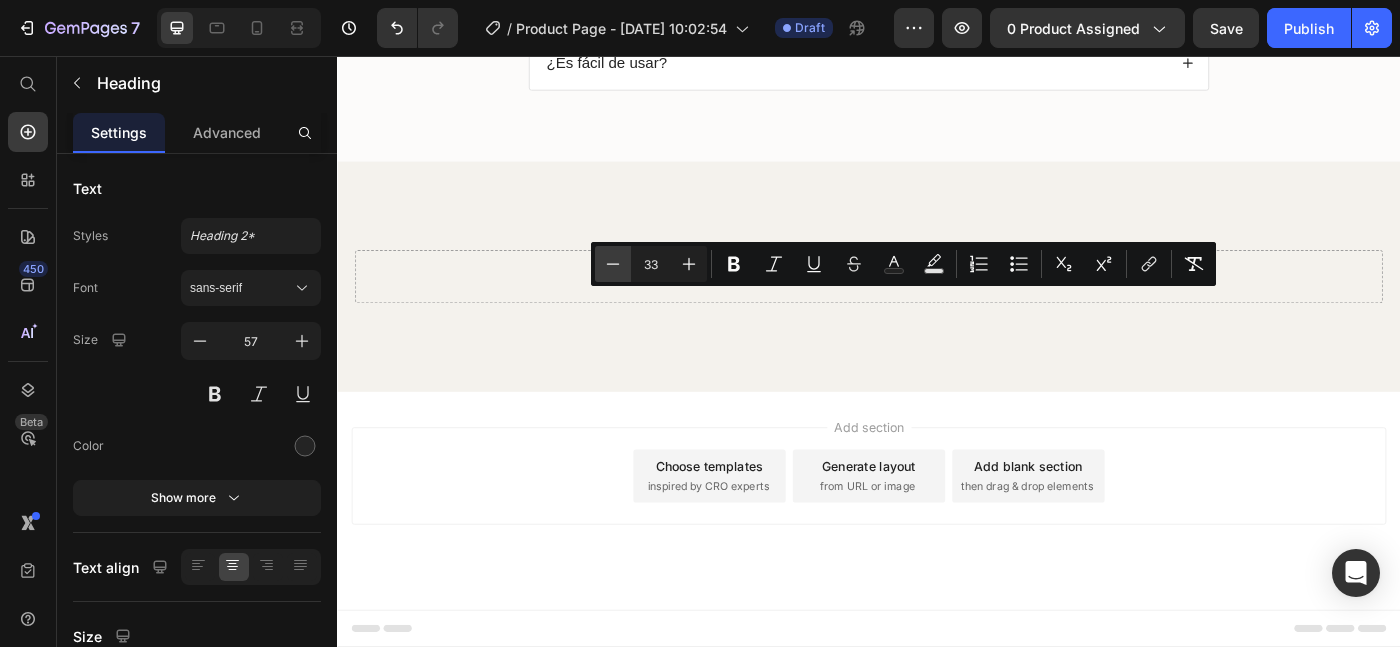 click 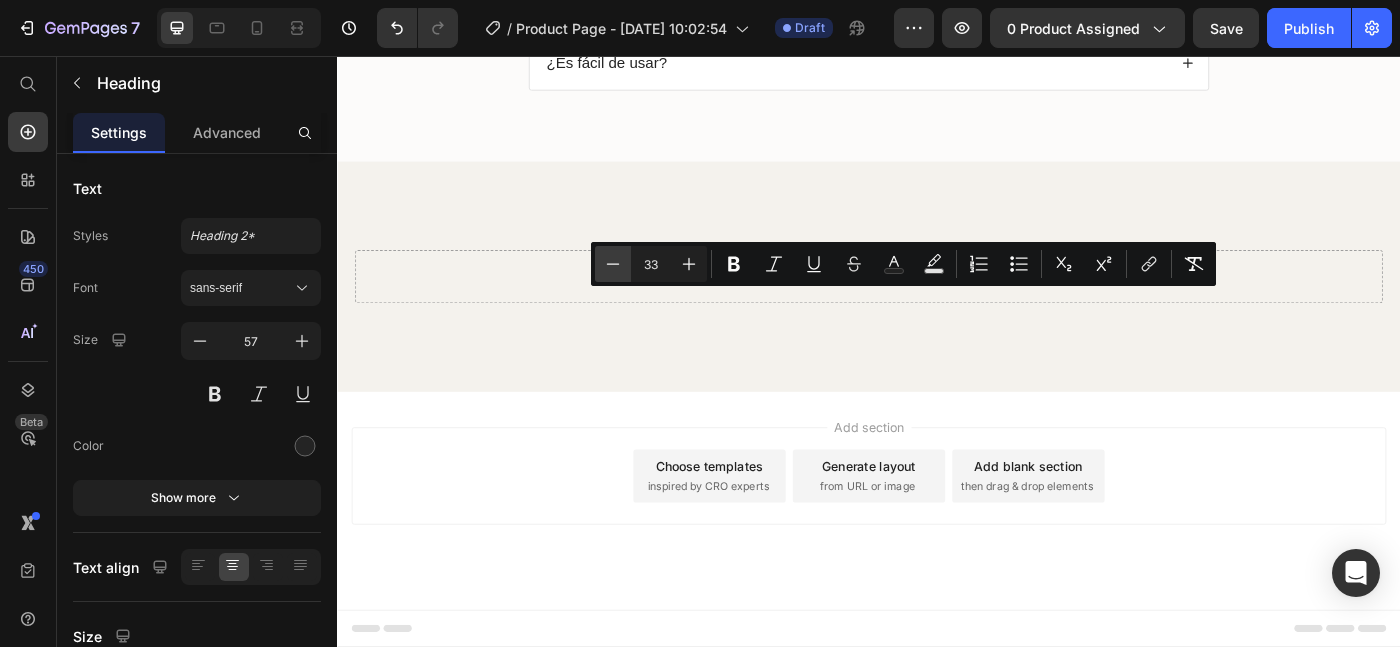 type on "32" 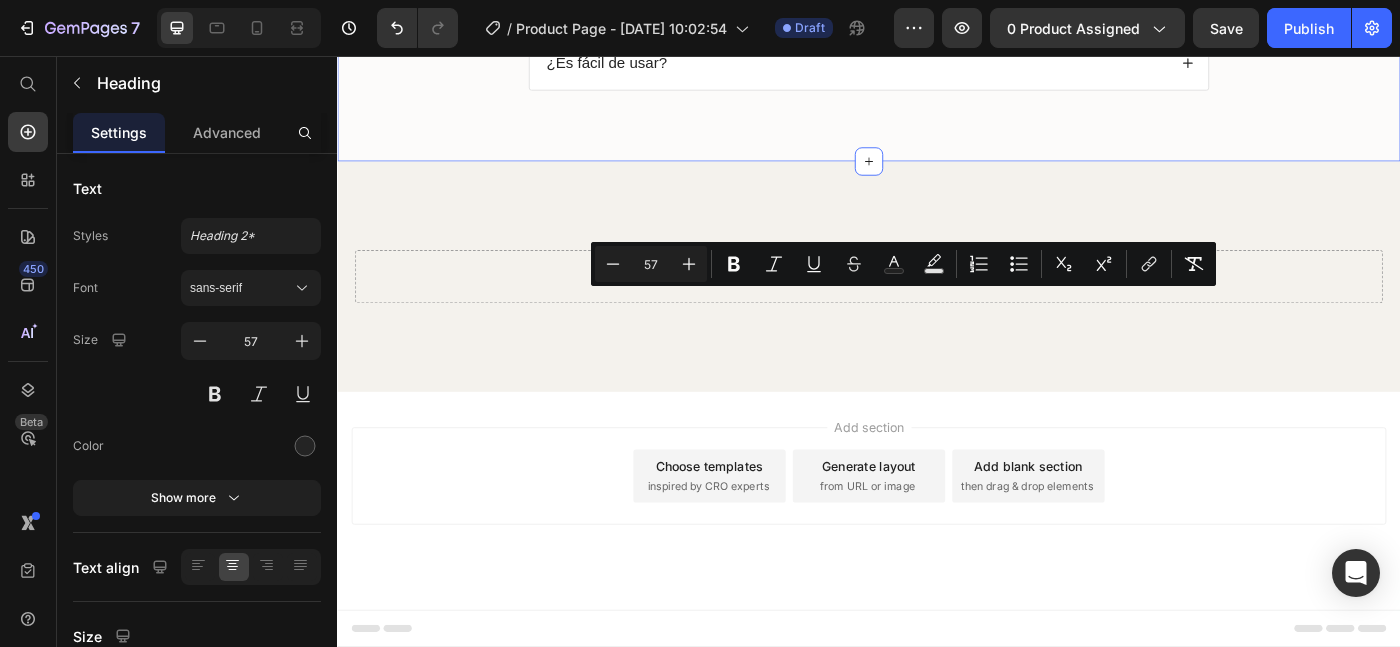 click on "¡Resuelve Tus Dudas  Con Nuestras Preguntas Frequentes! Heading   32
¿Cómo se limpia el exprimidor manual?
¿Qué frutas se pueden exprimir con este producto?
¿El exprimidor es duradero?
¿Es fácil de usar? Accordion Row" at bounding box center (937, -137) 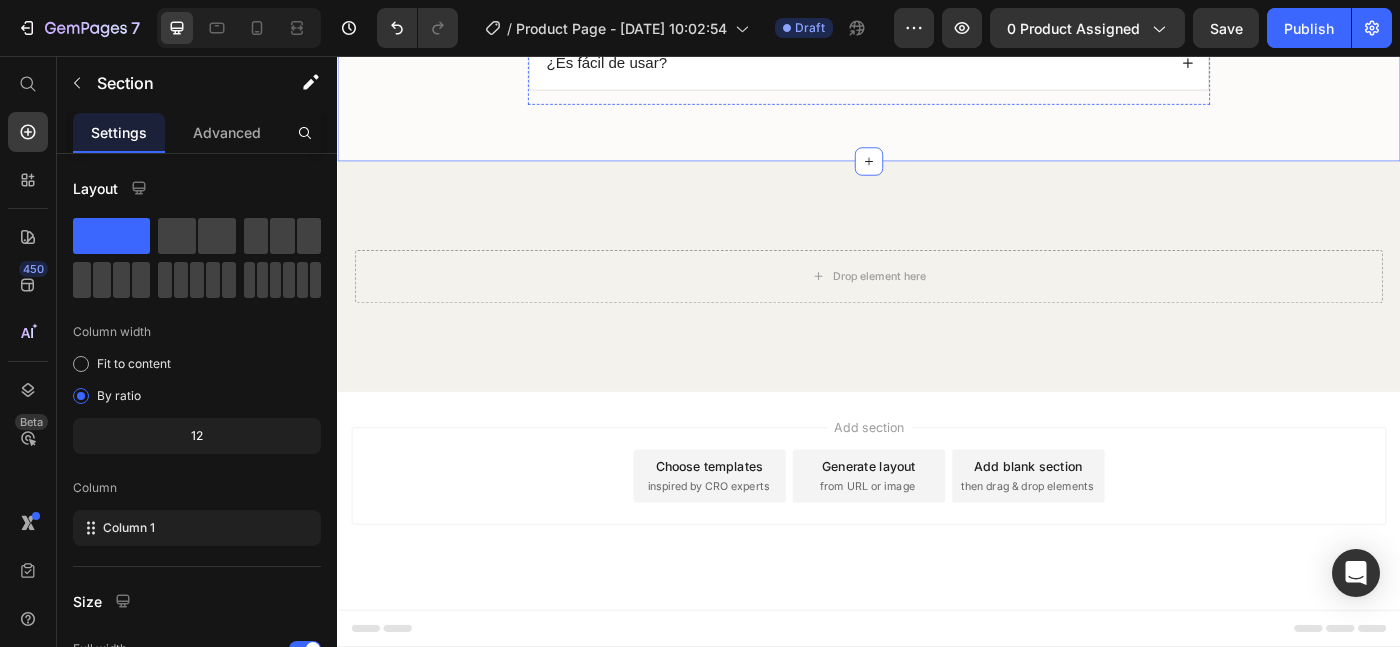 click on "⁠⁠⁠⁠⁠⁠⁠ ¡Resuelve Tus Dudas  Con Nuestras Preguntas Frequentes!" at bounding box center (937, -314) 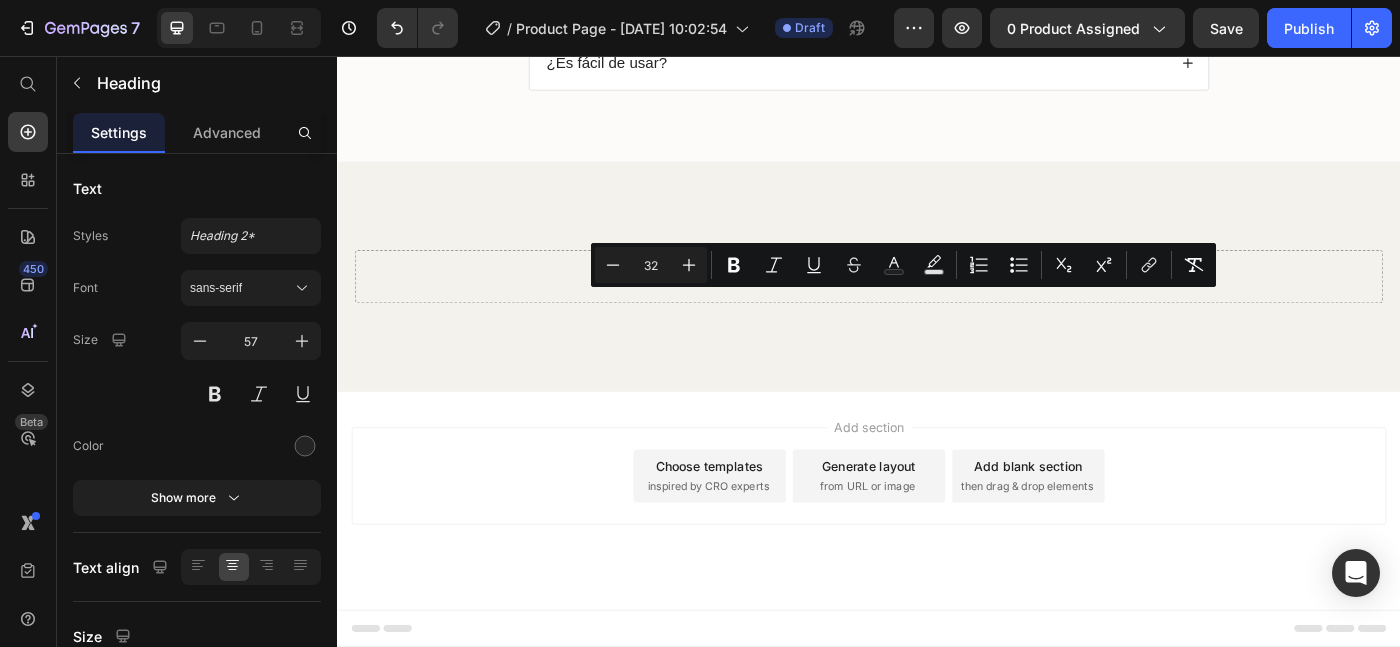 drag, startPoint x: 778, startPoint y: 339, endPoint x: 1227, endPoint y: 412, distance: 454.8956 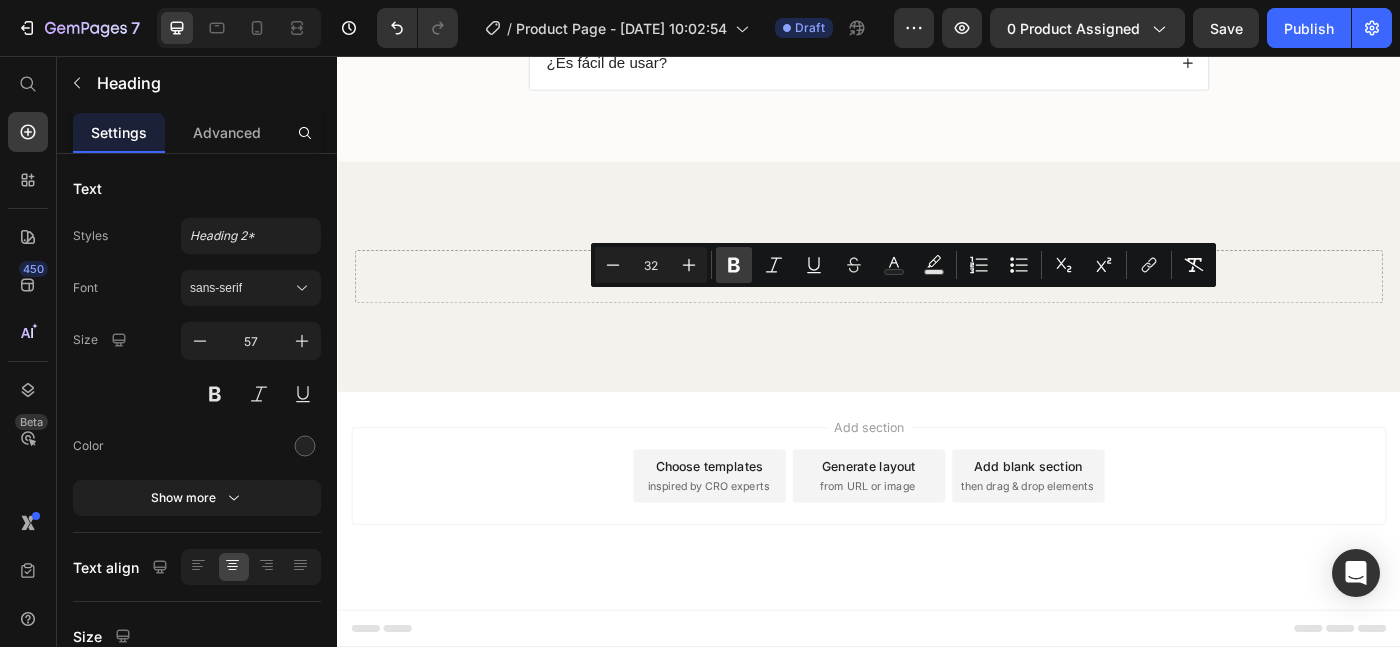 click on "Bold" at bounding box center [734, 265] 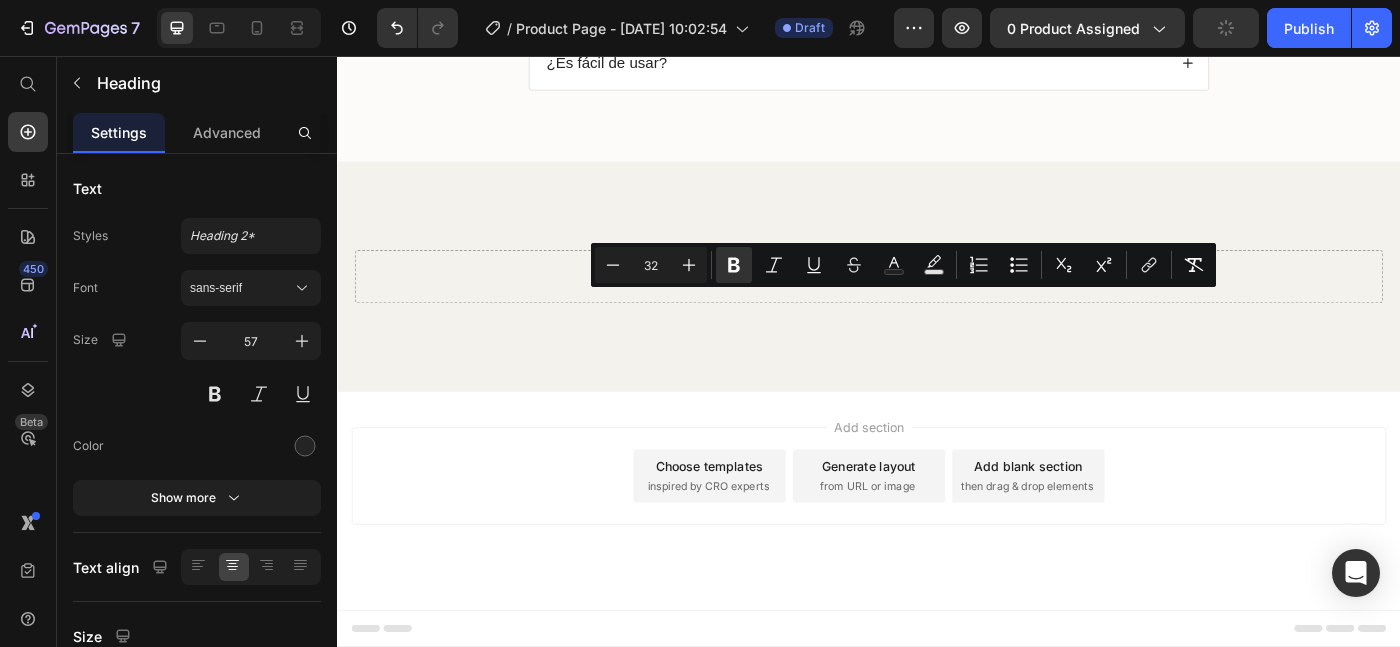 click on "¡Resuelve Tus Dudas  Con Nuestras Preguntas Frequentes!" at bounding box center [937, -314] 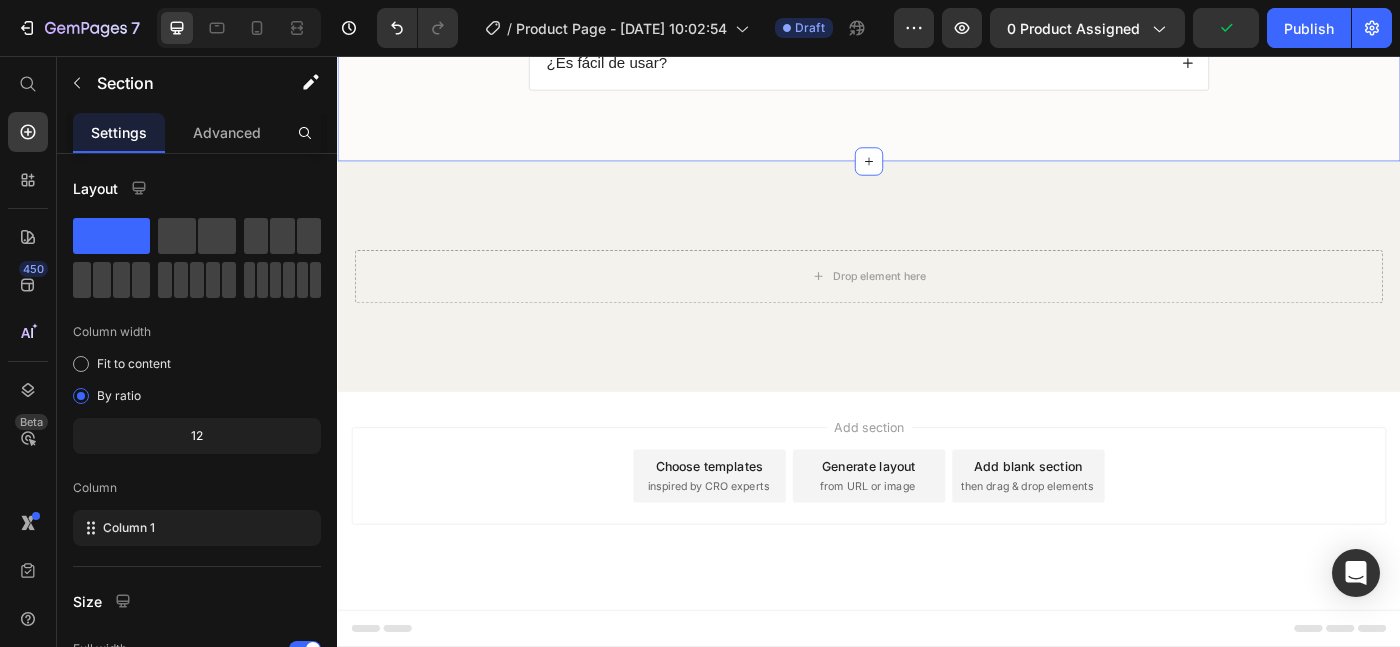 click on "⁠⁠⁠⁠⁠⁠⁠ ¡Resuelve Tus Dudas  Con Nuestras Preguntas Frequentes! Heading
¿Cómo se limpia el exprimidor manual?
¿Qué frutas se pueden exprimir con este producto?
¿El exprimidor es duradero?
¿Es fácil de usar? Accordion Row" at bounding box center (937, -137) 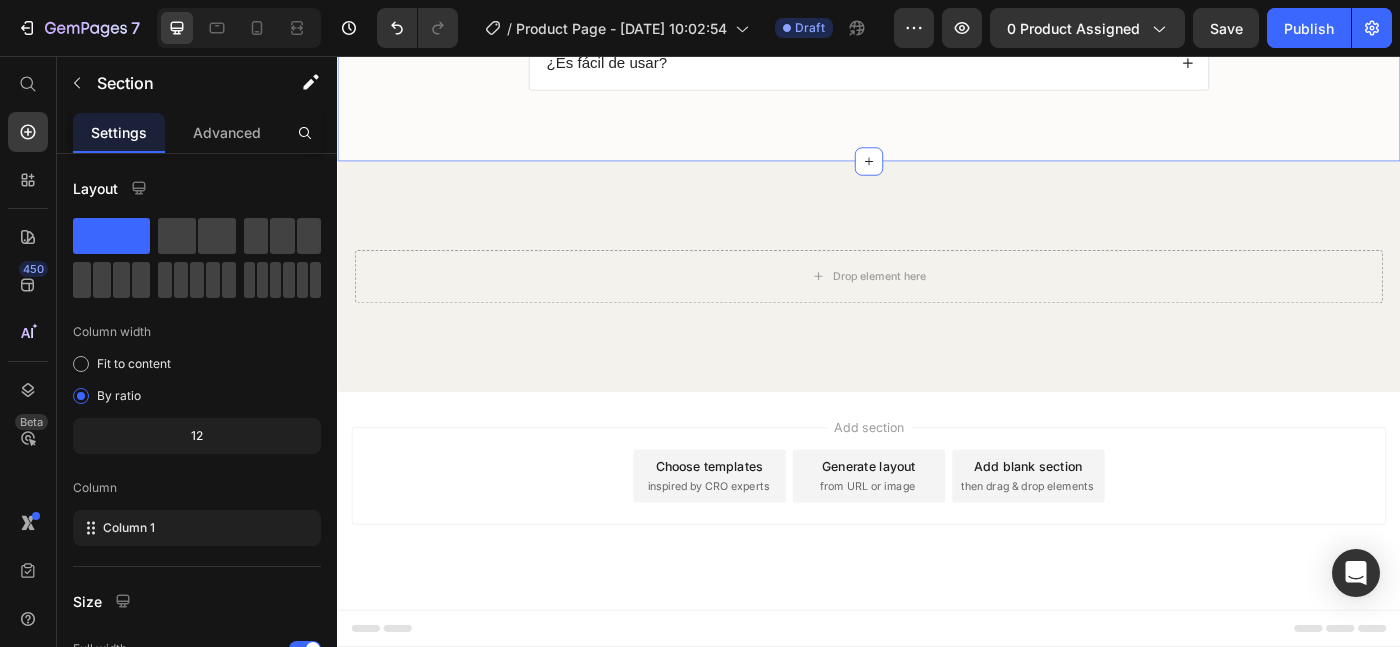 scroll, scrollTop: 4430, scrollLeft: 0, axis: vertical 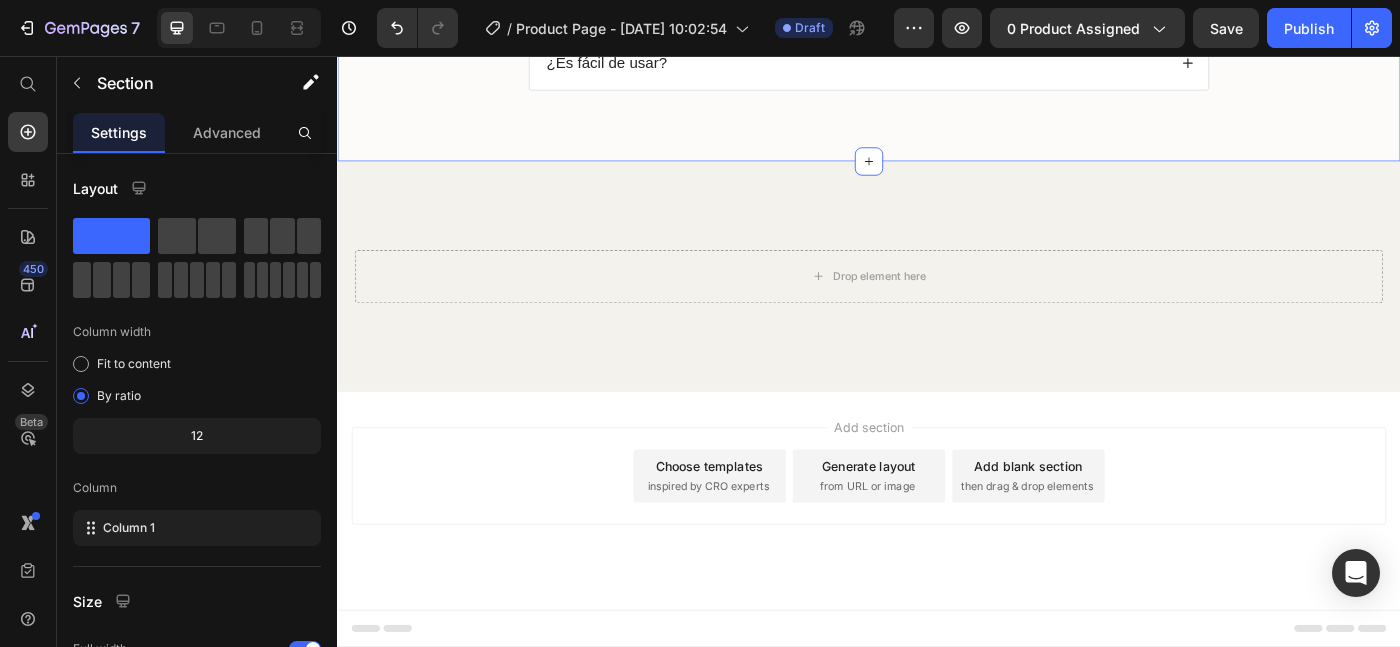 click on "⁠⁠⁠⁠⁠⁠⁠ ¡Resuelve Tus Dudas  Con Nuestras Preguntas Frequentes! Heading
¿Cómo se limpia el exprimidor manual?
¿Qué frutas se pueden exprimir con este producto?
¿El exprimidor es duradero?
¿Es fácil de usar? Accordion Row Section 4   You can create reusable sections Create Theme Section AI Content Write with [PERSON_NAME] What would you like to describe here? Tone and Voice Persuasive Product 💆🏻‍♂️ ¡Masajeador Inteligente de Espalda sin Cables! Show more Generate" at bounding box center [937, -153] 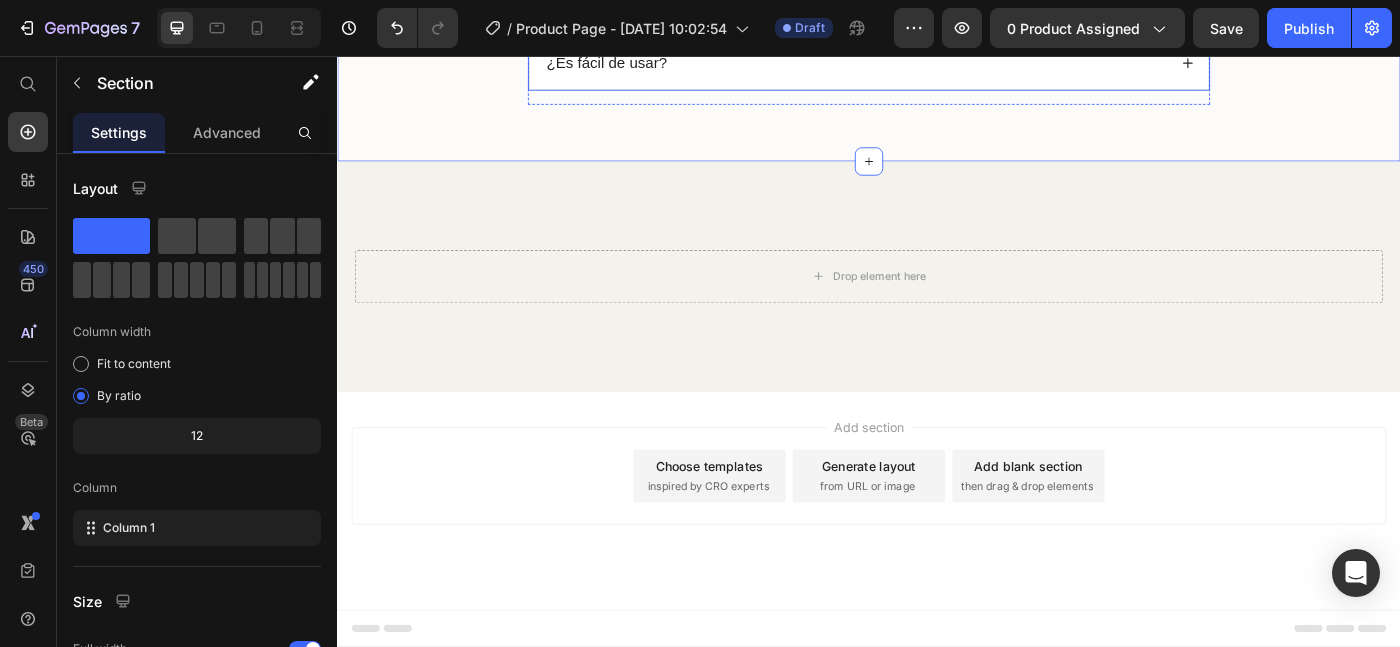 click 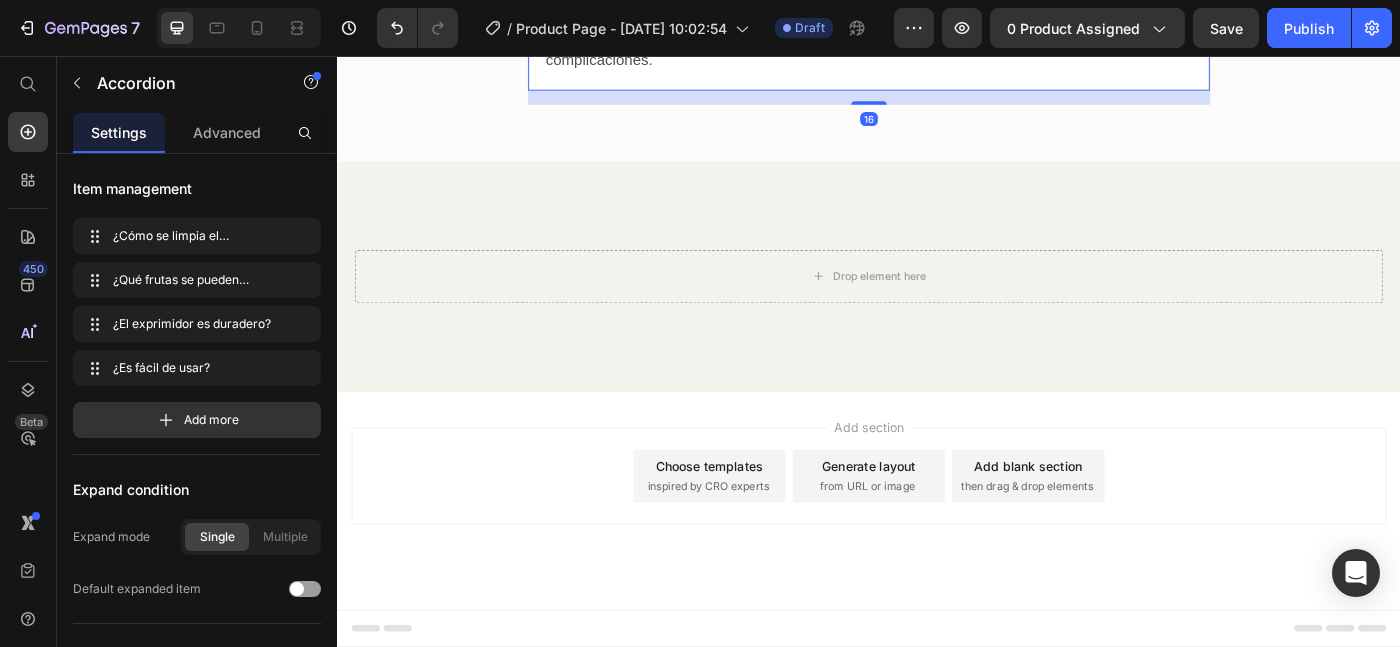click 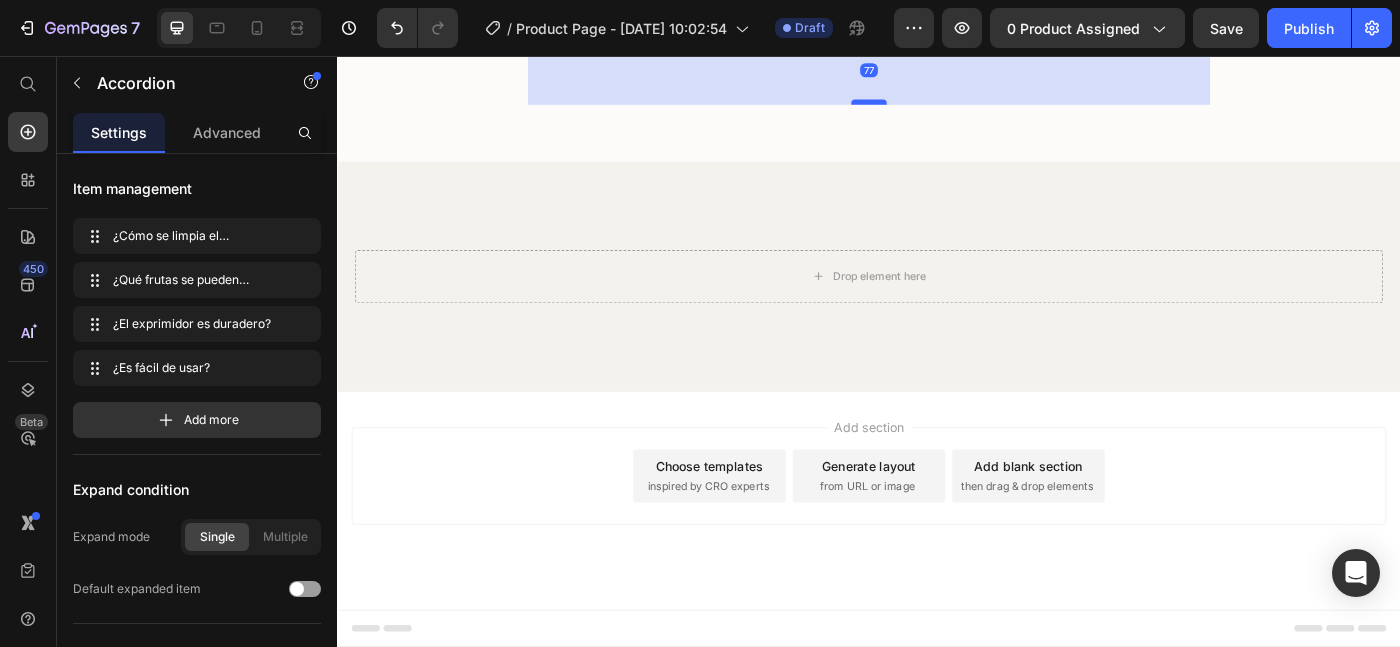 drag, startPoint x: 932, startPoint y: 459, endPoint x: 929, endPoint y: 518, distance: 59.07622 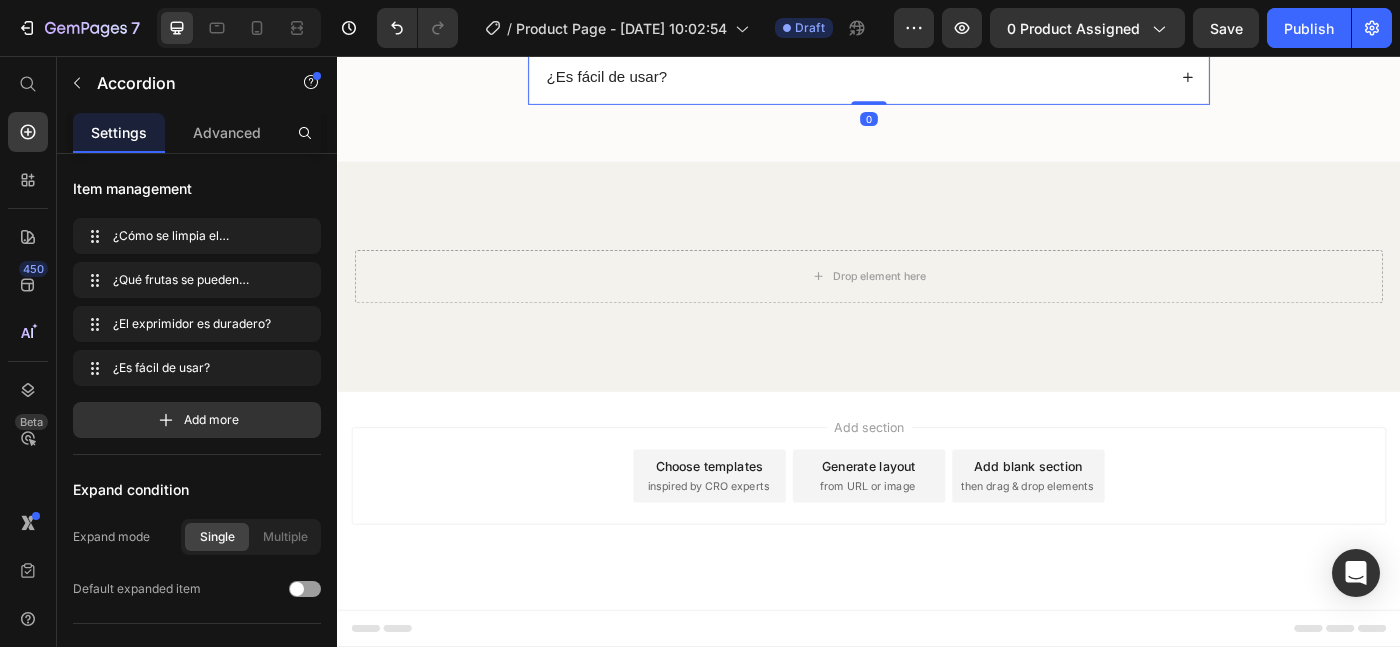 drag, startPoint x: 937, startPoint y: 519, endPoint x: 944, endPoint y: 431, distance: 88.27797 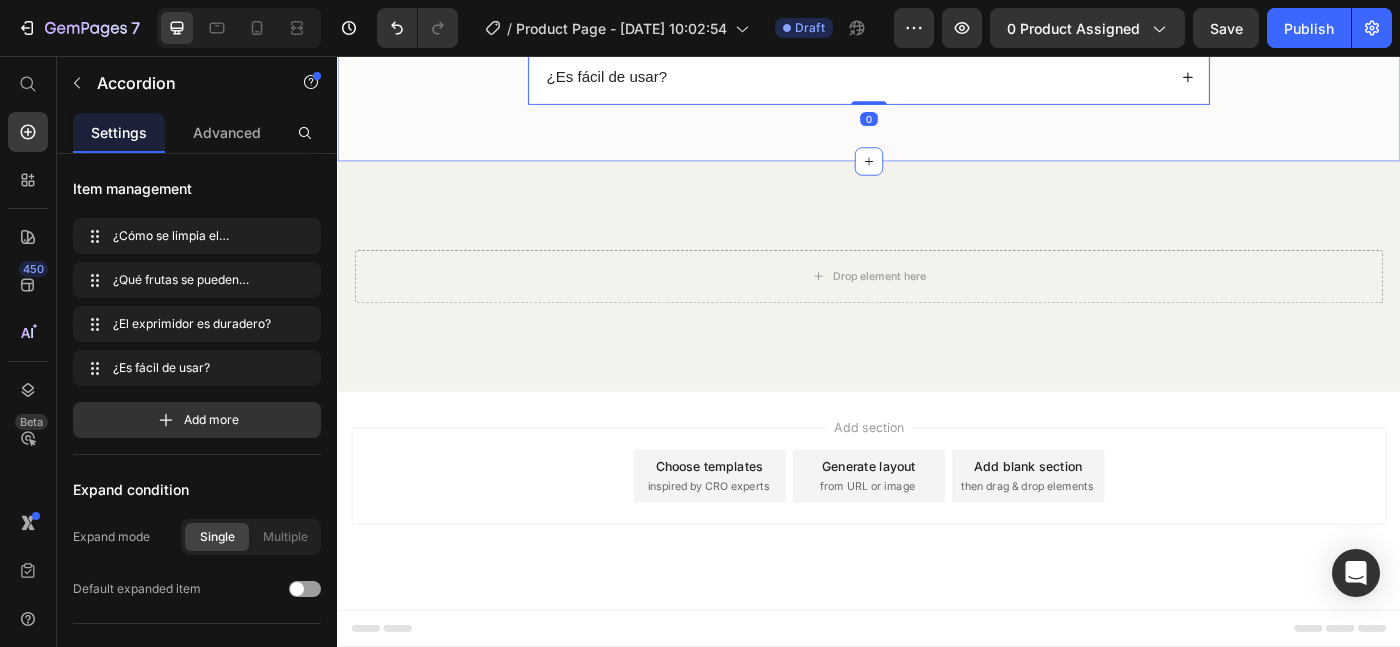 click on "⁠⁠⁠⁠⁠⁠⁠ ¡Resuelve Tus Dudas  Con Nuestras Preguntas Frequentes! Heading
¿Cómo se limpia el exprimidor manual?
¿Qué frutas se pueden exprimir con este producto?
¿El exprimidor es duradero?
¿Es fácil de usar? Accordion   0 Row" at bounding box center [937, -129] 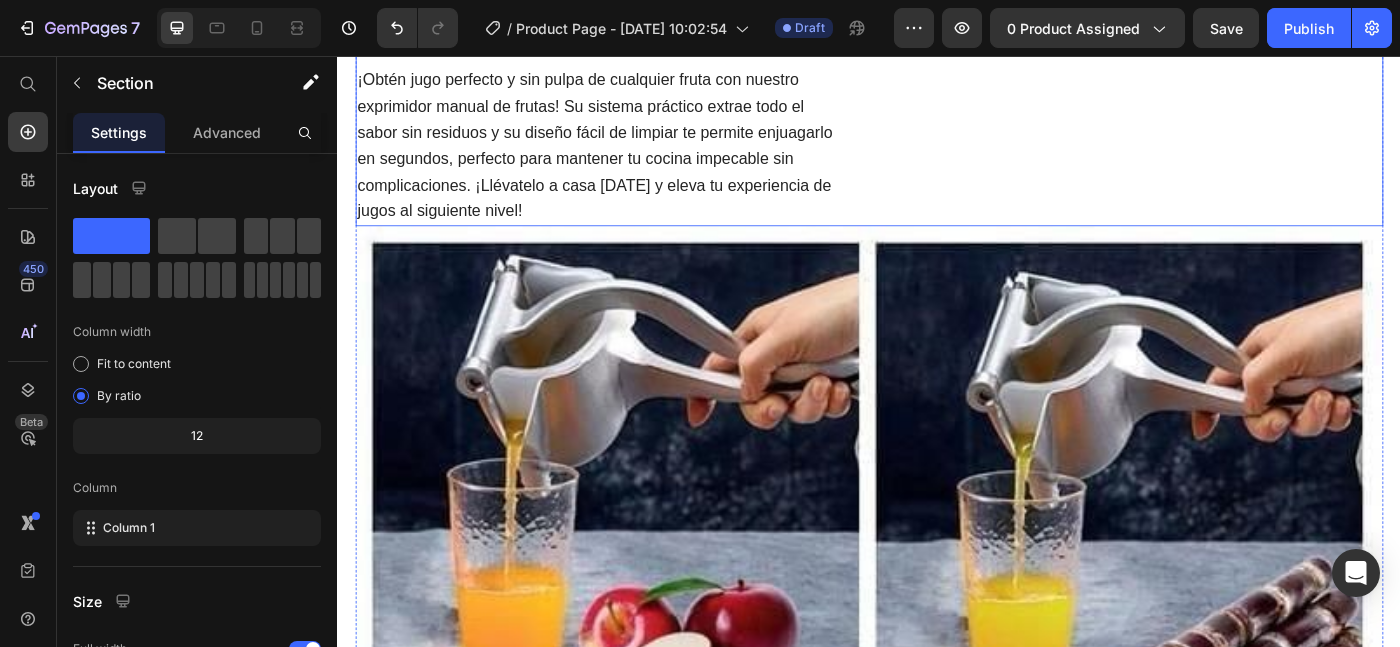 scroll, scrollTop: 1482, scrollLeft: 0, axis: vertical 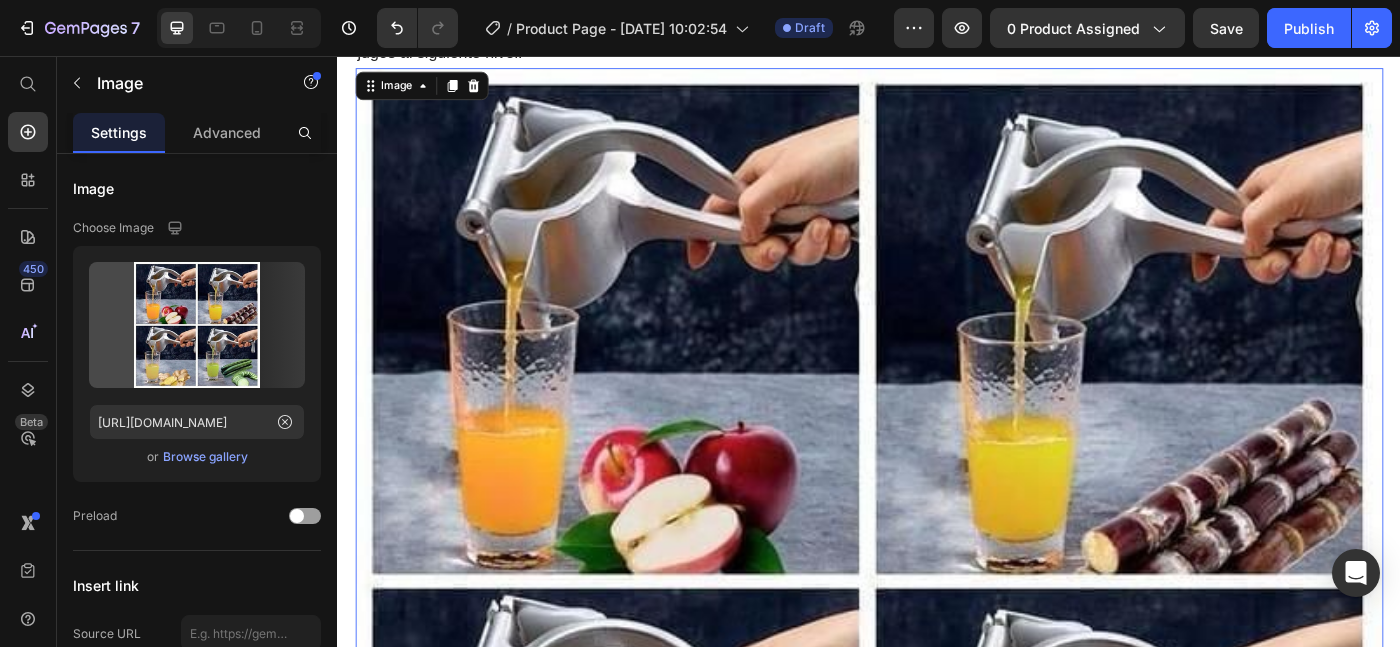 click on ""Es fácil de usar y limpiar, y me encanta que pueda exprimir diferentes tipos de frutas sin problema." Heading ¡Obtén jugo perfecto y sin pulpa de cualquier fruta con nuestro exprimidor manual de frutas! Su sistema práctico extrae todo el sabor sin residuos y su diseño fácil de limpiar te permite enjuagarlo en segundos, perfecto para mantener tu cocina impecable sin complicaciones. ¡Llévatelo a casa [DATE] y eleva tu experiencia de jugos al siguiente nivel!  Text Block Row Image   0" at bounding box center (937, 482) 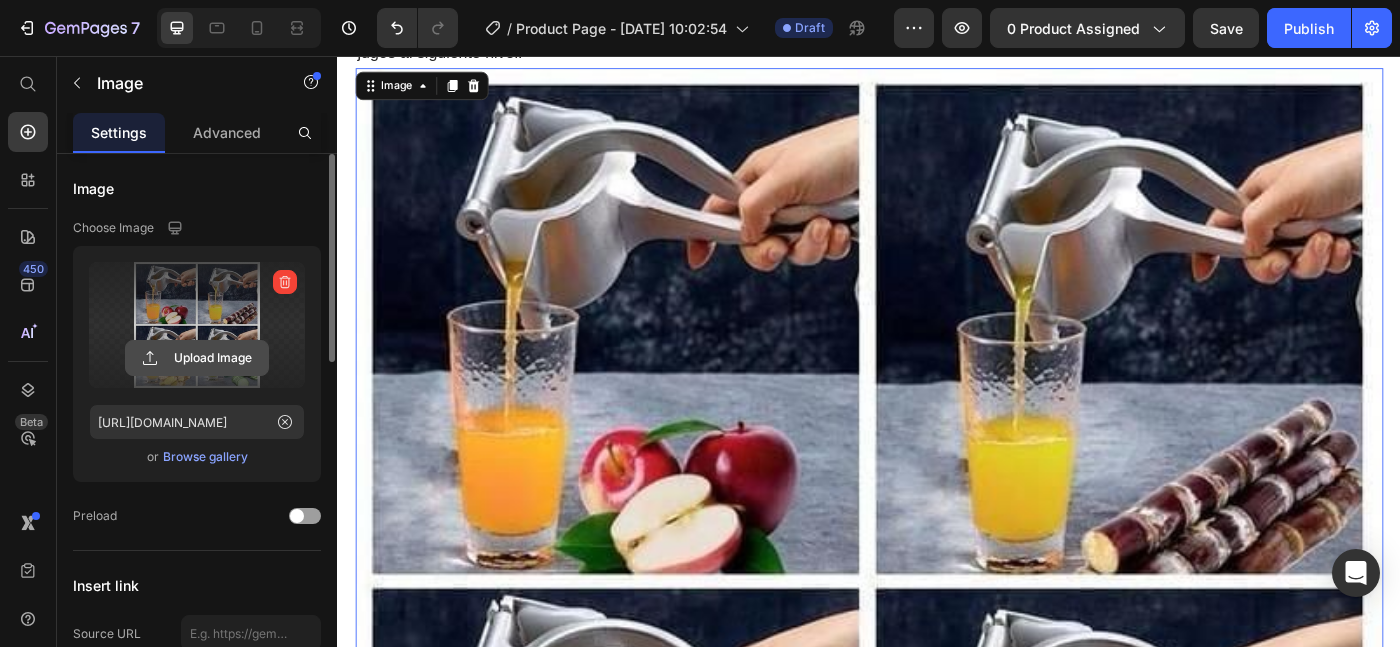 click 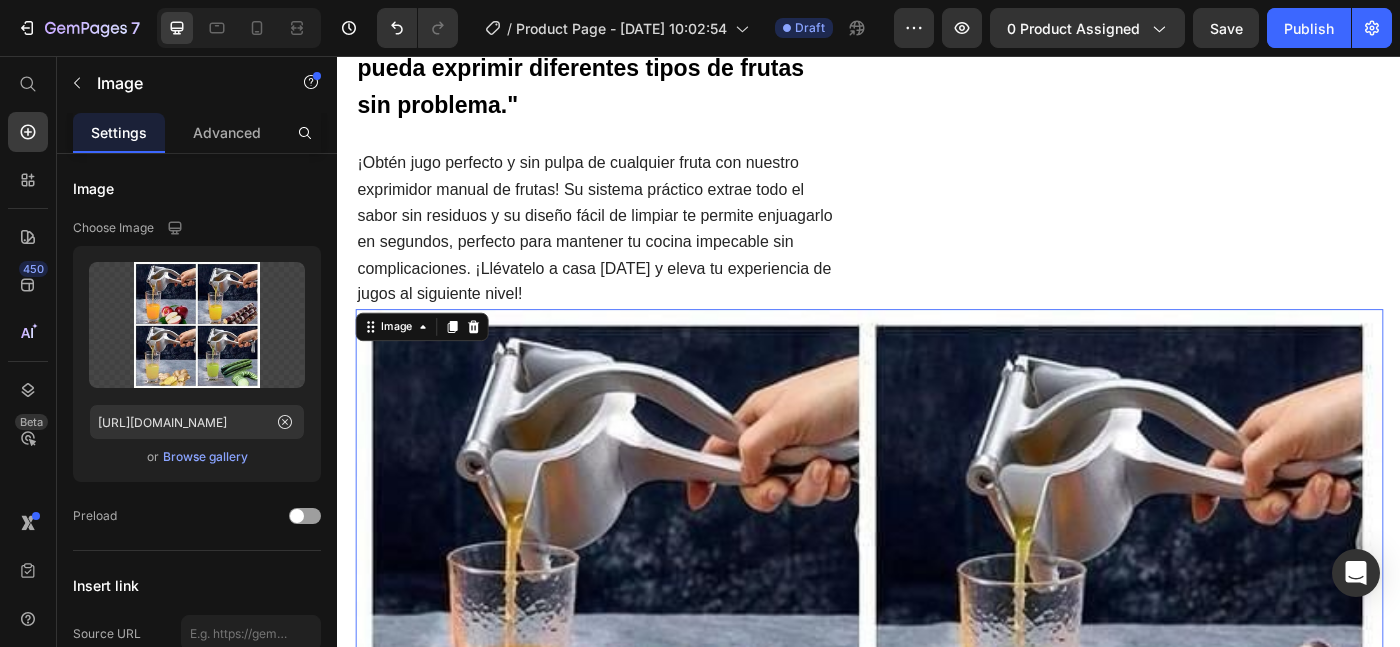 scroll, scrollTop: 1206, scrollLeft: 0, axis: vertical 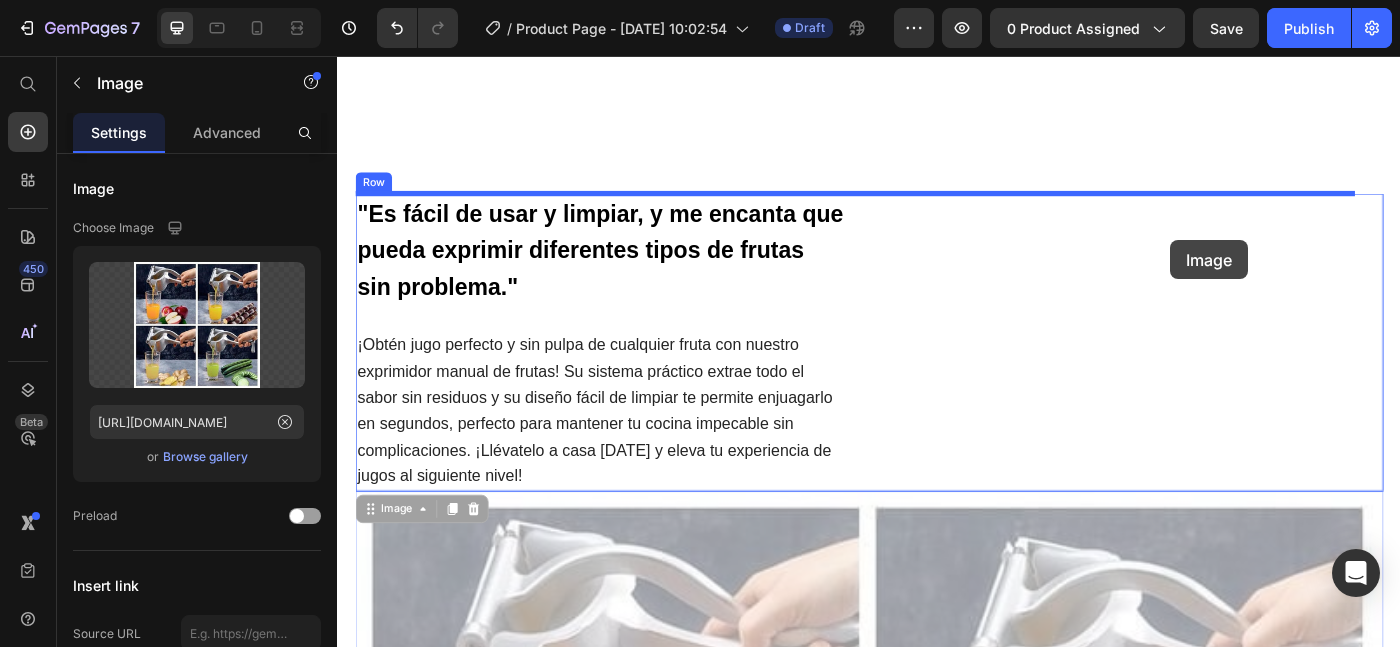 drag, startPoint x: 838, startPoint y: 452, endPoint x: 1170, endPoint y: 238, distance: 394.99368 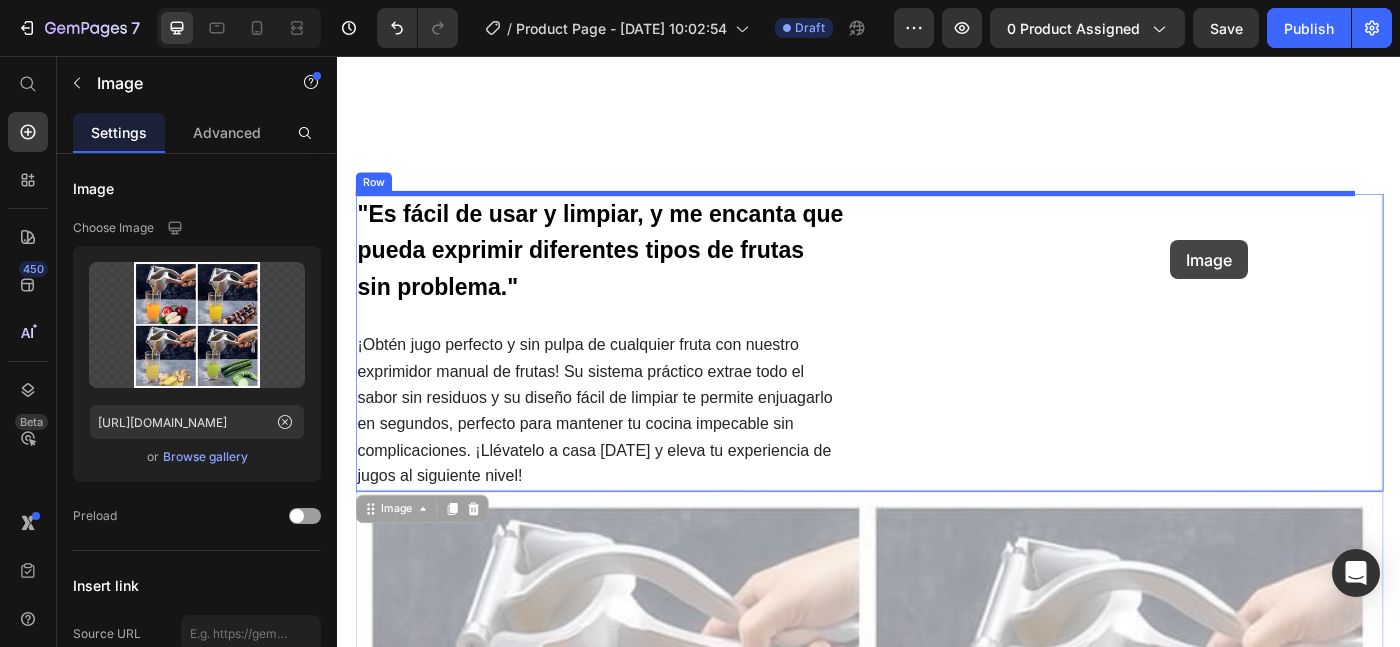 click on "Header
Icon Free Shipping [DATE] Only Text Block Row
Icon 84,000+ Happy Customer Text Block Row Carousel Row
Product Images Row Exprimidor manual de frutas Product Title Icon Icon Icon Icon Icon Icon List (1349 Reviews) Text Block Row Sin Esfuerzo, Sin Ruidos y Sin Desparramar Text Block €32,90 Product Price €0,00 Product Price SALE 0% OFF Discount Tag Row Releasit COD Form & Upsells Releasit COD Form & Upsells
Añade a la Cesta
€32,90 Add to Cart
GARANTÍA 30 DIAS   Si no cumple con tus necesidades, te reembolsamos el 100% de tu dinero y te quedas con el producto. Item List Row Row Image
Icon [PERSON_NAME]. ([GEOGRAPHIC_DATA], [GEOGRAPHIC_DATA]) Compra verificada Text Block Row Icon Icon Icon Icon “el mejor exprimidor que he usado, con diferencia".  Text Block Icon List Row Row Image
Icon [PERSON_NAME]. ([PERSON_NAME], [GEOGRAPHIC_DATA])  Compra verificada Text Block Row Icon Icon Icon Icon Text Block Icon List Row Product Section 1 Row" at bounding box center (937, 1755) 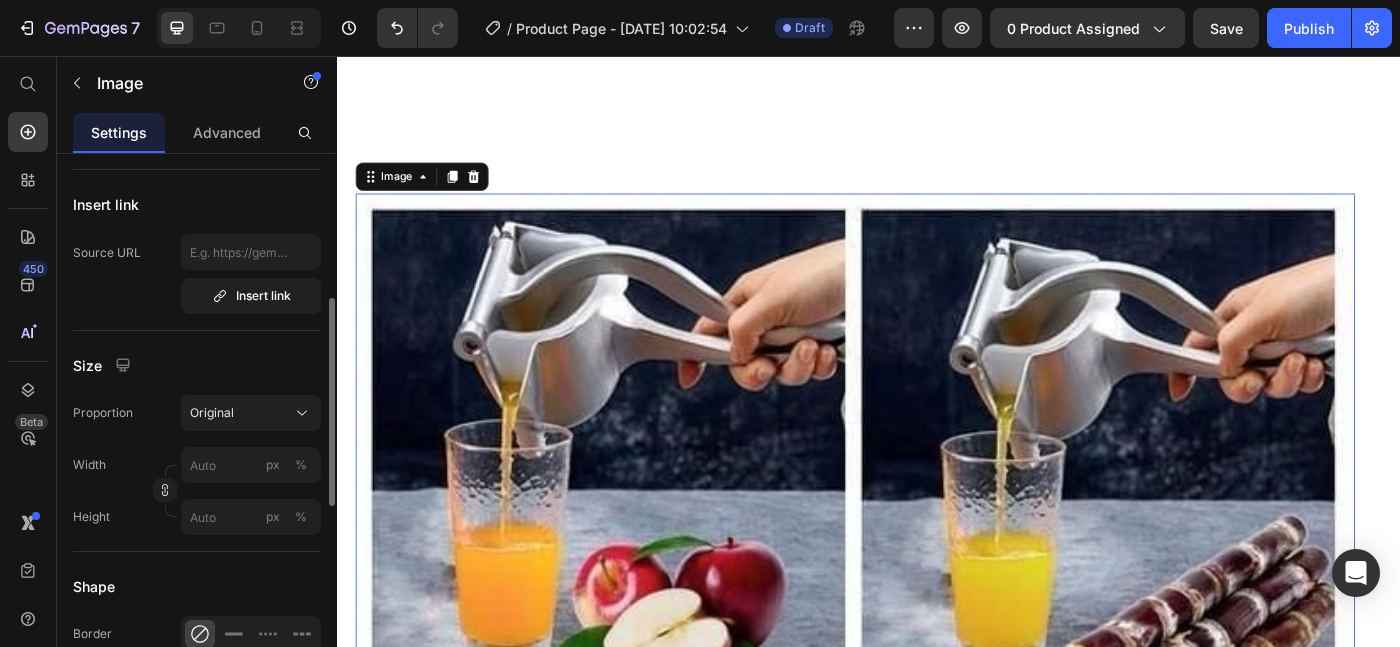 scroll, scrollTop: 380, scrollLeft: 0, axis: vertical 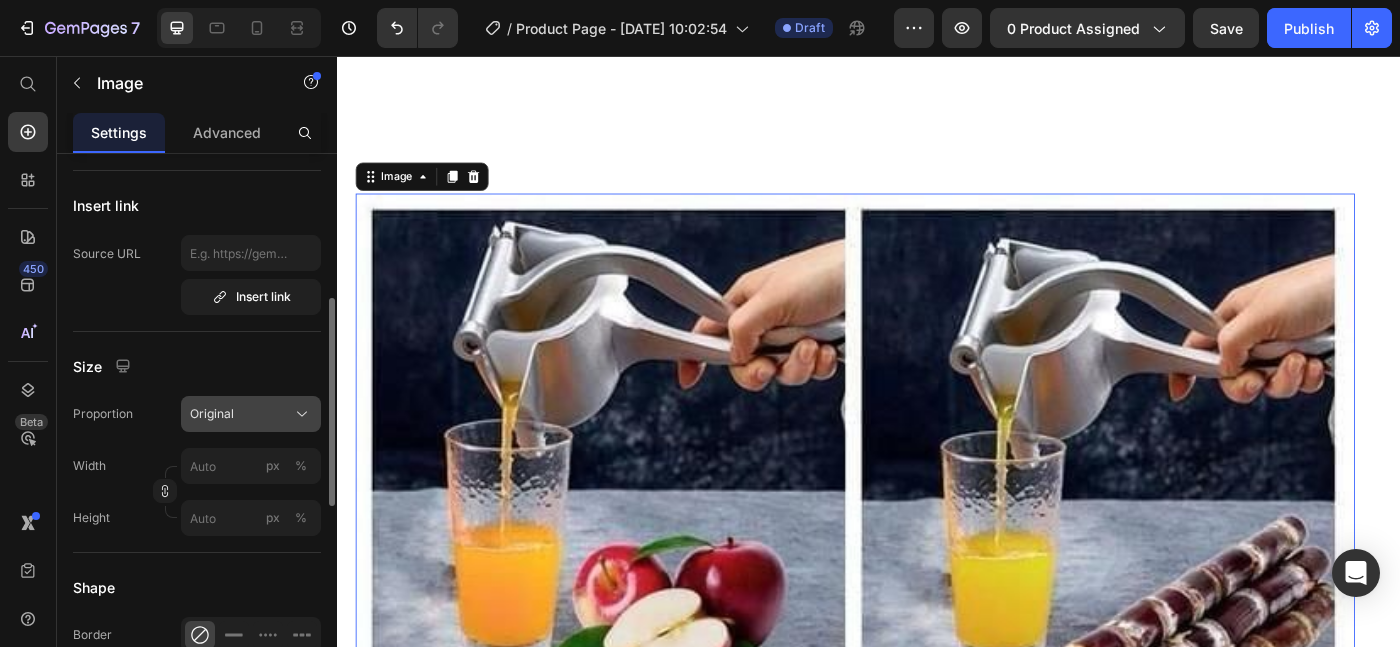 click on "Original" 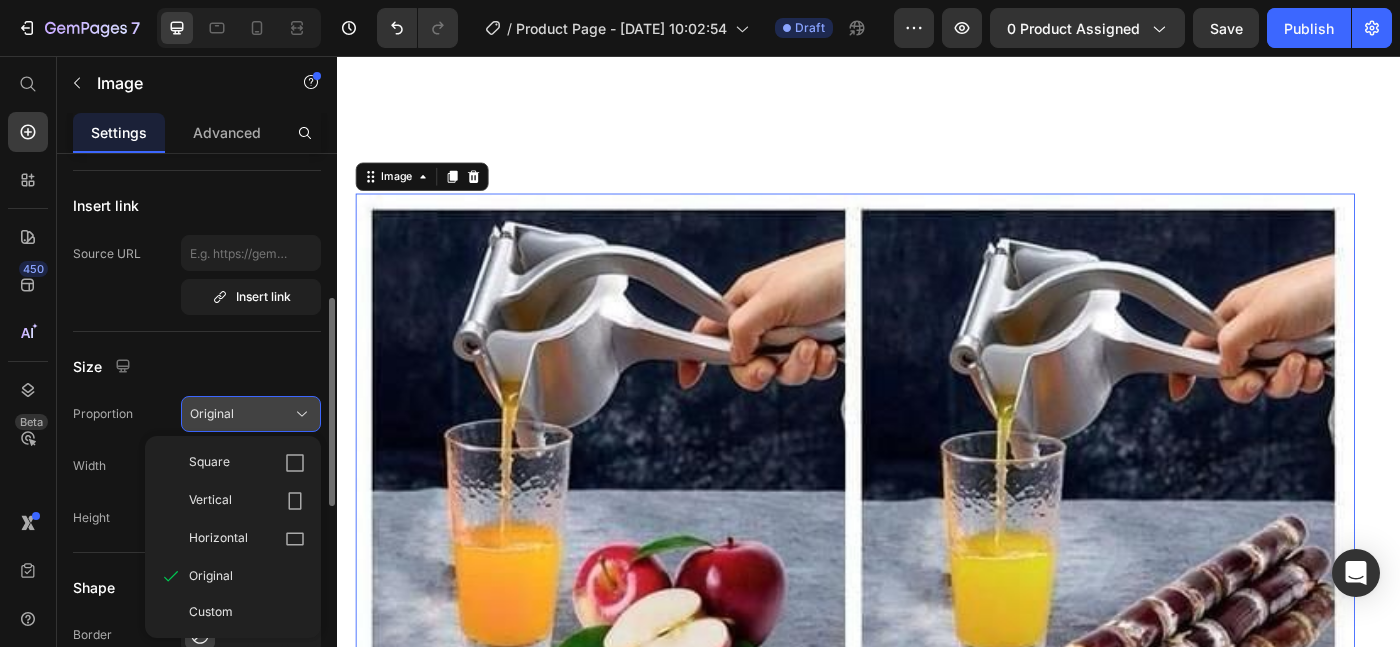 click on "Original" 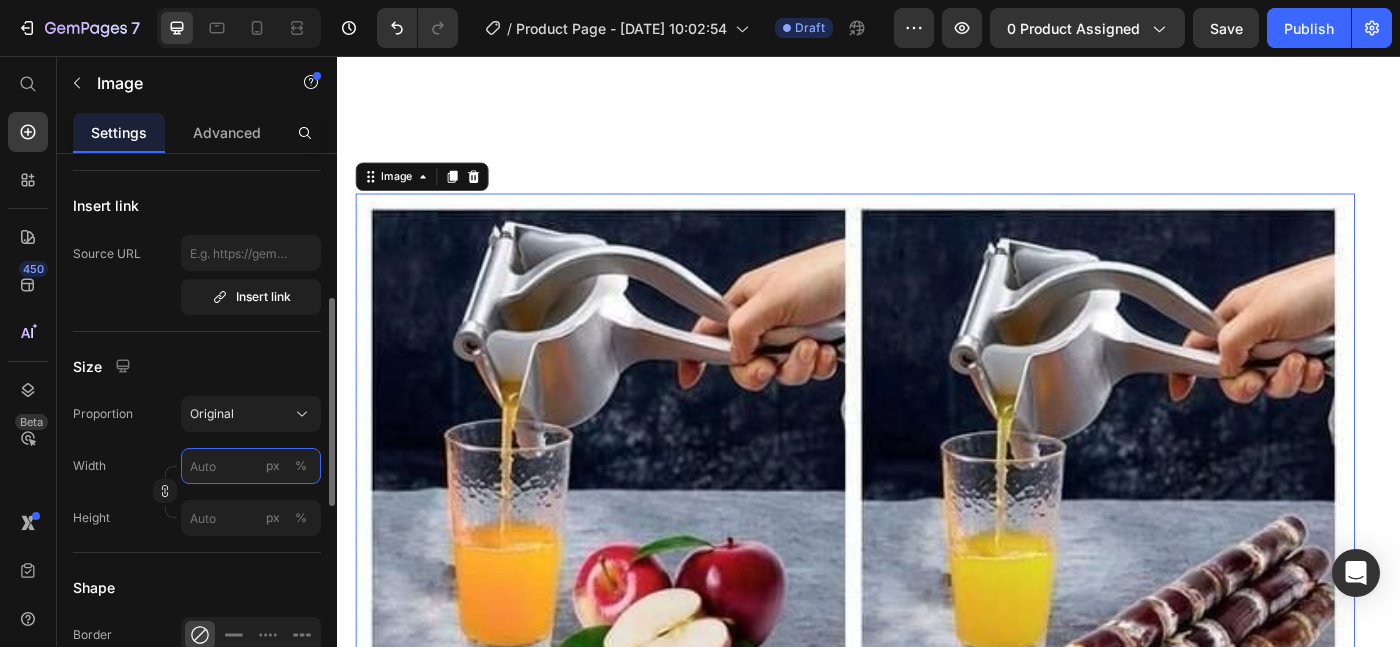 click on "px %" at bounding box center (251, 466) 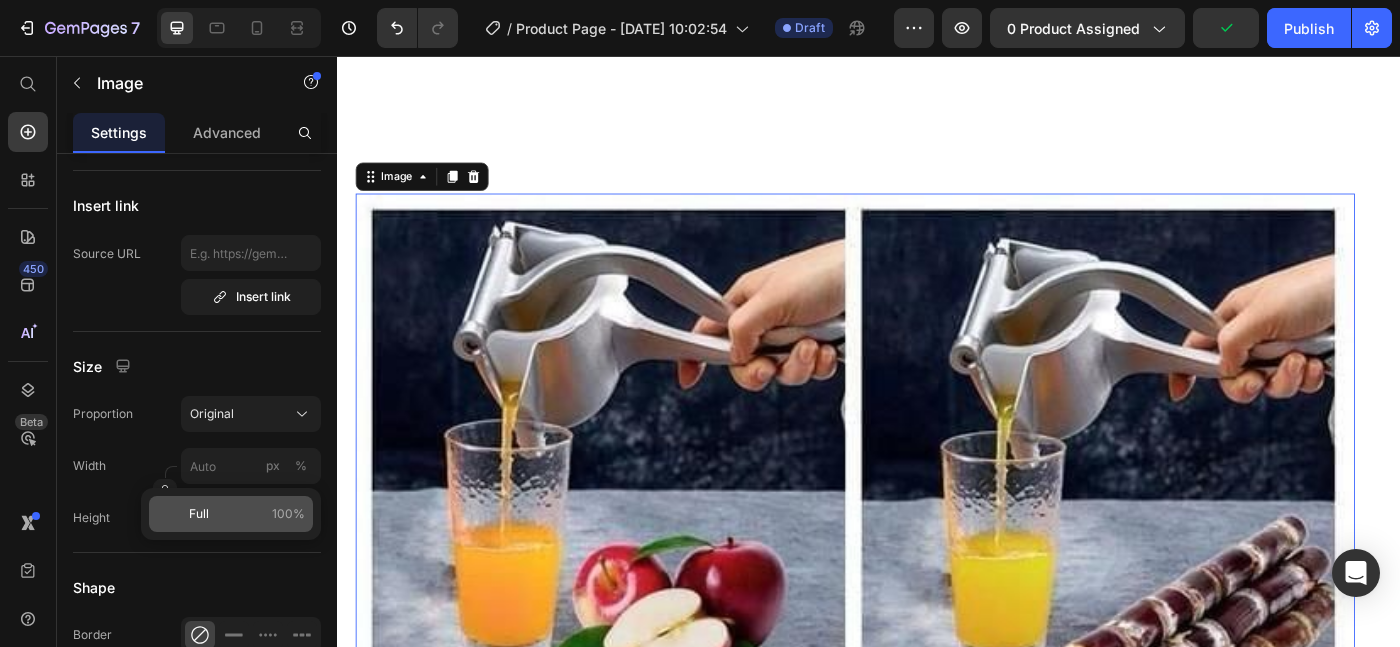 click on "100%" at bounding box center (288, 514) 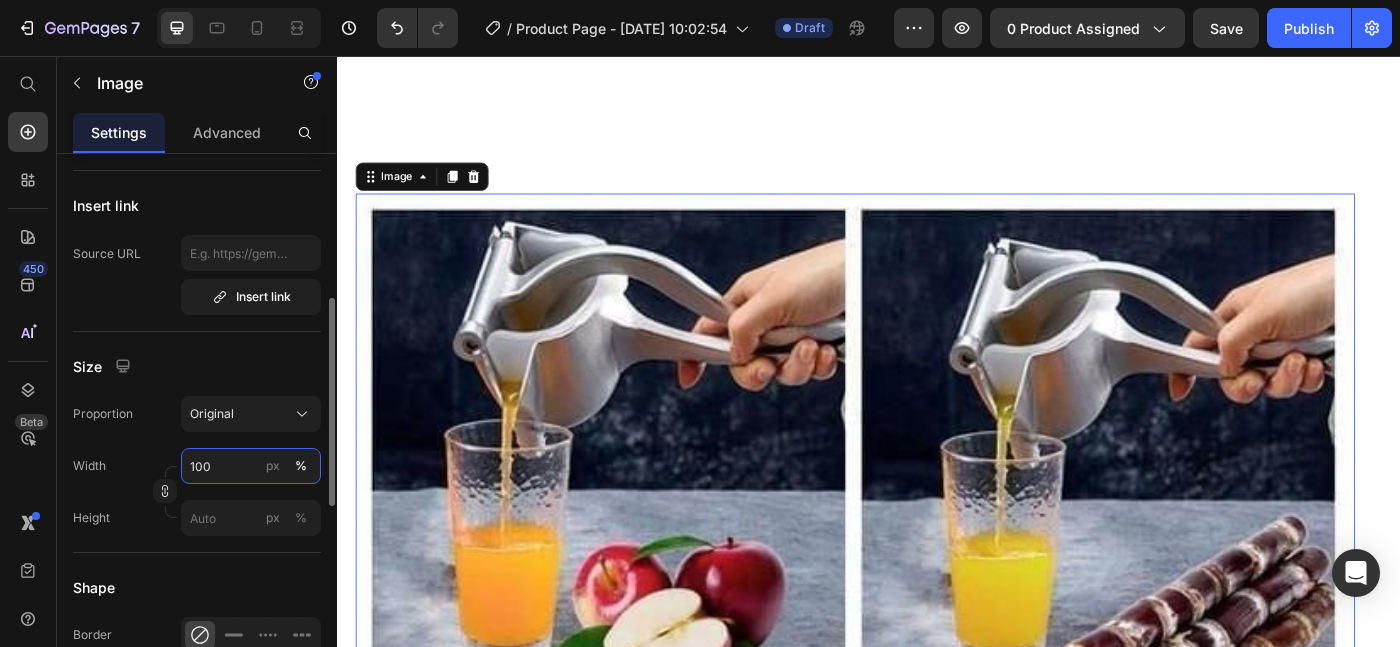 drag, startPoint x: 217, startPoint y: 465, endPoint x: 156, endPoint y: 463, distance: 61.03278 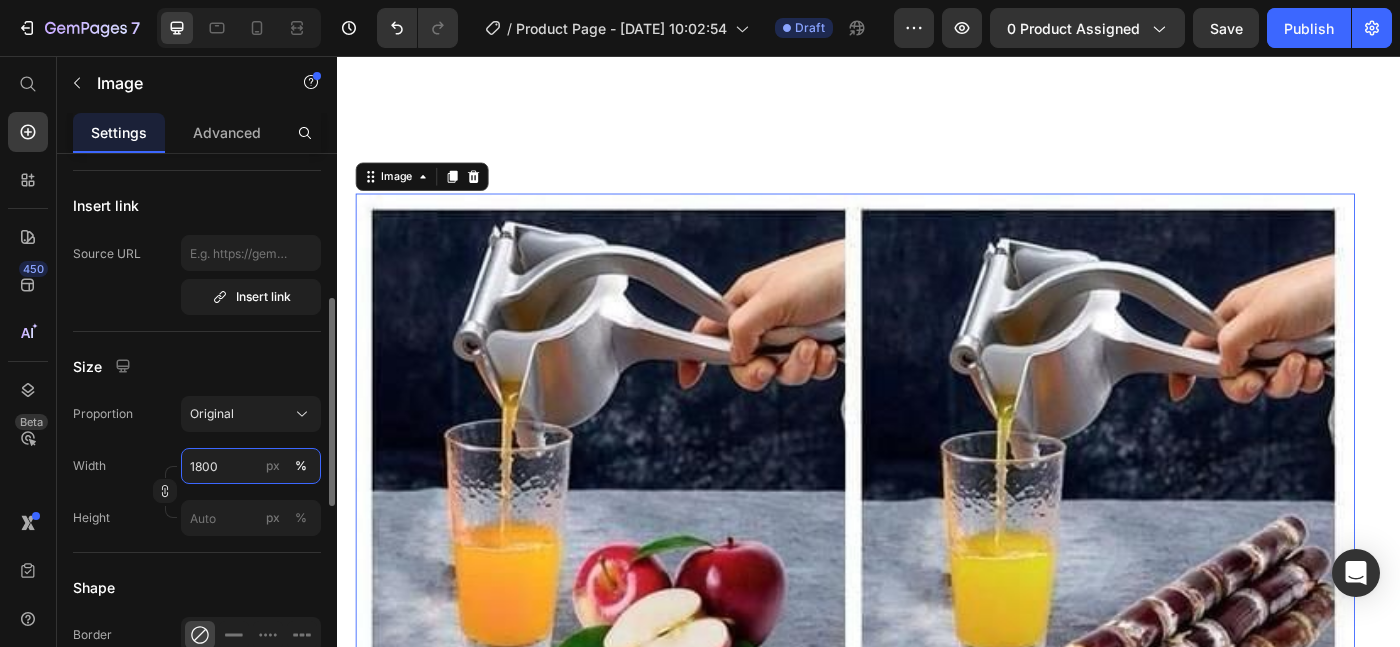 drag, startPoint x: 224, startPoint y: 464, endPoint x: 133, endPoint y: 465, distance: 91.00549 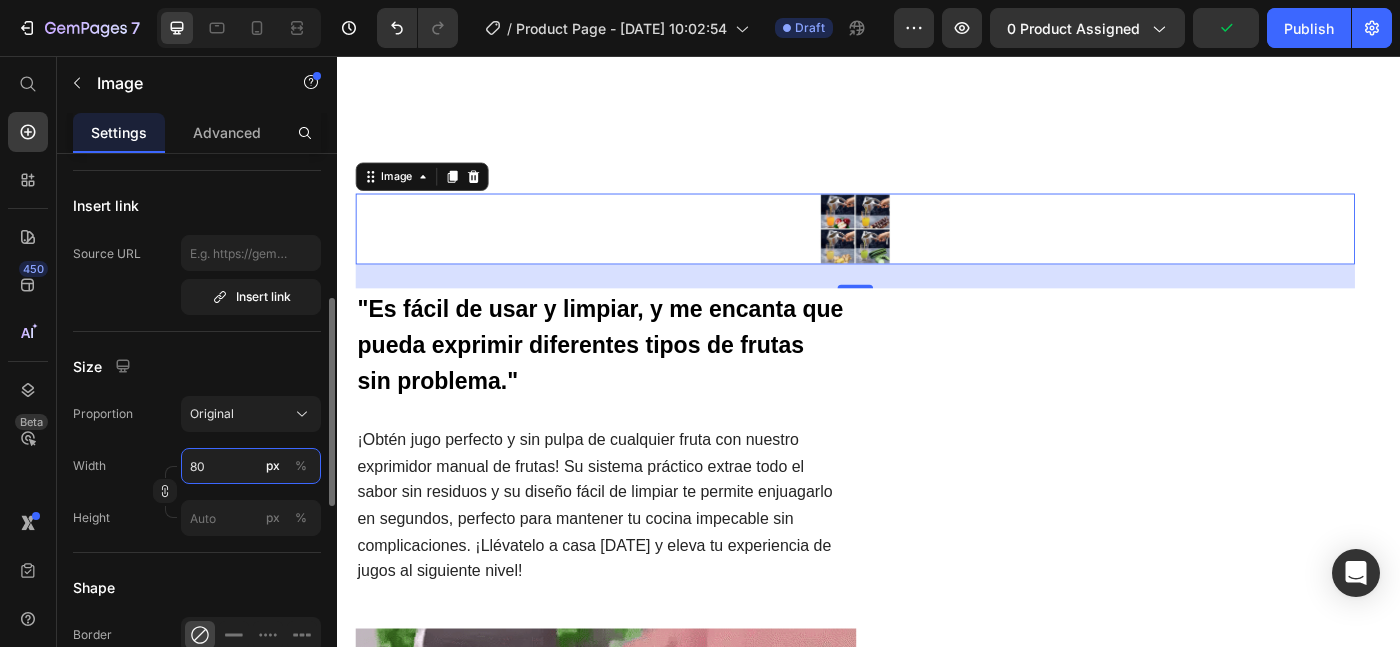 type on "8" 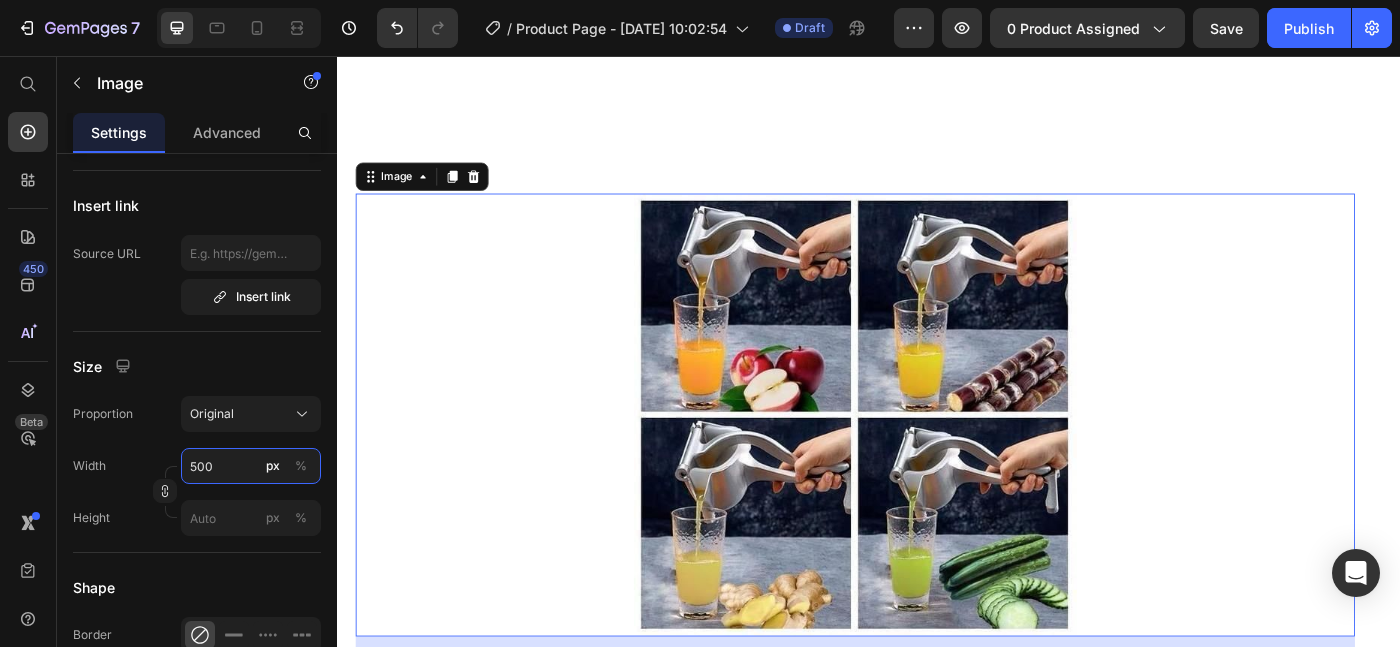 type on "500" 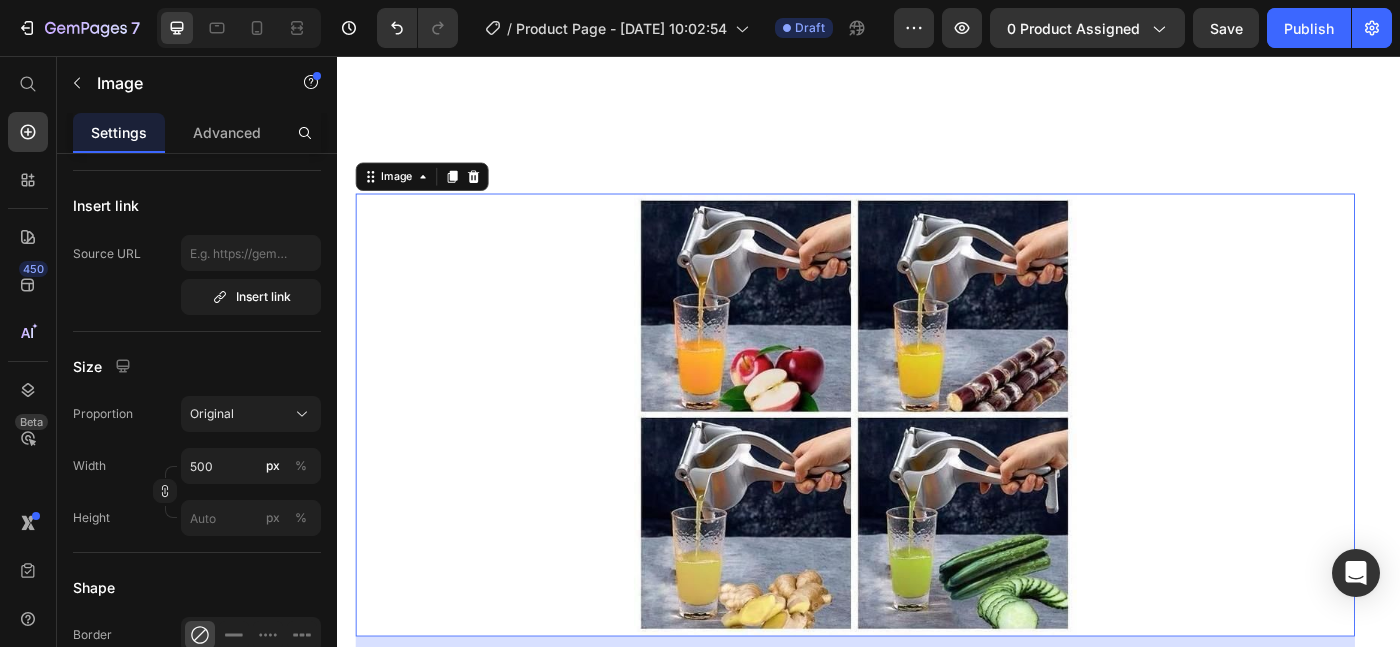 click at bounding box center [921, 461] 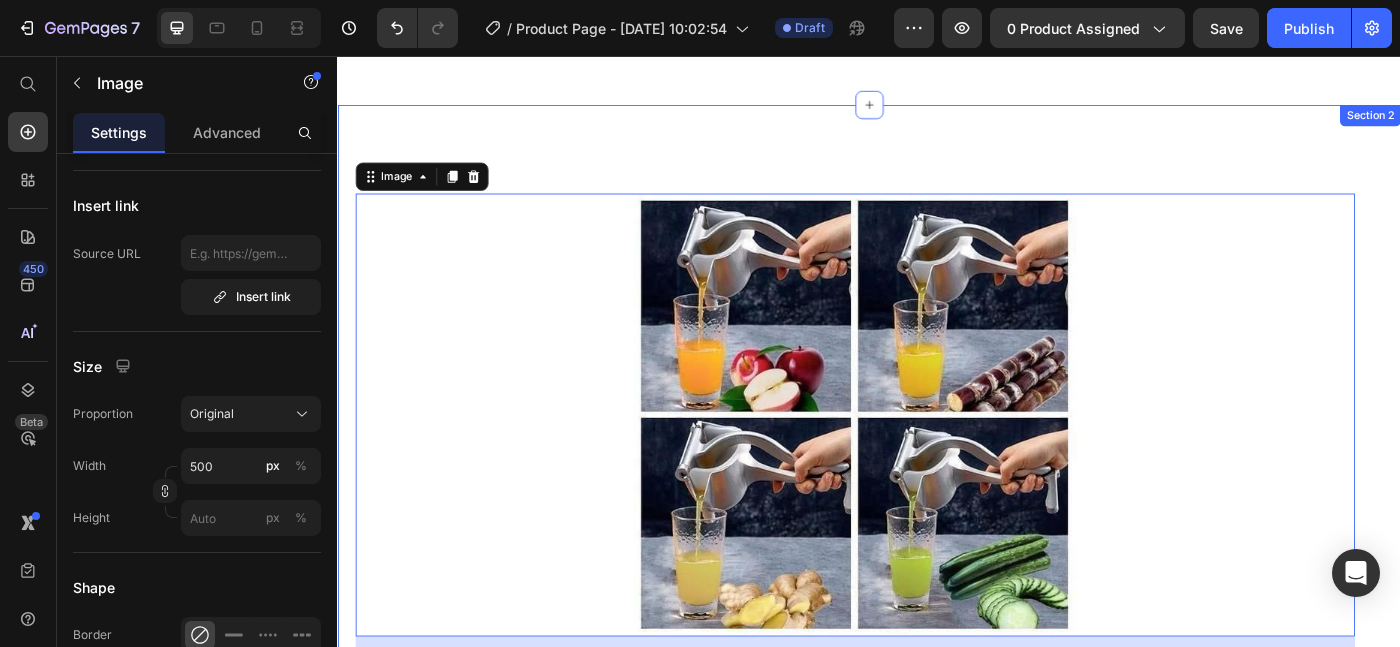 scroll, scrollTop: 336, scrollLeft: 0, axis: vertical 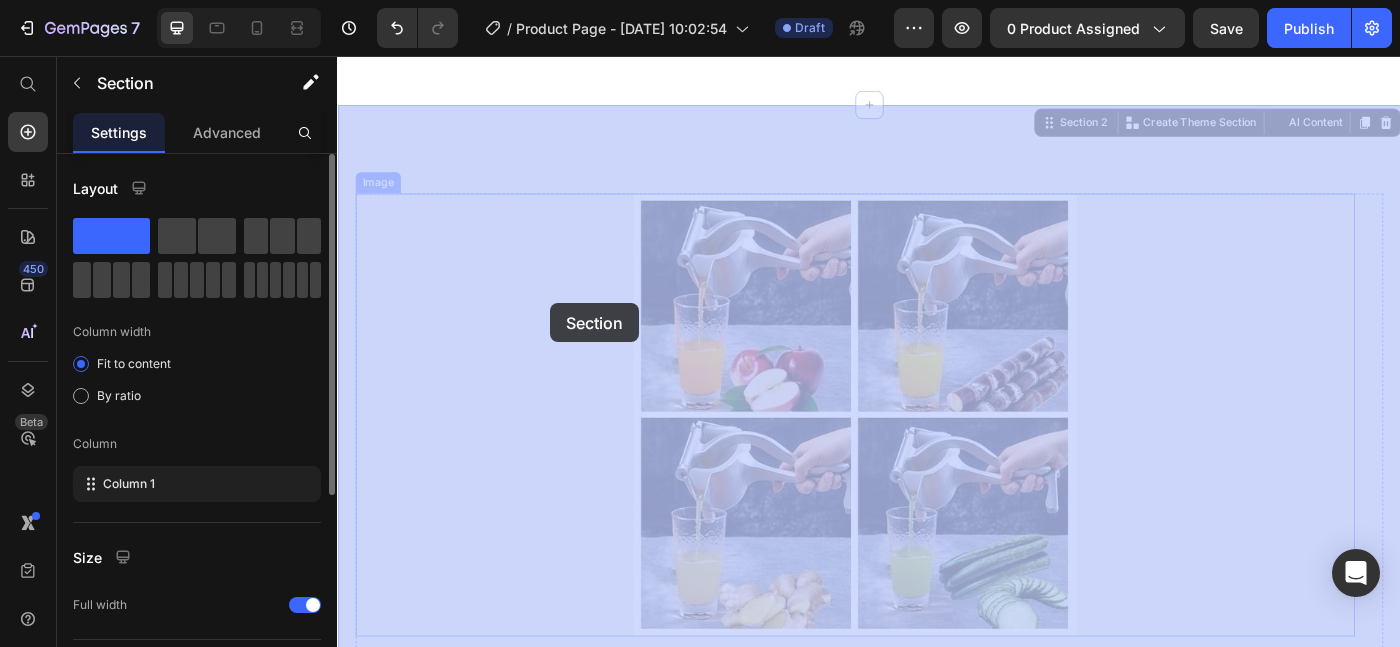 drag, startPoint x: 355, startPoint y: 303, endPoint x: 541, endPoint y: 303, distance: 186 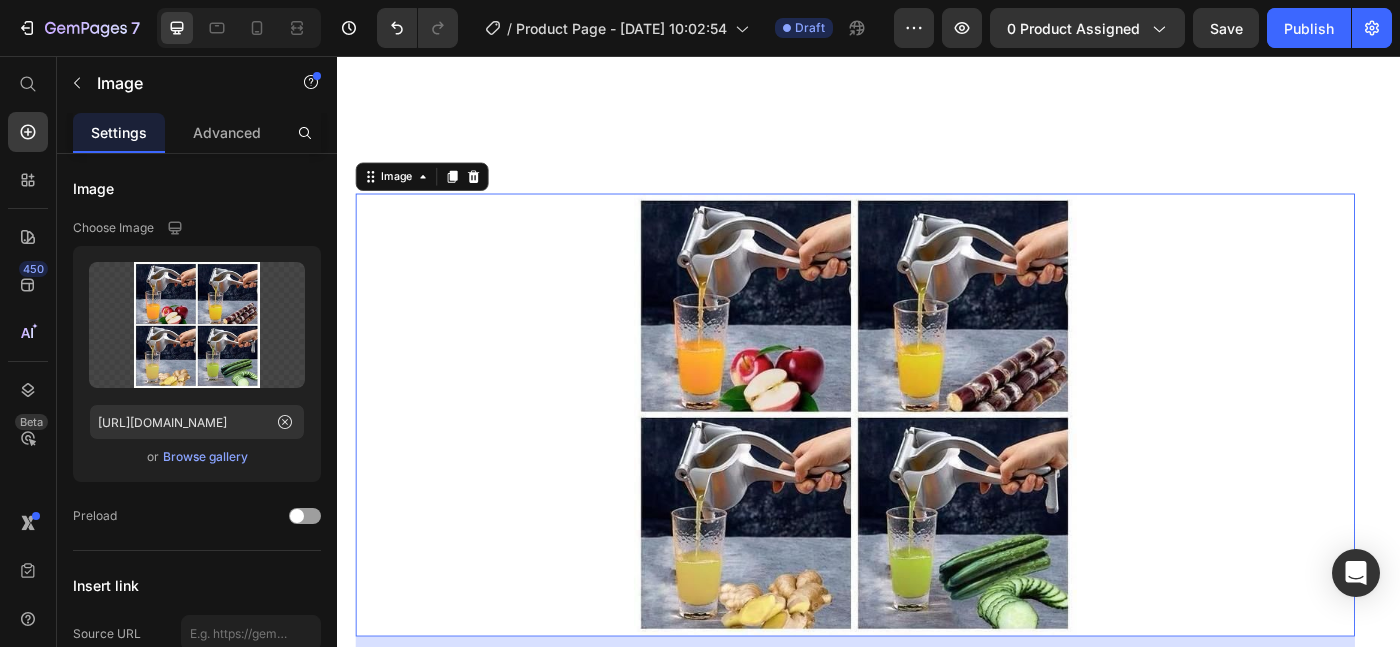 click at bounding box center [921, 461] 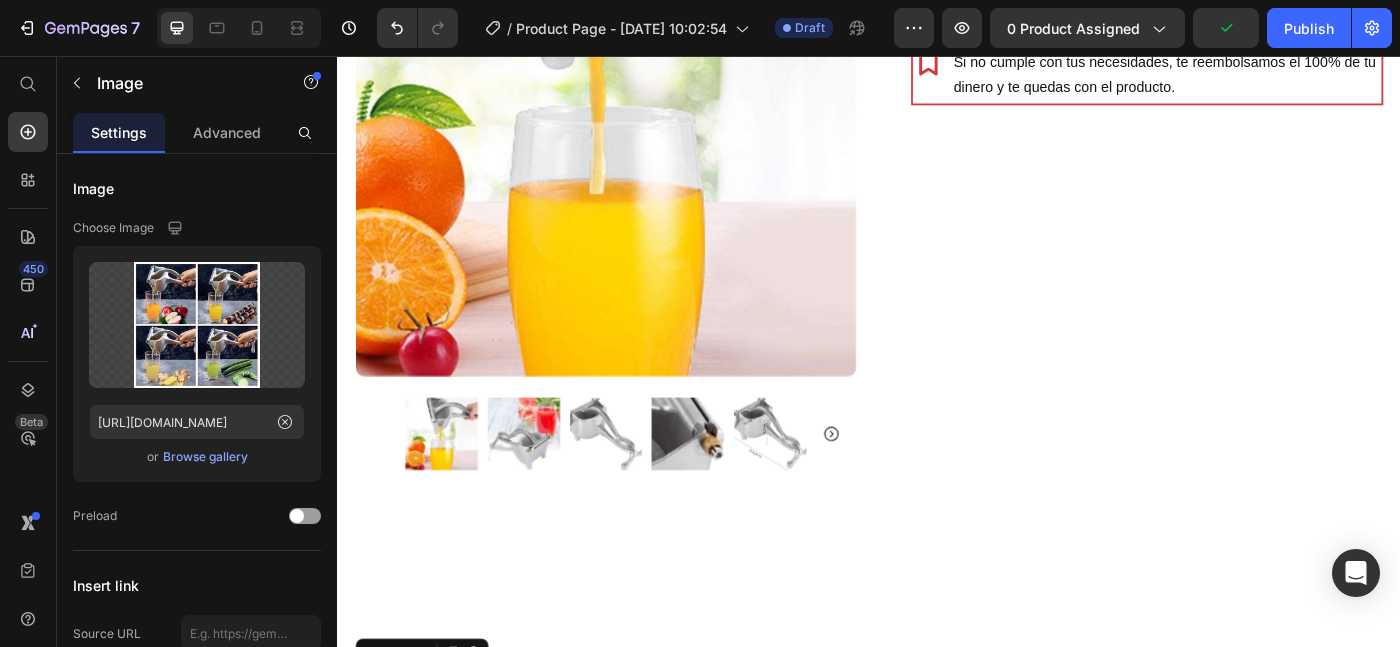scroll, scrollTop: 522, scrollLeft: 0, axis: vertical 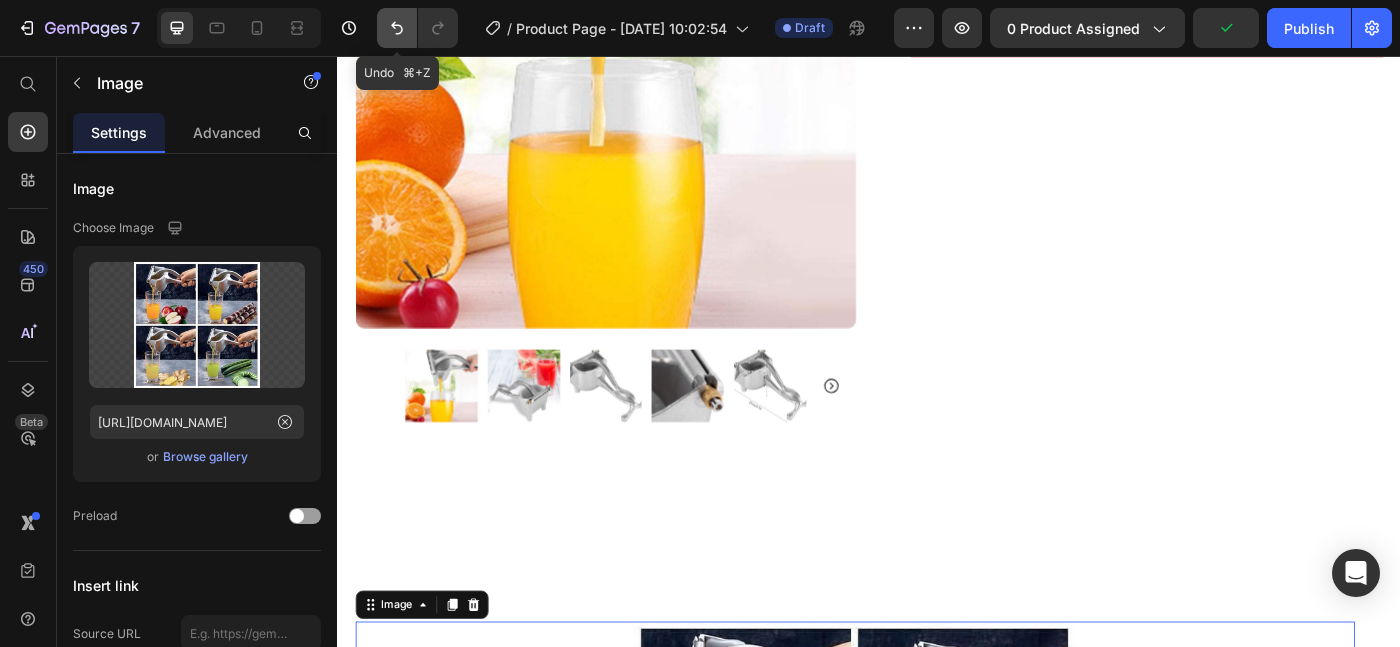 click 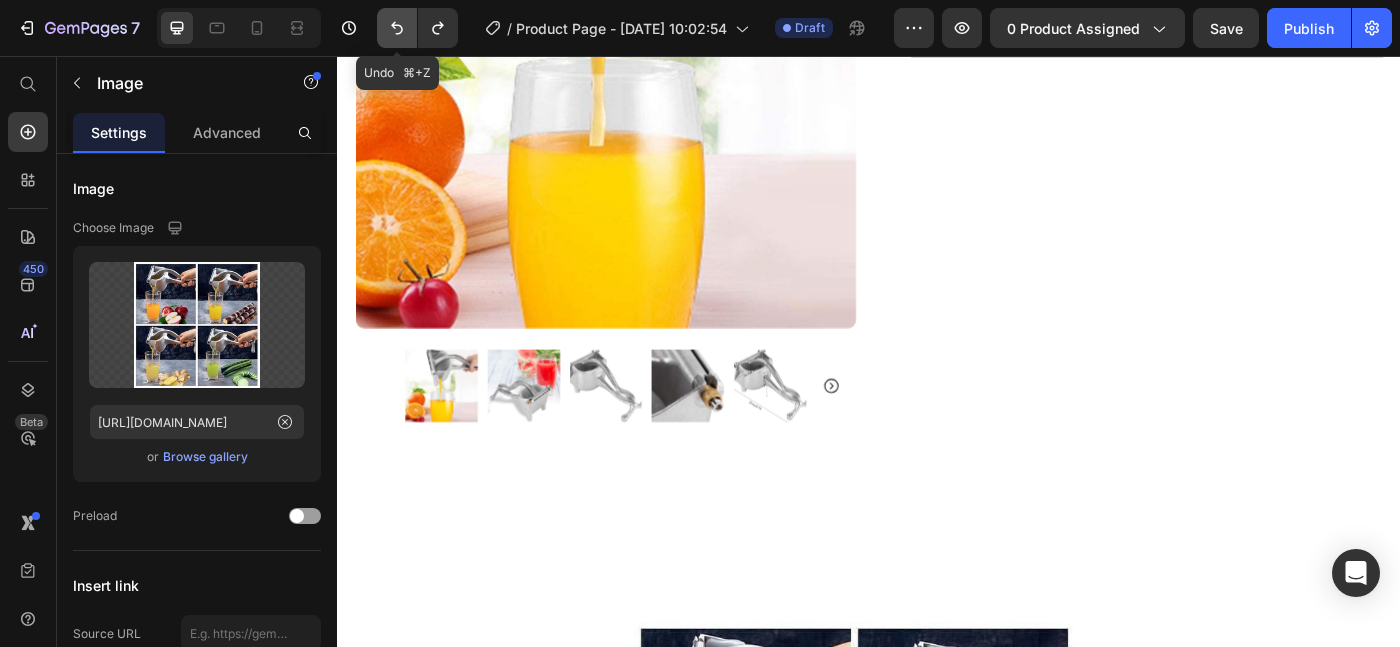 click 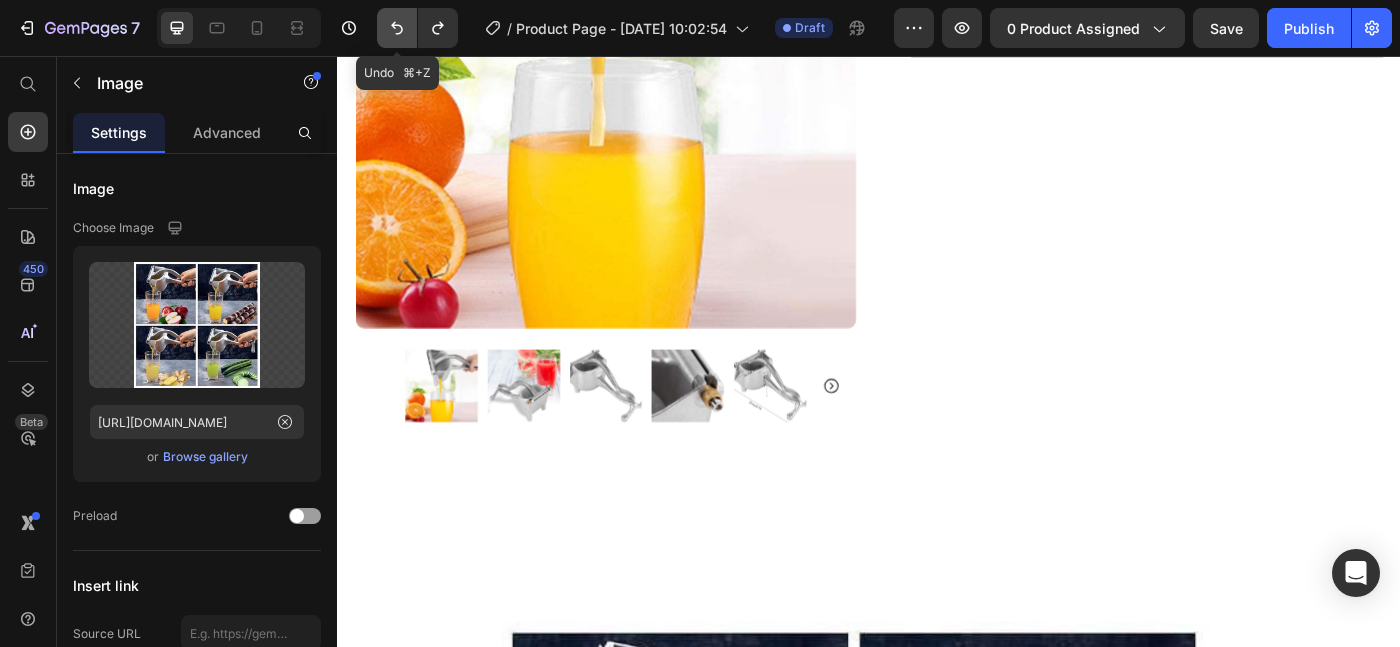 click 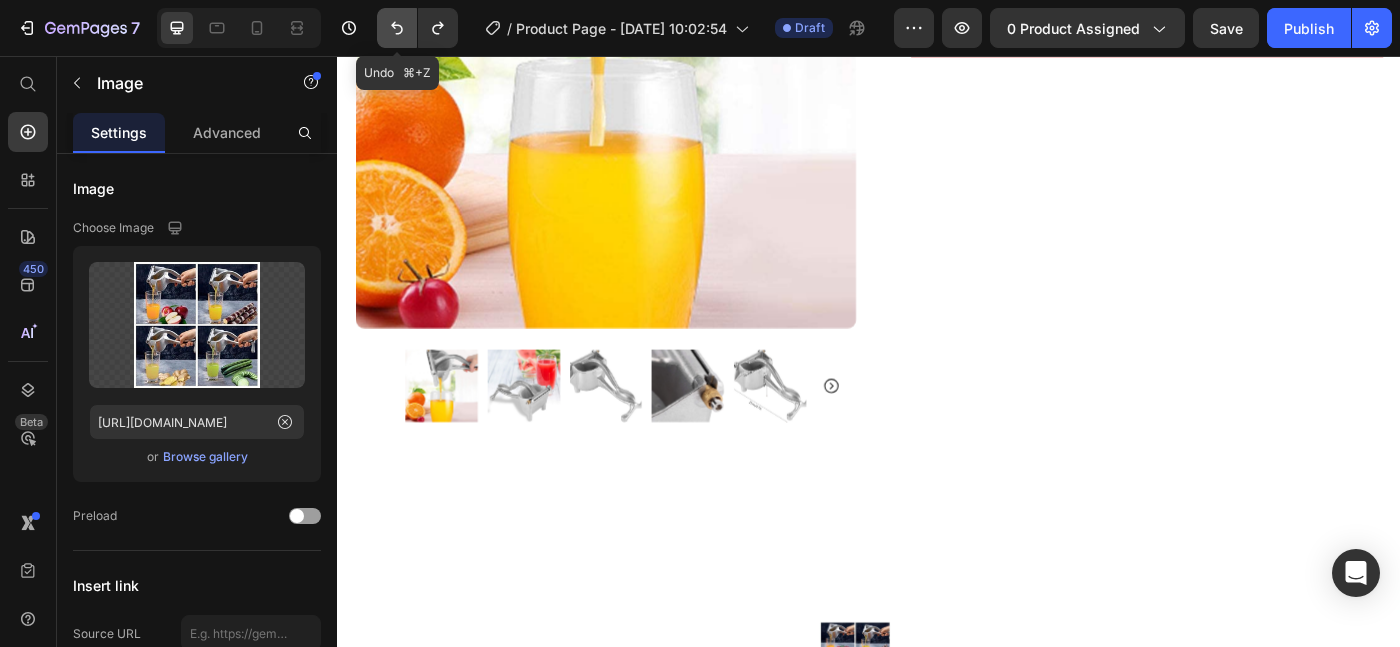 click 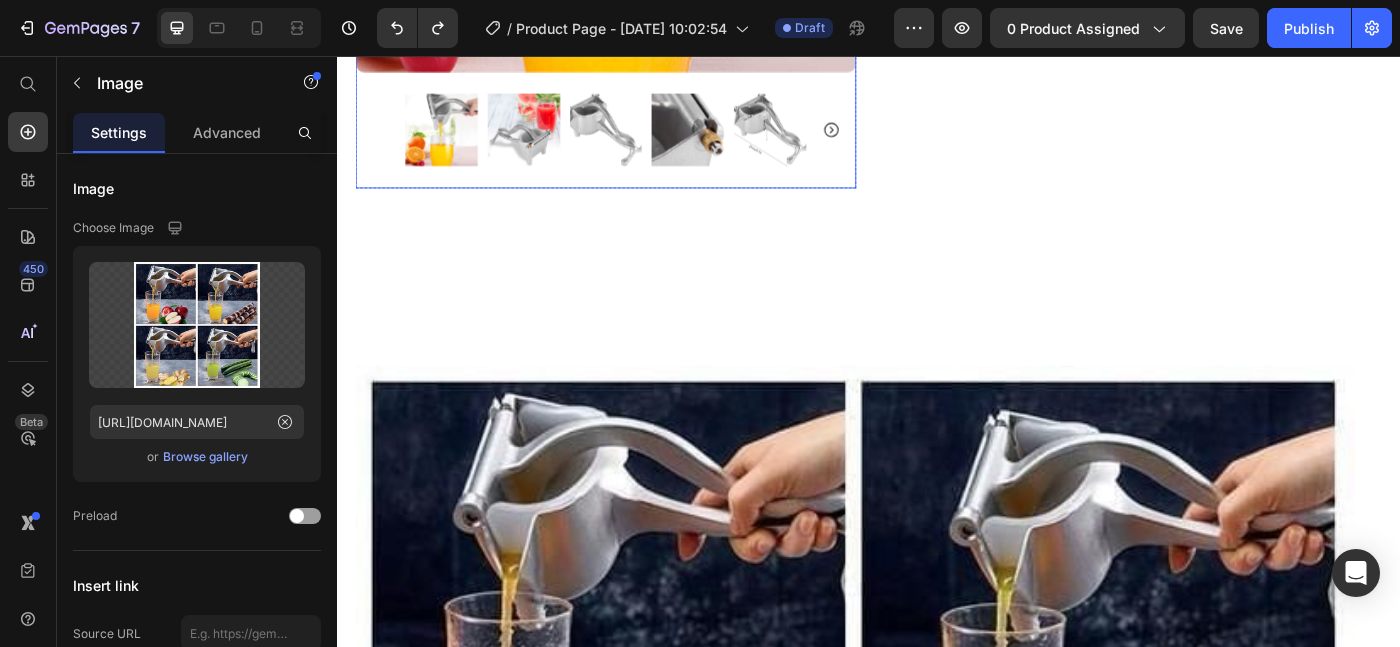 scroll, scrollTop: 819, scrollLeft: 0, axis: vertical 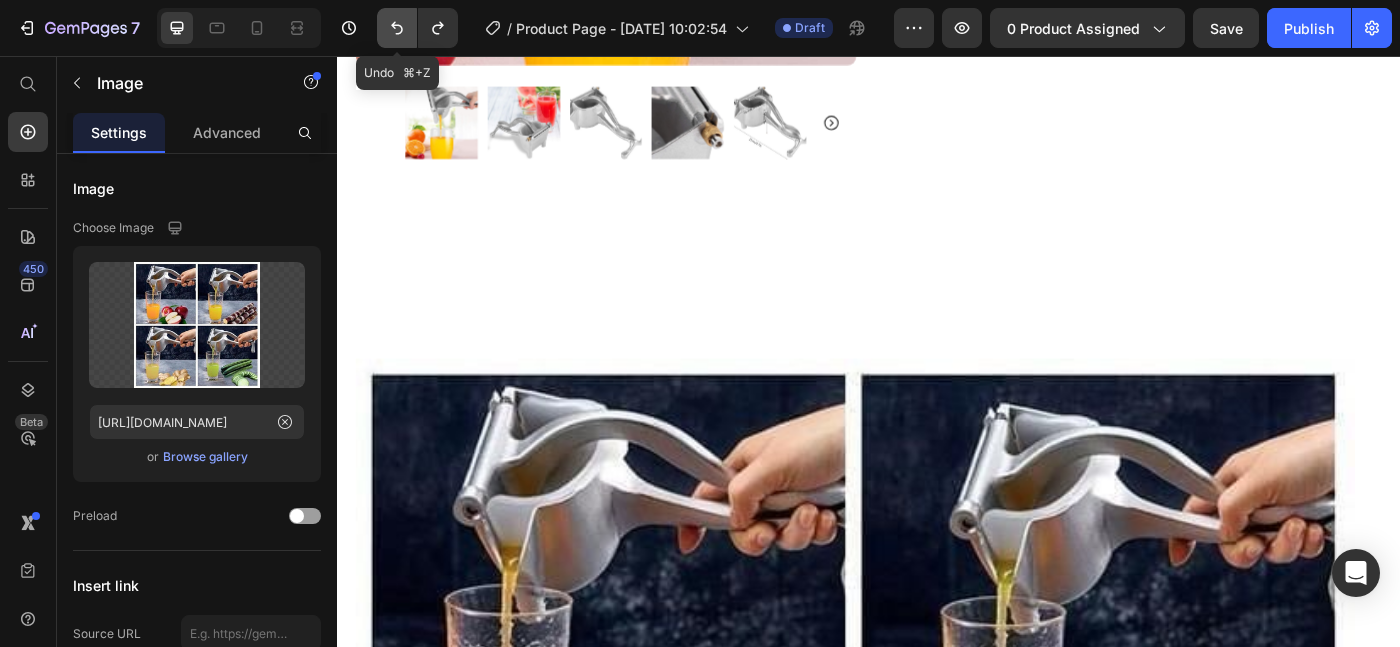 click 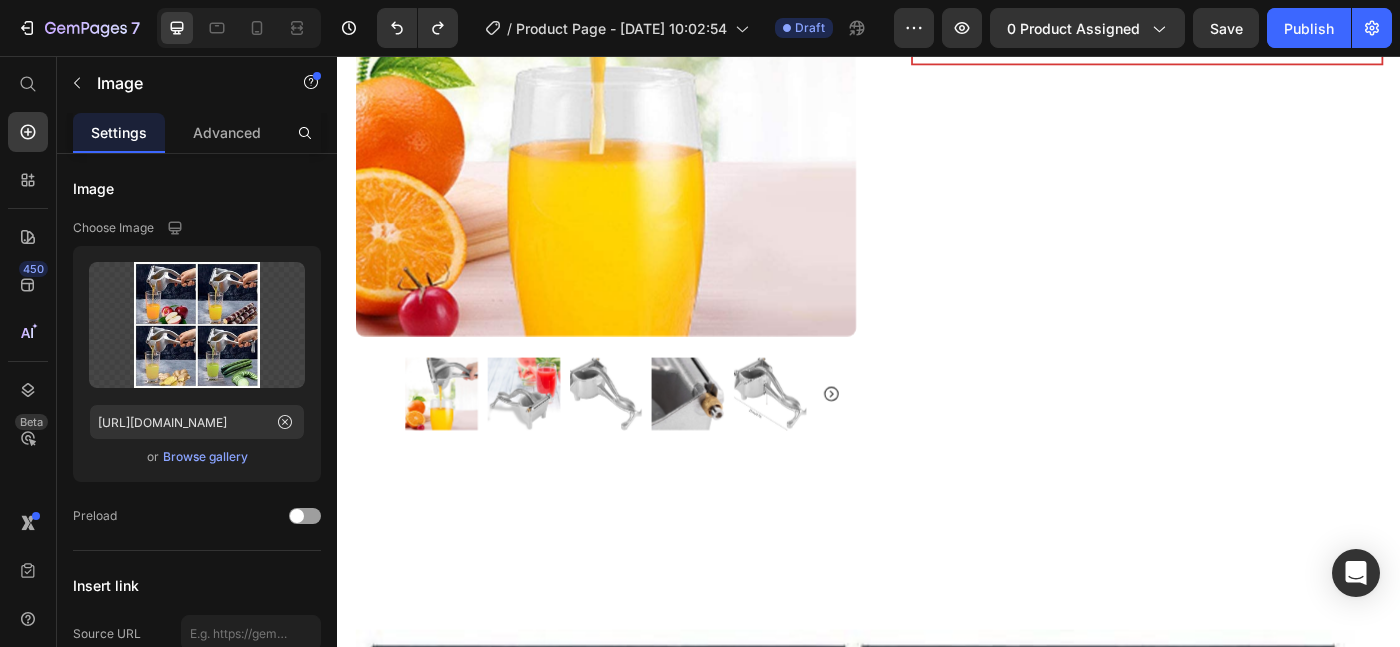 scroll, scrollTop: 519, scrollLeft: 0, axis: vertical 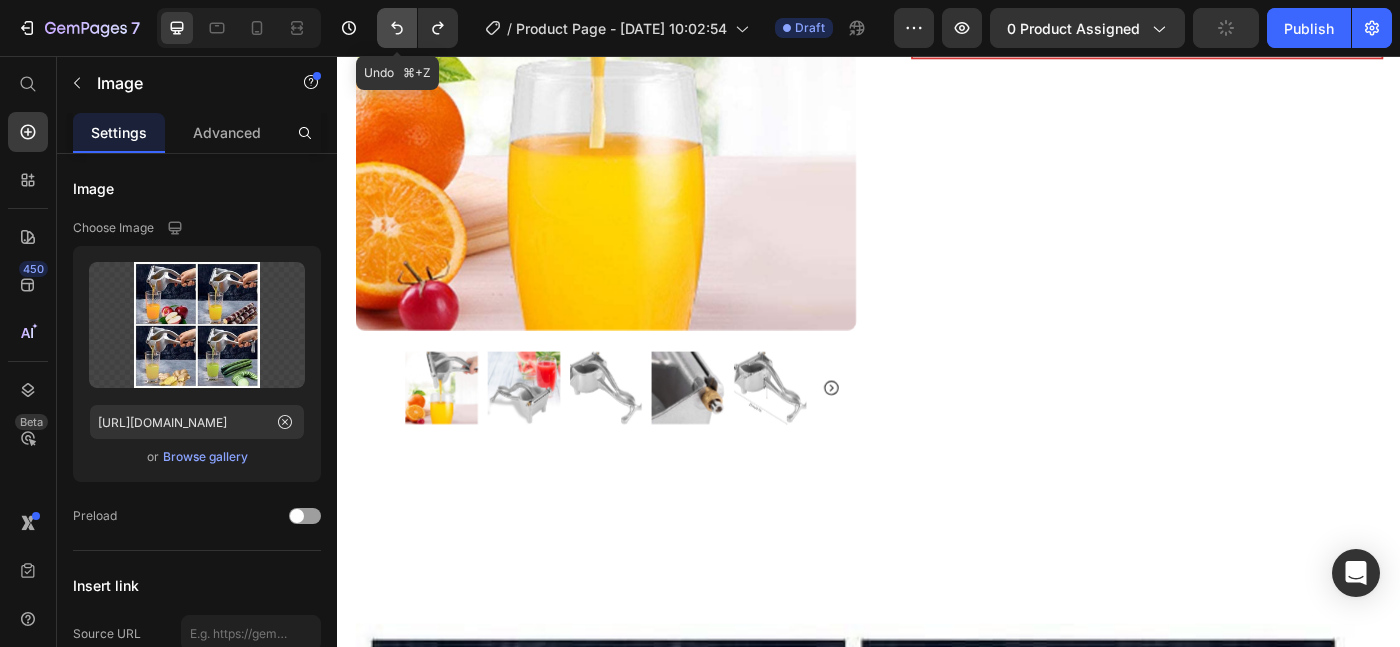 click 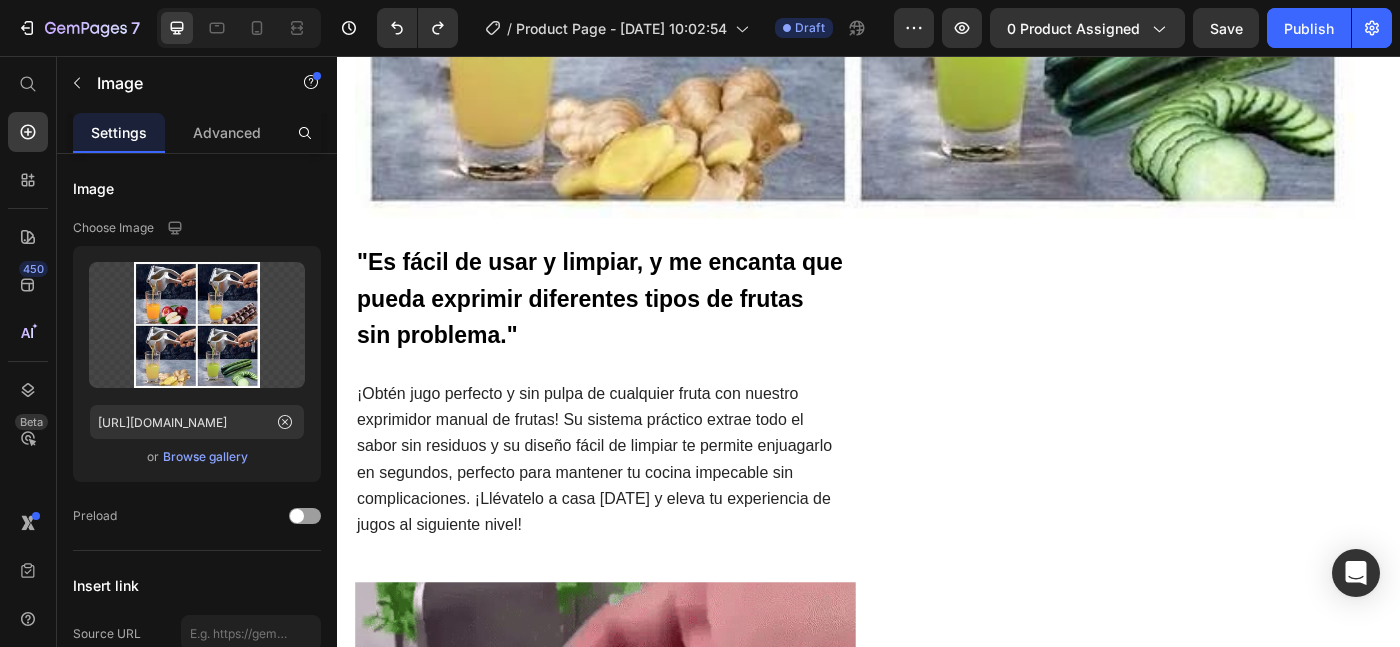 scroll, scrollTop: 2050, scrollLeft: 0, axis: vertical 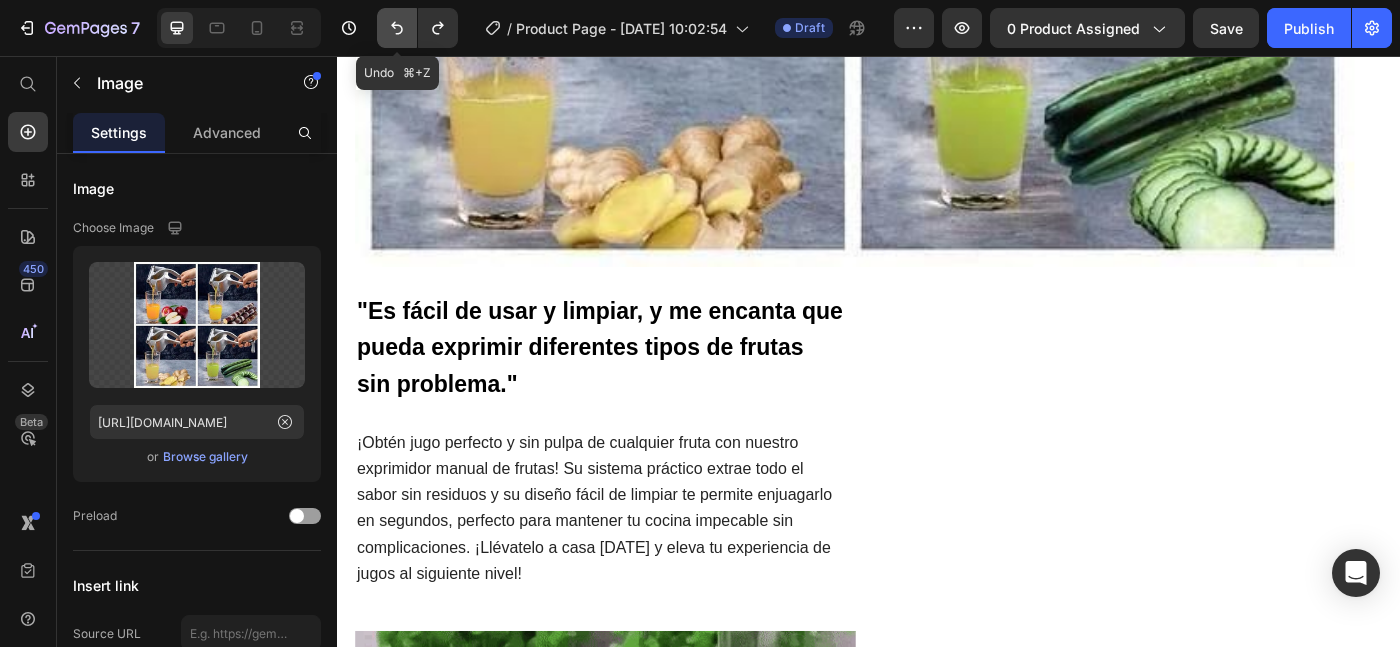 click 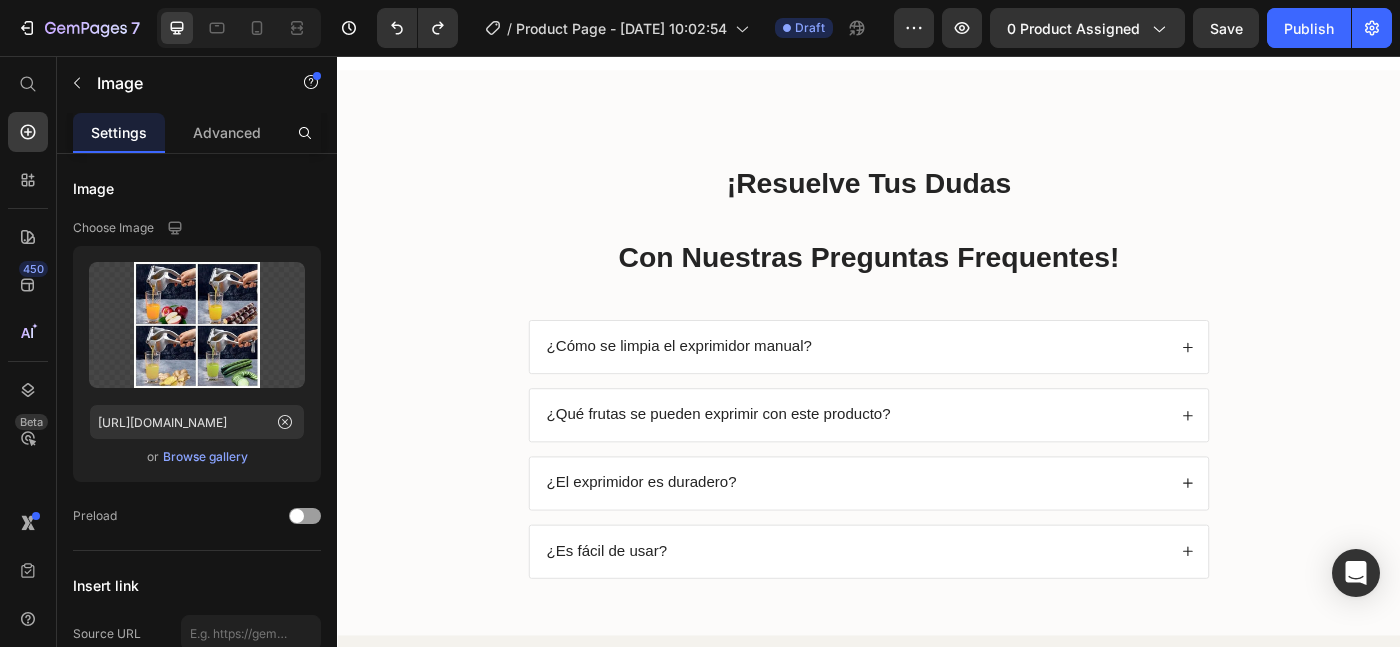 scroll, scrollTop: 4102, scrollLeft: 0, axis: vertical 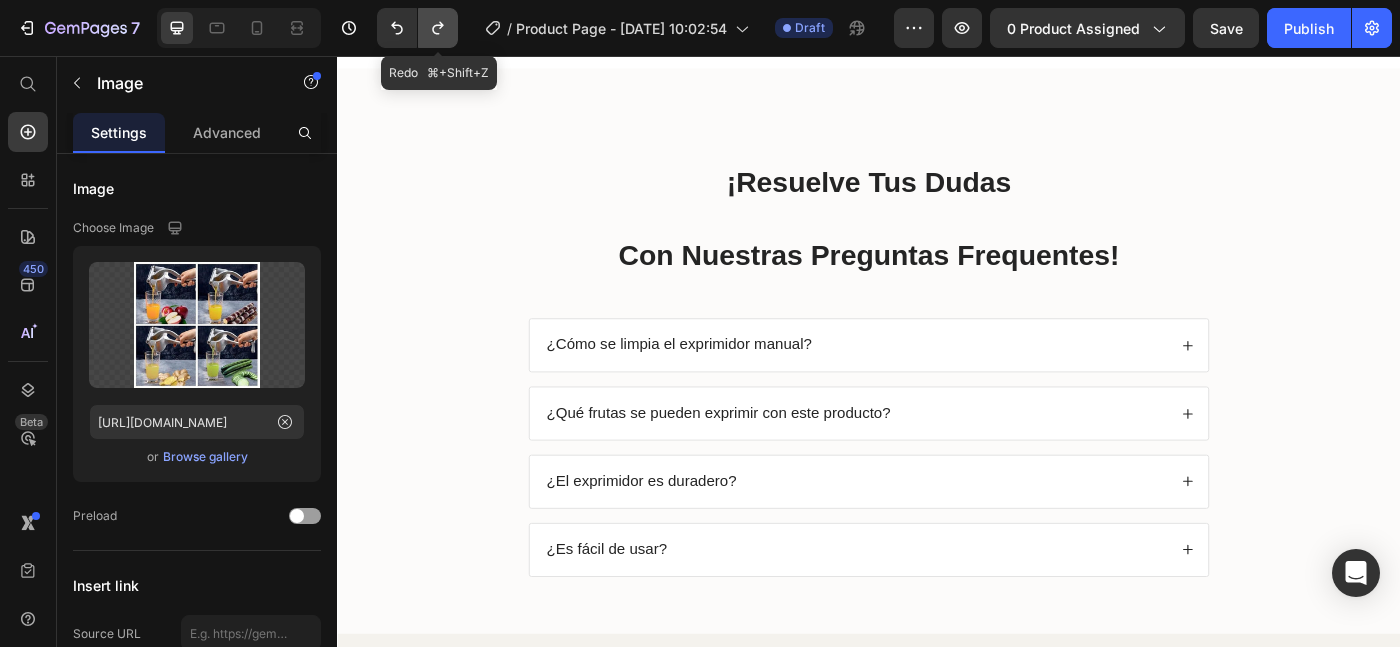 click 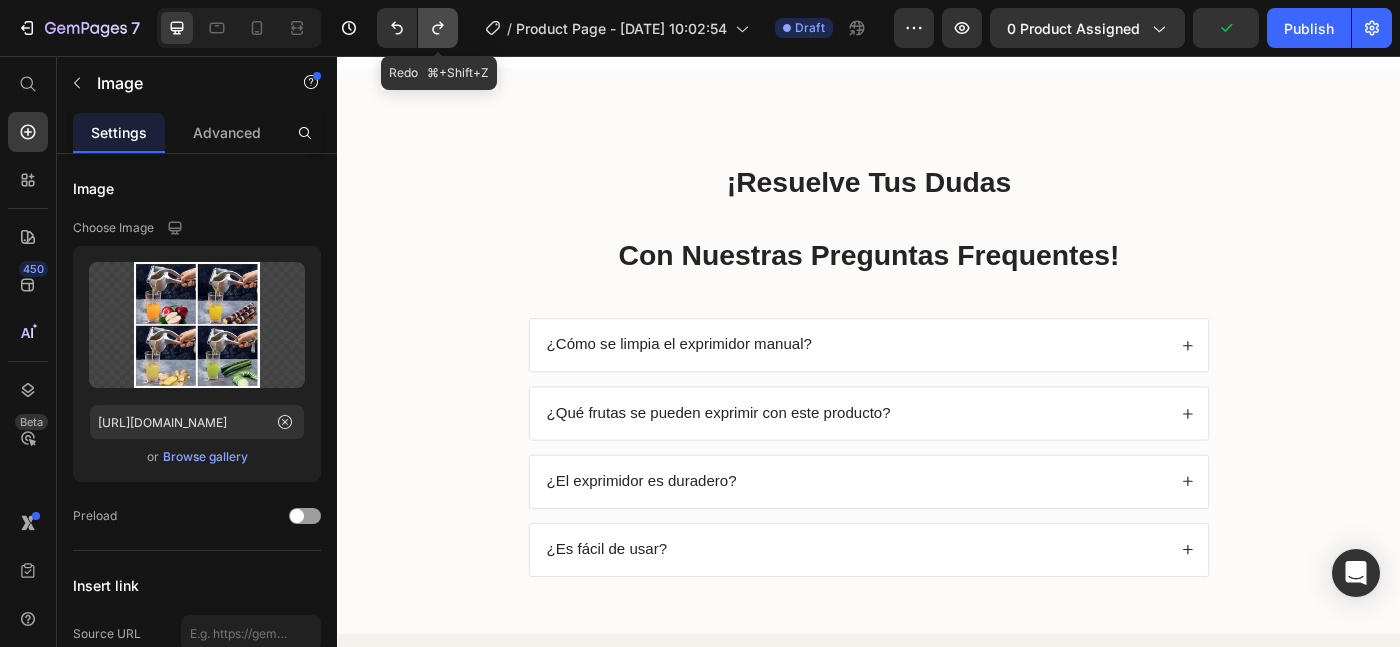 click 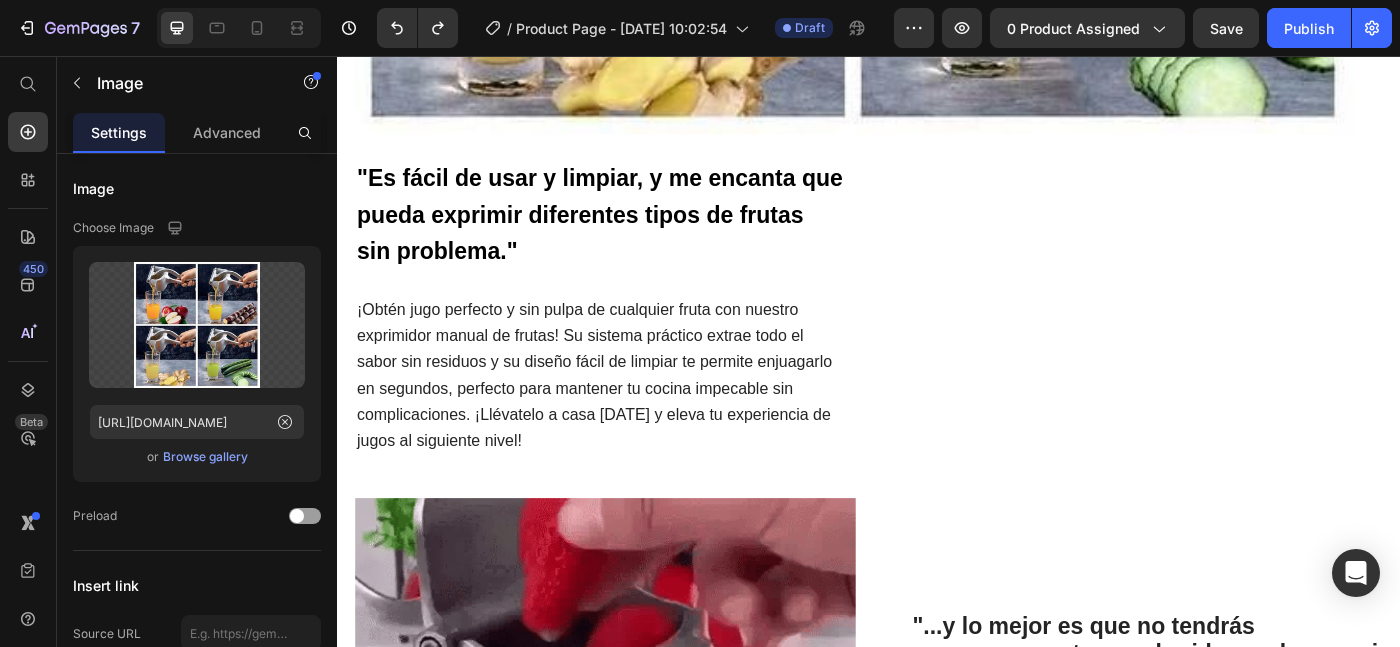 scroll, scrollTop: 2202, scrollLeft: 0, axis: vertical 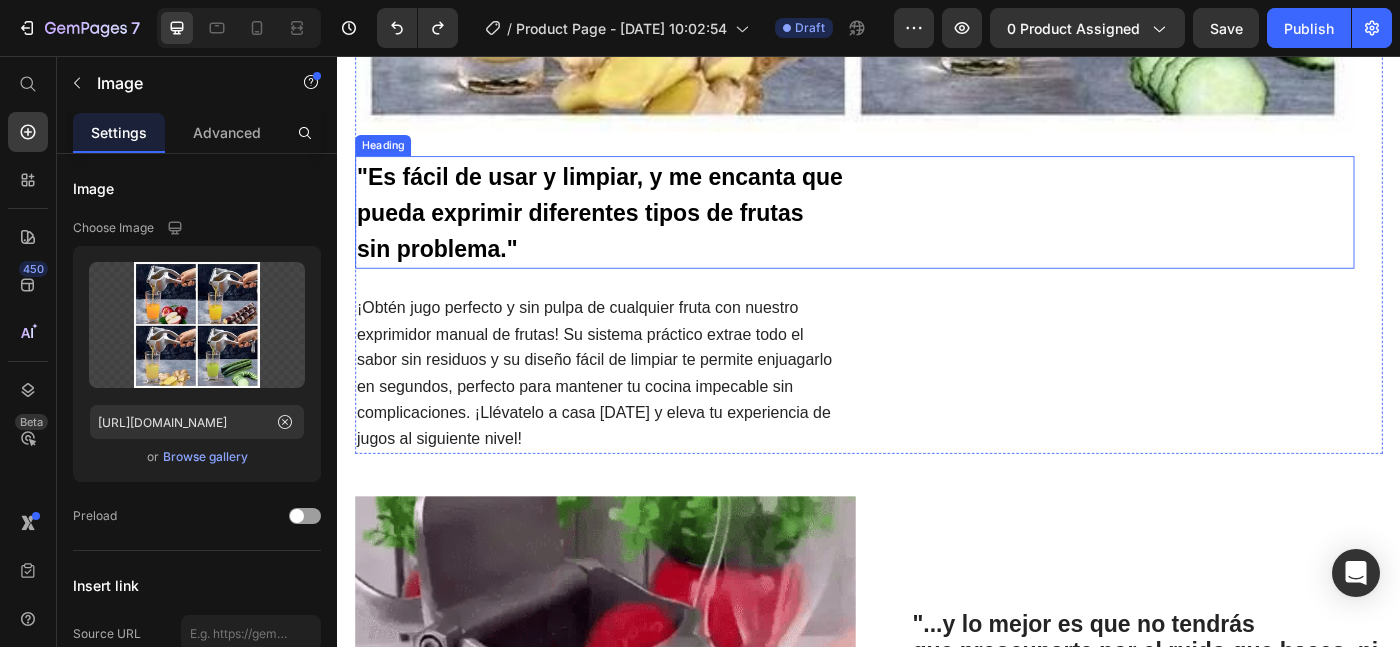 click on ""Es fácil de usar y limpiar, y me encanta que pueda exprimir diferentes tipos de frutas sin problema."" at bounding box center (633, 233) 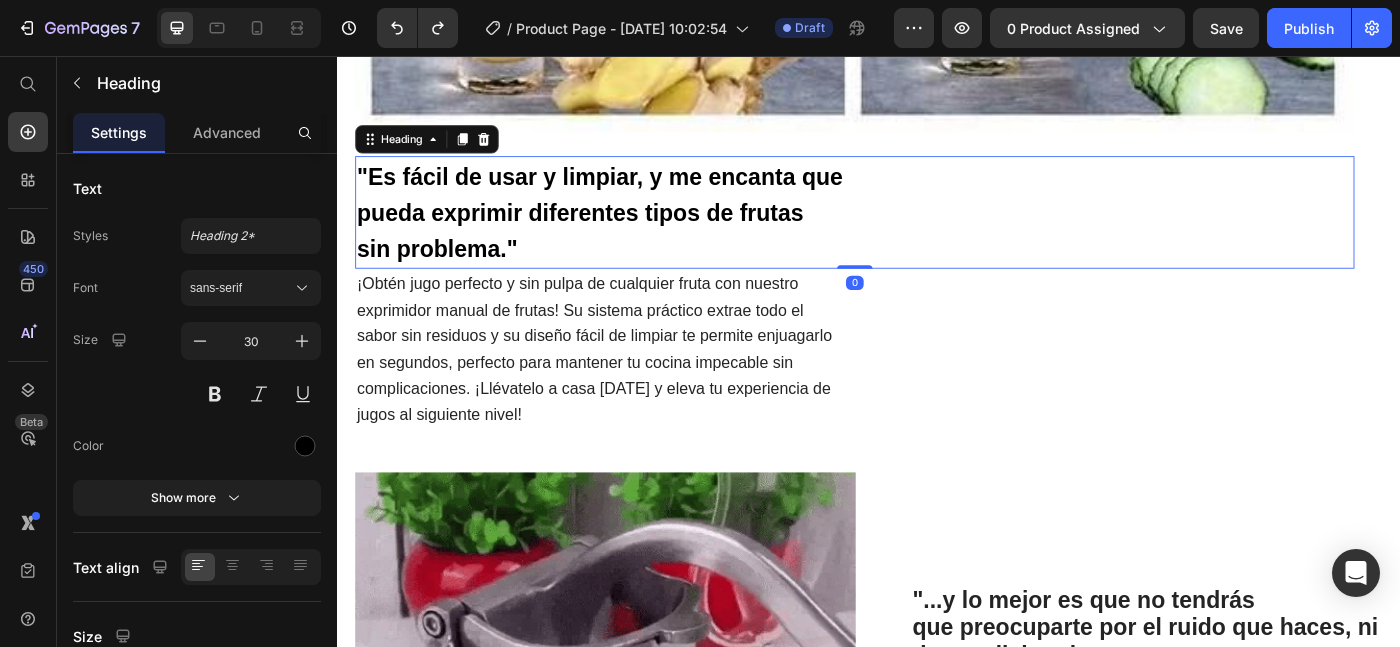 drag, startPoint x: 923, startPoint y: 318, endPoint x: 922, endPoint y: 258, distance: 60.00833 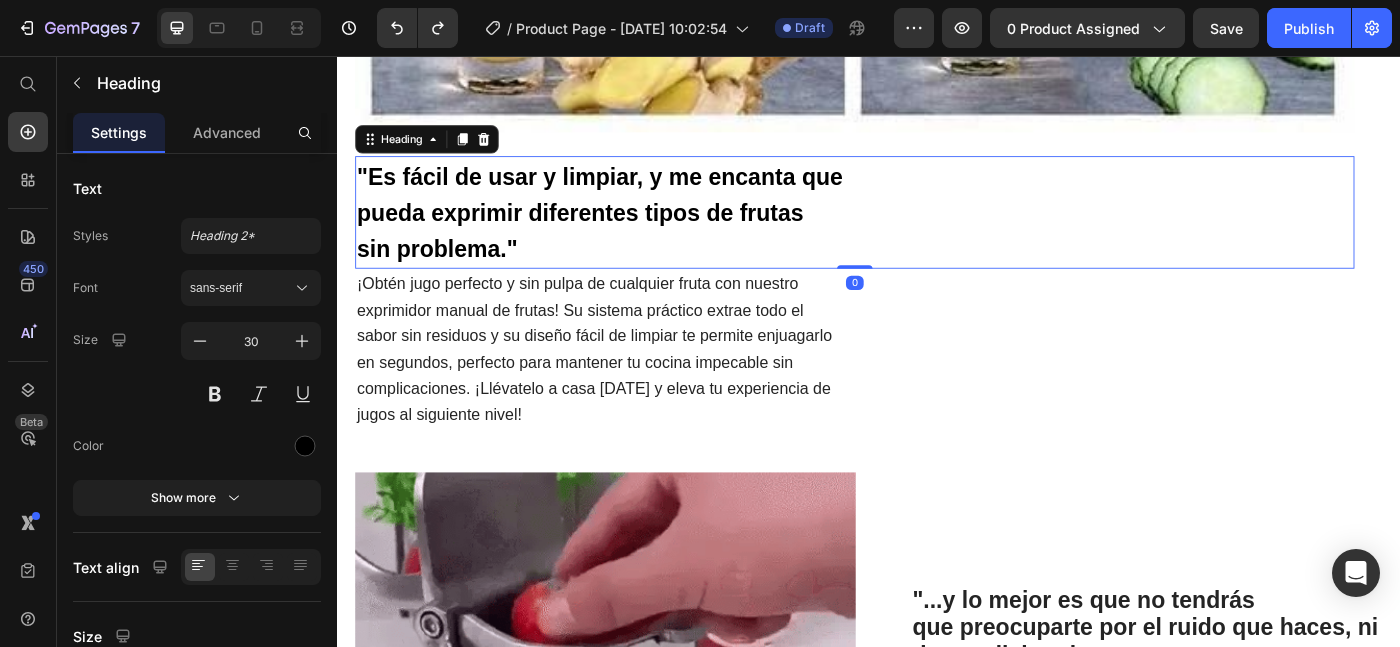 click on ""Es fácil de usar y limpiar, y me encanta que pueda exprimir diferentes tipos de frutas sin problema." Heading   0" at bounding box center (921, 232) 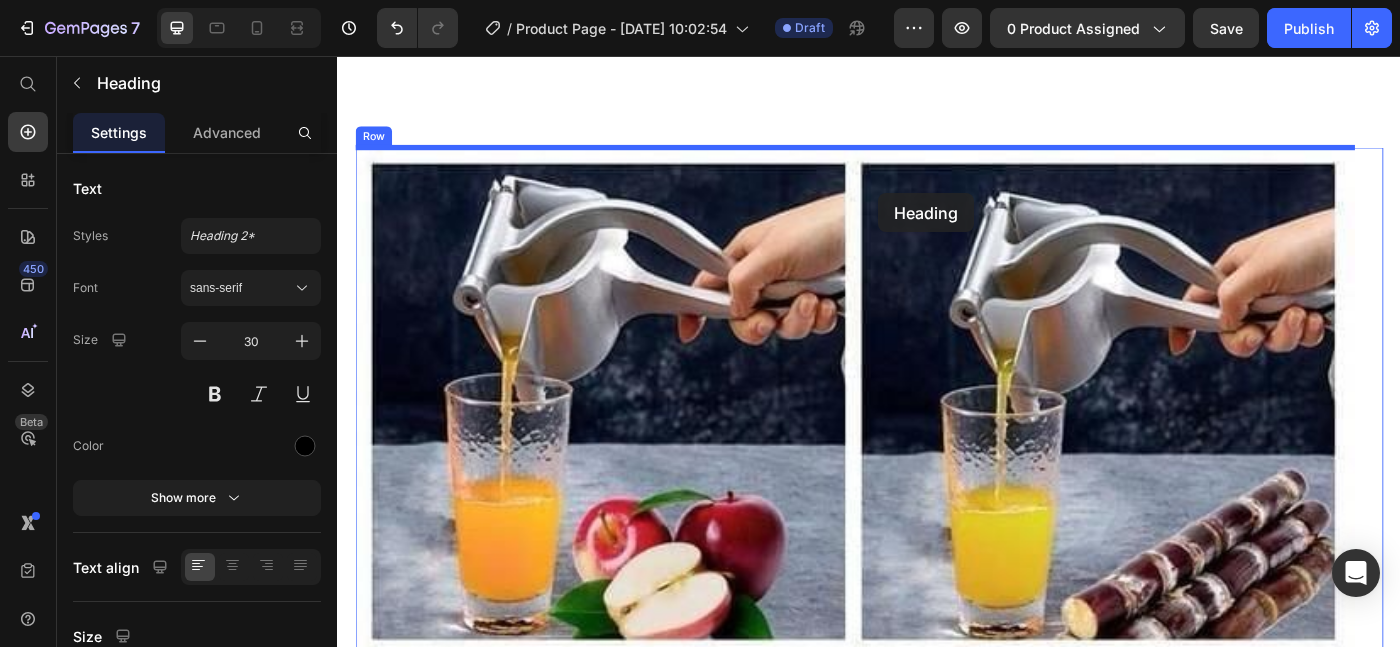 scroll, scrollTop: 1053, scrollLeft: 0, axis: vertical 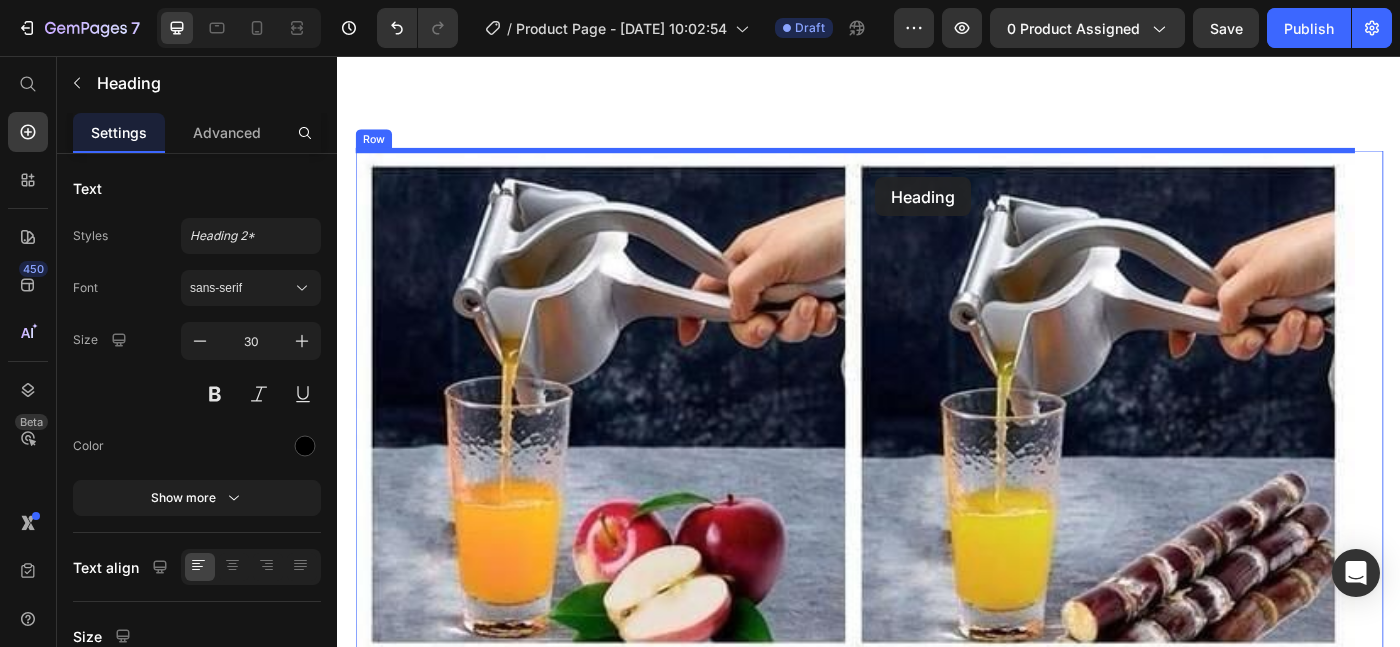 drag, startPoint x: 924, startPoint y: 221, endPoint x: 875, endPoint y: 177, distance: 65.8559 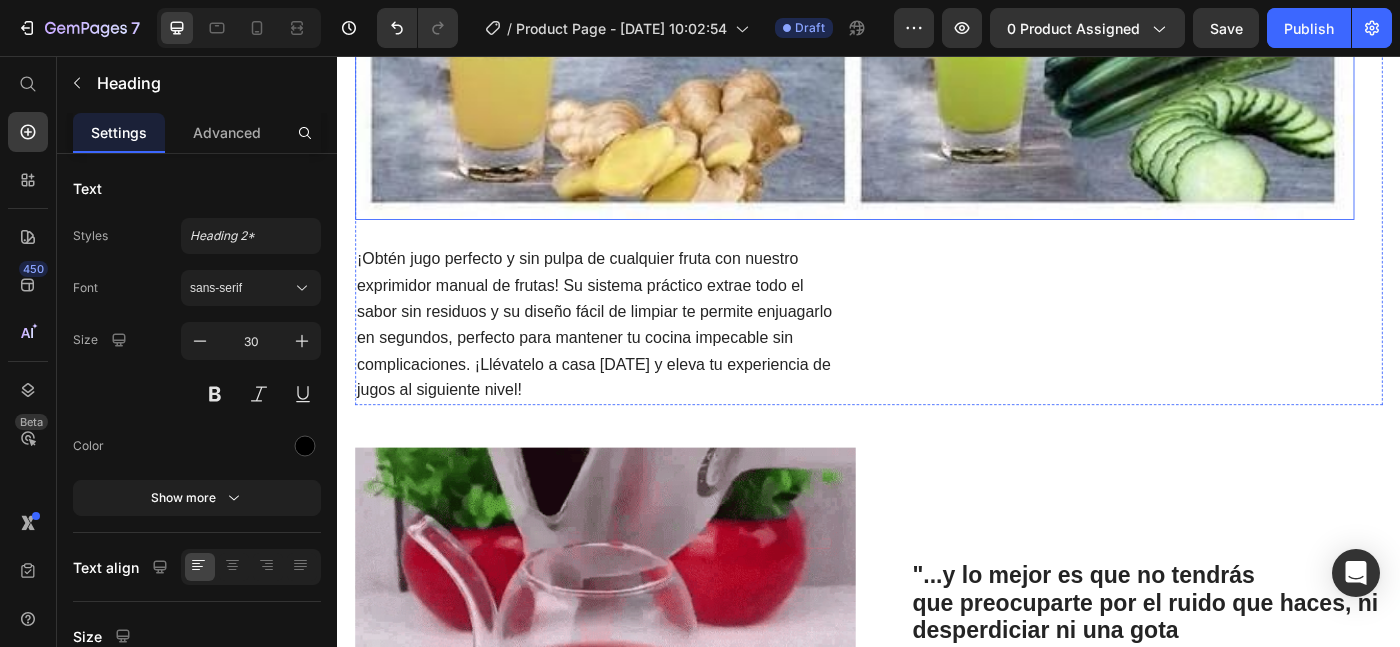 scroll, scrollTop: 2346, scrollLeft: 0, axis: vertical 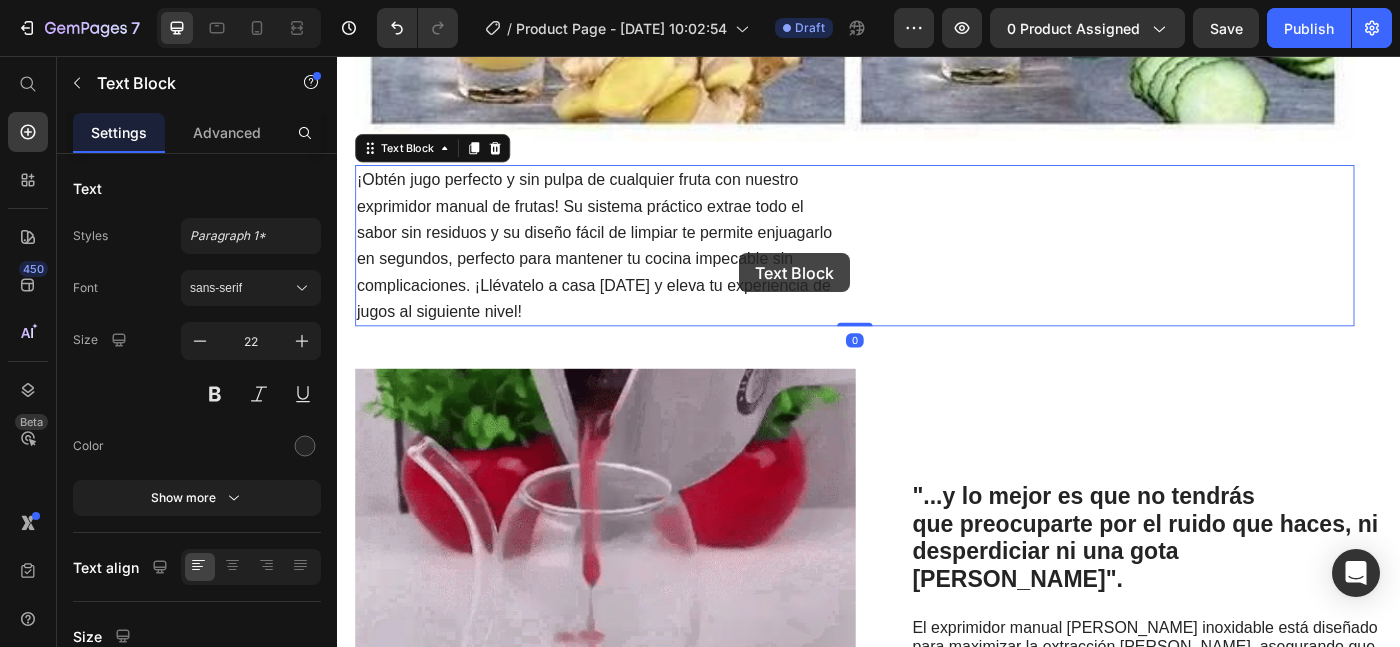 click on ""Es fácil de usar y limpiar, y me encanta que pueda exprimir diferentes tipos de frutas sin problema." Heading Image ¡Obtén jugo perfecto y sin pulpa de cualquier fruta con nuestro exprimidor manual de frutas! Su sistema práctico extrae todo el sabor sin residuos y su diseño fácil de limpiar te permite enjuagarlo en segundos, perfecto para mantener tu cocina impecable sin complicaciones. ¡Llévatelo a casa [DATE] y eleva tu experiencia de jugos al siguiente nivel!  Text Block   0" at bounding box center (921, -385) 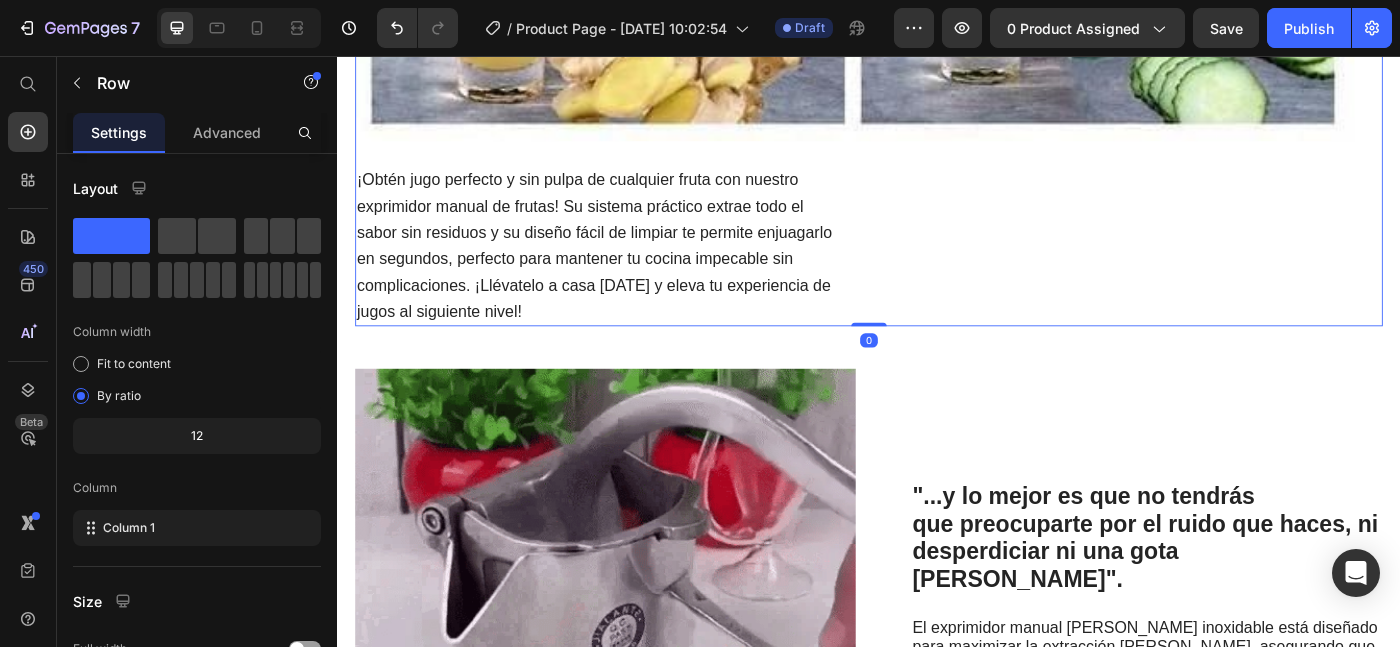 scroll, scrollTop: 859, scrollLeft: 0, axis: vertical 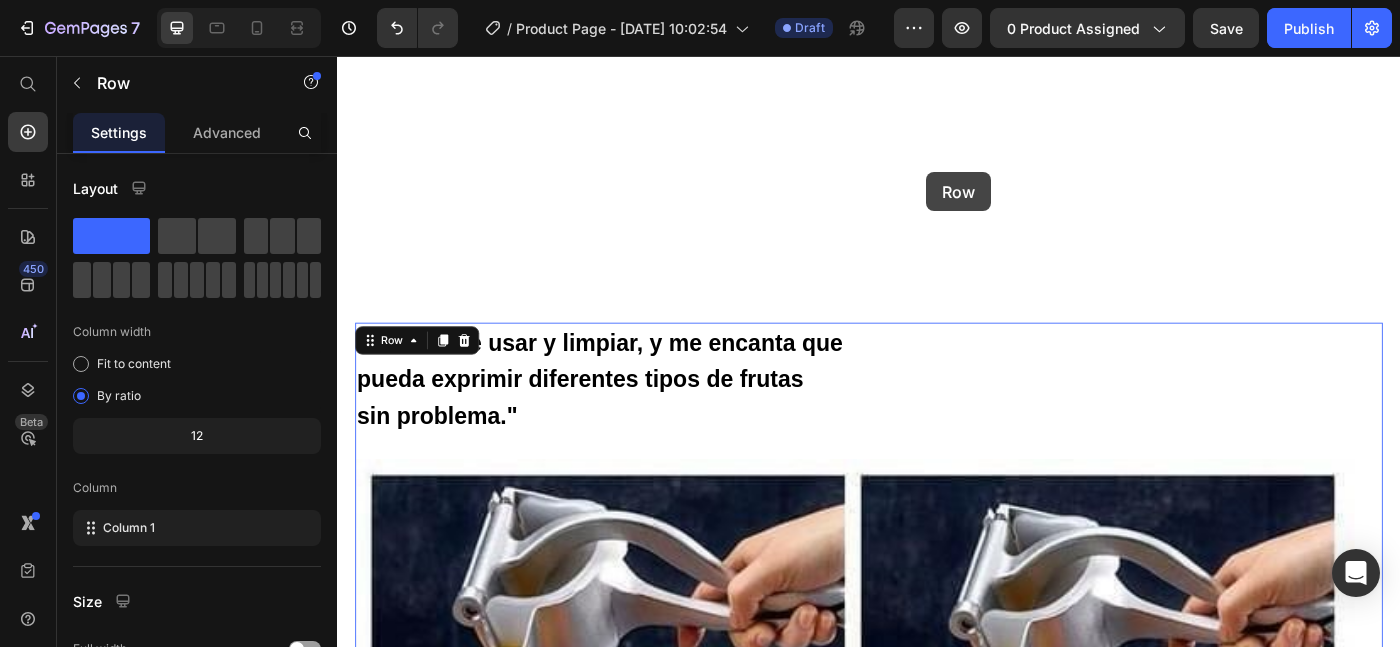 click on "Header "Es fácil de usar y limpiar, y me encanta que pueda exprimir diferentes tipos de frutas sin problema." Heading Image ¡Obtén jugo perfecto y sin pulpa de cualquier fruta con nuestro exprimidor manual de frutas! Su sistema práctico extrae todo el sabor sin residuos y su diseño fácil de limpiar te permite enjuagarlo en segundos, perfecto para mantener tu cocina impecable sin complicaciones. ¡Llévatelo a casa [DATE] y eleva tu experiencia de jugos al siguiente nivel!  Text Block Row   0 Row "...y lo mejor es que no tendrás que preocuparte por el ruido que haces, ni desperdiciar ni una gota [PERSON_NAME]". Heading El exprimidor manual [PERSON_NAME] inoxidable está diseñado para maximizar la extracción [PERSON_NAME], asegurando que no se desperdicie ni una gota. Con su filtro de precisión y sistema ergonómico, te permite disfrutar de zumos frescos y saludables sin complicaciones. Olvídate de los exprimidores que dejan restos Text Block Row Image Row Heading   Además, su diseño portátil te permite   Row Row" at bounding box center (937, 1899) 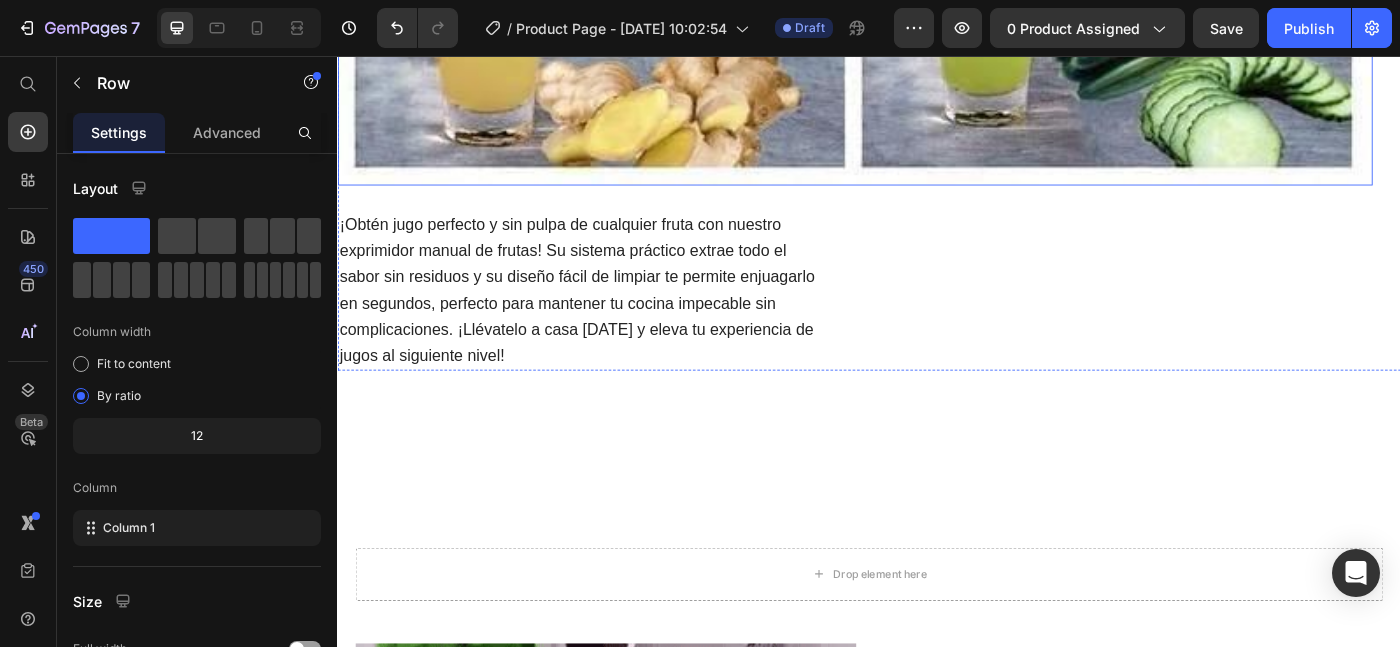 scroll, scrollTop: 2139, scrollLeft: 0, axis: vertical 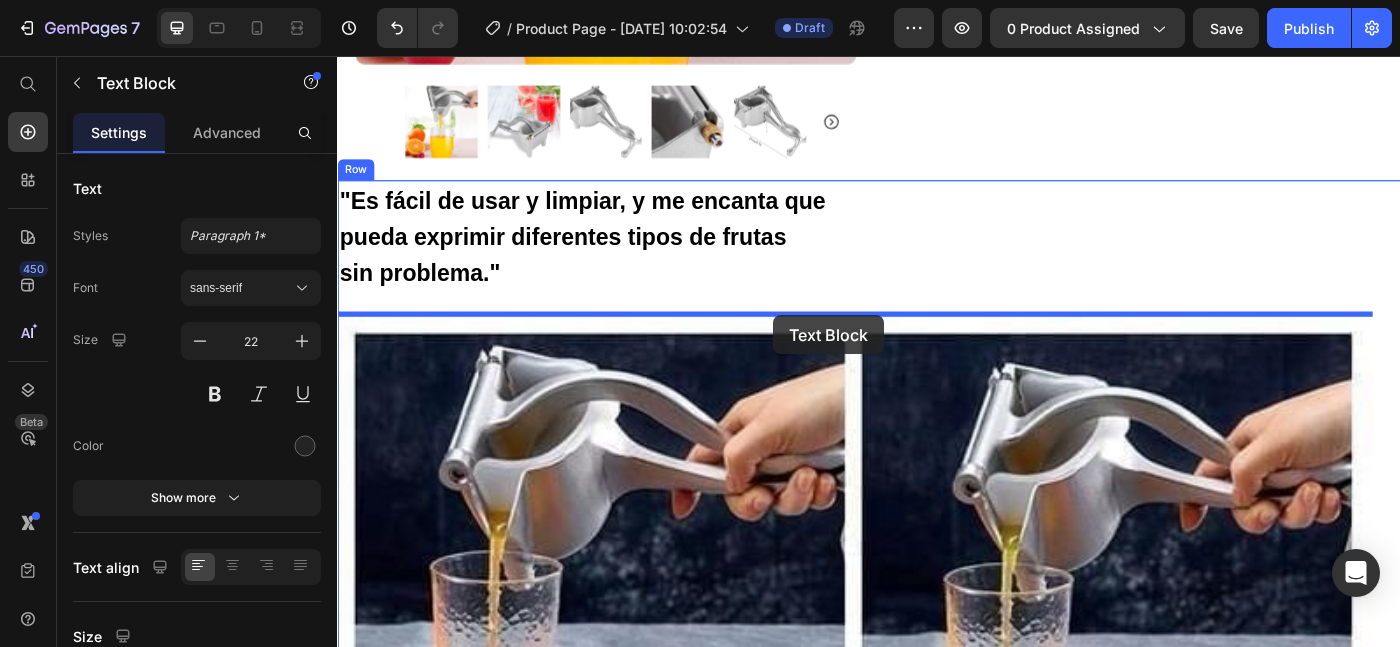 drag, startPoint x: 860, startPoint y: 285, endPoint x: 773, endPoint y: 315, distance: 92.02717 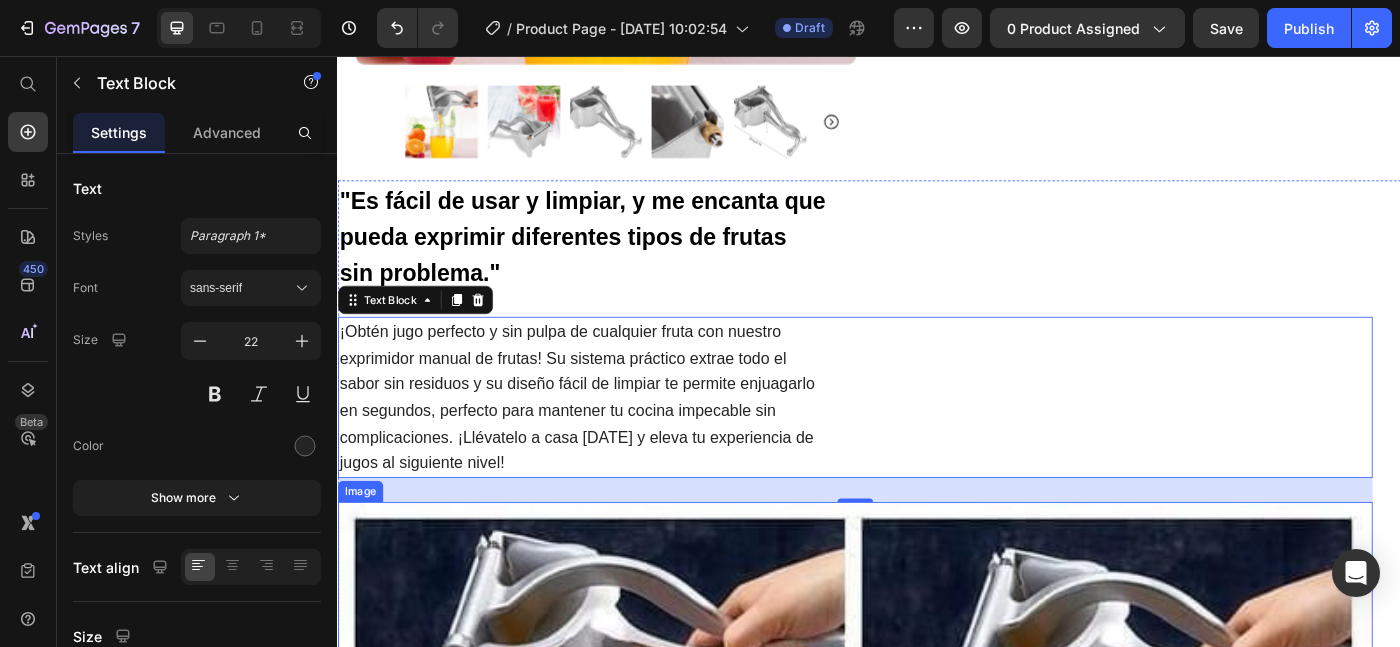 click at bounding box center [921, 1143] 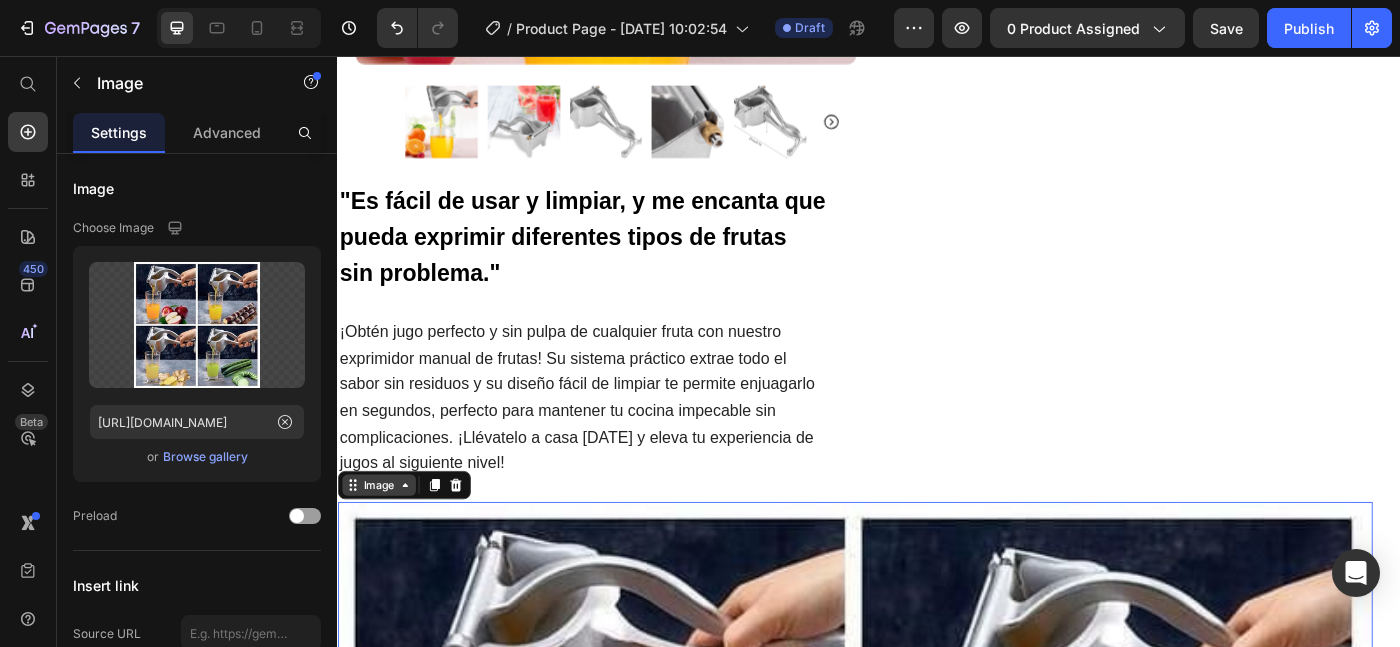 click on "Image" at bounding box center (383, 540) 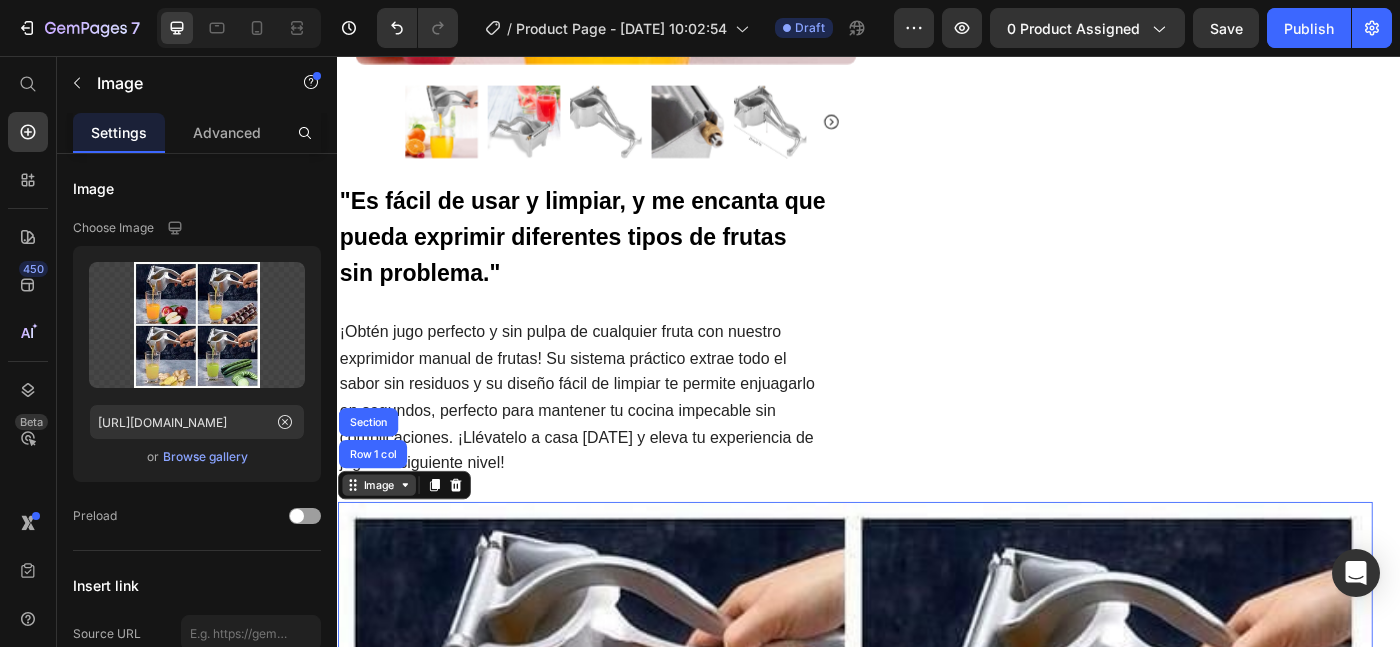 click 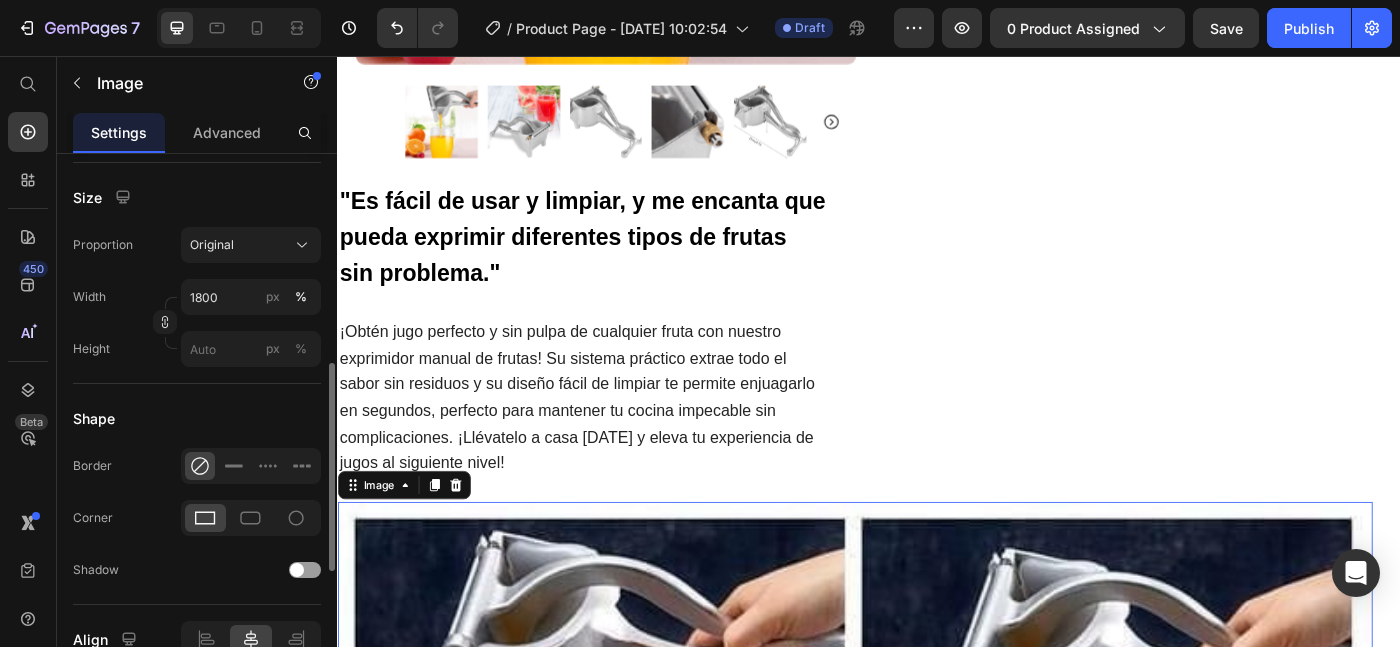 scroll, scrollTop: 550, scrollLeft: 0, axis: vertical 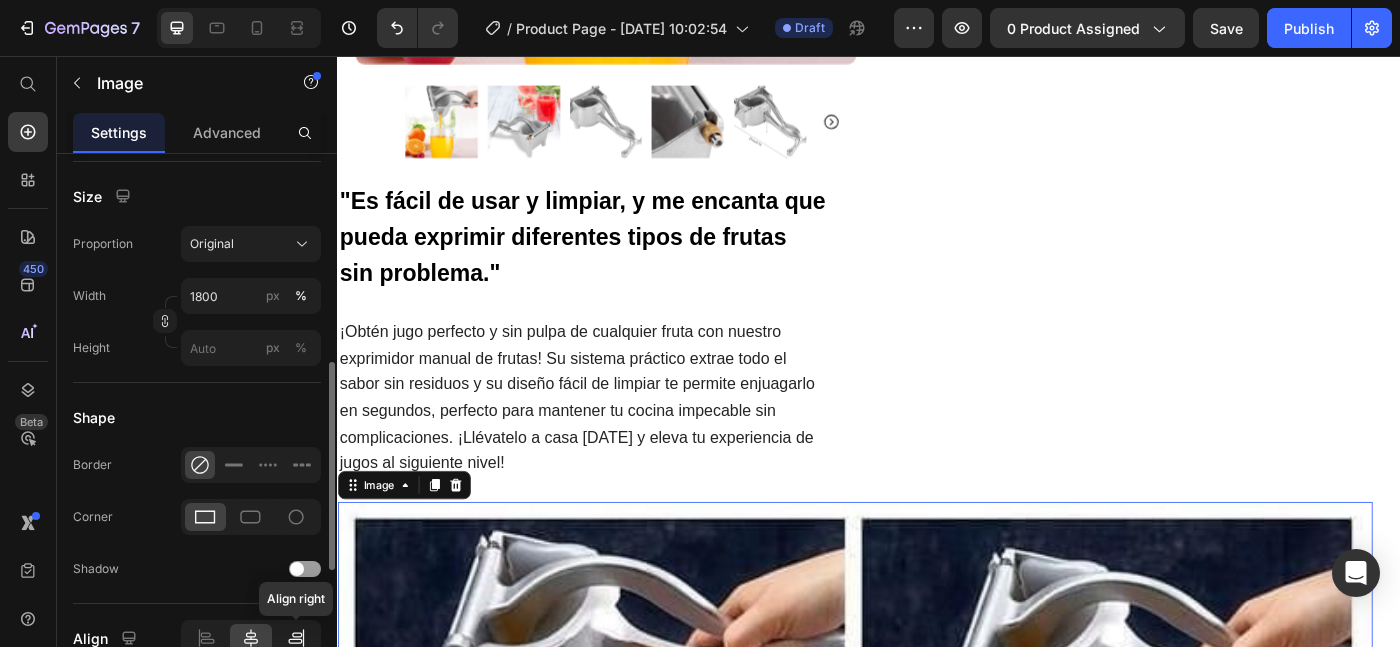 click 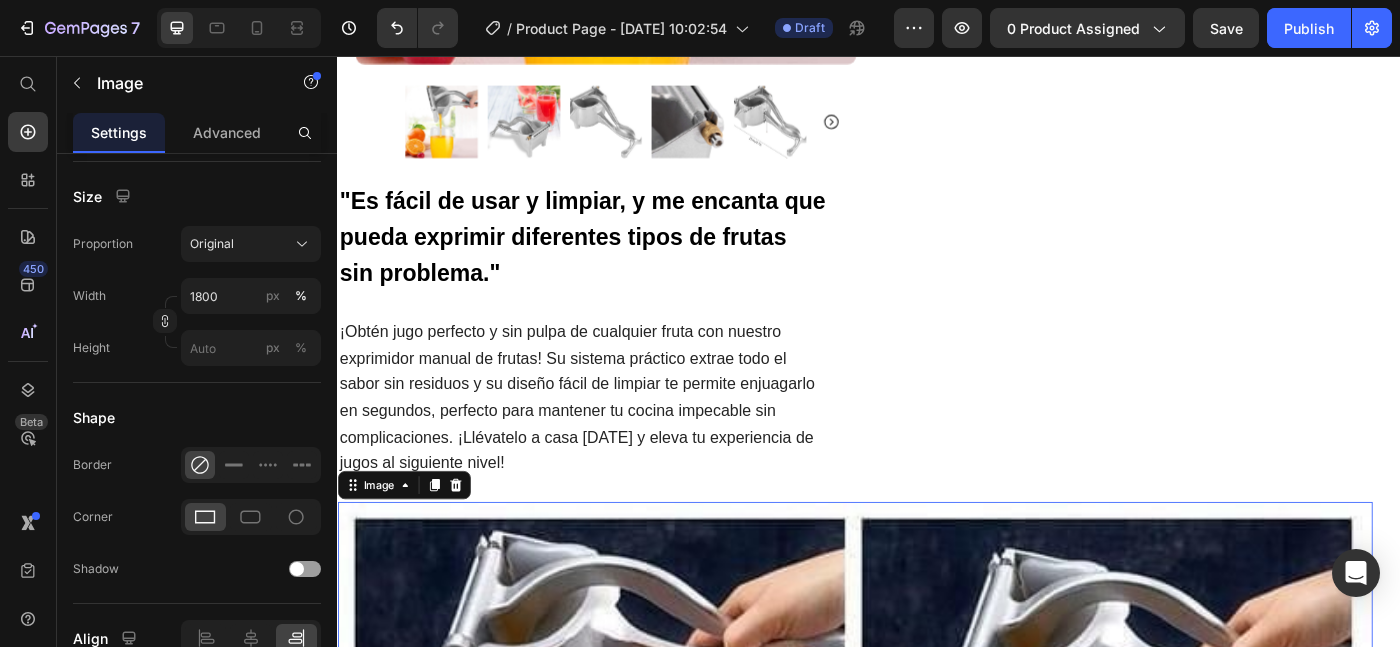 click at bounding box center [921, 1143] 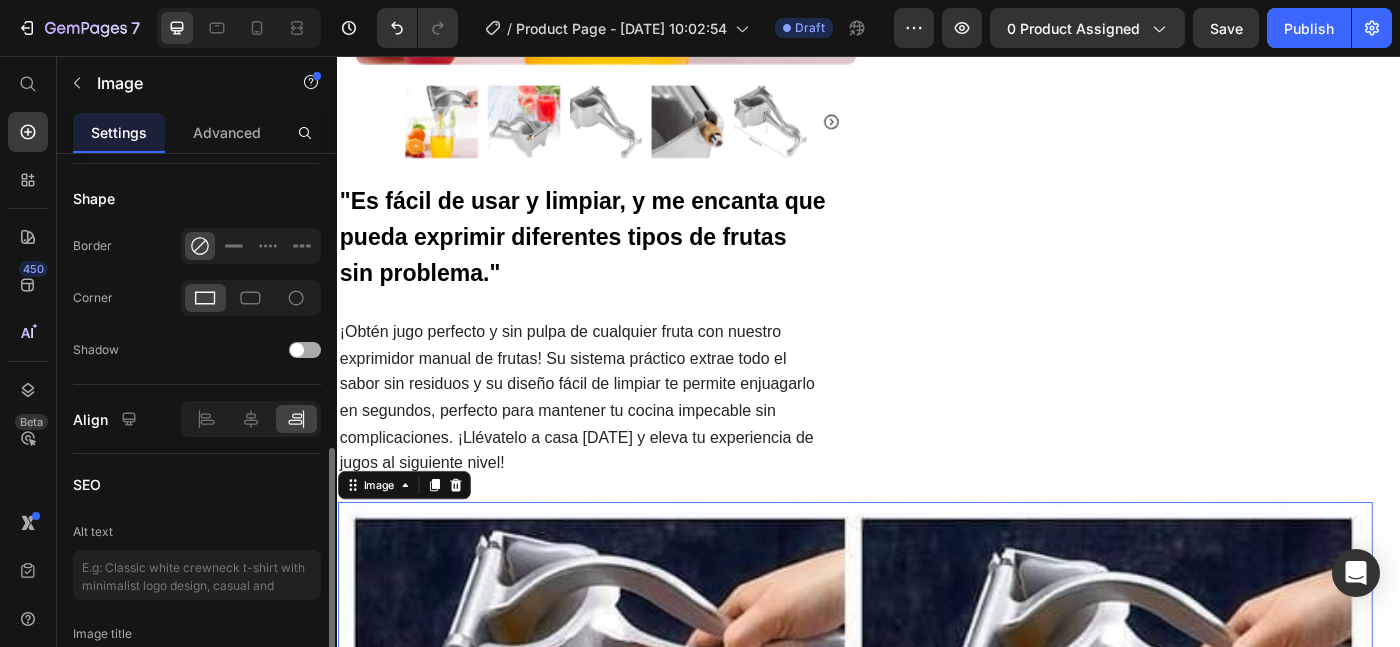 scroll, scrollTop: 771, scrollLeft: 0, axis: vertical 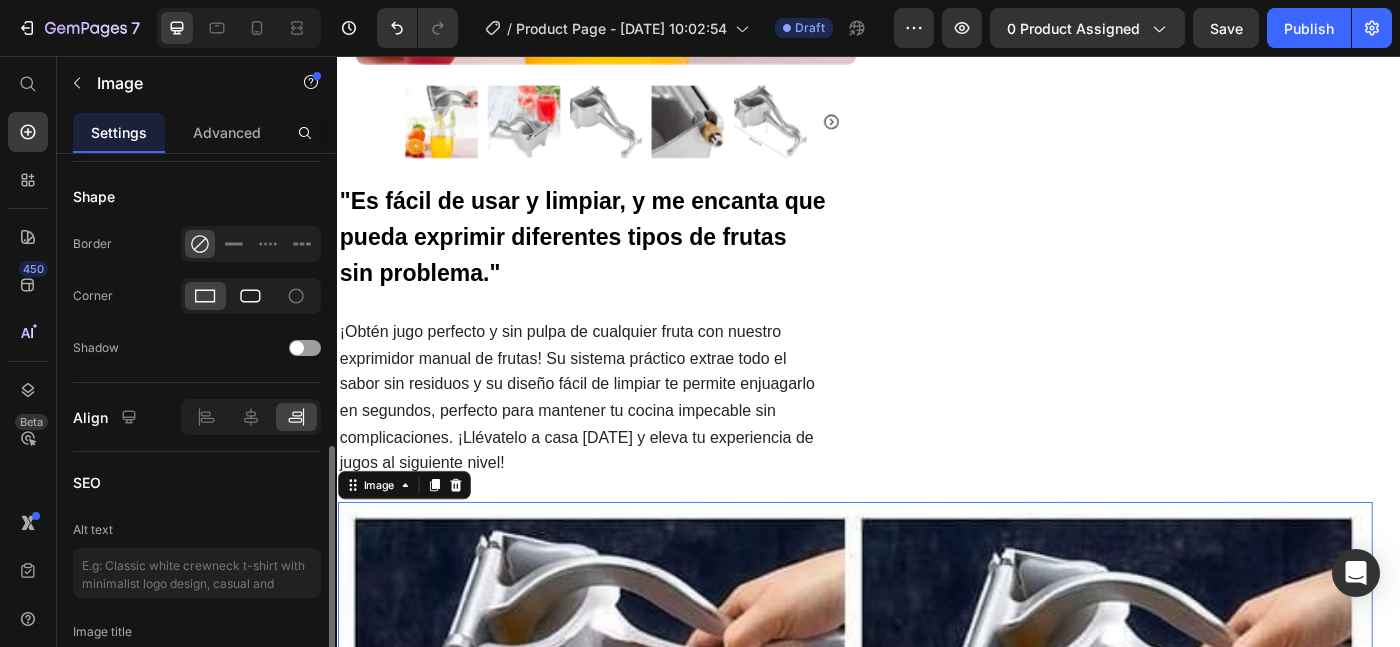 click 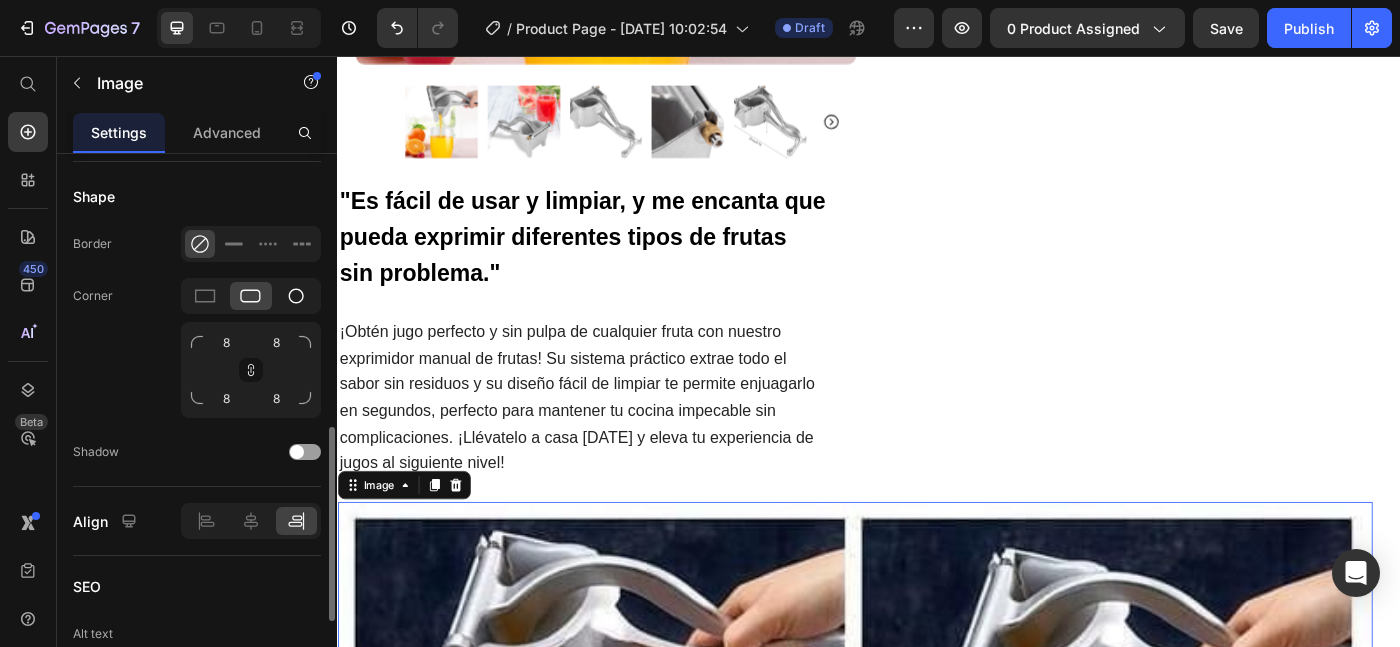 click 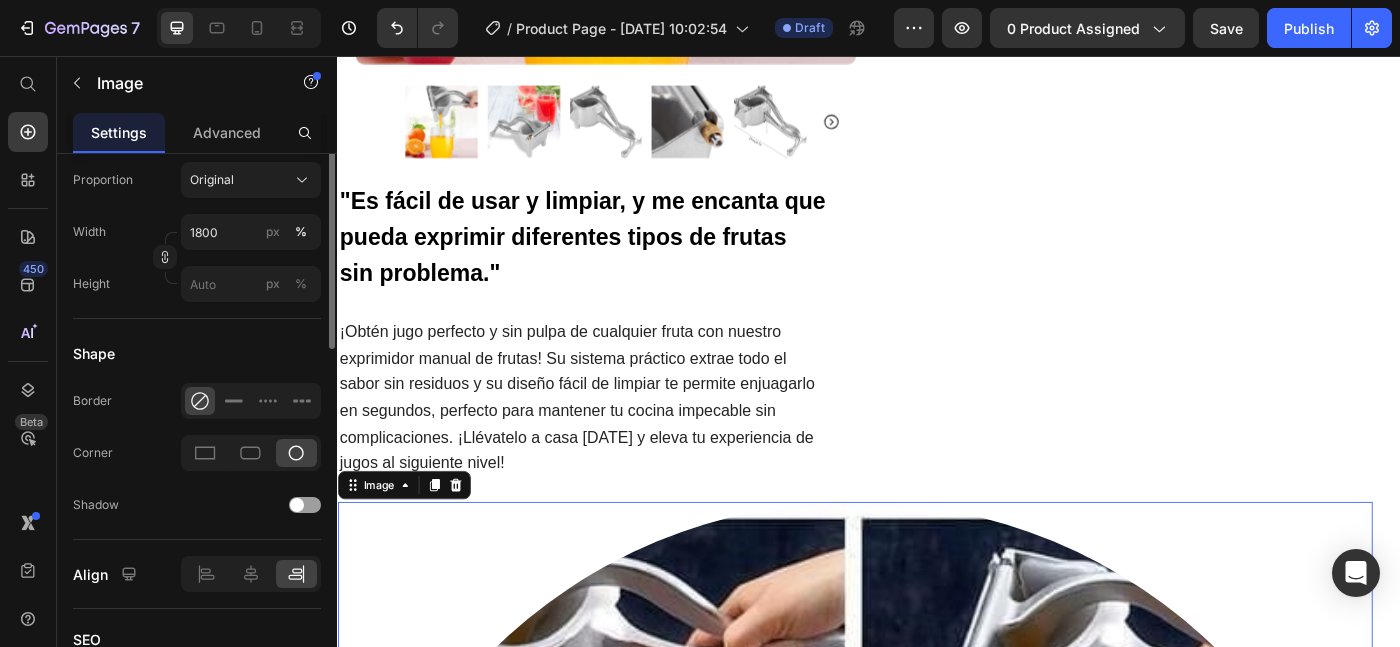 scroll, scrollTop: 436, scrollLeft: 0, axis: vertical 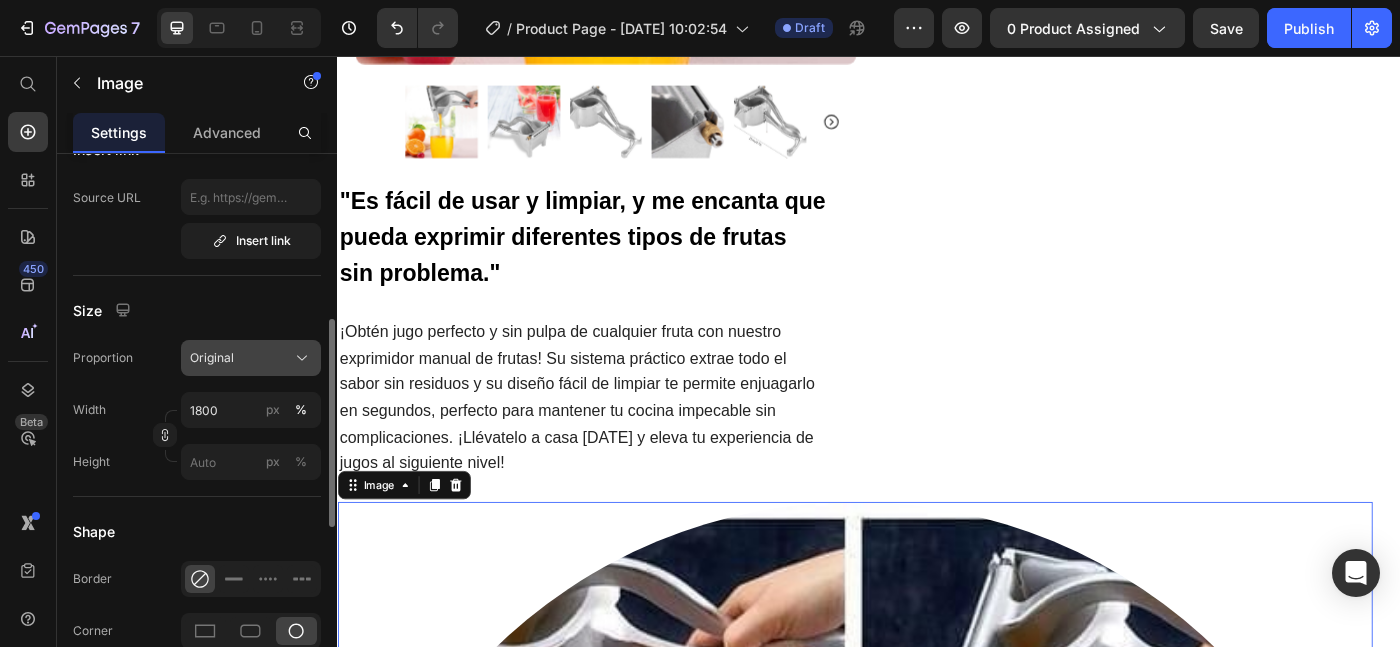 click on "Original" 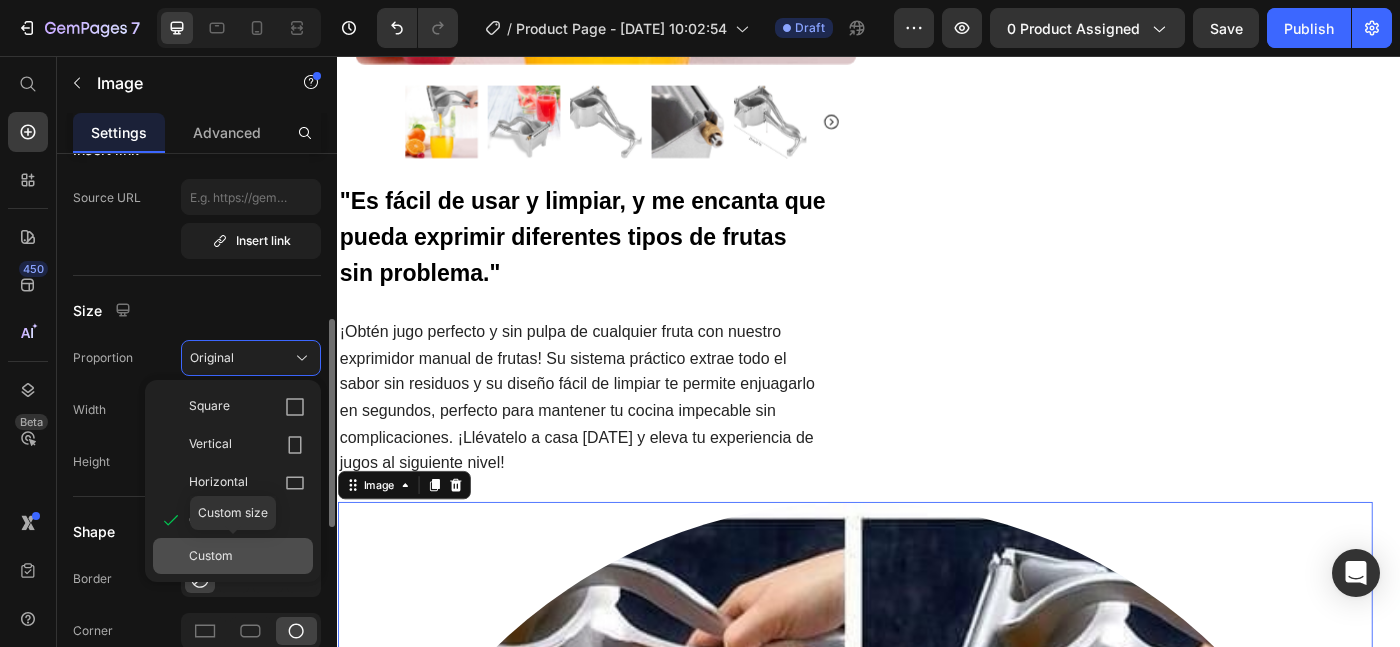 click on "Custom" at bounding box center (211, 556) 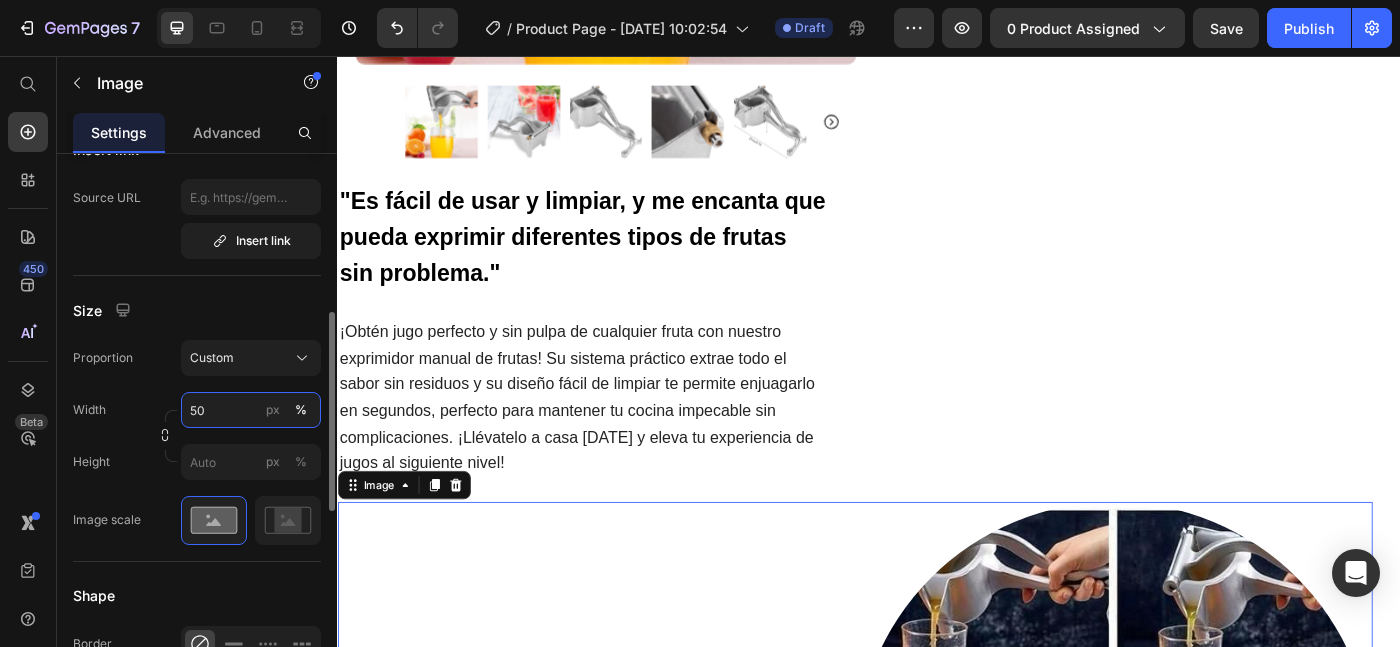 type on "50" 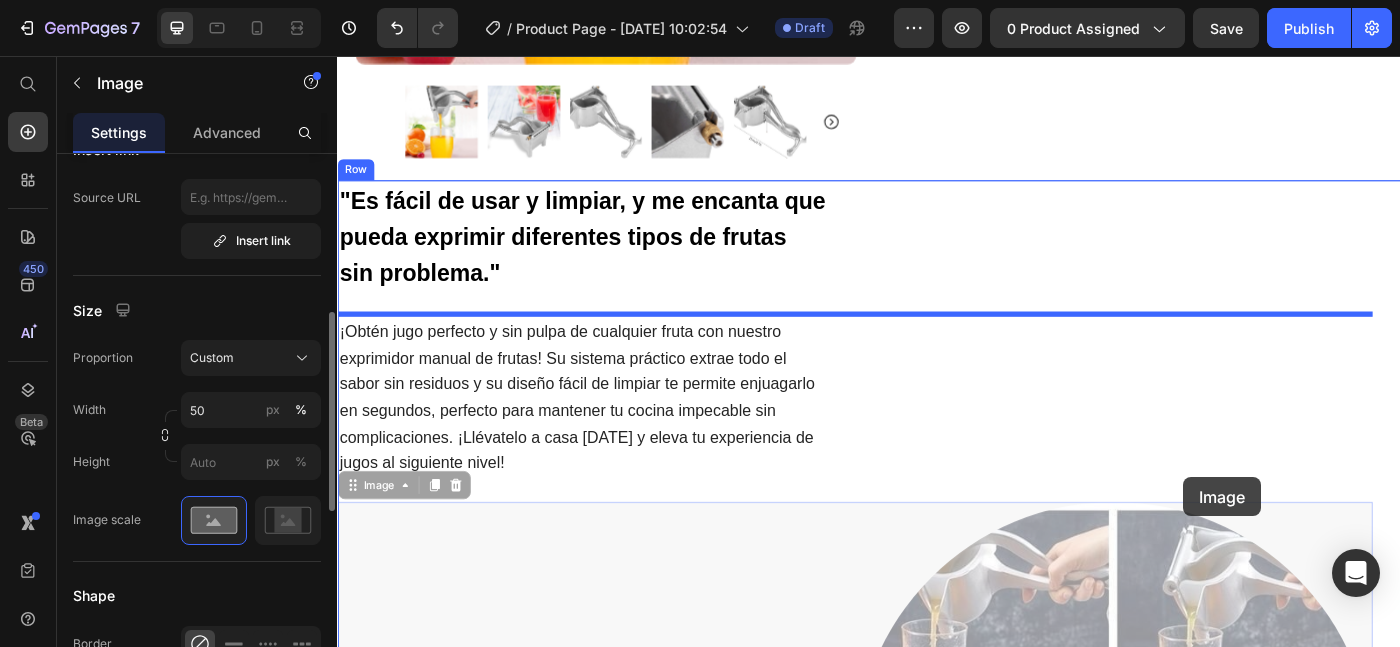 scroll, scrollTop: 436, scrollLeft: 0, axis: vertical 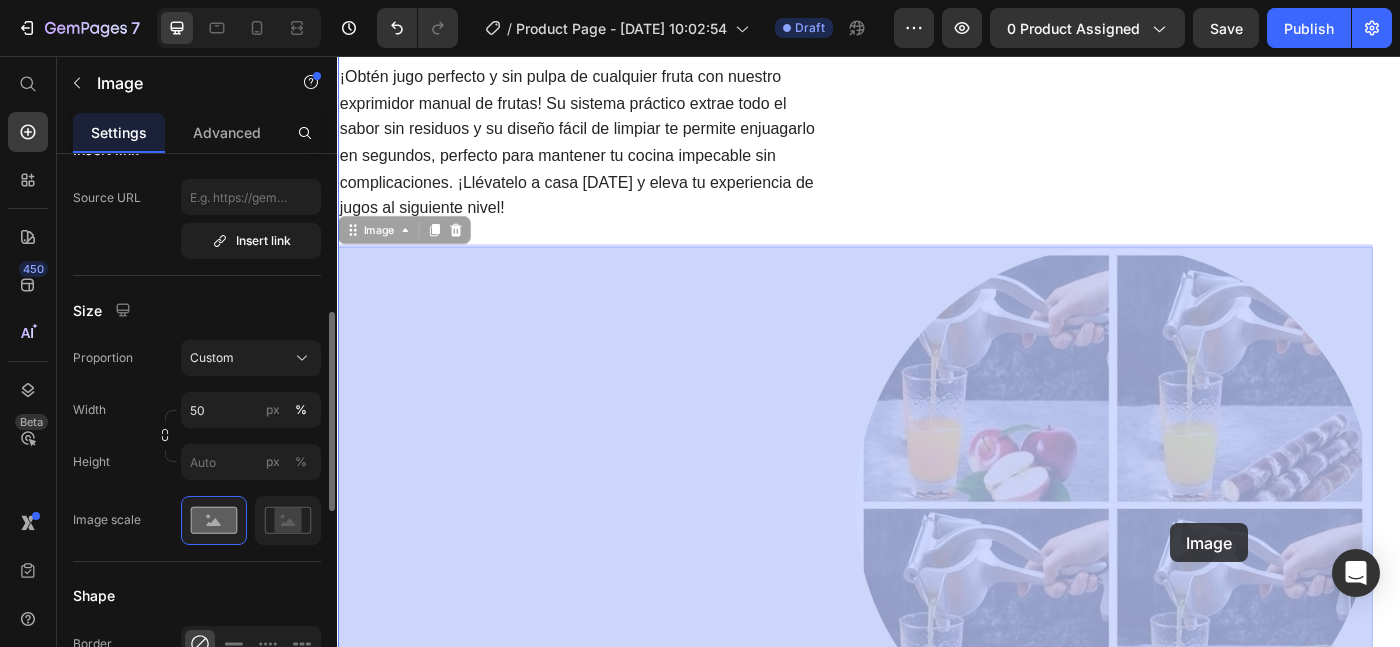 drag, startPoint x: 1159, startPoint y: 649, endPoint x: 1170, endPoint y: 523, distance: 126.47925 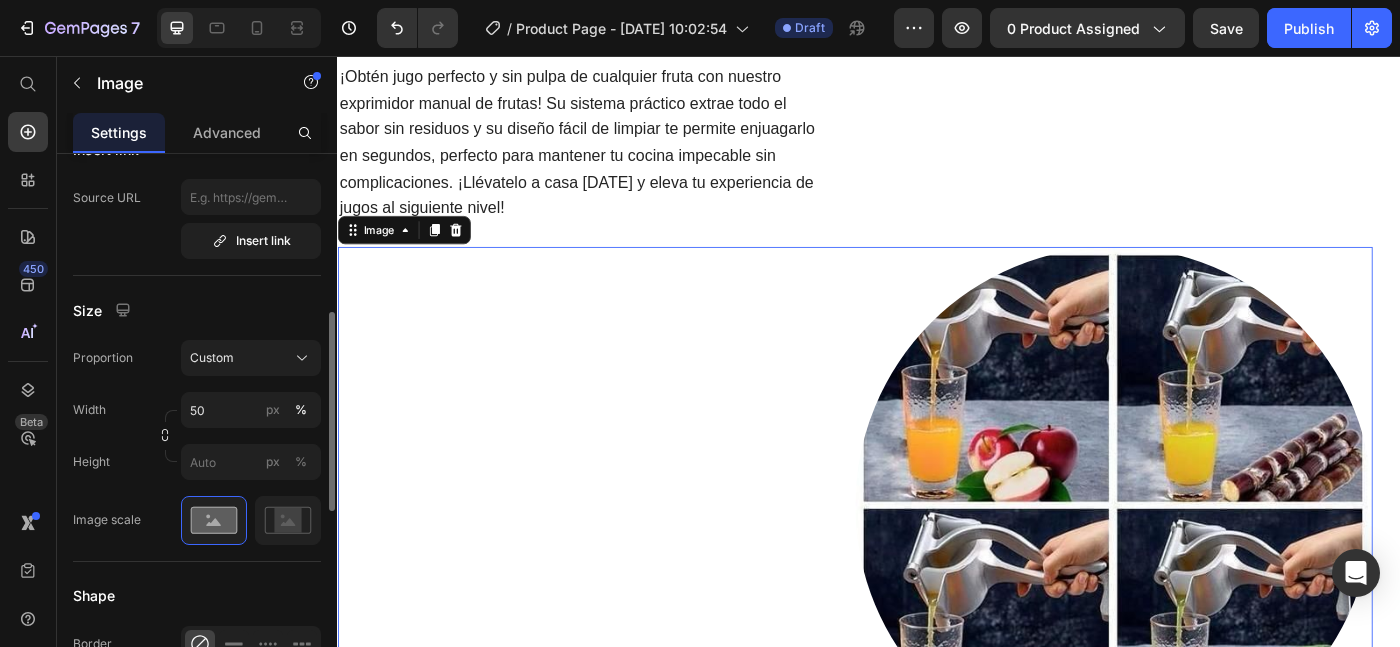 scroll, scrollTop: 436, scrollLeft: 0, axis: vertical 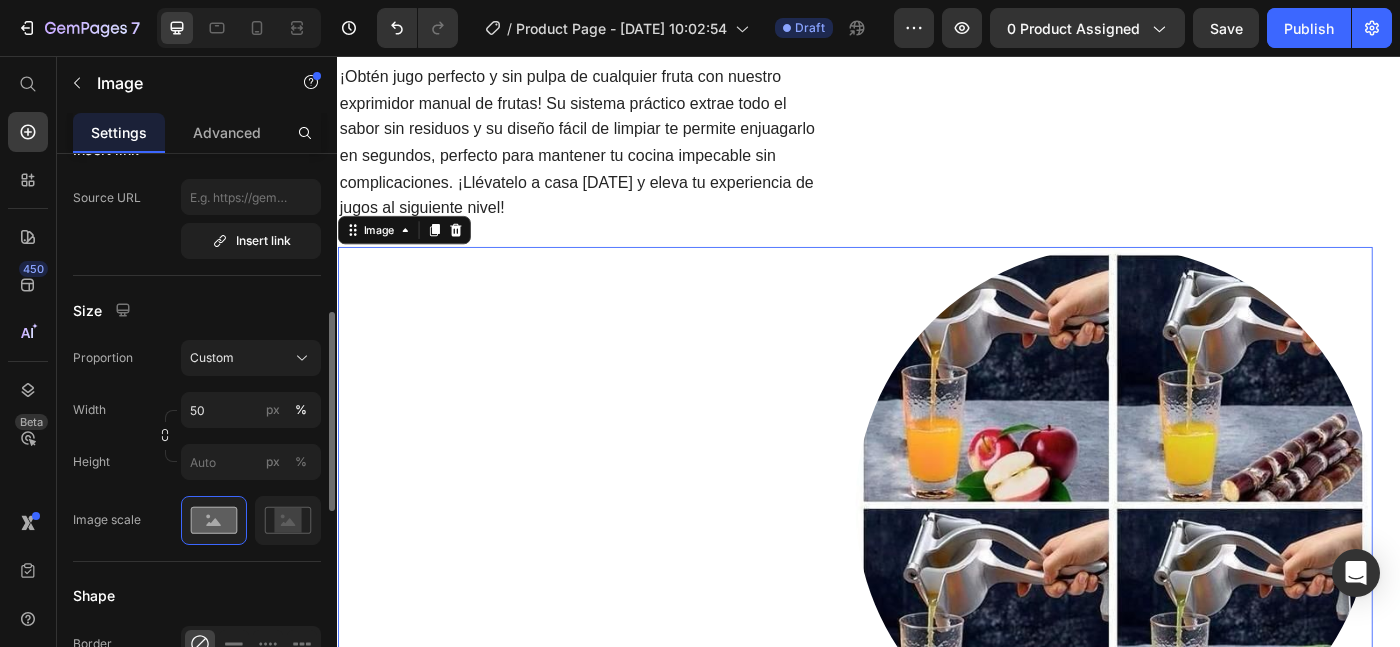 click at bounding box center (921, 564) 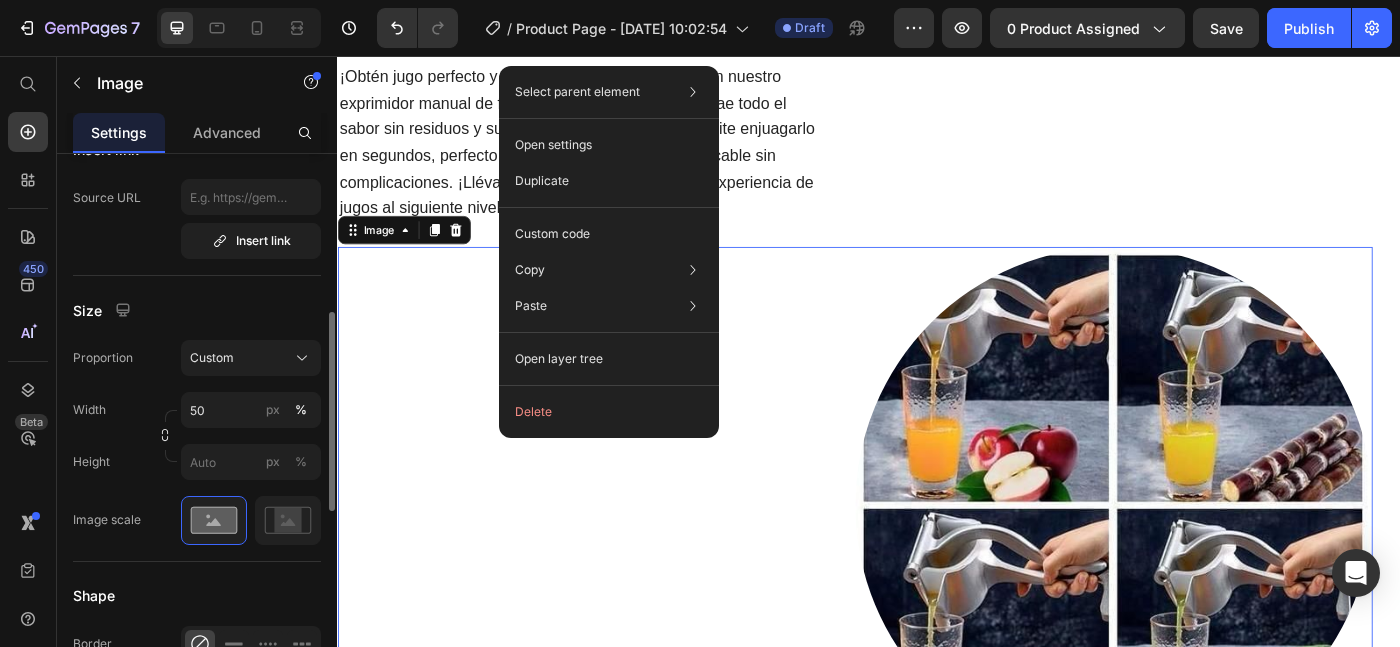 scroll, scrollTop: 436, scrollLeft: 0, axis: vertical 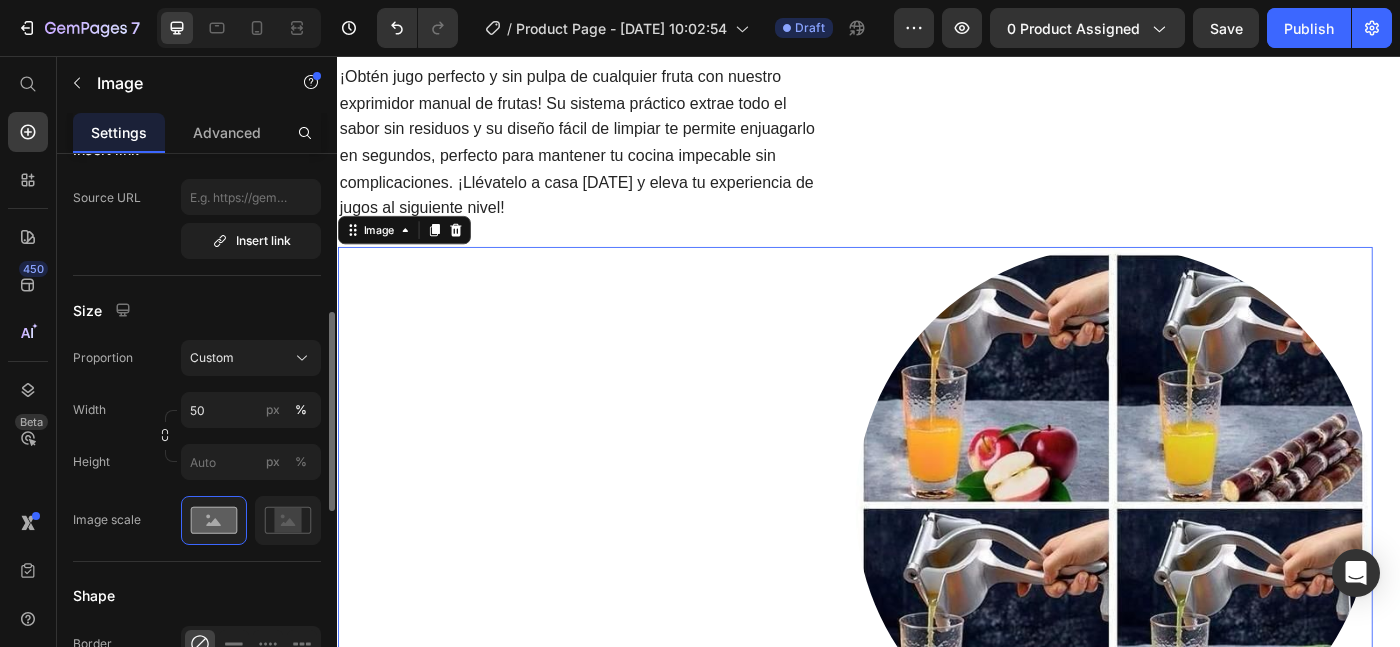 click at bounding box center [921, 564] 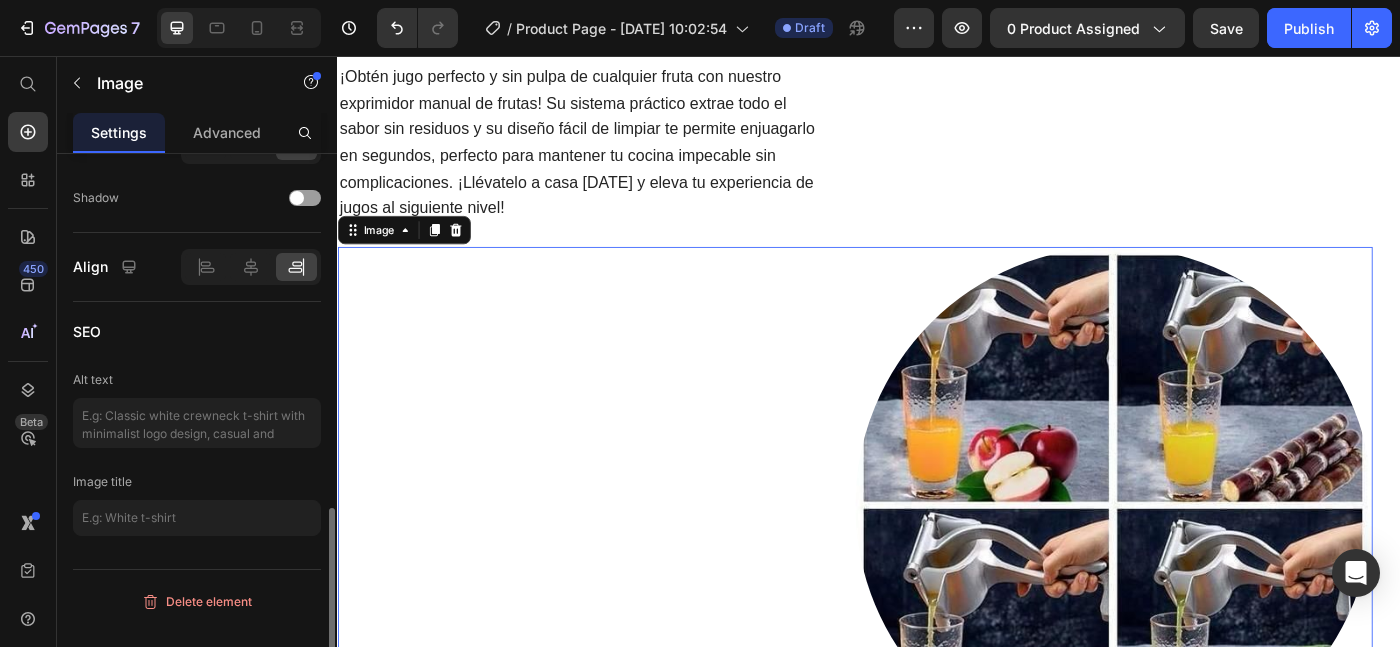scroll, scrollTop: 986, scrollLeft: 0, axis: vertical 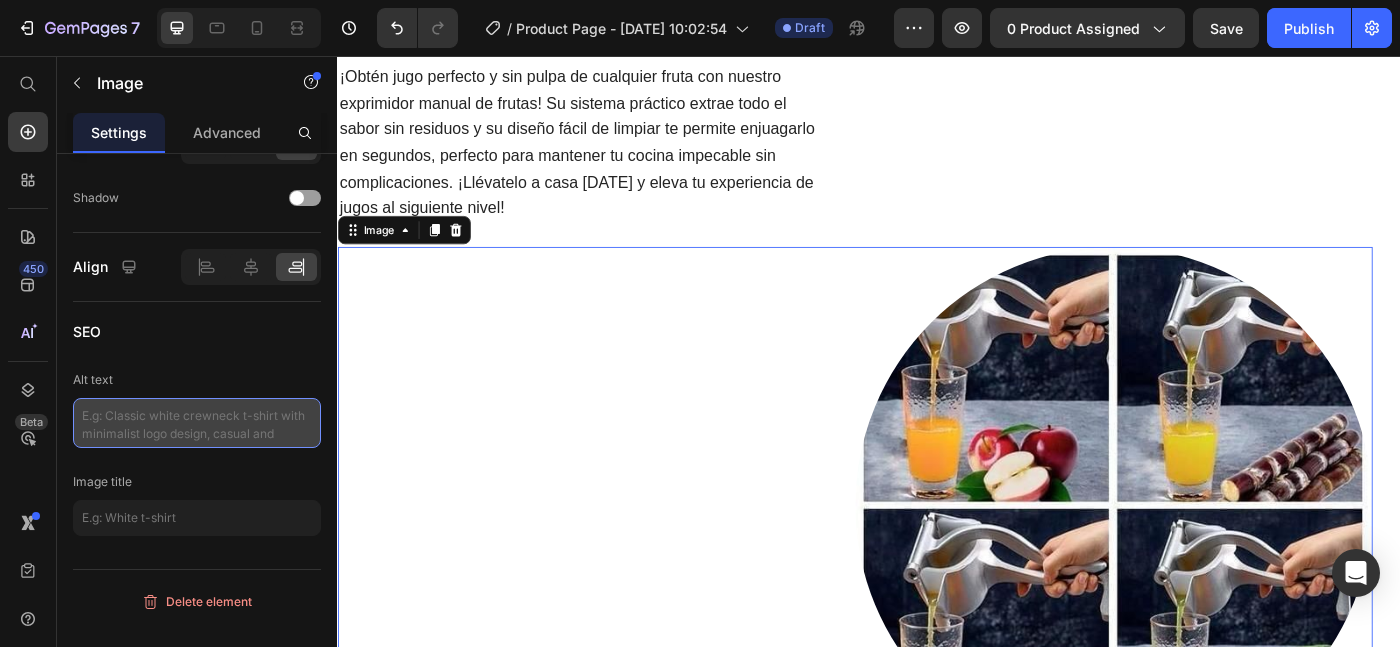 click at bounding box center [197, 423] 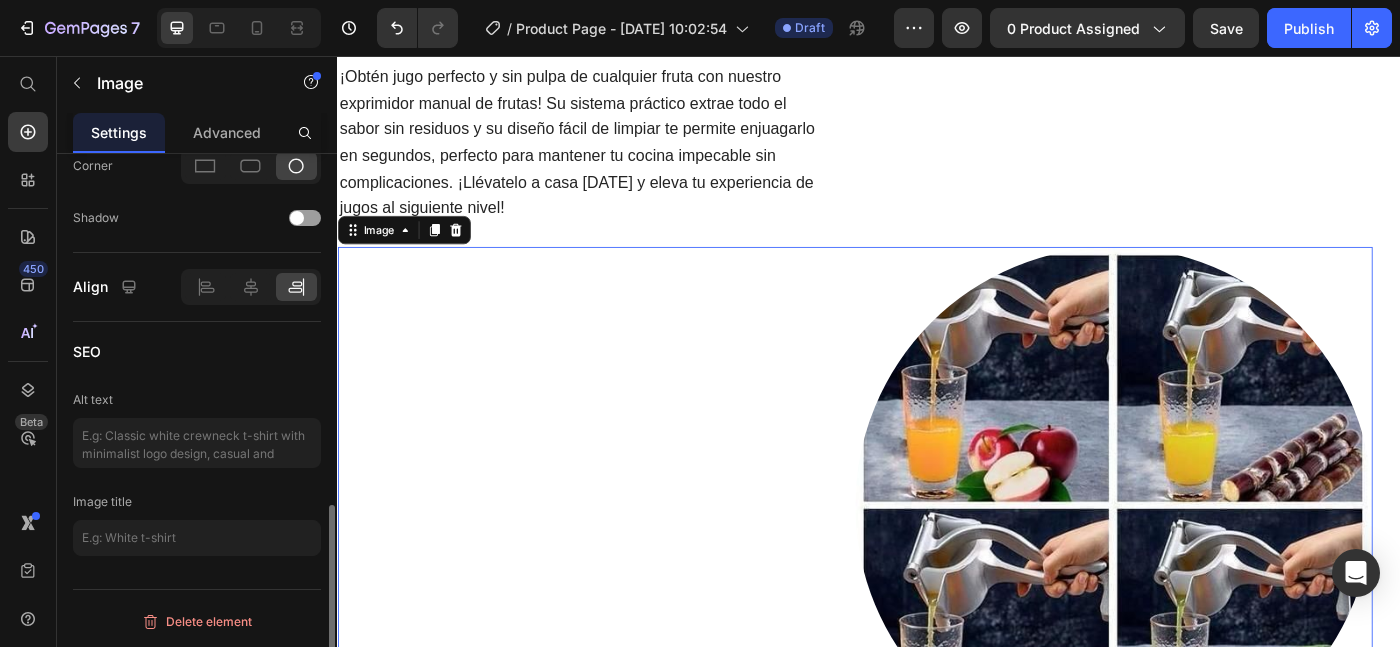 click at bounding box center [921, 564] 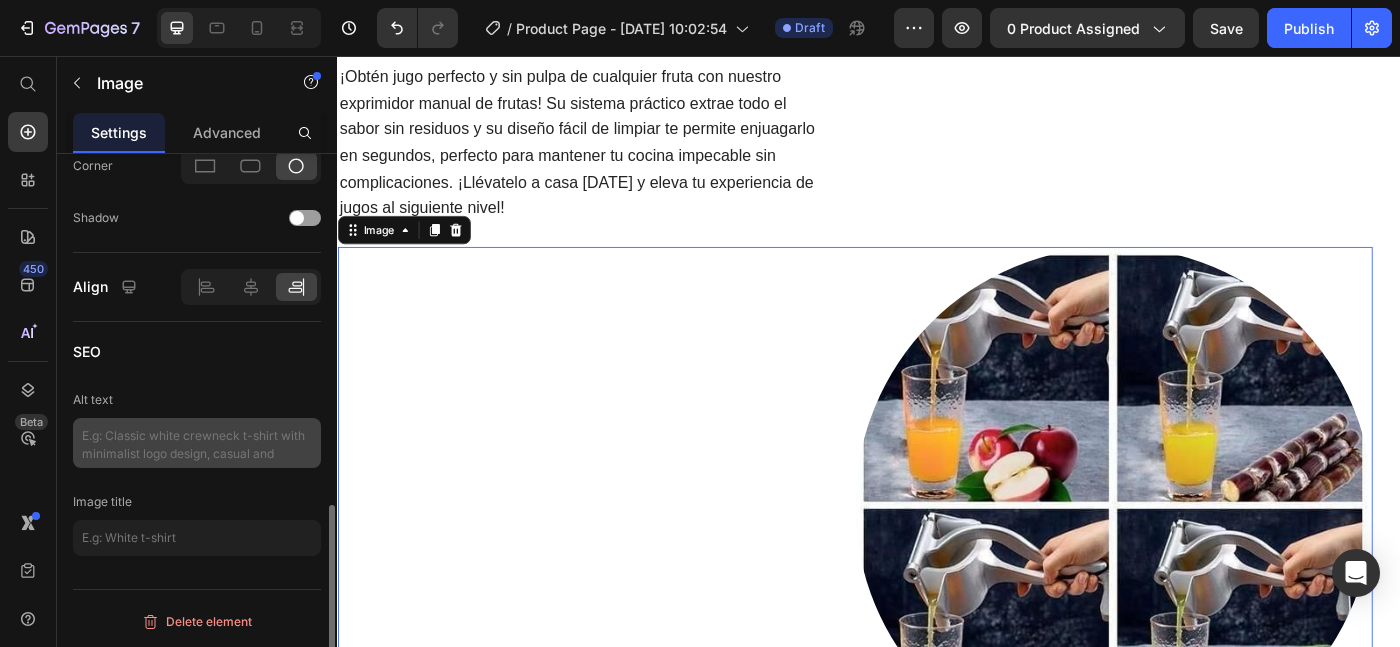 scroll, scrollTop: 966, scrollLeft: 0, axis: vertical 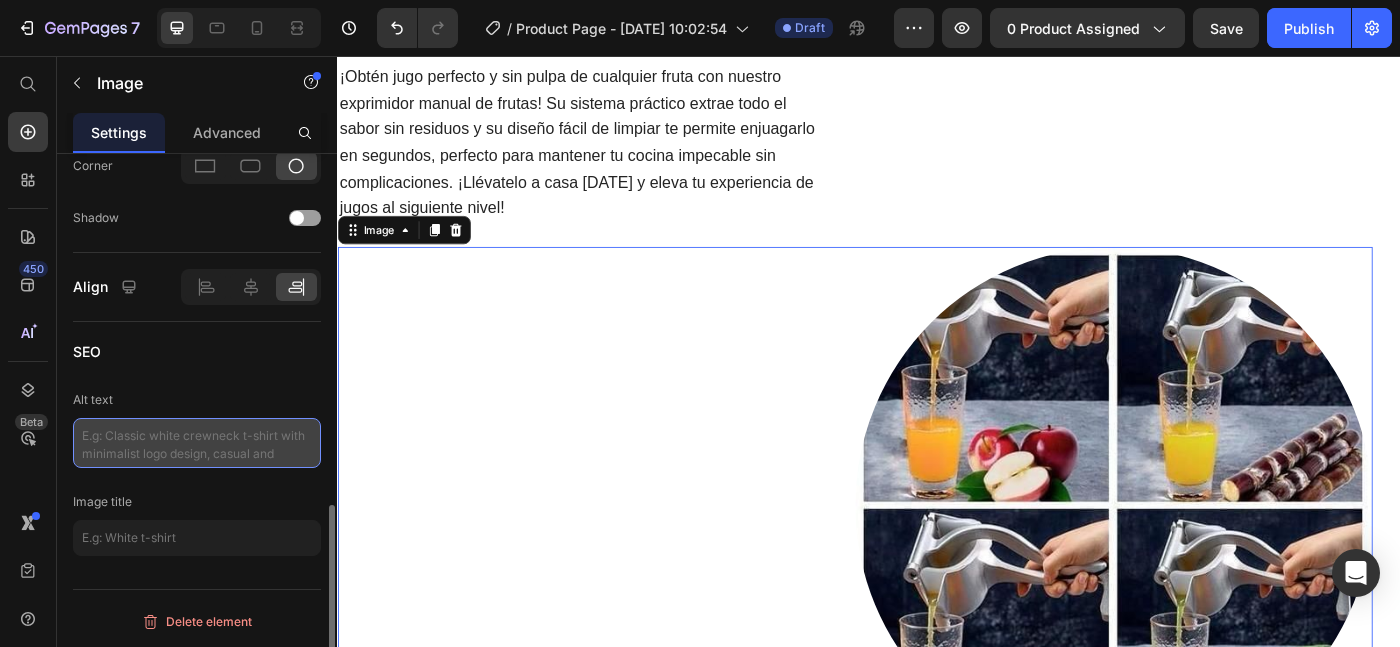 click at bounding box center (197, 443) 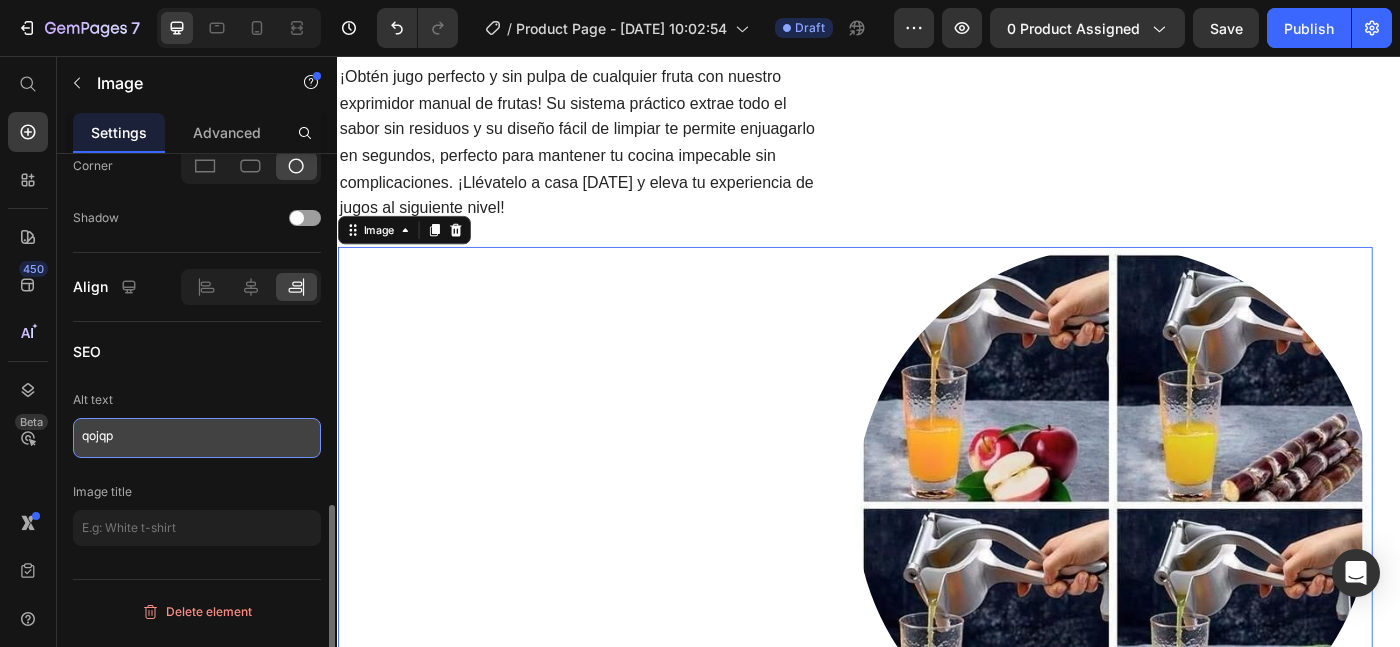 type on "qojqpp" 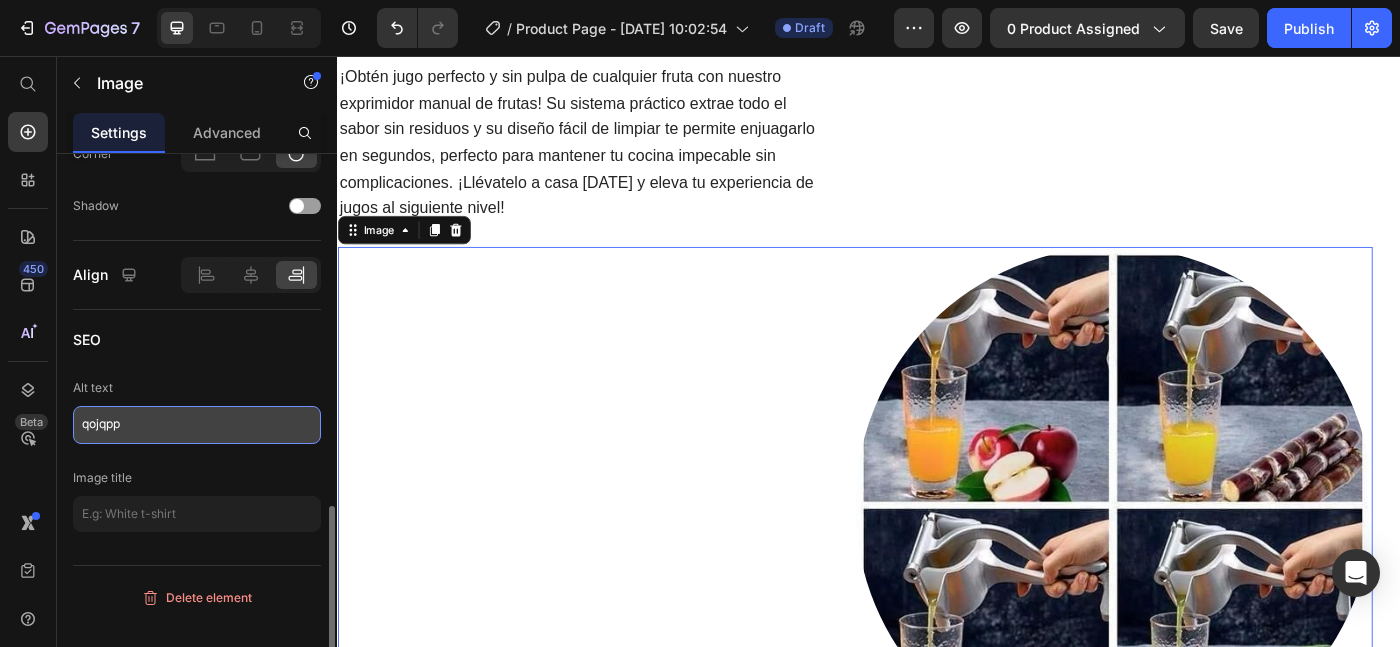 scroll, scrollTop: 984, scrollLeft: 0, axis: vertical 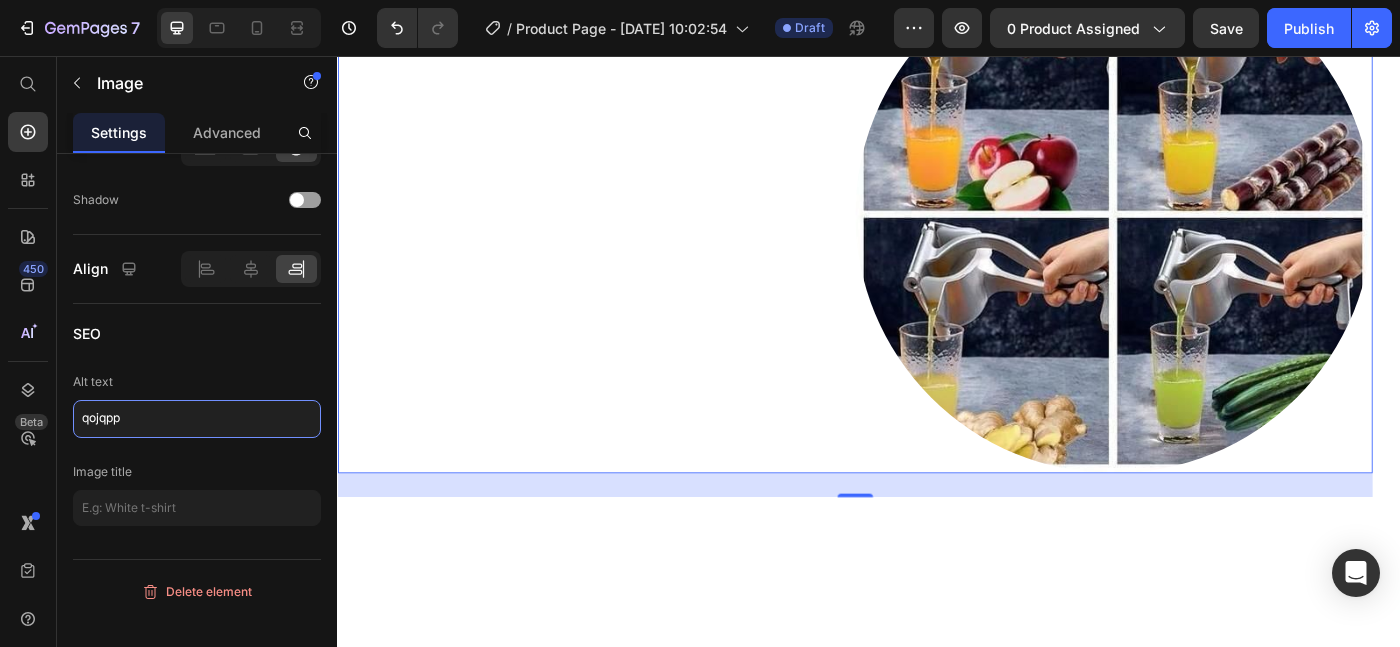 drag, startPoint x: 132, startPoint y: 416, endPoint x: 13, endPoint y: 416, distance: 119 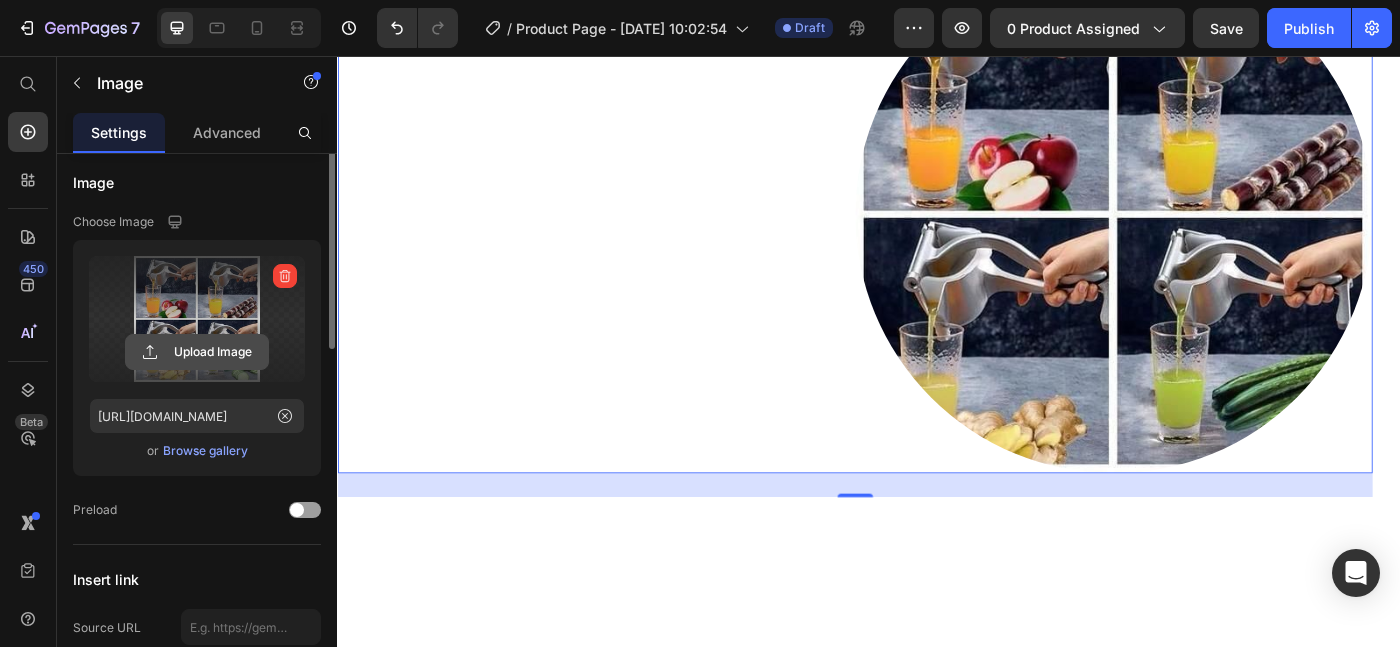 scroll, scrollTop: 0, scrollLeft: 0, axis: both 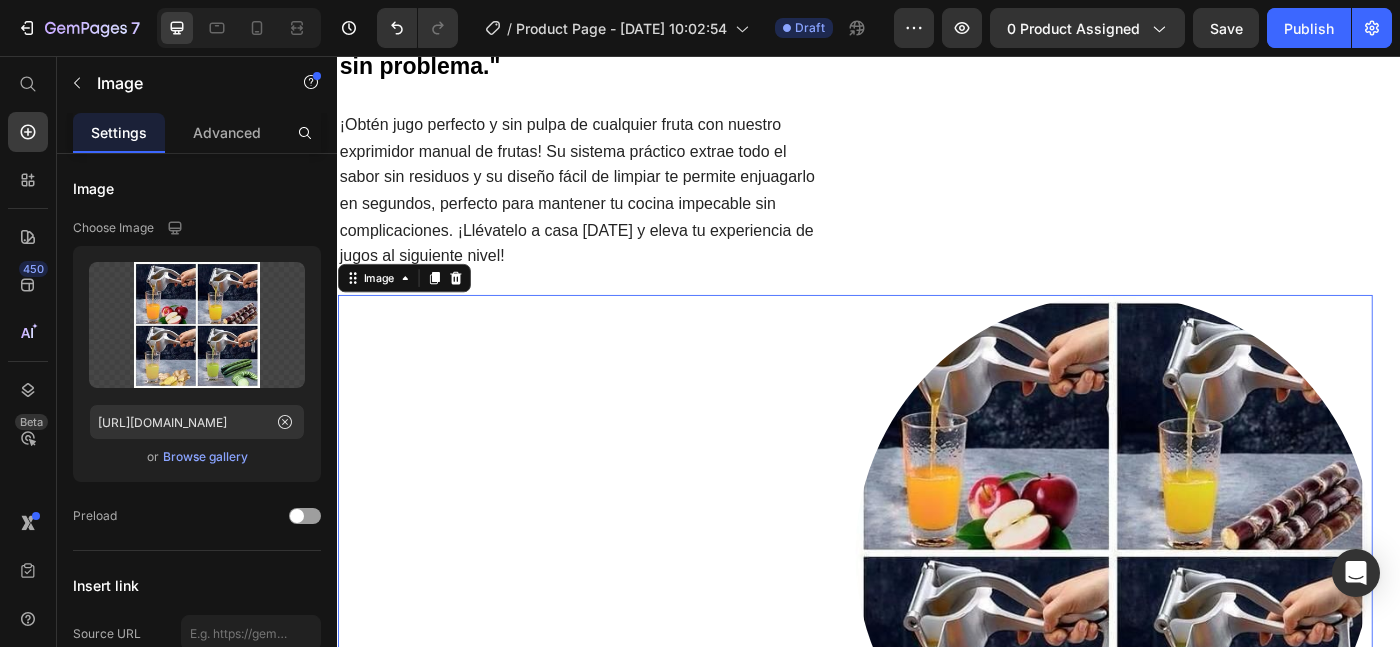 click at bounding box center [921, 618] 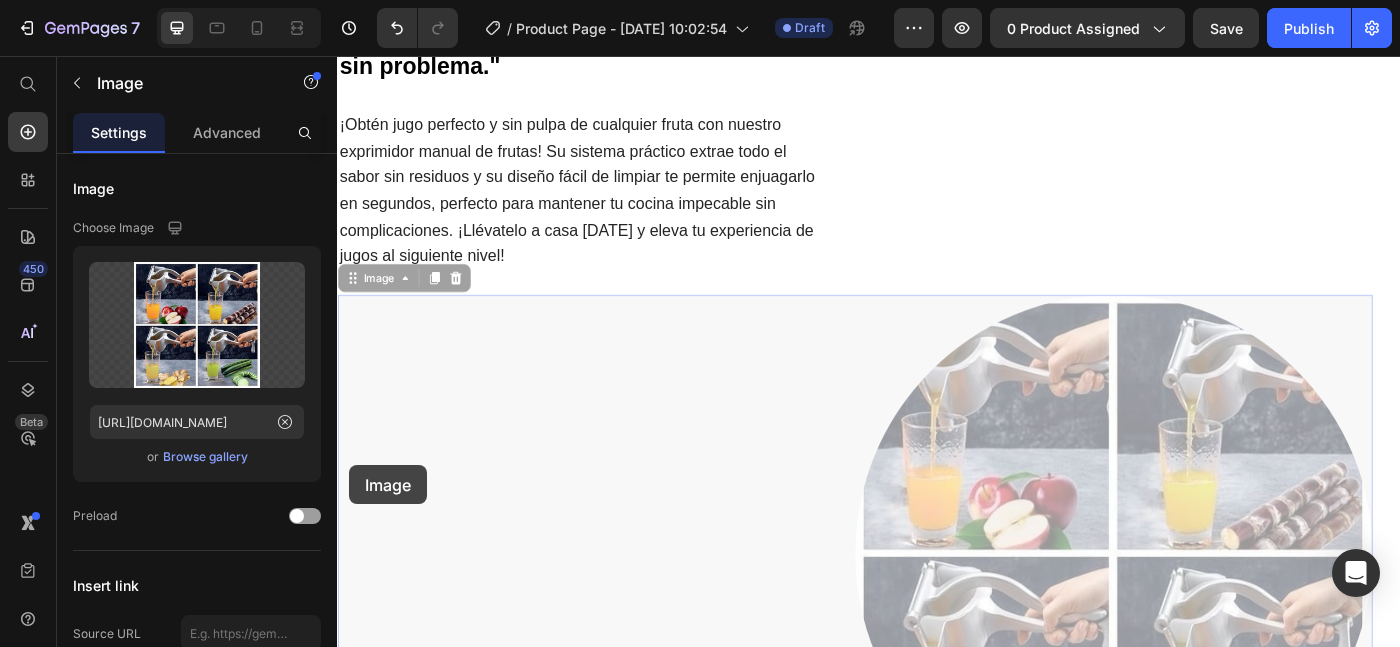click on ""Es fácil de usar y limpiar, y me encanta que pueda exprimir diferentes tipos de frutas sin problema." Heading ¡Obtén jugo perfecto y sin pulpa de cualquier fruta con nuestro exprimidor manual de frutas! Su sistema práctico extrae todo el sabor sin residuos y su diseño fácil de limpiar te permite enjuagarlo en segundos, perfecto para mantener tu cocina impecable sin complicaciones. ¡Llévatelo a casa [DATE] y eleva tu experiencia de jugos al siguiente nivel!  Text Block Image   27 Image   27" at bounding box center [921, 450] 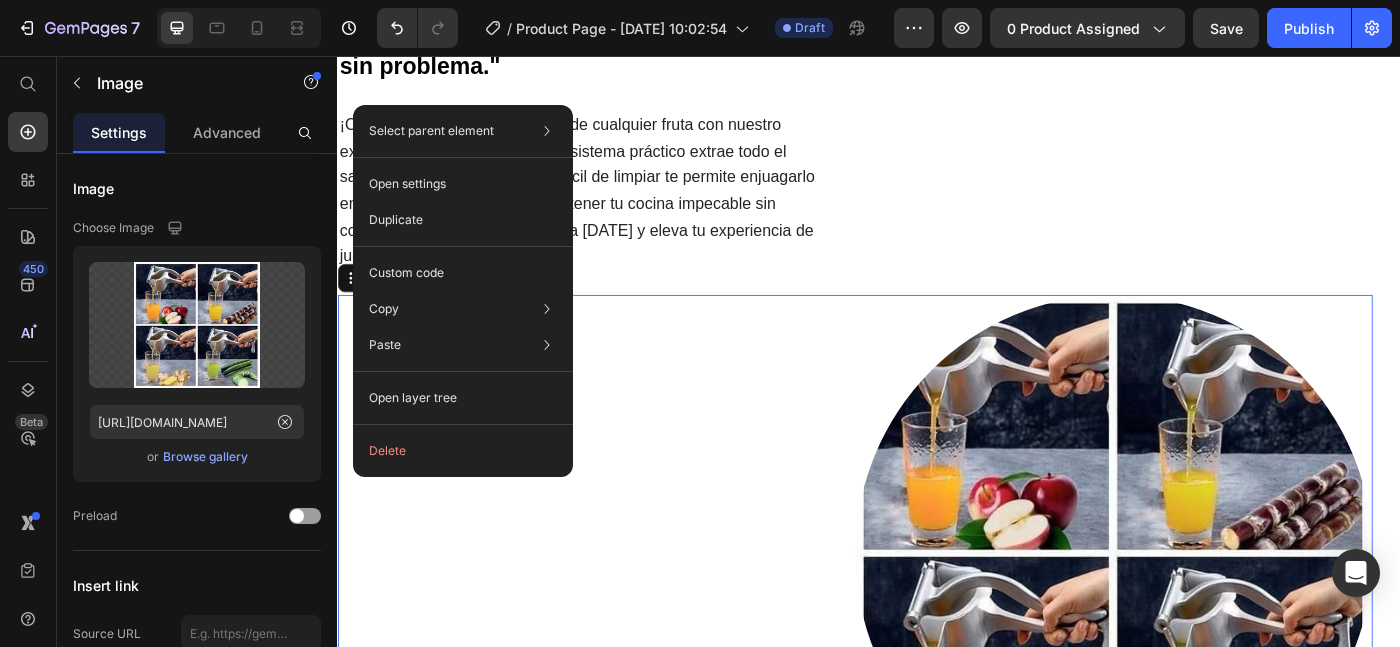 drag, startPoint x: 85, startPoint y: 421, endPoint x: 413, endPoint y: 429, distance: 328.09753 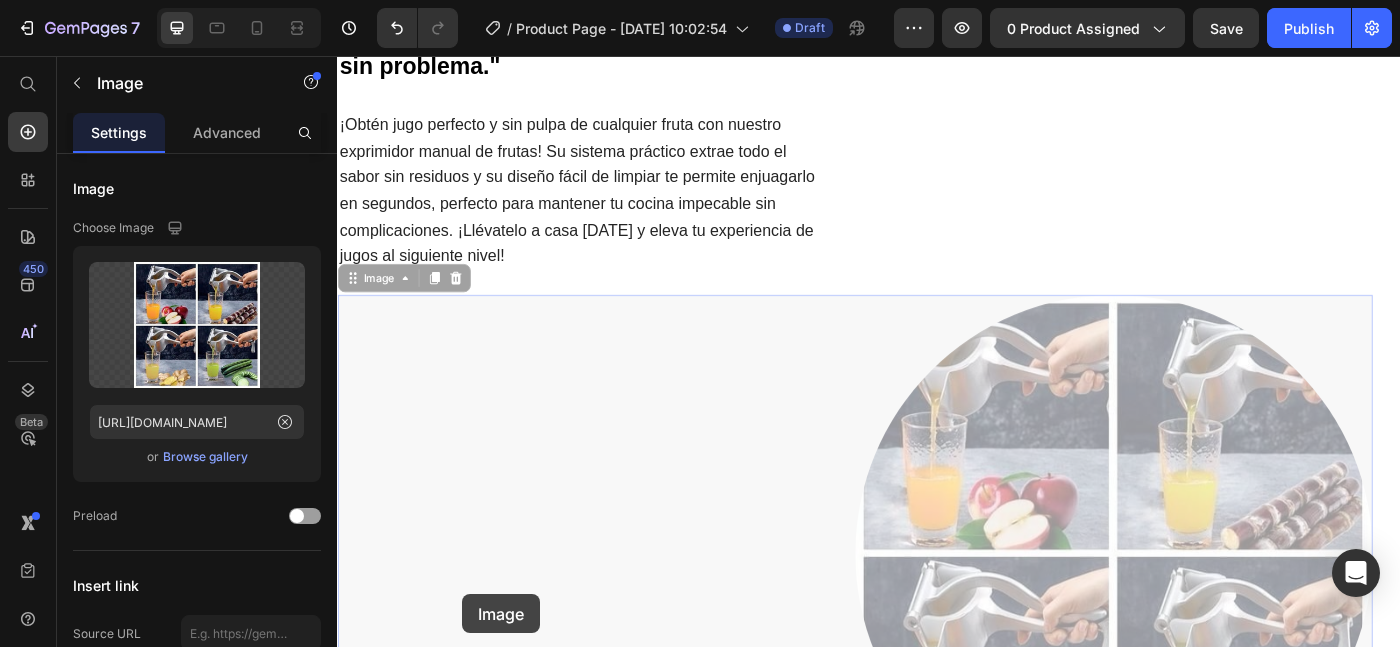 click on ""Es fácil de usar y limpiar, y me encanta que pueda exprimir diferentes tipos de frutas sin problema." Heading ¡Obtén jugo perfecto y sin pulpa de cualquier fruta con nuestro exprimidor manual de frutas! Su sistema práctico extrae todo el sabor sin residuos y su diseño fácil de limpiar te permite enjuagarlo en segundos, perfecto para mantener tu cocina impecable sin complicaciones. ¡Llévatelo a casa [DATE] y eleva tu experiencia de jugos al siguiente nivel!  Text Block Image   27 Image   27" at bounding box center (921, 450) 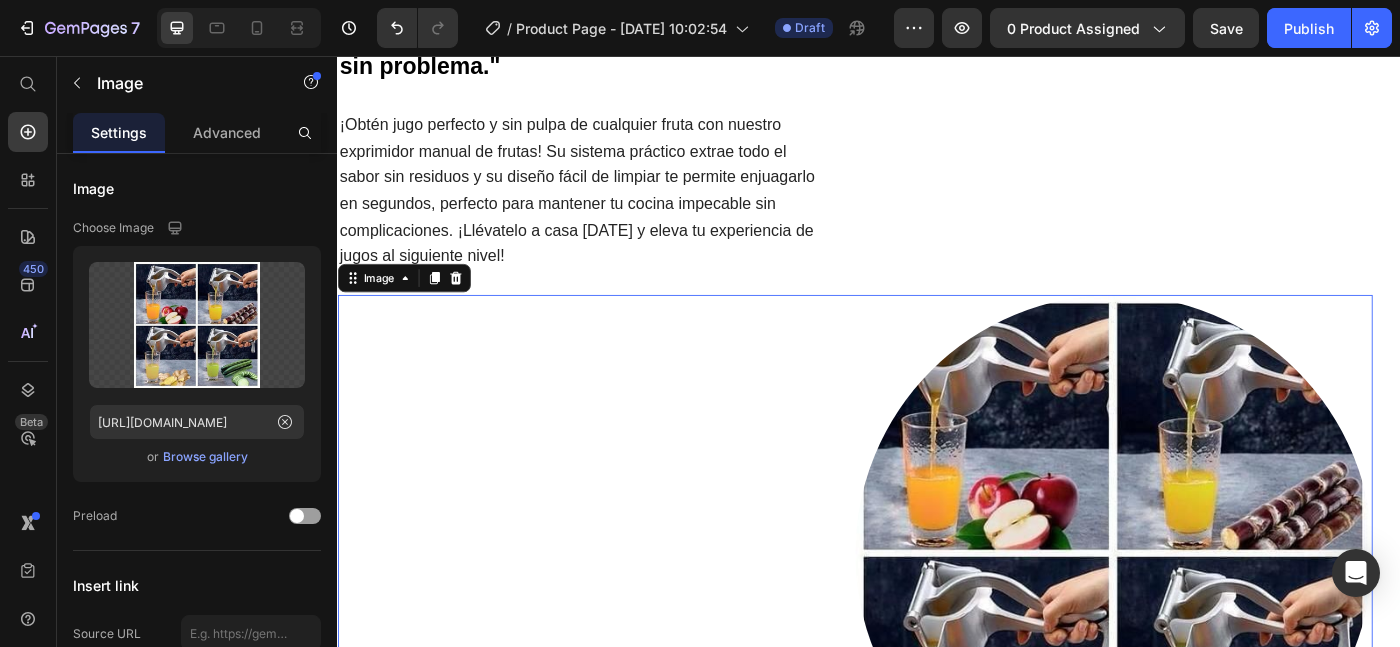 click at bounding box center [921, 618] 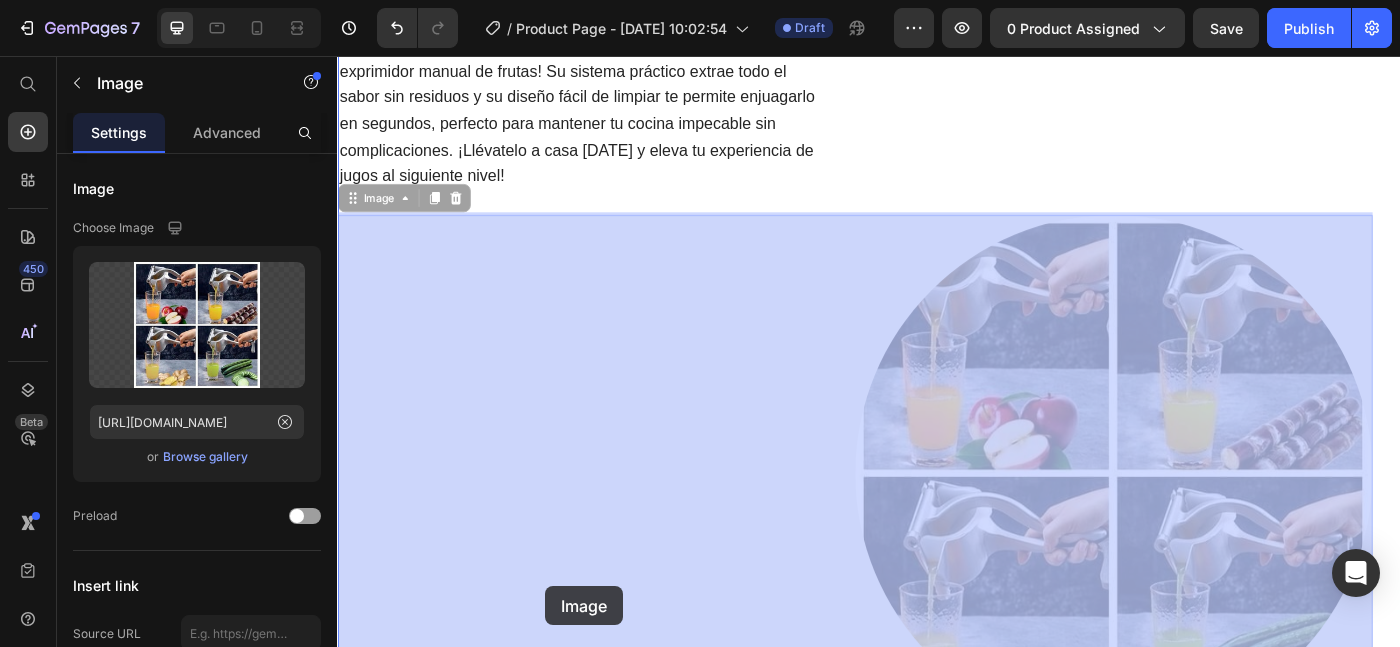 drag, startPoint x: 458, startPoint y: 593, endPoint x: 537, endPoint y: 584, distance: 79.51101 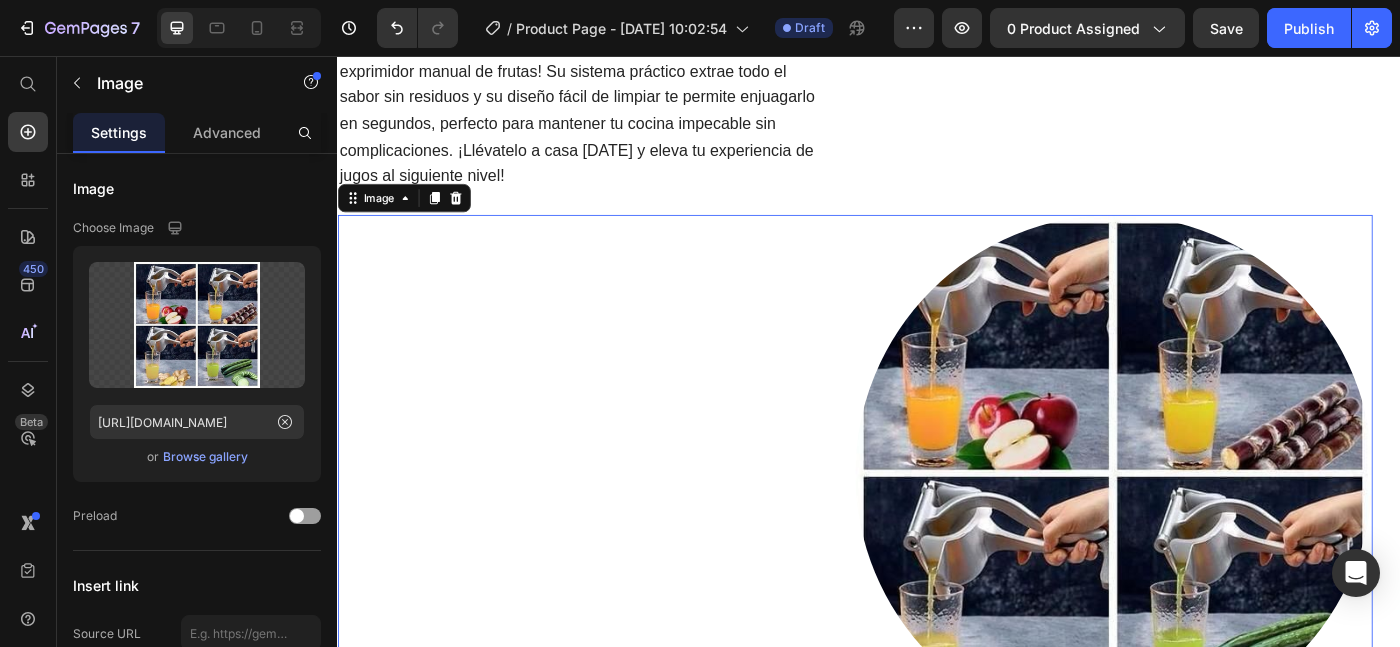 scroll, scrollTop: 1150, scrollLeft: 0, axis: vertical 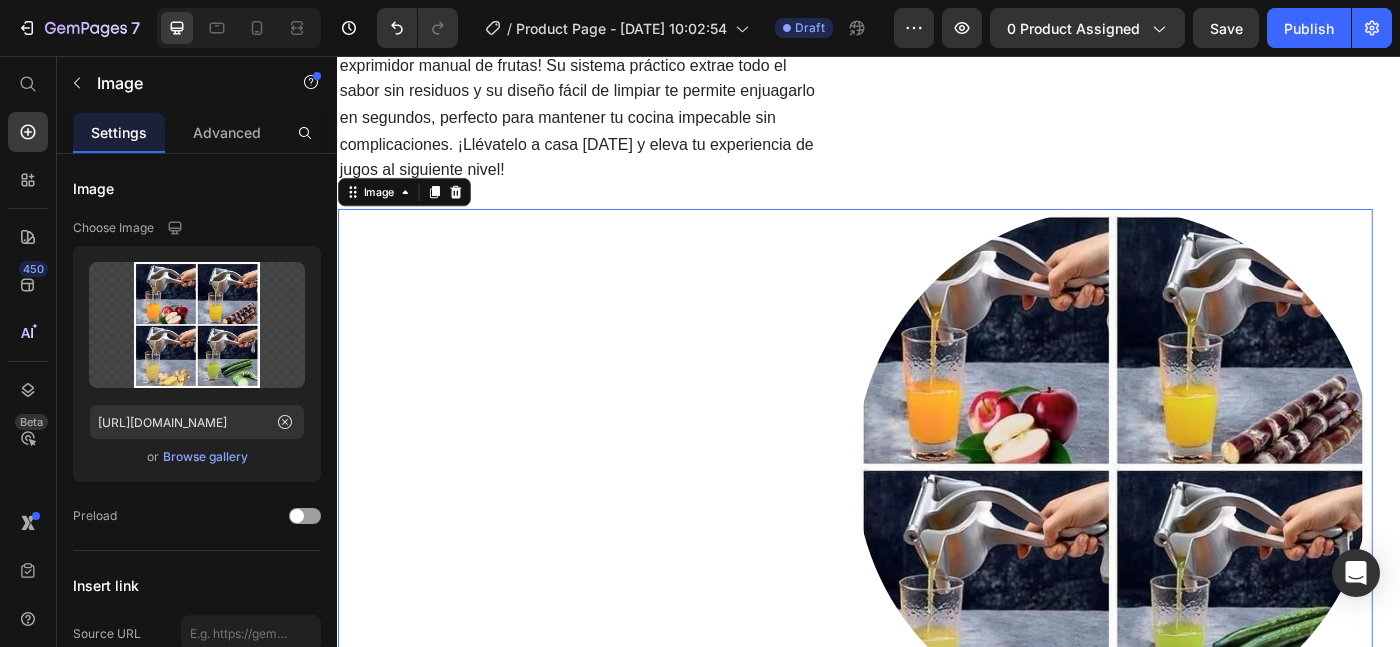 click at bounding box center (921, 521) 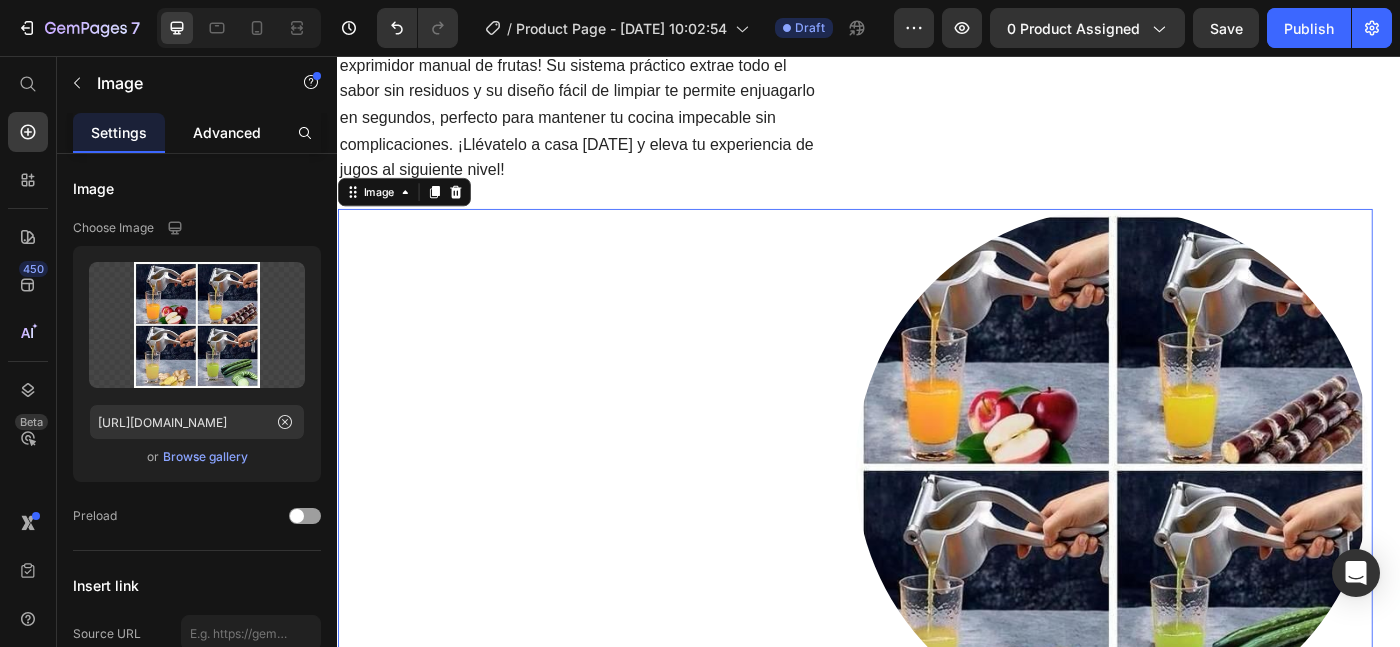 click on "Advanced" at bounding box center (227, 132) 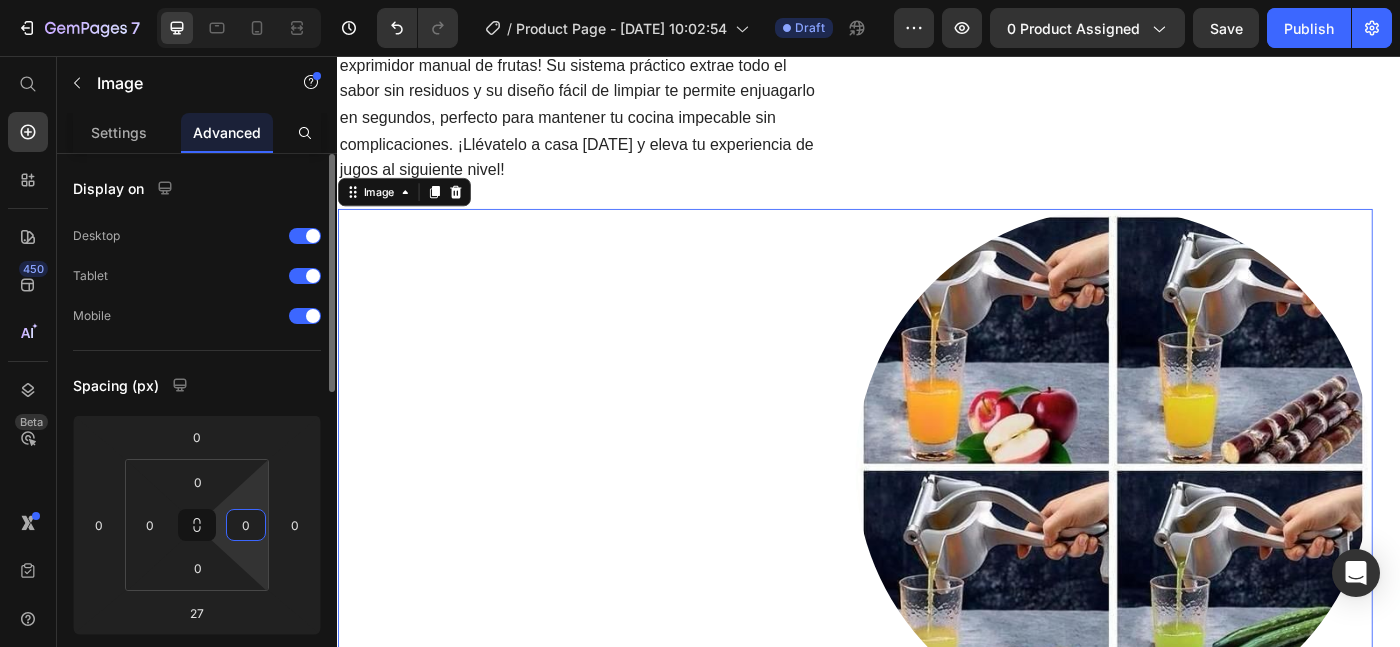 click on "0" at bounding box center (246, 525) 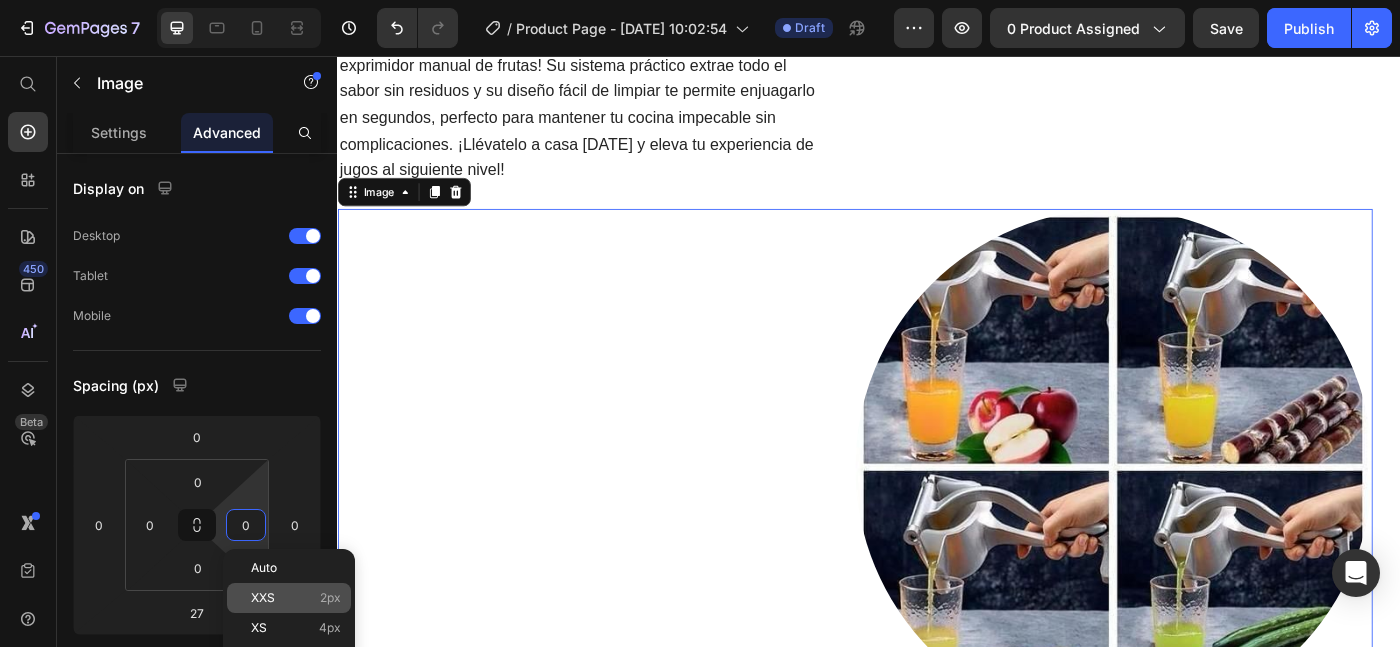 click on "XXS" at bounding box center (263, 598) 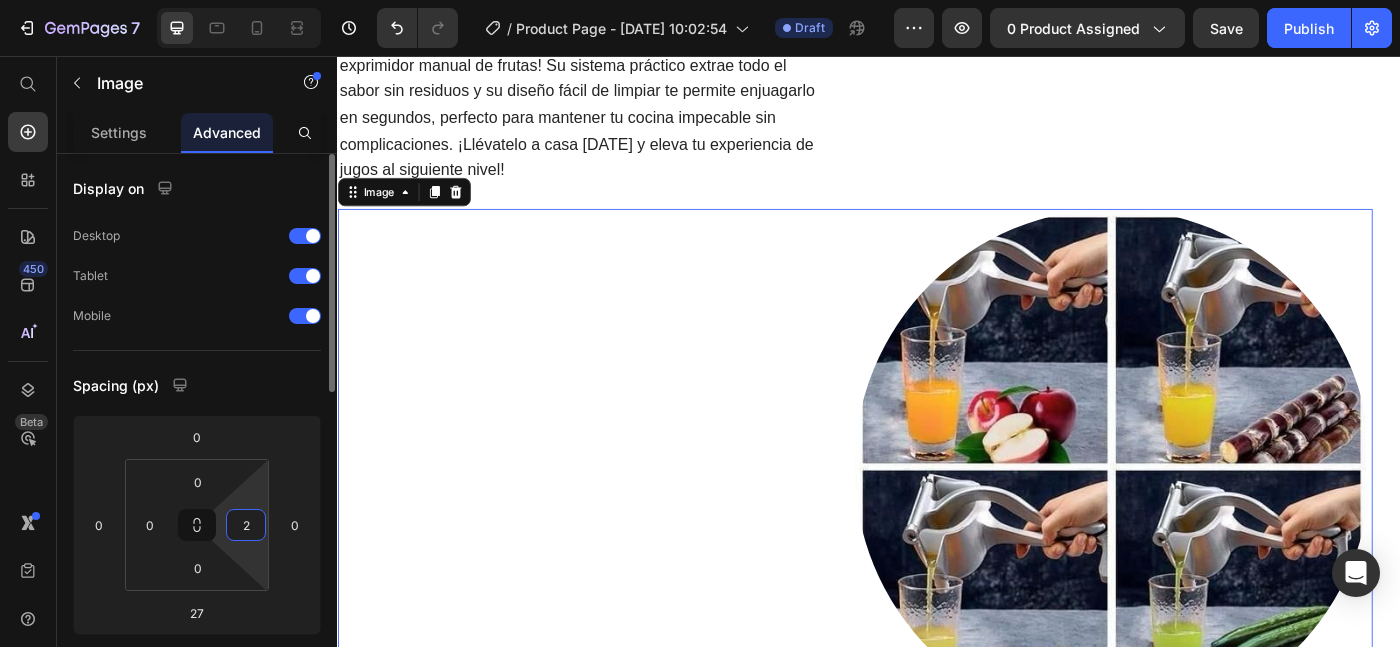 click on "2" at bounding box center [246, 525] 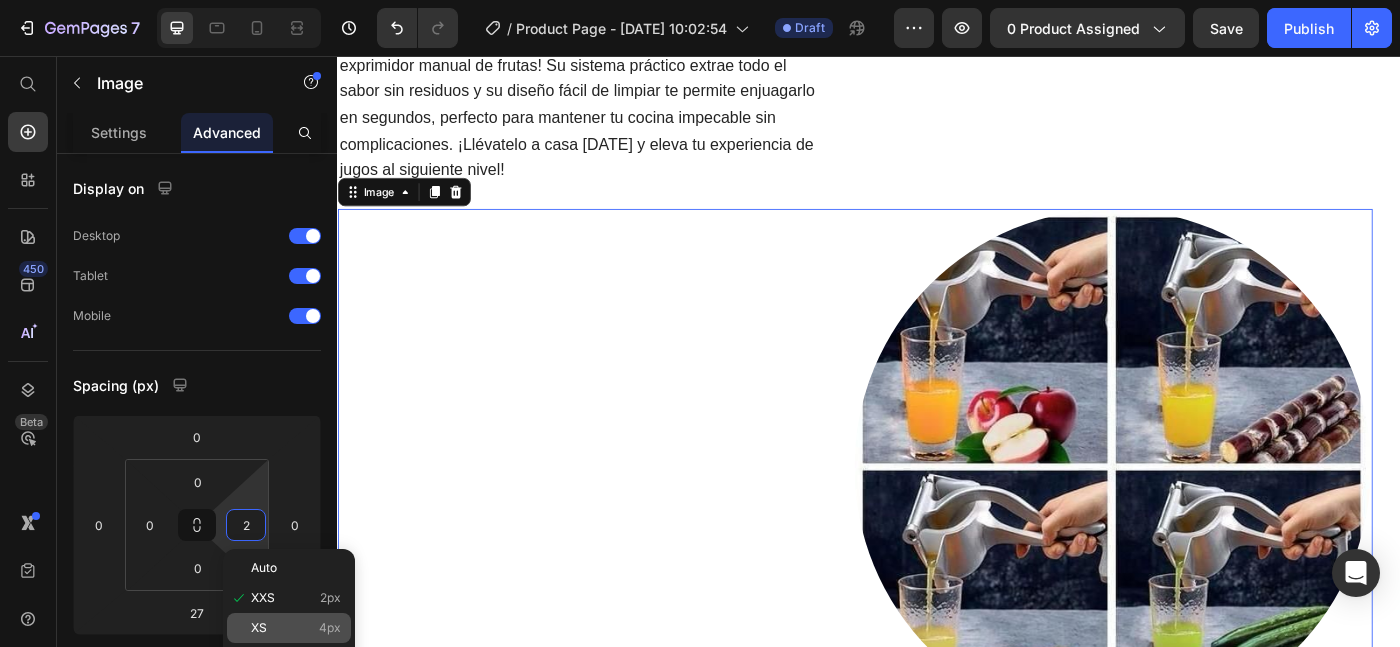 click on "XS 4px" 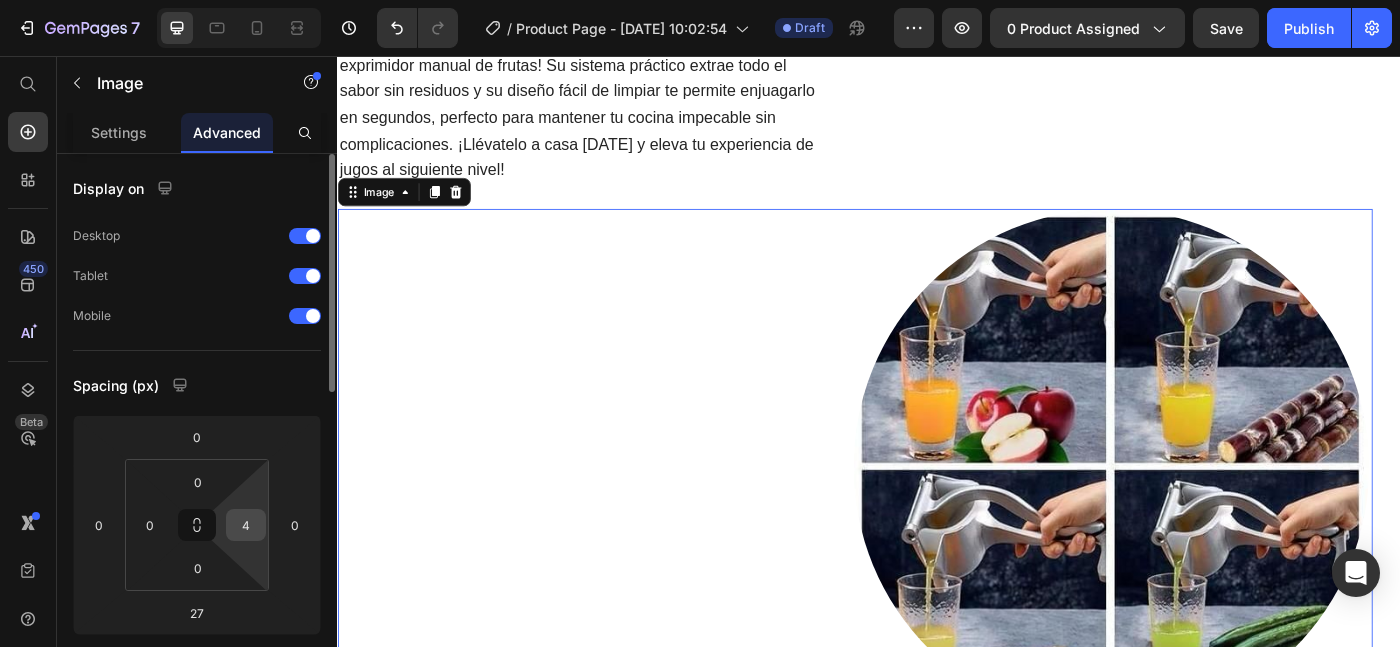 click on "4" at bounding box center [246, 525] 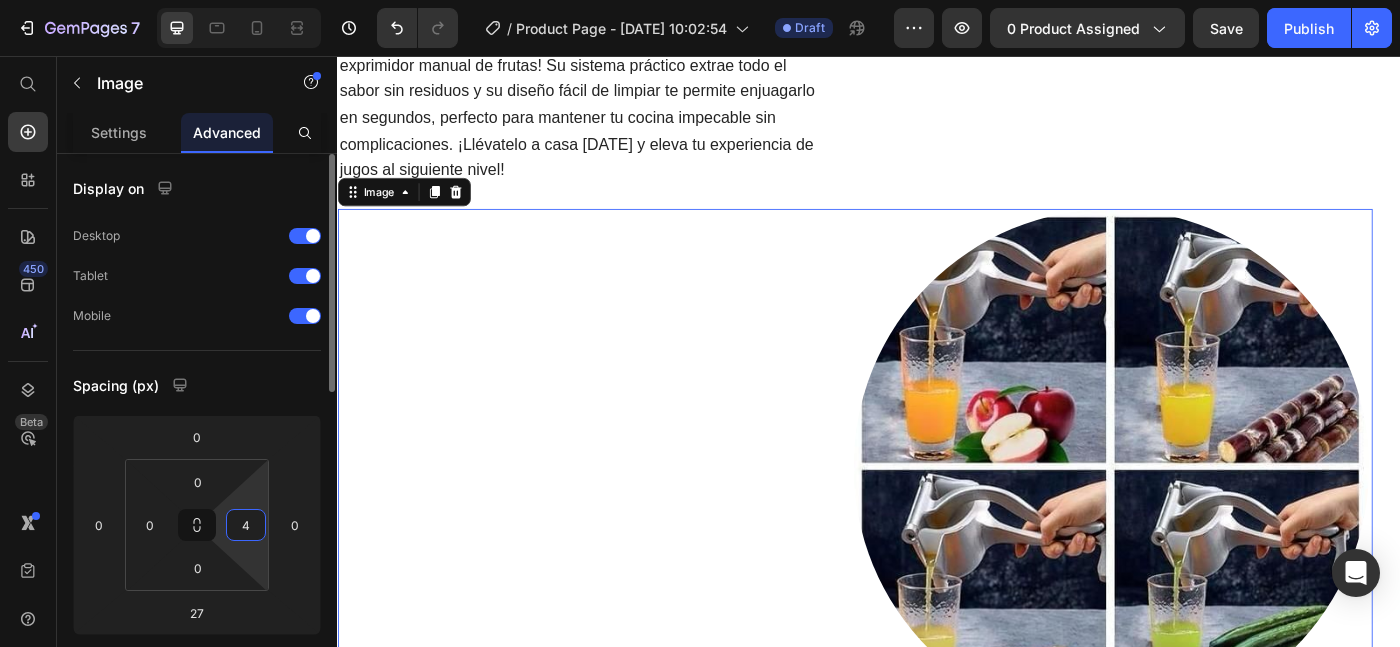 drag, startPoint x: 234, startPoint y: 522, endPoint x: 259, endPoint y: 521, distance: 25.019993 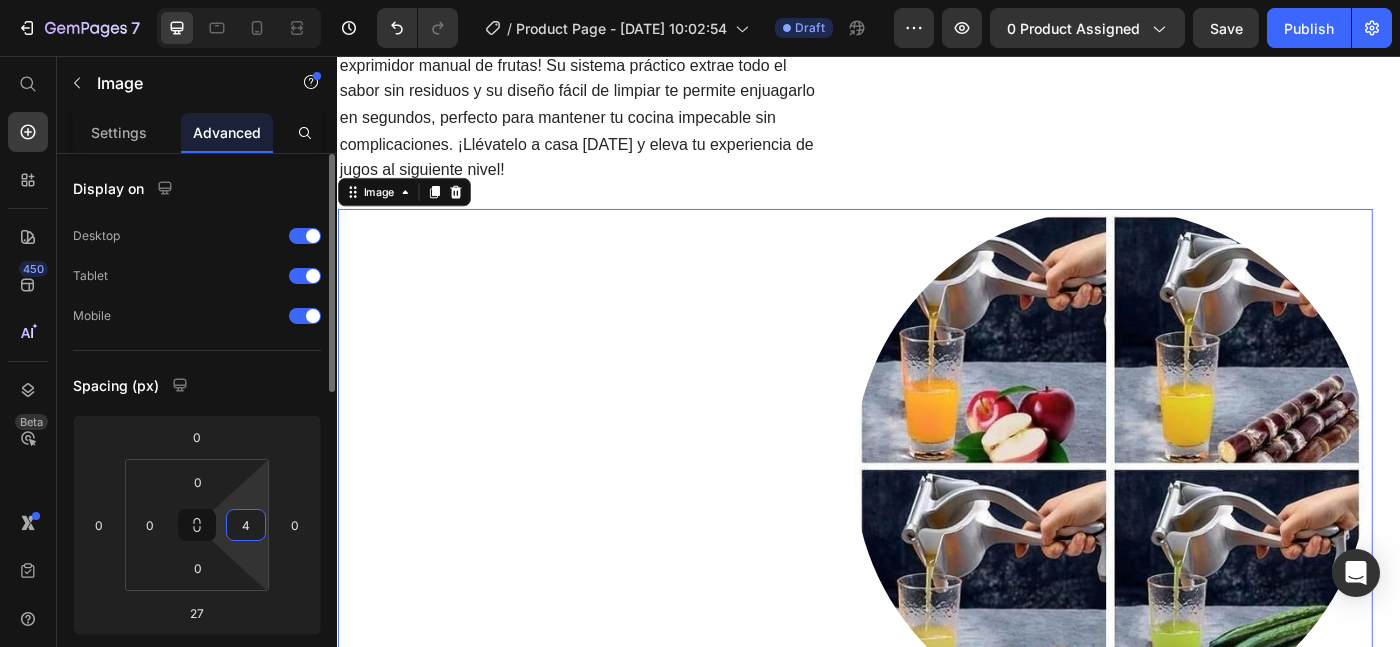 click on "4" at bounding box center [246, 525] 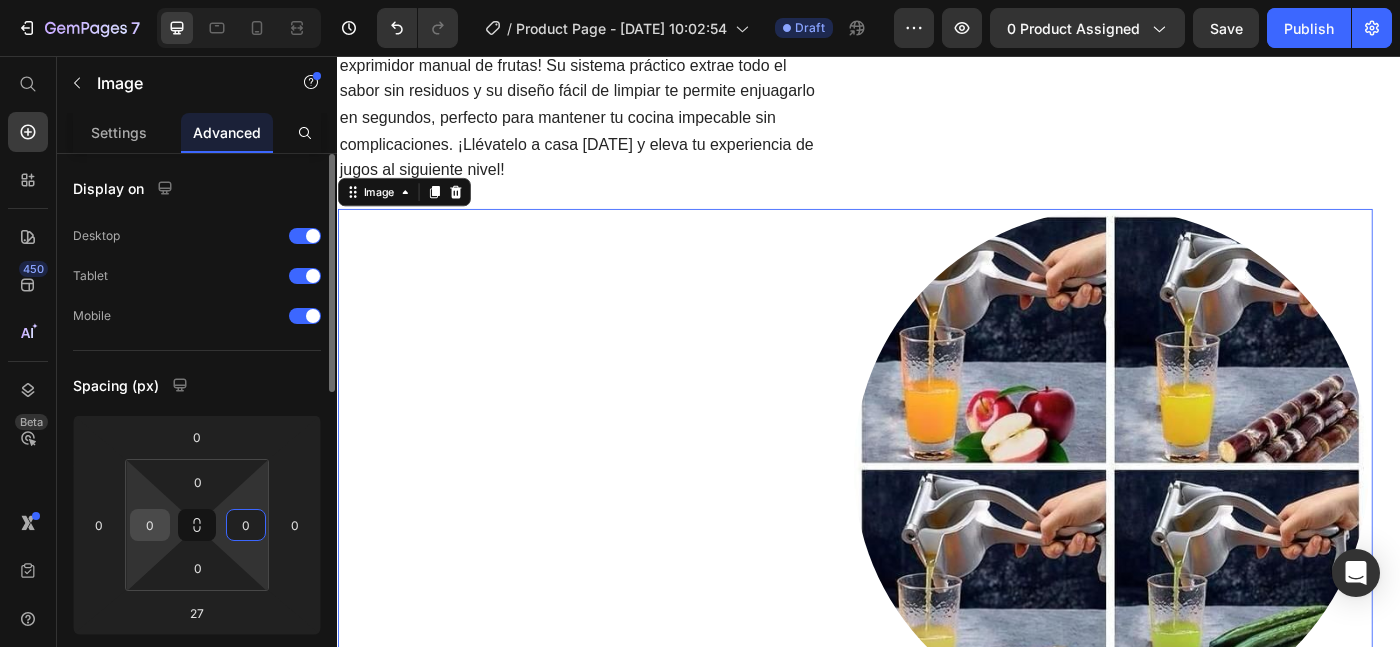 type on "0" 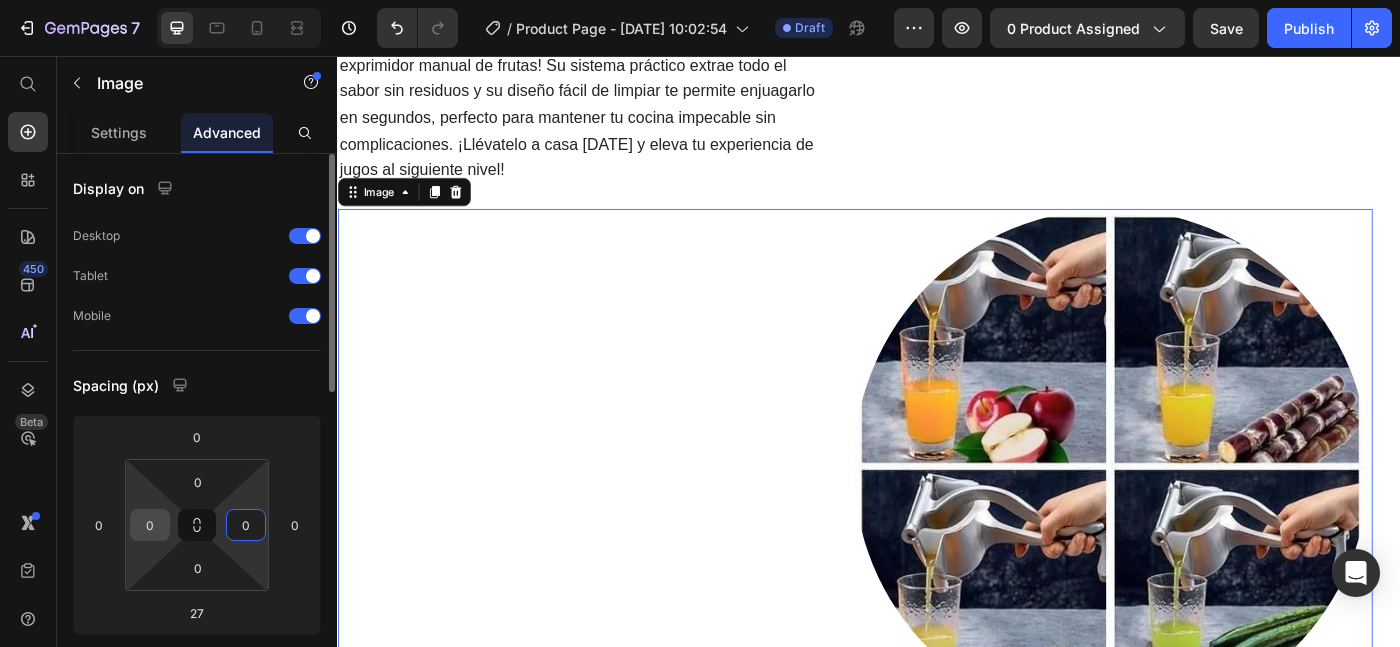 click on "0" at bounding box center [150, 525] 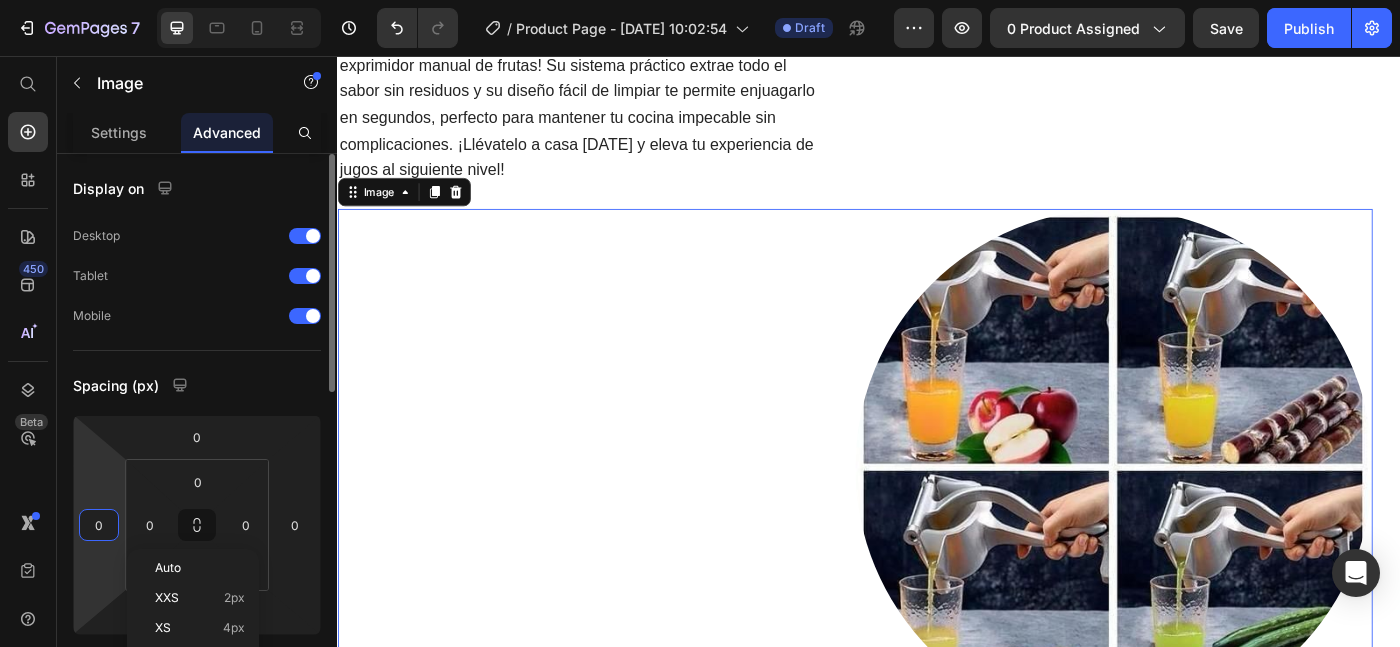 click on "0" at bounding box center (99, 525) 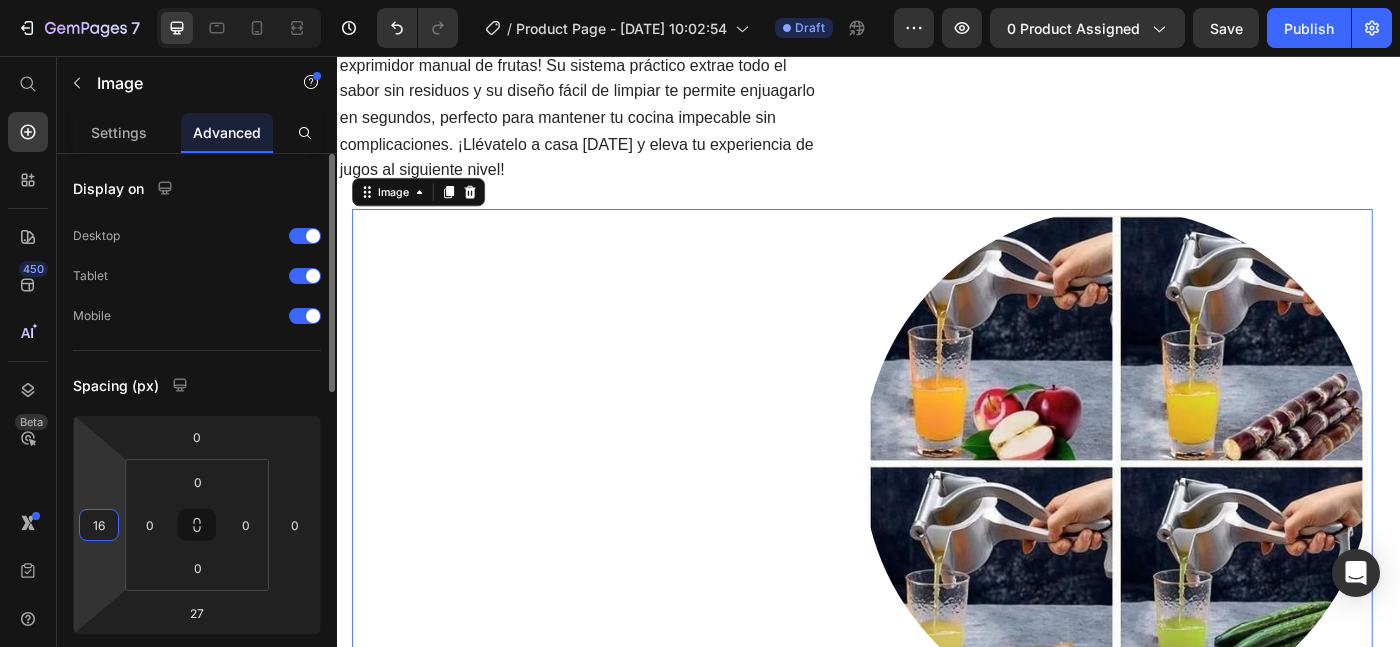 type on "1" 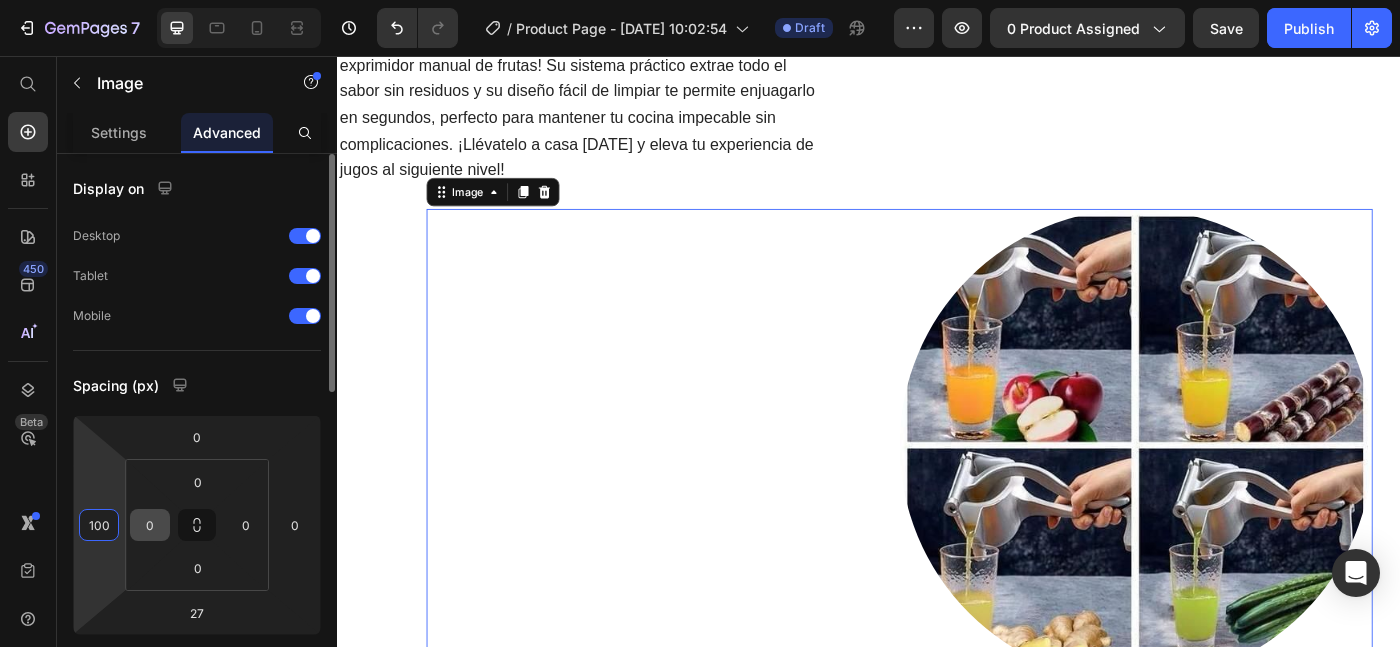 type on "100" 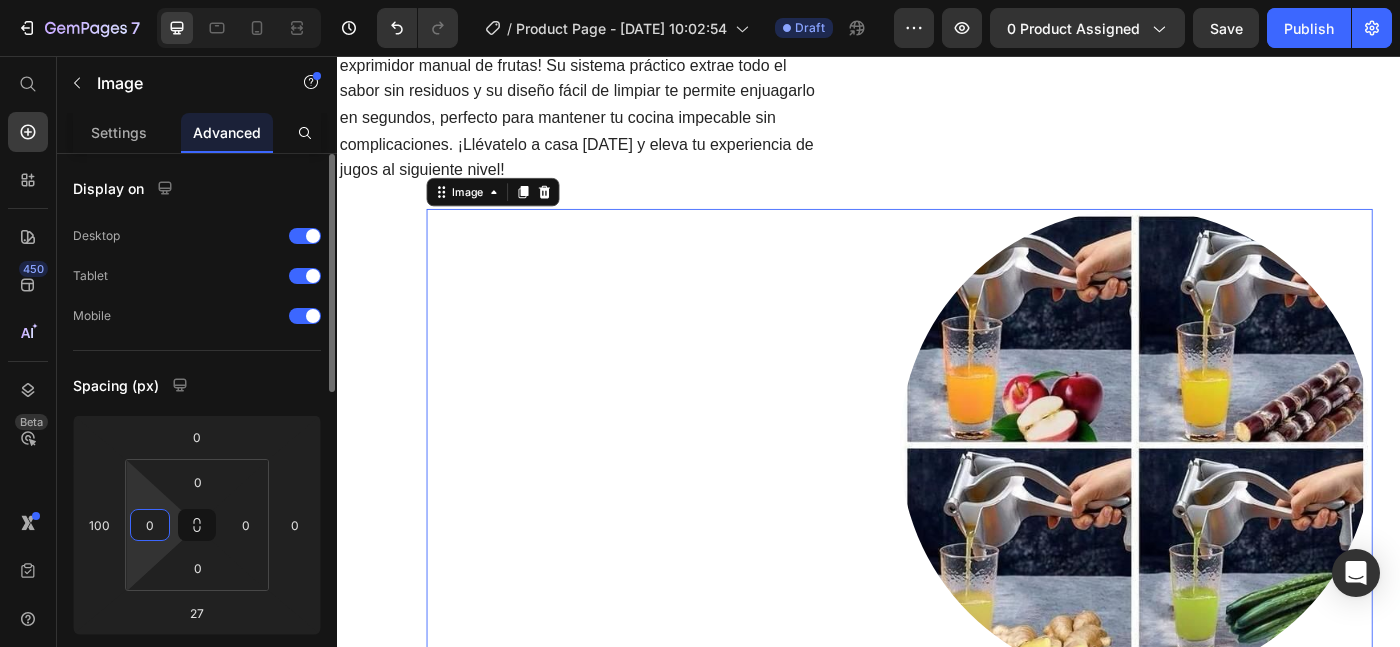 click on "0" at bounding box center (150, 525) 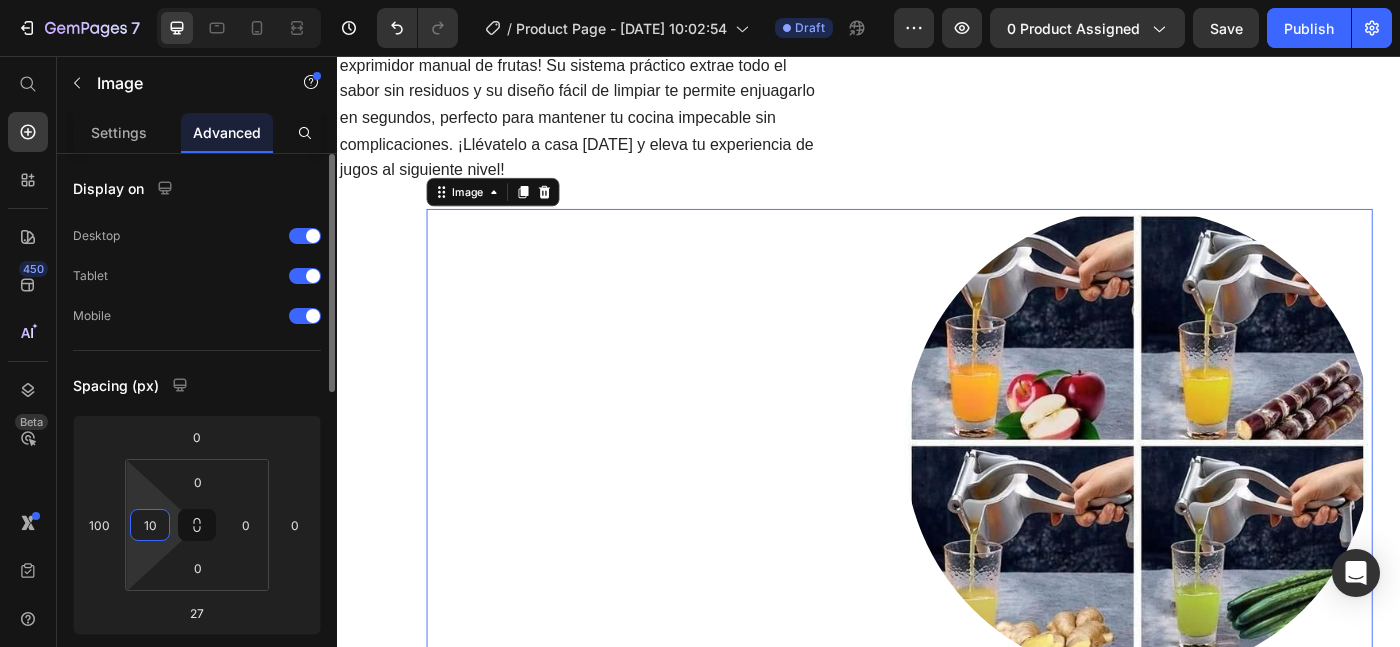 type on "1" 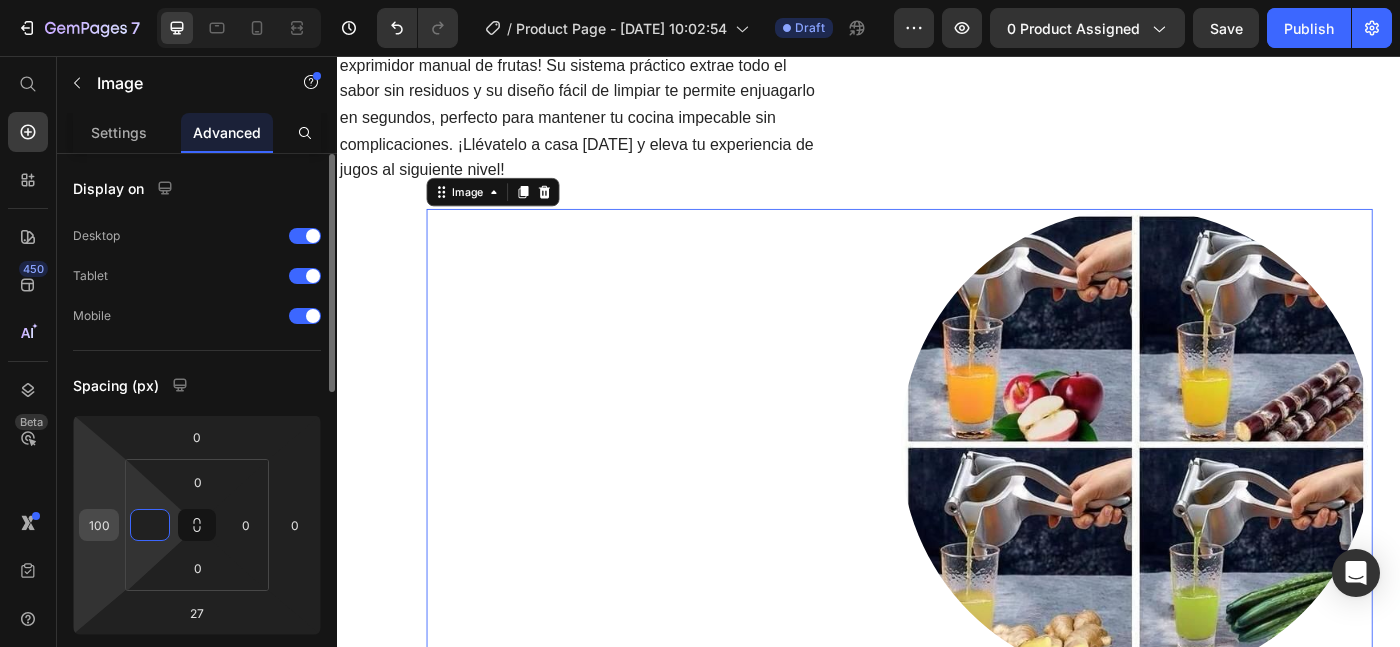 click on "100" at bounding box center [99, 525] 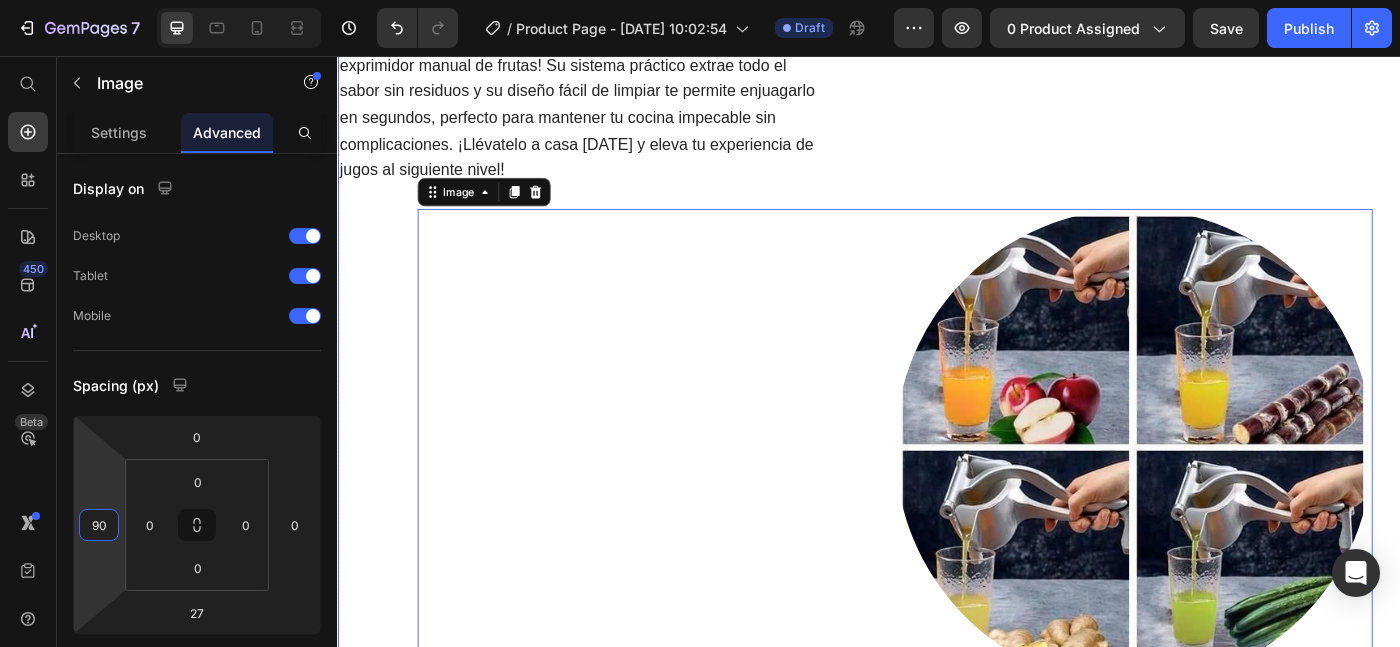 type on "90" 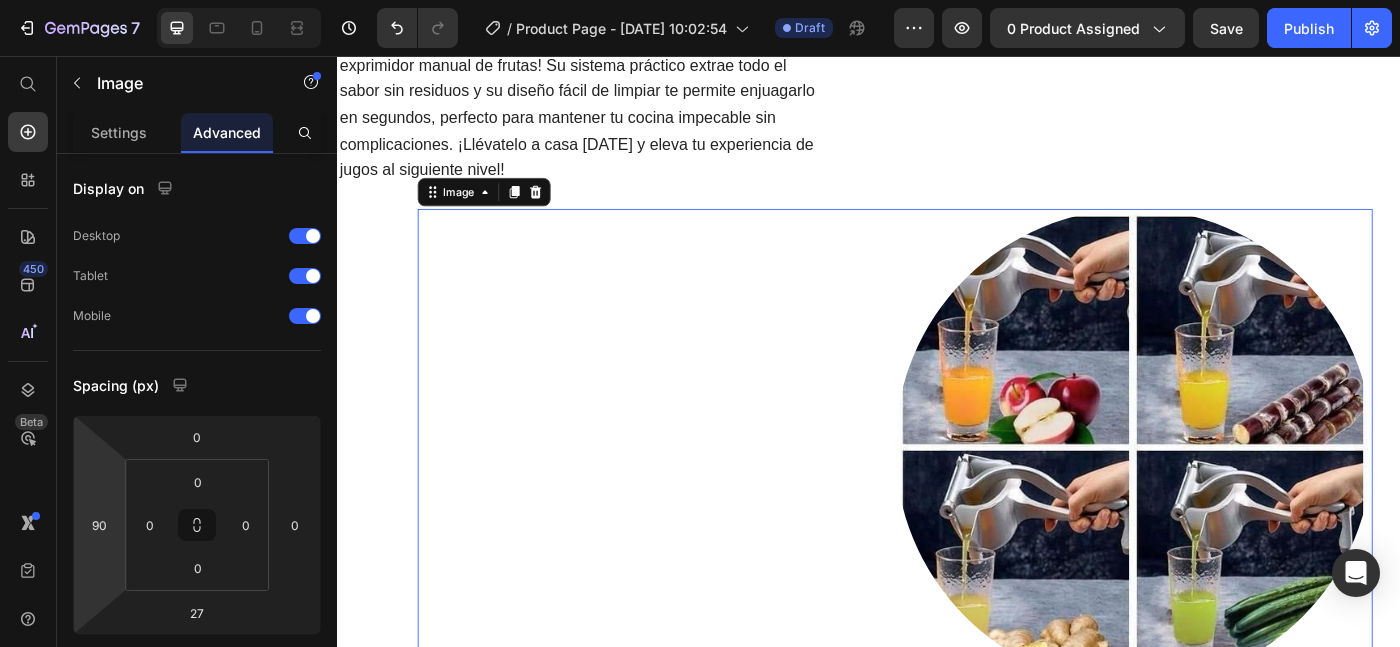 click at bounding box center [966, 498] 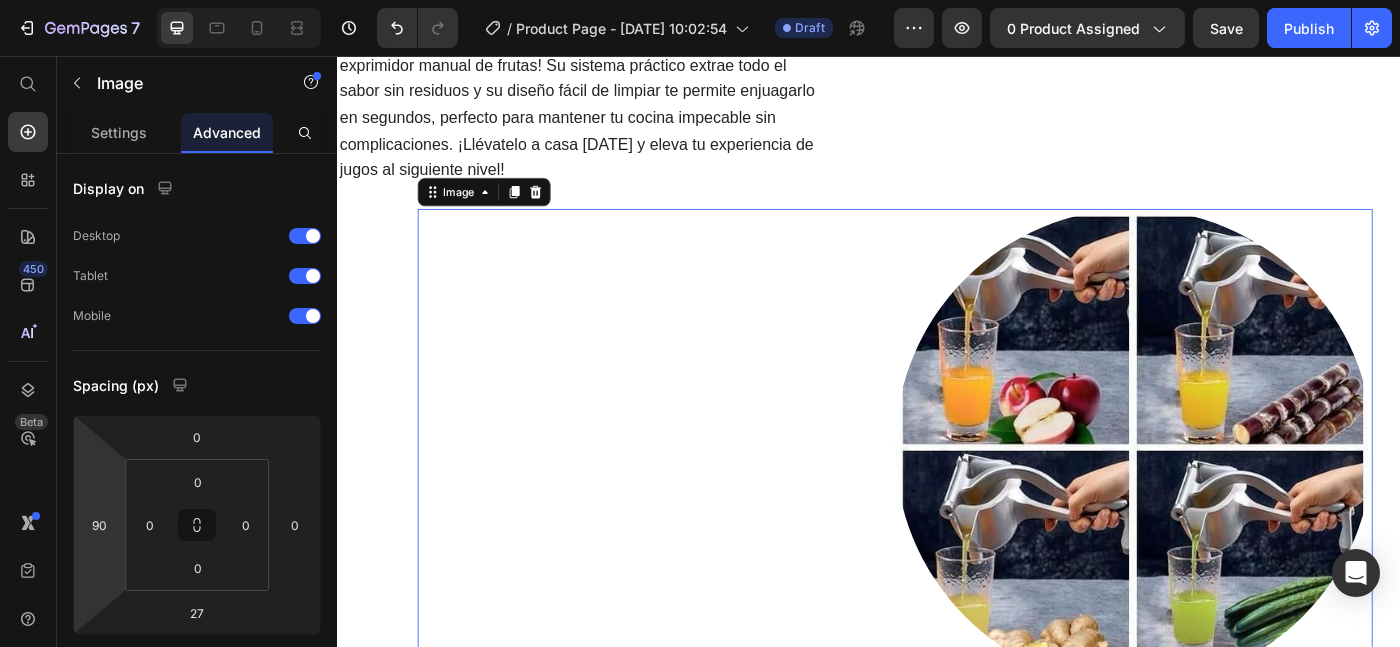 click at bounding box center [966, 498] 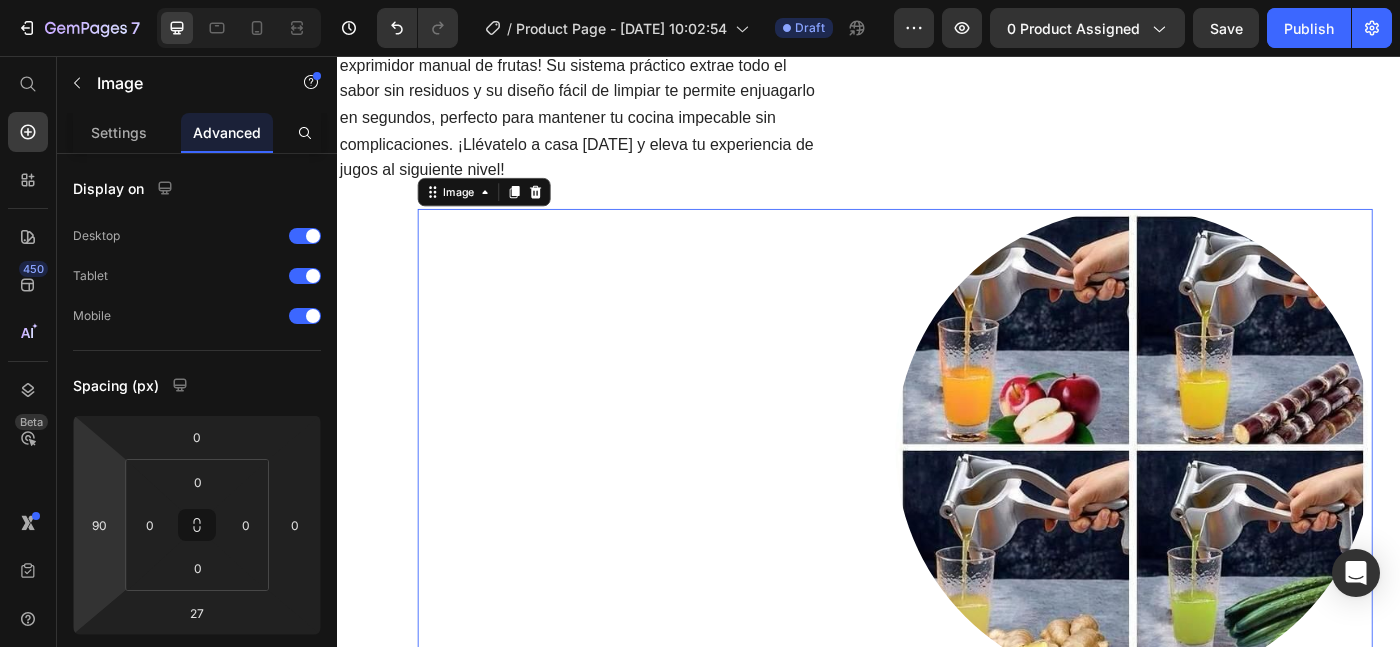 click on ""Es fácil de usar y limpiar, y me encanta que pueda exprimir diferentes tipos de frutas sin problema." Heading ¡Obtén jugo perfecto y sin pulpa de cualquier fruta con nuestro exprimidor manual de frutas! Su sistema práctico extrae todo el sabor sin residuos y su diseño fácil de limpiar te permite enjuagarlo en segundos, perfecto para mantener tu cocina impecable sin complicaciones. ¡Llévatelo a casa [DATE] y eleva tu experiencia de jugos al siguiente nivel!  Text Block Image   27" at bounding box center [921, 330] 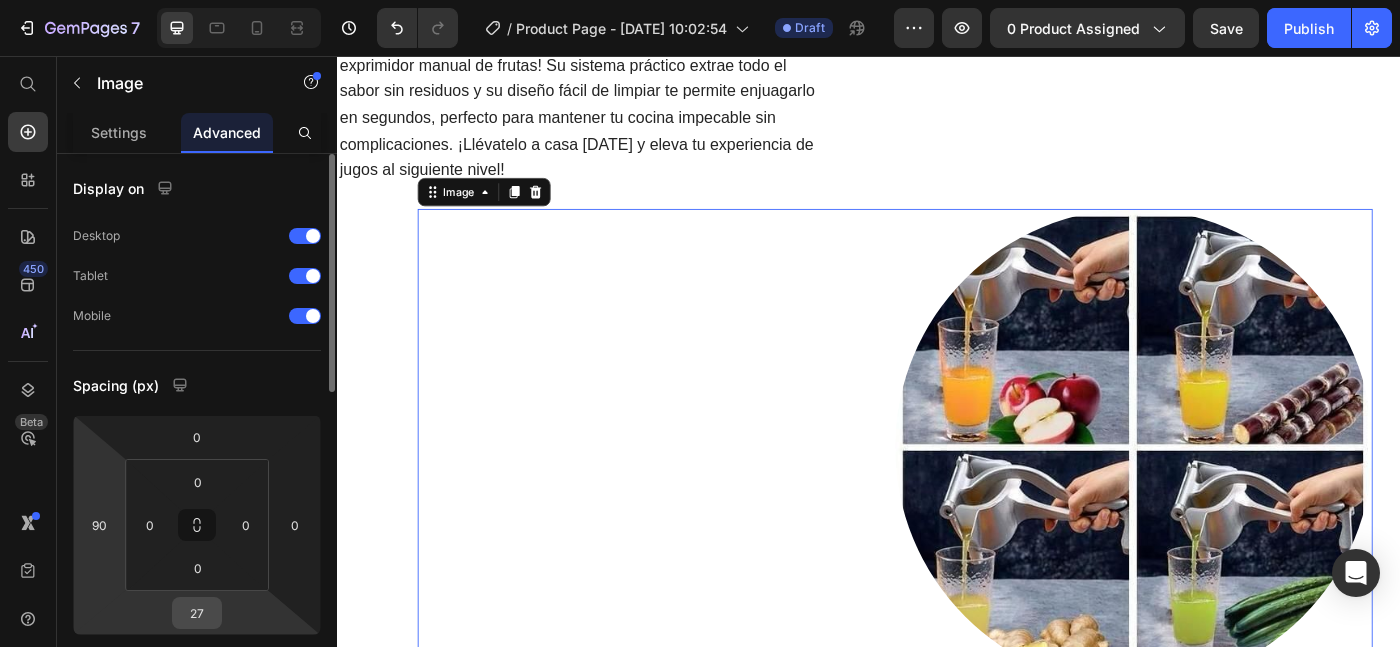 click on "27" at bounding box center [197, 613] 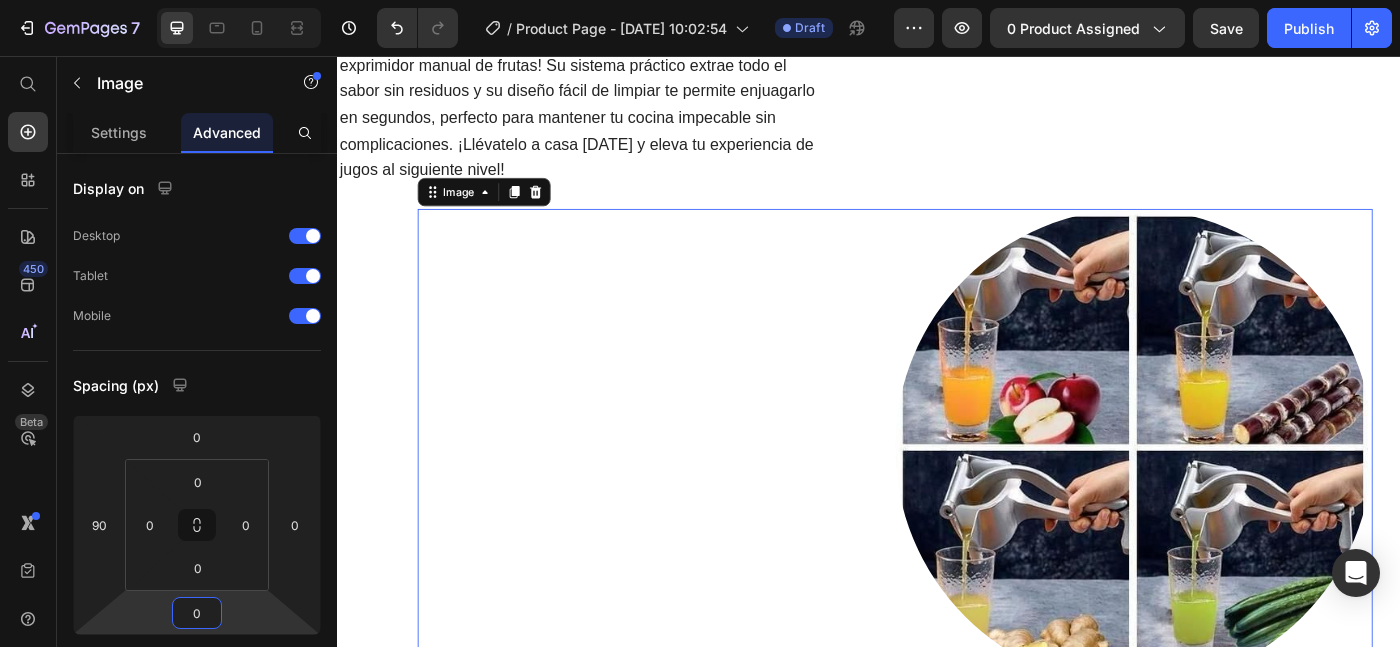 type on "0" 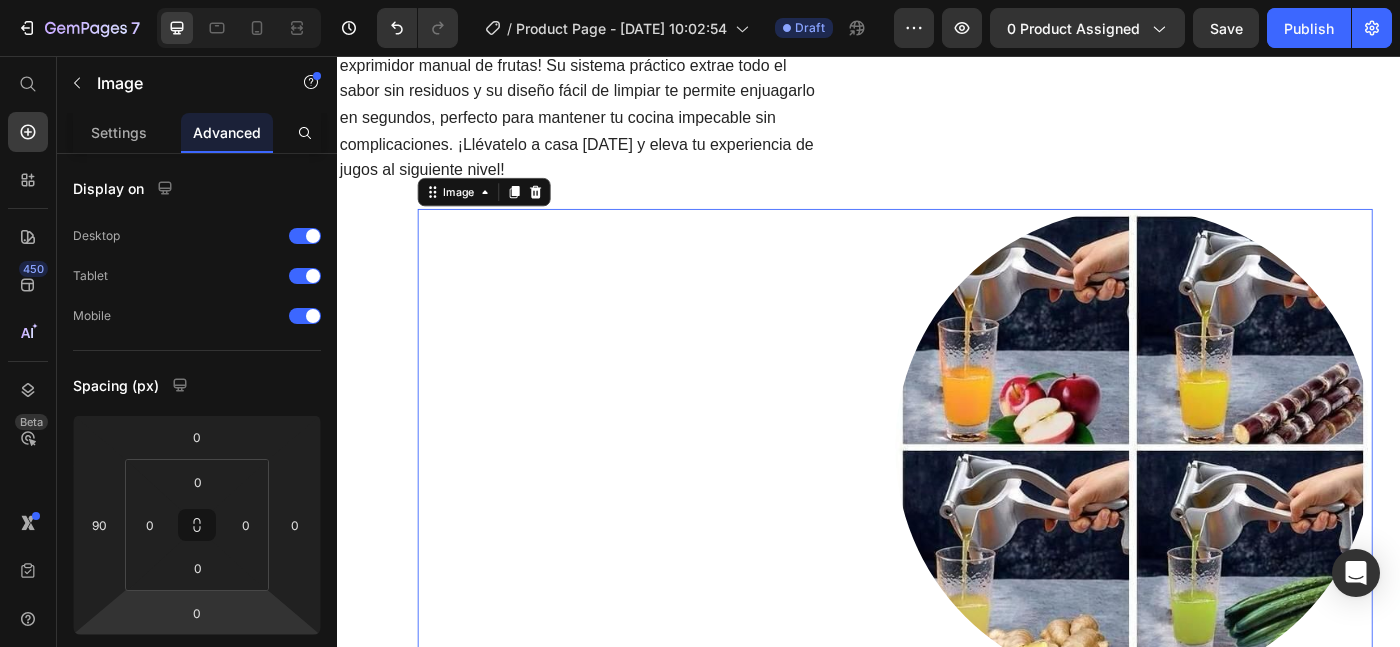 click at bounding box center [966, 498] 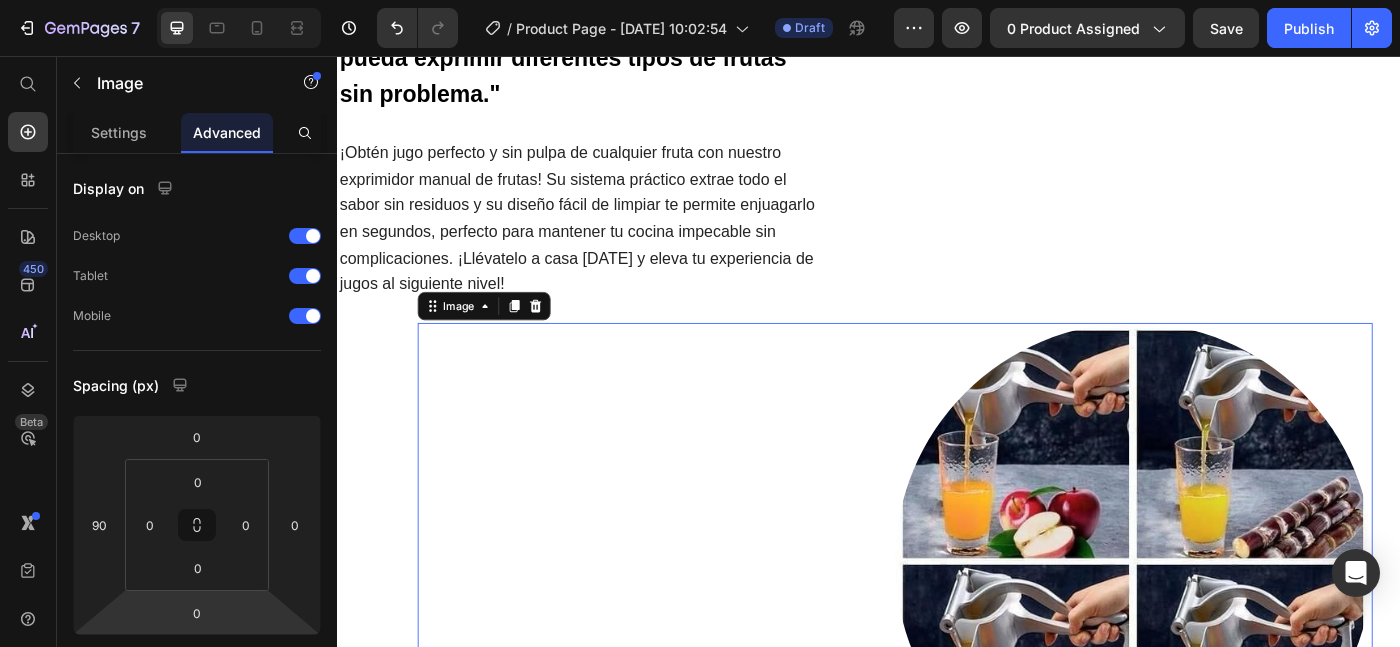 scroll, scrollTop: 1021, scrollLeft: 0, axis: vertical 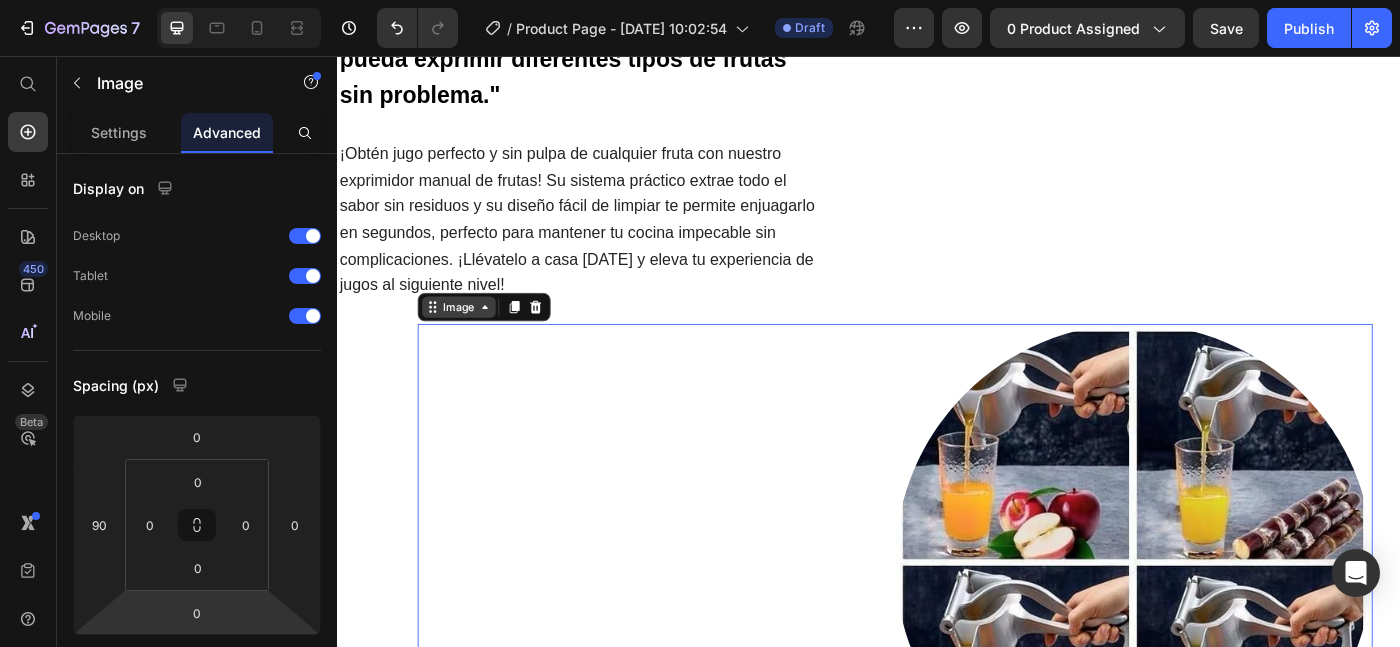 click 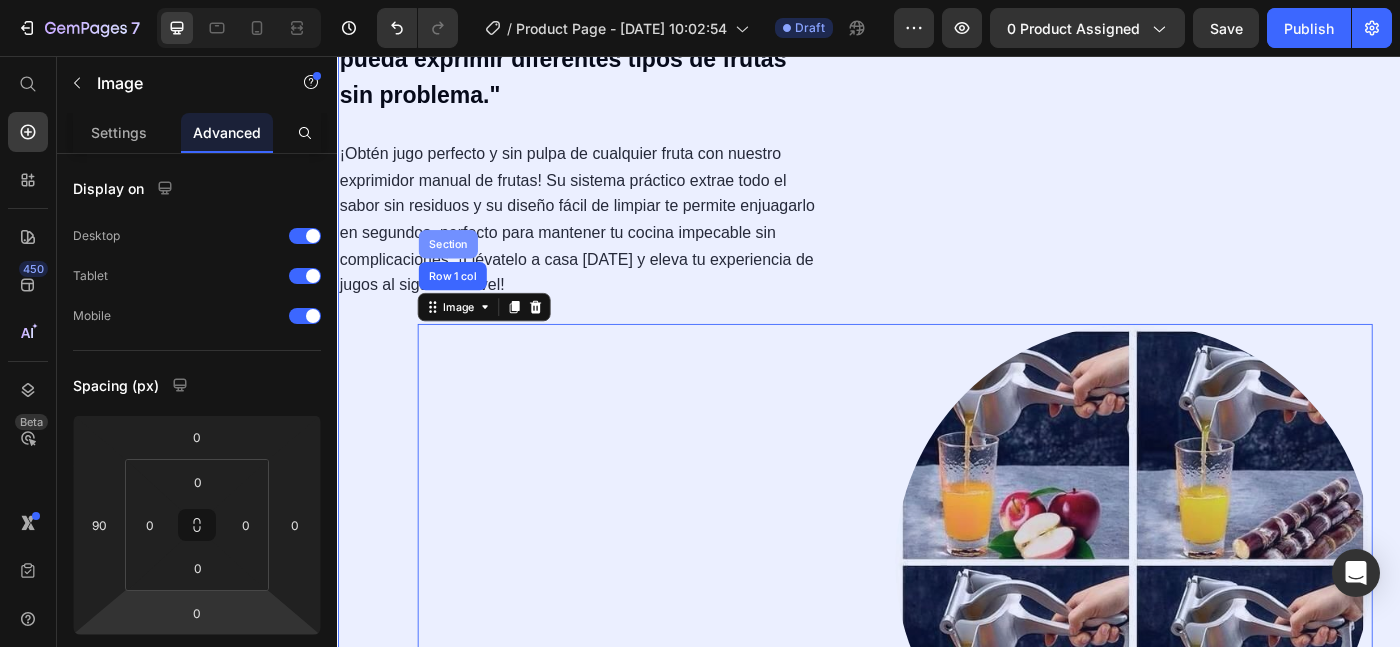 click on "Section" at bounding box center [461, 268] 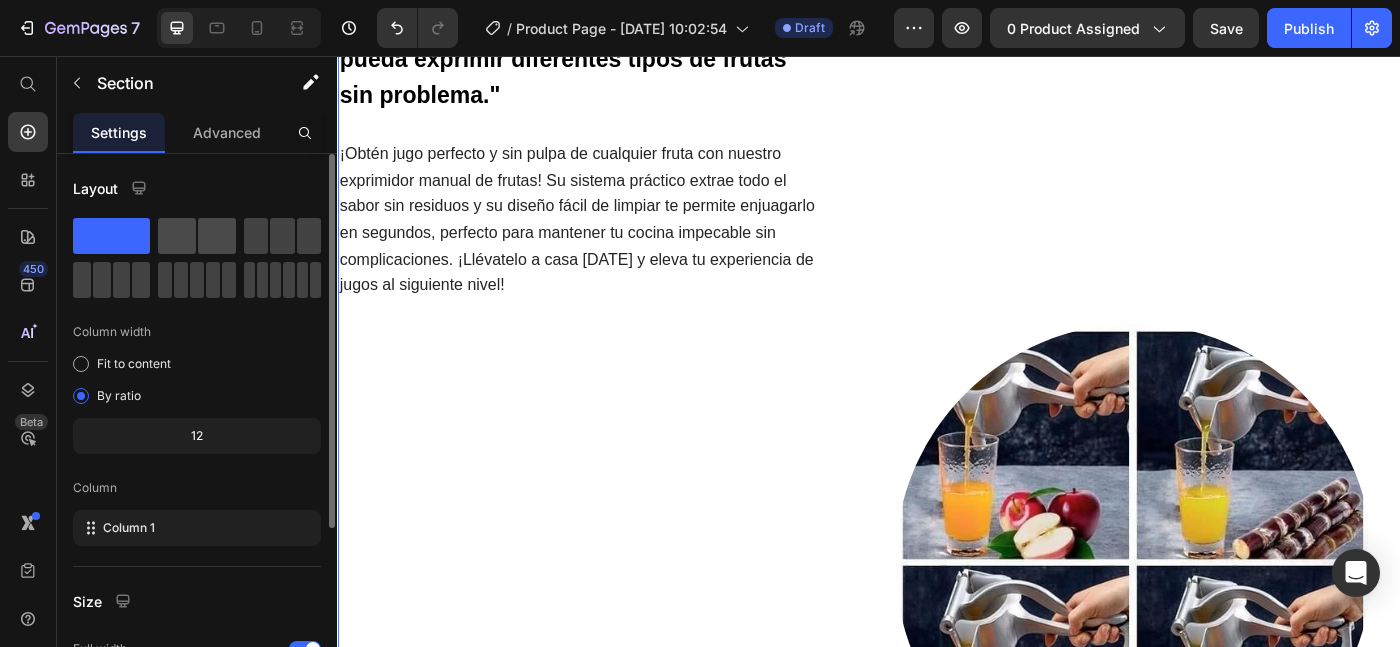 click 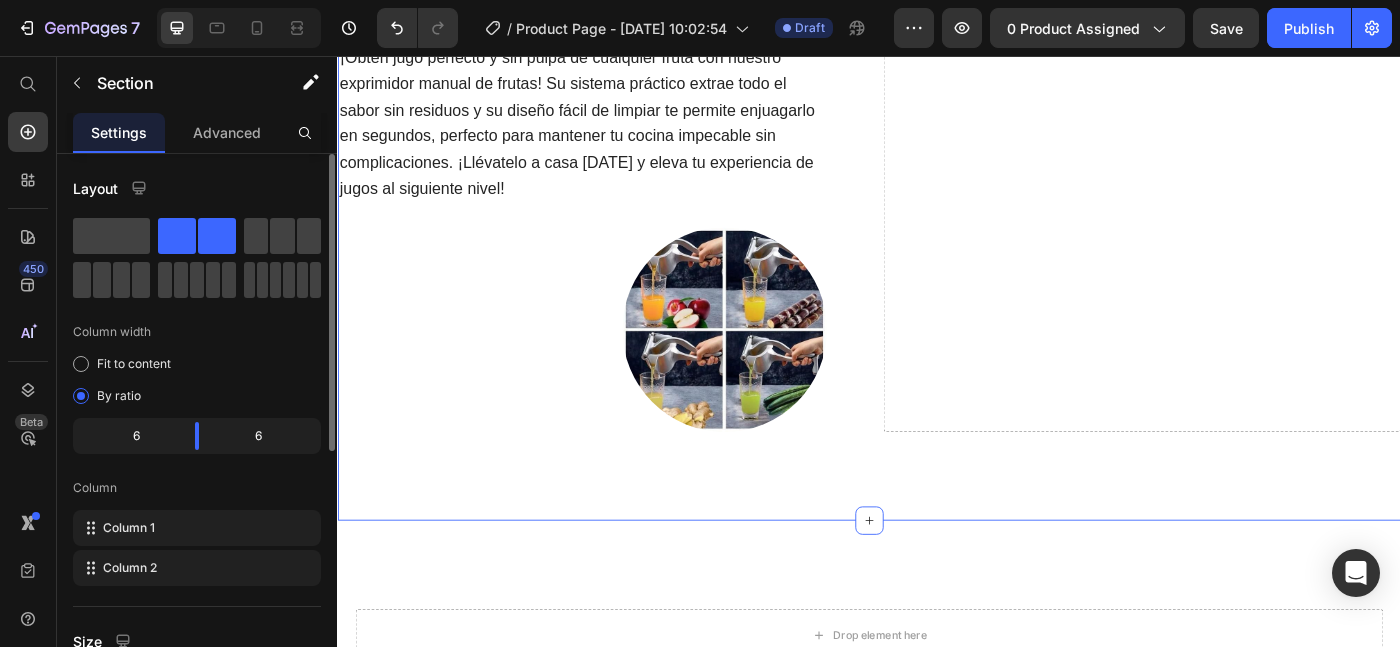 scroll, scrollTop: 912, scrollLeft: 0, axis: vertical 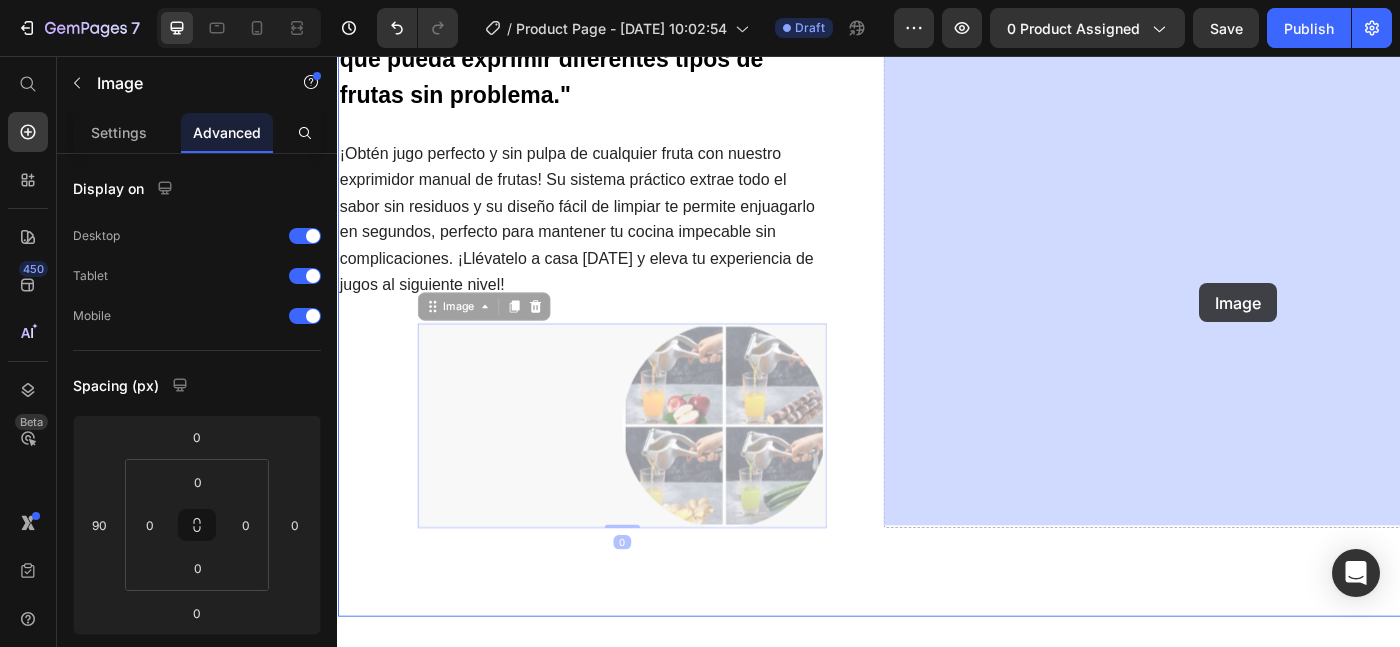 drag, startPoint x: 834, startPoint y: 435, endPoint x: 1198, endPoint y: 282, distance: 394.84808 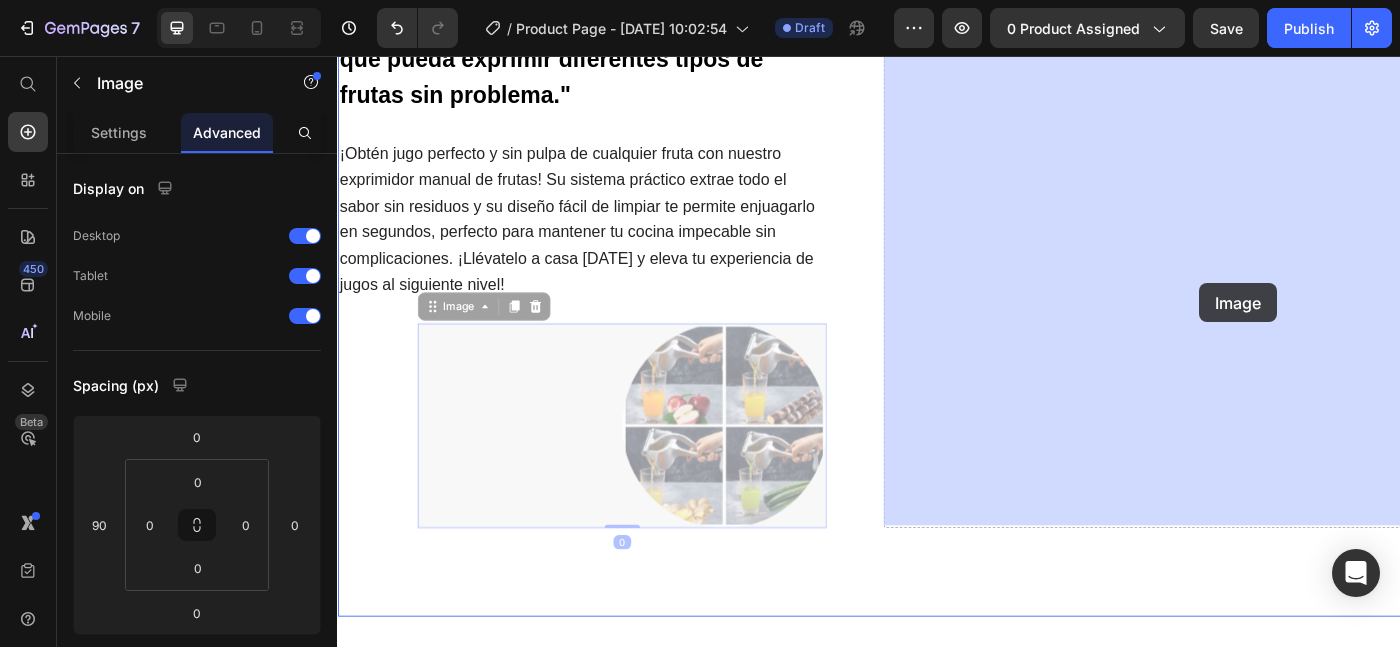 click on "Header
Icon Free Shipping [DATE] Only Text Block Row
Icon 84,000+ Happy Customer Text Block Row Carousel Row
Product Images Row Exprimidor manual de frutas Product Title Icon Icon Icon Icon Icon Icon List (1349 Reviews) Text Block Row Sin Esfuerzo, Sin Ruidos y Sin Desparramar Text Block €32,90 Product Price €0,00 Product Price SALE 0% OFF Discount Tag Row Releasit COD Form & Upsells Releasit COD Form & Upsells
Añade a la Cesta
€32,90 Add to Cart
GARANTÍA 30 DIAS   Si no cumple con tus necesidades, te reembolsamos el 100% de tu dinero y te quedas con el producto. Item List Row Row Image
Icon [PERSON_NAME]. ([GEOGRAPHIC_DATA], [GEOGRAPHIC_DATA]) Compra verificada Text Block Row Icon Icon Icon Icon “el mejor exprimidor que he usado, con diferencia".  Text Block Icon List Row Row Image
Icon [PERSON_NAME]. ([PERSON_NAME], [GEOGRAPHIC_DATA])  Compra verificada Text Block Row Icon Icon Icon Icon Text Block Icon List Row Product Heading Image" at bounding box center [937, 1373] 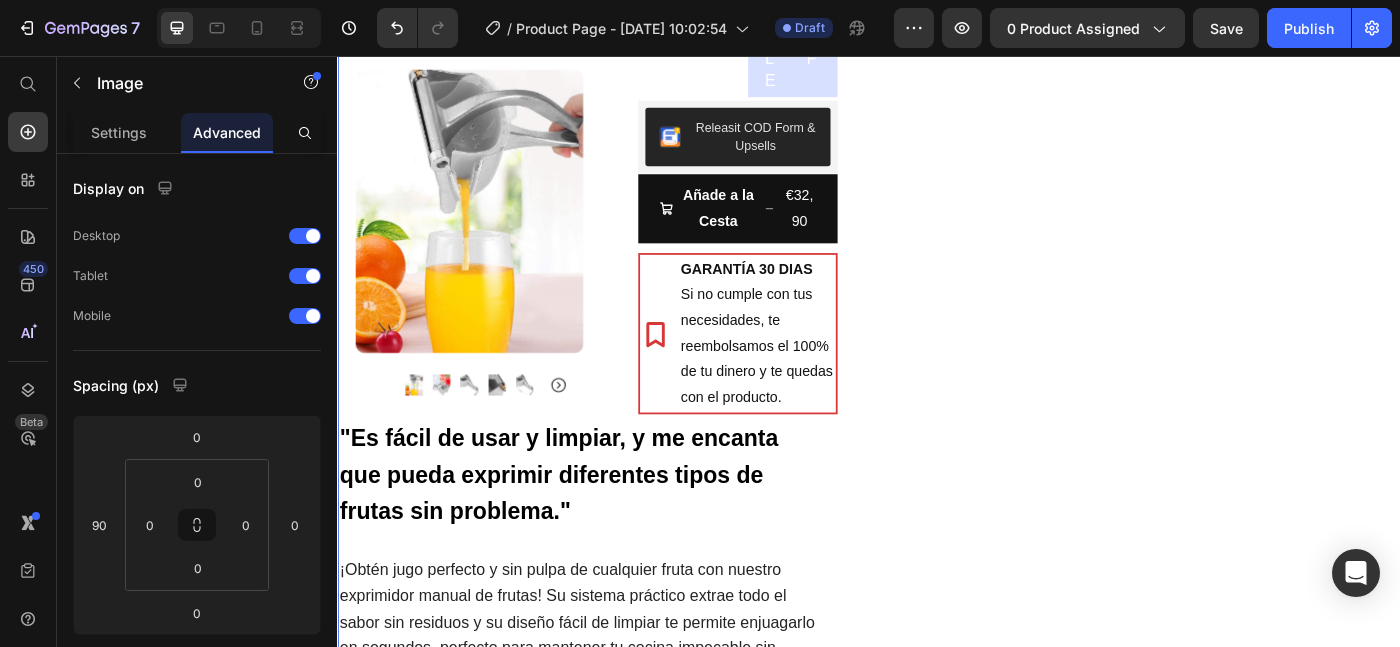 scroll, scrollTop: 451, scrollLeft: 0, axis: vertical 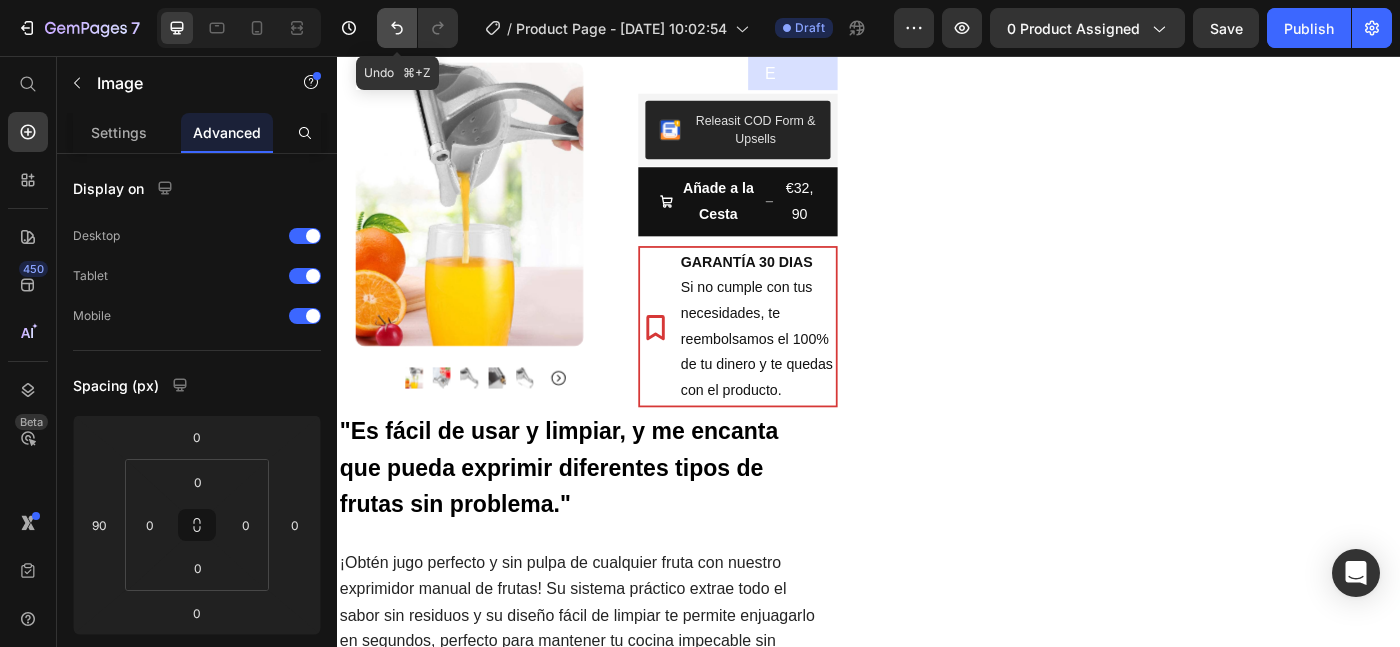 click 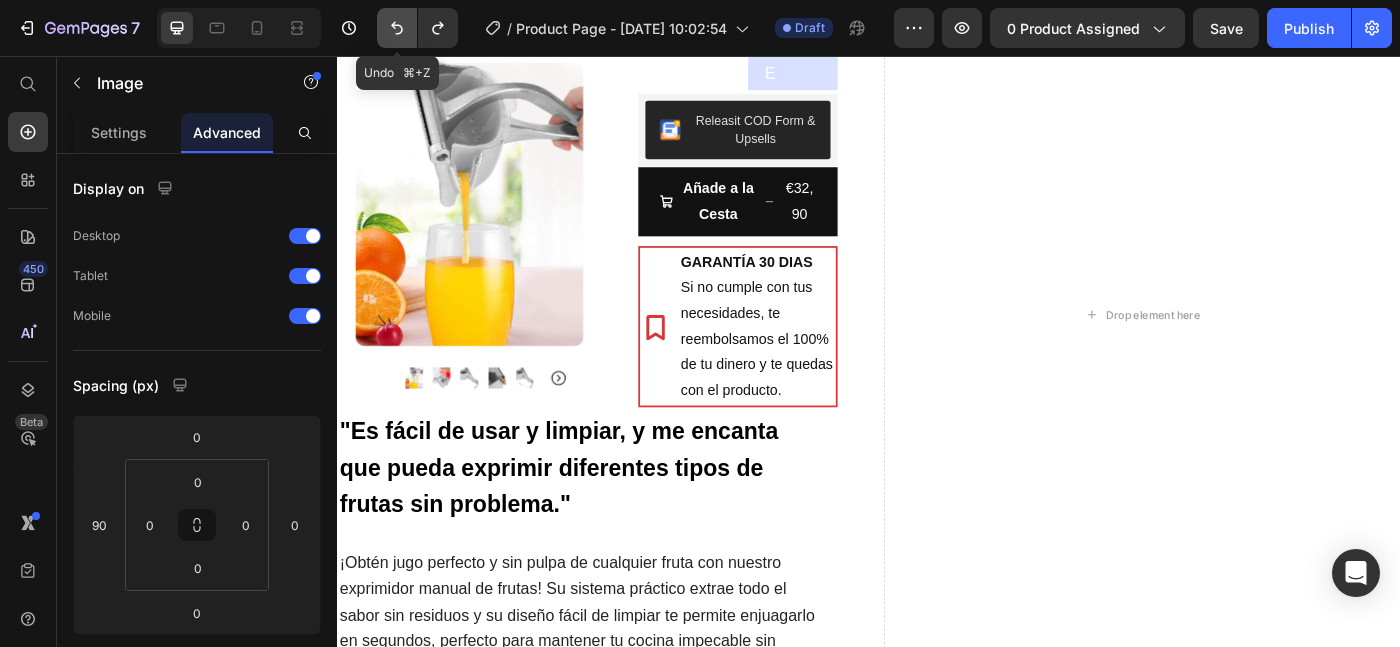 click 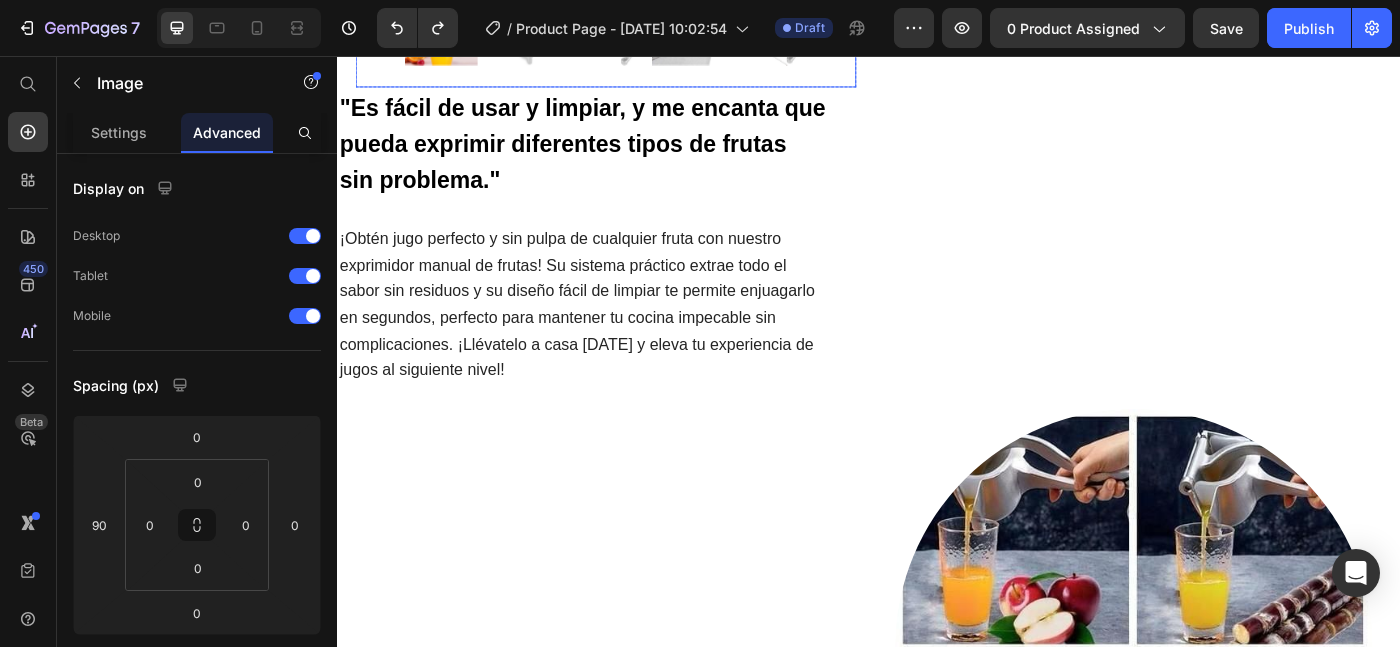 scroll, scrollTop: 952, scrollLeft: 0, axis: vertical 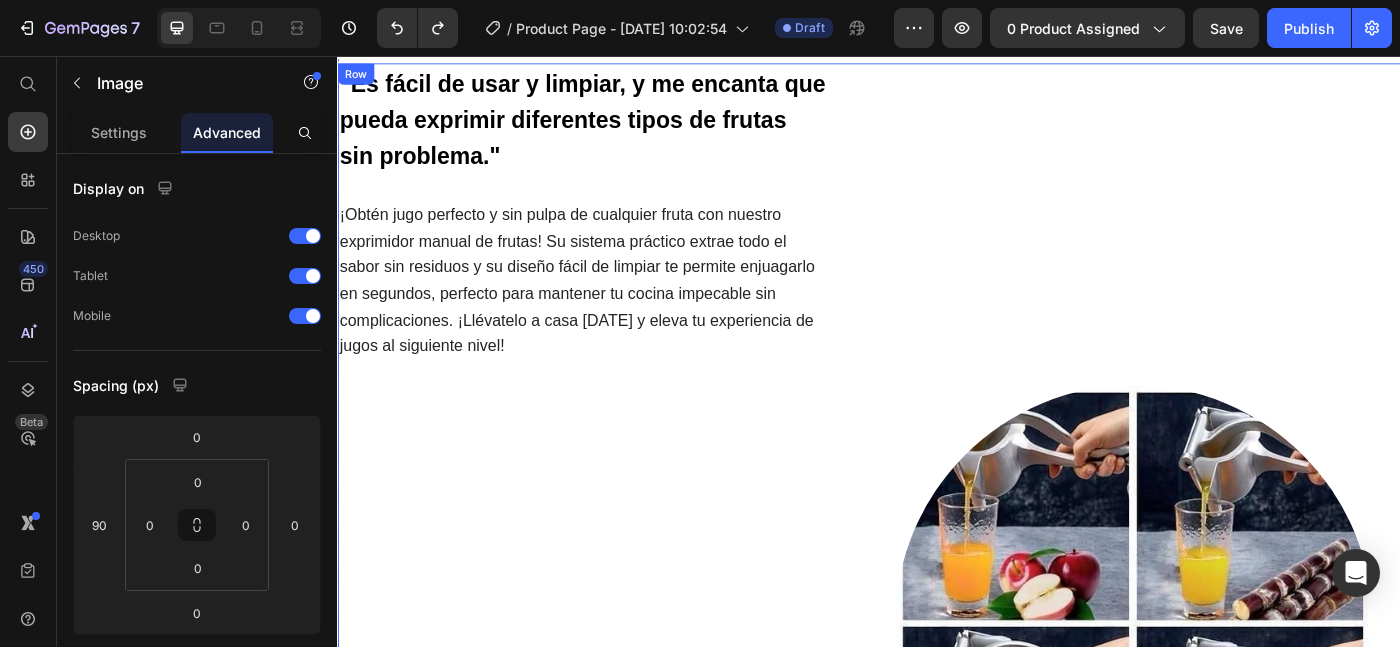 click on ""Es fácil de usar y limpiar, y me encanta que pueda exprimir diferentes tipos de frutas sin problema."" at bounding box center [613, 127] 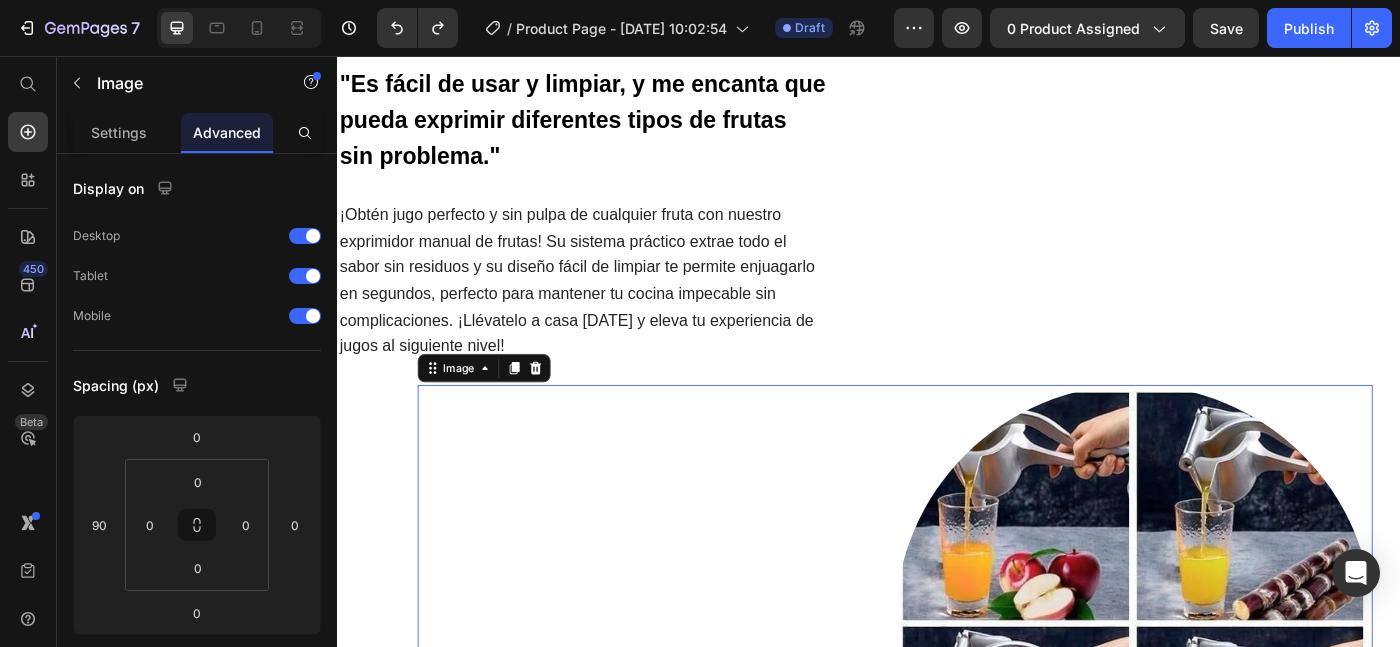 click on ""Es fácil de usar y limpiar, y me encanta que pueda exprimir diferentes tipos de frutas sin problema." Heading ¡Obtén jugo perfecto y sin pulpa de cualquier fruta con nuestro exprimidor manual de frutas! Su sistema práctico extrae todo el sabor sin residuos y su diseño fácil de limpiar te permite enjuagarlo en segundos, perfecto para mantener tu cocina impecable sin complicaciones. ¡Llévatelo a casa [DATE] y eleva tu experiencia de jugos al siguiente nivel!  Text Block Image   0" at bounding box center [921, 515] 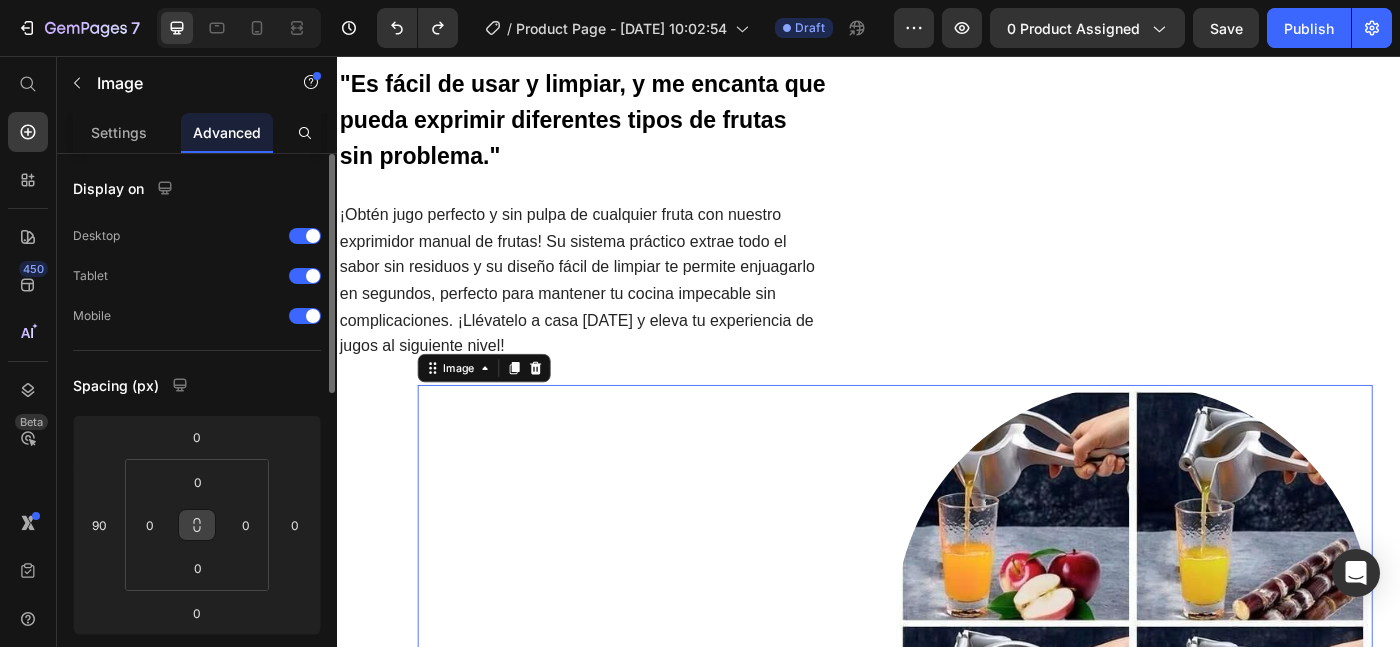 click 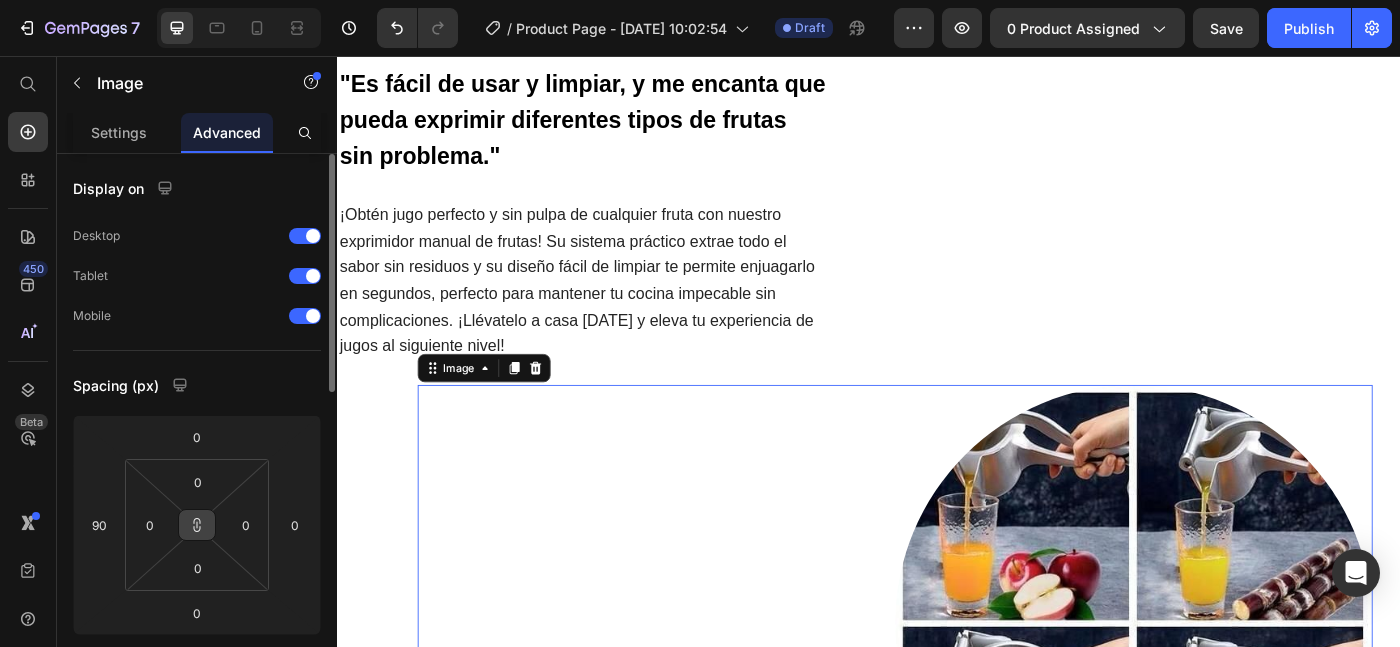 type 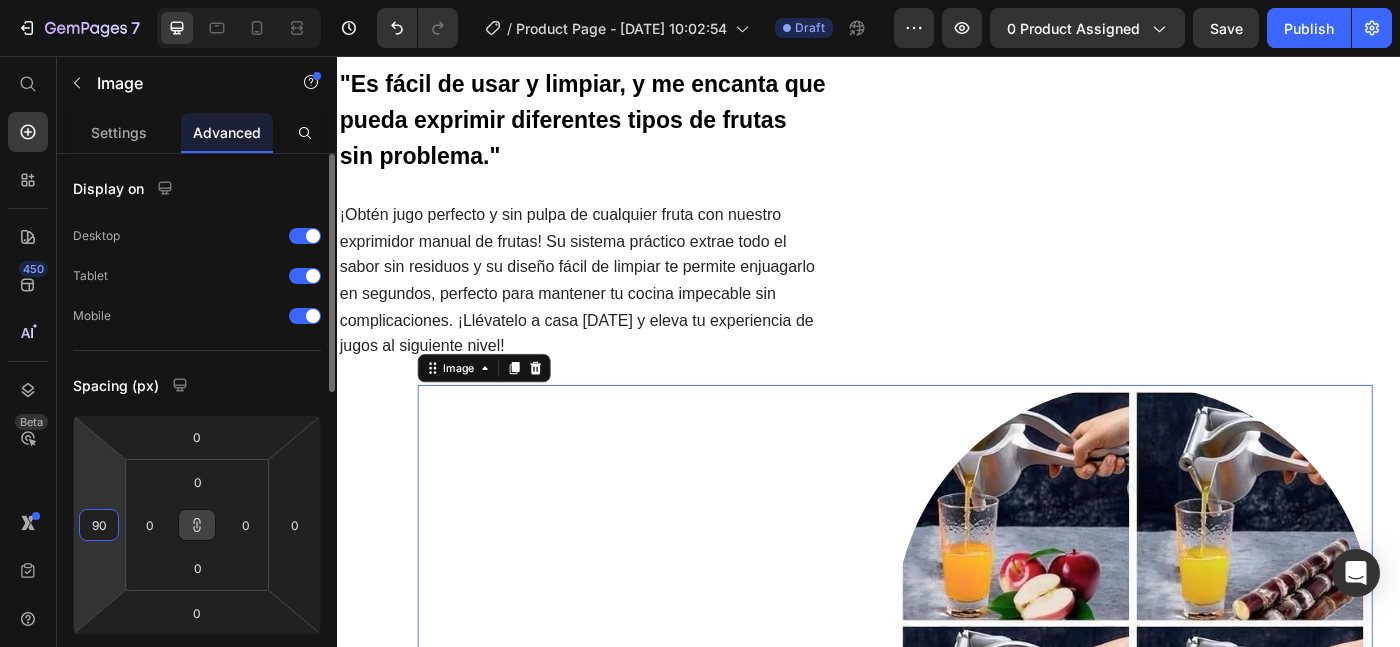 click on "90" at bounding box center [99, 525] 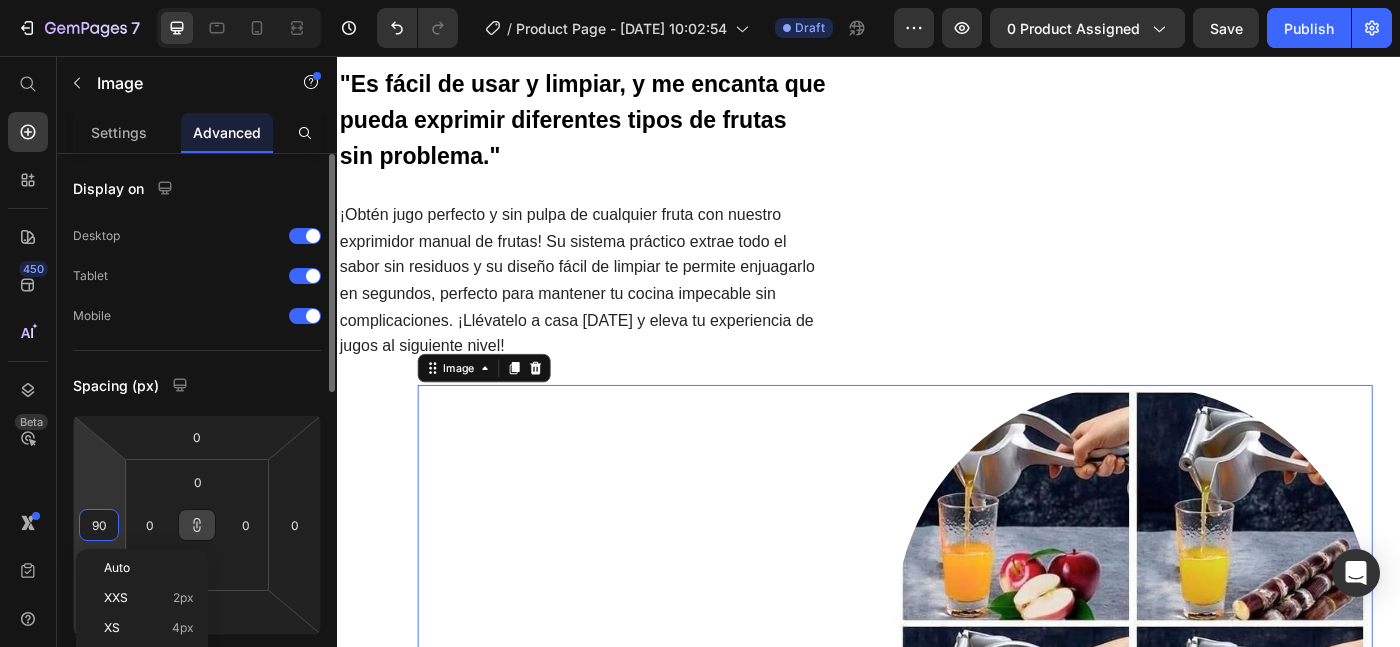 click on "90" at bounding box center [99, 525] 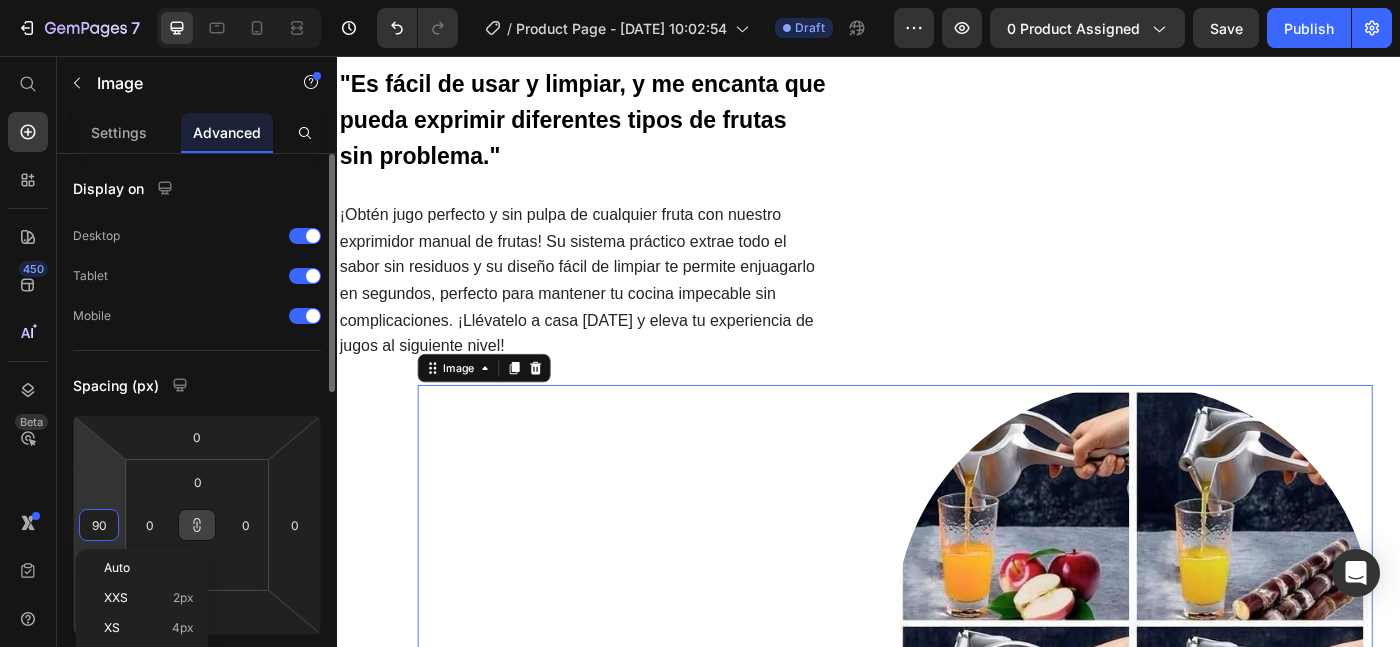 type on "900" 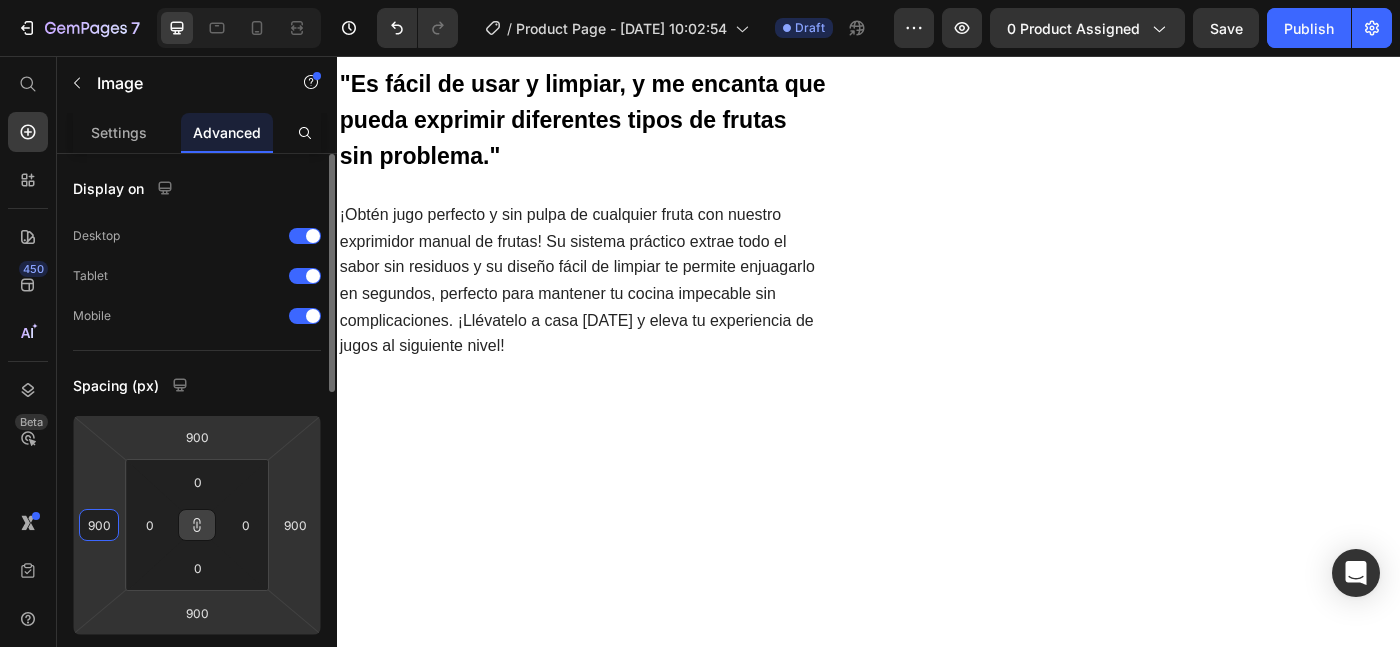 type on "90" 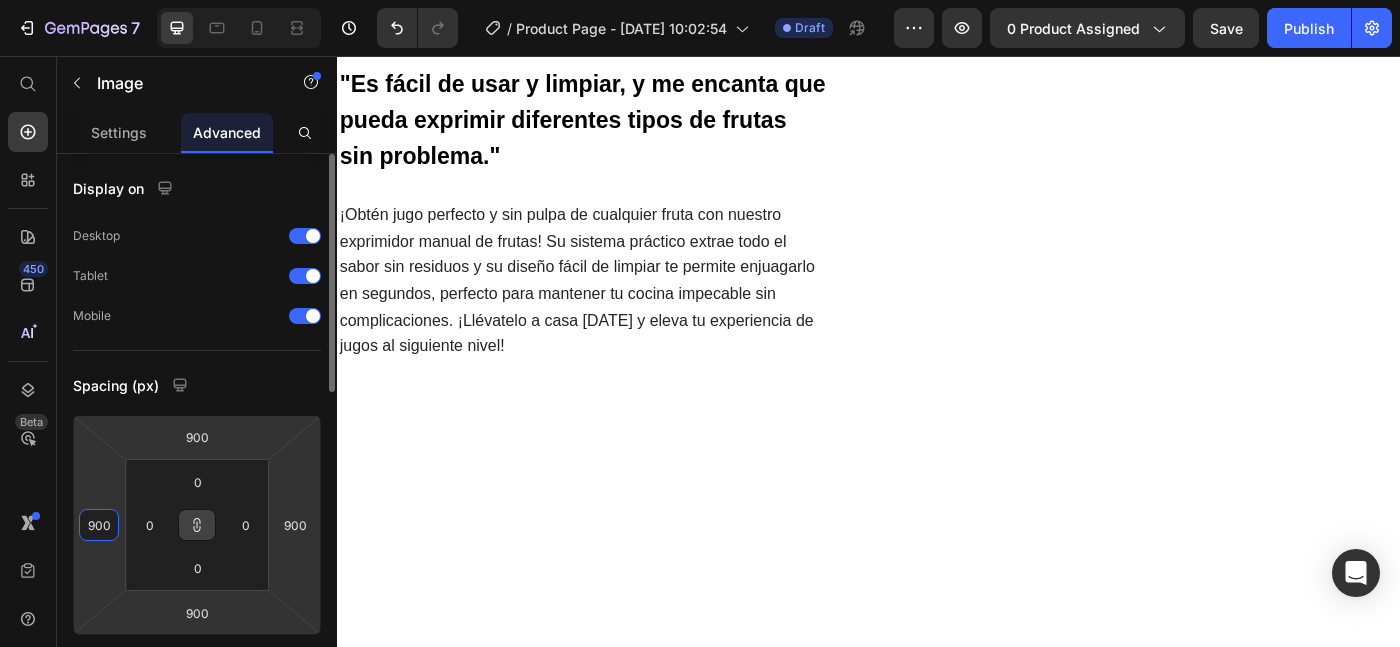 type on "90" 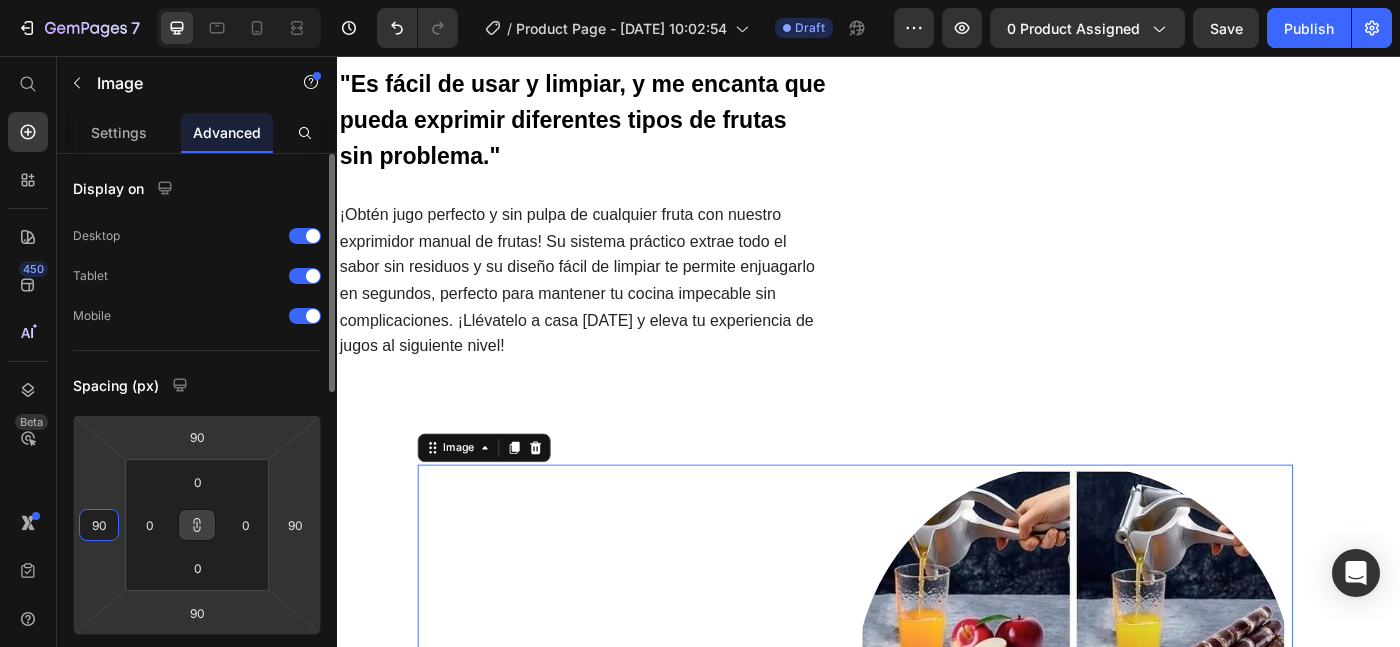 type on "9" 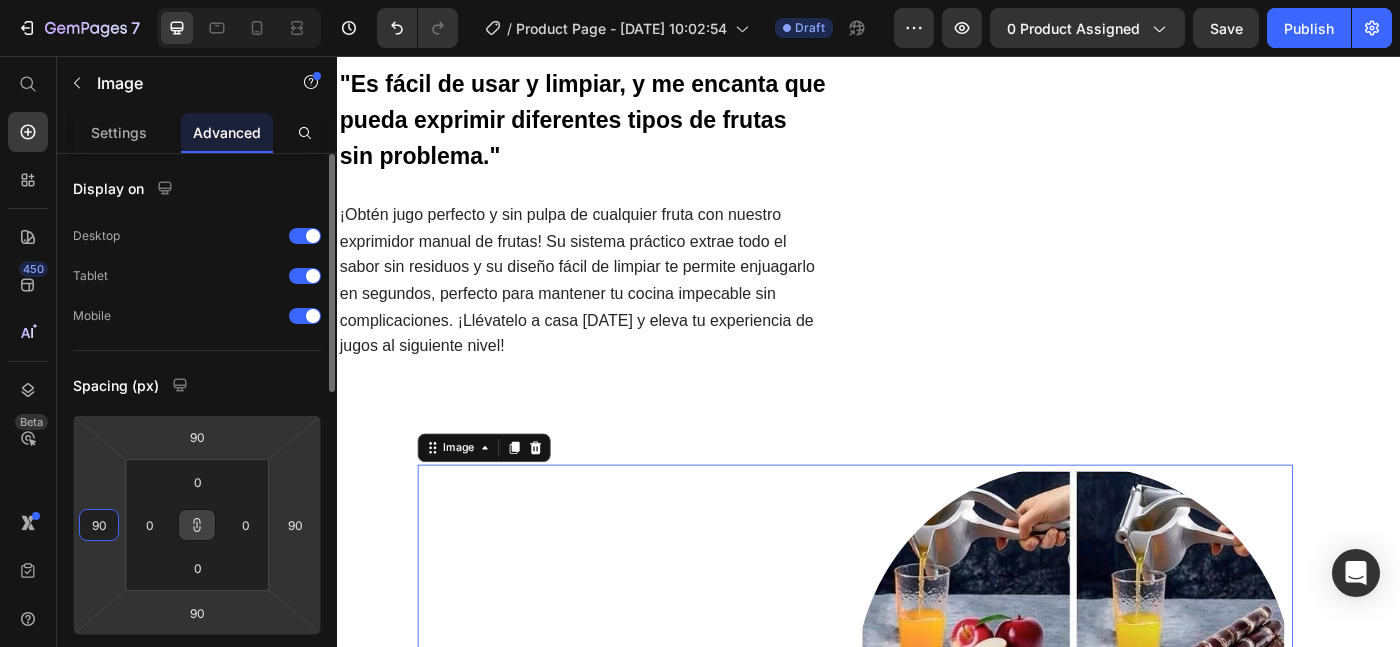 type on "9" 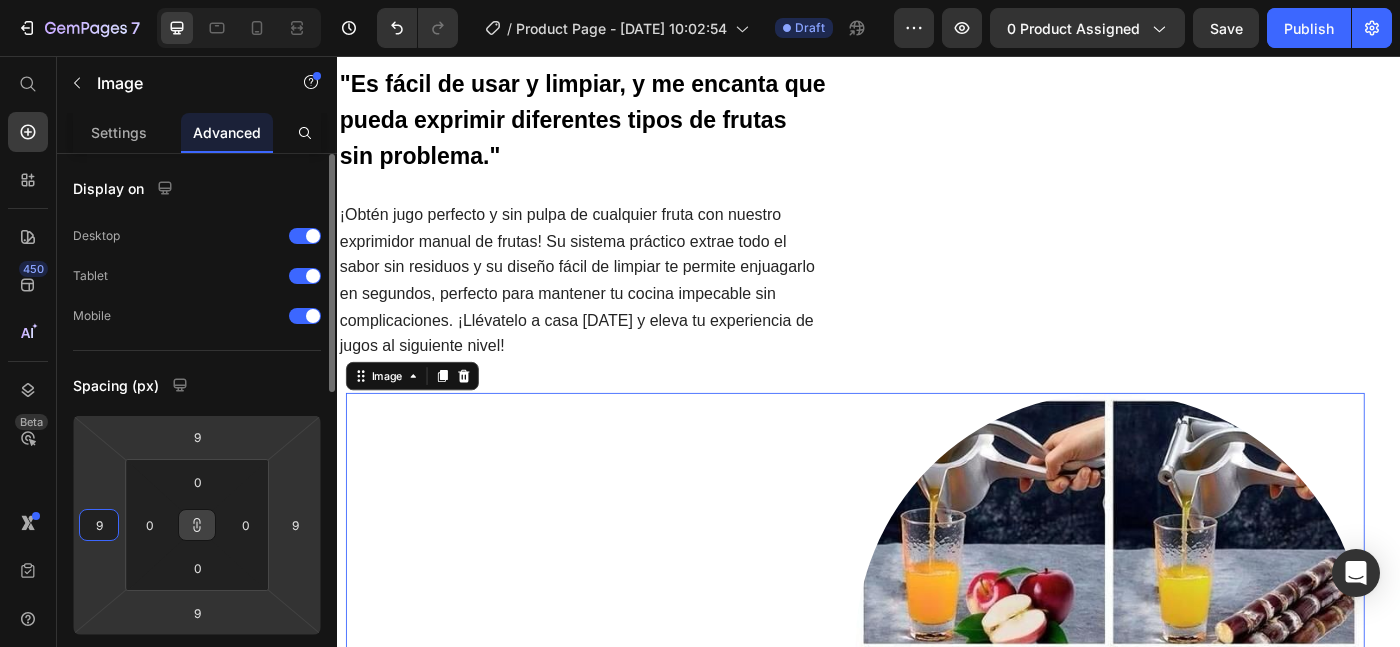 type on "90" 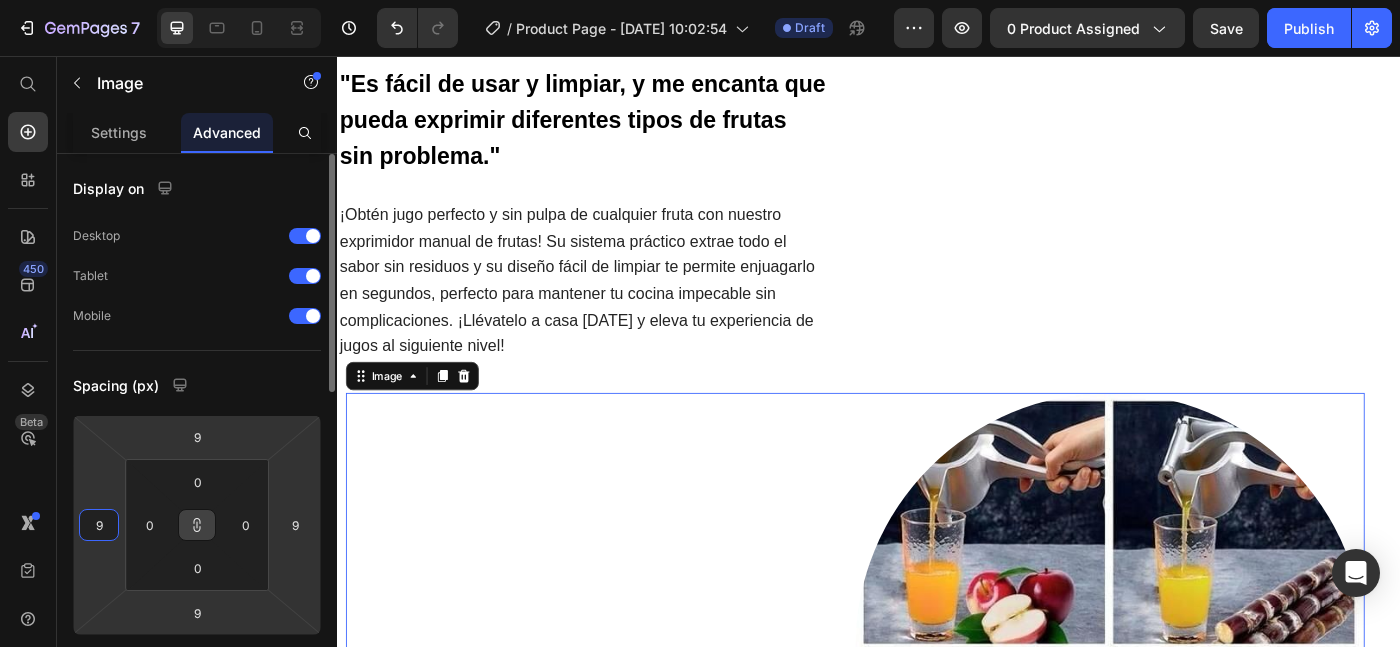 type on "90" 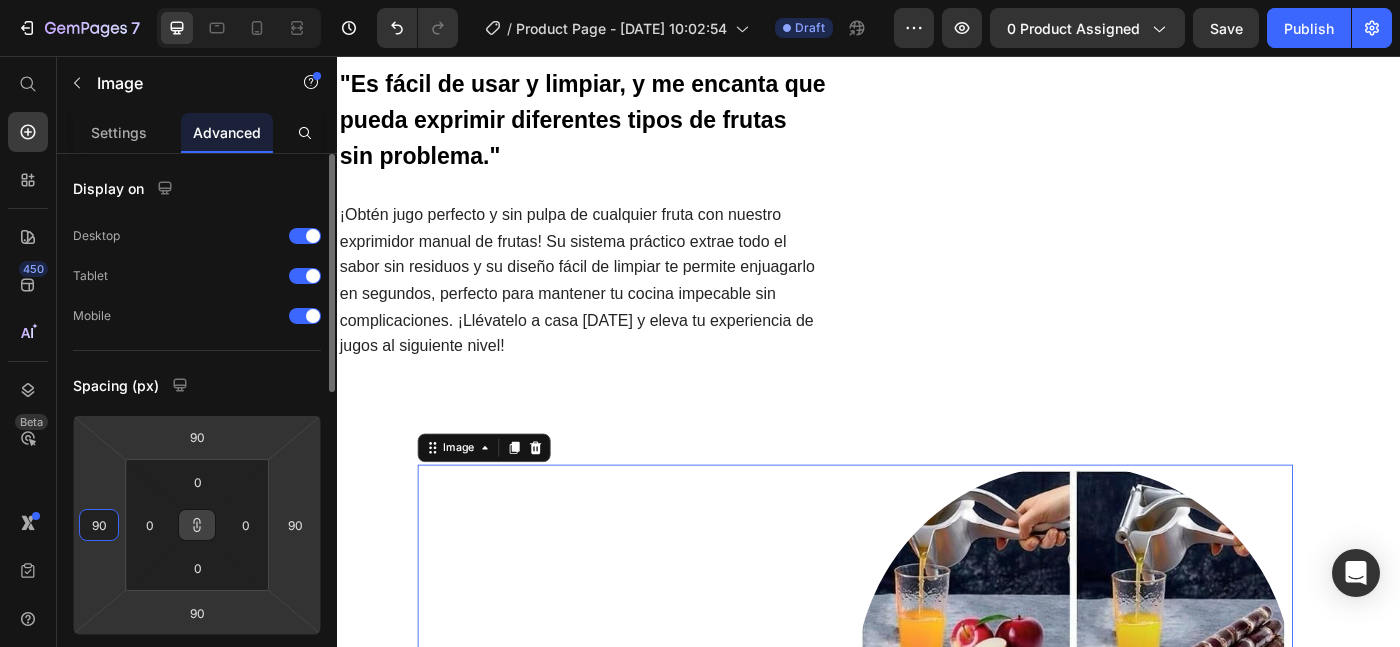 type on "9" 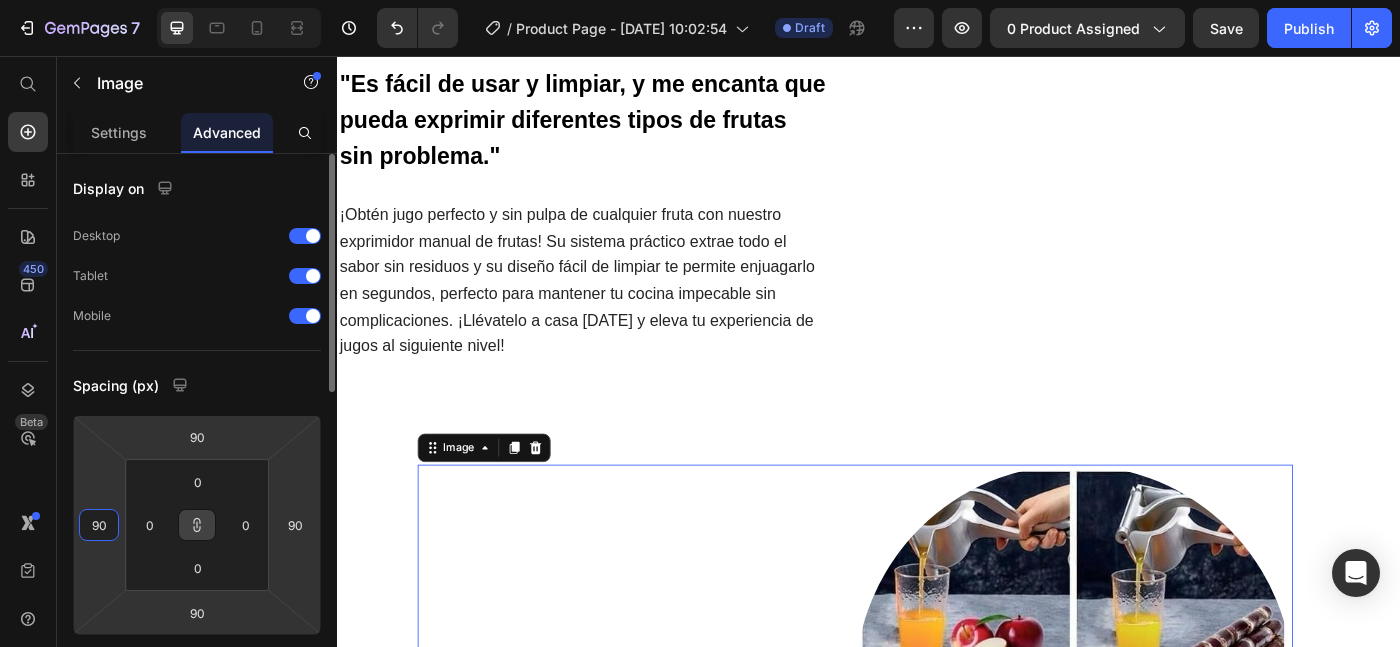 type on "9" 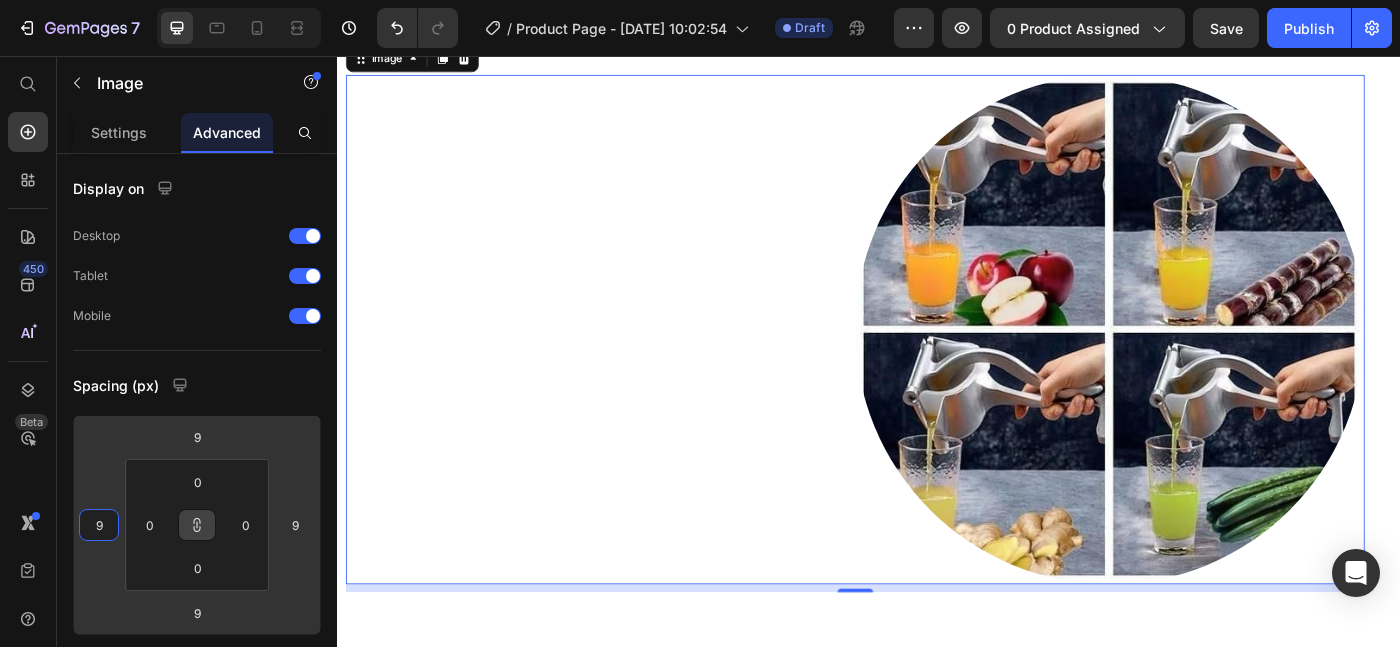 scroll, scrollTop: 1314, scrollLeft: 0, axis: vertical 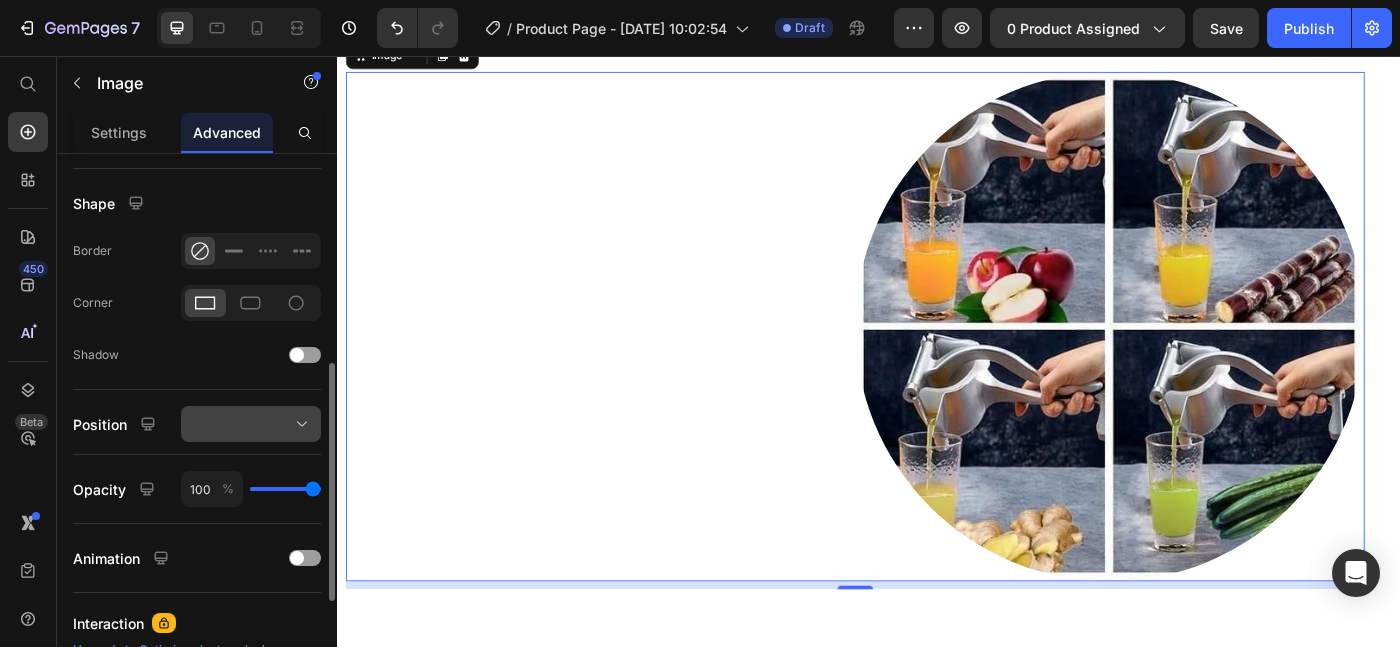 type on "9" 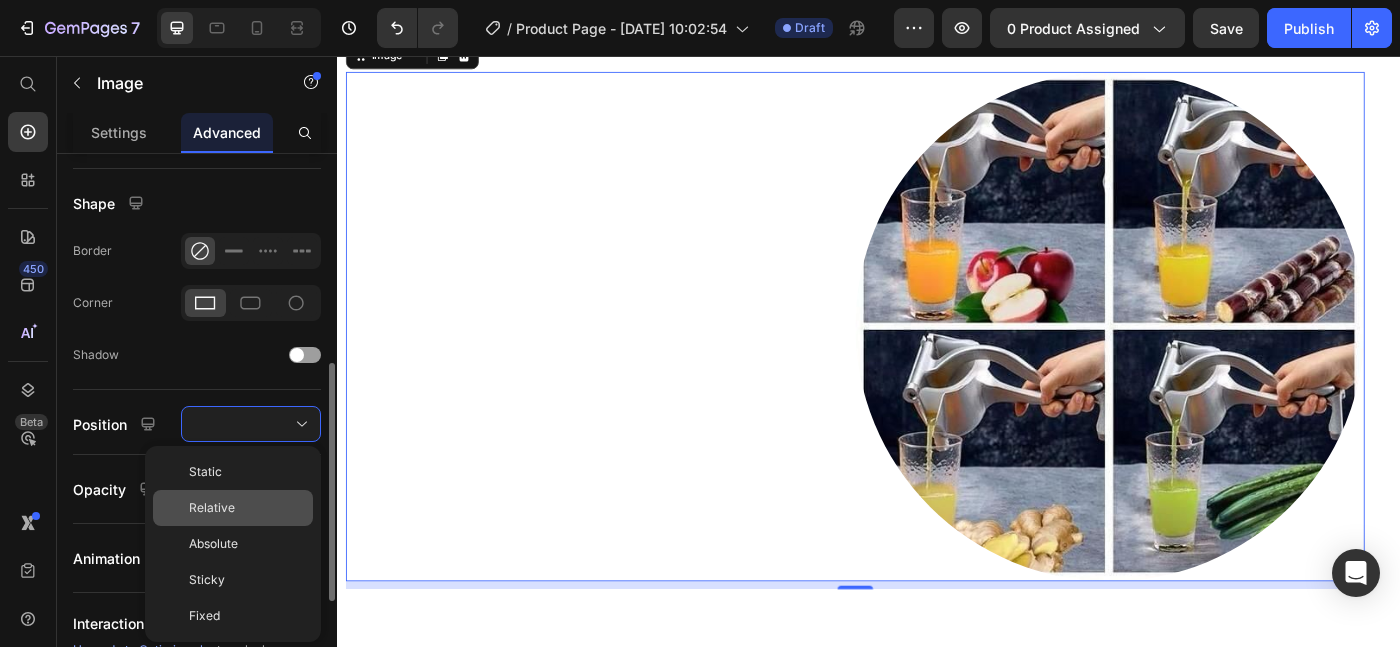 click on "Relative" at bounding box center (212, 508) 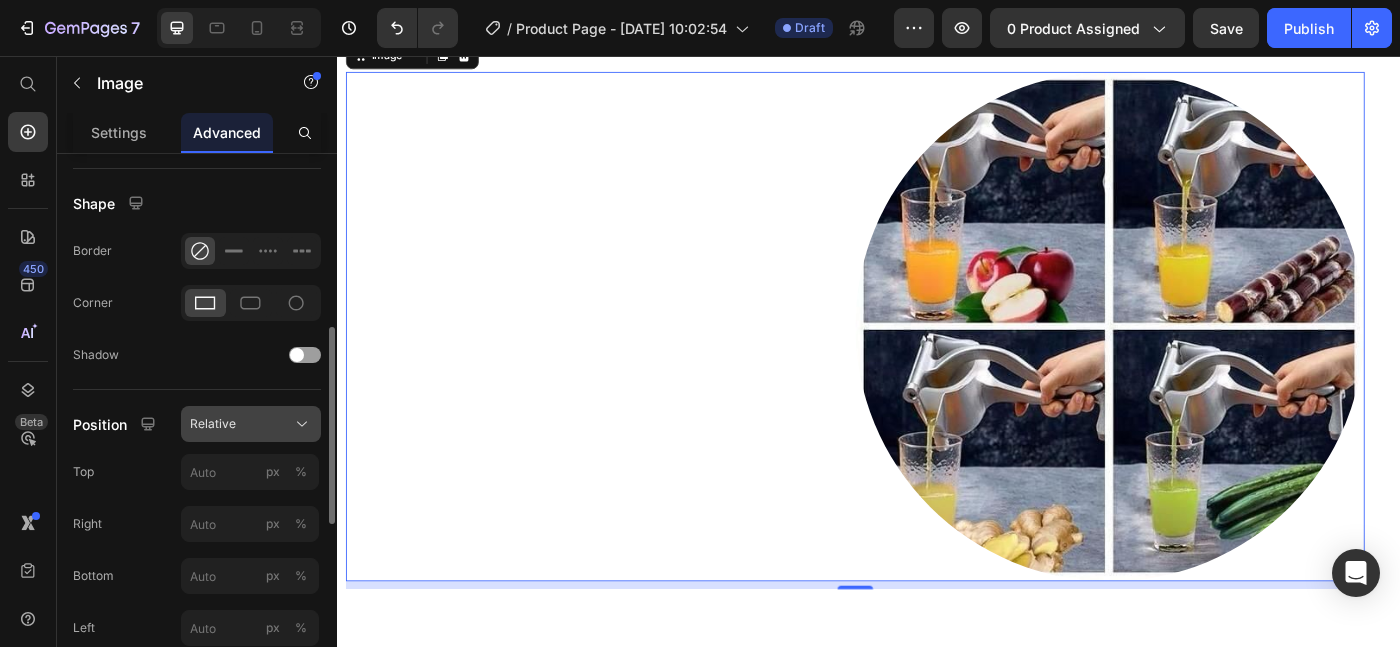 click 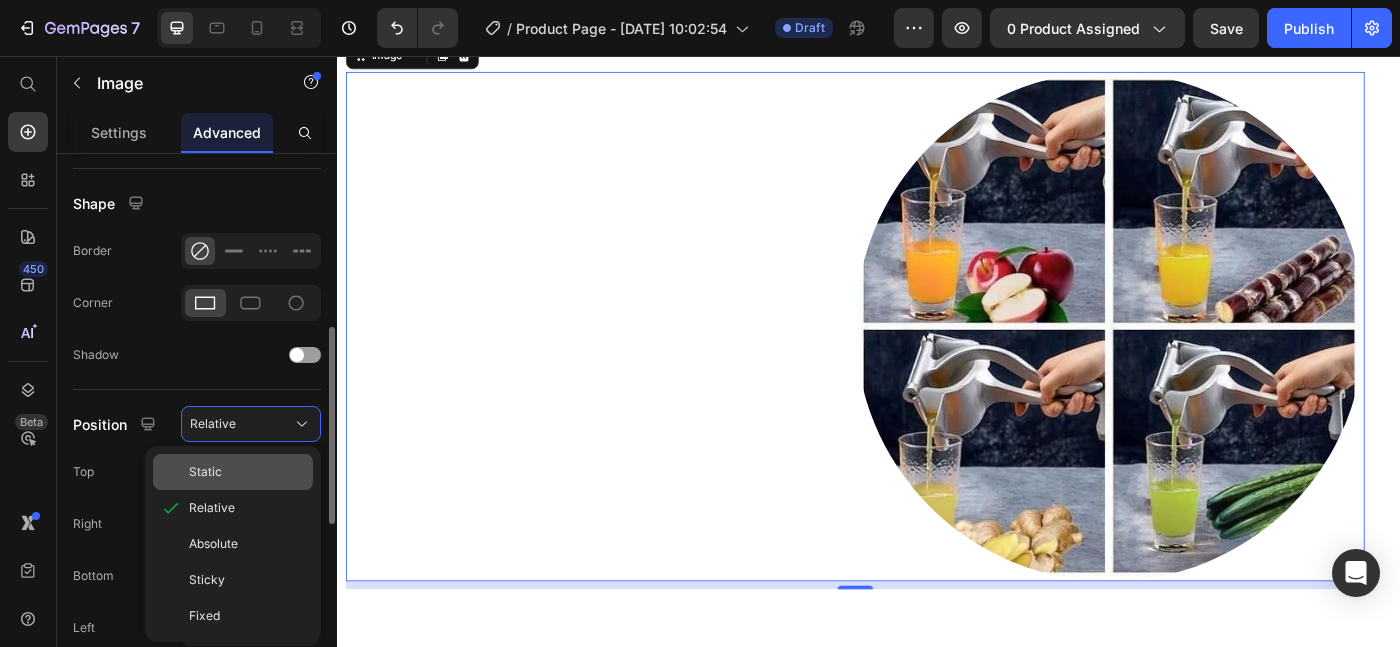 click on "Static" at bounding box center [247, 472] 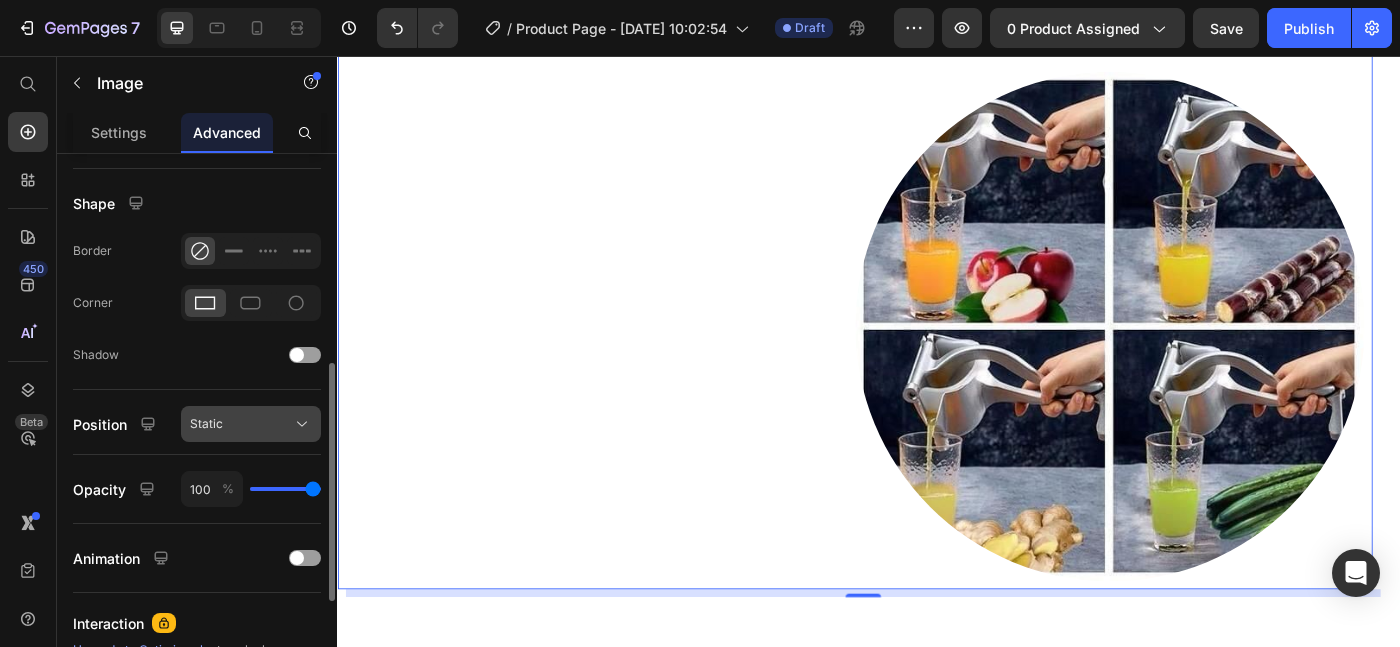 click on "Static" at bounding box center (251, 424) 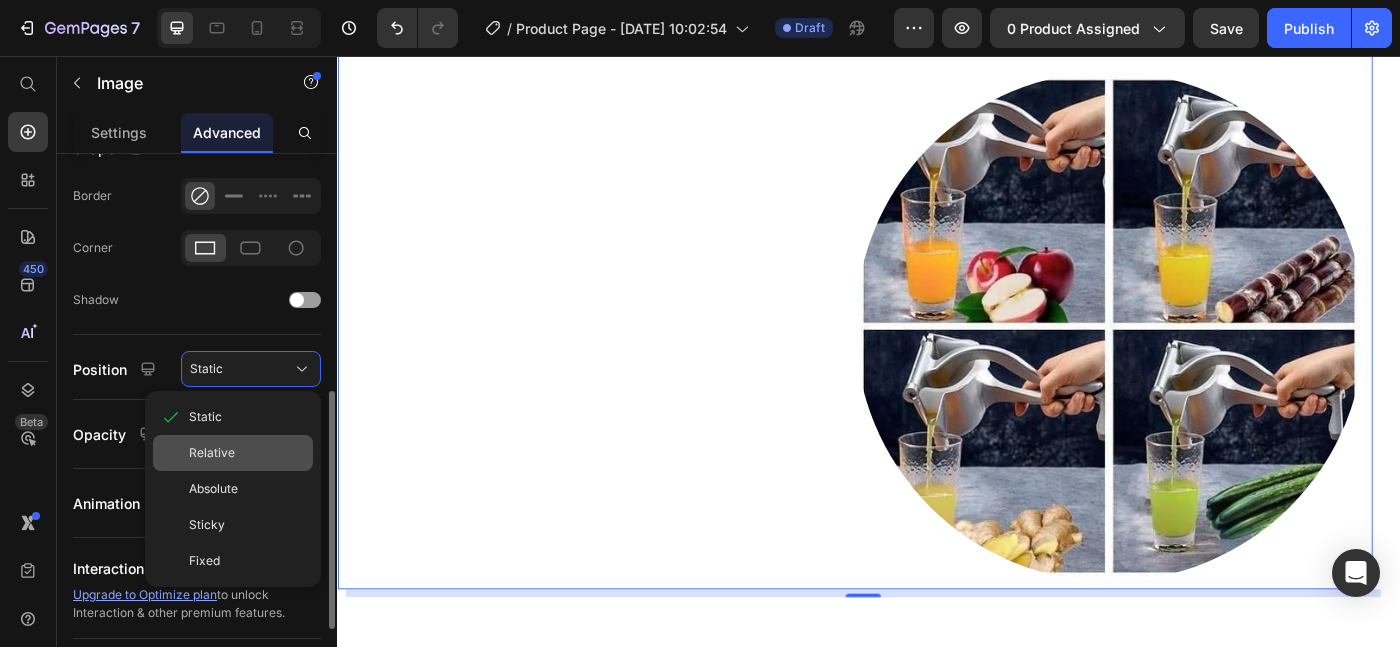 scroll, scrollTop: 551, scrollLeft: 0, axis: vertical 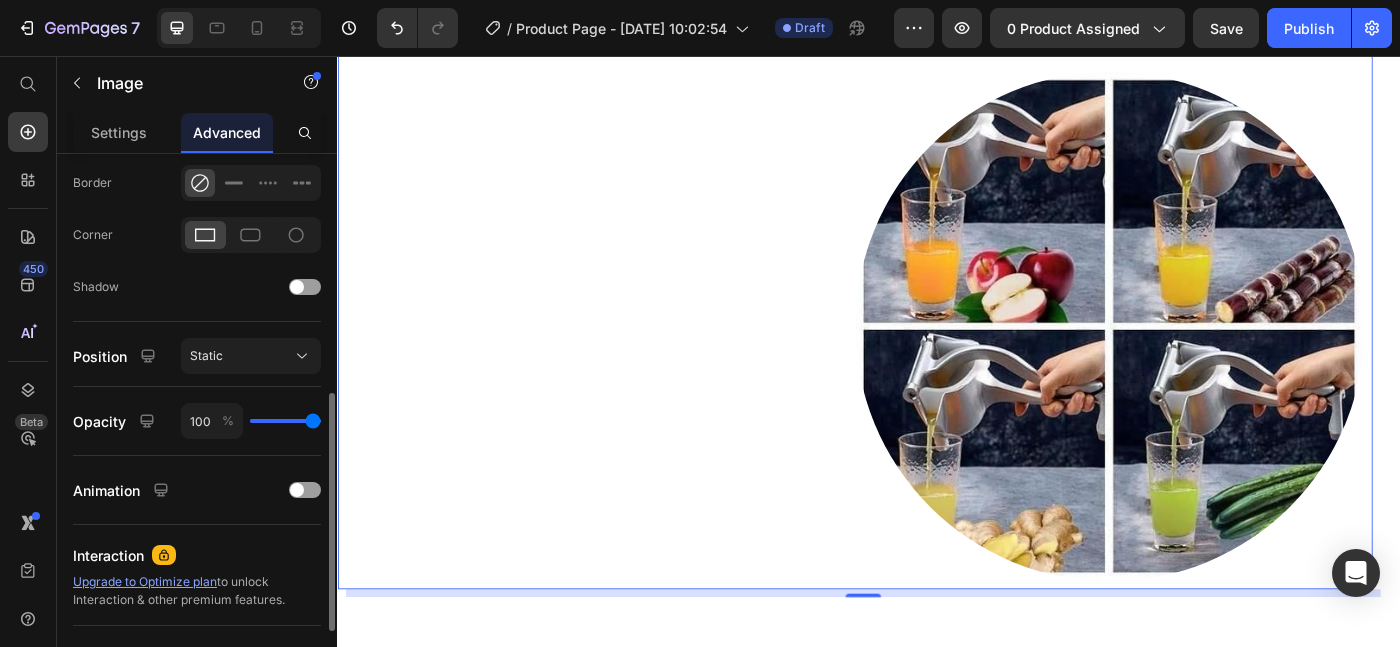 click on "Display on Desktop Tablet Mobile Spacing (px) [PHONE_NUMBER] Shape Border Corner Shadow Position Static Opacity 100 % Animation Interaction Upgrade to Optimize plan  to unlock Interaction & other premium features. CSS class" at bounding box center [197, 188] 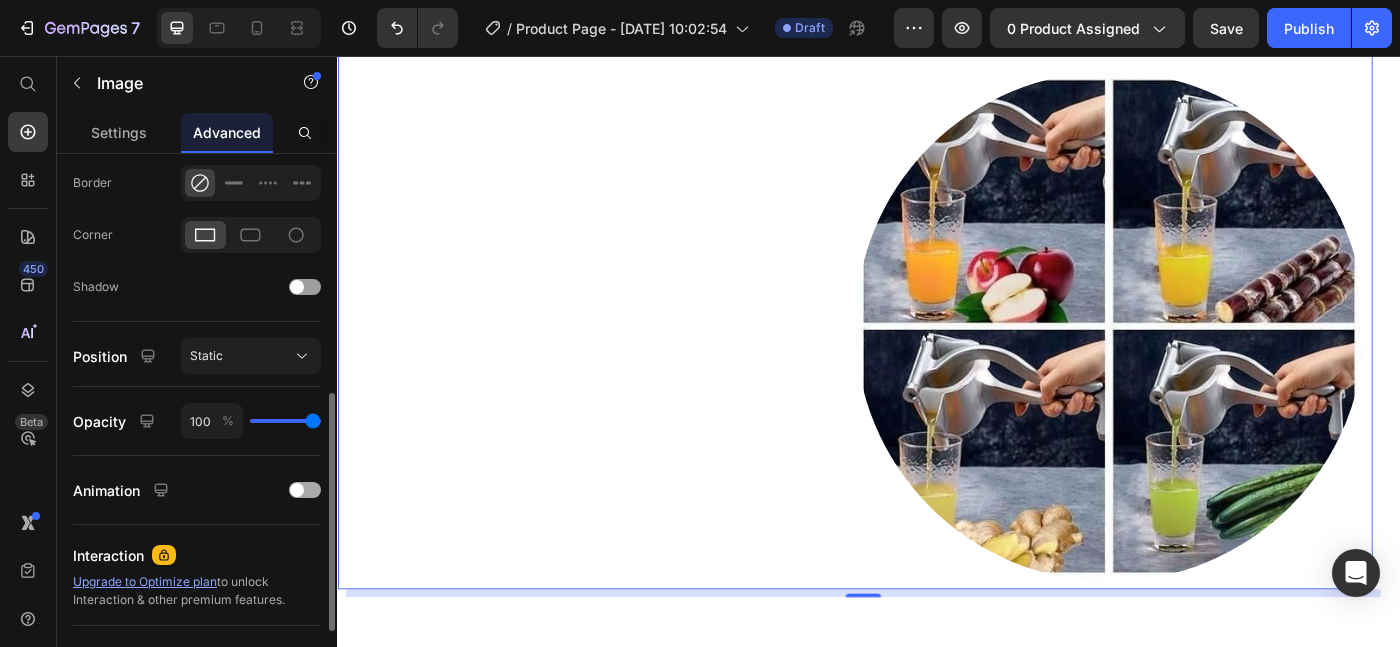 click at bounding box center [297, 490] 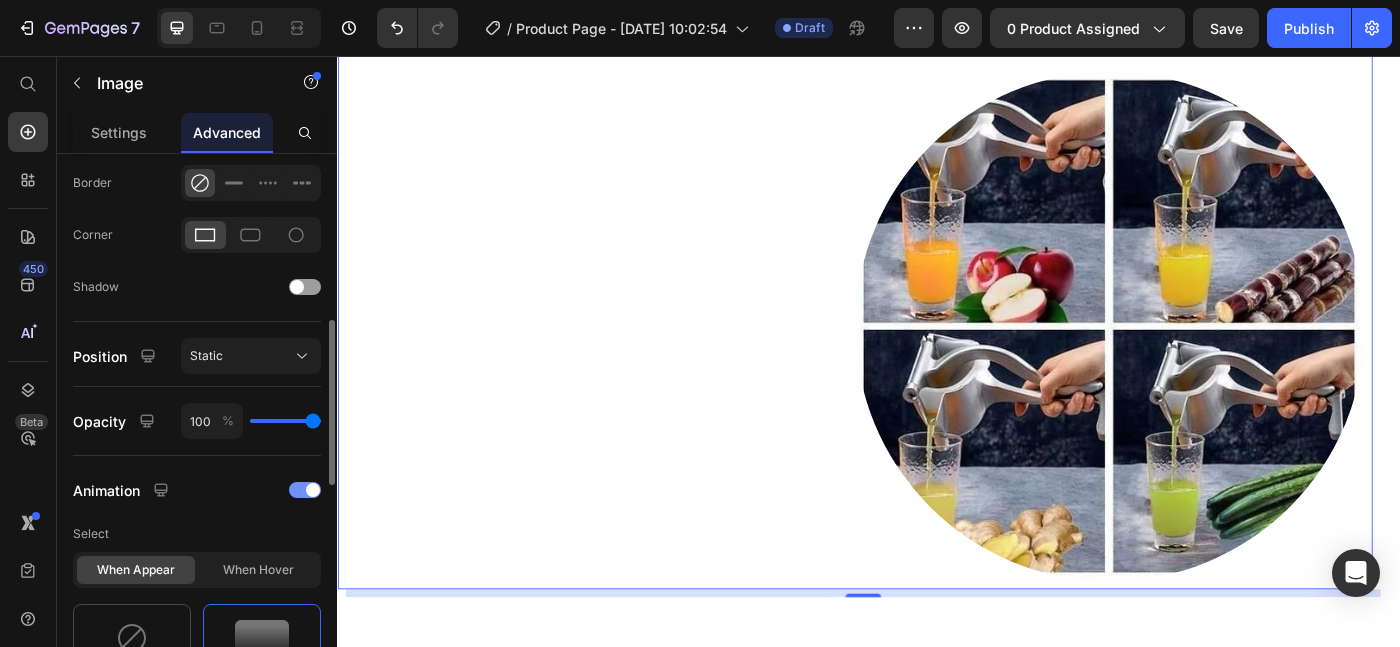 click at bounding box center (305, 490) 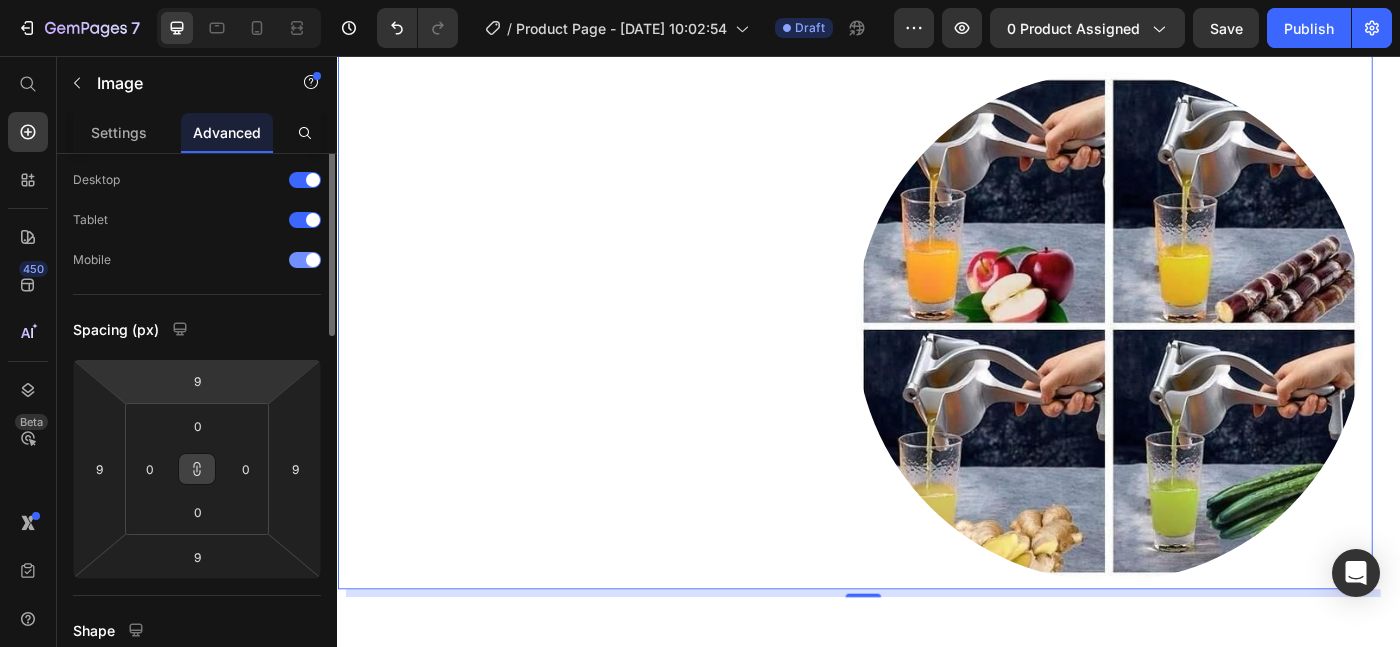 scroll, scrollTop: 0, scrollLeft: 0, axis: both 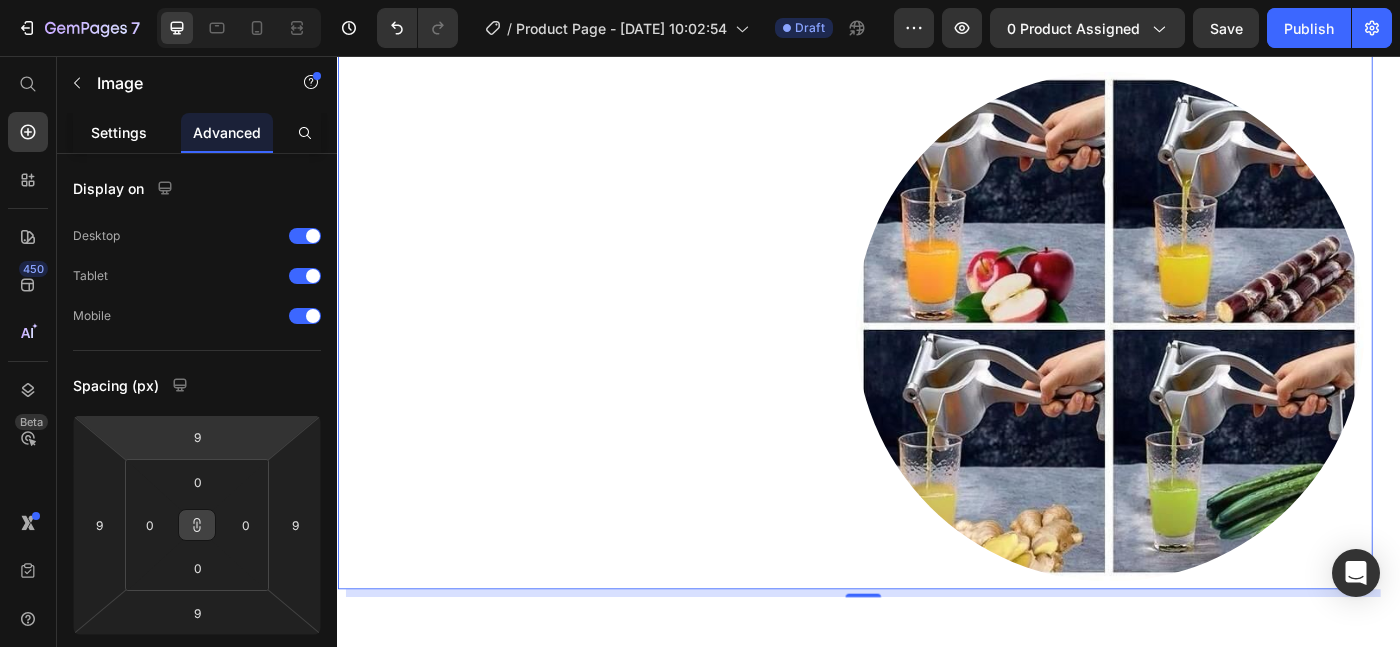 click on "Settings" at bounding box center [119, 132] 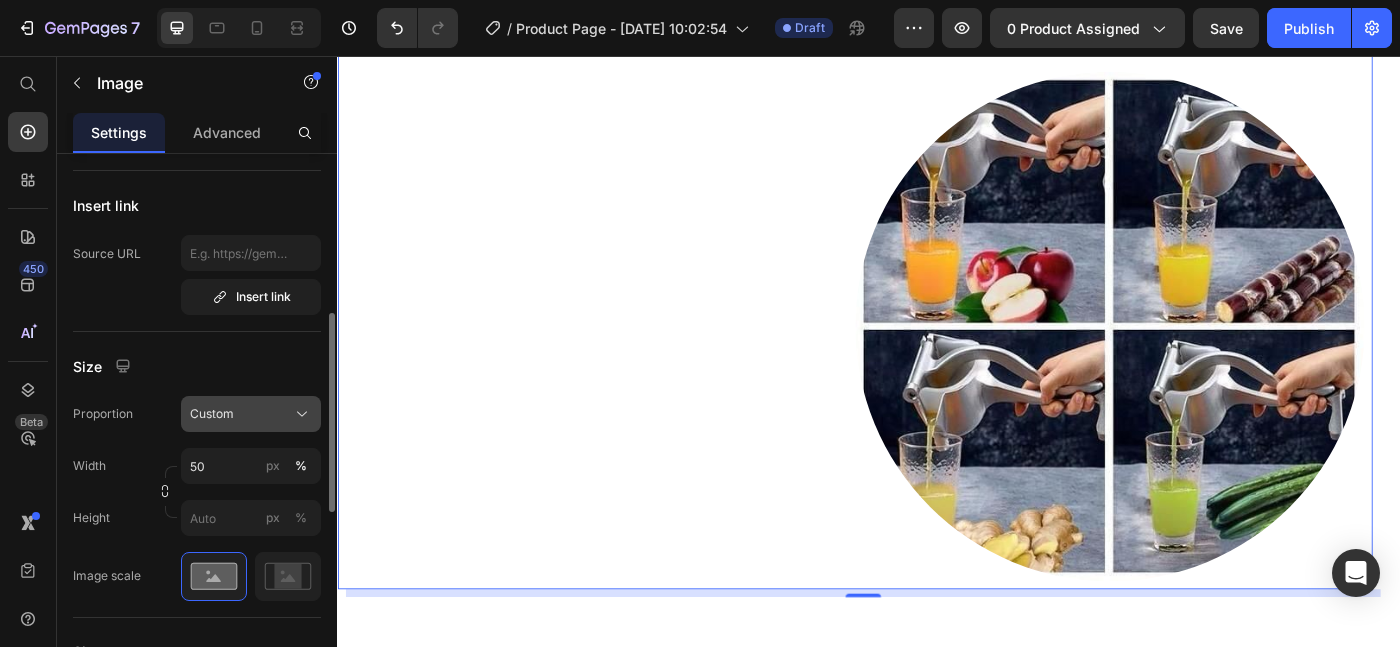 scroll, scrollTop: 396, scrollLeft: 0, axis: vertical 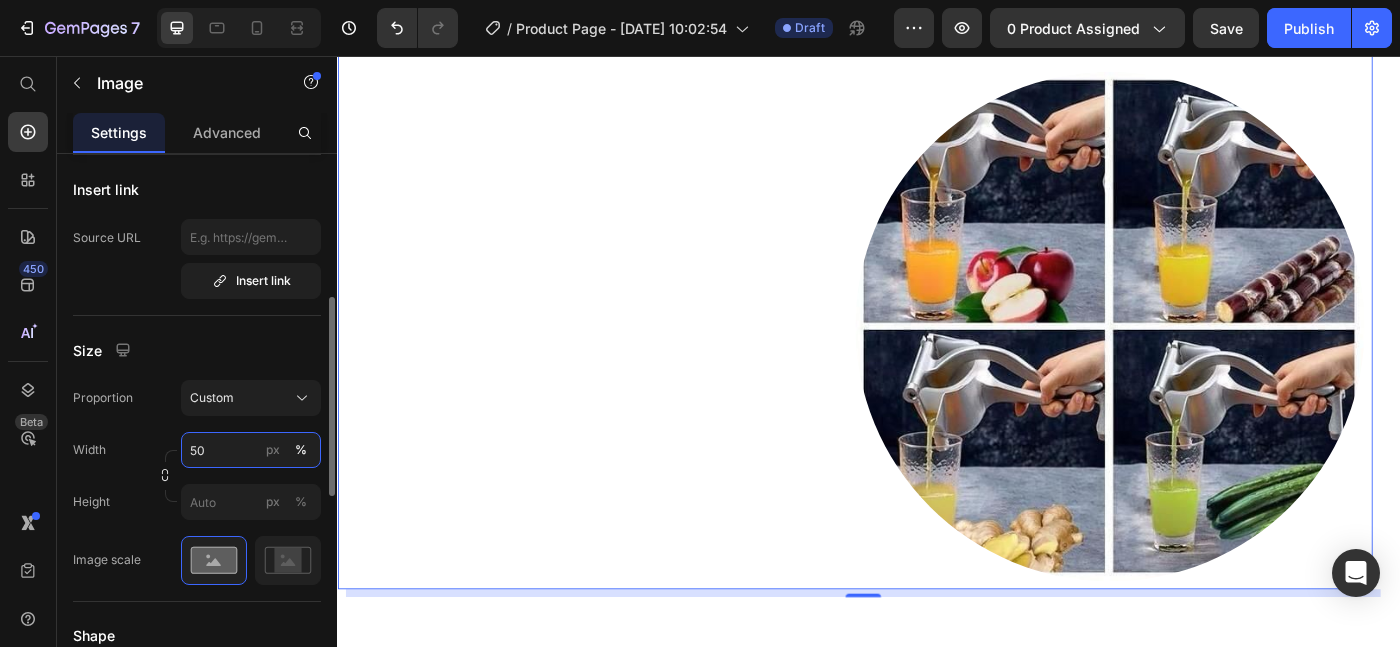 click on "50" at bounding box center [251, 450] 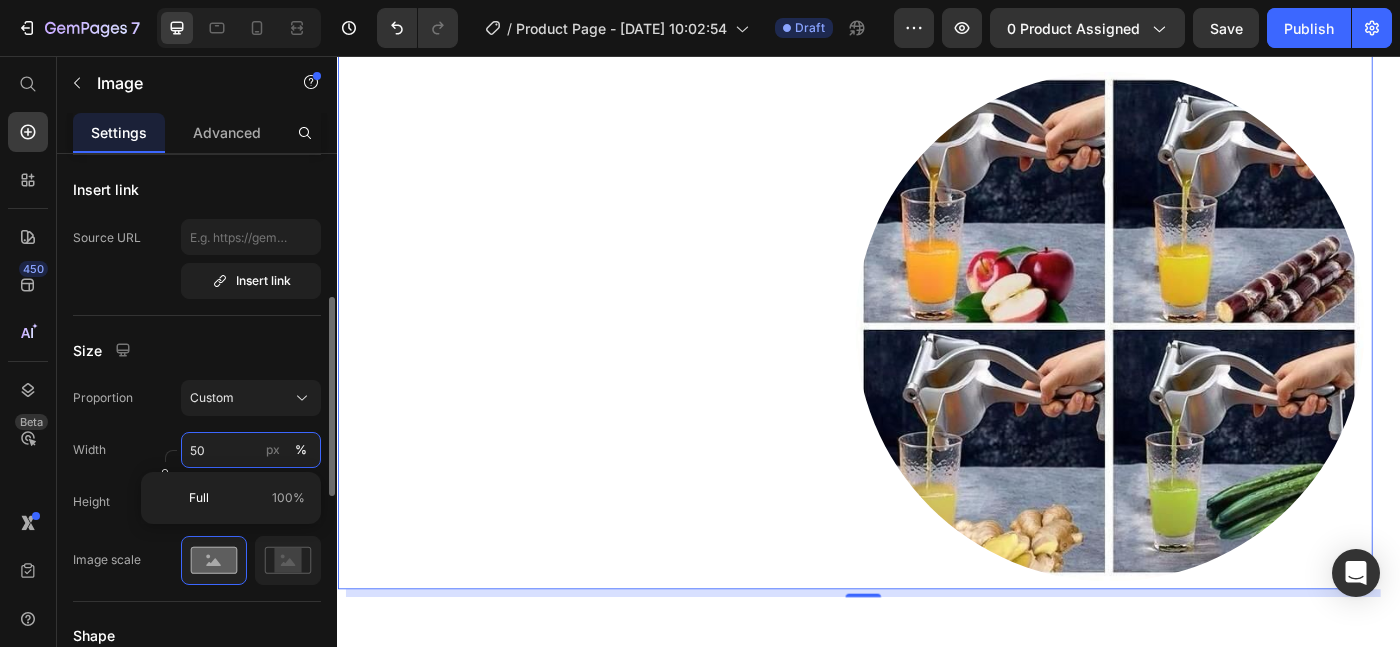 type on "0" 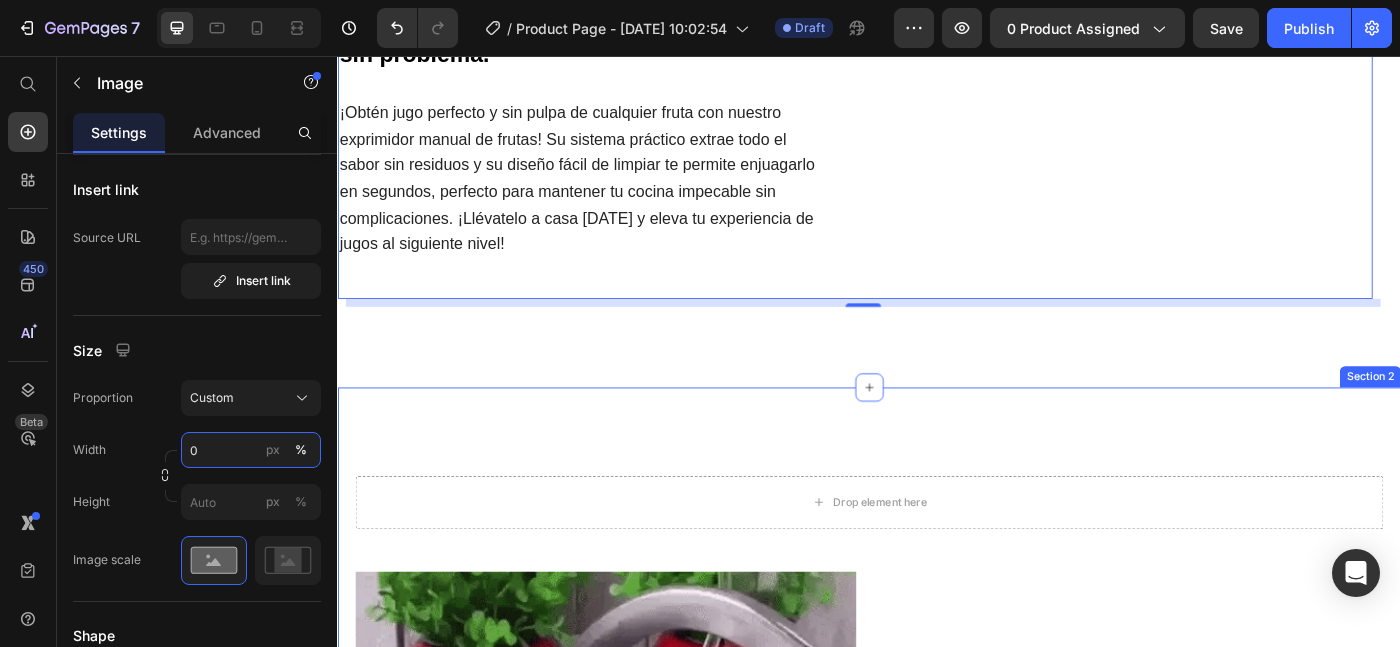 scroll, scrollTop: 1068, scrollLeft: 0, axis: vertical 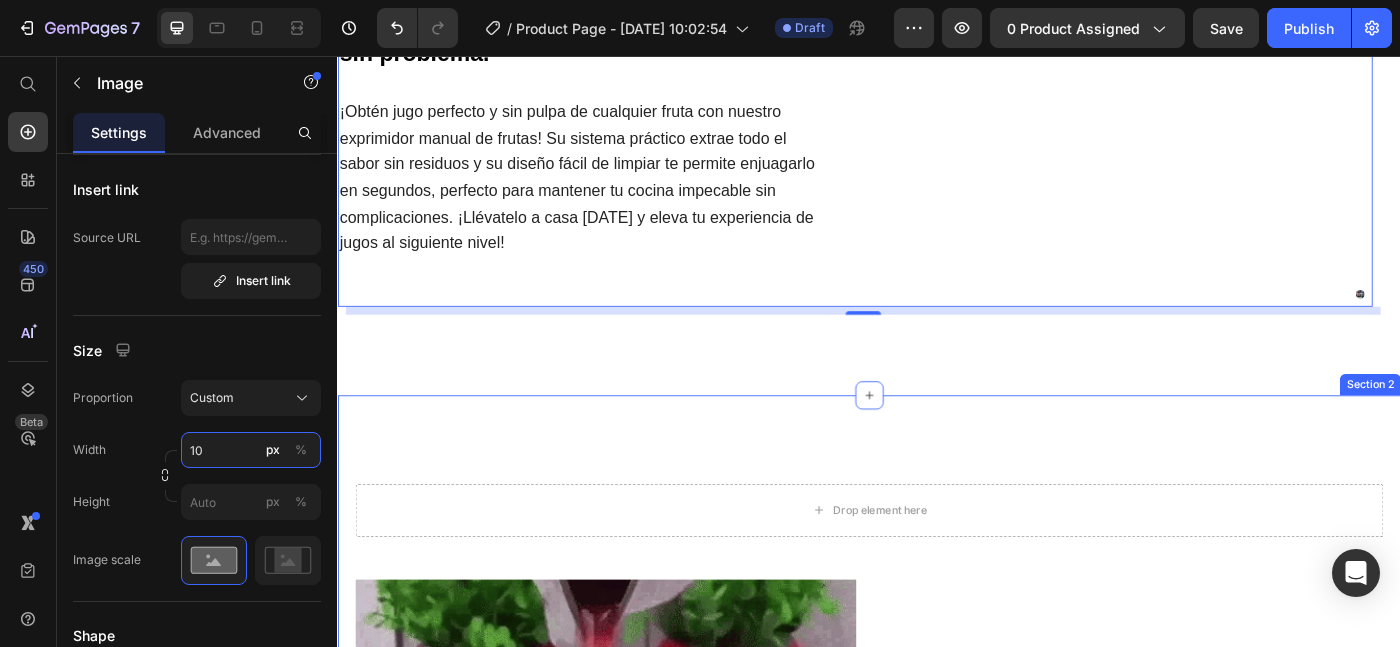 type on "1" 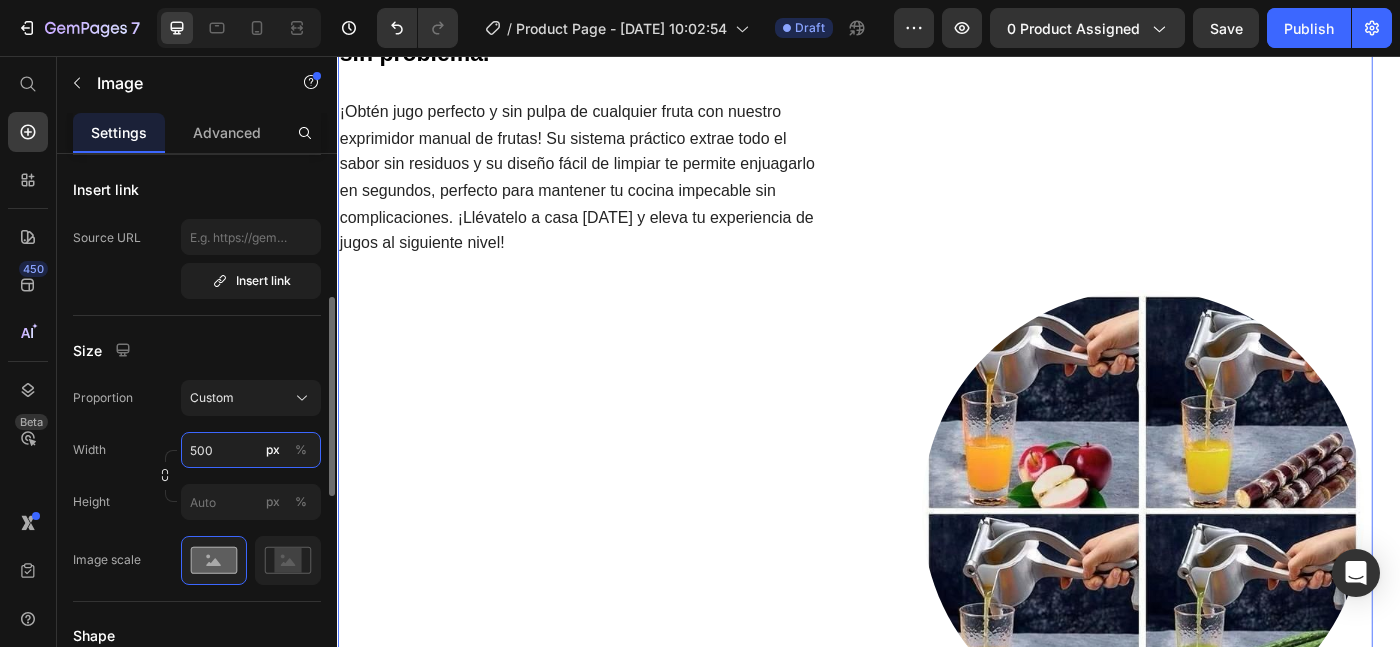 click on "500" at bounding box center [251, 450] 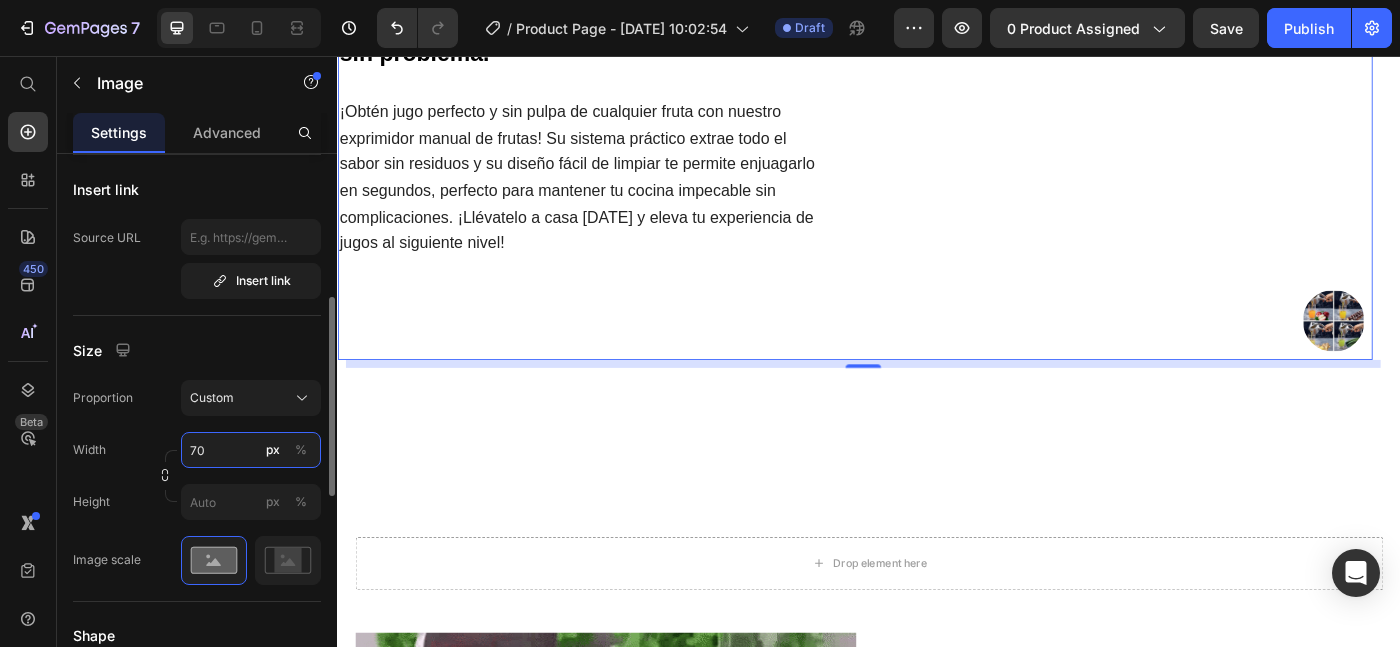 type on "7" 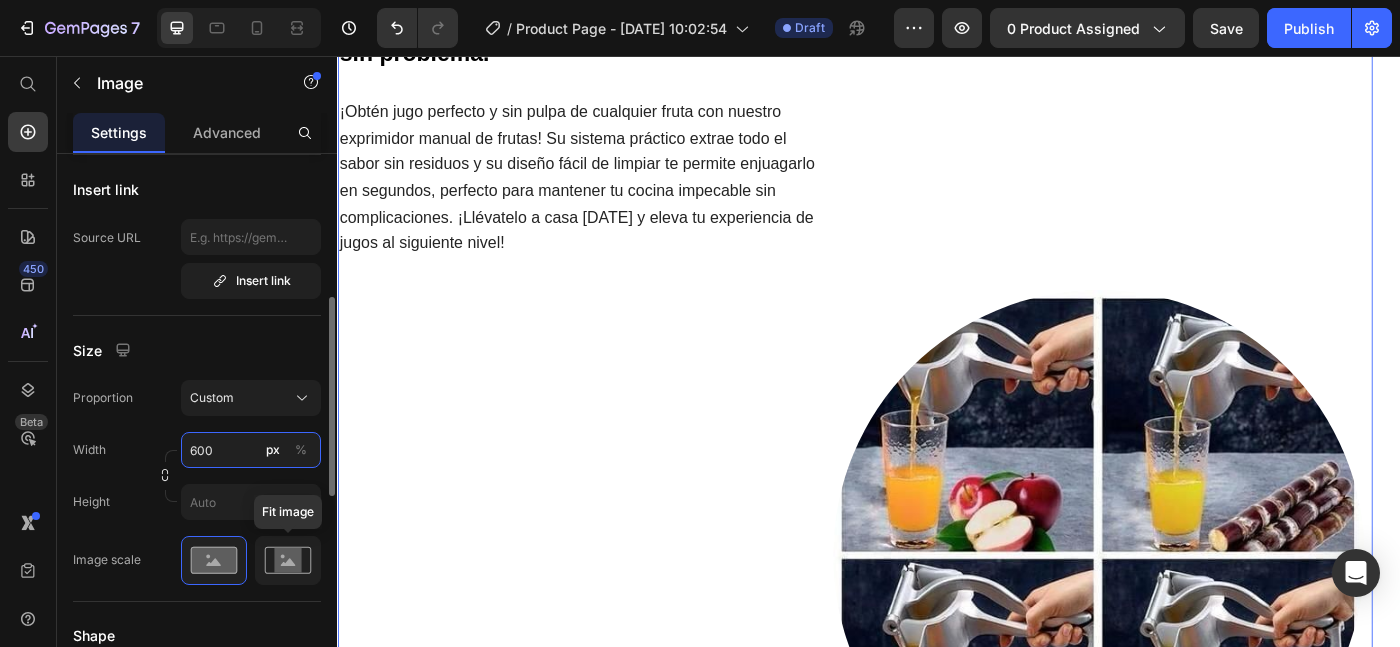 type on "600" 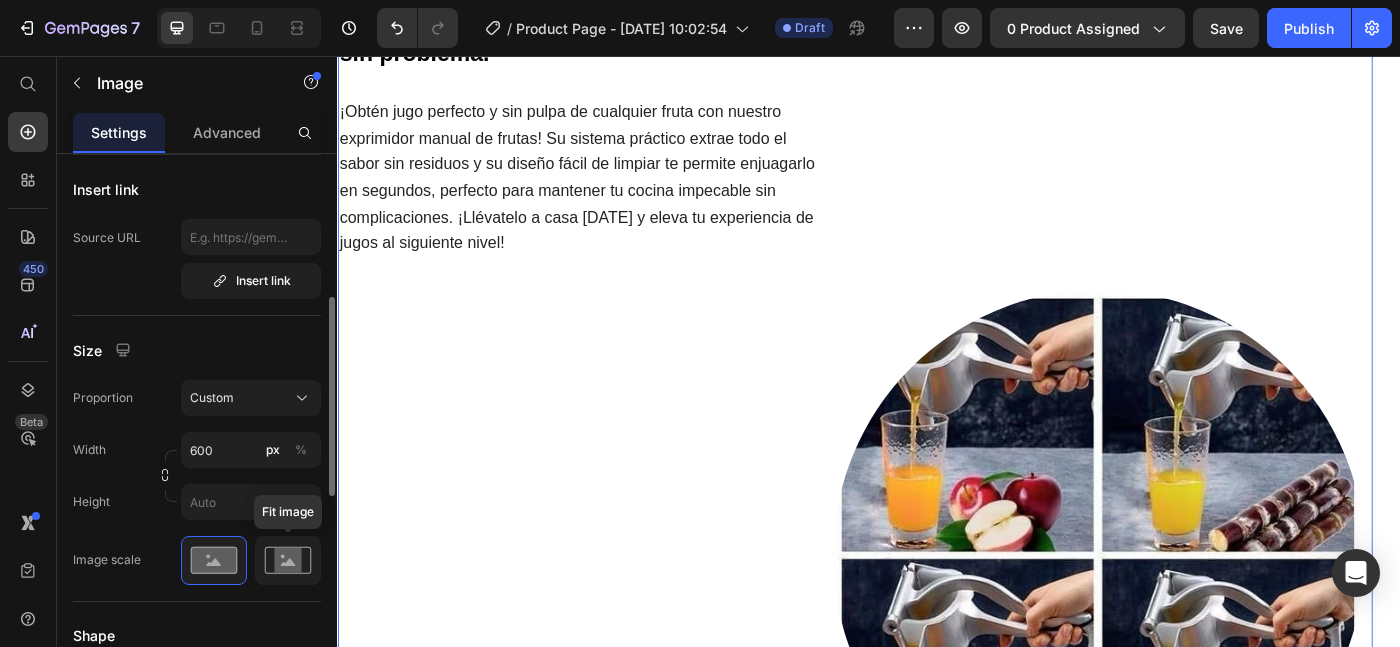 click 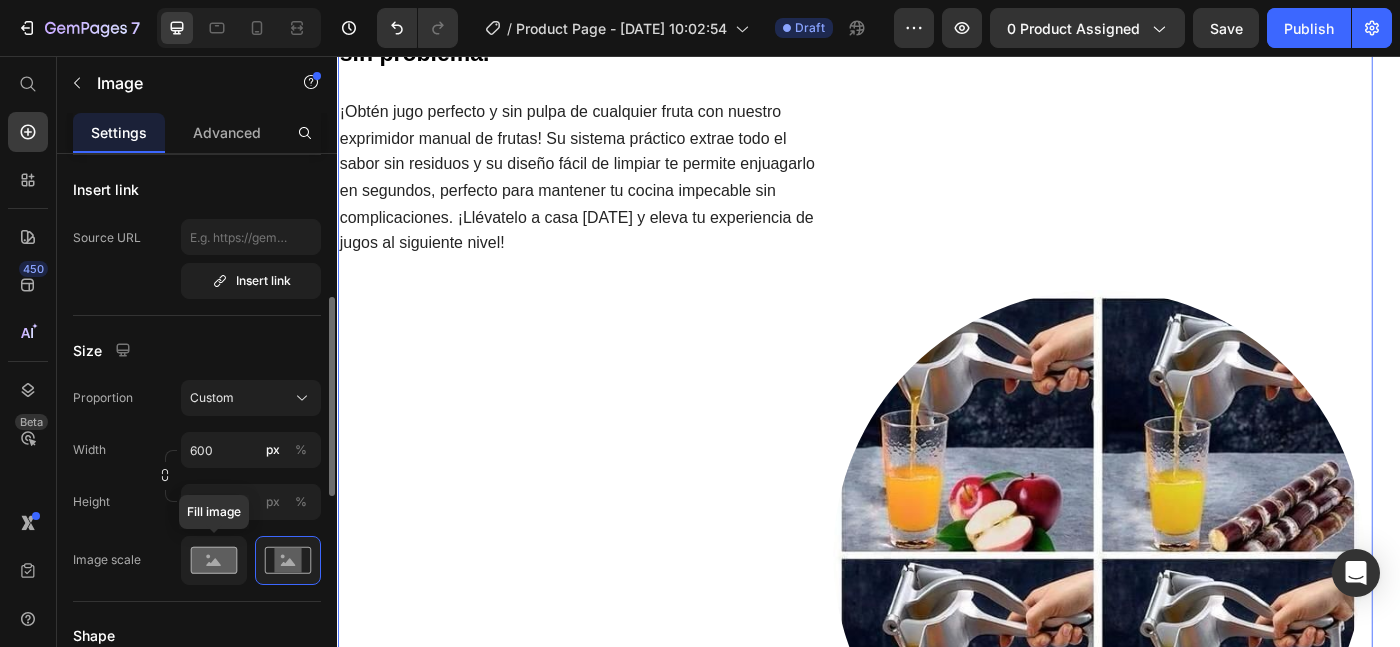 click 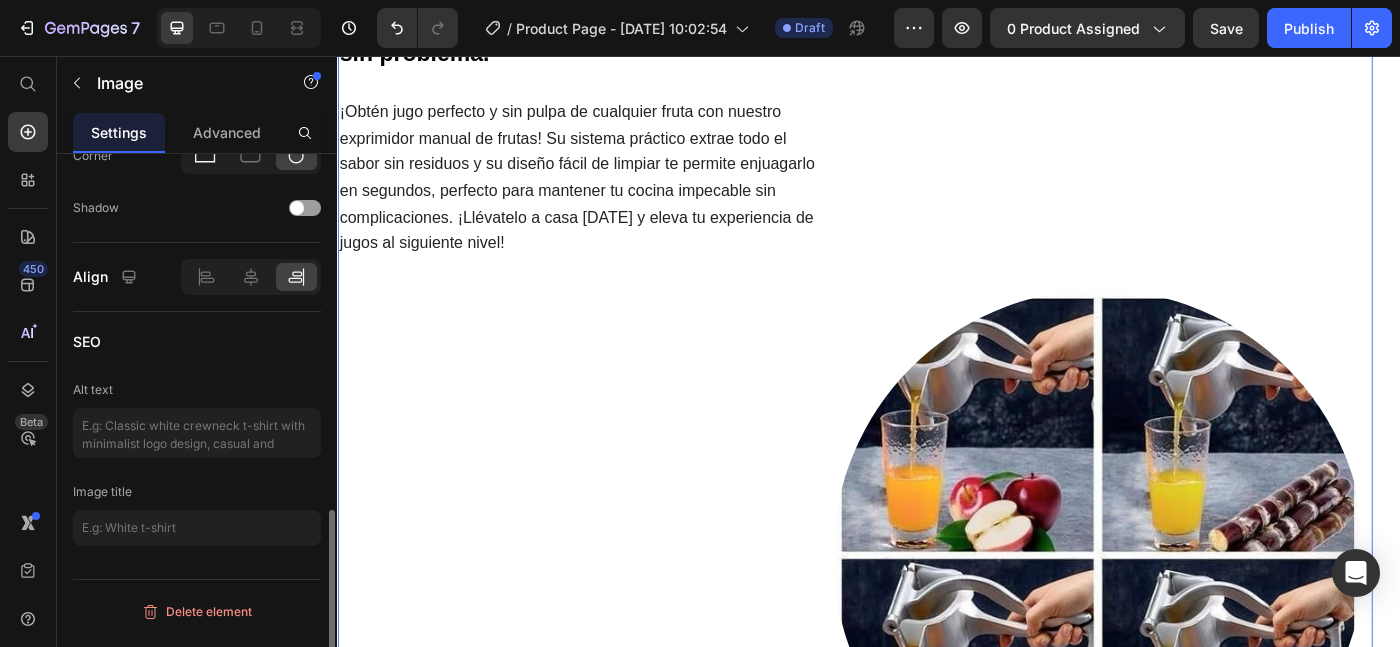 scroll, scrollTop: 979, scrollLeft: 0, axis: vertical 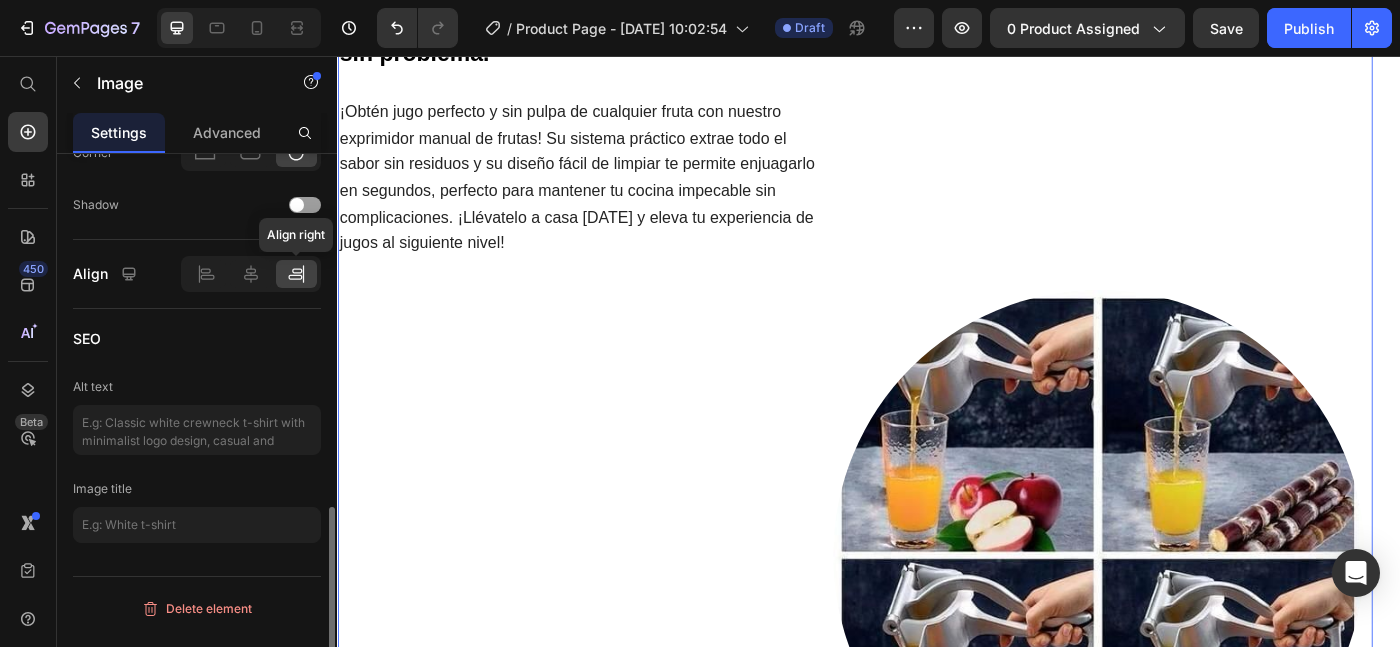 click 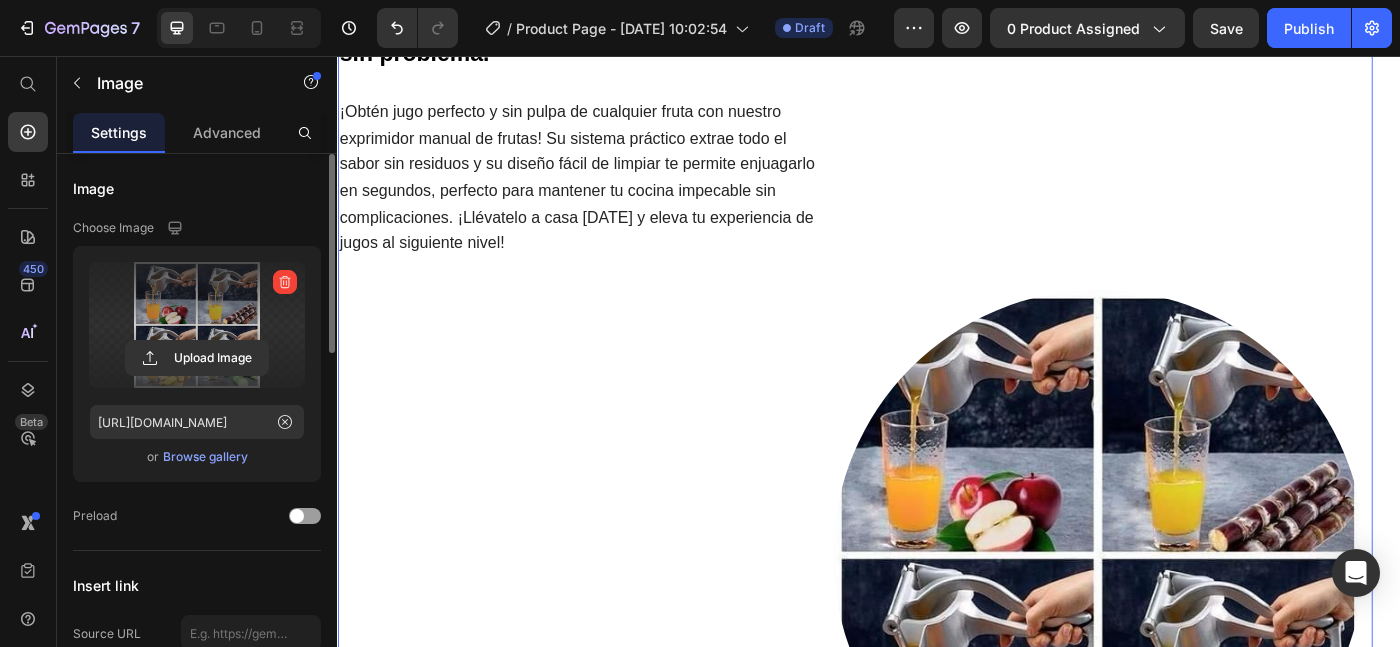 scroll, scrollTop: 5, scrollLeft: 0, axis: vertical 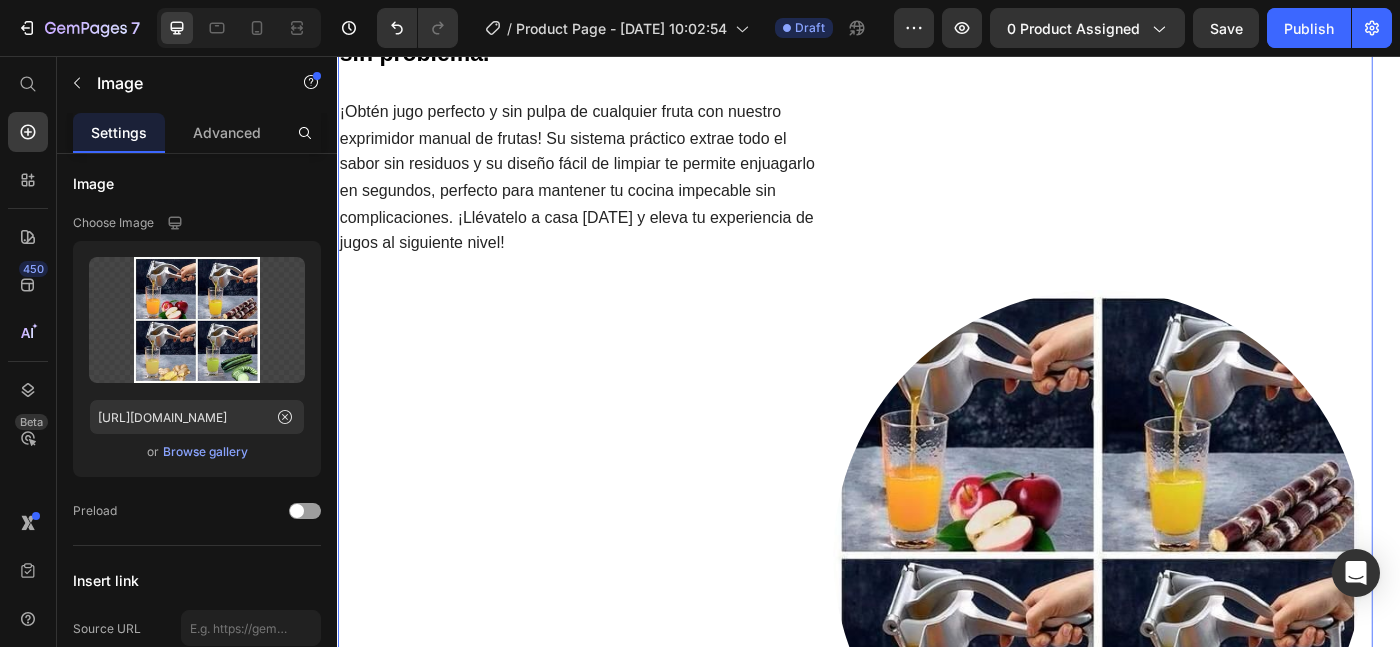 click at bounding box center (921, 438) 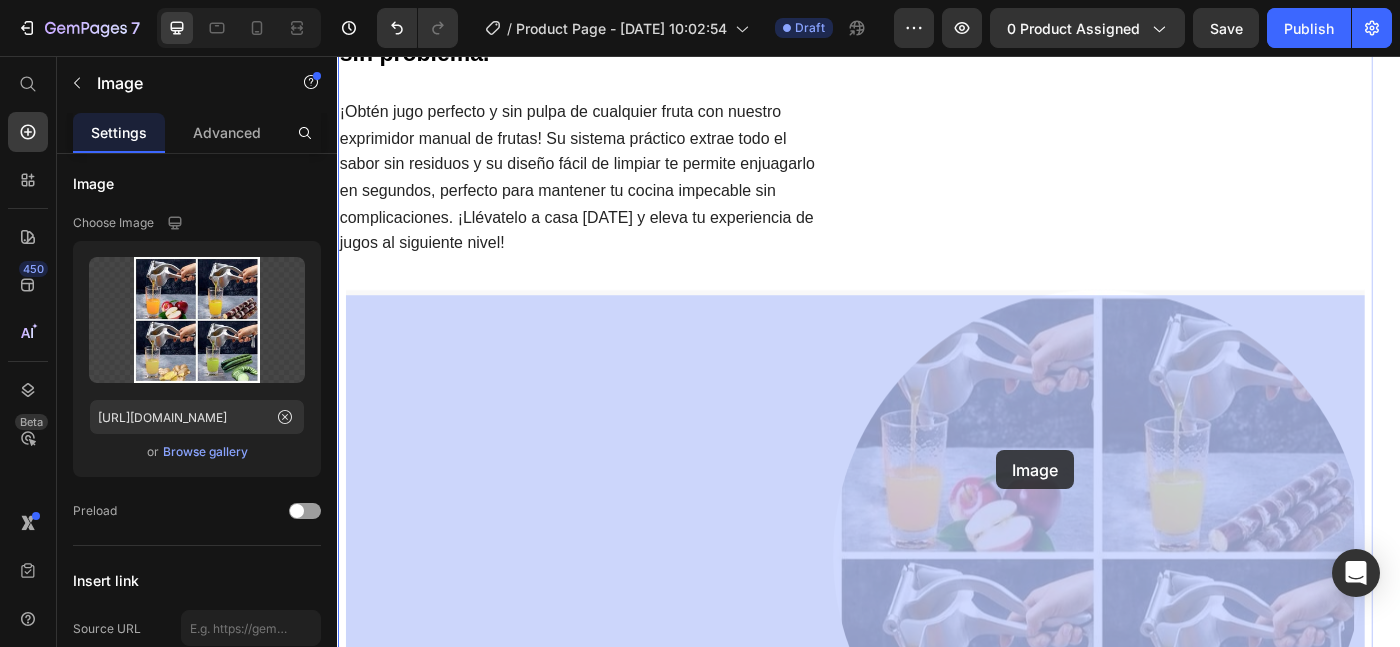 drag, startPoint x: 996, startPoint y: 353, endPoint x: 995, endPoint y: 448, distance: 95.005264 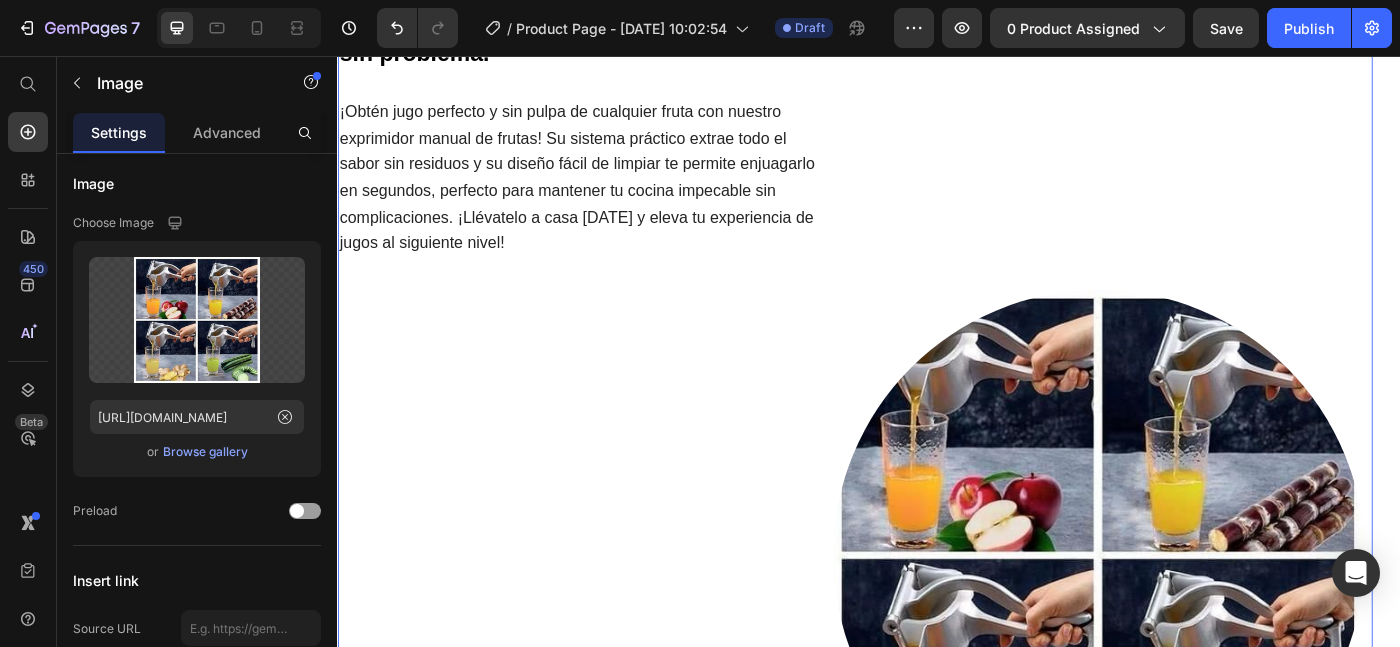 scroll, scrollTop: 5, scrollLeft: 0, axis: vertical 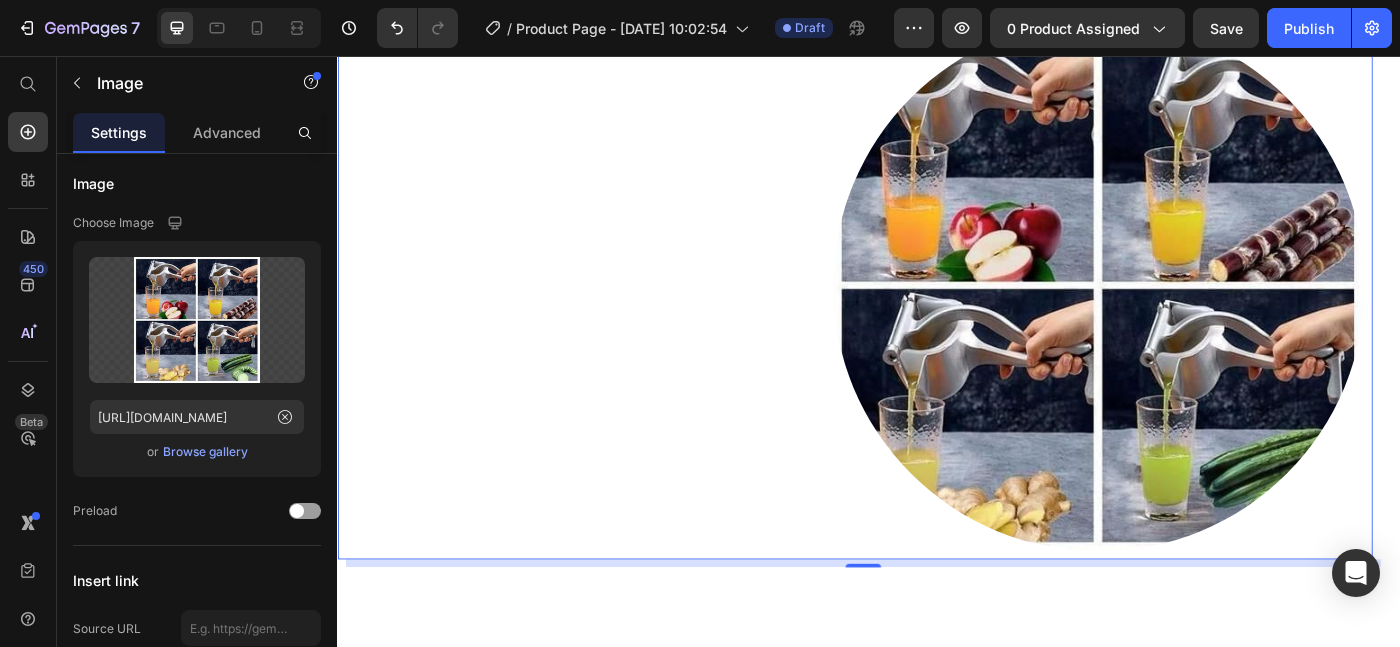 click on ""Es fácil de usar y limpiar, y me encanta que pueda exprimir diferentes tipos de frutas sin problema." Heading ¡Obtén jugo perfecto y sin pulpa de cualquier fruta con nuestro exprimidor manual de frutas! Su sistema práctico extrae todo el sabor sin residuos y su diseño fácil de limpiar te permite enjuagarlo en segundos, perfecto para mantener tu cocina impecable sin complicaciones. ¡Llévatelo a casa [DATE] y eleva tu experiencia de jugos al siguiente nivel!  Text Block Image   9" at bounding box center [921, 133] 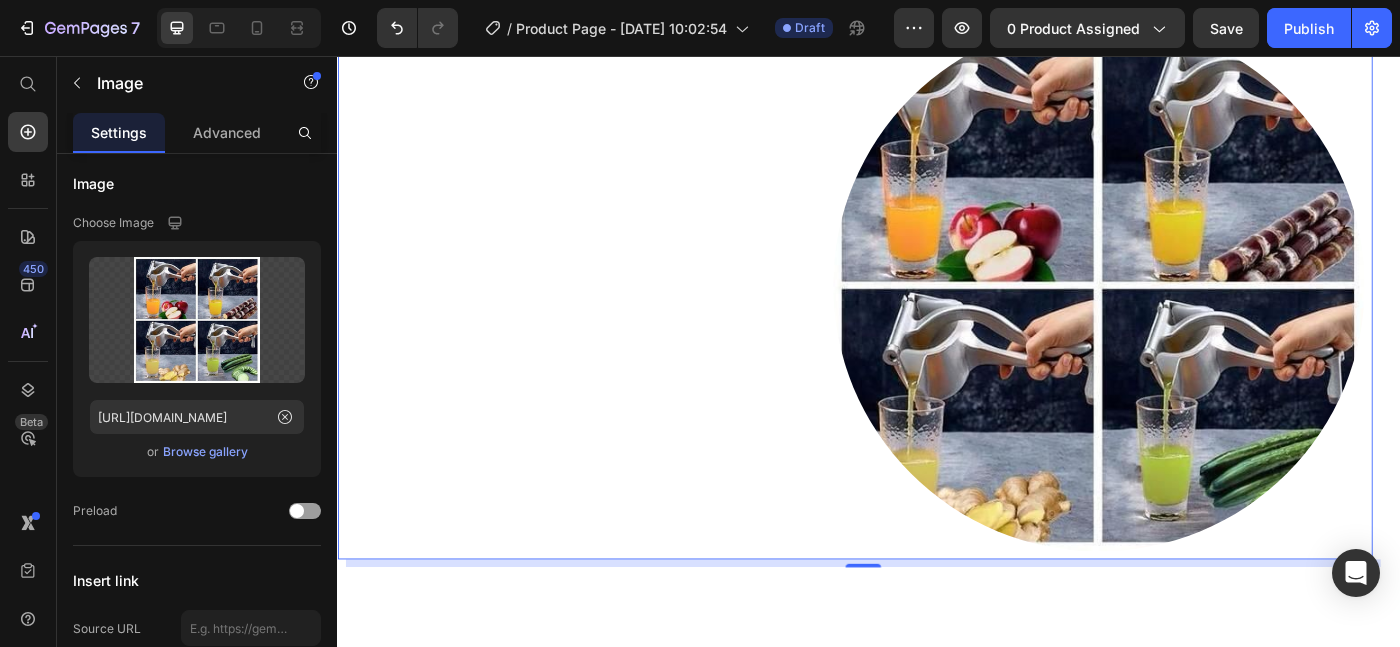 click at bounding box center (921, 133) 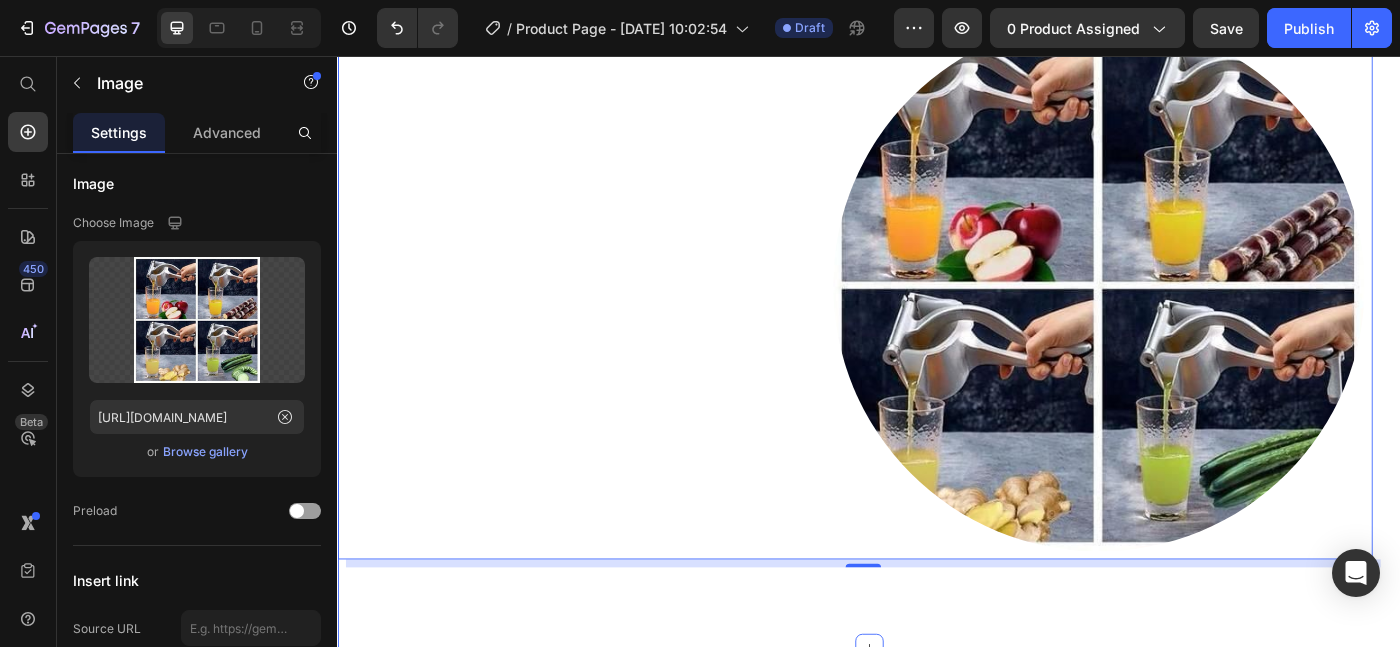 scroll, scrollTop: 5, scrollLeft: 0, axis: vertical 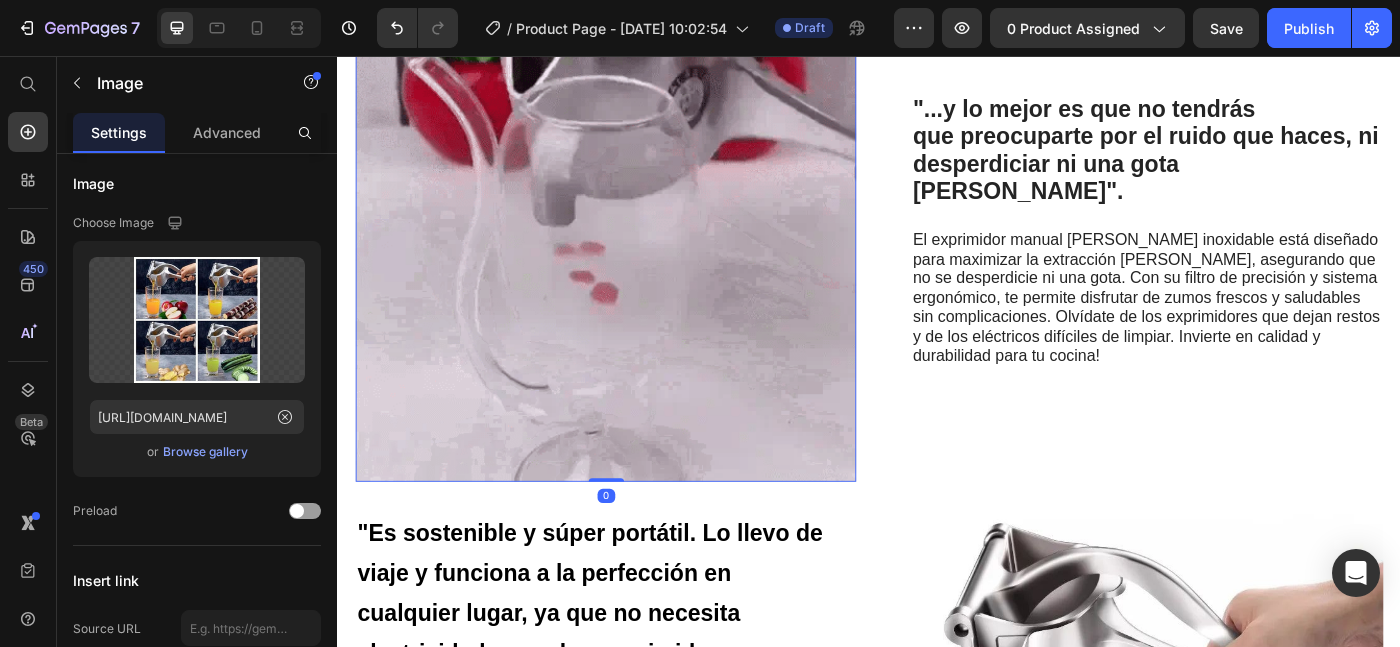 click at bounding box center (639, 254) 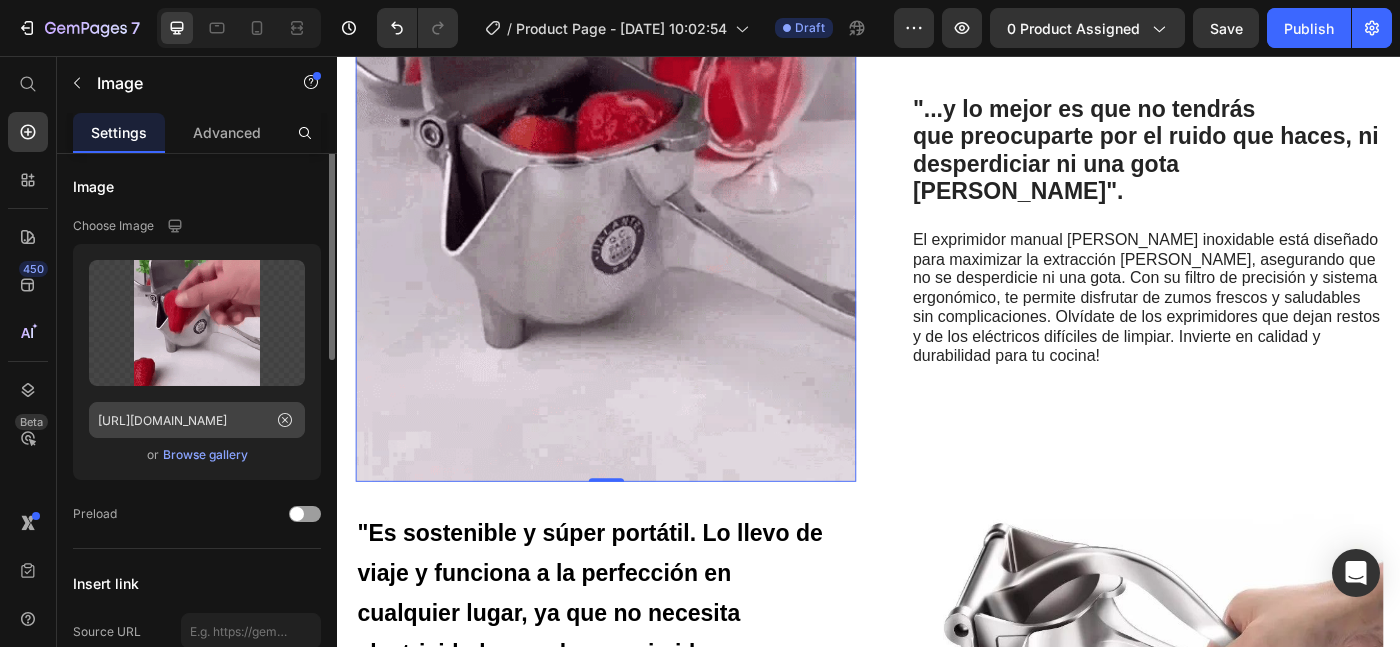 scroll, scrollTop: 0, scrollLeft: 0, axis: both 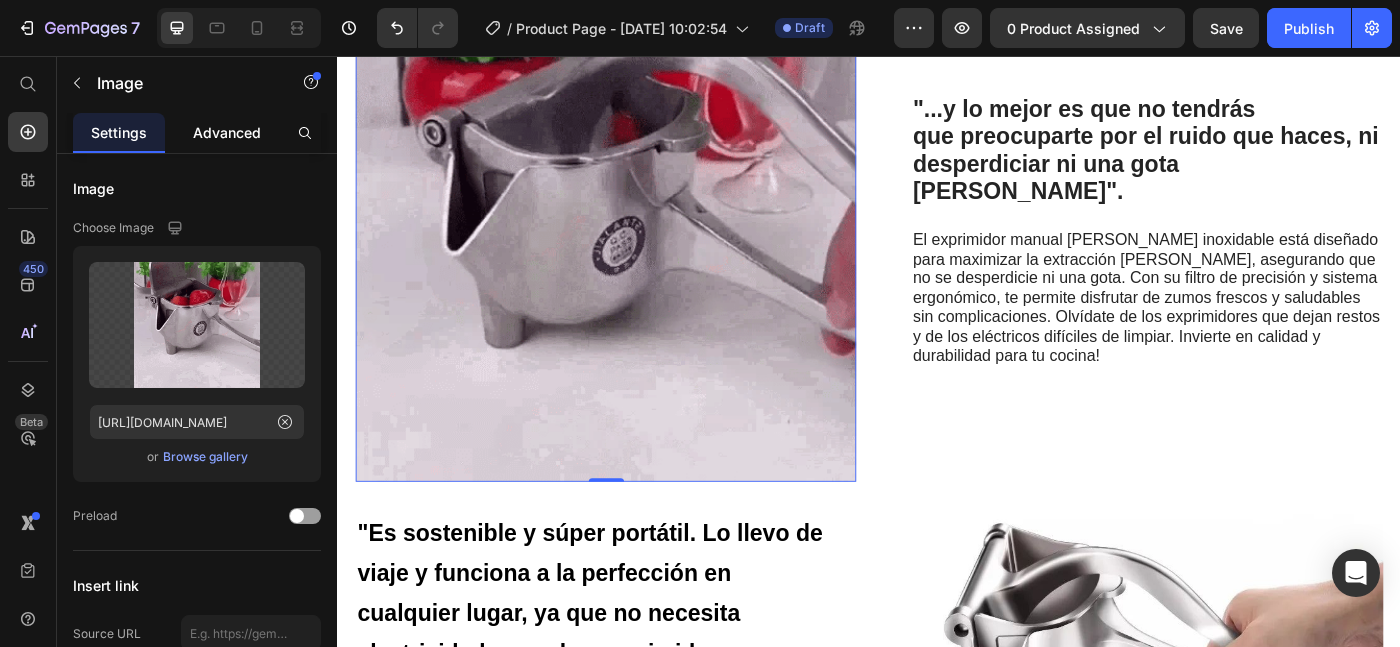 click on "Advanced" at bounding box center (227, 132) 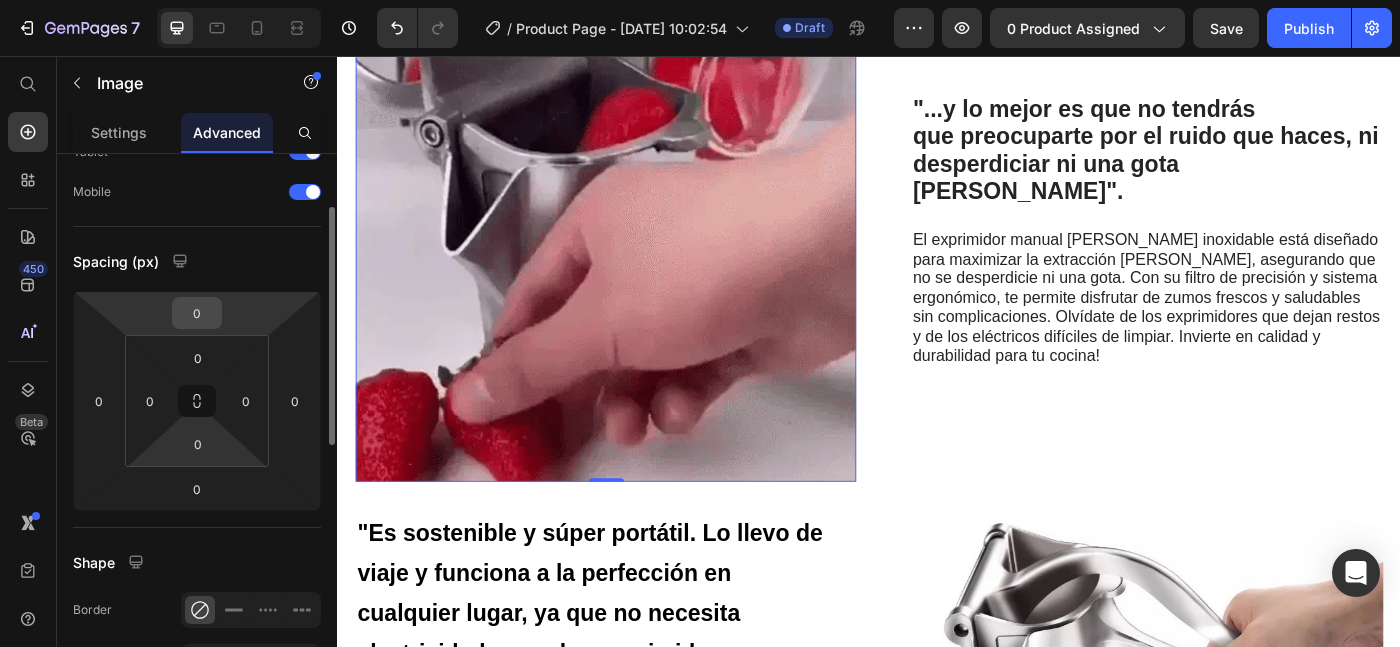 scroll, scrollTop: 0, scrollLeft: 0, axis: both 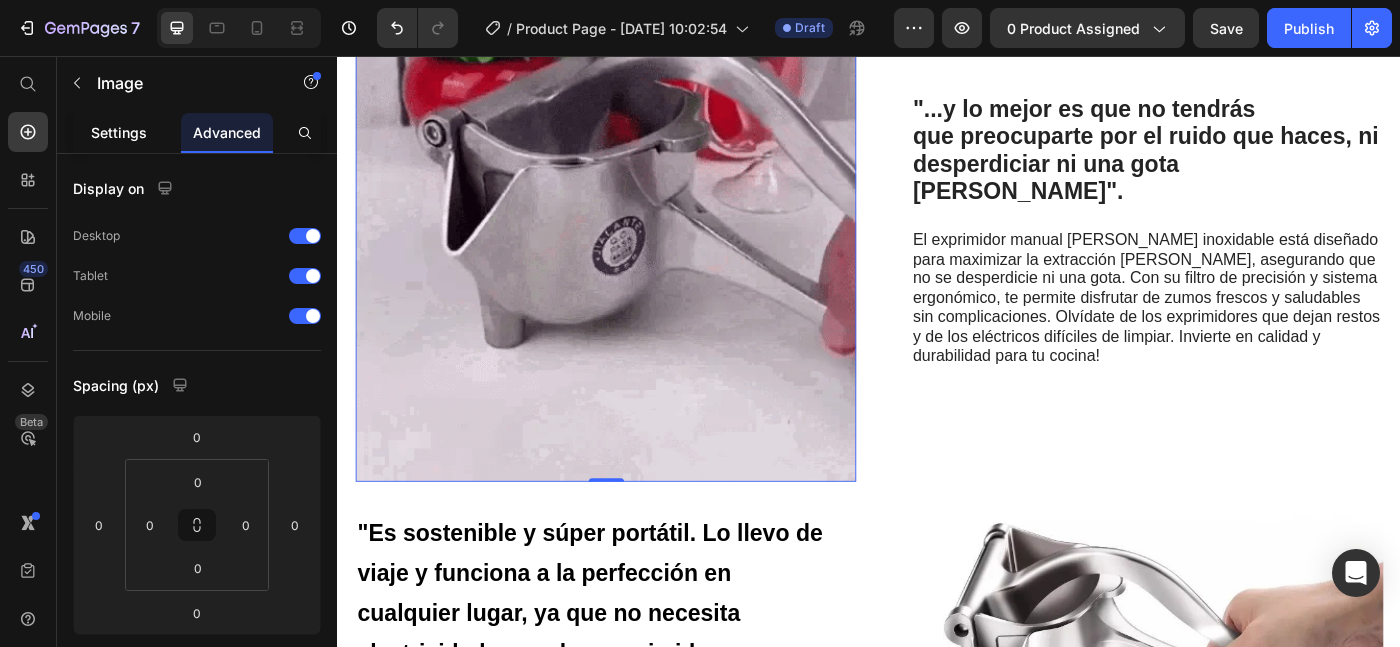 click on "Settings" at bounding box center [119, 132] 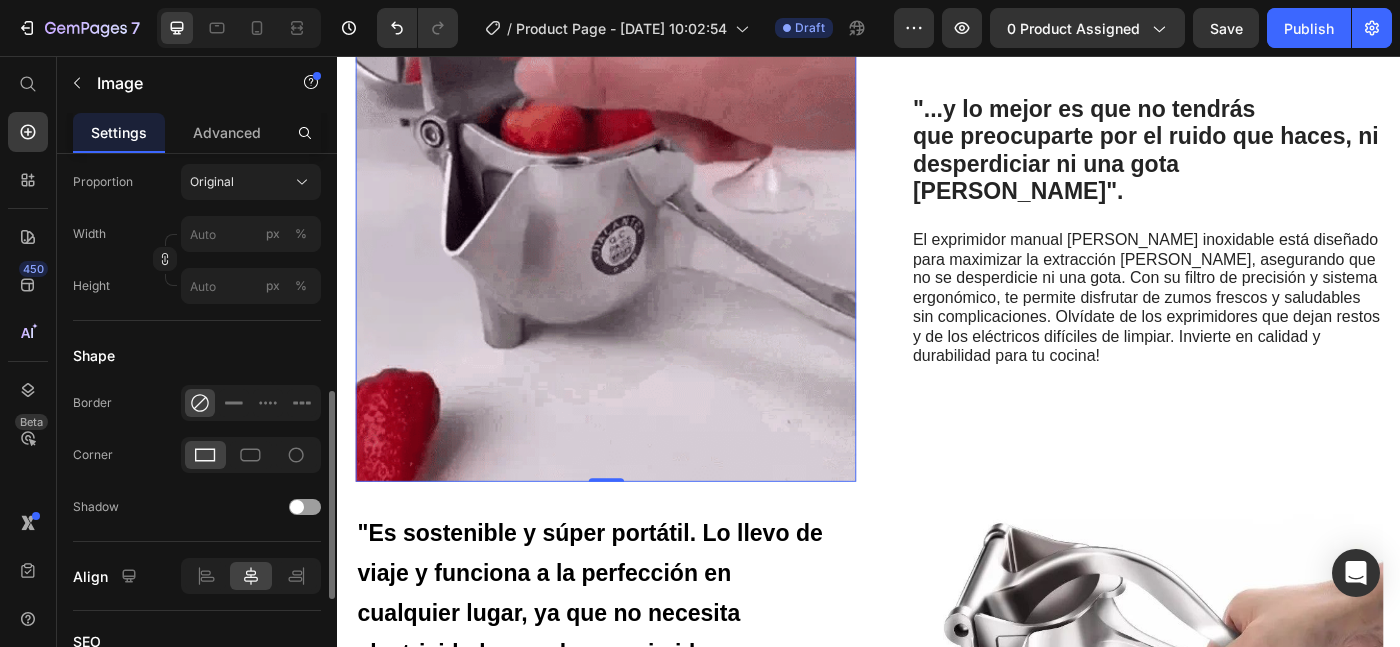 scroll, scrollTop: 620, scrollLeft: 0, axis: vertical 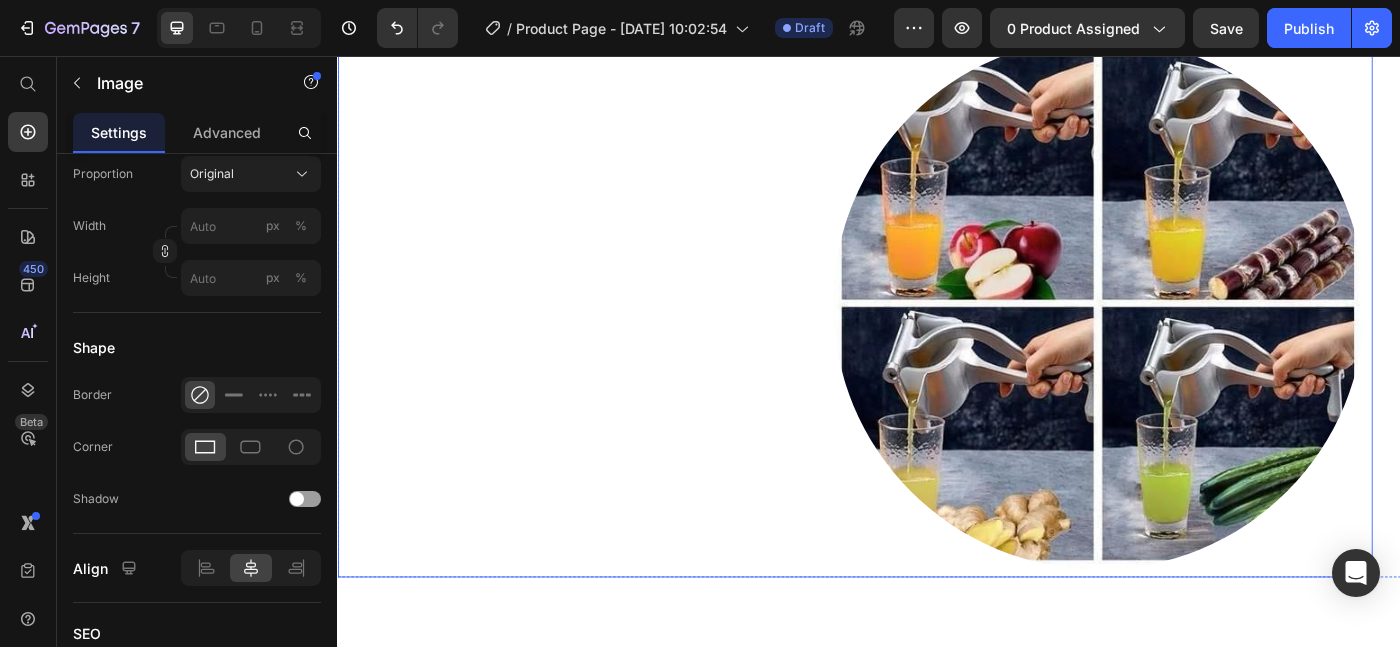 click at bounding box center (921, 153) 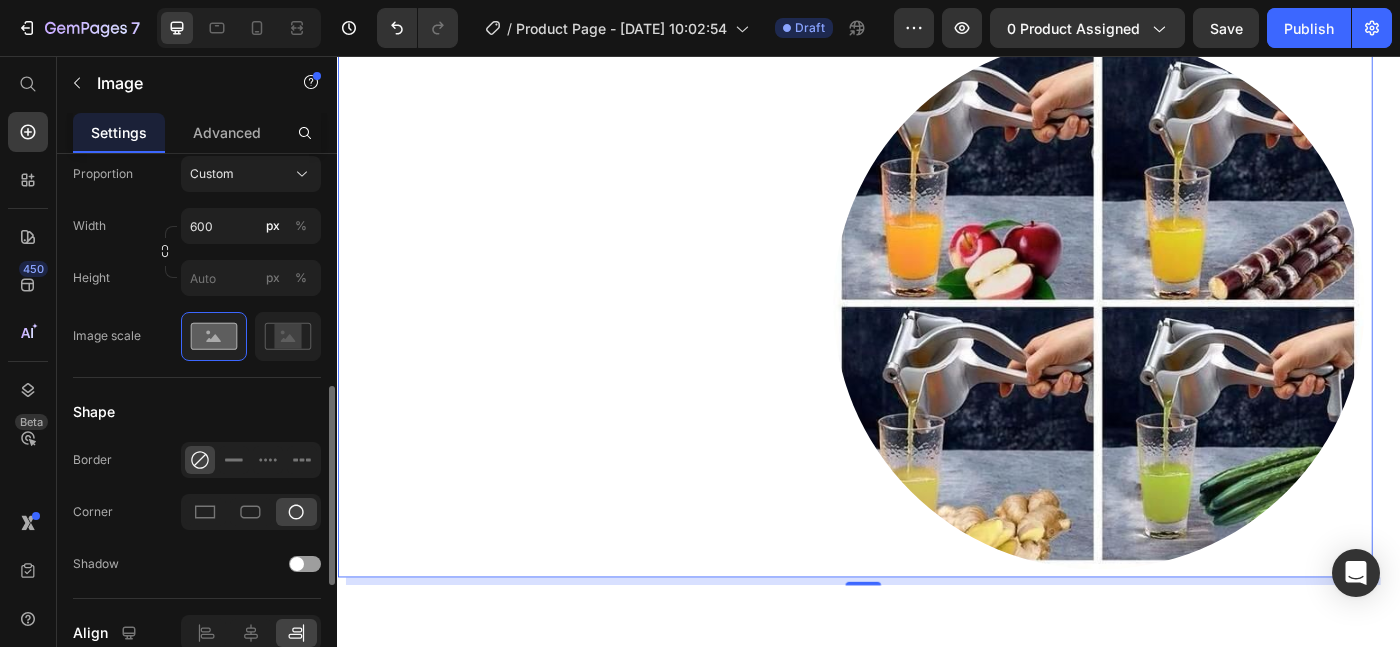 scroll, scrollTop: 730, scrollLeft: 0, axis: vertical 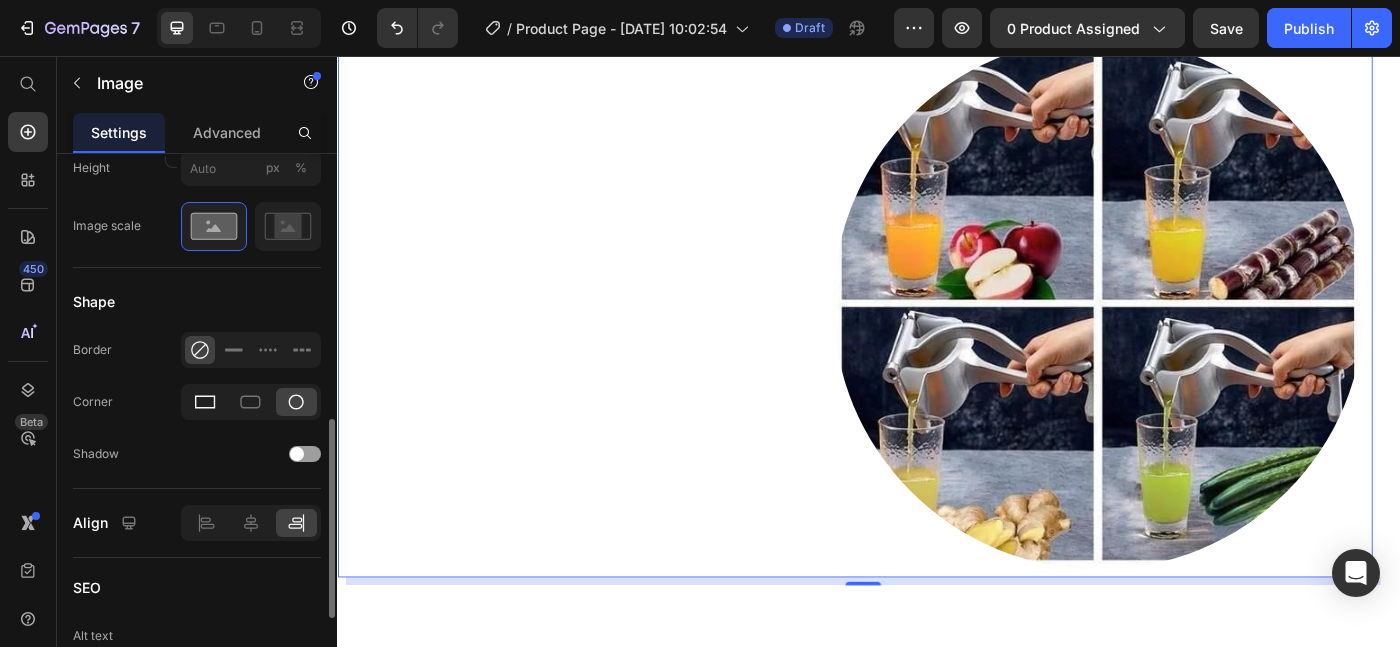 click 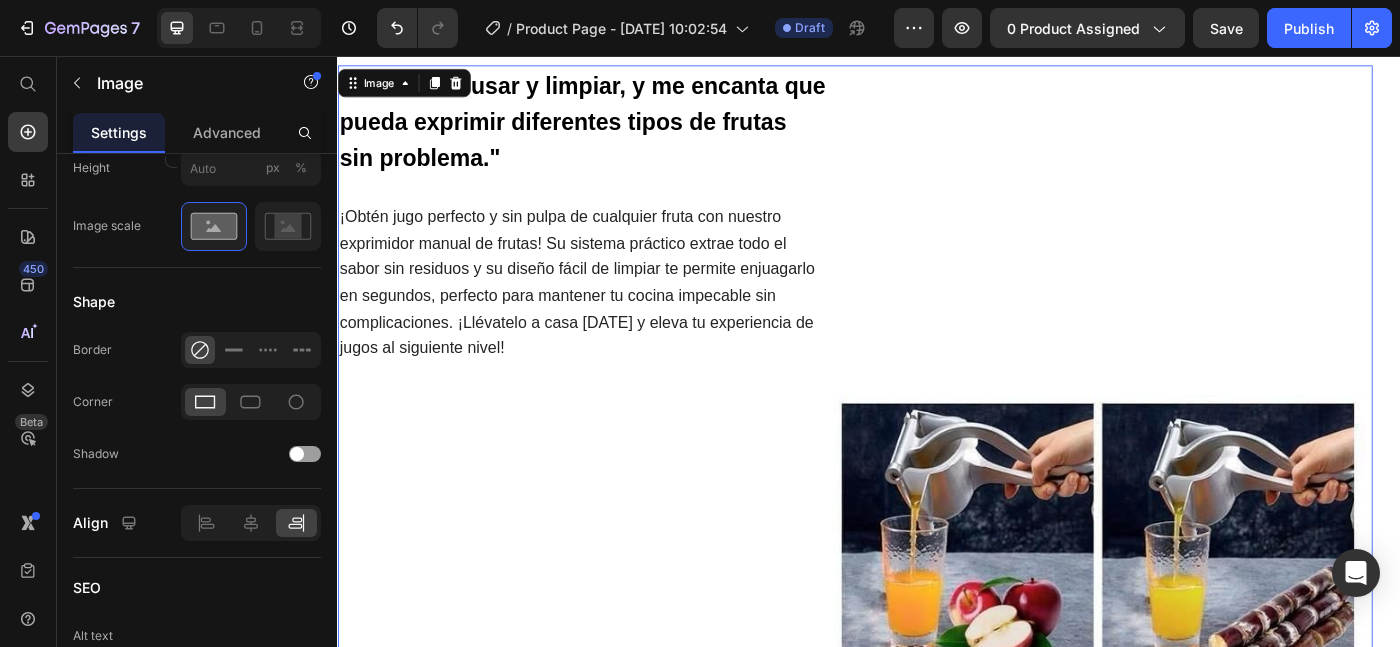 scroll, scrollTop: 949, scrollLeft: 0, axis: vertical 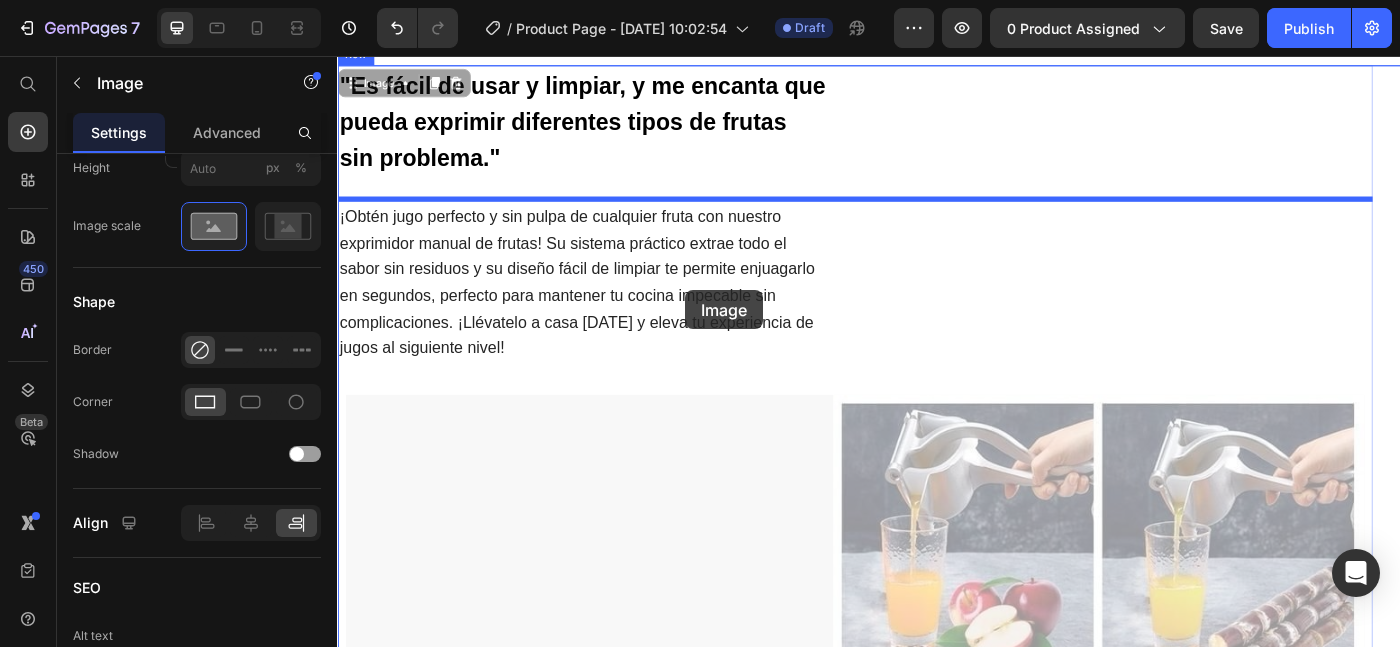 drag, startPoint x: 659, startPoint y: 285, endPoint x: 685, endPoint y: 291, distance: 26.683329 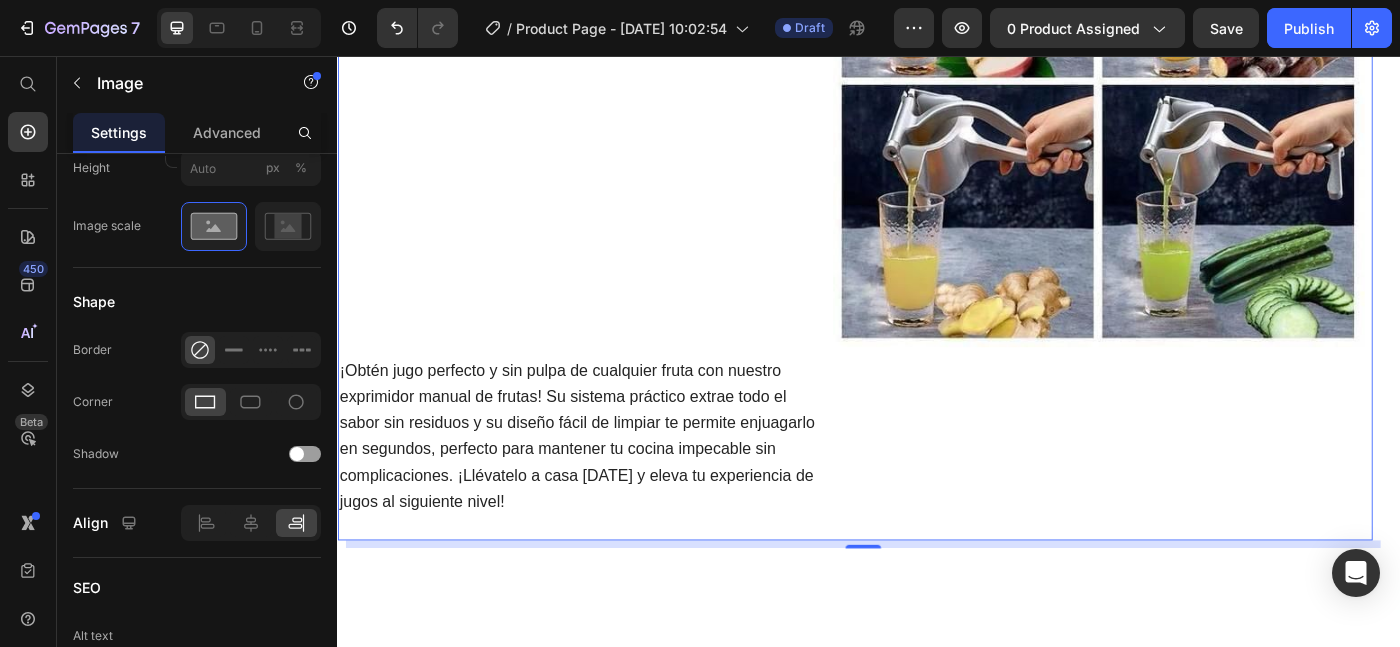 scroll, scrollTop: 1585, scrollLeft: 0, axis: vertical 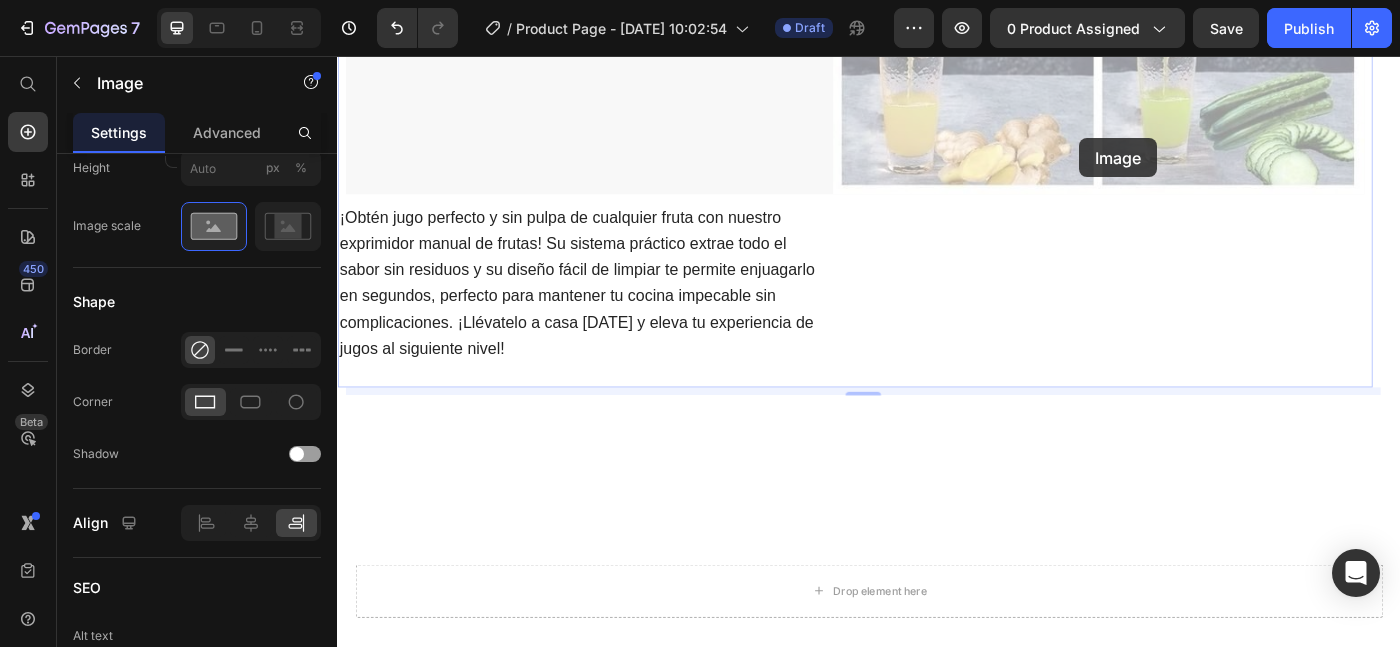 click on ""Es fácil de usar y limpiar, y me encanta que pueda exprimir diferentes tipos de frutas sin problema." Heading Image   9 Image   9 ¡Obtén jugo perfecto y sin pulpa de cualquier fruta con nuestro exprimidor manual de frutas! Su sistema práctico extrae todo el sabor sin residuos y su diseño fácil de limpiar te permite enjuagarlo en segundos, perfecto para mantener tu cocina impecable sin complicaciones. ¡Llévatelo a casa [DATE] y eleva tu experiencia de jugos al siguiente nivel!  Text Block" at bounding box center [921, -61] 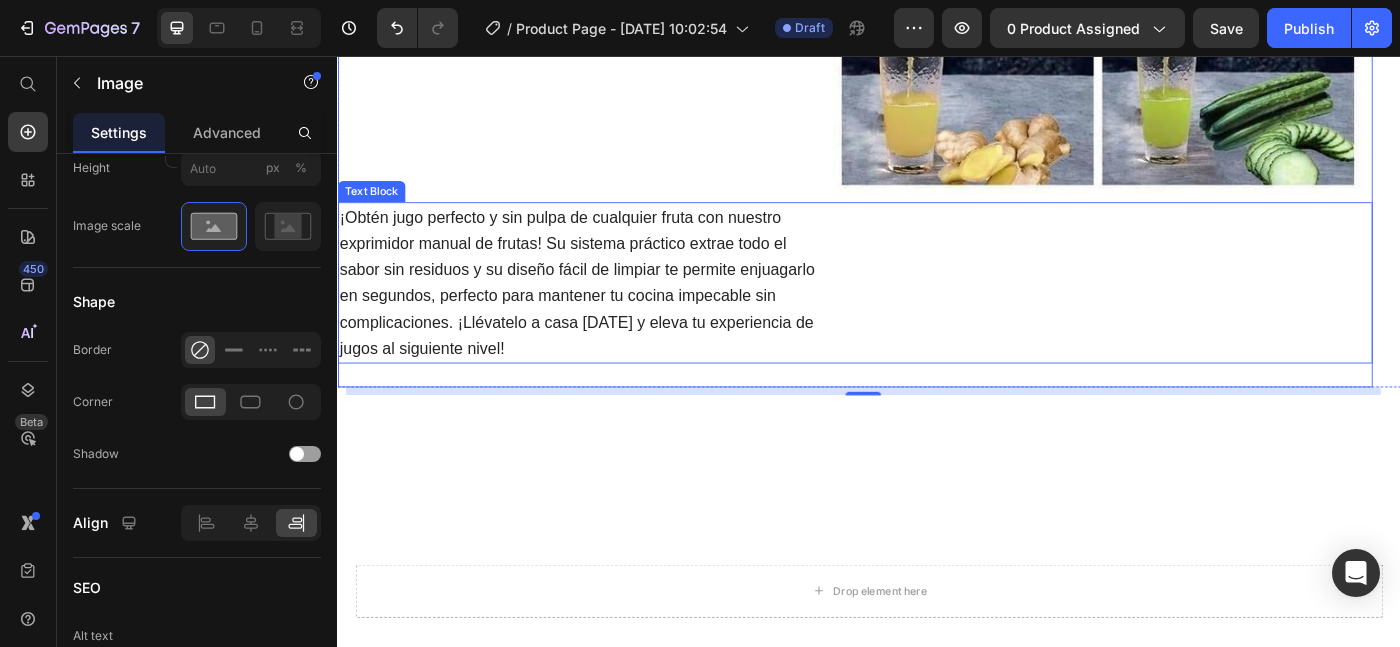 scroll, scrollTop: 730, scrollLeft: 0, axis: vertical 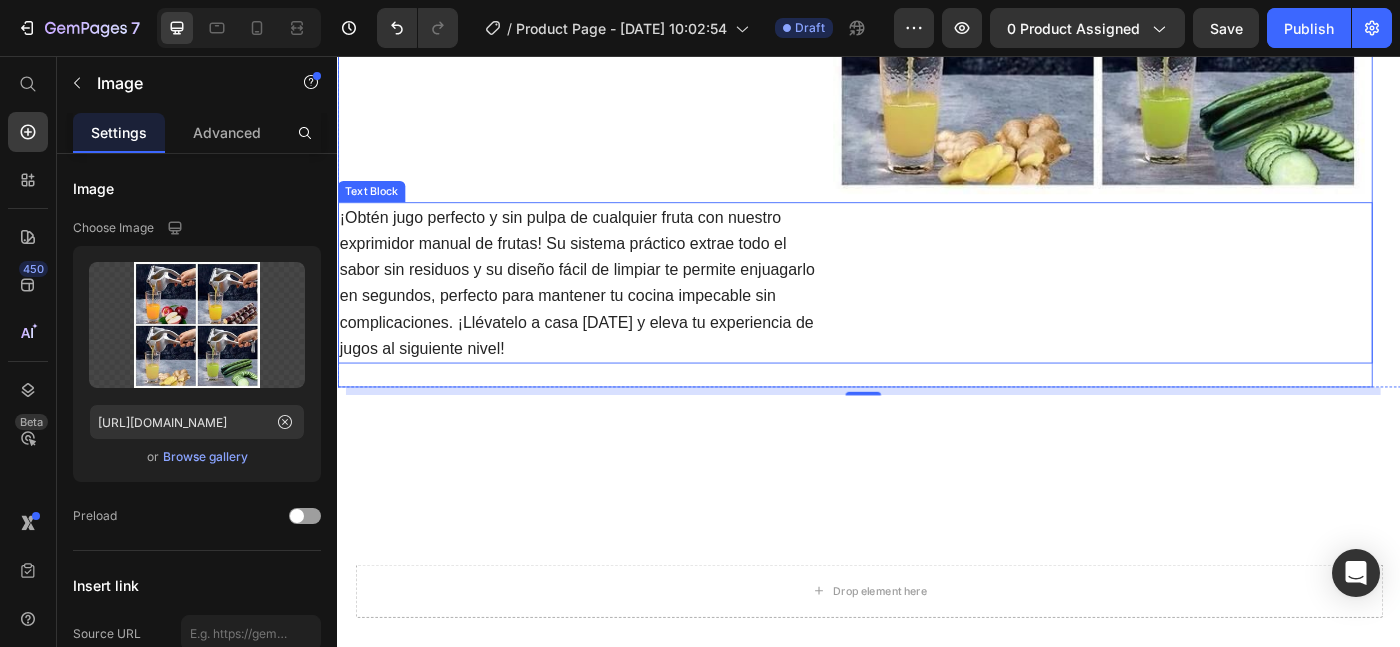 click on "¡Obtén jugo perfecto y sin pulpa de cualquier fruta con nuestro exprimidor manual de frutas! Su sistema práctico extrae todo el sabor sin residuos y su diseño fácil de limpiar te permite enjuagarlo en segundos, perfecto para mantener tu cocina impecable sin complicaciones. ¡Llévatelo a casa [DATE] y eleva tu experiencia de jugos al siguiente nivel!" at bounding box center [921, 312] 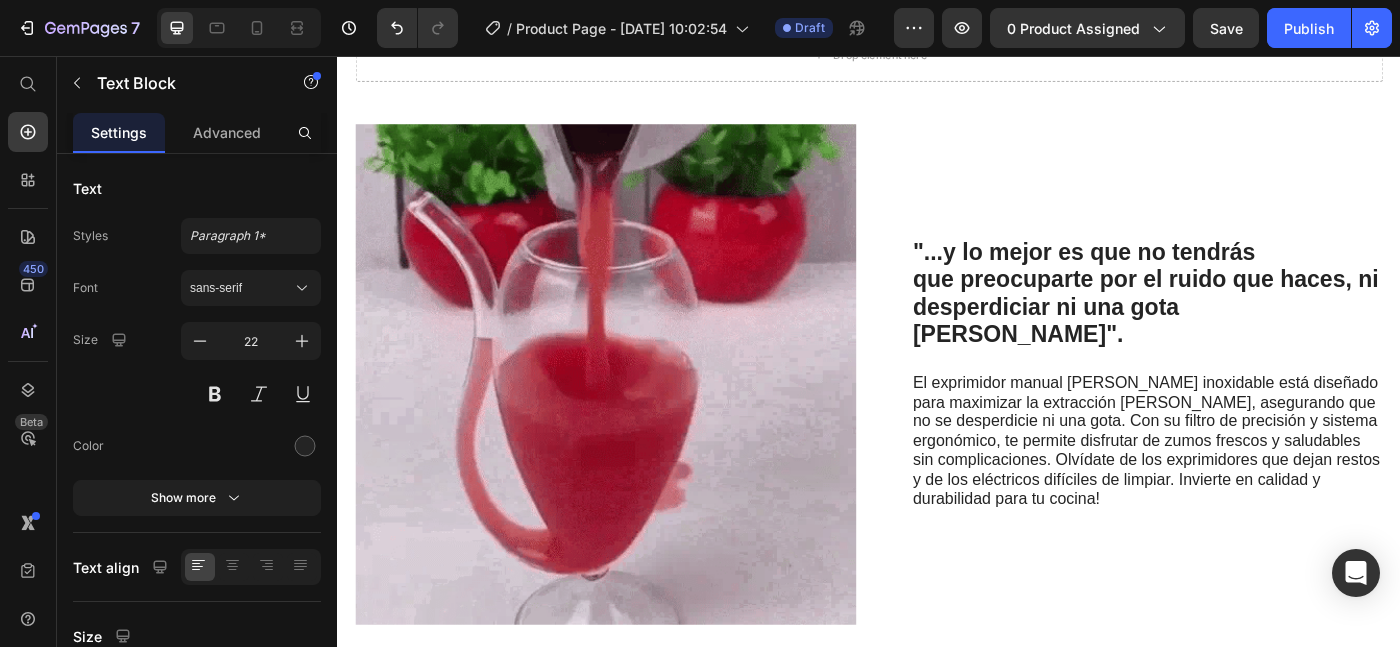 scroll, scrollTop: 2173, scrollLeft: 0, axis: vertical 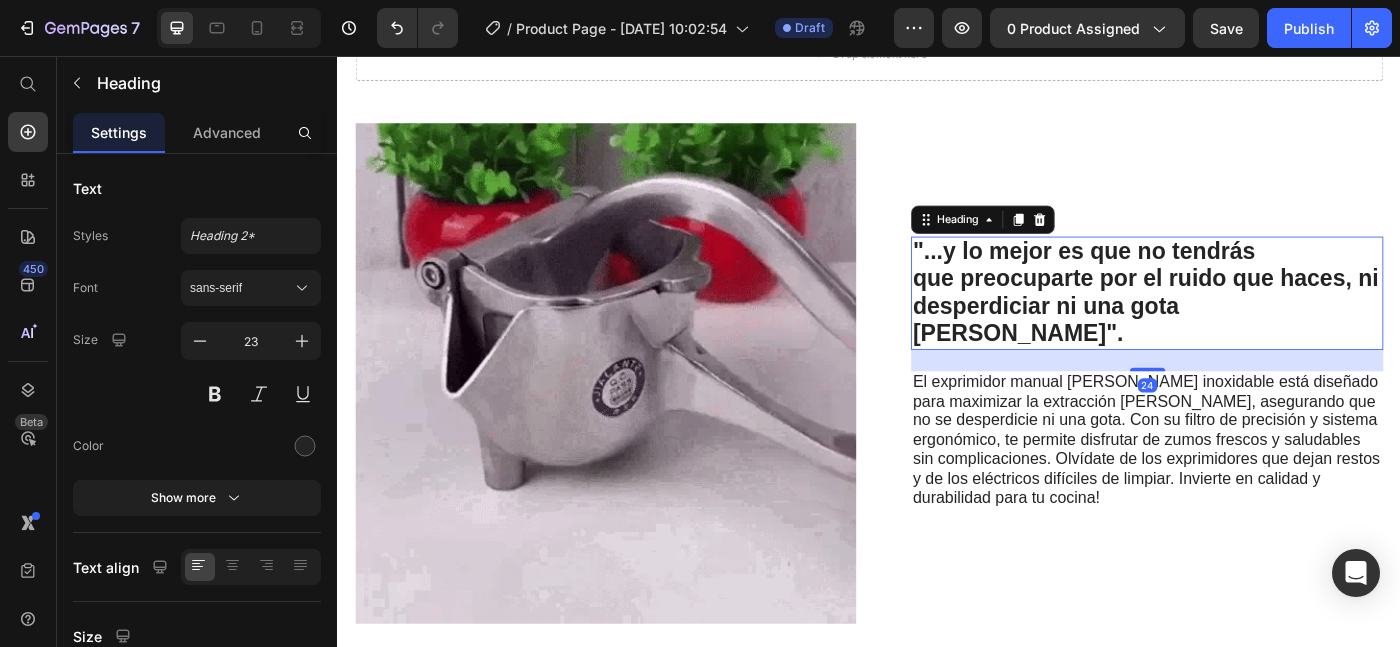 click on ""...y lo mejor es que no tendrás que preocuparte por el ruido que haces, ni desperdiciar ni una gota [PERSON_NAME]"." at bounding box center [1250, 324] 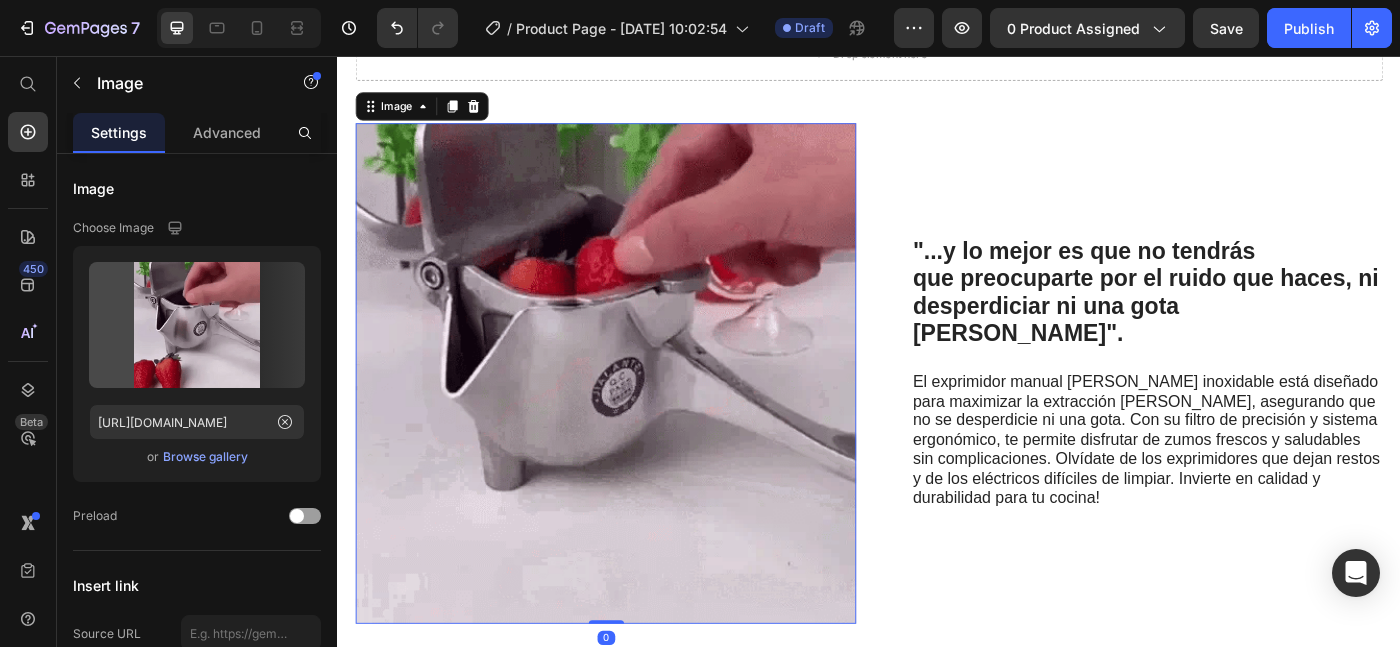 click at bounding box center (639, 414) 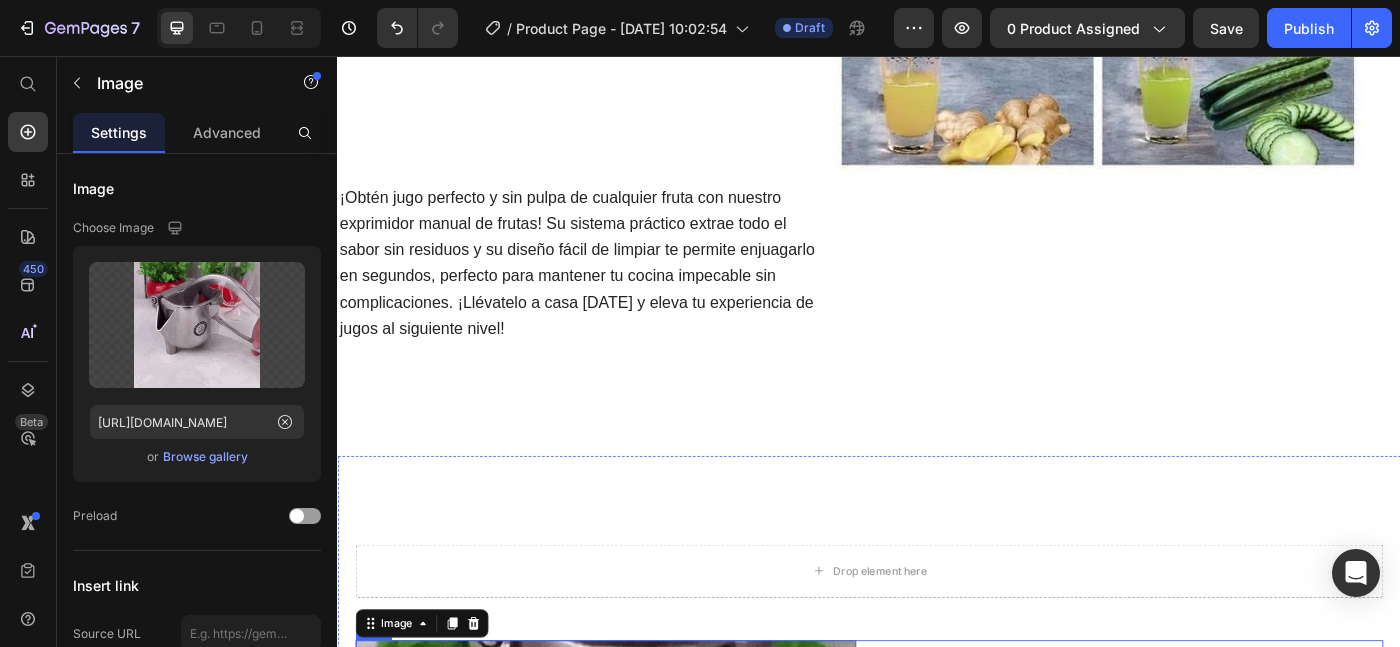 scroll, scrollTop: 1370, scrollLeft: 0, axis: vertical 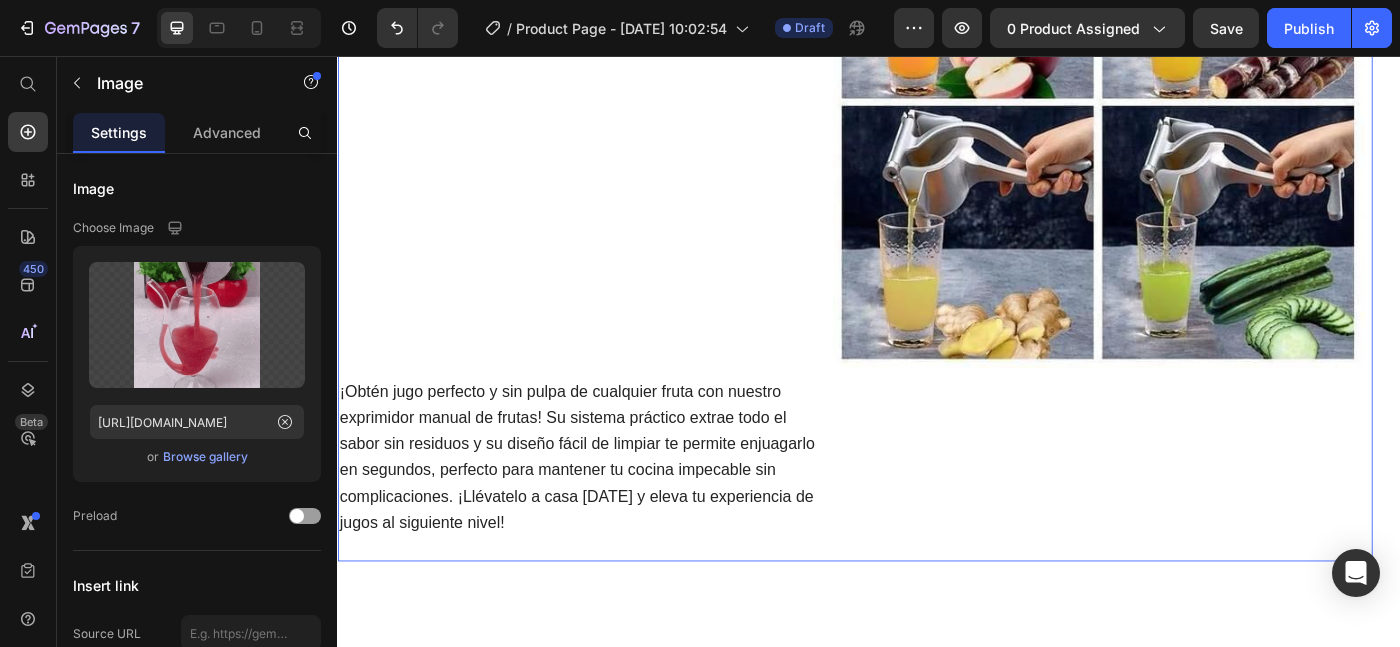 click at bounding box center [921, 136] 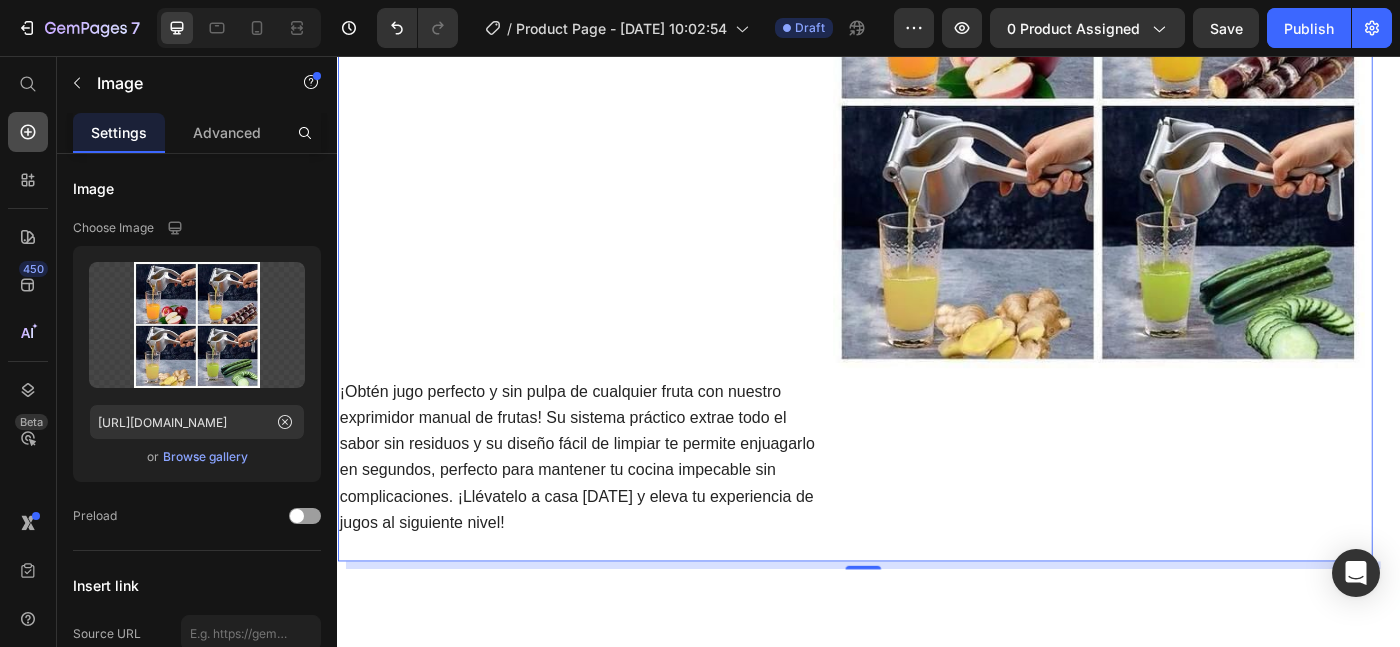 click 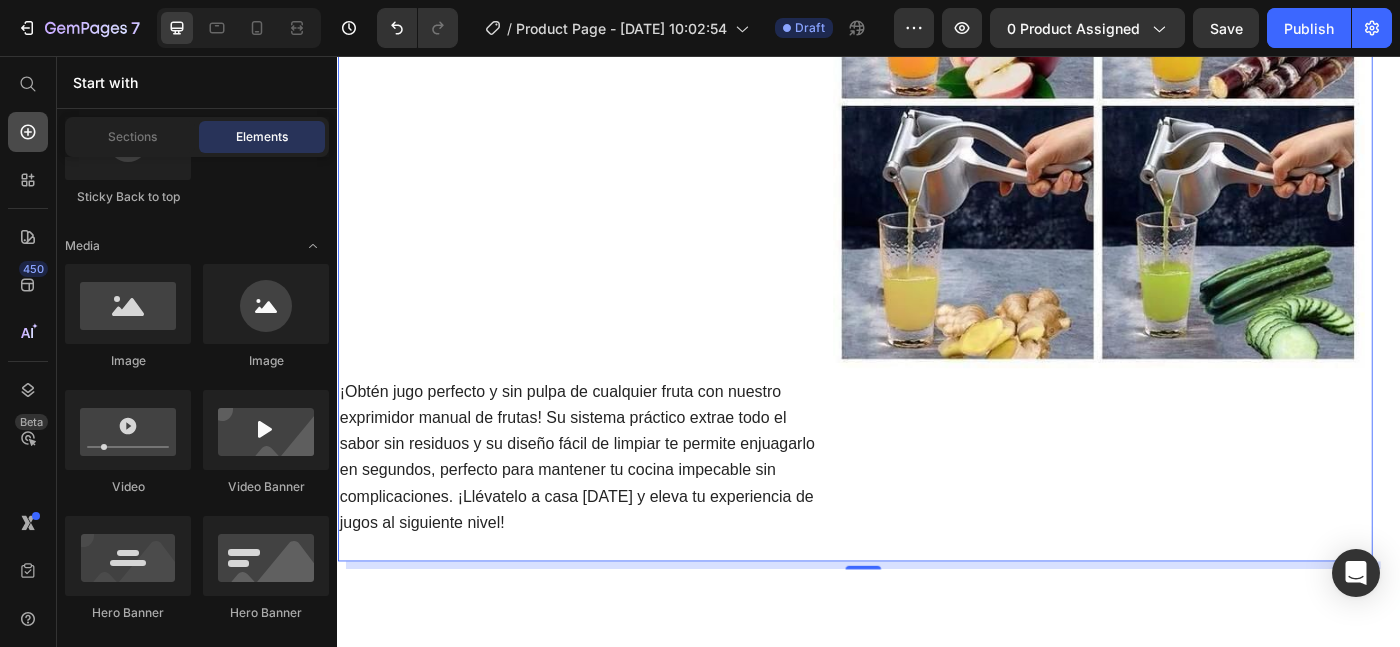 scroll, scrollTop: 681, scrollLeft: 0, axis: vertical 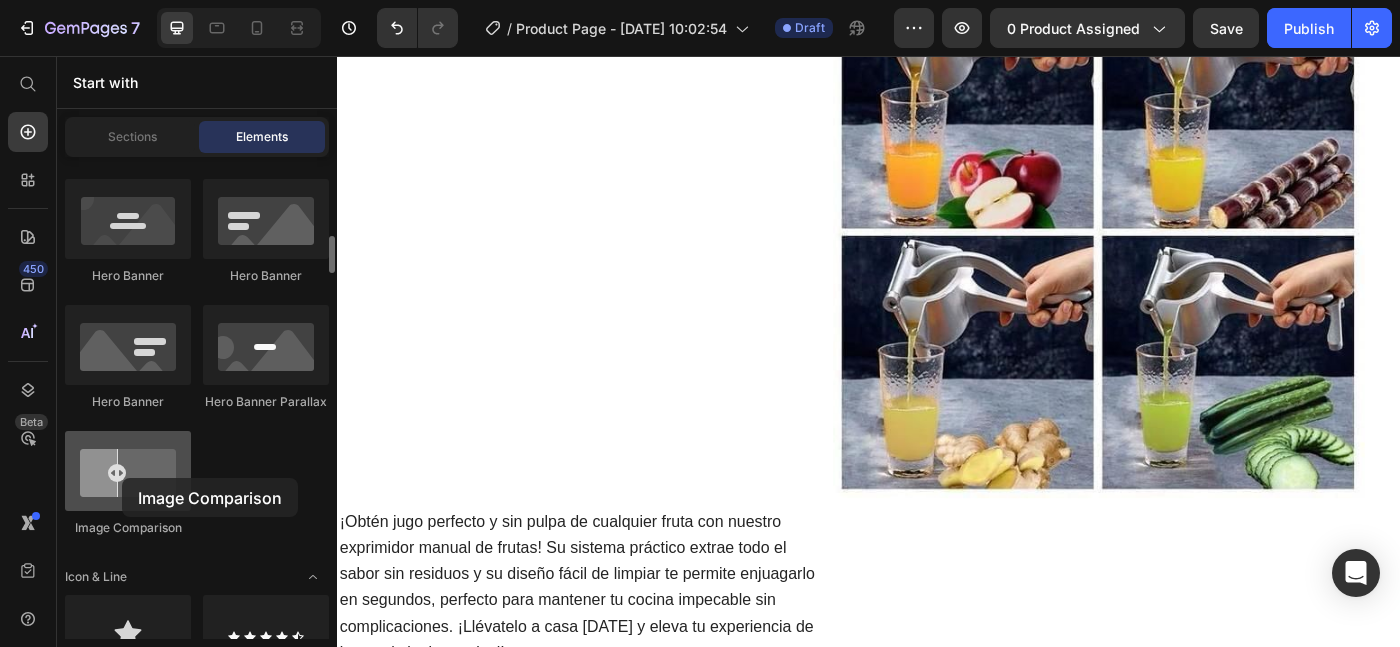 click at bounding box center (128, 471) 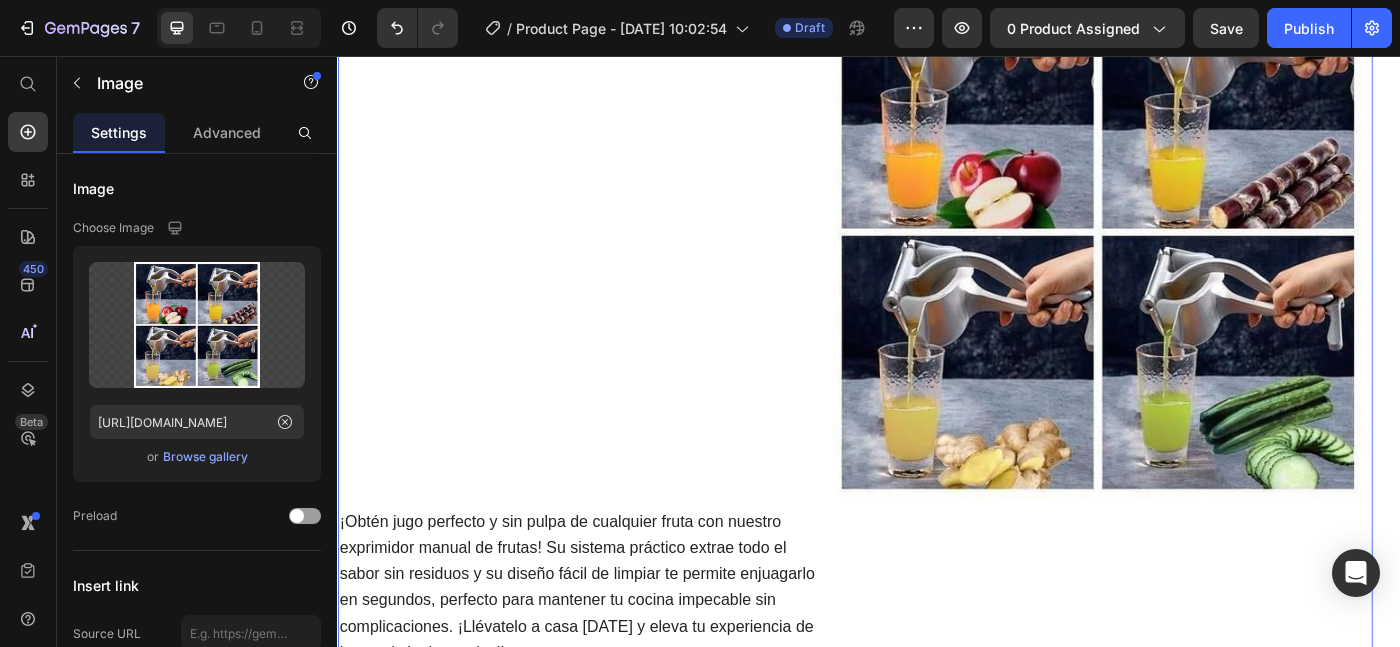 click at bounding box center [921, 282] 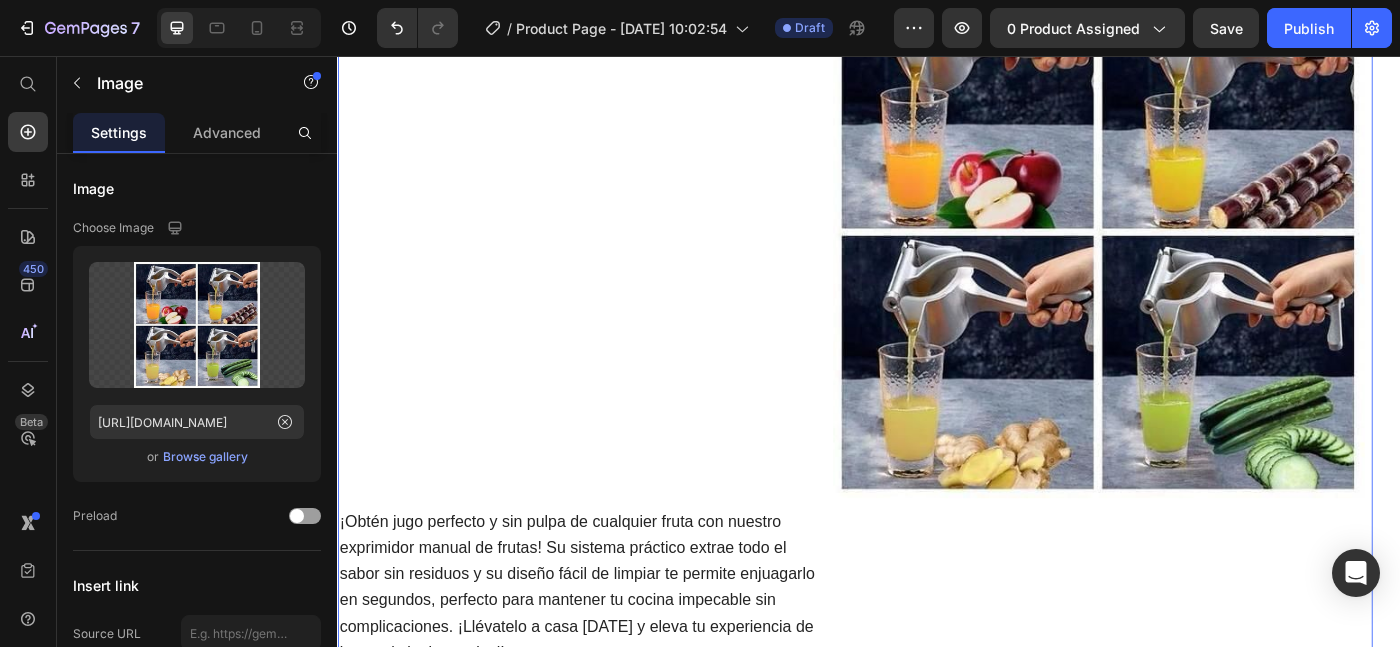 click at bounding box center [921, 282] 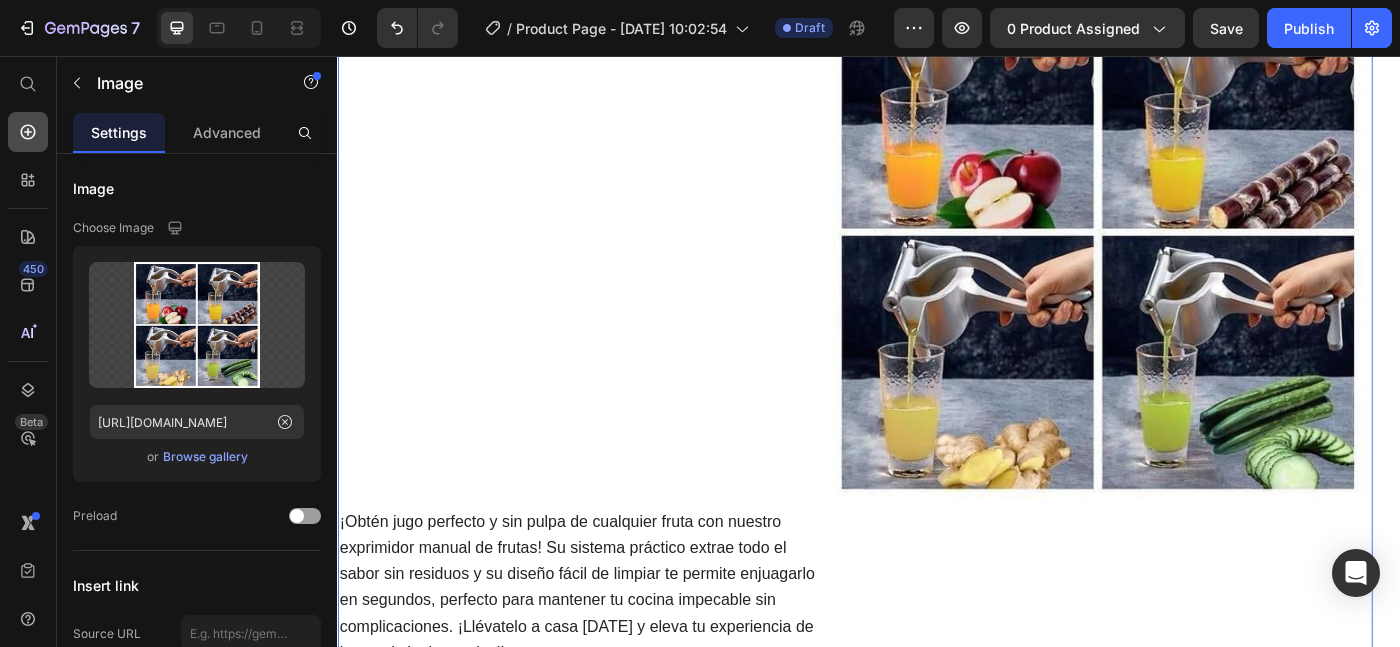 click 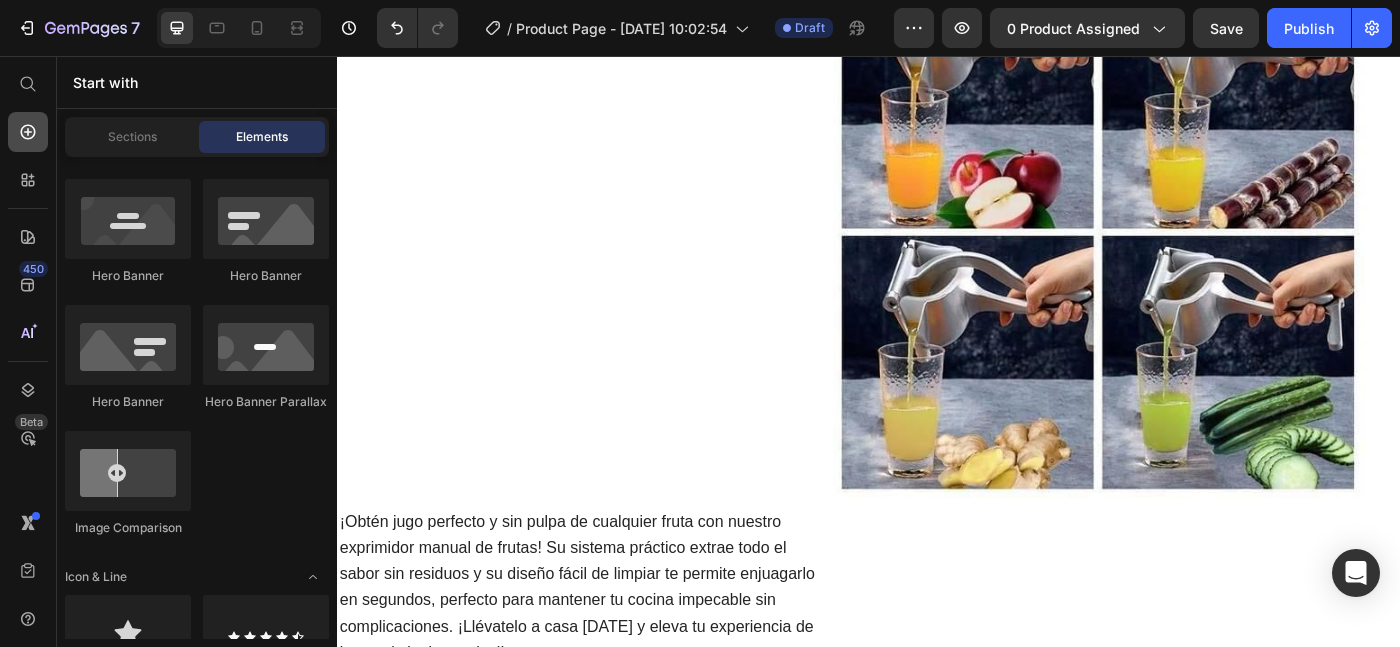 scroll, scrollTop: 1018, scrollLeft: 0, axis: vertical 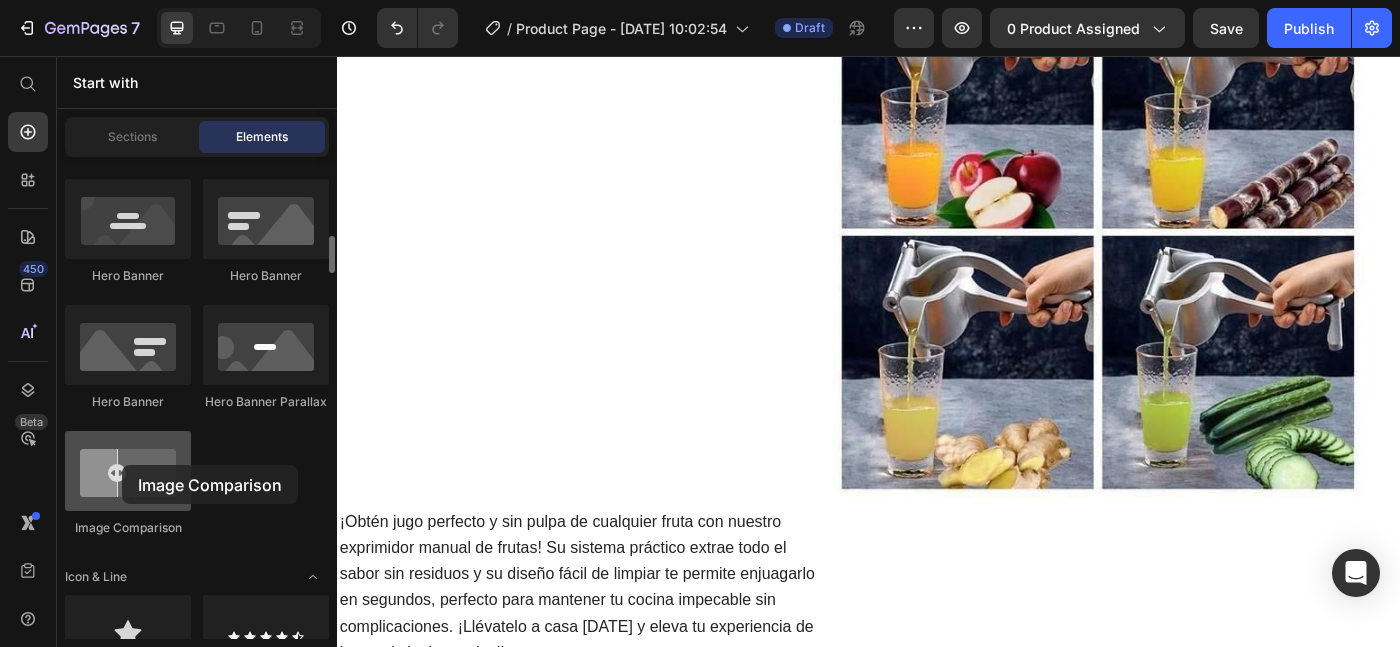 click at bounding box center (128, 471) 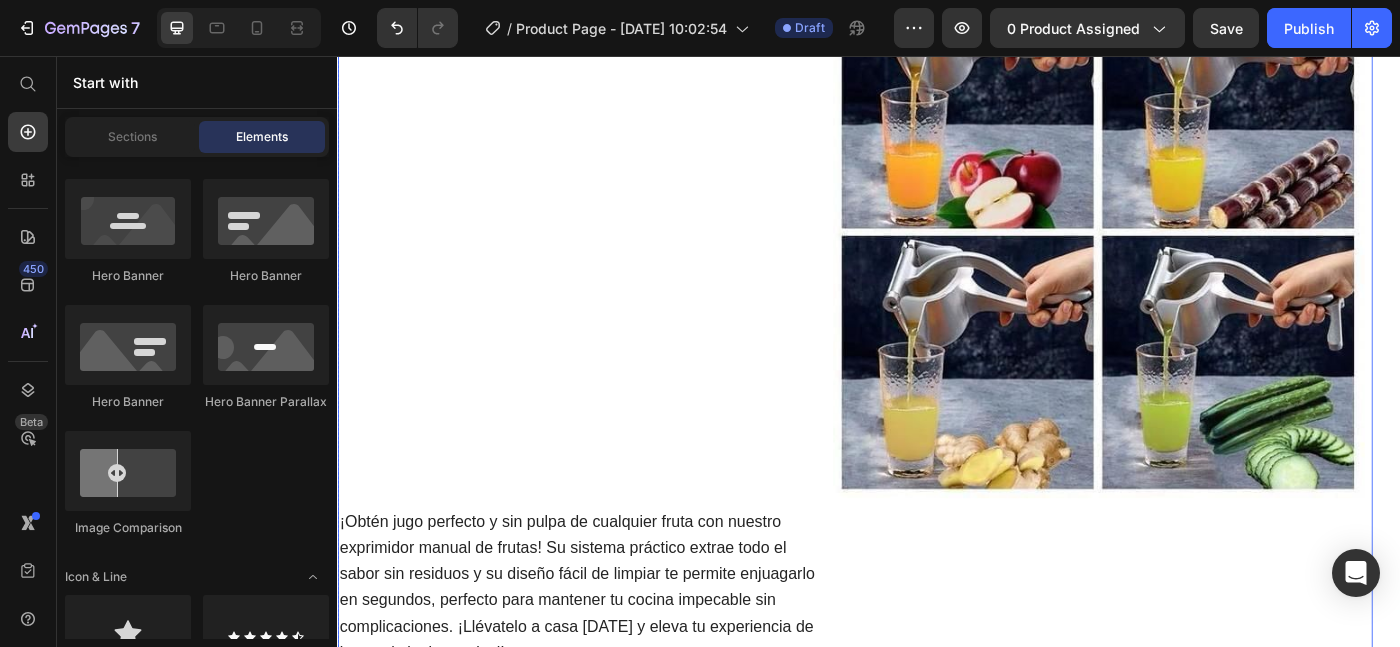 click at bounding box center (921, 282) 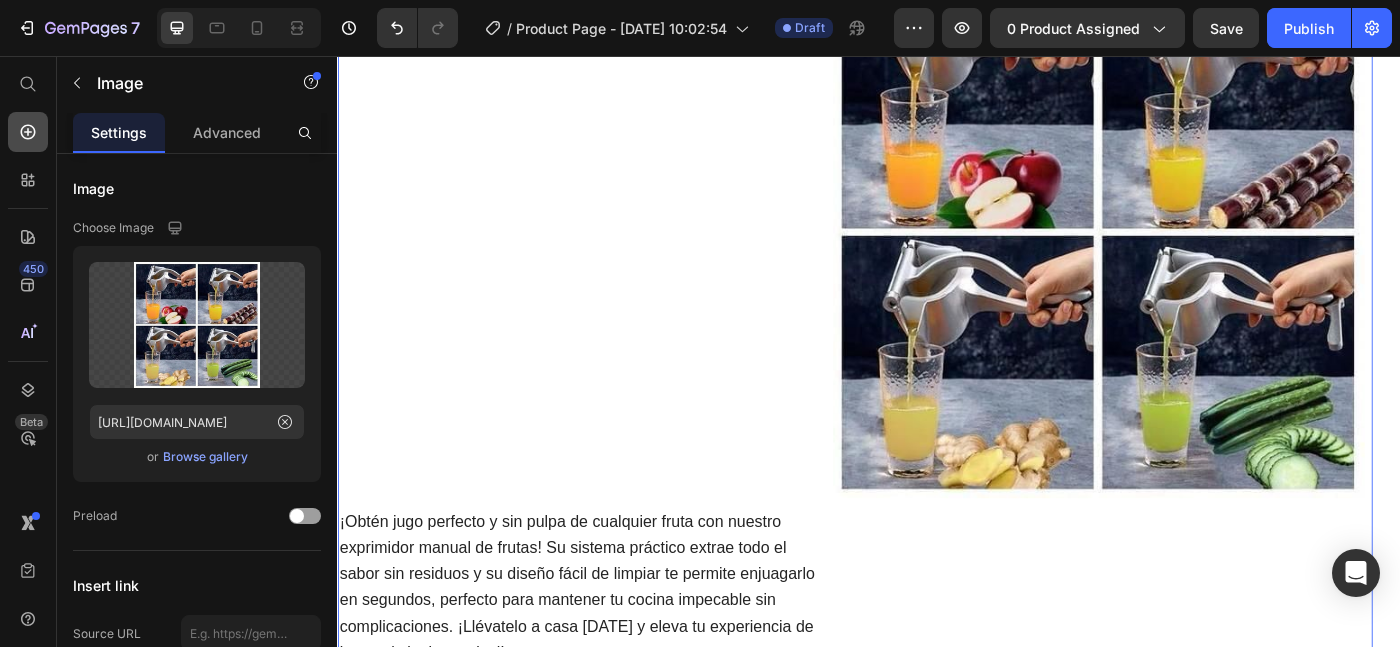 click 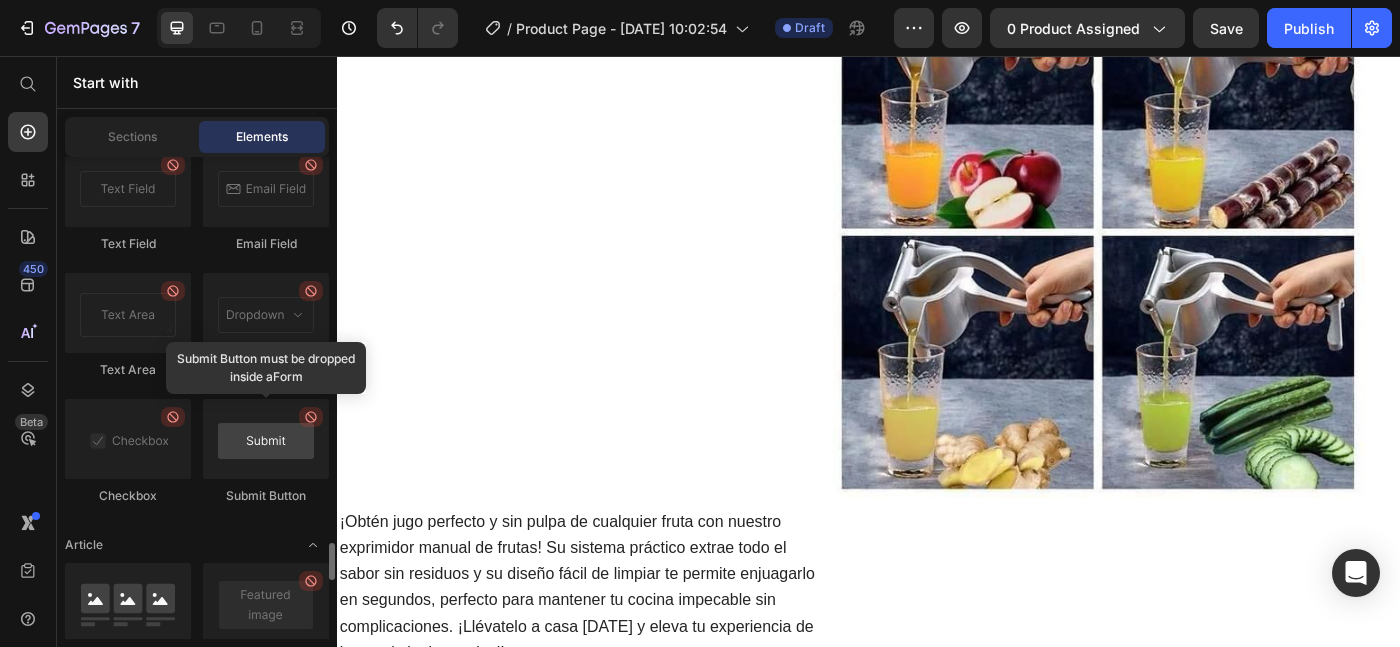 scroll, scrollTop: 4984, scrollLeft: 0, axis: vertical 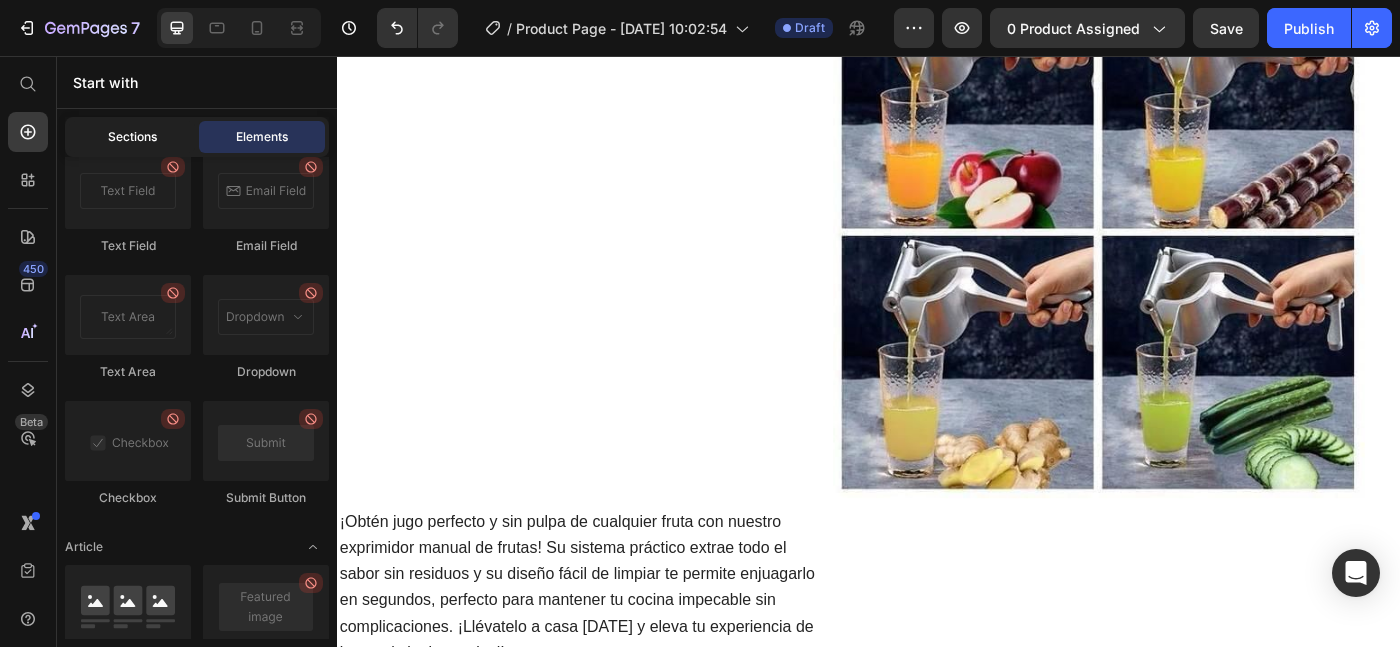 click on "Sections" at bounding box center [132, 137] 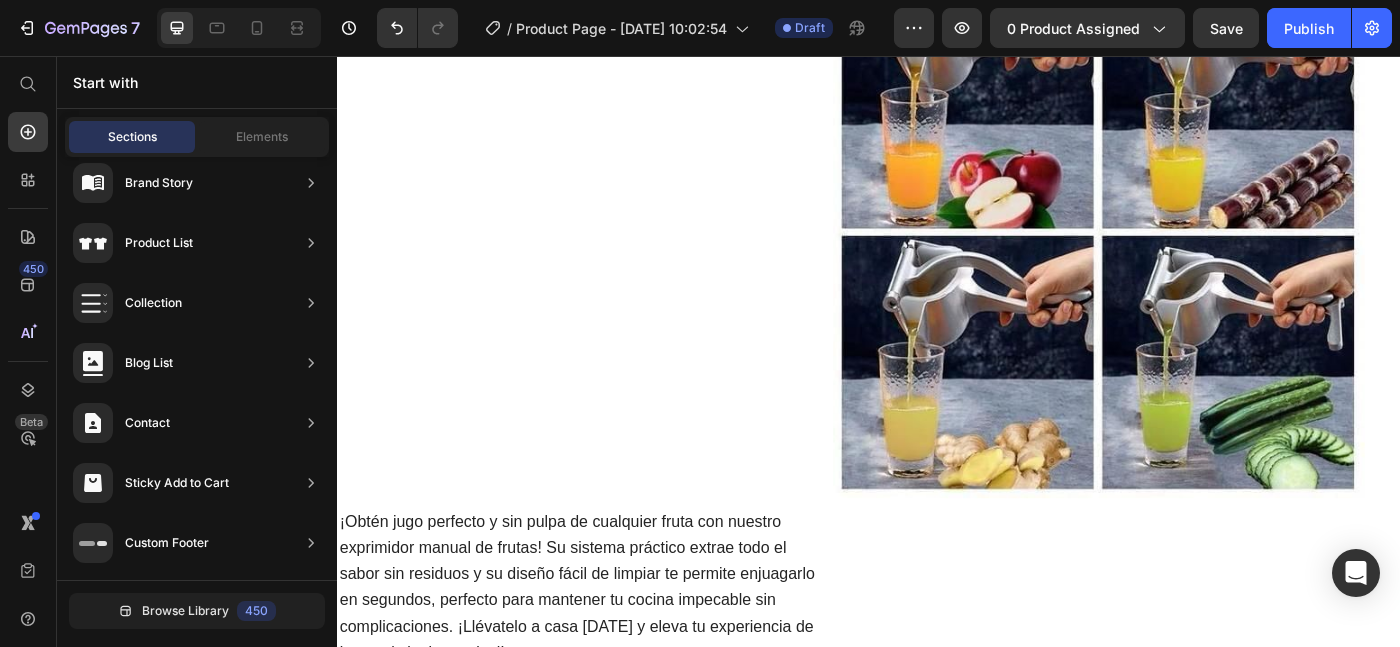 scroll, scrollTop: 738, scrollLeft: 0, axis: vertical 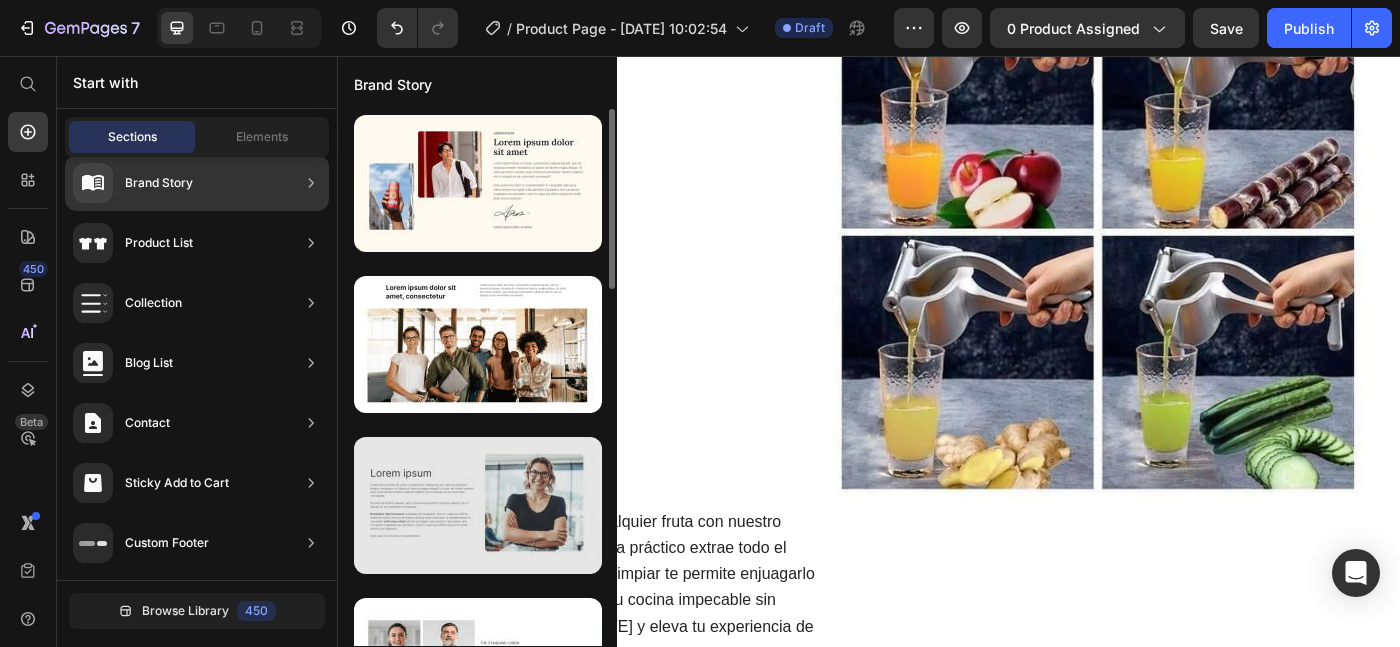 click at bounding box center [478, 505] 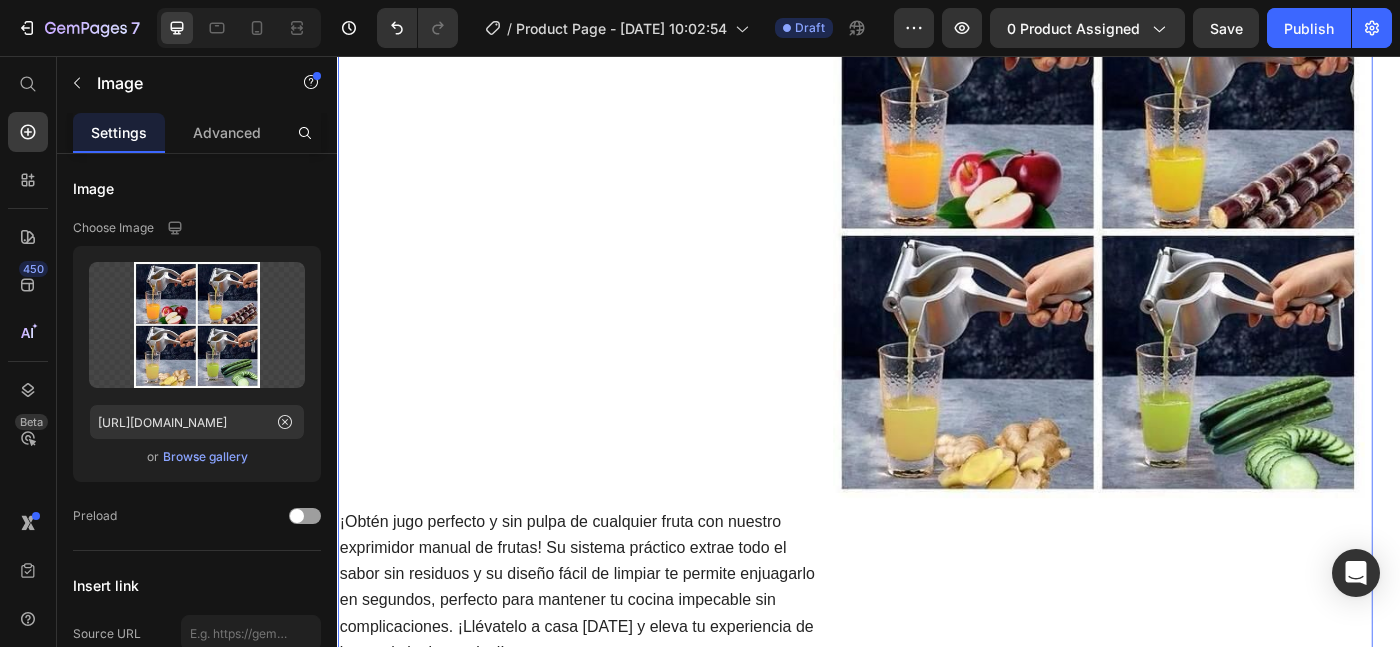 click at bounding box center [921, 282] 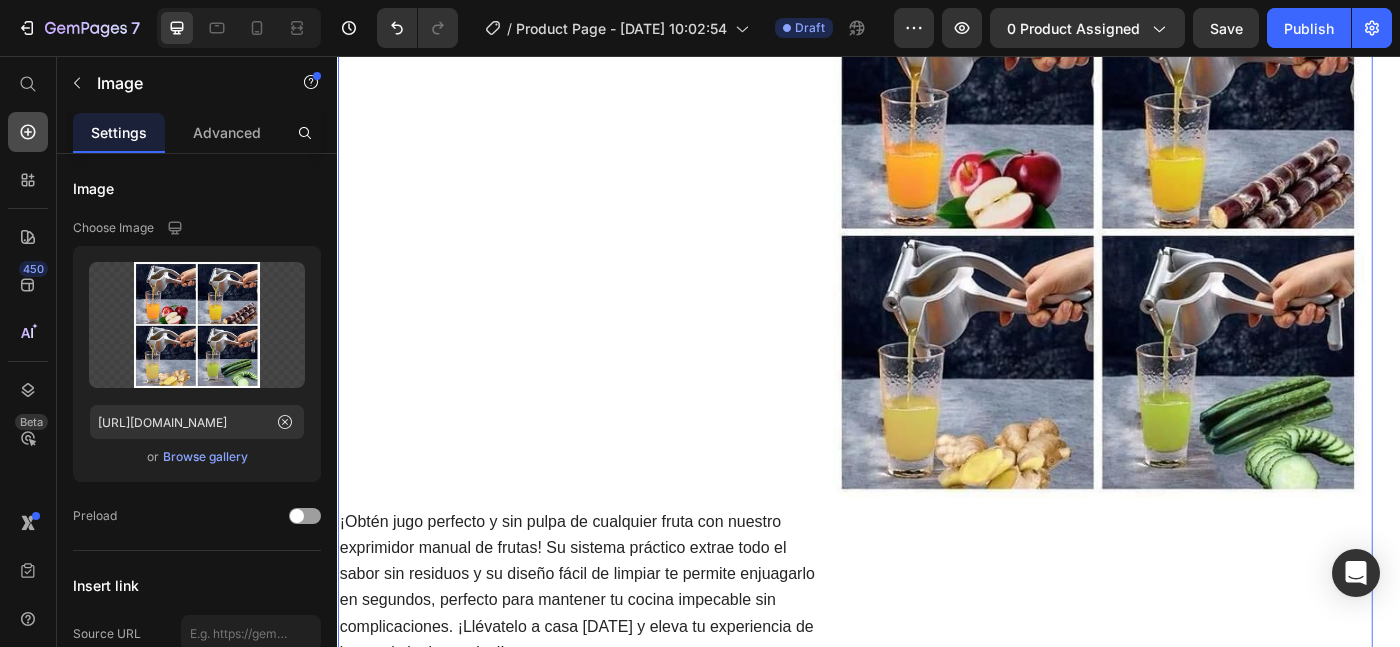 click 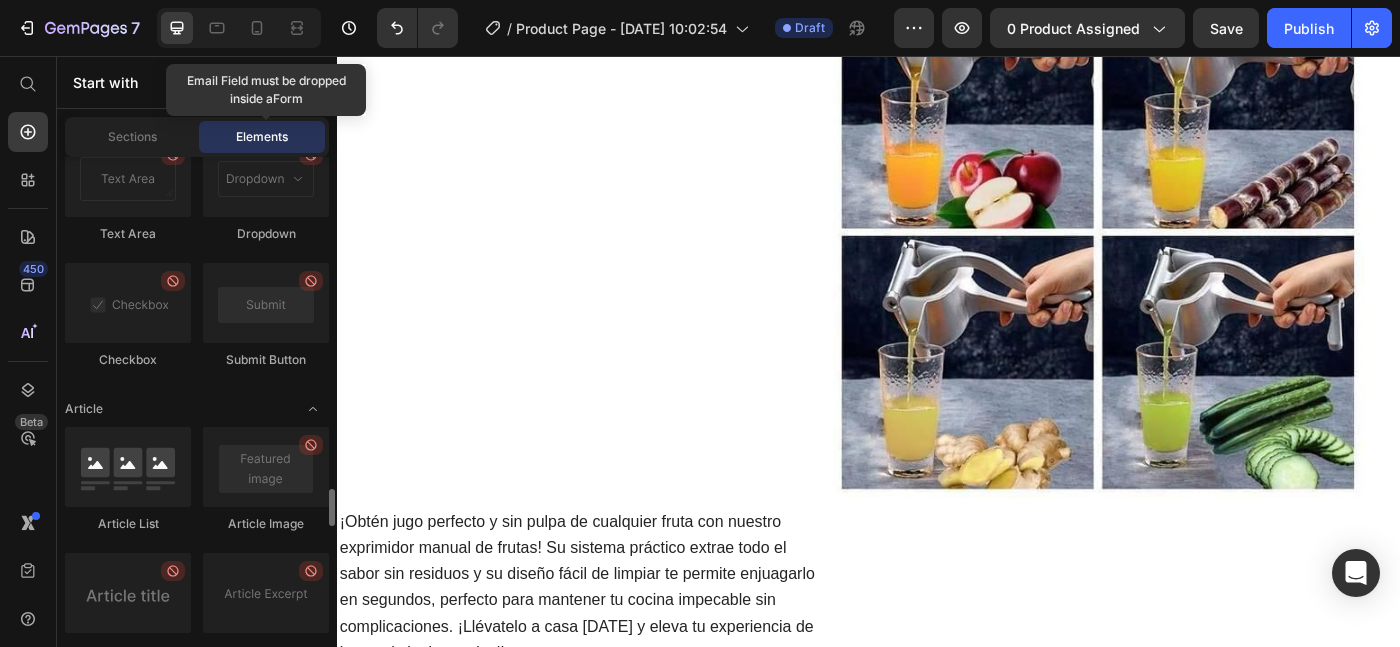 scroll, scrollTop: 5125, scrollLeft: 0, axis: vertical 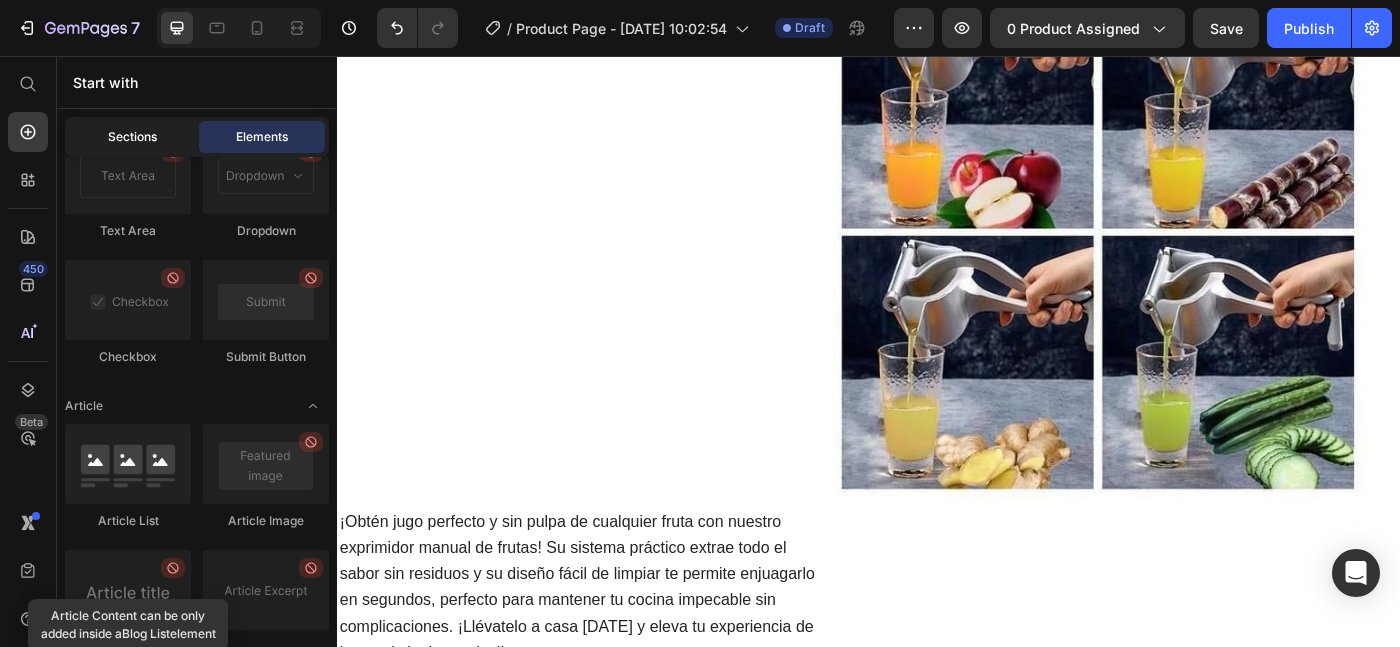 click on "Sections" at bounding box center (132, 137) 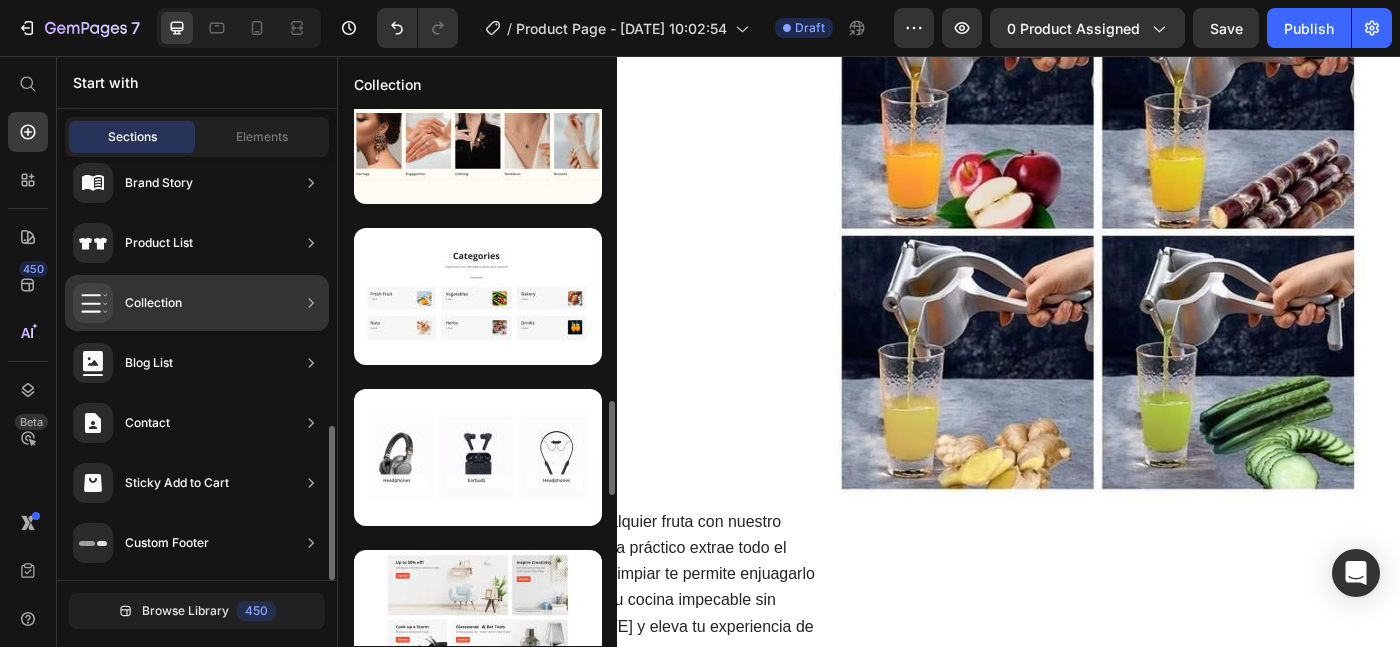 scroll, scrollTop: 0, scrollLeft: 0, axis: both 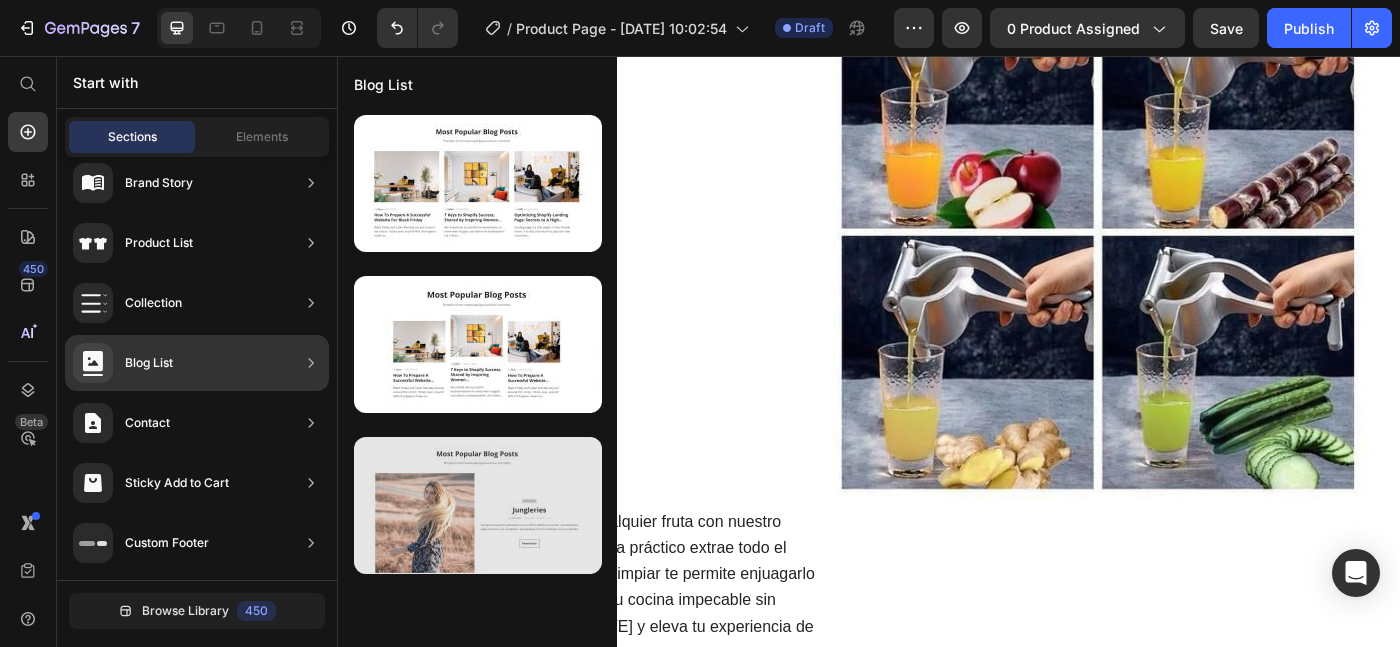 click at bounding box center [478, 505] 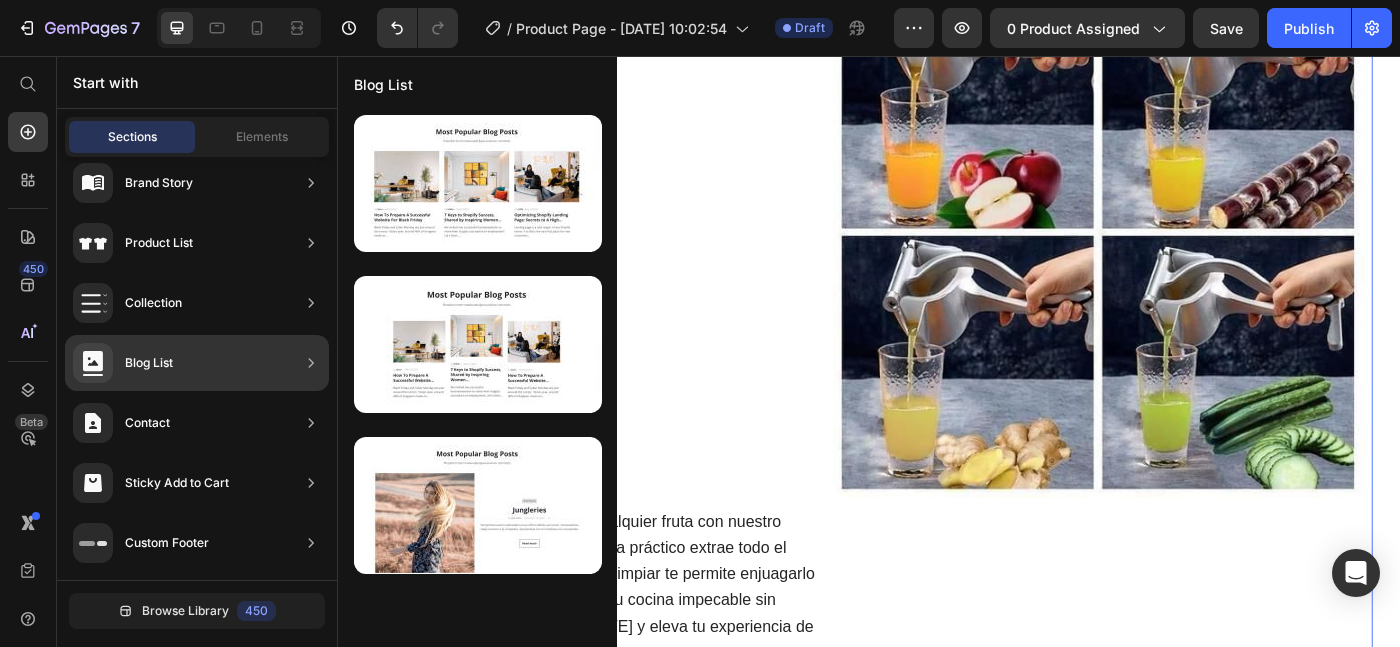 click at bounding box center (921, 282) 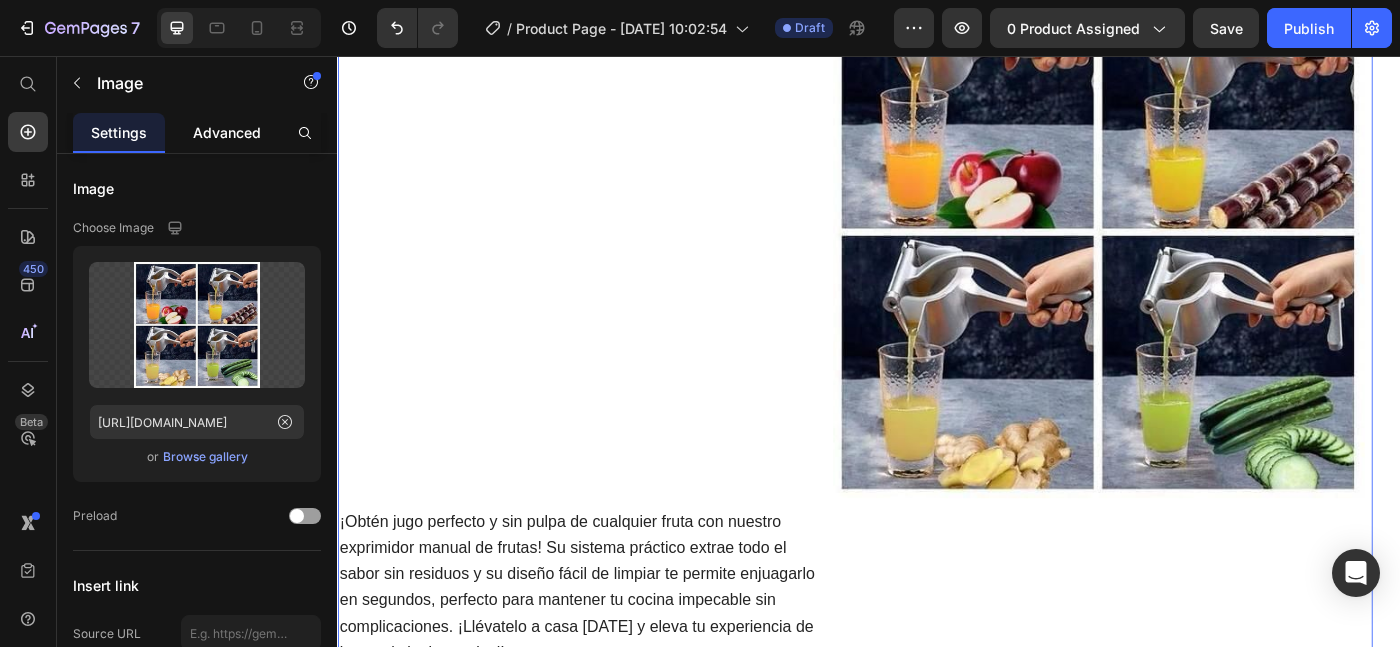 click on "Advanced" at bounding box center [227, 132] 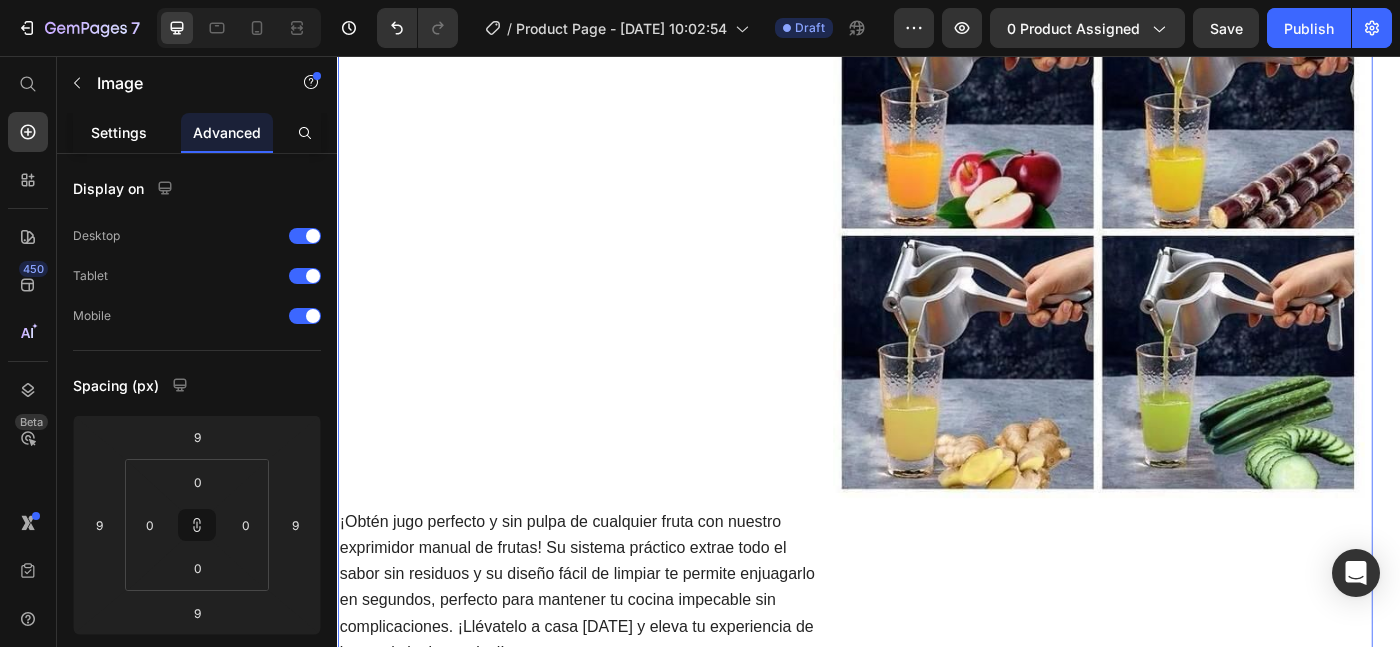 click on "Settings" at bounding box center [119, 132] 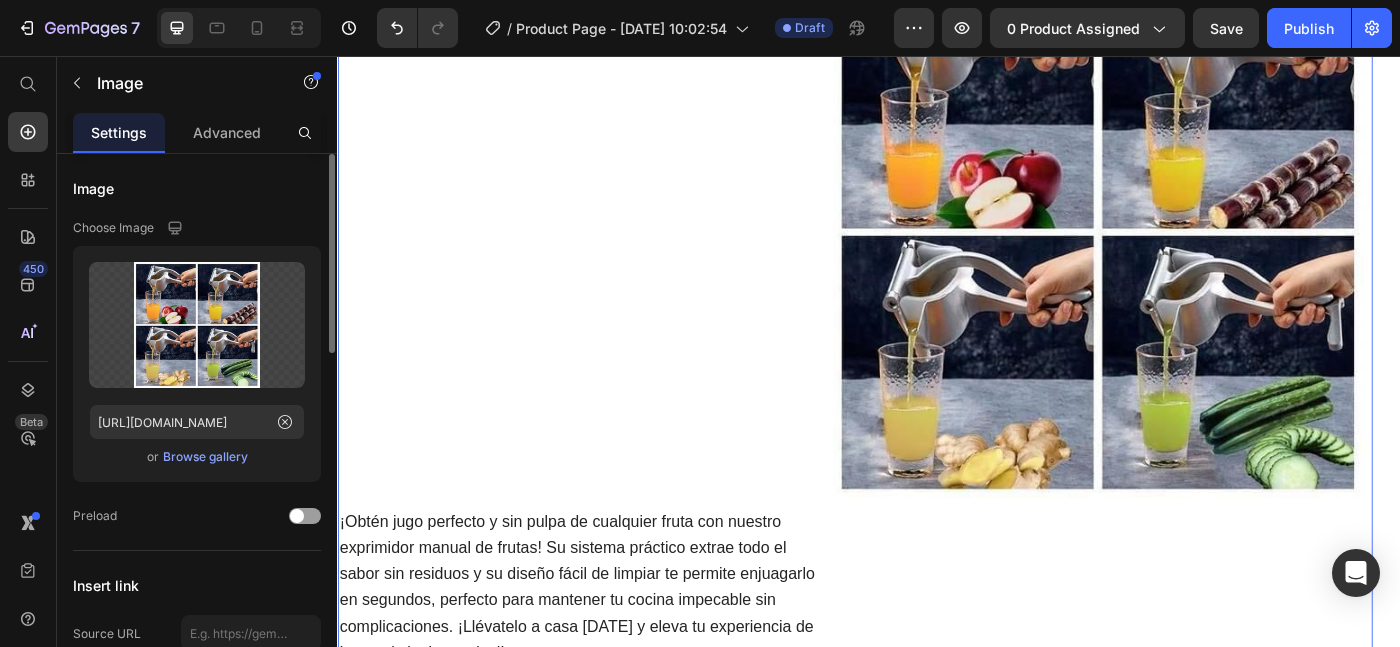 click on "Browse gallery" at bounding box center (205, 457) 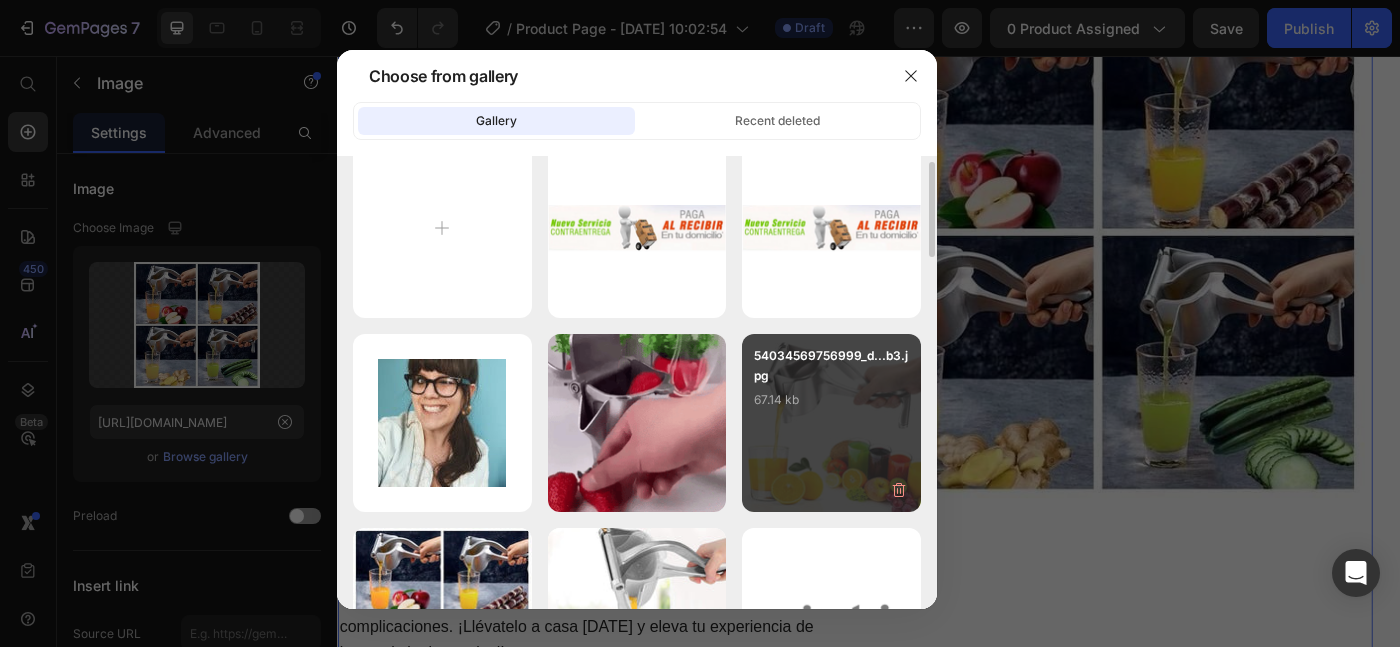 scroll, scrollTop: 0, scrollLeft: 0, axis: both 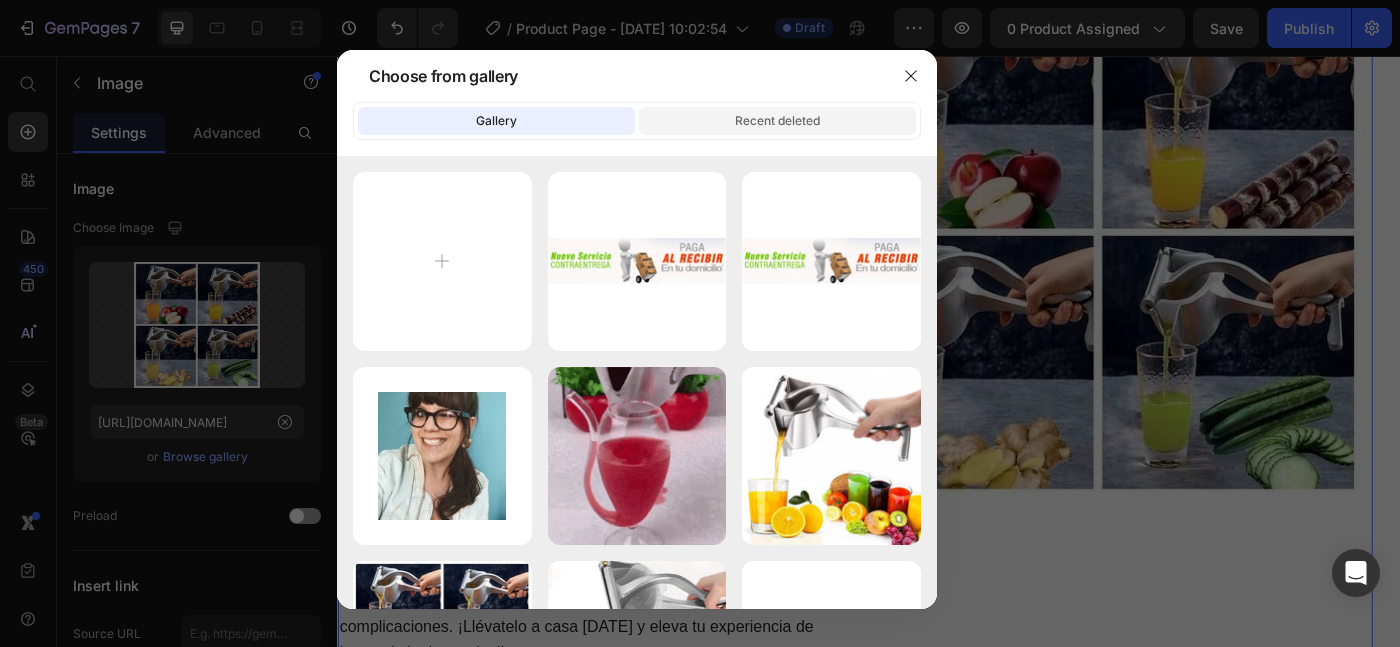 click on "Recent deleted" 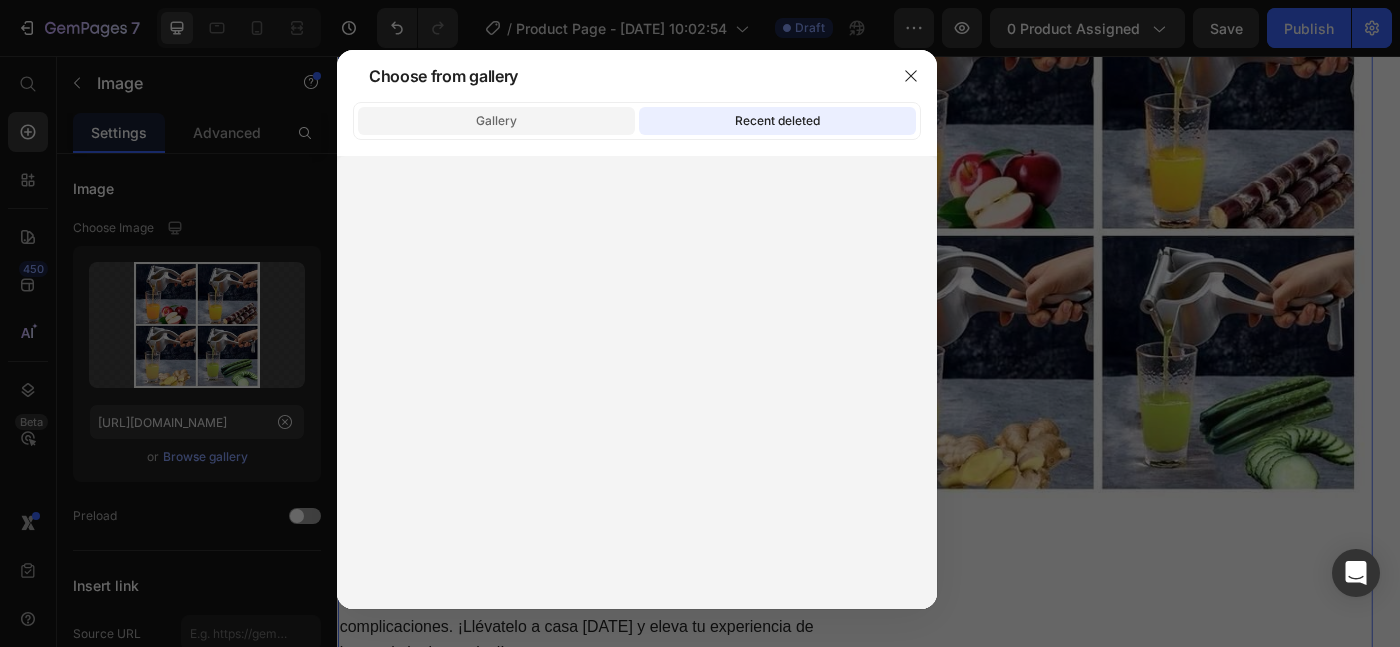 click on "Gallery" 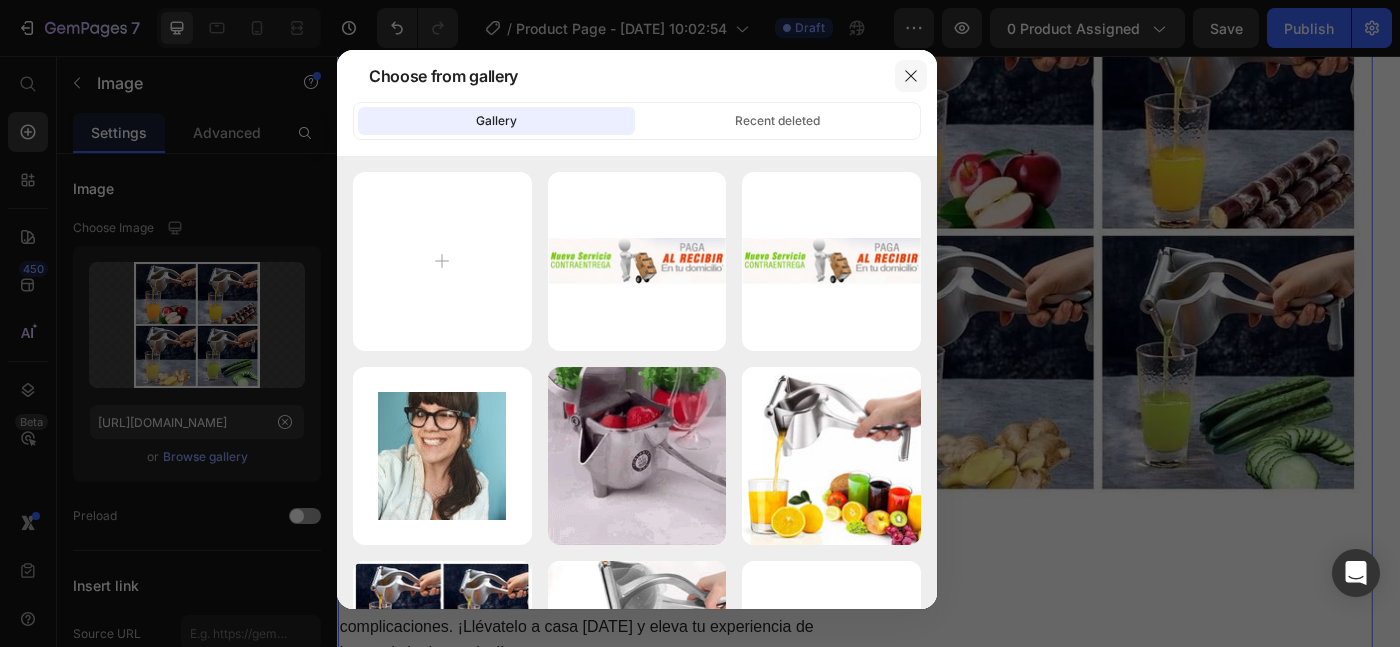 click 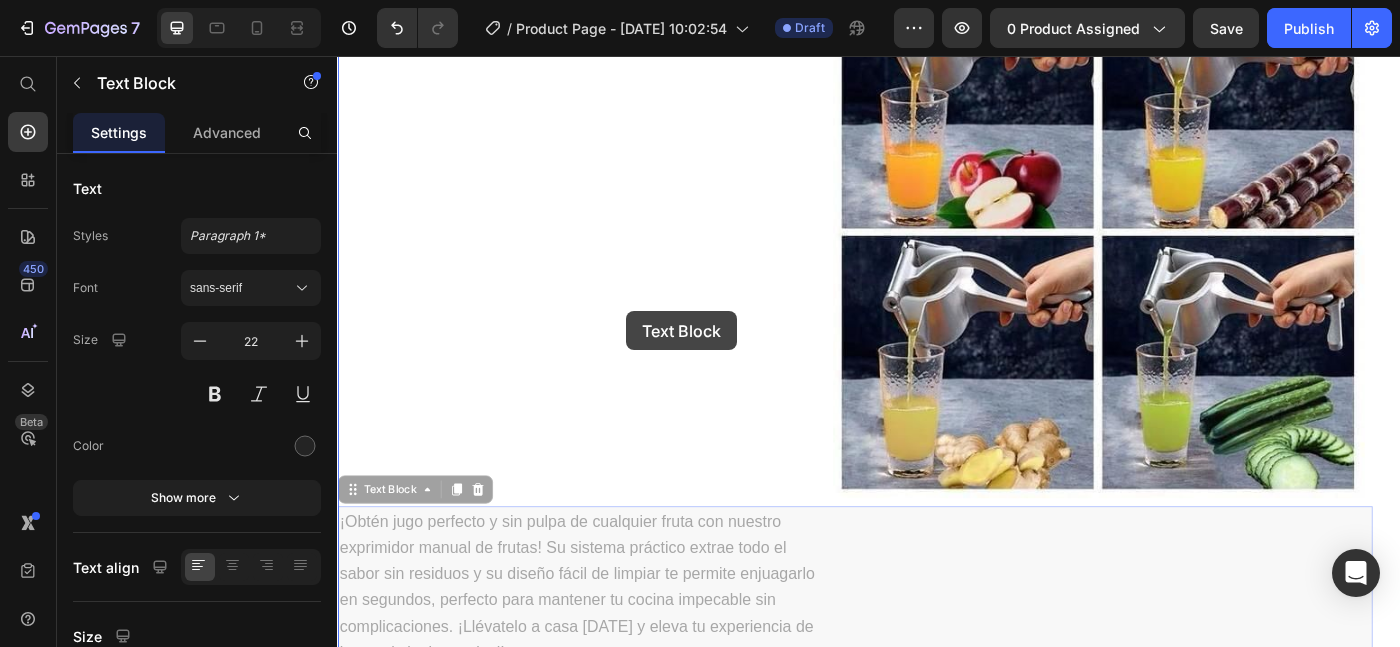 drag, startPoint x: 609, startPoint y: 602, endPoint x: 626, endPoint y: 311, distance: 291.49615 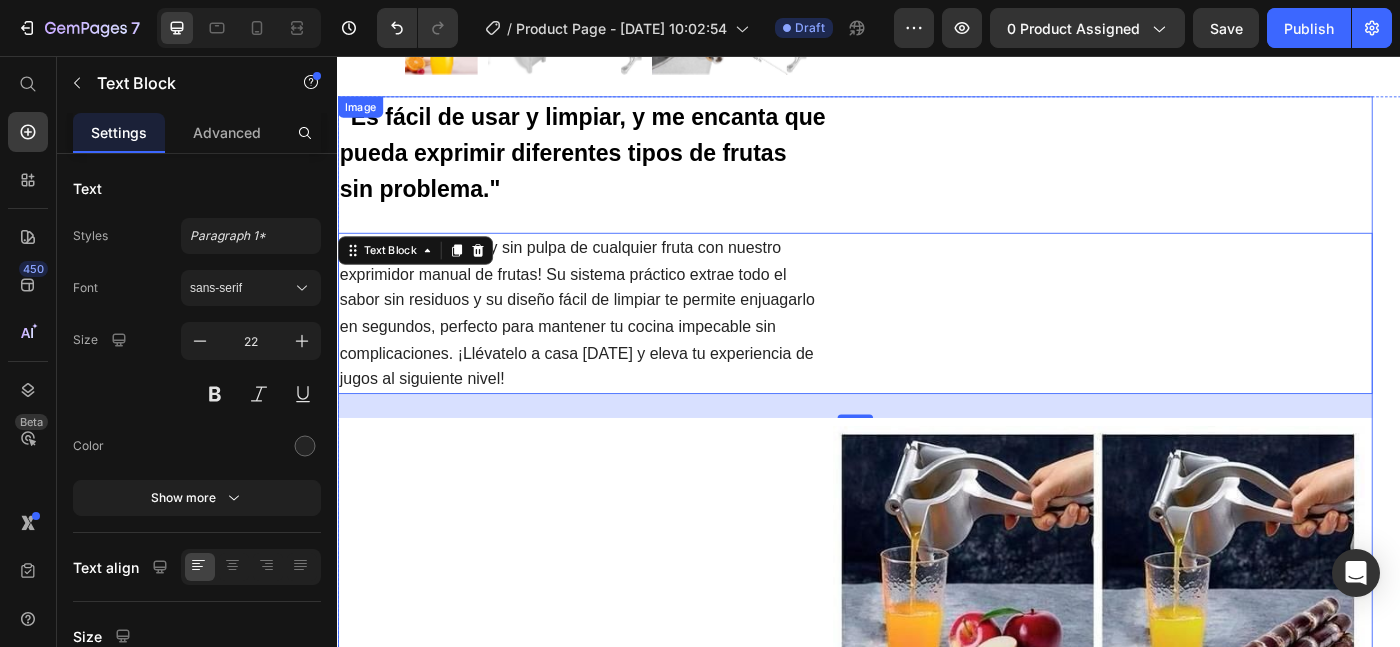 scroll, scrollTop: 914, scrollLeft: 0, axis: vertical 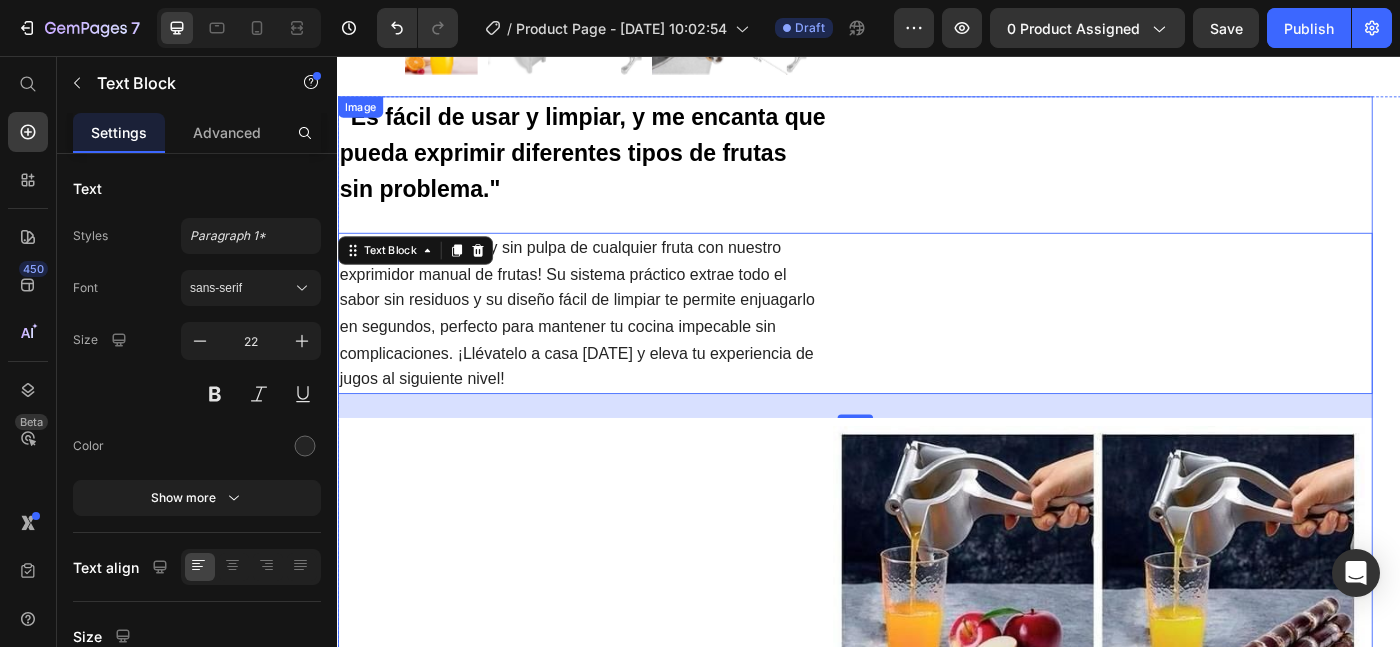 click at bounding box center (921, 592) 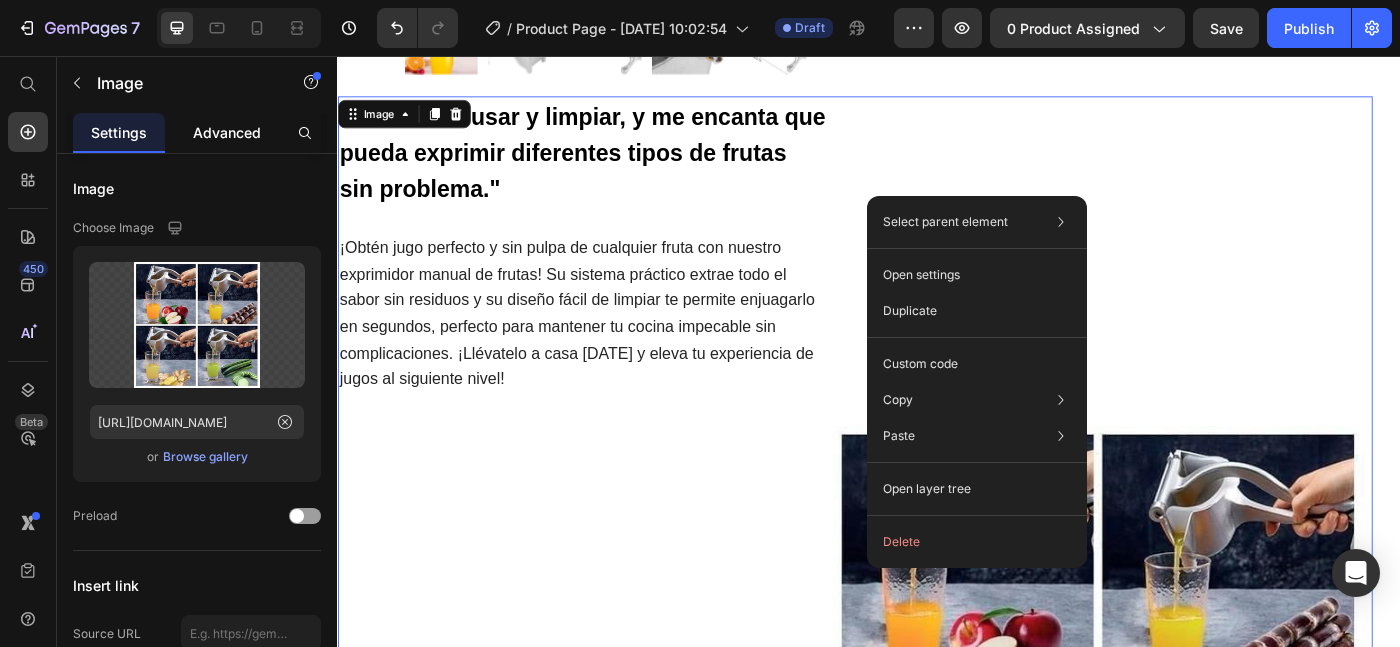 click on "Advanced" at bounding box center (227, 132) 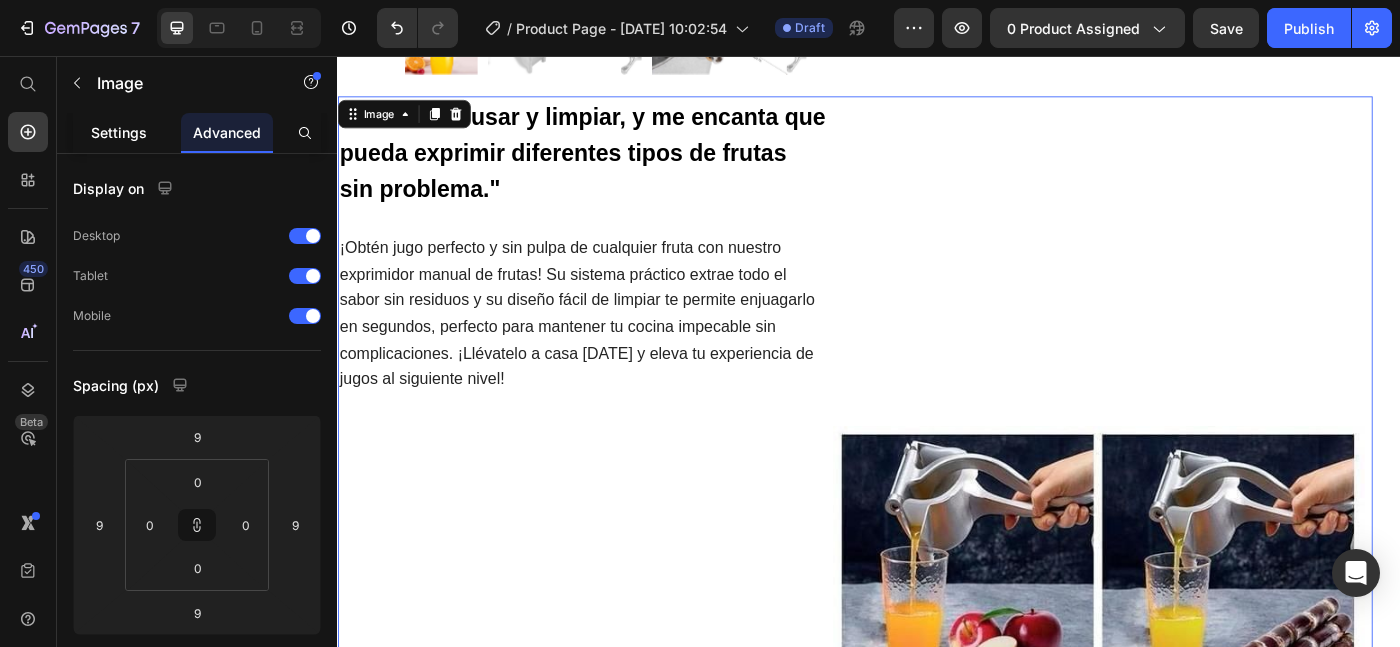 click on "Settings" at bounding box center [119, 132] 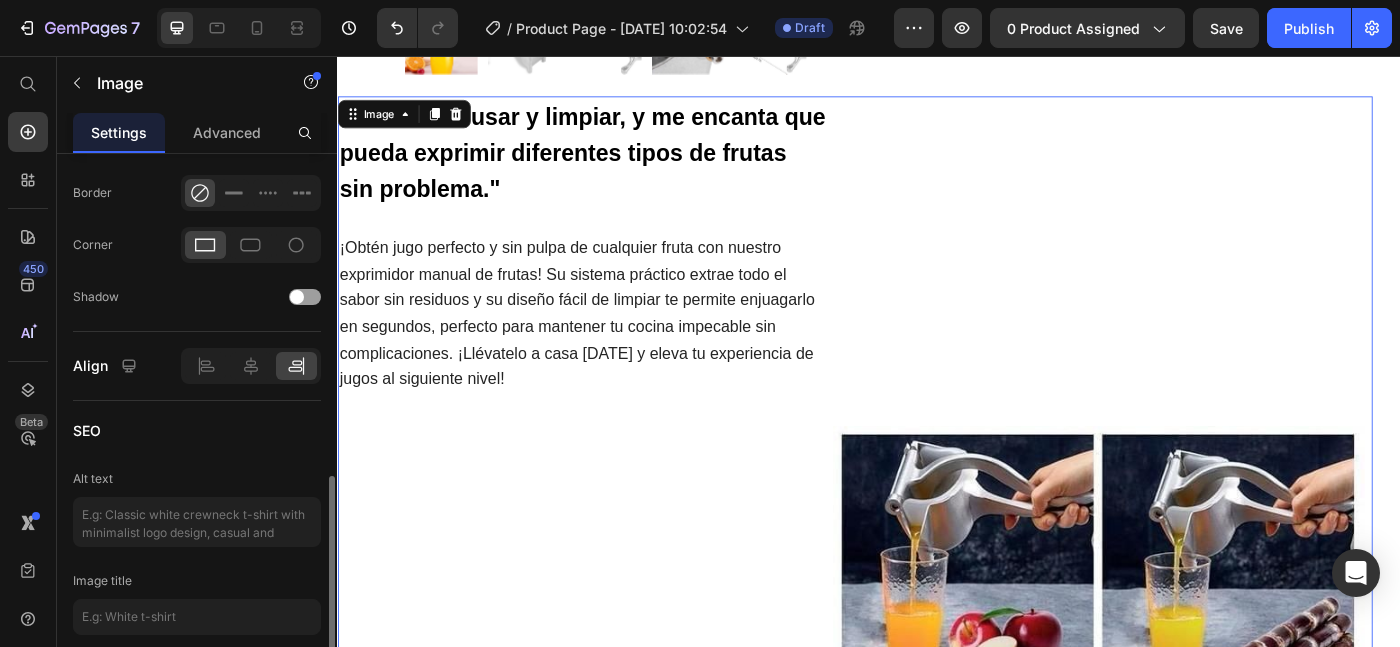 scroll, scrollTop: 971, scrollLeft: 0, axis: vertical 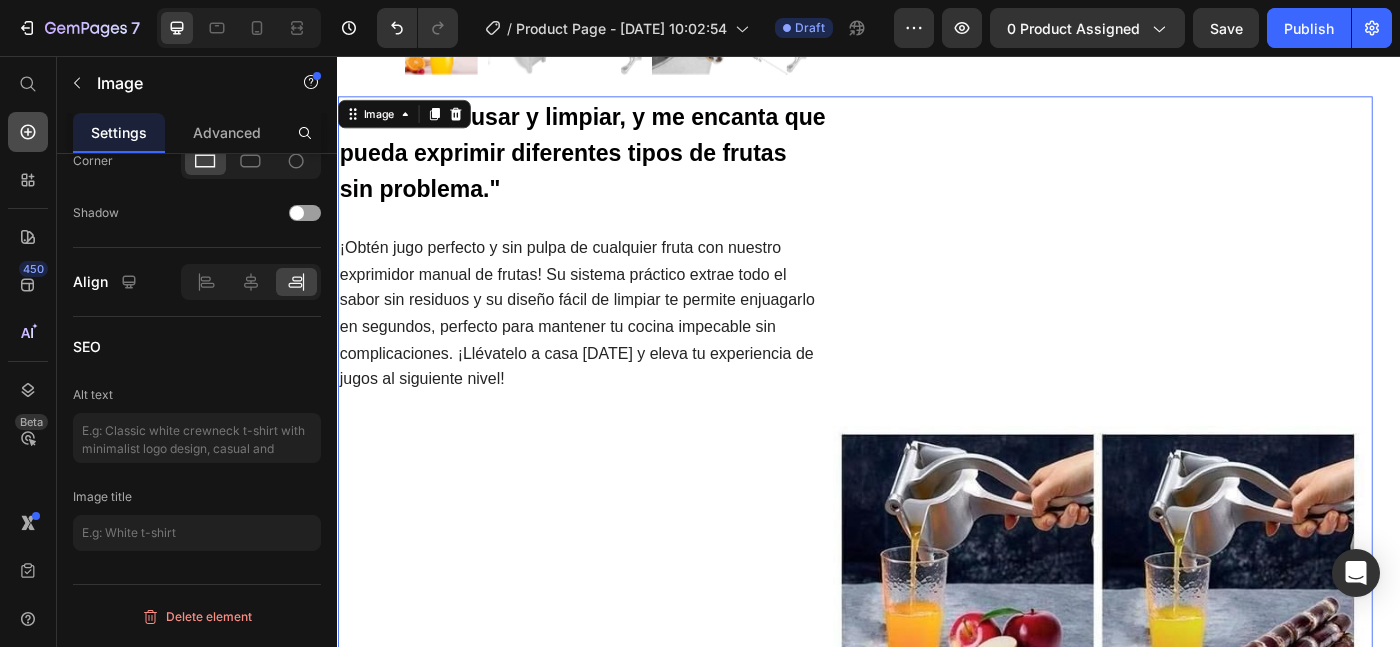 click 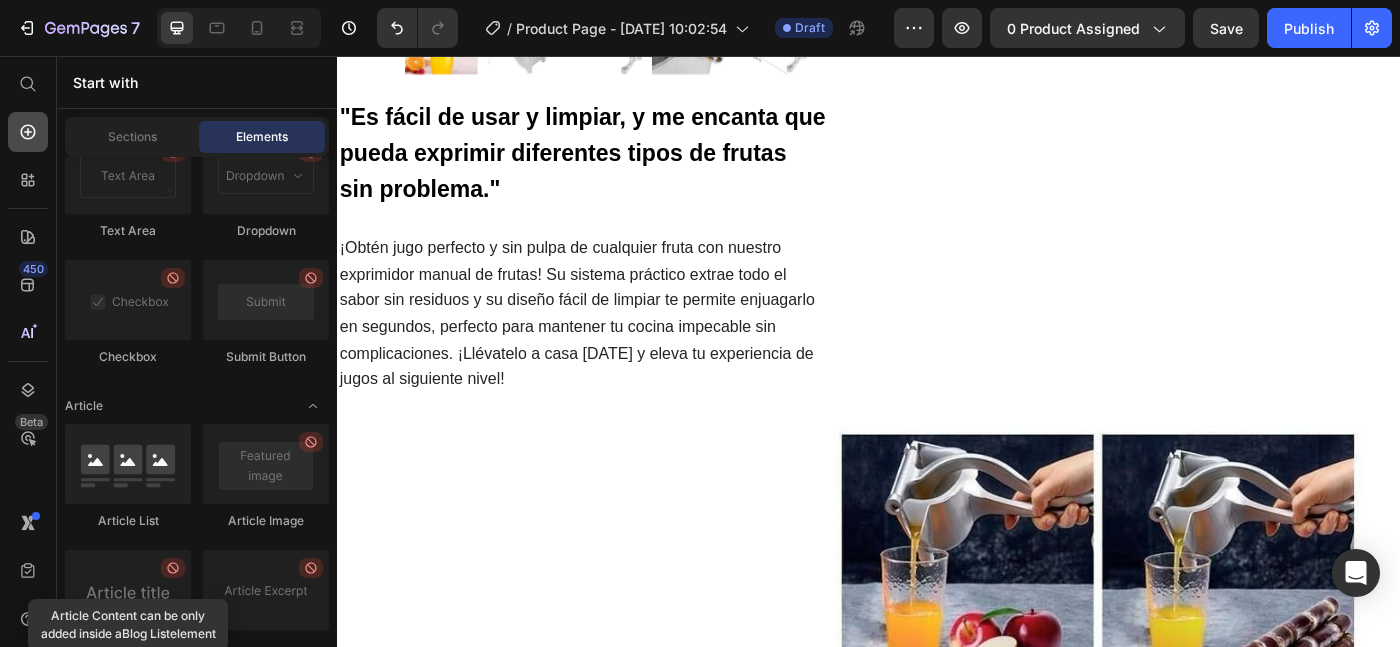scroll, scrollTop: 5125, scrollLeft: 0, axis: vertical 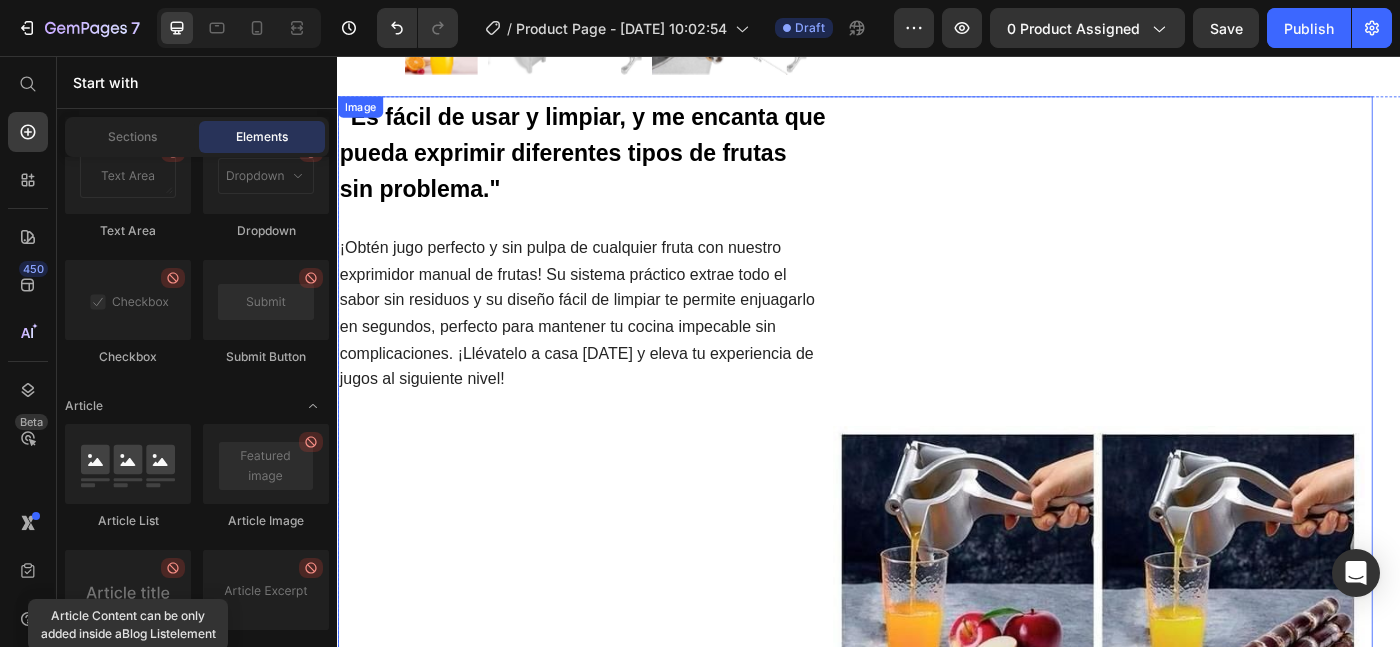 drag, startPoint x: 473, startPoint y: 231, endPoint x: 536, endPoint y: 590, distance: 364.48593 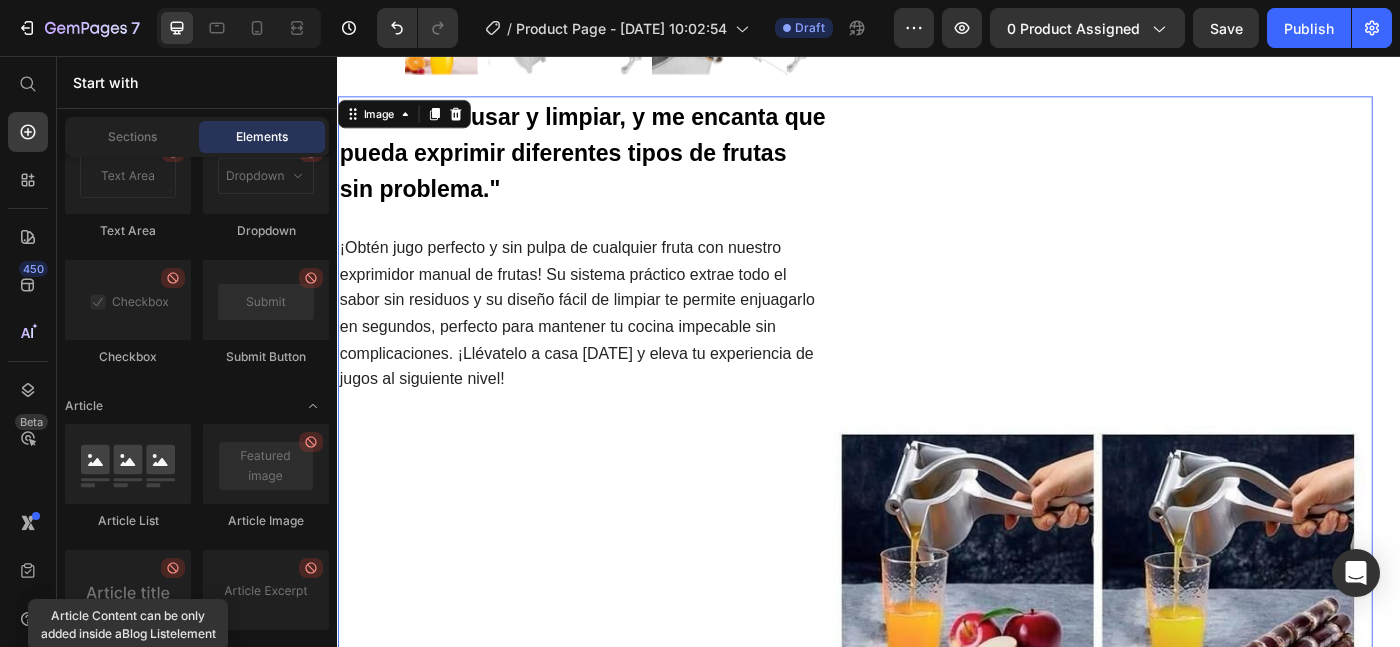 scroll, scrollTop: 968, scrollLeft: 0, axis: vertical 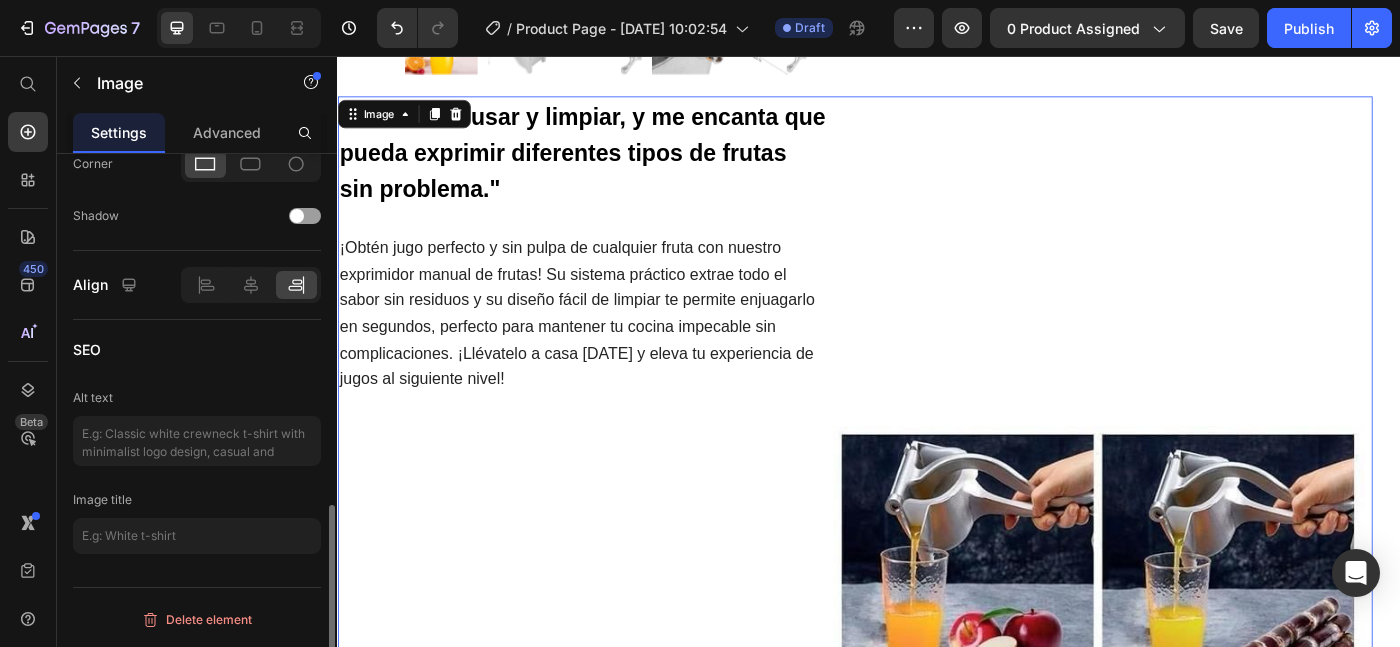 click on ""Es fácil de usar y limpiar, y me encanta que pueda exprimir diferentes tipos de frutas sin problema." Heading ¡Obtén jugo perfecto y sin pulpa de cualquier fruta con nuestro exprimidor manual de frutas! Su sistema práctico extrae todo el sabor sin residuos y su diseño fácil de limpiar te permite enjuagarlo en segundos, perfecto para mantener tu cocina impecable sin complicaciones. ¡Llévatelo a casa [DATE] y eleva tu experiencia de jugos al siguiente nivel!  Text Block Image   0" at bounding box center [921, 592] 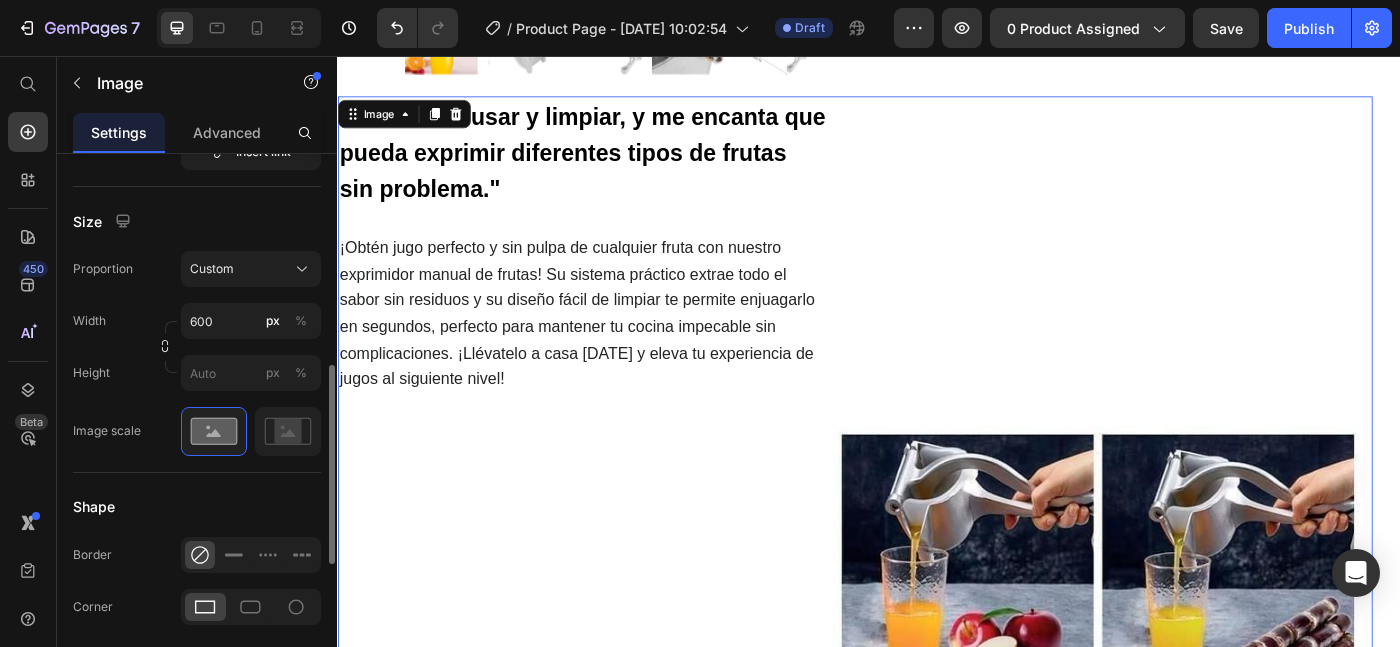 scroll, scrollTop: 540, scrollLeft: 0, axis: vertical 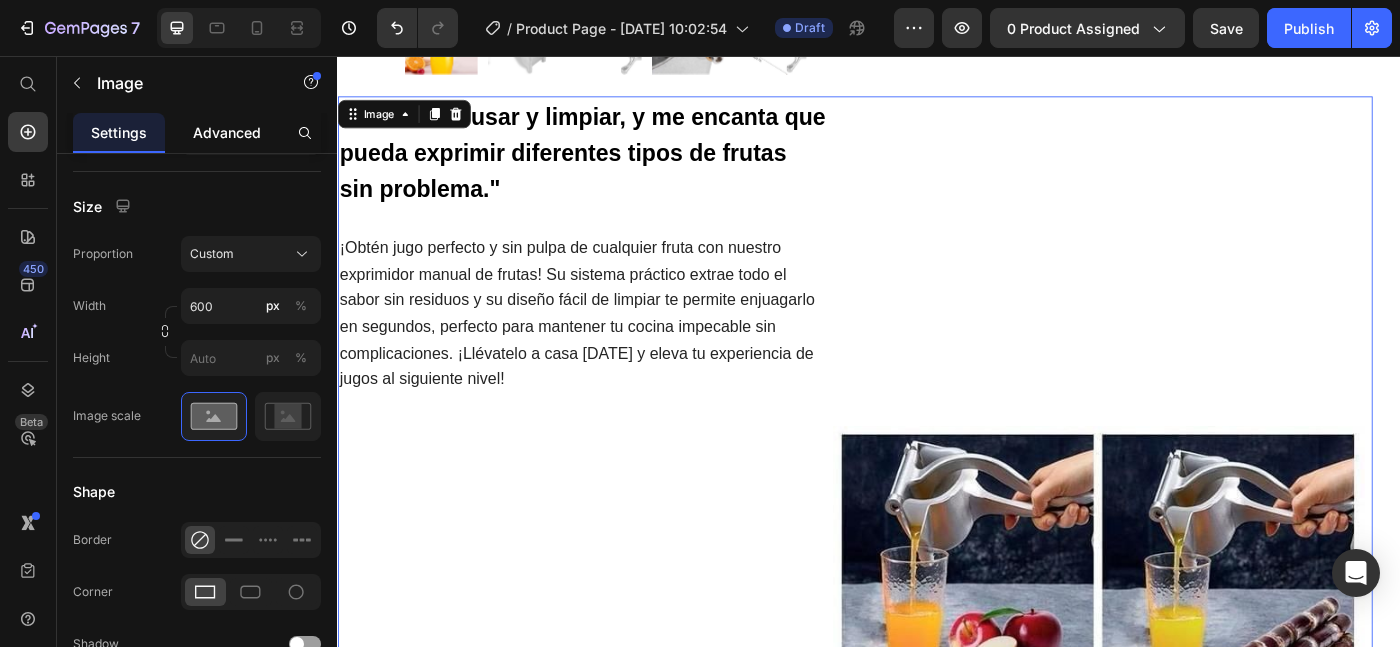 click on "Advanced" at bounding box center [227, 132] 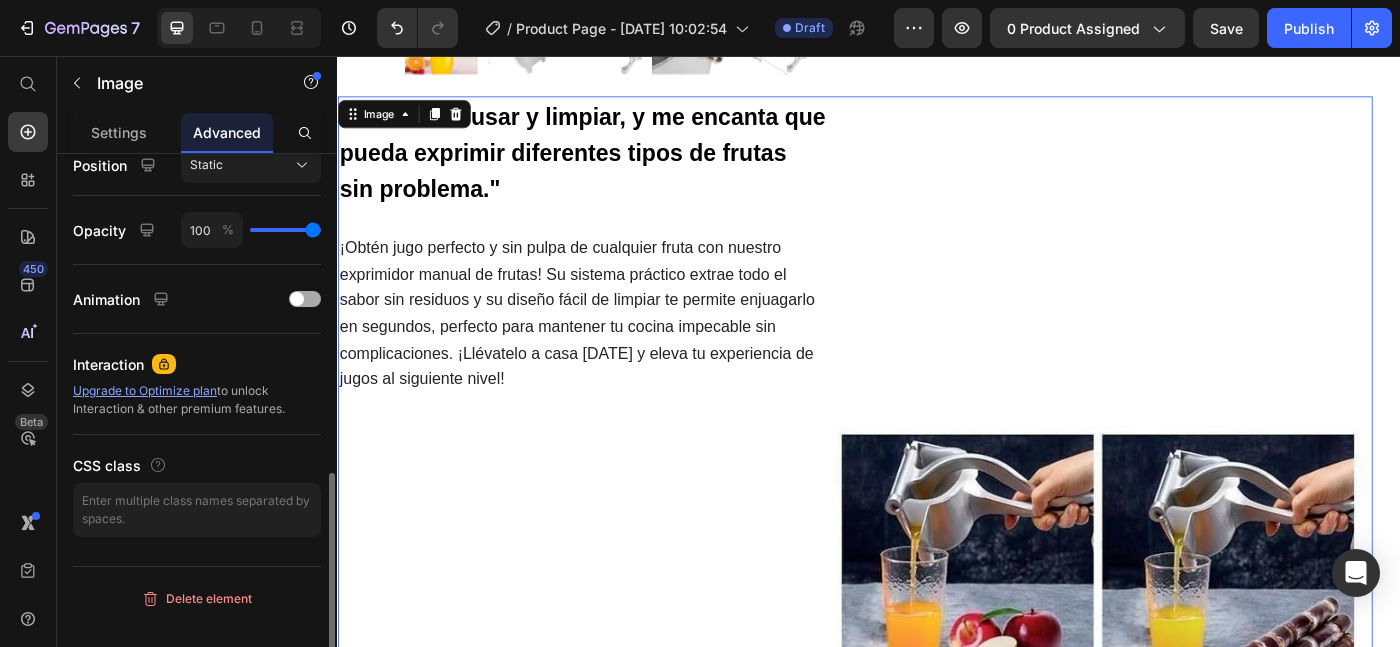 scroll, scrollTop: 756, scrollLeft: 0, axis: vertical 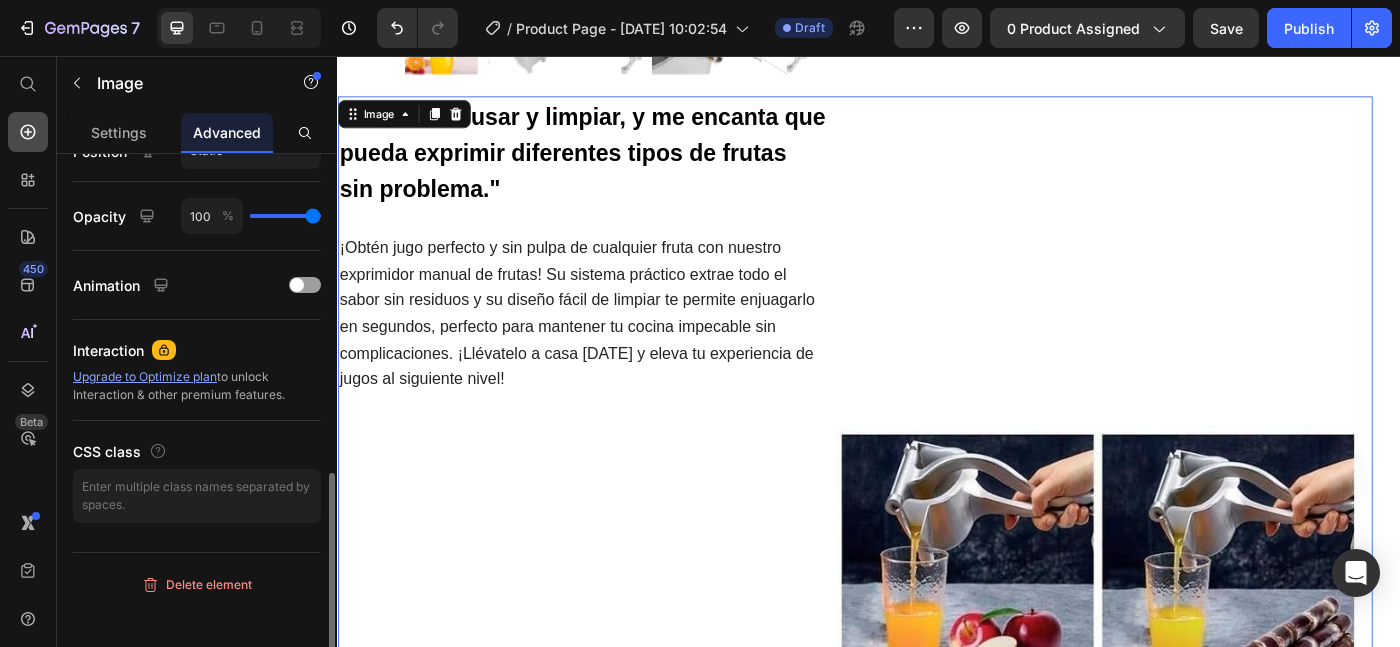 click 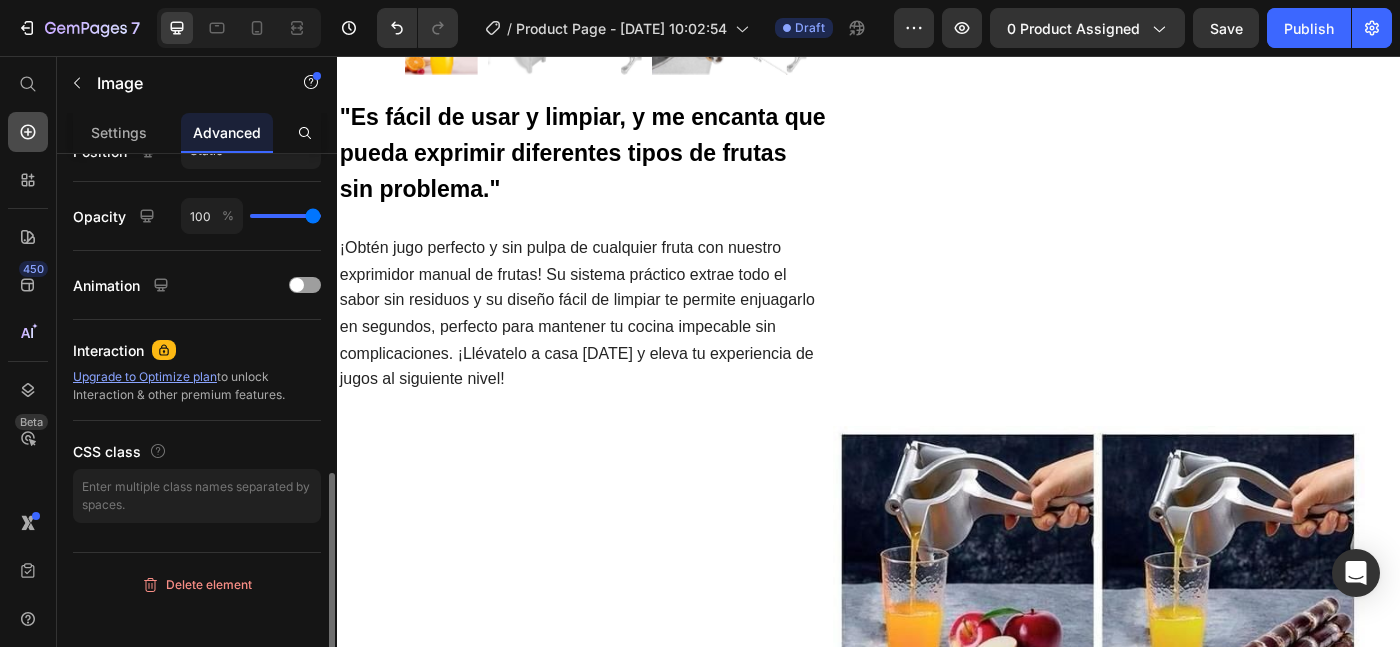 scroll, scrollTop: 5125, scrollLeft: 0, axis: vertical 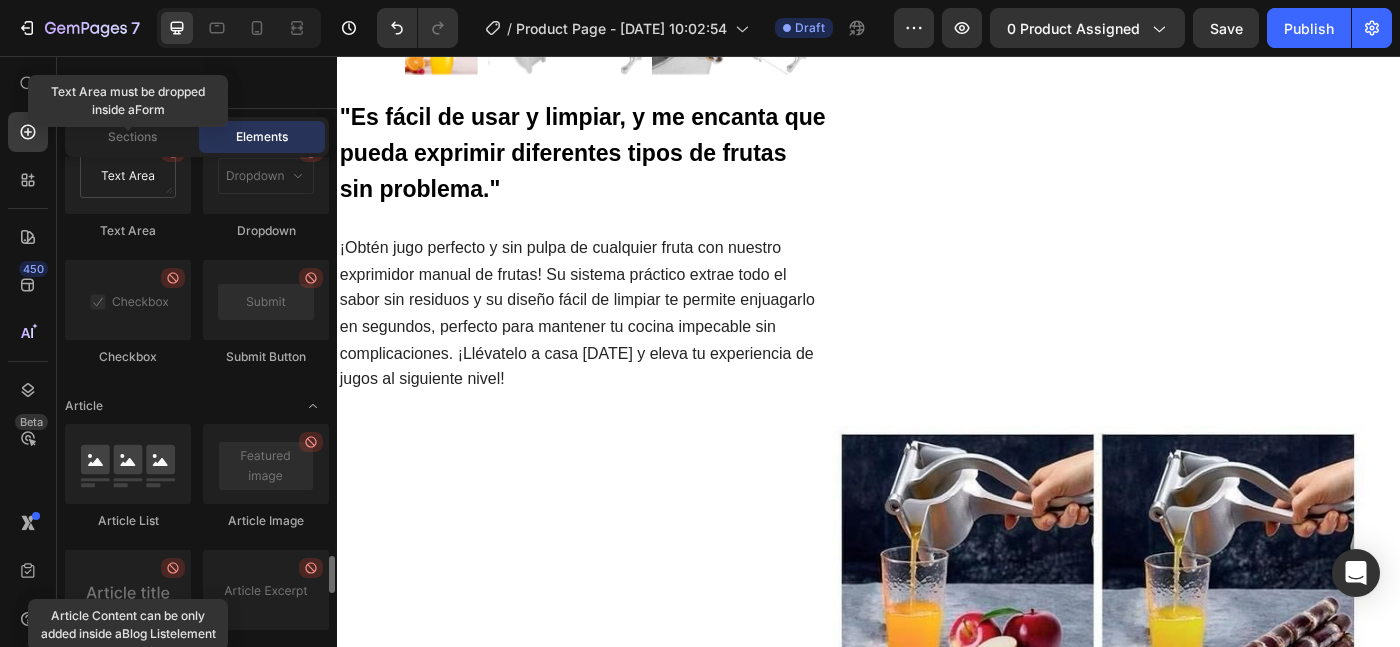 click at bounding box center [128, 174] 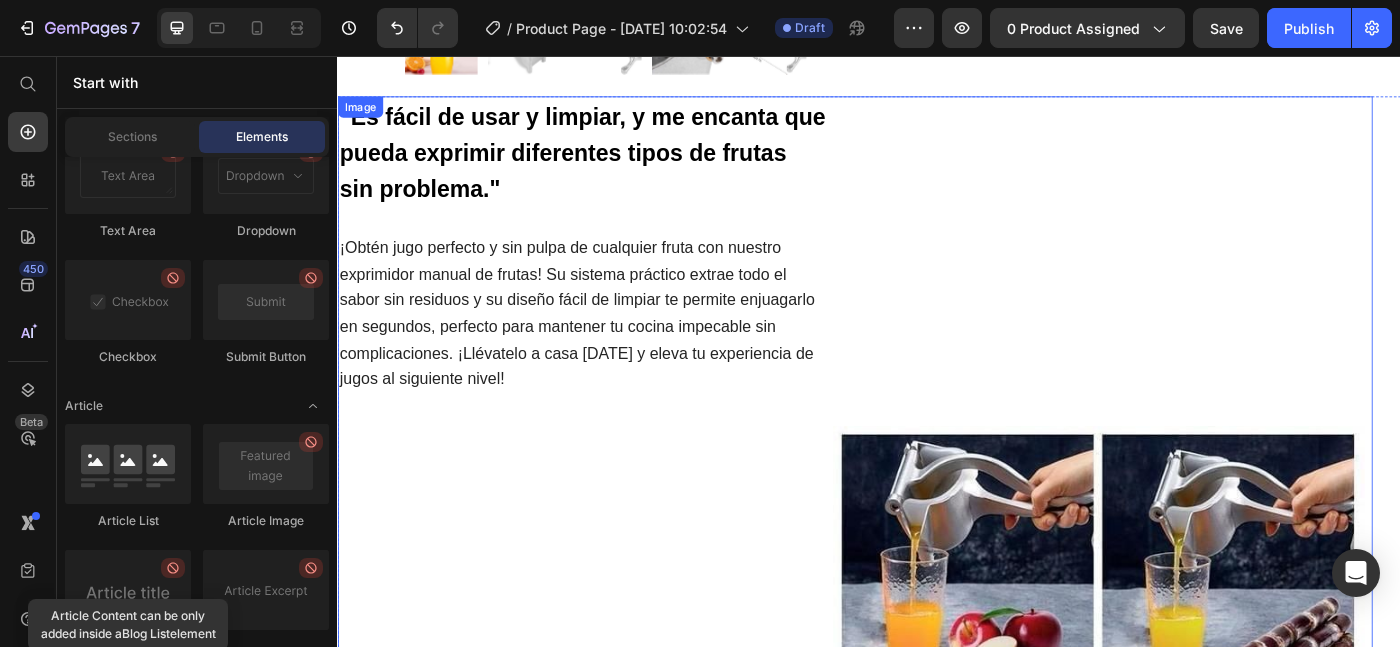 drag, startPoint x: 494, startPoint y: 233, endPoint x: 604, endPoint y: 627, distance: 409.06723 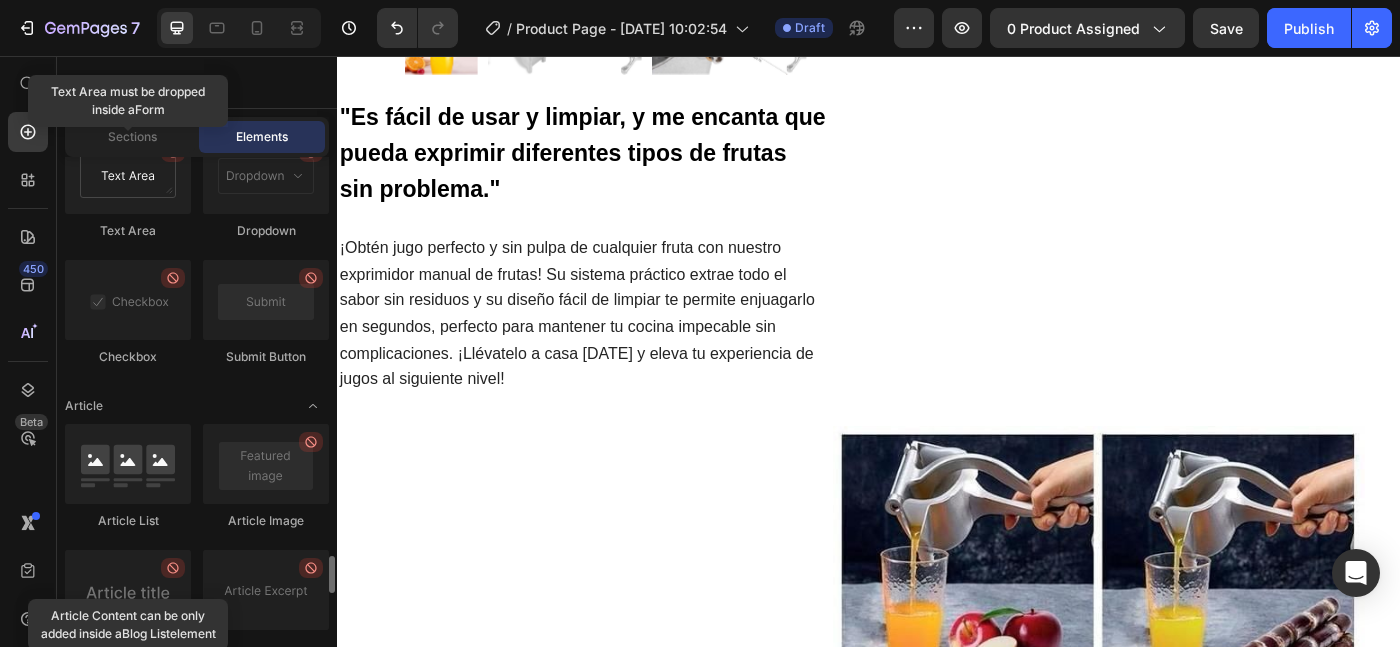 click at bounding box center [128, 174] 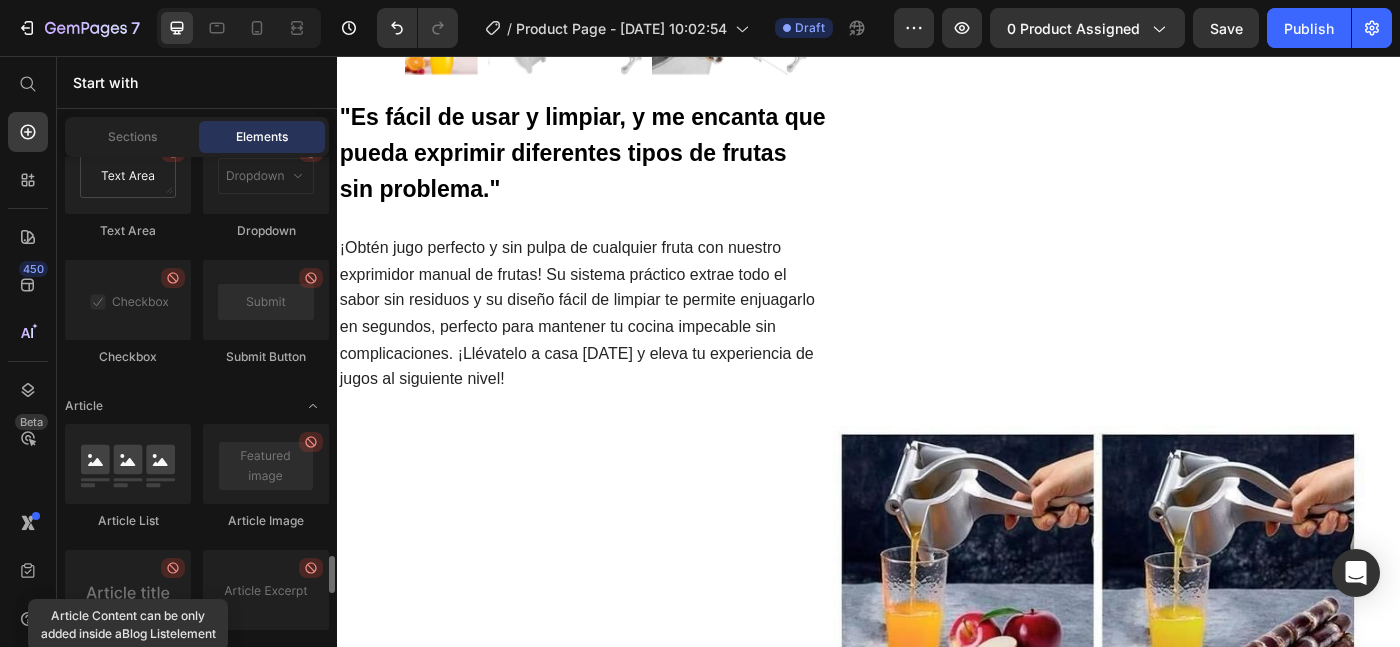 click at bounding box center (128, 174) 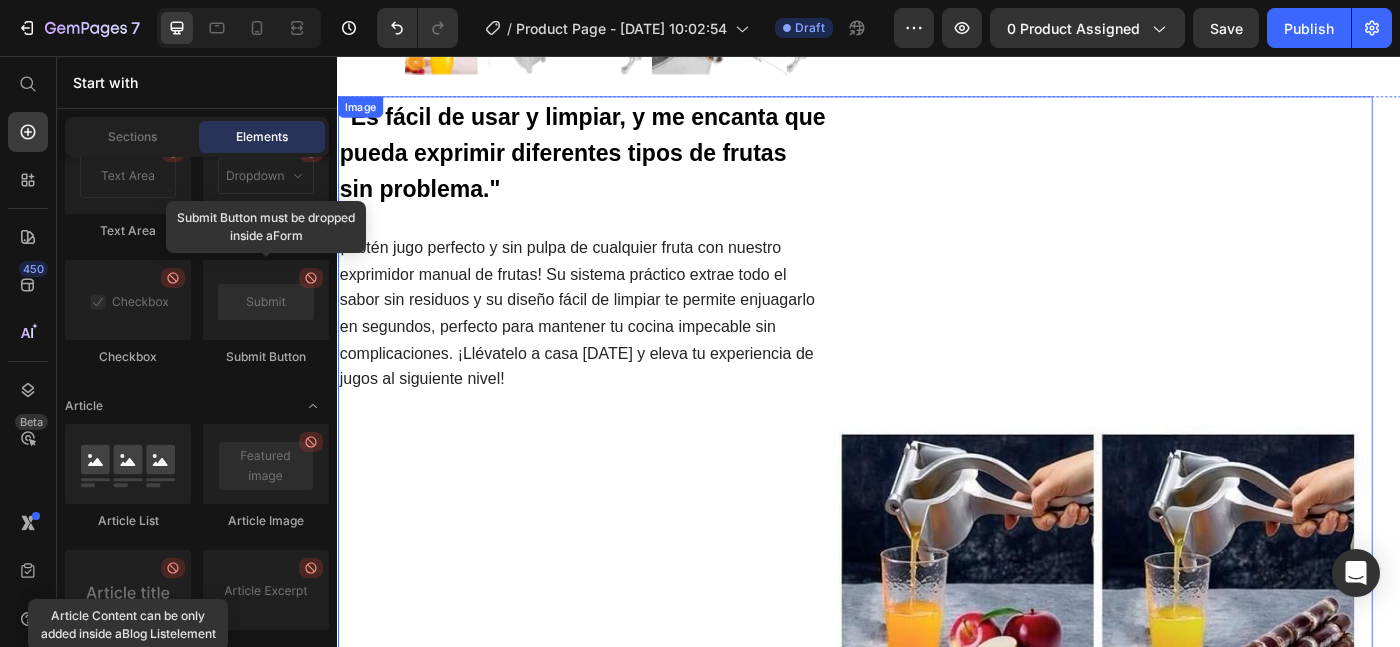 drag, startPoint x: 469, startPoint y: 228, endPoint x: 534, endPoint y: 547, distance: 325.5549 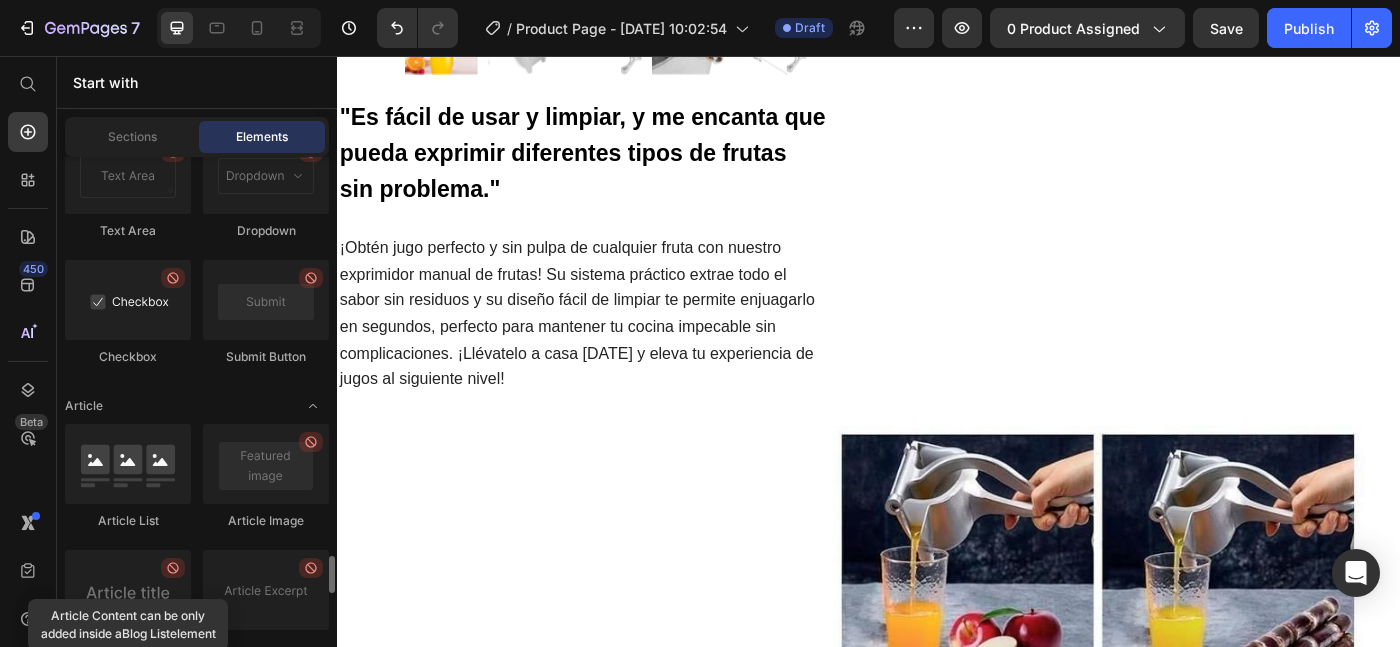 click at bounding box center (128, 300) 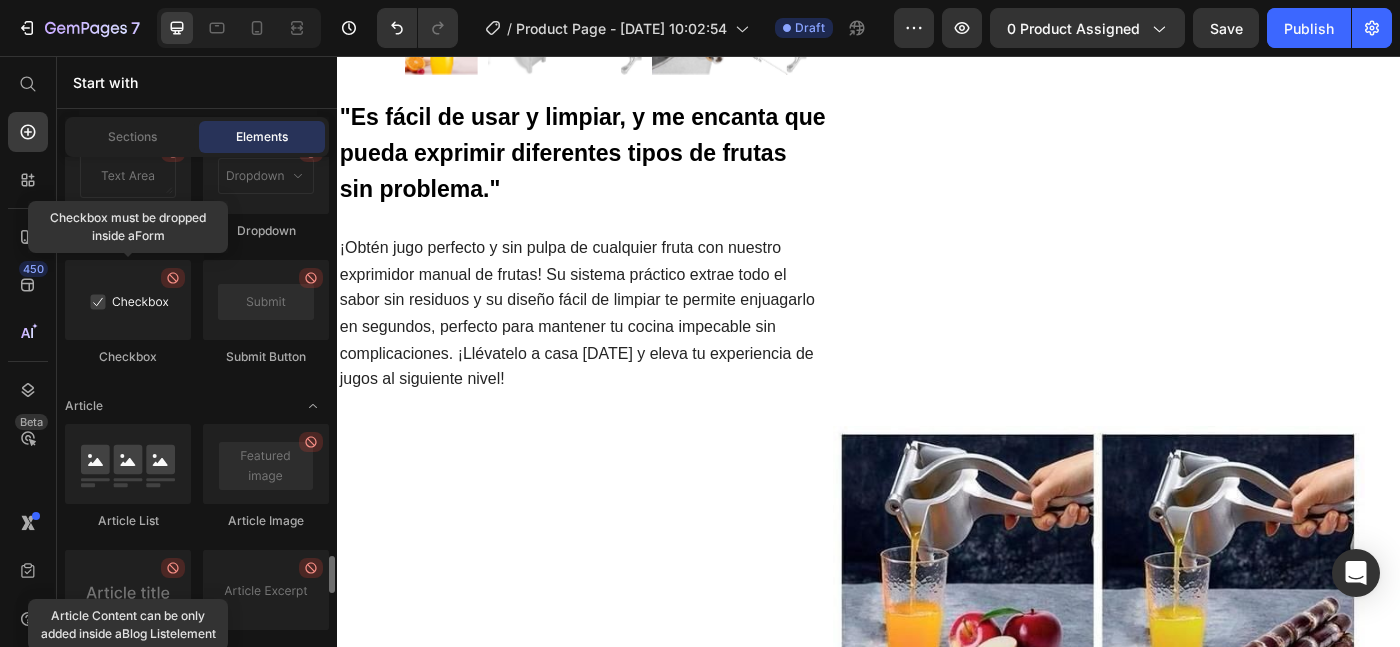 click at bounding box center [128, 300] 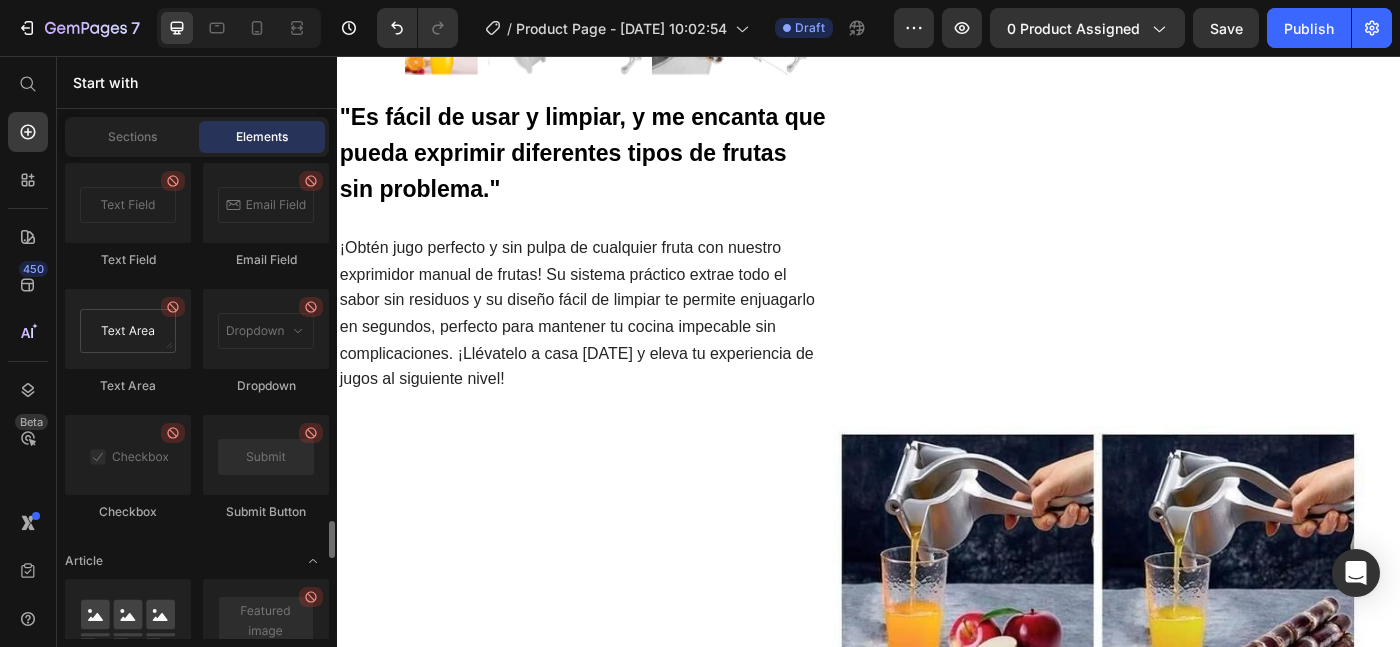 scroll, scrollTop: 4942, scrollLeft: 0, axis: vertical 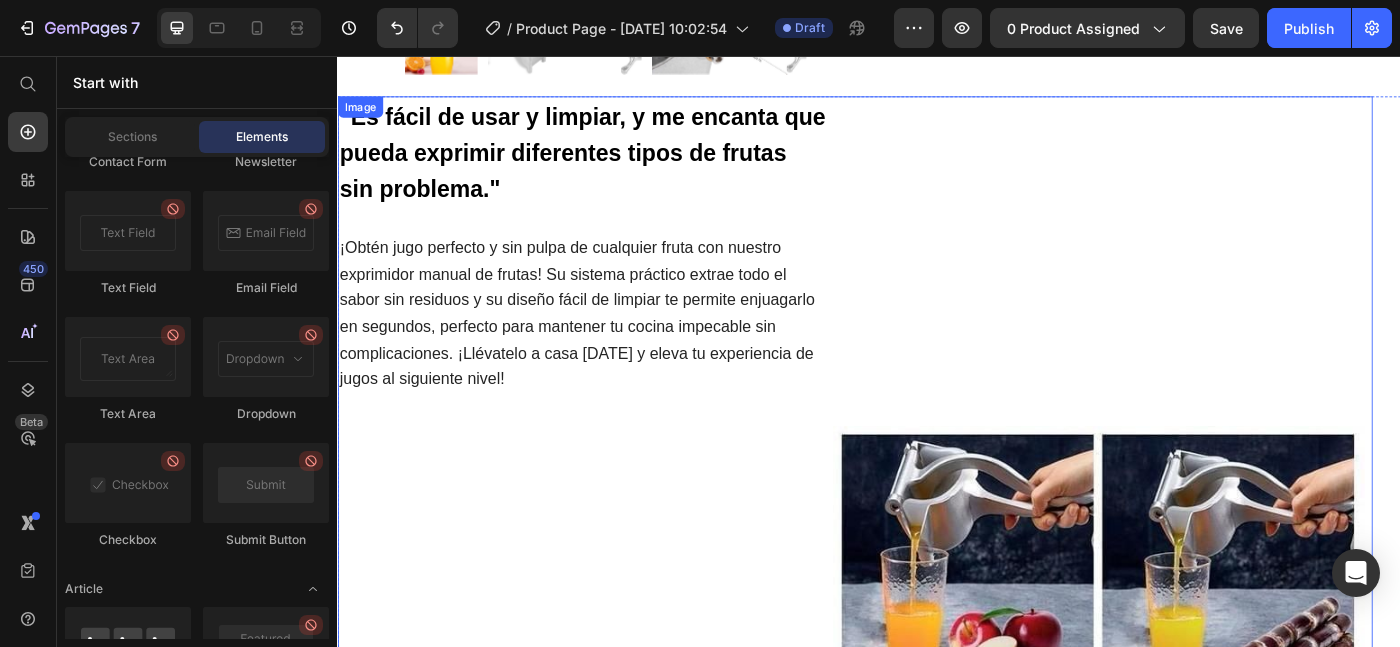 drag, startPoint x: 465, startPoint y: 293, endPoint x: 590, endPoint y: 580, distance: 313.03995 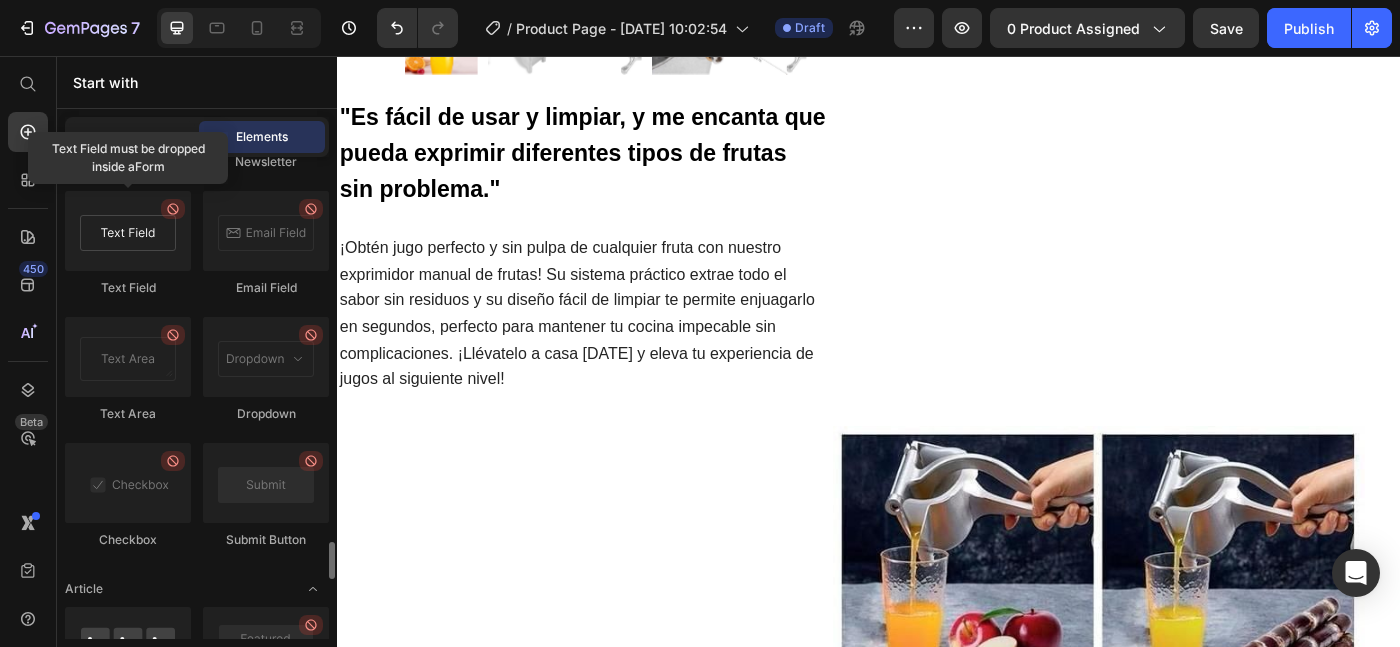 click at bounding box center (128, 231) 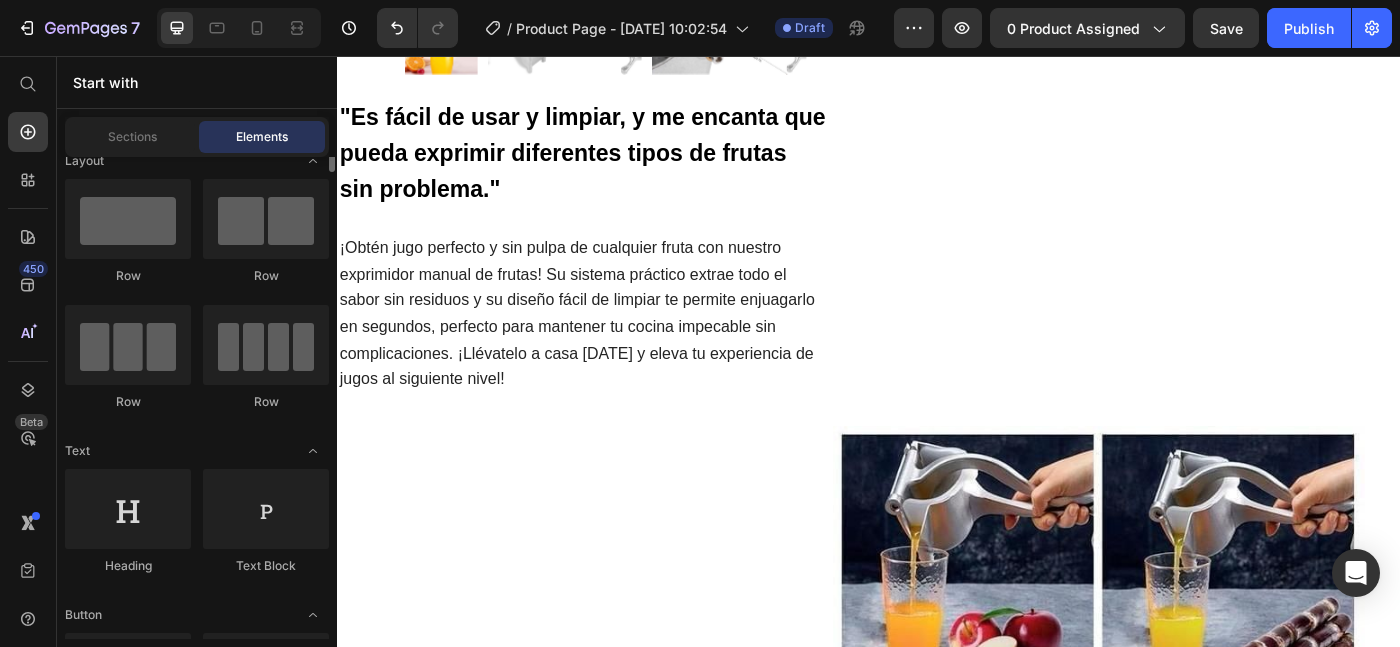scroll, scrollTop: 0, scrollLeft: 0, axis: both 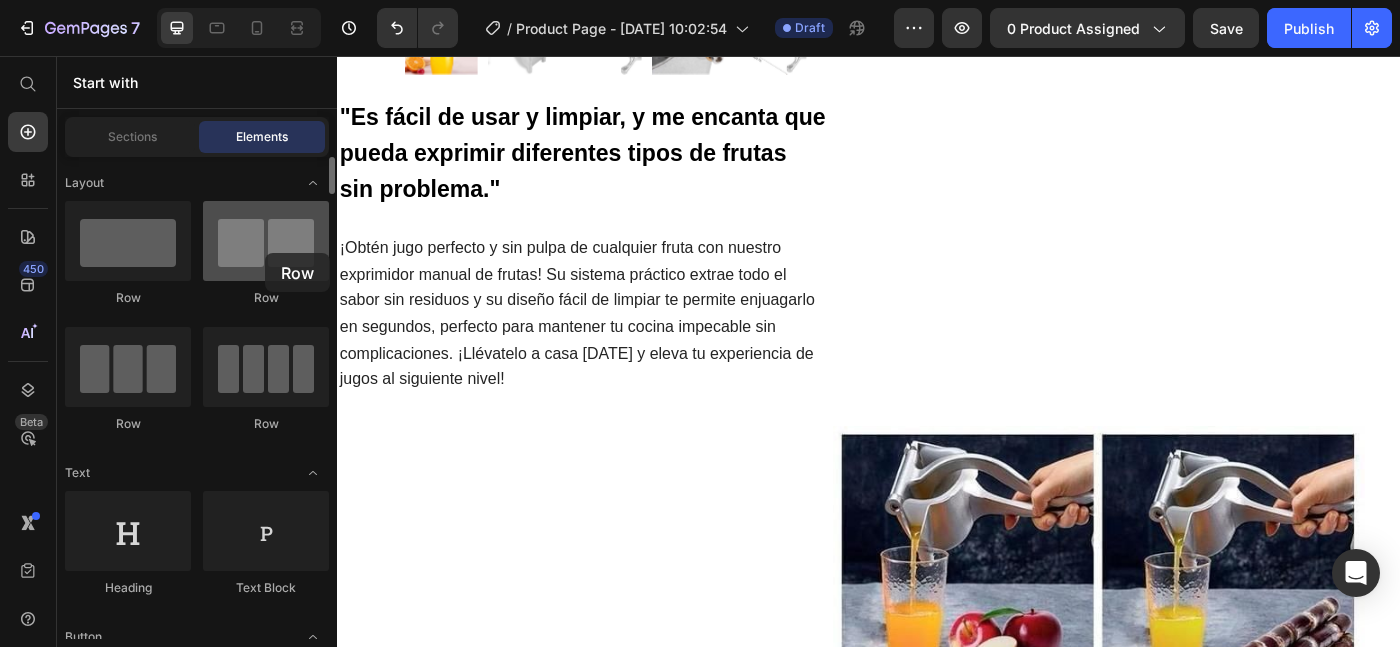 click at bounding box center (266, 241) 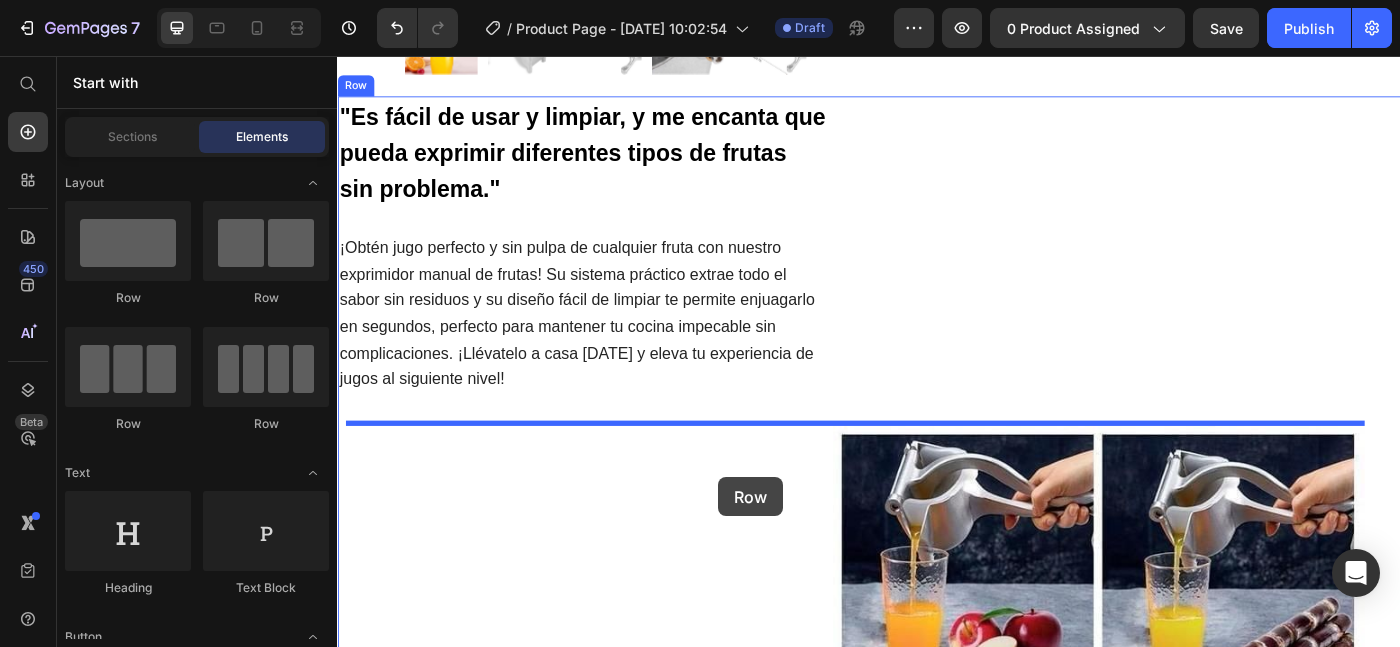 drag, startPoint x: 602, startPoint y: 309, endPoint x: 717, endPoint y: 477, distance: 203.59027 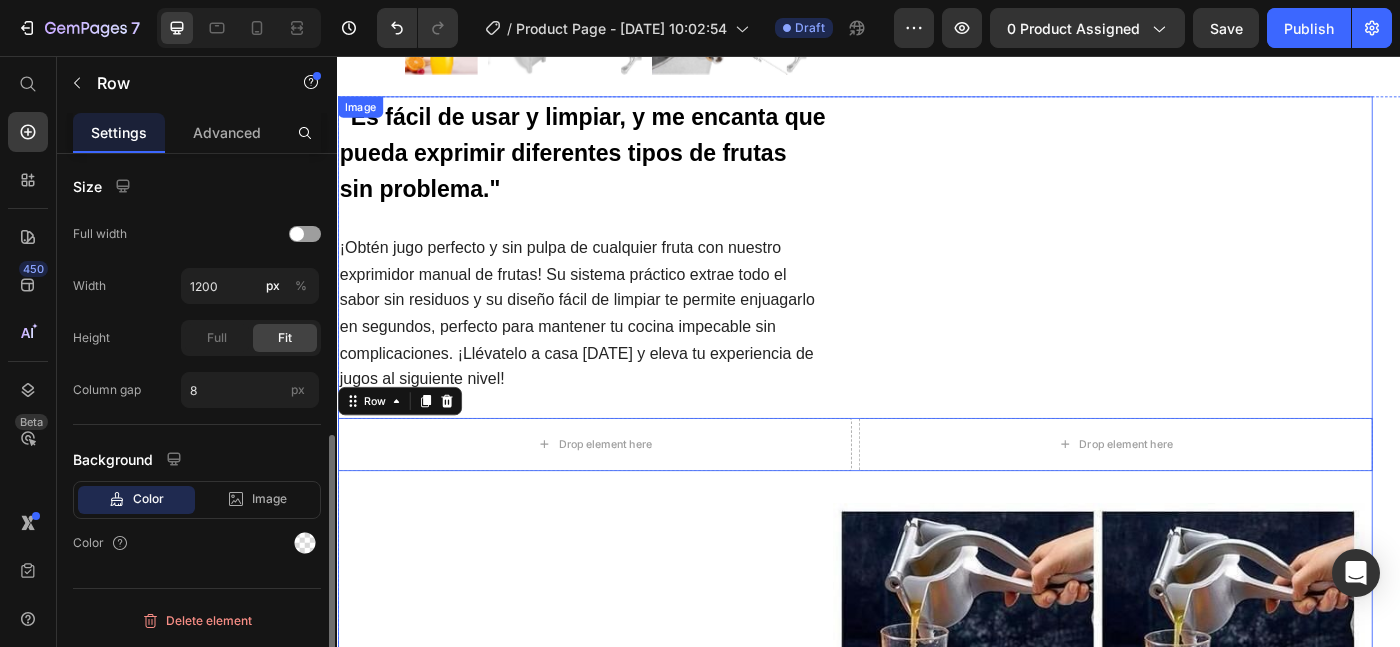 scroll, scrollTop: 0, scrollLeft: 0, axis: both 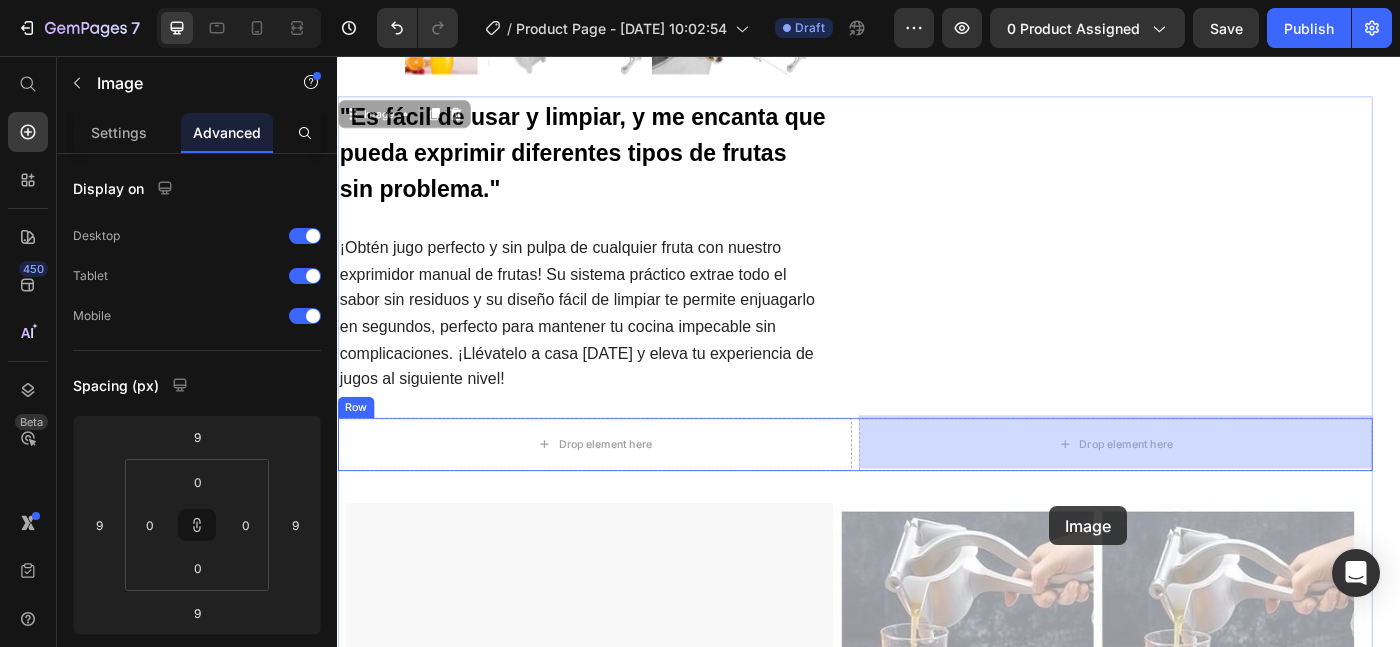drag, startPoint x: 1008, startPoint y: 613, endPoint x: 1049, endPoint y: 506, distance: 114.58621 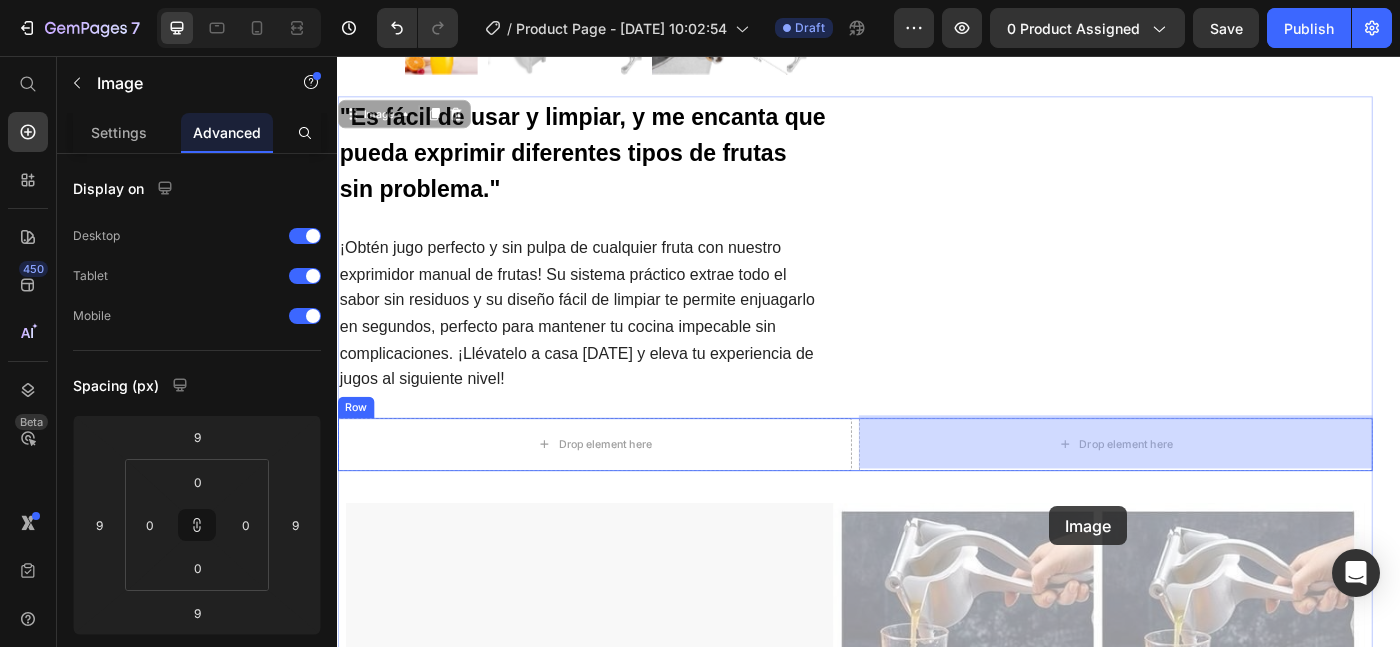 click on "Header
Icon Free Shipping [DATE] Only Text Block Row
Icon 84,000+ Happy Customer Text Block Row Carousel Row
Product Images Row Exprimidor manual de frutas Product Title Icon Icon Icon Icon Icon Icon List (1349 Reviews) Text Block Row Sin Esfuerzo, Sin Ruidos y Sin Desparramar Text Block €32,90 Product Price €0,00 Product Price SALE 0% OFF Discount Tag Row Releasit COD Form & Upsells Releasit COD Form & Upsells
Añade a la Cesta
€32,90 Add to Cart
GARANTÍA 30 DIAS   Si no cumple con tus necesidades, te reembolsamos el 100% de tu dinero y te quedas con el producto. Item List Row Row Image
Icon [PERSON_NAME]. ([GEOGRAPHIC_DATA], [GEOGRAPHIC_DATA]) Compra verificada Text Block Row Icon Icon Icon Icon “el mejor exprimidor que he usado, con diferencia".  Text Block Icon List Row Row Image
Icon [PERSON_NAME]. ([PERSON_NAME], [GEOGRAPHIC_DATA])  Compra verificada Text Block Row Icon Icon Icon Icon Text Block Icon List Row Product Heading" at bounding box center [937, 1676] 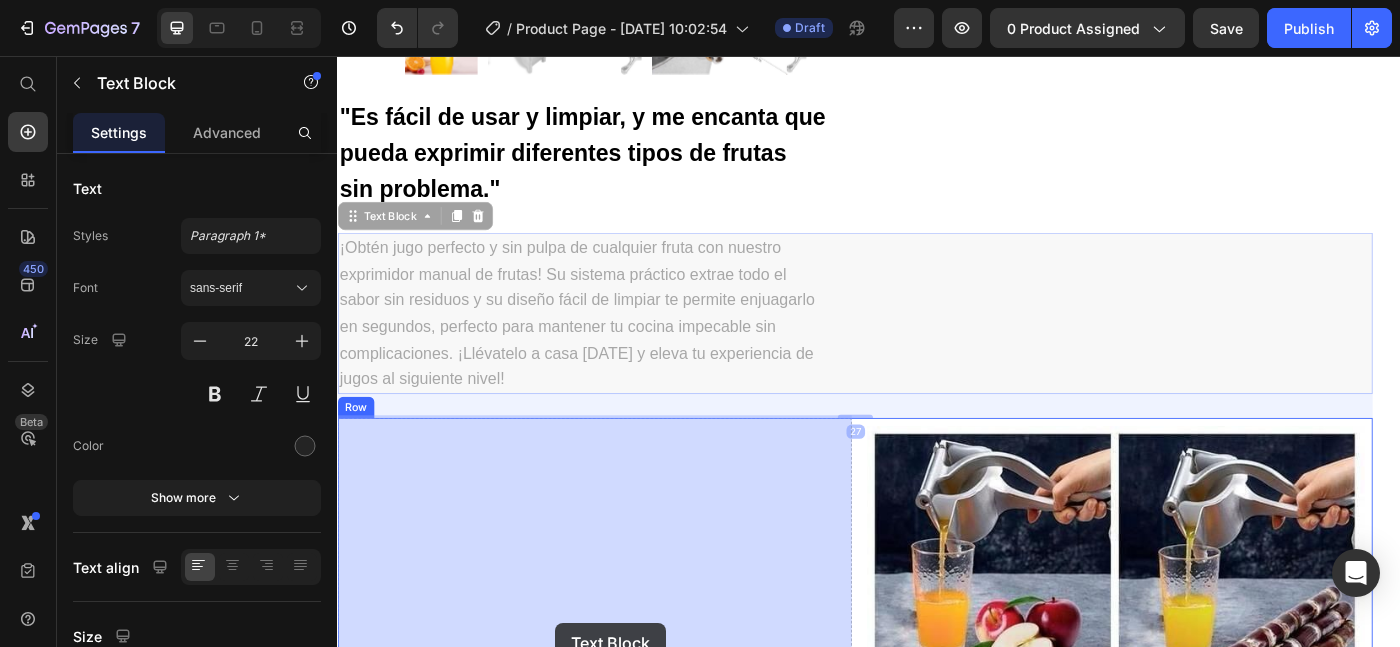 drag, startPoint x: 559, startPoint y: 321, endPoint x: 552, endPoint y: 620, distance: 299.08194 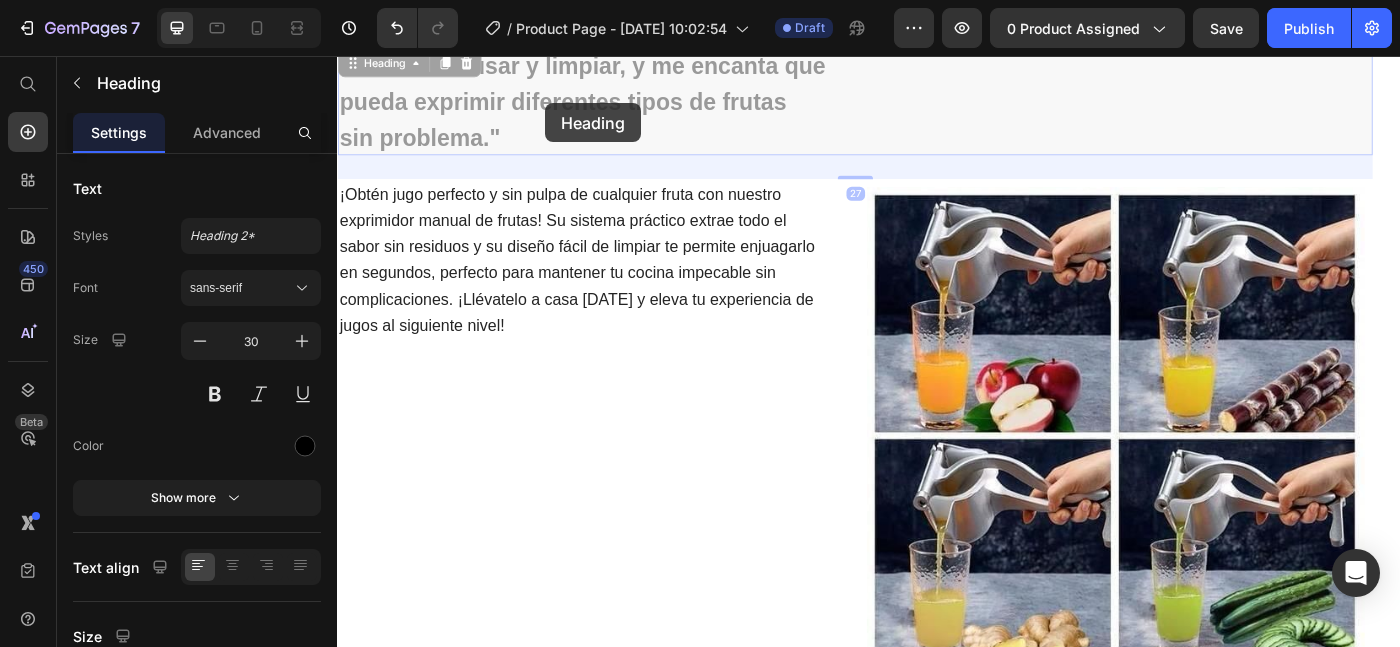 scroll, scrollTop: 821, scrollLeft: 0, axis: vertical 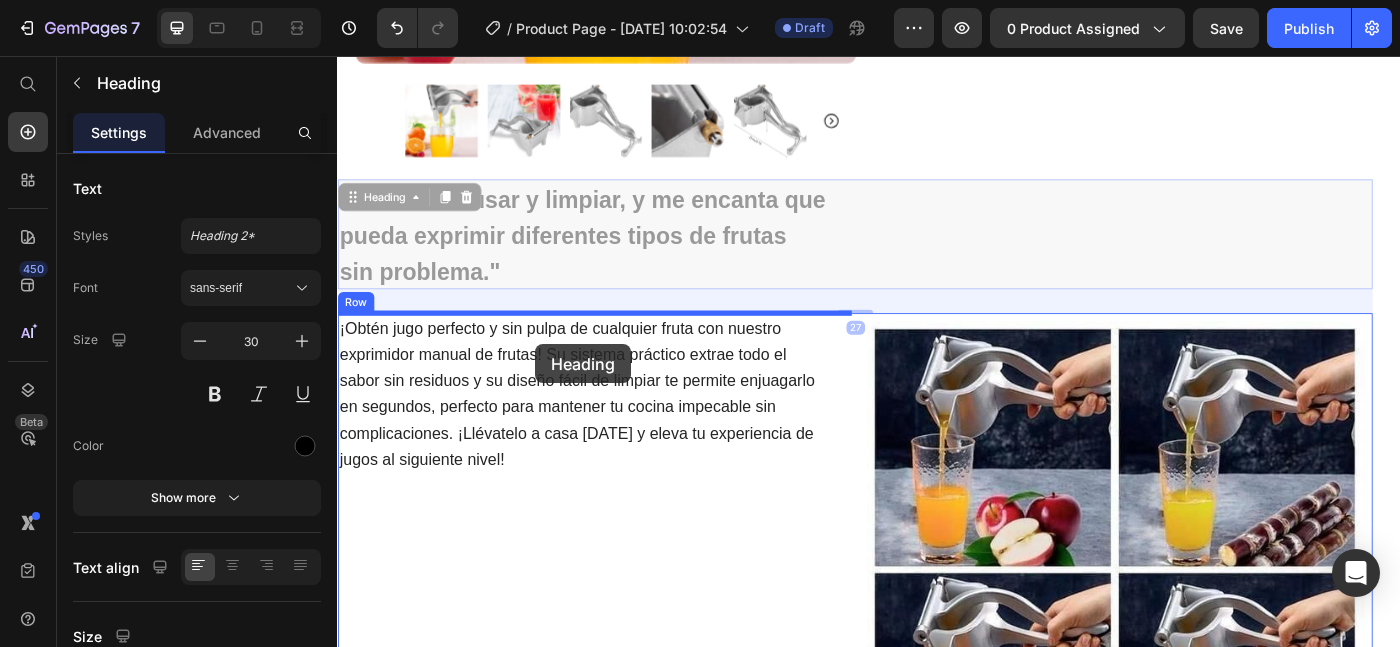 drag, startPoint x: 545, startPoint y: 92, endPoint x: 533, endPoint y: 344, distance: 252.28555 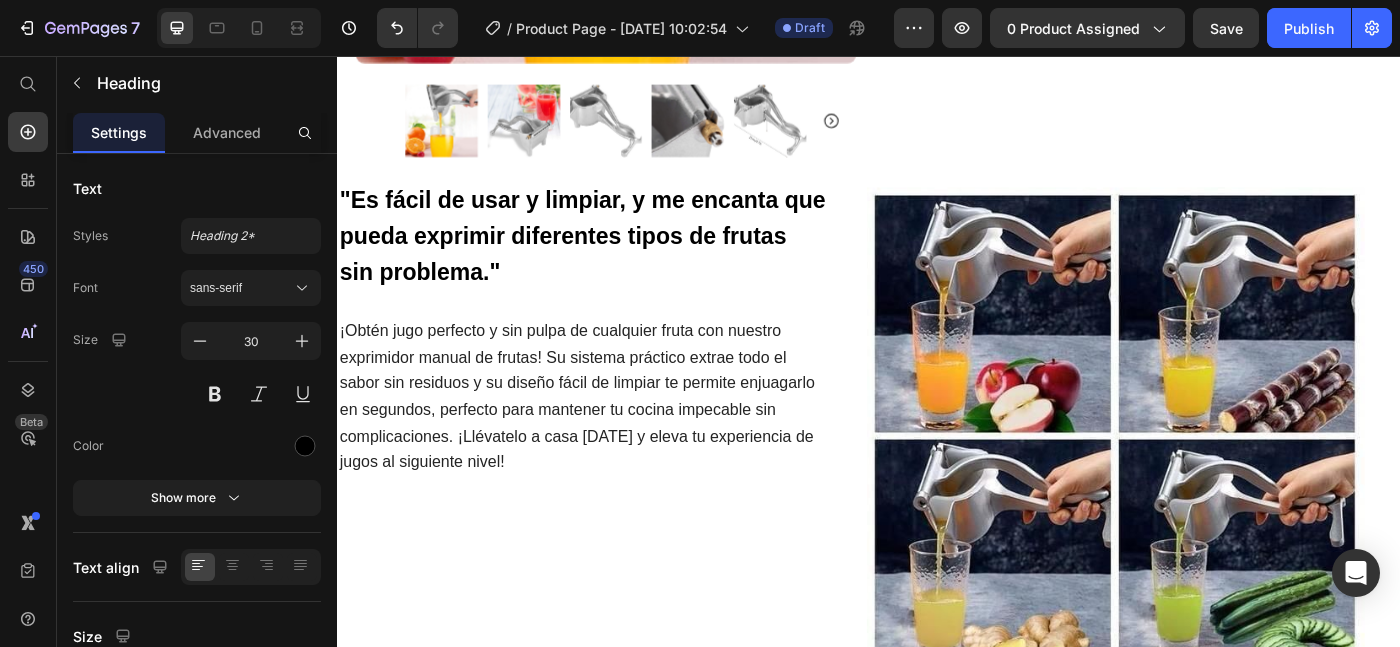 click on ""Es fácil de usar y limpiar, y me encanta que pueda exprimir diferentes tipos de frutas sin problema."" at bounding box center [613, 258] 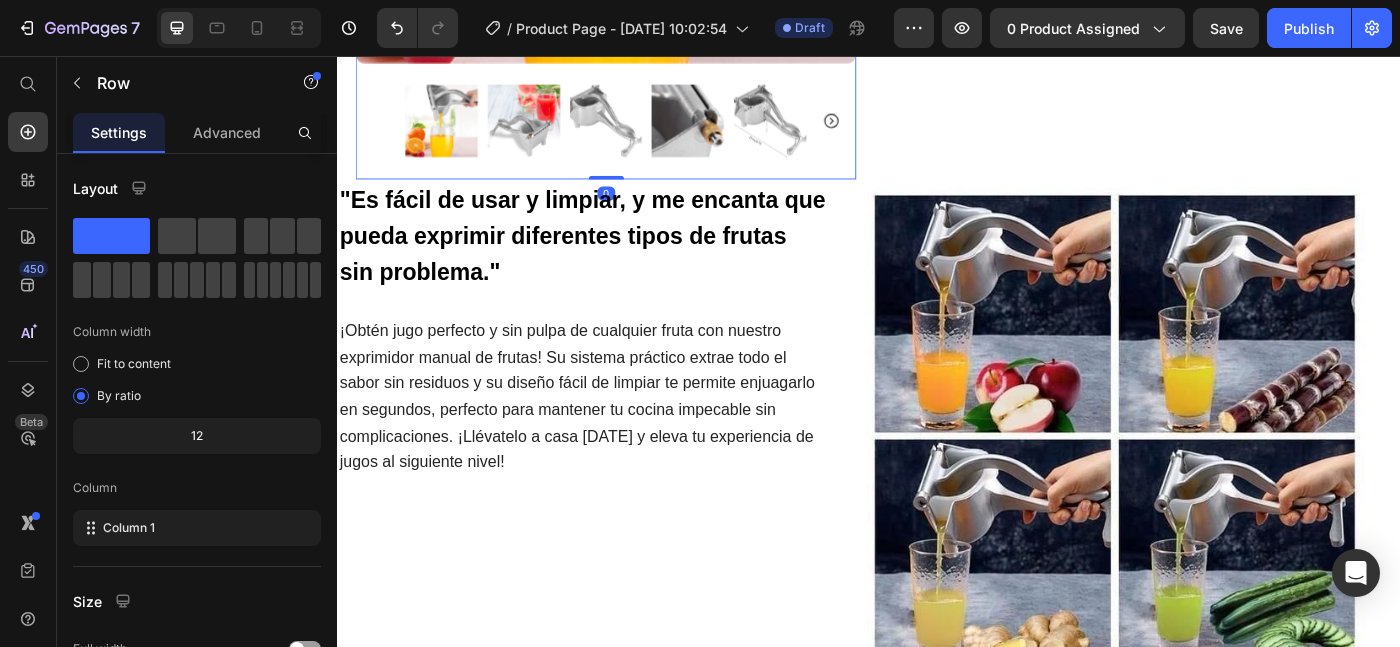click on "Product Images" at bounding box center [639, -222] 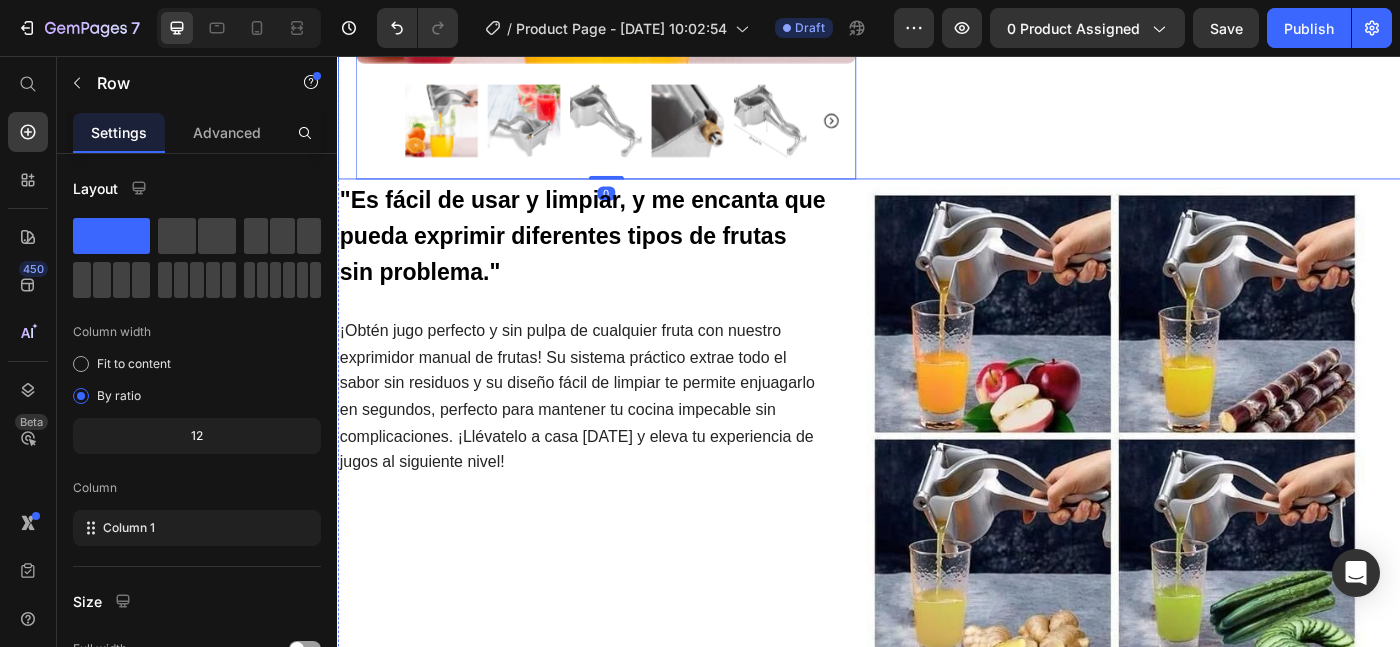 click on "Exprimidor manual de frutas Product Title Icon Icon Icon Icon Icon Icon List (1349 Reviews) Text Block Row Sin Esfuerzo, Sin Ruidos y Sin Desparramar Text Block €32,90 Product Price €0,00 Product Price SALE 0% OFF Discount Tag Row Releasit COD Form & Upsells Releasit COD Form & Upsells
Añade a la Cesta
€32,90 Add to Cart
GARANTÍA 30 DIAS   Si no cumple con tus necesidades, te reembolsamos el 100% de tu dinero y te quedas con el producto. Item List Row Row Image
Icon [PERSON_NAME]. ([GEOGRAPHIC_DATA], [GEOGRAPHIC_DATA]) Compra verificada Text Block Row Icon Icon Icon Icon “el mejor exprimidor que he usado, con diferencia".  Text Block Icon List Row Row Image
Icon [PERSON_NAME]. ([PERSON_NAME], [GEOGRAPHIC_DATA])  Compra verificada Text Block Row Icon Icon Icon Icon “Este exprimidor ha transformado mis mañanas. Es robusto y eficiente, Sin duda, una excelente compra.".  Text Block Icon List Row" at bounding box center [1234, -222] 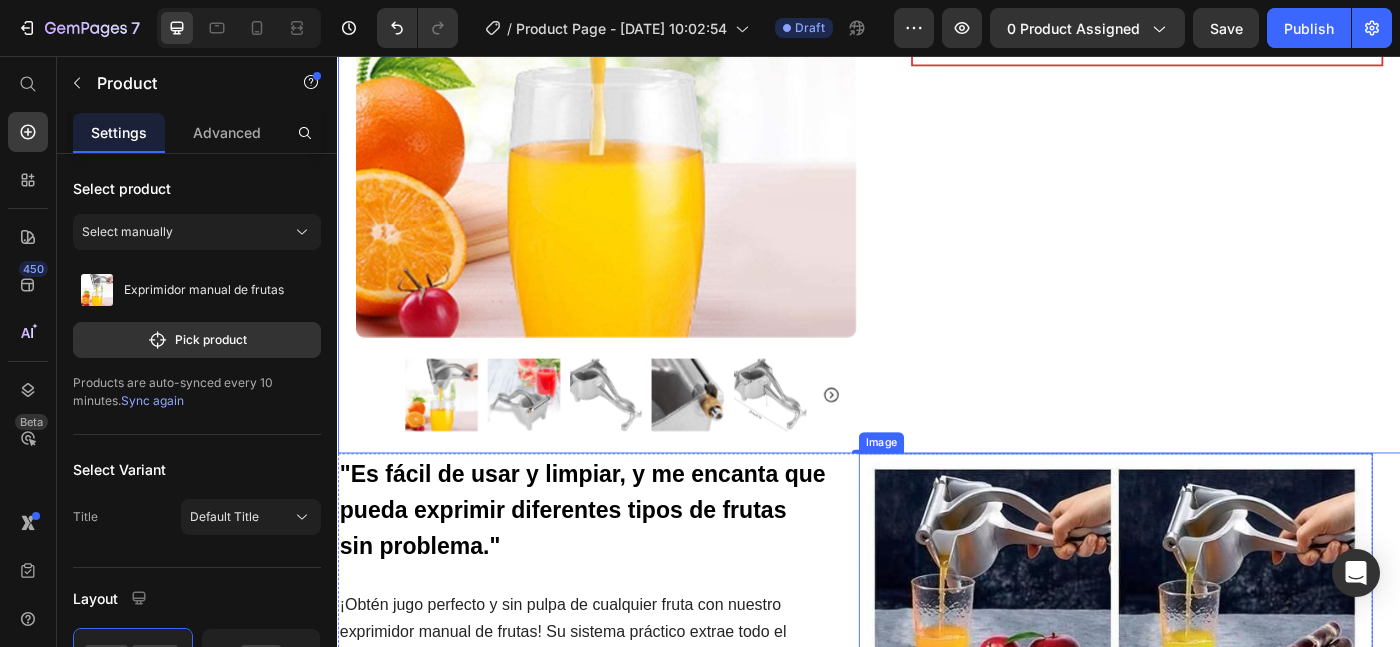 scroll, scrollTop: 607, scrollLeft: 0, axis: vertical 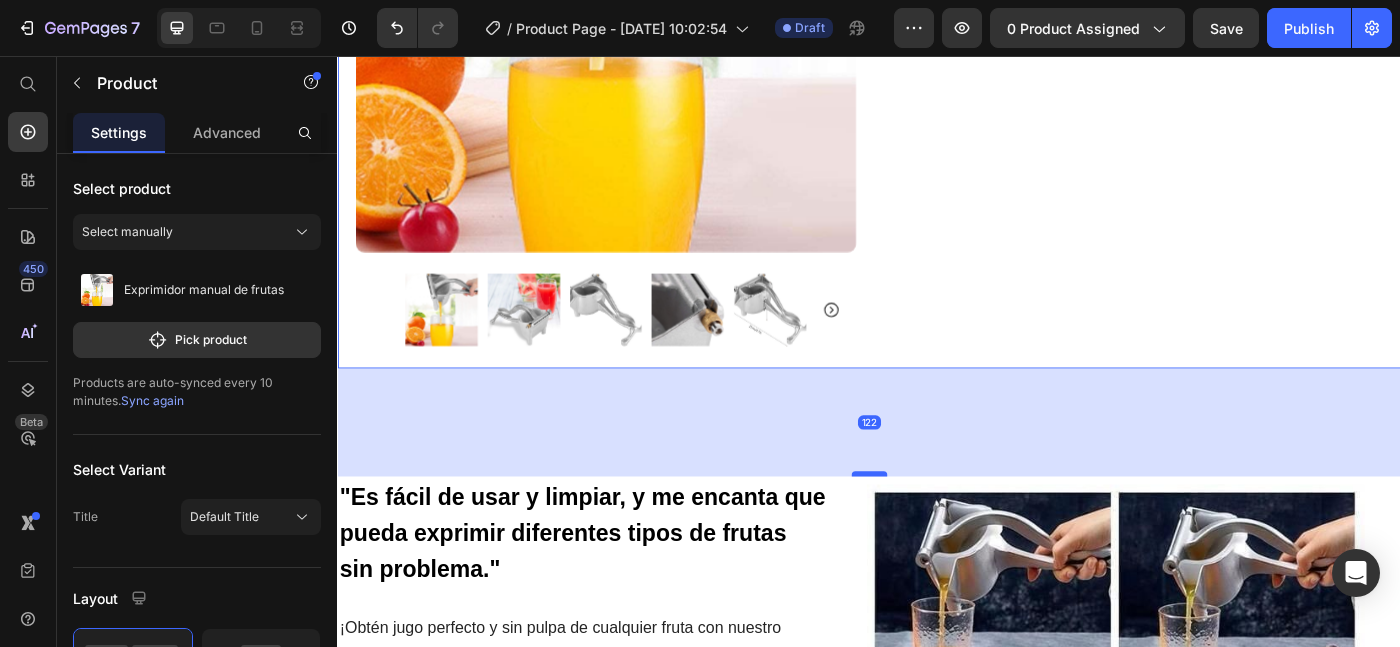drag, startPoint x: 933, startPoint y: 405, endPoint x: 931, endPoint y: 526, distance: 121.016525 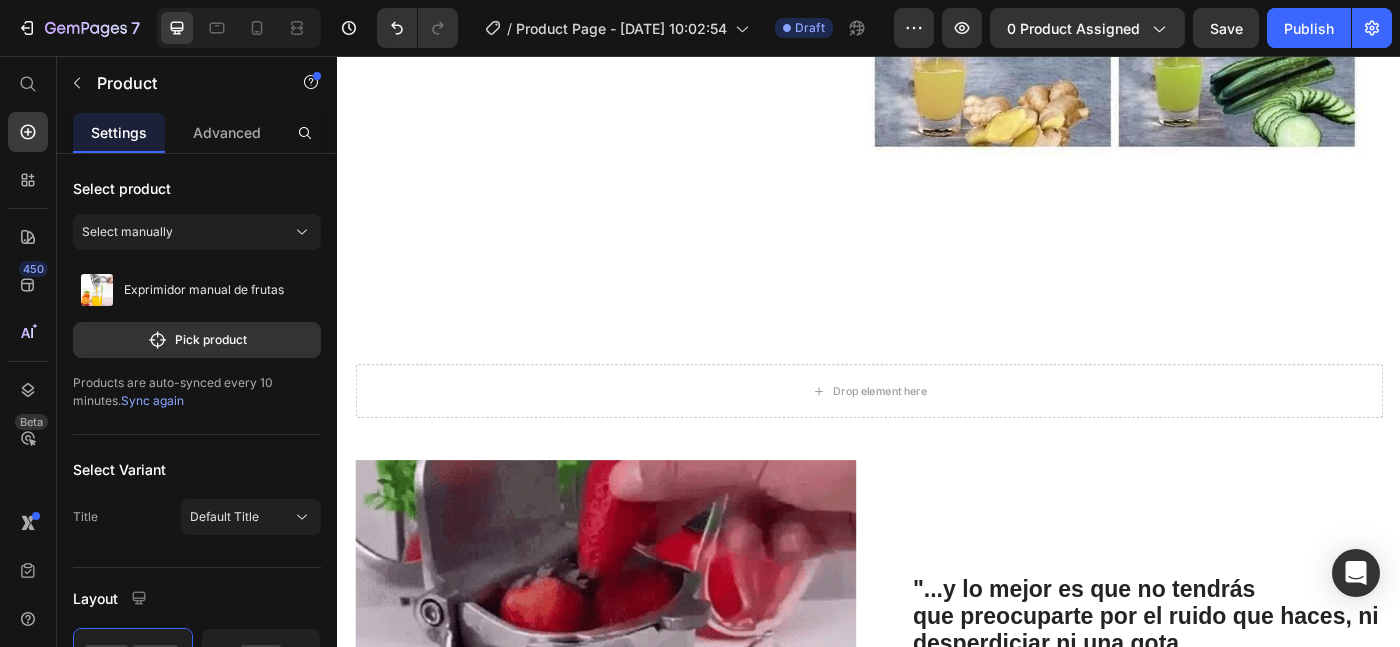 scroll, scrollTop: 1542, scrollLeft: 0, axis: vertical 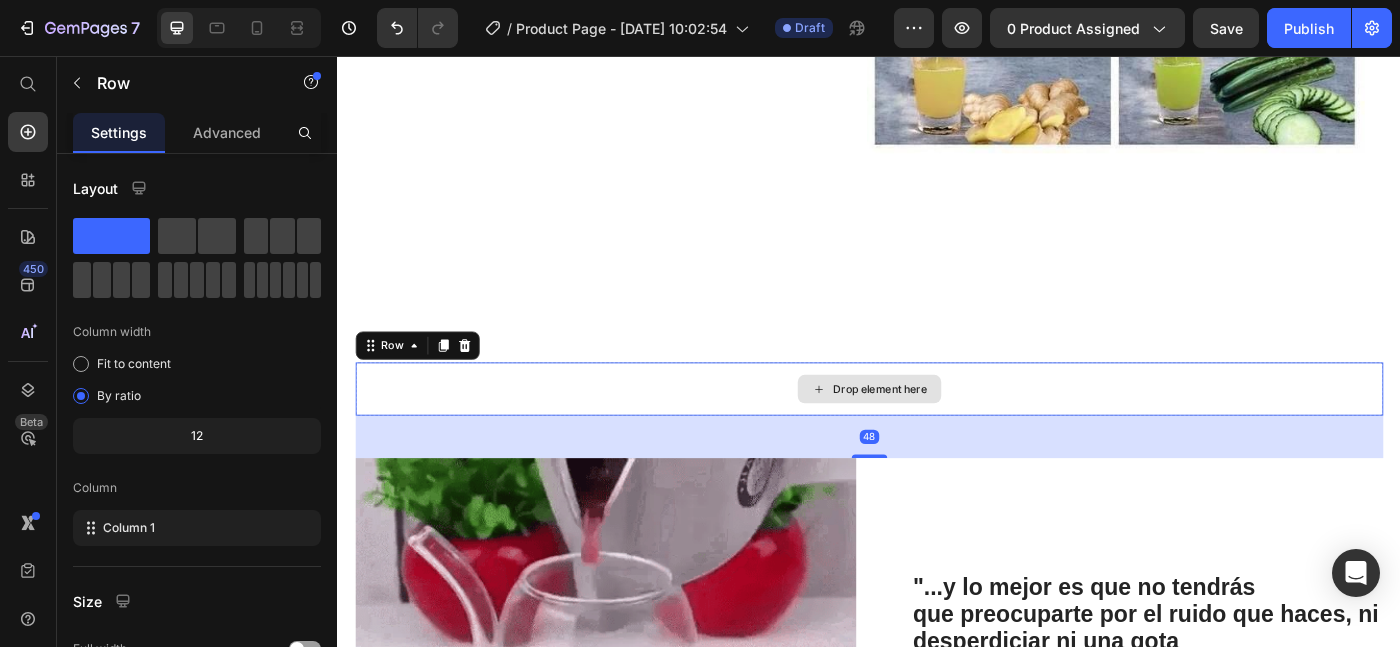 click on "Drop element here" at bounding box center (937, 432) 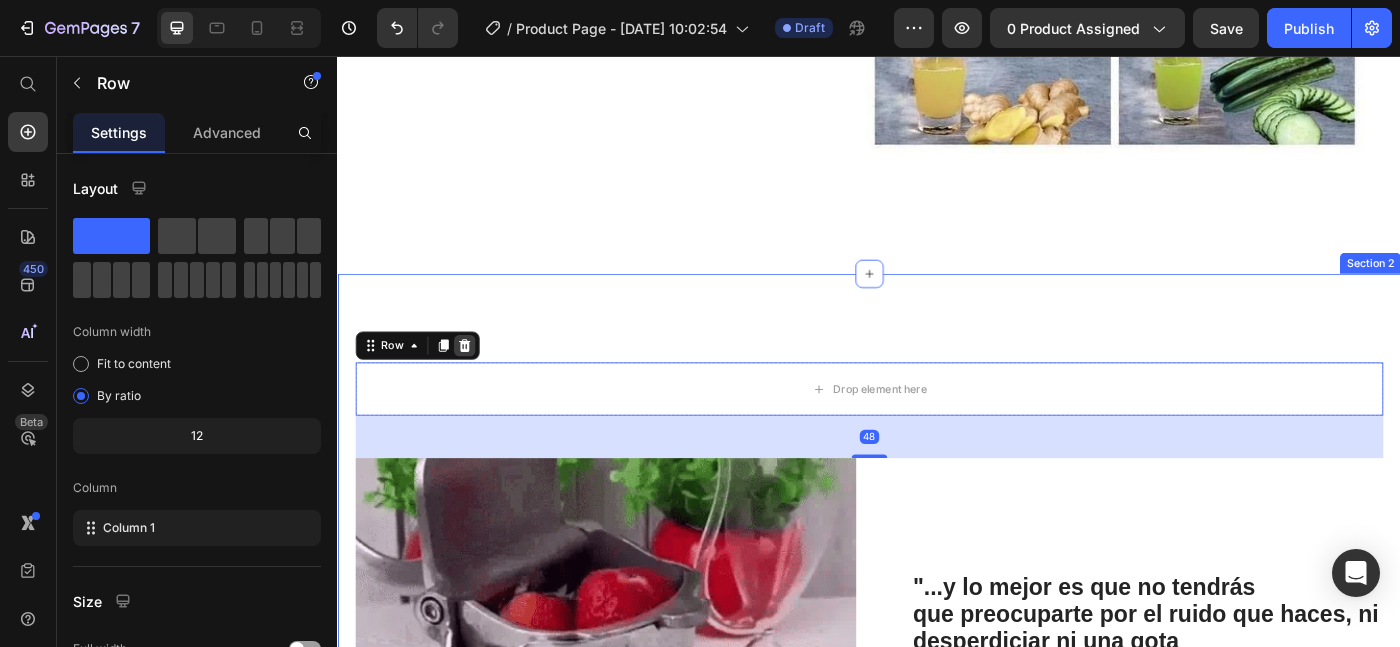 click 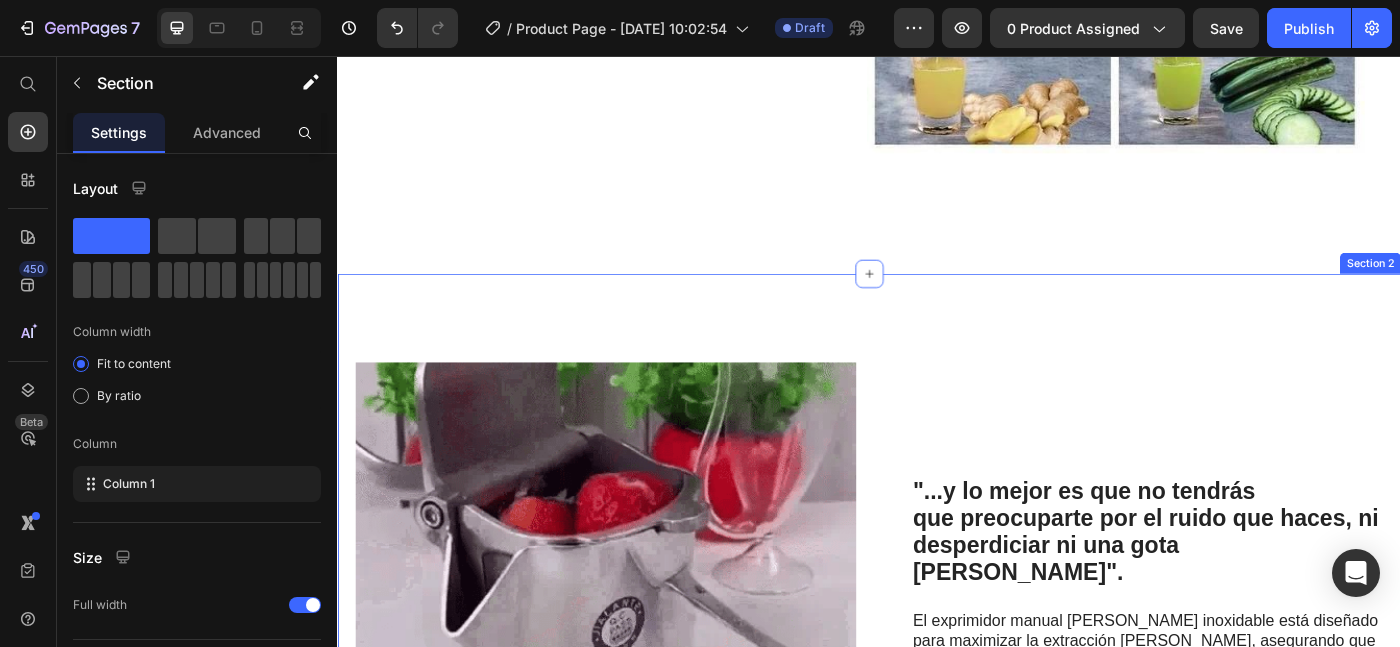 drag, startPoint x: 793, startPoint y: 338, endPoint x: 782, endPoint y: 340, distance: 11.18034 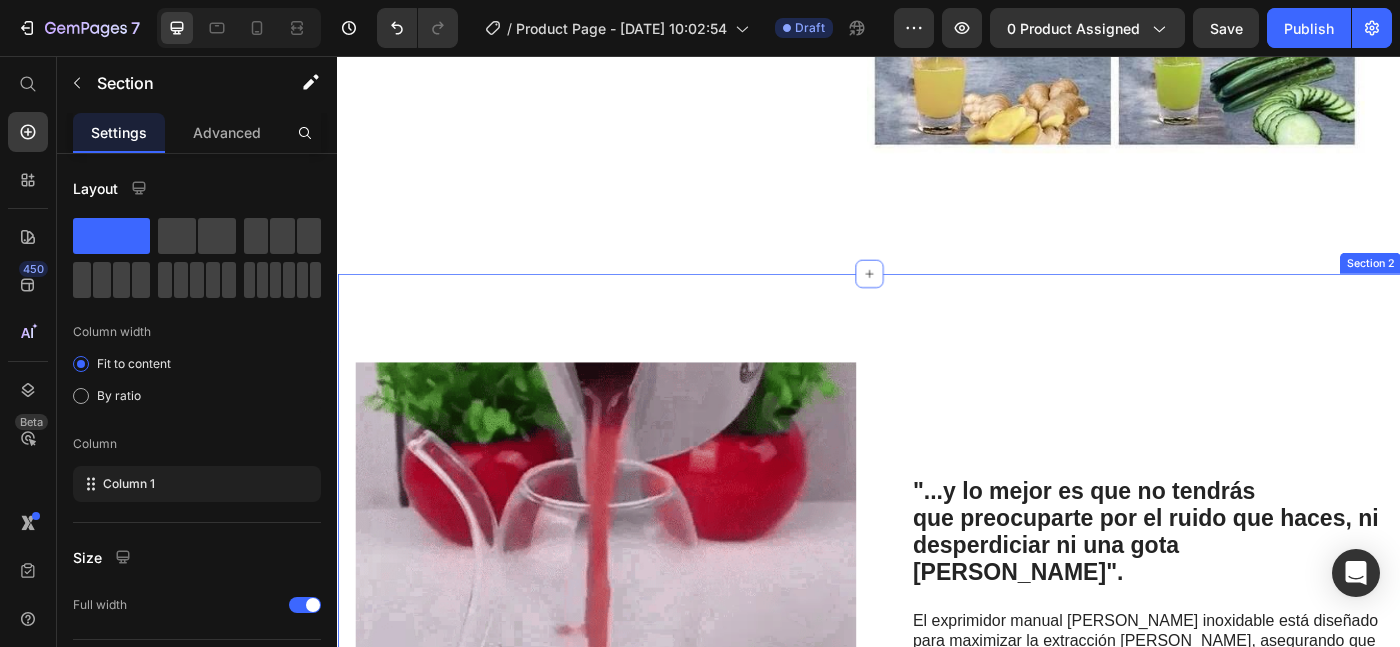 click on ""...y lo mejor es que no tendrás que preocuparte por el ruido que haces, ni desperdiciar ni una gota [PERSON_NAME]". Heading El exprimidor manual [PERSON_NAME] inoxidable está diseñado para maximizar la extracción [PERSON_NAME], asegurando que no se desperdicie ni una gota. Con su filtro de precisión y sistema ergonómico, te permite disfrutar de zumos frescos y saludables sin complicaciones. Olvídate de los exprimidores que dejan restos y de los eléctricos difíciles de limpiar. Invierte en calidad y durabilidad para tu cocina! Text Block Row Image Row "Es sostenible y súper portátil. Lo llevo de viaje y funciona a la perfección en cualquier lugar, ya que no necesita electricidad como los exprimidores eléctricos." Heading Di adiós a las complicadas máquinas de exprimir y hola a un enfoque simplificado que te ahorra tiempo y energía. Nuestro  exprimidor está elaborado con un diseño práctico que funciona a la perfección extrayendo cada gota de sabor y dejándo un jugo delicioso y saludable.      [GEOGRAPHIC_DATA]" at bounding box center [937, 1019] 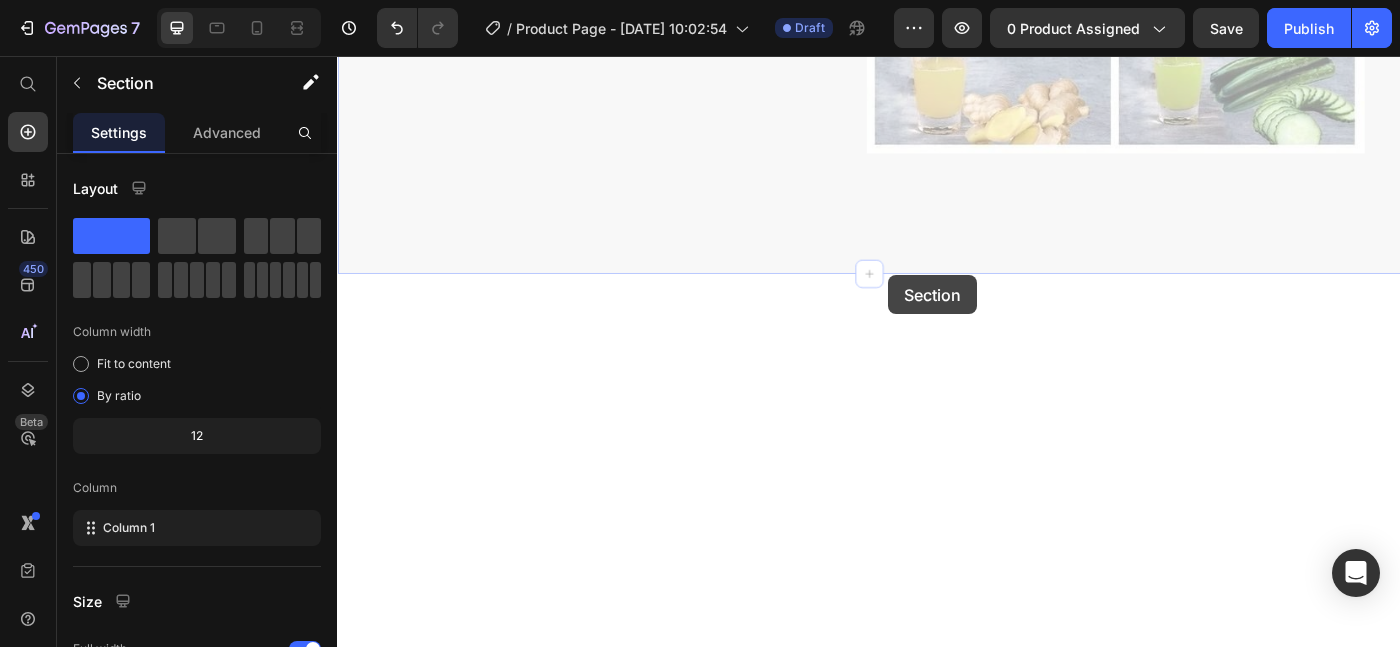 scroll, scrollTop: 0, scrollLeft: 0, axis: both 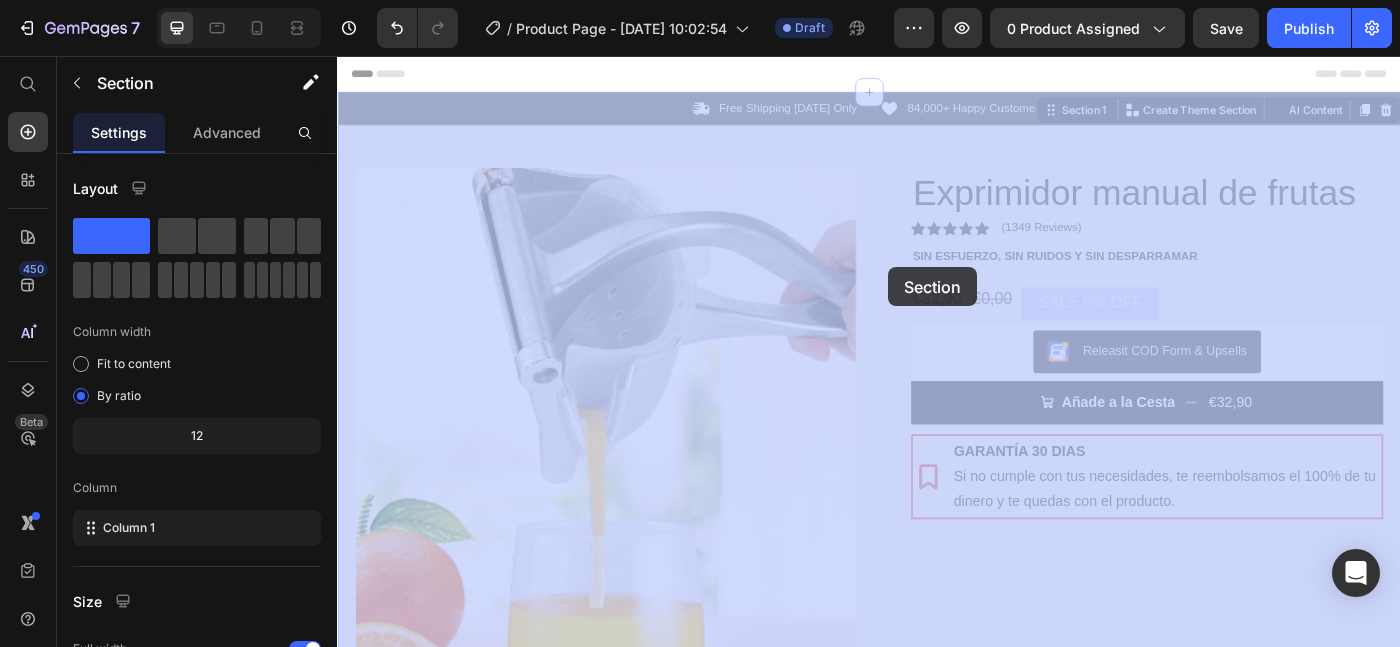 drag, startPoint x: 889, startPoint y: 302, endPoint x: 888, endPoint y: 267, distance: 35.014282 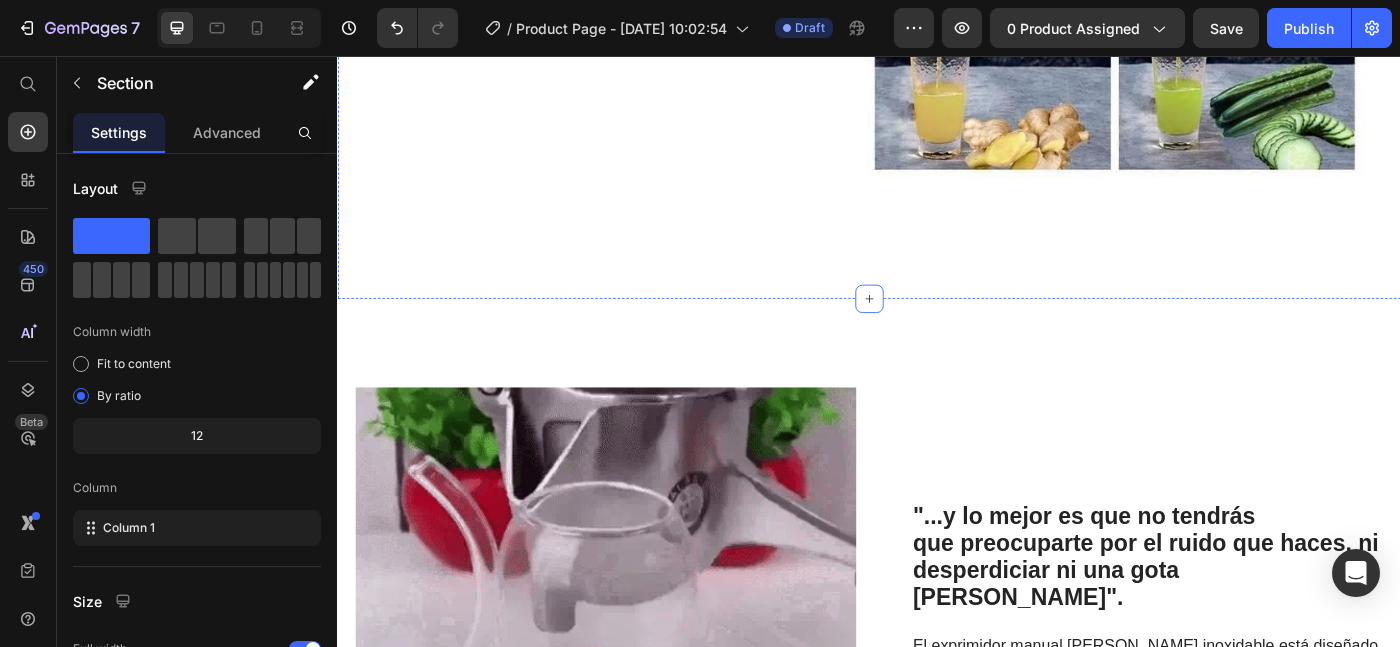 scroll, scrollTop: 1522, scrollLeft: 0, axis: vertical 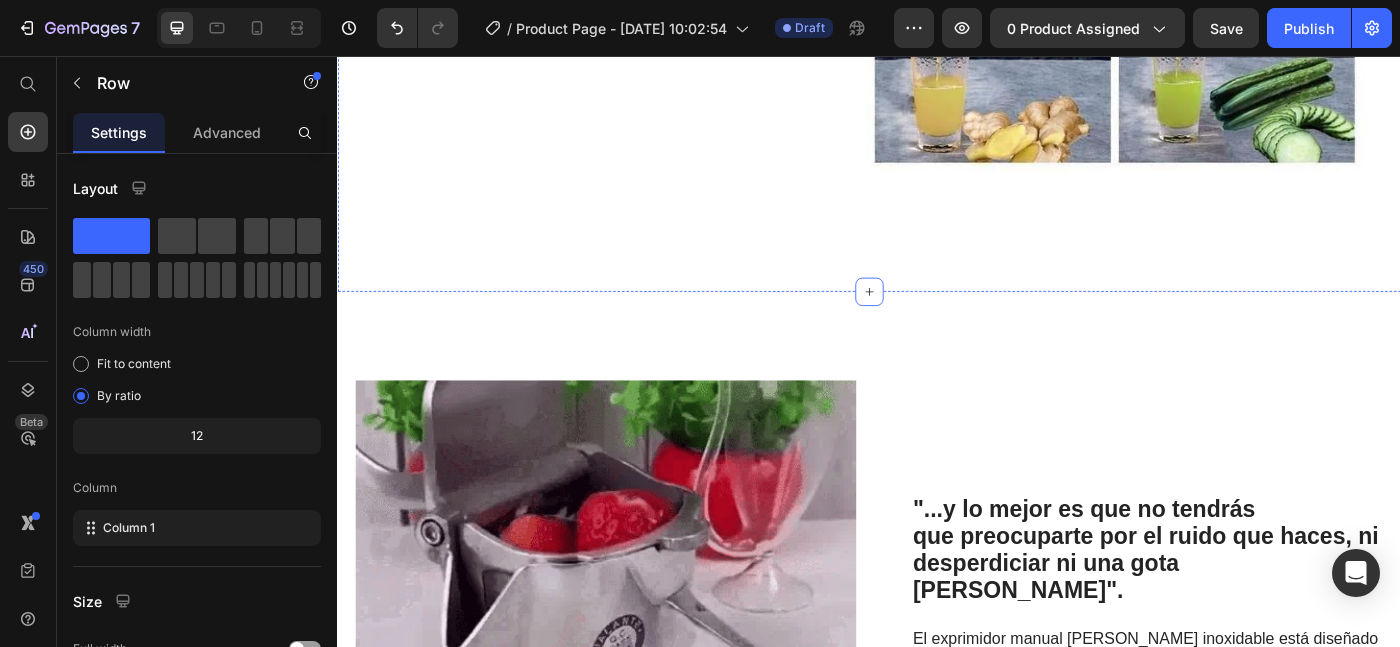 click on ""Es fácil de usar y limpiar, y me encanta que pueda exprimir diferentes tipos de frutas sin problema." Heading ¡Obtén jugo perfecto y sin pulpa de cualquier fruta con nuestro exprimidor manual de frutas! Su sistema práctico extrae todo el sabor sin residuos y su diseño fácil de limpiar te permite enjuagarlo en segundos, perfecto para mantener tu cocina impecable sin complicaciones. ¡Llévatelo a casa [DATE] y eleva tu experiencia de jugos al siguiente nivel!  Text Block Image Row" at bounding box center [921, -82] 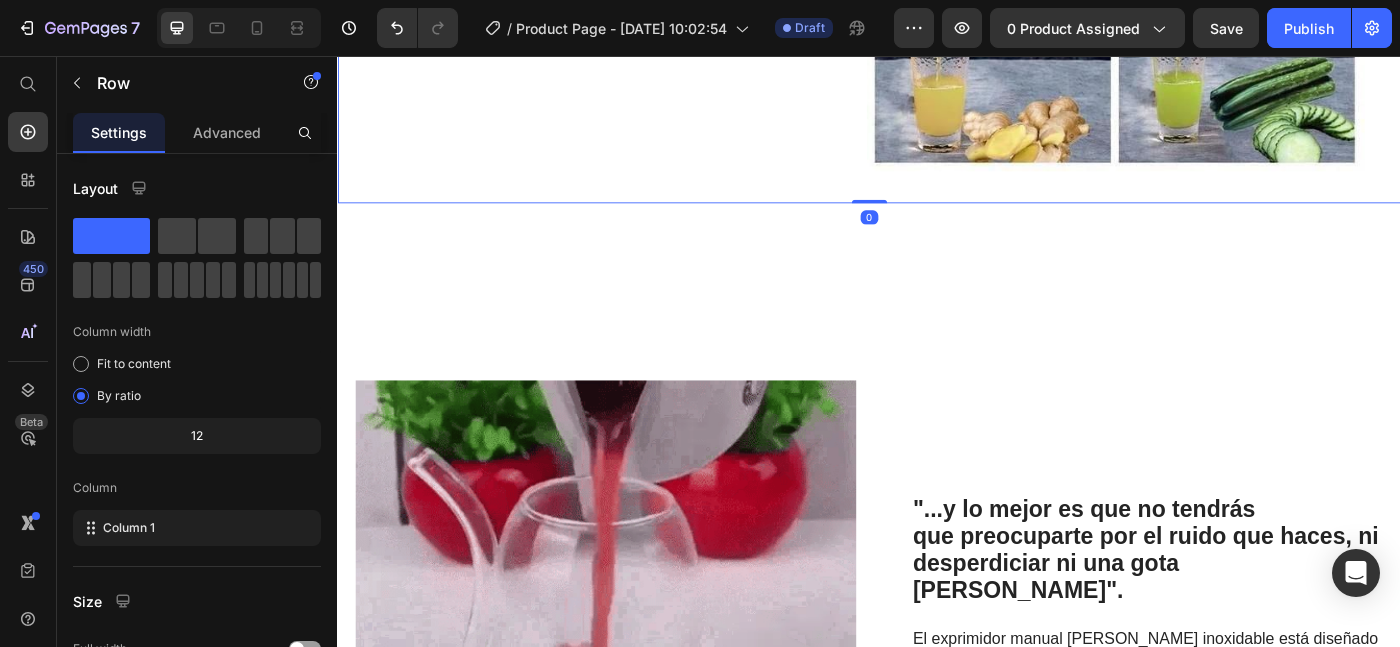 drag, startPoint x: 939, startPoint y: 219, endPoint x: 969, endPoint y: 107, distance: 115.948265 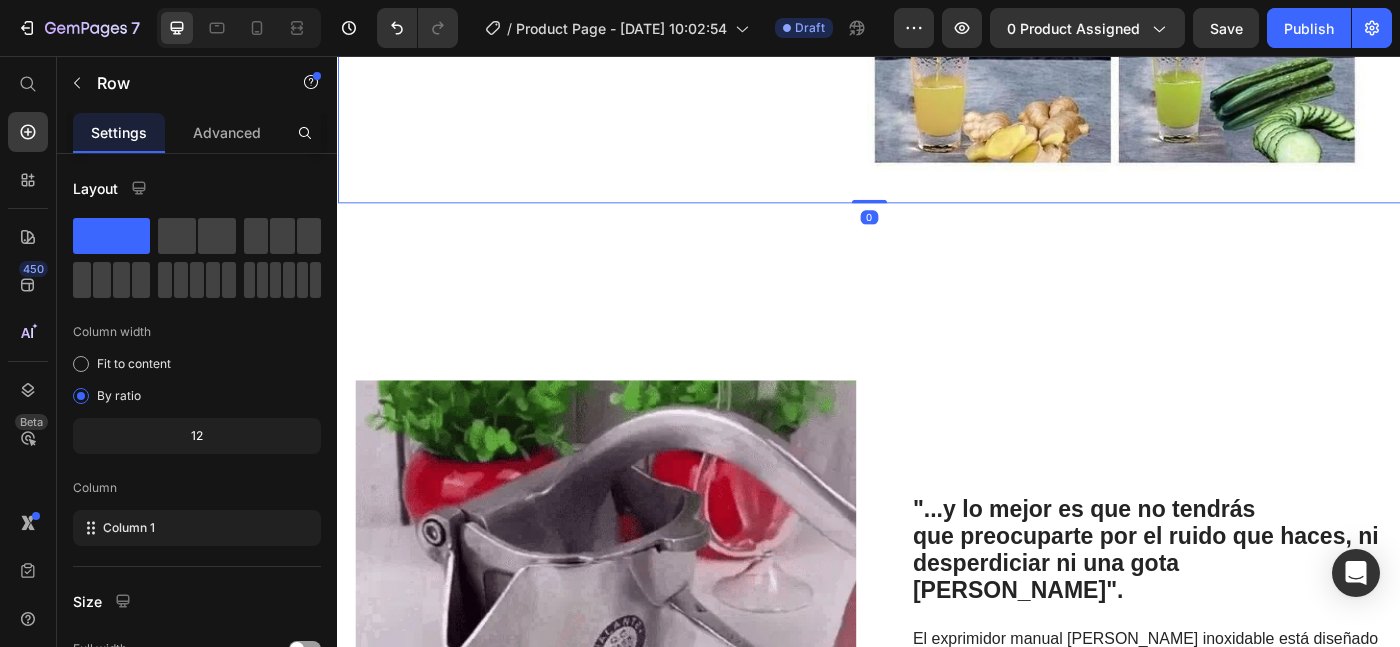 click on ""Es fácil de usar y limpiar, y me encanta que pueda exprimir diferentes tipos de frutas sin problema." Heading ¡Obtén jugo perfecto y sin pulpa de cualquier fruta con nuestro exprimidor manual de frutas! Su sistema práctico extrae todo el sabor sin residuos y su diseño fácil de limpiar te permite enjuagarlo en segundos, perfecto para mantener tu cocina impecable sin complicaciones. ¡Llévatelo a casa [DATE] y eleva tu experiencia de jugos al siguiente nivel!  Text Block Image Row Row   0" at bounding box center [937, -82] 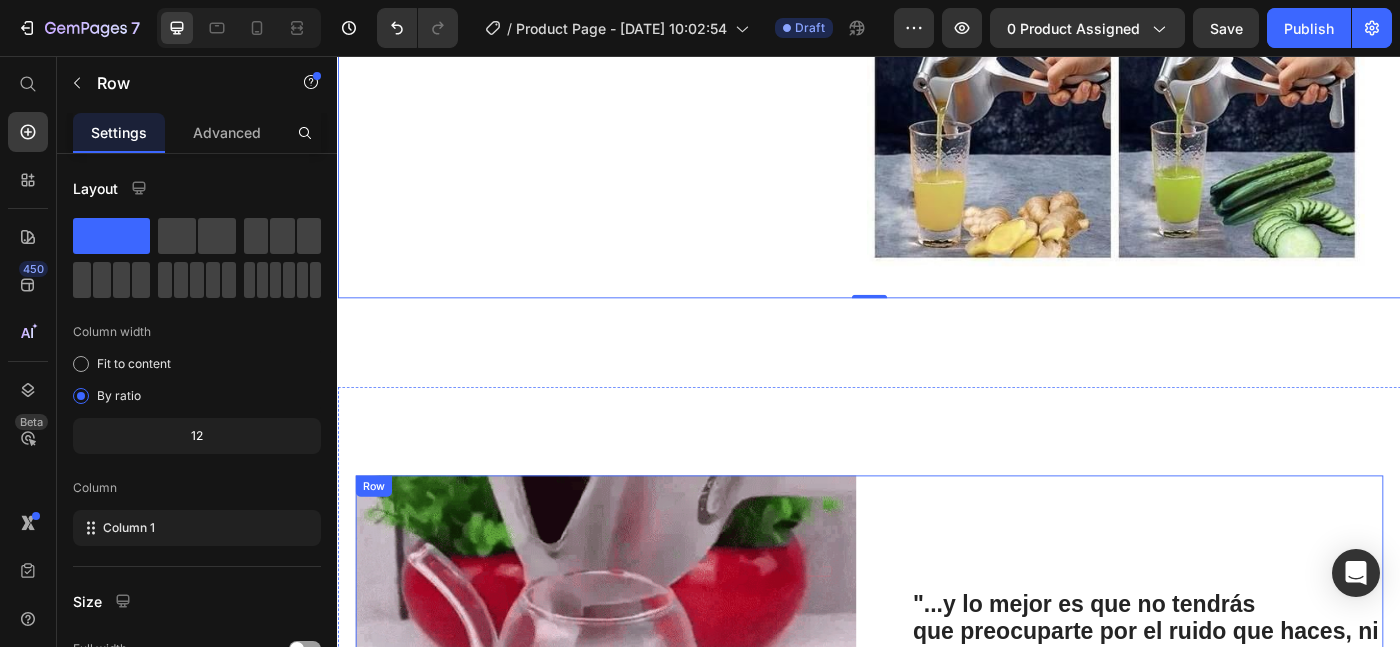scroll, scrollTop: 1423, scrollLeft: 0, axis: vertical 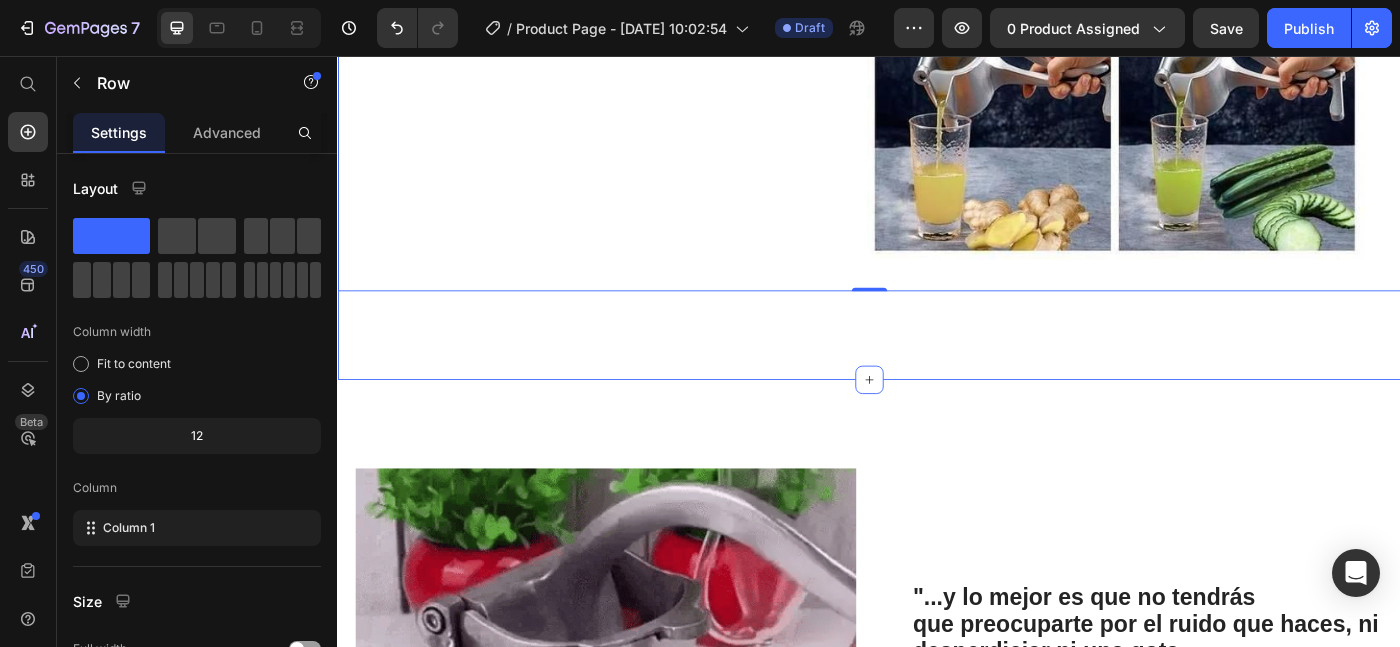 click on "Icon Free Shipping [DATE] Only Text Block Row
Icon 84,000+ Happy Customer Text Block Row Carousel Row
Product Images Row Exprimidor manual de frutas Product Title Icon Icon Icon Icon Icon Icon List (1349 Reviews) Text Block Row Sin Esfuerzo, Sin Ruidos y Sin Desparramar Text Block €32,90 Product Price €0,00 Product Price SALE 0% OFF Discount Tag Row Releasit COD Form & Upsells Releasit COD Form & Upsells
Añade a la Cesta
€32,90 Add to Cart
GARANTÍA 30 DIAS   Si no cumple con tus necesidades, te reembolsamos el 100% de tu dinero y te quedas con el producto. Item List Row Row Image
Icon [PERSON_NAME]. ([GEOGRAPHIC_DATA], [GEOGRAPHIC_DATA]) Compra verificada Text Block Row Icon Icon Icon Icon “el mejor exprimidor que he usado, con diferencia".  Text Block Icon List Row Row Image
Icon [PERSON_NAME]. ([PERSON_NAME], [GEOGRAPHIC_DATA])  Compra verificada Text Block Row Icon Icon Icon Icon Text Block Icon List Row Product Heading Text Block" at bounding box center [937, -453] 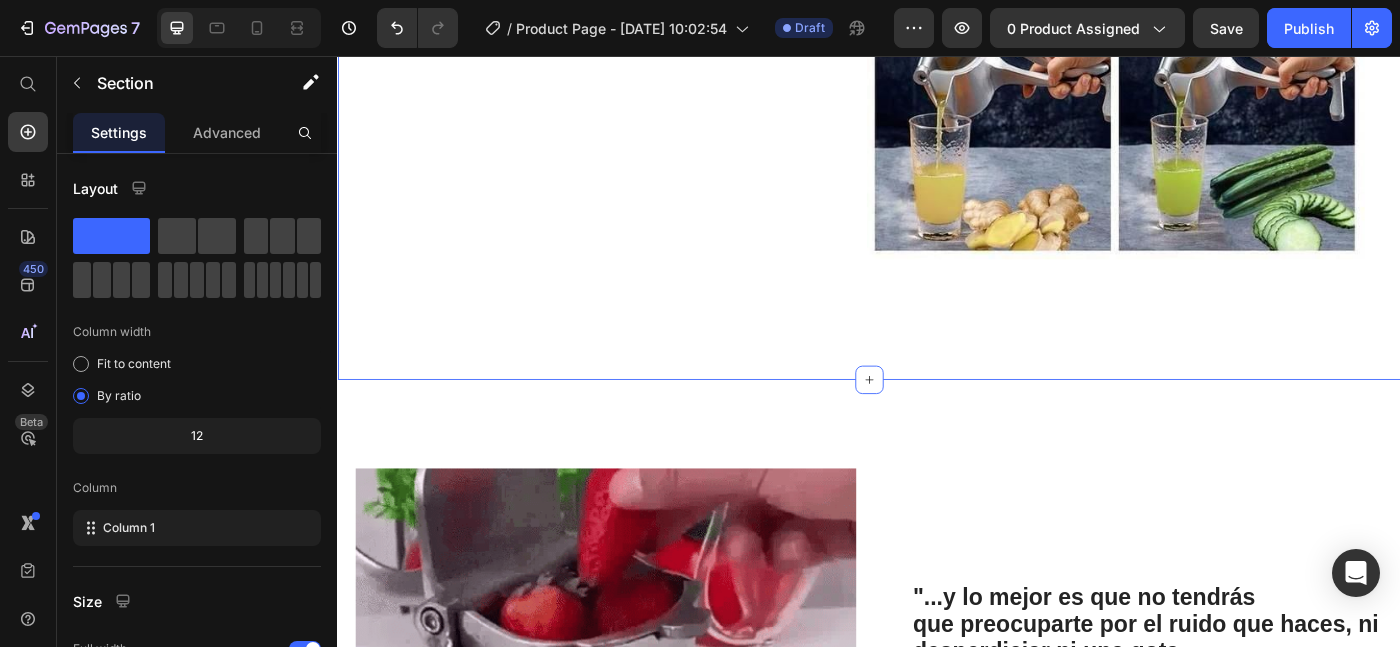 click on "Icon Free Shipping [DATE] Only Text Block Row
Icon 84,000+ Happy Customer Text Block Row Carousel Row
Product Images Row Exprimidor manual de frutas Product Title Icon Icon Icon Icon Icon Icon List (1349 Reviews) Text Block Row Sin Esfuerzo, Sin Ruidos y Sin Desparramar Text Block €32,90 Product Price €0,00 Product Price SALE 0% OFF Discount Tag Row Releasit COD Form & Upsells Releasit COD Form & Upsells
Añade a la Cesta
€32,90 Add to Cart
GARANTÍA 30 DIAS   Si no cumple con tus necesidades, te reembolsamos el 100% de tu dinero y te quedas con el producto. Item List Row Row Image
Icon [PERSON_NAME]. ([GEOGRAPHIC_DATA], [GEOGRAPHIC_DATA]) Compra verificada Text Block Row Icon Icon Icon Icon “el mejor exprimidor que he usado, con diferencia".  Text Block Icon List Row Row Image
Icon [PERSON_NAME]. ([PERSON_NAME], [GEOGRAPHIC_DATA])  Compra verificada Text Block Row Icon Icon Icon Icon Text Block Icon List Row Product Heading Text Block" at bounding box center (937, -453) 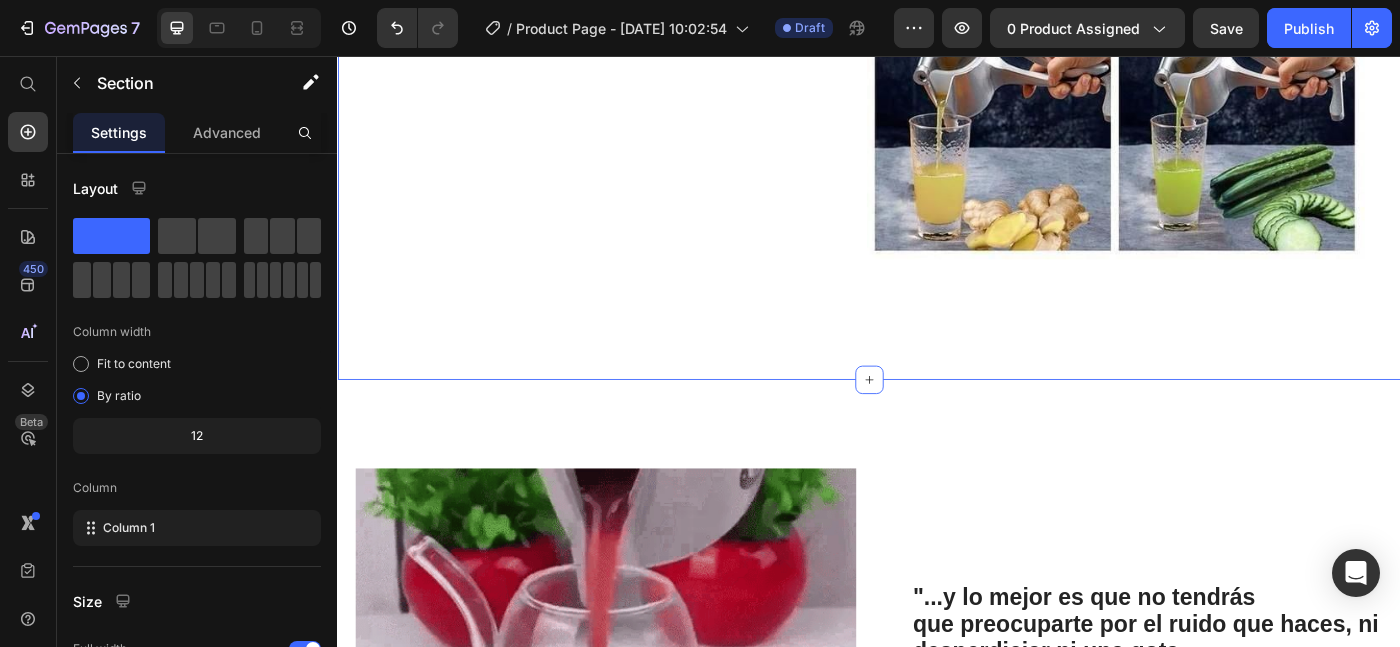 click on "Icon Free Shipping [DATE] Only Text Block Row
Icon 84,000+ Happy Customer Text Block Row Carousel Row
Product Images Row Exprimidor manual de frutas Product Title Icon Icon Icon Icon Icon Icon List (1349 Reviews) Text Block Row Sin Esfuerzo, Sin Ruidos y Sin Desparramar Text Block €32,90 Product Price €0,00 Product Price SALE 0% OFF Discount Tag Row Releasit COD Form & Upsells Releasit COD Form & Upsells
Añade a la Cesta
€32,90 Add to Cart
GARANTÍA 30 DIAS   Si no cumple con tus necesidades, te reembolsamos el 100% de tu dinero y te quedas con el producto. Item List Row Row Image
Icon [PERSON_NAME]. ([GEOGRAPHIC_DATA], [GEOGRAPHIC_DATA]) Compra verificada Text Block Row Icon Icon Icon Icon “el mejor exprimidor que he usado, con diferencia".  Text Block Icon List Row Row Image
Icon [PERSON_NAME]. ([PERSON_NAME], [GEOGRAPHIC_DATA])  Compra verificada Text Block Row Icon Icon Icon Icon Text Block Icon List Row Product Heading Text Block" at bounding box center [937, -453] 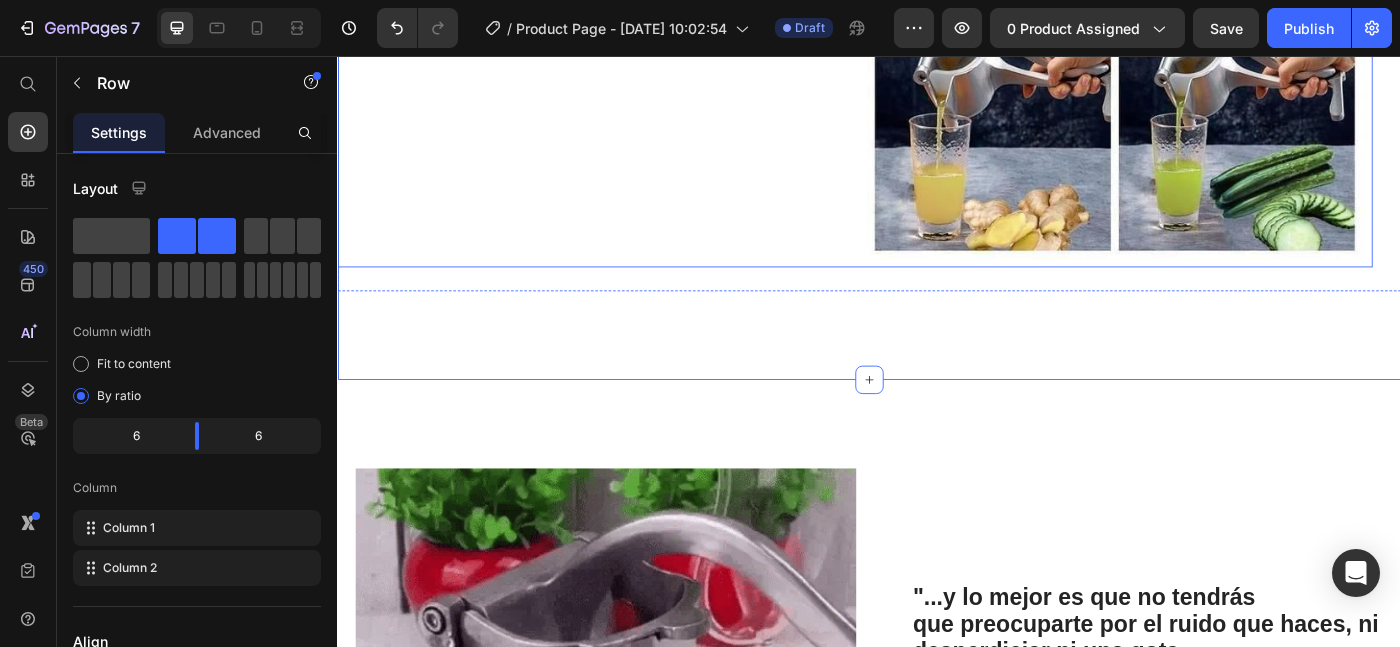 click on ""Es fácil de usar y limpiar, y me encanta que pueda exprimir diferentes tipos de frutas sin problema." Heading ¡Obtén jugo perfecto y sin pulpa de cualquier fruta con nuestro exprimidor manual de frutas! Su sistema práctico extrae todo el sabor sin residuos y su diseño fácil de limpiar te permite enjuagarlo en segundos, perfecto para mantener tu cocina impecable sin complicaciones. ¡Llévatelo a casa [DATE] y eleva tu experiencia de jugos al siguiente nivel!  Text Block" at bounding box center [627, 4] 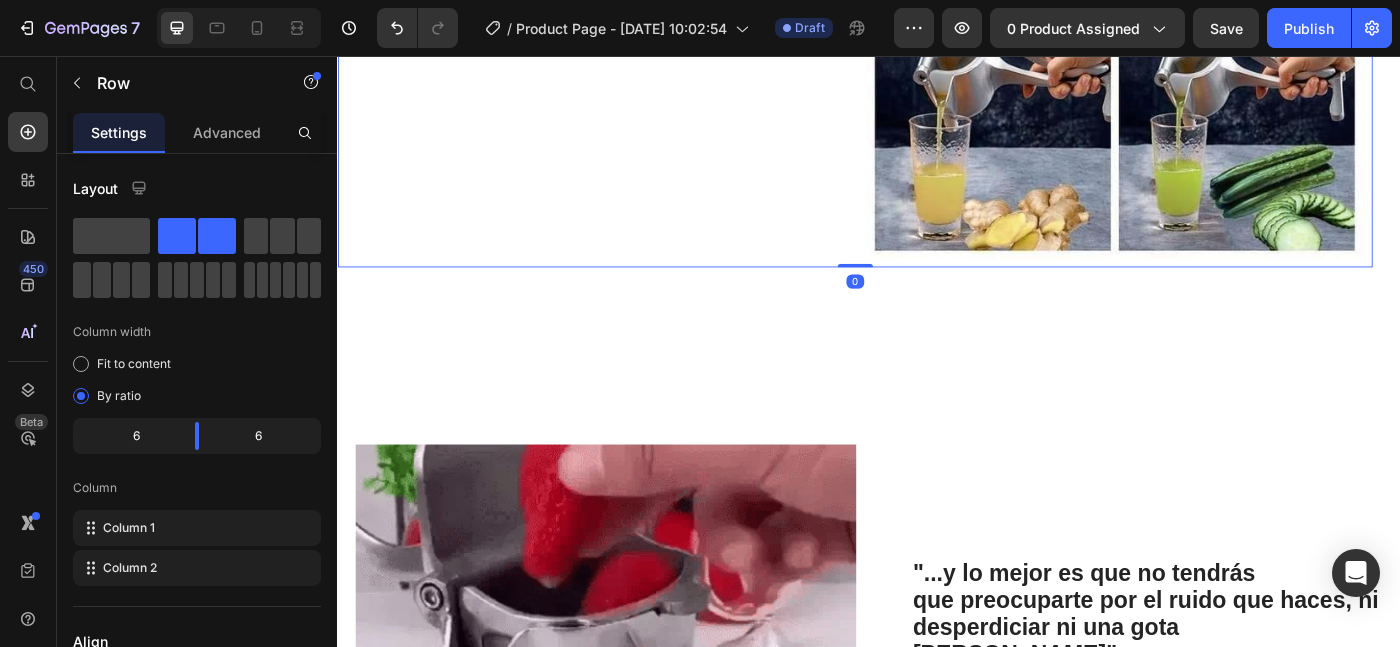 drag, startPoint x: 926, startPoint y: 320, endPoint x: 921, endPoint y: 286, distance: 34.36568 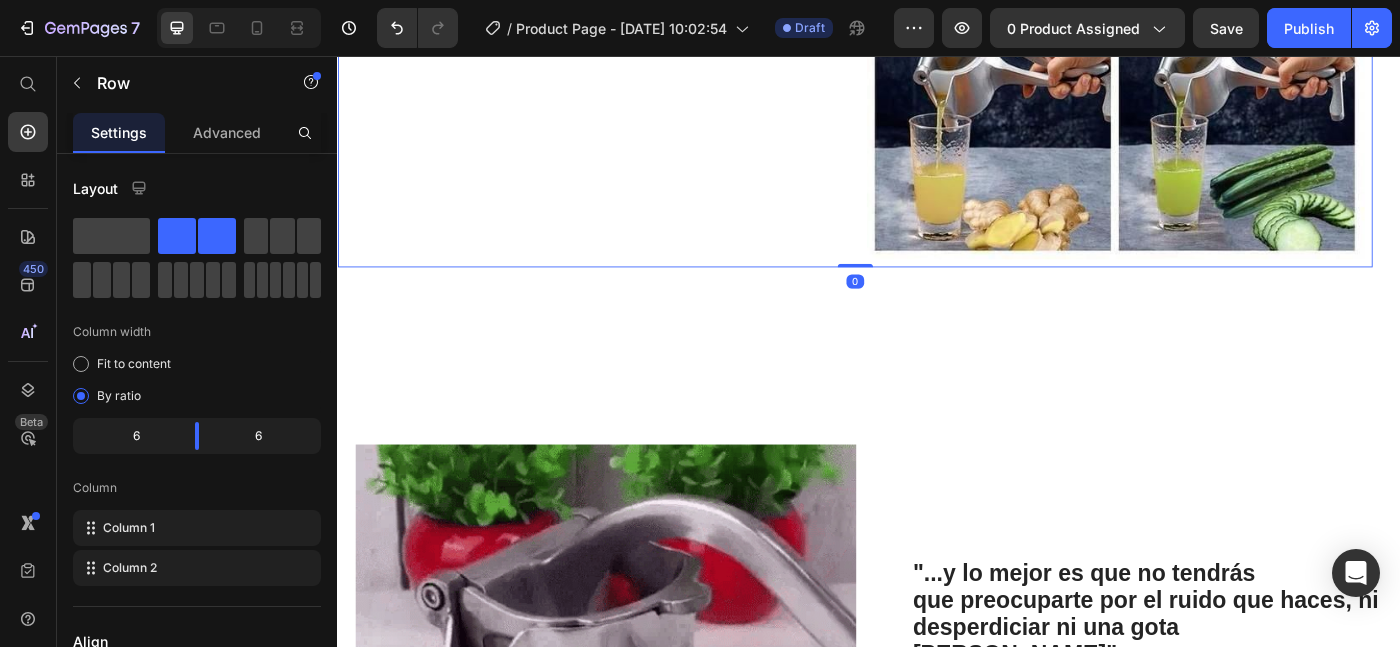 click on ""Es fácil de usar y limpiar, y me encanta que pueda exprimir diferentes tipos de frutas sin problema." Heading ¡Obtén jugo perfecto y sin pulpa de cualquier fruta con nuestro exprimidor manual de frutas! Su sistema práctico extrae todo el sabor sin residuos y su diseño fácil de limpiar te permite enjuagarlo en segundos, perfecto para mantener tu cocina impecable sin complicaciones. ¡Llévatelo a casa [DATE] y eleva tu experiencia de jugos al siguiente nivel!  Text Block Image Row   0" at bounding box center [921, 4] 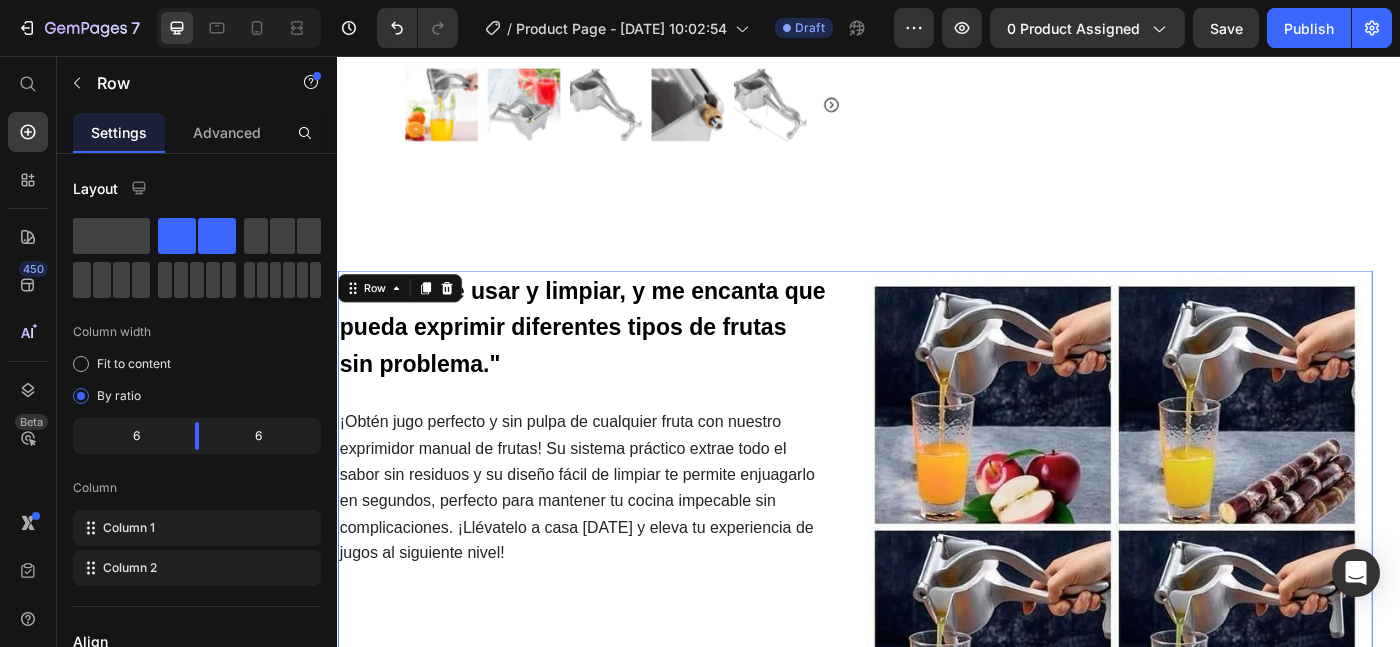 scroll, scrollTop: 817, scrollLeft: 0, axis: vertical 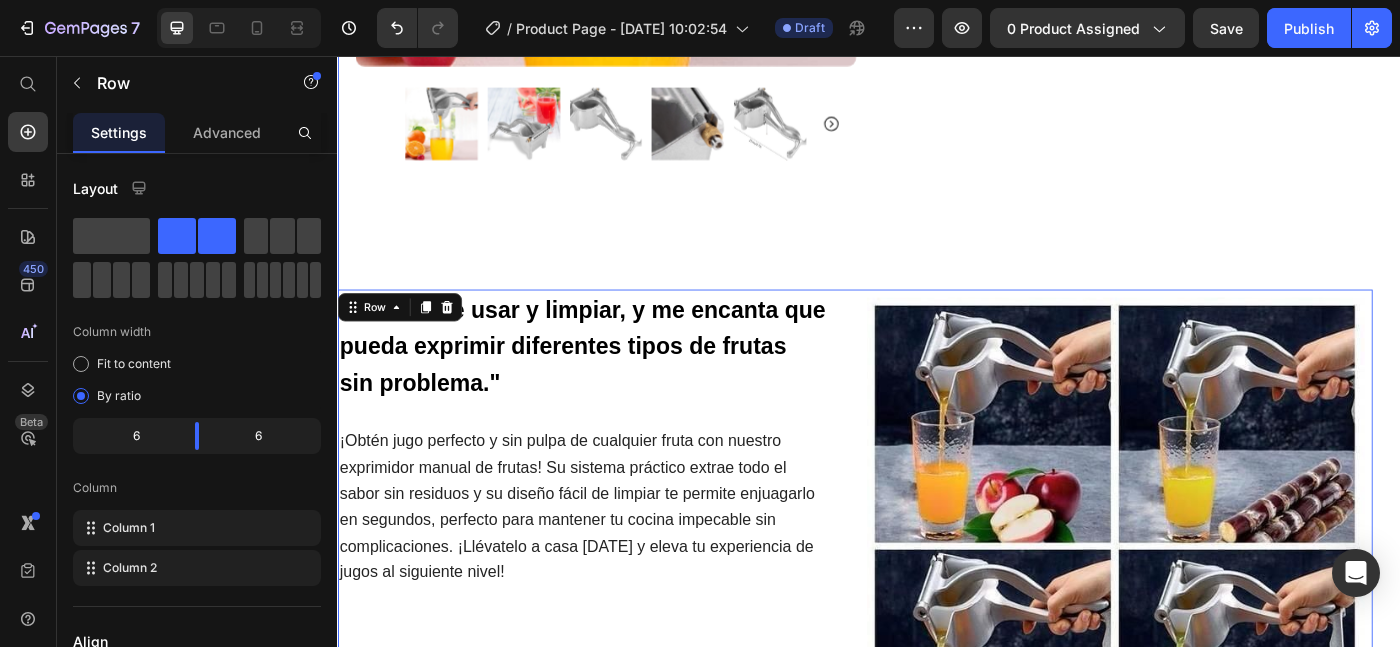 click on "Icon Free Shipping [DATE] Only Text Block Row
Icon 84,000+ Happy Customer Text Block Row Carousel Row
Product Images Row Exprimidor manual de frutas Product Title Icon Icon Icon Icon Icon Icon List (1349 Reviews) Text Block Row Sin Esfuerzo, Sin Ruidos y Sin Desparramar Text Block €32,90 Product Price €0,00 Product Price SALE 0% OFF Discount Tag Row Releasit COD Form & Upsells Releasit COD Form & Upsells
Añade a la Cesta
€32,90 Add to Cart
GARANTÍA 30 DIAS   Si no cumple con tus necesidades, te reembolsamos el 100% de tu dinero y te quedas con el producto. Item List Row Row Image
Icon [PERSON_NAME]. ([GEOGRAPHIC_DATA], [GEOGRAPHIC_DATA]) Compra verificada Text Block Row Icon Icon Icon Icon “el mejor exprimidor que he usado, con diferencia".  Text Block Icon List Row Row Image
Icon [PERSON_NAME]. ([PERSON_NAME], [GEOGRAPHIC_DATA])  Compra verificada Text Block Row Icon Icon Icon Icon Text Block Icon List Row Product Heading Text Block" at bounding box center (937, 90) 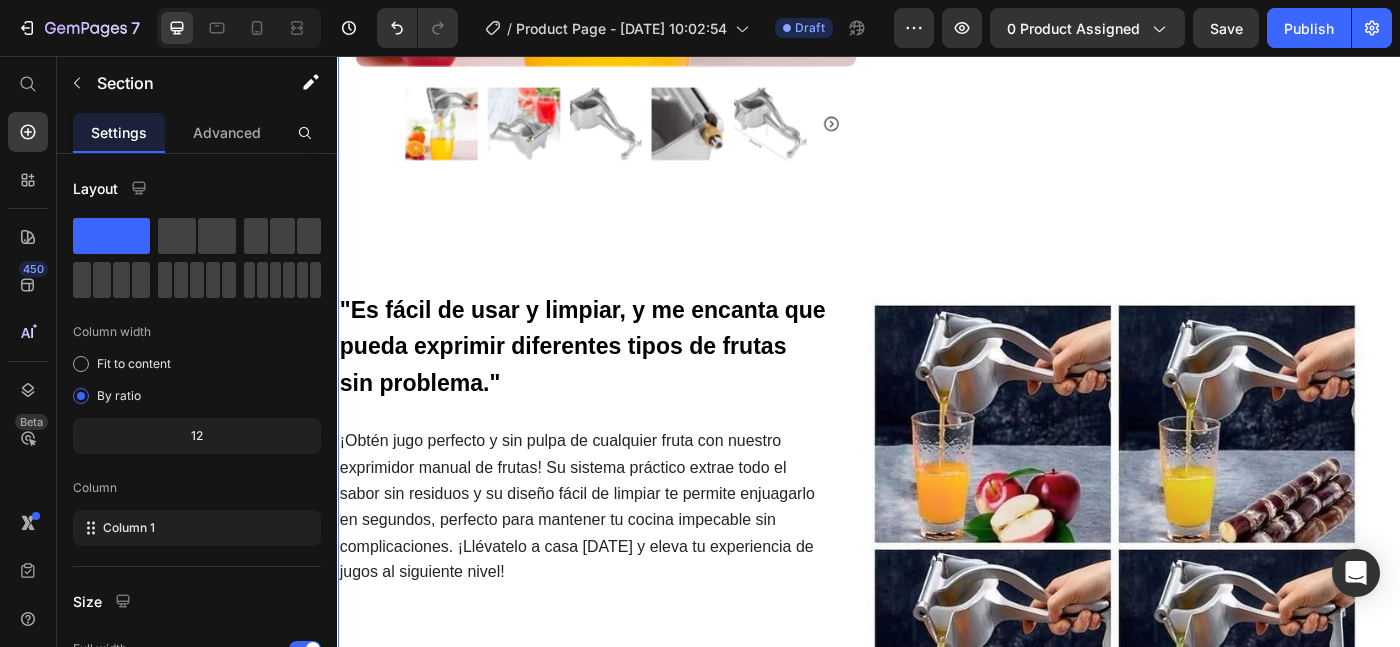 click on "Icon Free Shipping [DATE] Only Text Block Row
Icon 84,000+ Happy Customer Text Block Row Carousel Row
Product Images Row Exprimidor manual de frutas Product Title Icon Icon Icon Icon Icon Icon List (1349 Reviews) Text Block Row Sin Esfuerzo, Sin Ruidos y Sin Desparramar Text Block €32,90 Product Price €0,00 Product Price SALE 0% OFF Discount Tag Row Releasit COD Form & Upsells Releasit COD Form & Upsells
Añade a la Cesta
€32,90 Add to Cart
GARANTÍA 30 DIAS   Si no cumple con tus necesidades, te reembolsamos el 100% de tu dinero y te quedas con el producto. Item List Row Row Image
Icon [PERSON_NAME]. ([GEOGRAPHIC_DATA], [GEOGRAPHIC_DATA]) Compra verificada Text Block Row Icon Icon Icon Icon “el mejor exprimidor que he usado, con diferencia".  Text Block Icon List Row Row Image
Icon [PERSON_NAME]. ([PERSON_NAME], [GEOGRAPHIC_DATA])  Compra verificada Text Block Row Icon Icon Icon Icon Text Block Icon List Row Product Heading Text Block" at bounding box center [937, 90] 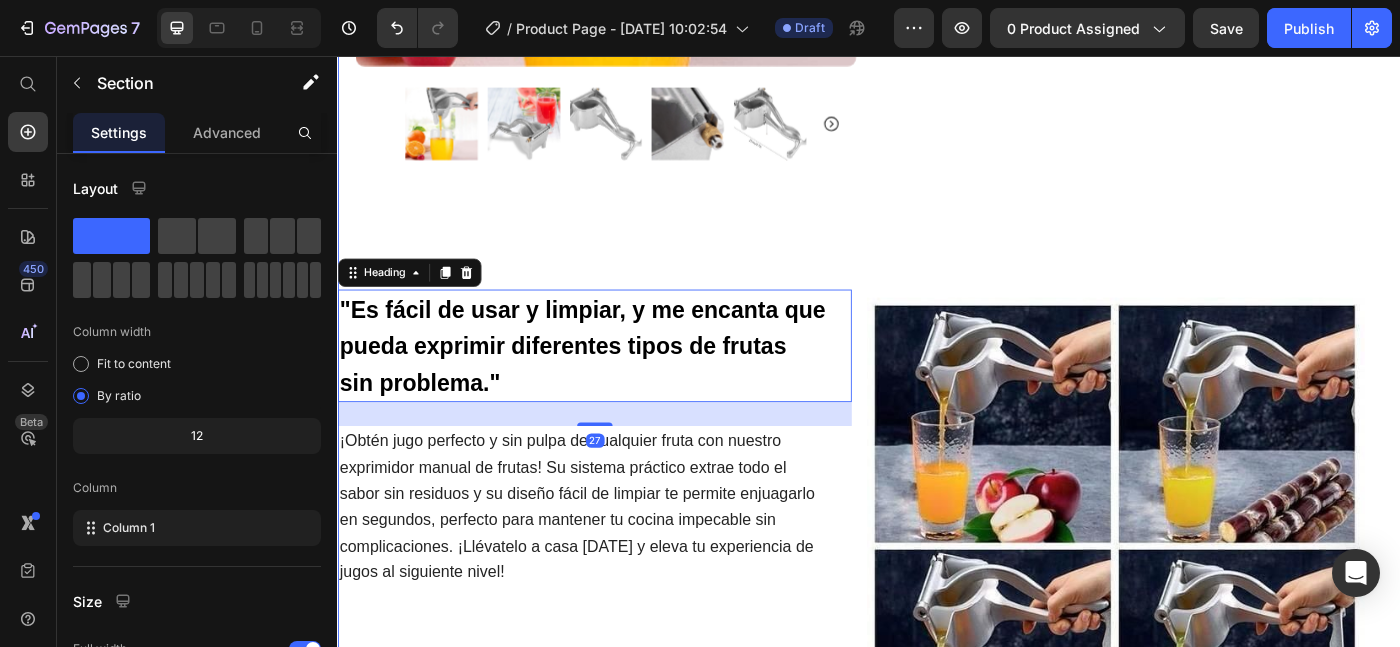 click on "Icon Free Shipping [DATE] Only Text Block Row
Icon 84,000+ Happy Customer Text Block Row Carousel Row
Product Images Row Exprimidor manual de frutas Product Title Icon Icon Icon Icon Icon Icon List (1349 Reviews) Text Block Row Sin Esfuerzo, Sin Ruidos y Sin Desparramar Text Block €32,90 Product Price €0,00 Product Price SALE 0% OFF Discount Tag Row Releasit COD Form & Upsells Releasit COD Form & Upsells
Añade a la Cesta
€32,90 Add to Cart
GARANTÍA 30 DIAS   Si no cumple con tus necesidades, te reembolsamos el 100% de tu dinero y te quedas con el producto. Item List Row Row Image
Icon [PERSON_NAME]. ([GEOGRAPHIC_DATA], [GEOGRAPHIC_DATA]) Compra verificada Text Block Row Icon Icon Icon Icon “el mejor exprimidor que he usado, con diferencia".  Text Block Icon List Row Row Image
Icon [PERSON_NAME]. ([PERSON_NAME], [GEOGRAPHIC_DATA])  Compra verificada Text Block Row Icon Icon Icon Icon Text Block Icon List Row Product Heading   27 Image" at bounding box center [937, 140] 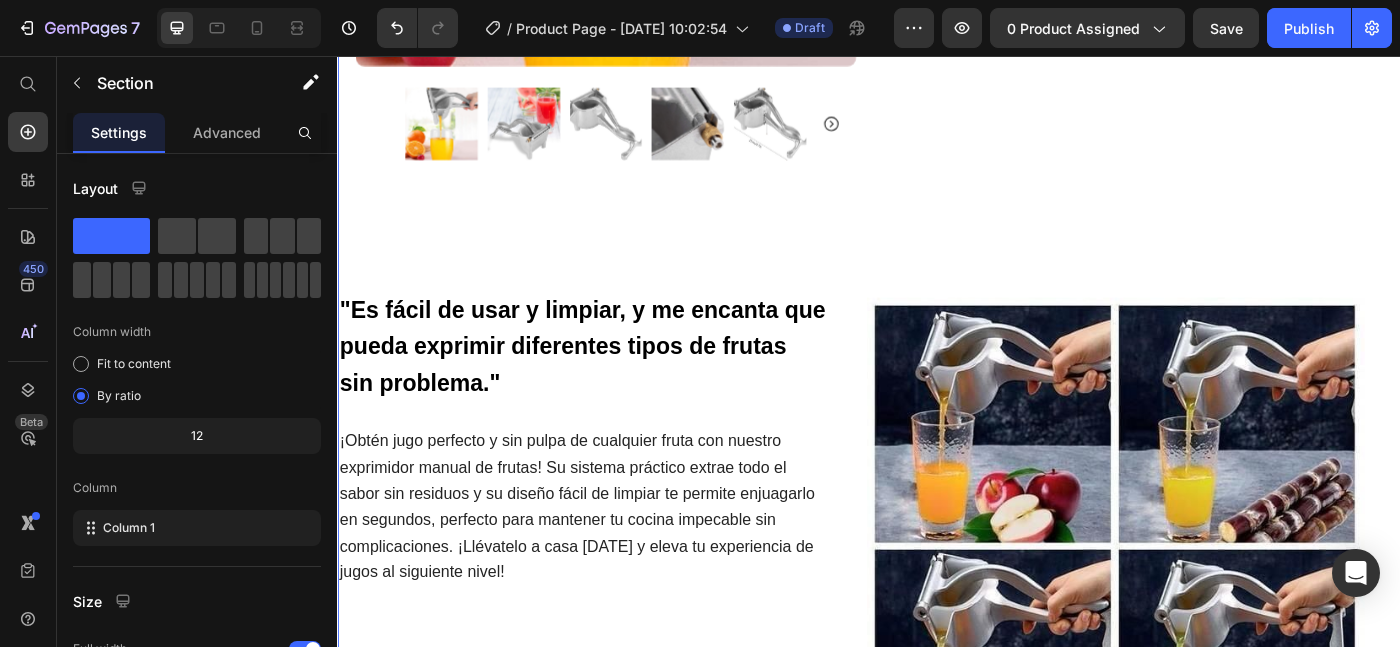 click on "Icon Free Shipping [DATE] Only Text Block Row
Icon 84,000+ Happy Customer Text Block Row Carousel Row
Product Images Row Exprimidor manual de frutas Product Title Icon Icon Icon Icon Icon Icon List (1349 Reviews) Text Block Row Sin Esfuerzo, Sin Ruidos y Sin Desparramar Text Block €32,90 Product Price €0,00 Product Price SALE 0% OFF Discount Tag Row Releasit COD Form & Upsells Releasit COD Form & Upsells
Añade a la Cesta
€32,90 Add to Cart
GARANTÍA 30 DIAS   Si no cumple con tus necesidades, te reembolsamos el 100% de tu dinero y te quedas con el producto. Item List Row Row Image
Icon [PERSON_NAME]. ([GEOGRAPHIC_DATA], [GEOGRAPHIC_DATA]) Compra verificada Text Block Row Icon Icon Icon Icon “el mejor exprimidor que he usado, con diferencia".  Text Block Icon List Row Row Image
Icon [PERSON_NAME]. ([PERSON_NAME], [GEOGRAPHIC_DATA])  Compra verificada Text Block Row Icon Icon Icon Icon Text Block Icon List Row Product Heading Text Block" at bounding box center (937, 90) 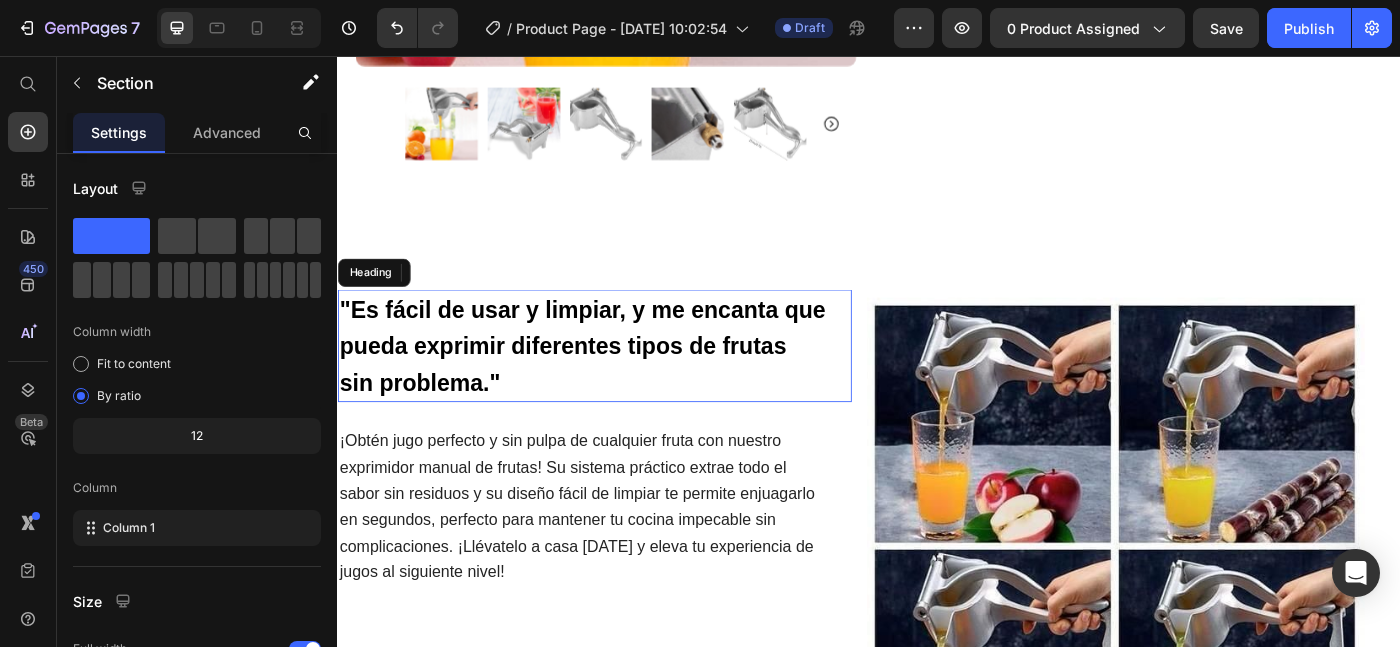 click on ""Es fácil de usar y limpiar, y me encanta que pueda exprimir diferentes tipos de frutas sin problema."" at bounding box center [613, 383] 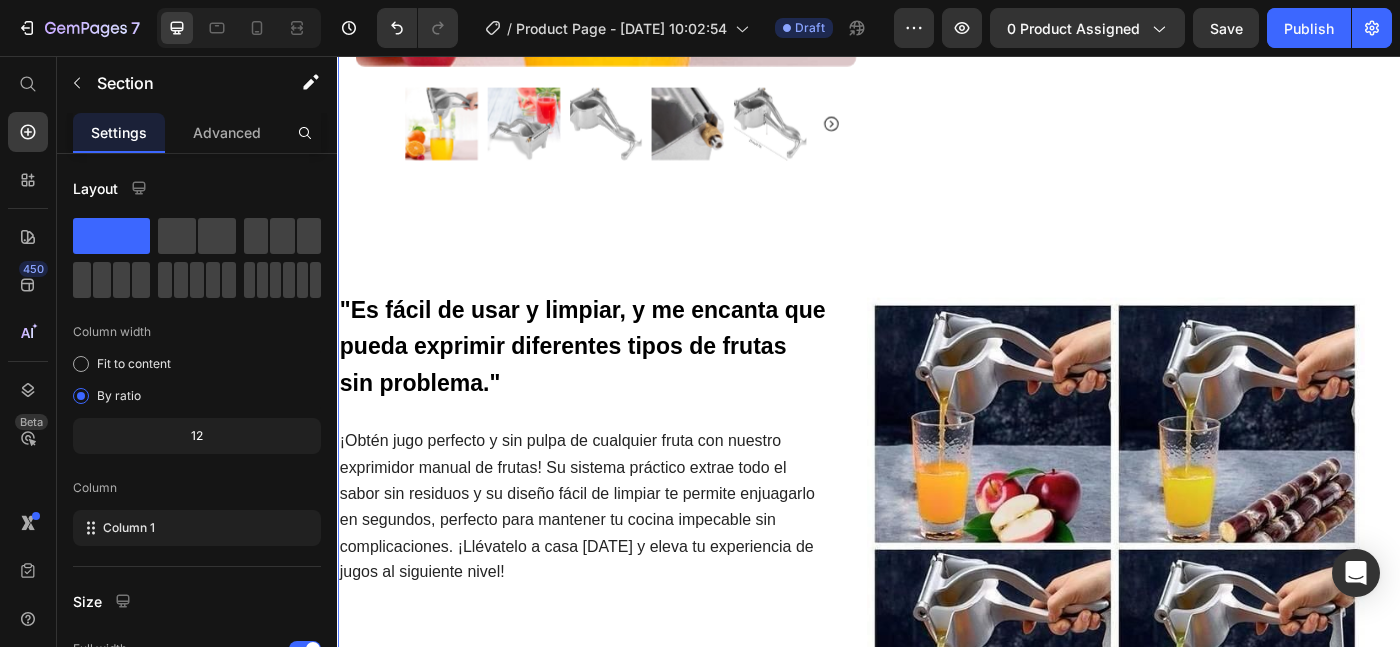click on "Icon Free Shipping [DATE] Only Text Block Row
Icon 84,000+ Happy Customer Text Block Row Carousel Row
Product Images Row Exprimidor manual de frutas Product Title Icon Icon Icon Icon Icon Icon List (1349 Reviews) Text Block Row Sin Esfuerzo, Sin Ruidos y Sin Desparramar Text Block €32,90 Product Price €0,00 Product Price SALE 0% OFF Discount Tag Row Releasit COD Form & Upsells Releasit COD Form & Upsells
Añade a la Cesta
€32,90 Add to Cart
GARANTÍA 30 DIAS   Si no cumple con tus necesidades, te reembolsamos el 100% de tu dinero y te quedas con el producto. Item List Row Row Image
Icon [PERSON_NAME]. ([GEOGRAPHIC_DATA], [GEOGRAPHIC_DATA]) Compra verificada Text Block Row Icon Icon Icon Icon “el mejor exprimidor que he usado, con diferencia".  Text Block Icon List Row Row Image
Icon [PERSON_NAME]. ([PERSON_NAME], [GEOGRAPHIC_DATA])  Compra verificada Text Block Row Icon Icon Icon Icon Text Block Icon List Row Product Heading Text Block" at bounding box center (937, 140) 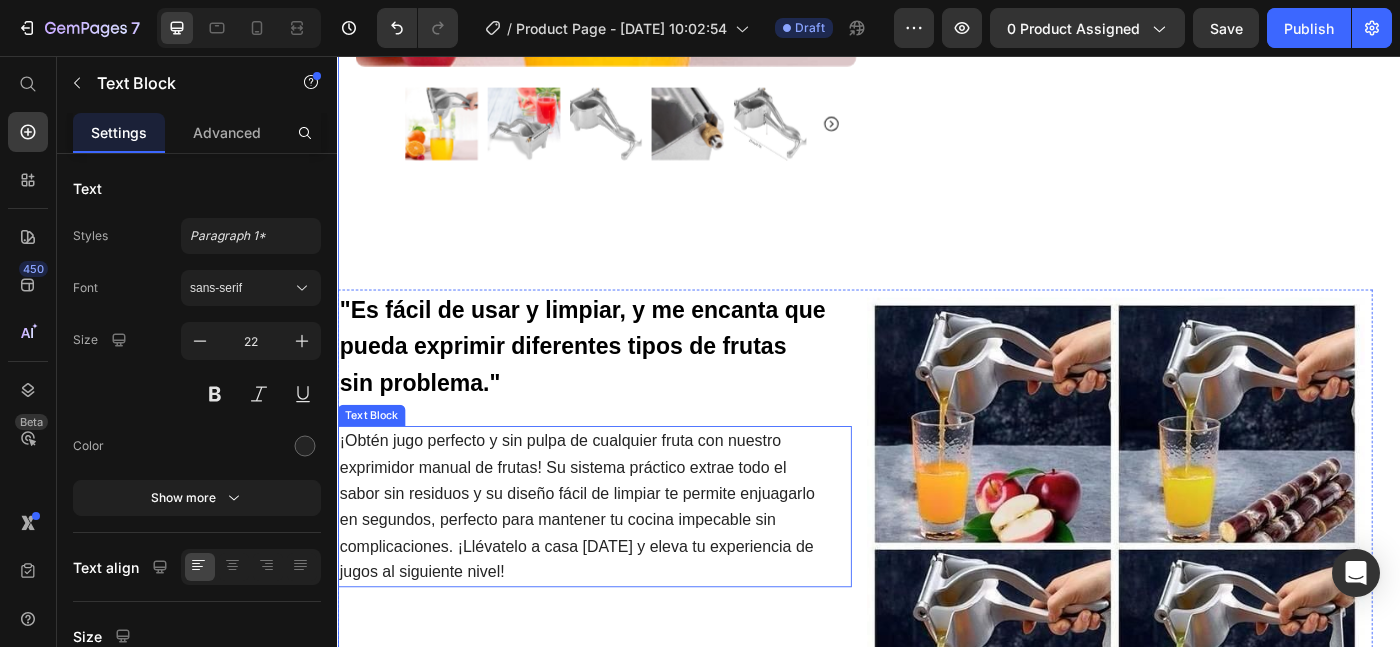 click on "¡Obtén jugo perfecto y sin pulpa de cualquier fruta con nuestro exprimidor manual de frutas! Su sistema práctico extrae todo el sabor sin residuos y su diseño fácil de limpiar te permite enjuagarlo en segundos, perfecto para mantener tu cocina impecable sin complicaciones. ¡Llévatelo a casa [DATE] y eleva tu experiencia de jugos al siguiente nivel!" at bounding box center (607, 565) 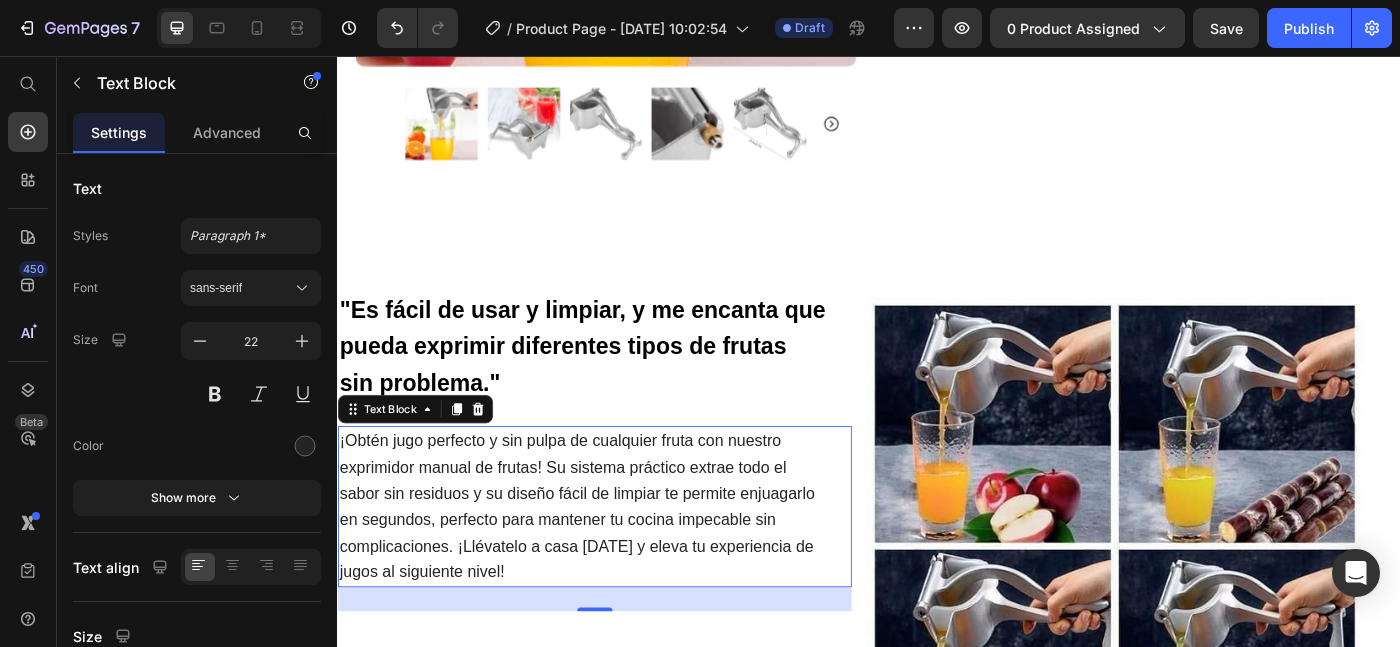 click on "¡Obtén jugo perfecto y sin pulpa de cualquier fruta con nuestro exprimidor manual de frutas! Su sistema práctico extrae todo el sabor sin residuos y su diseño fácil de limpiar te permite enjuagarlo en segundos, perfecto para mantener tu cocina impecable sin complicaciones. ¡Llévatelo a casa [DATE] y eleva tu experiencia de jugos al siguiente nivel!" at bounding box center [607, 565] 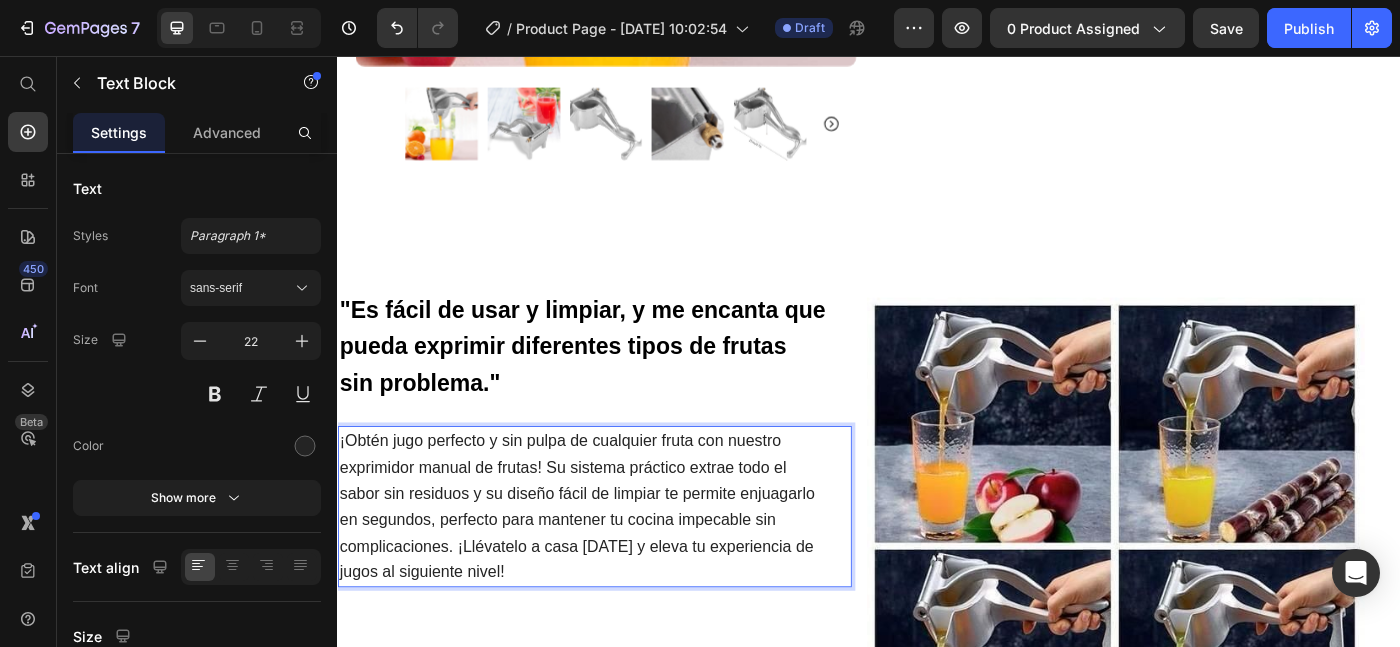 click on "¡Obtén jugo perfecto y sin pulpa de cualquier fruta con nuestro exprimidor manual de frutas! Su sistema práctico extrae todo el sabor sin residuos y su diseño fácil de limpiar te permite enjuagarlo en segundos, perfecto para mantener tu cocina impecable sin complicaciones. ¡Llévatelo a casa [DATE] y eleva tu experiencia de jugos al siguiente nivel!" at bounding box center (607, 565) 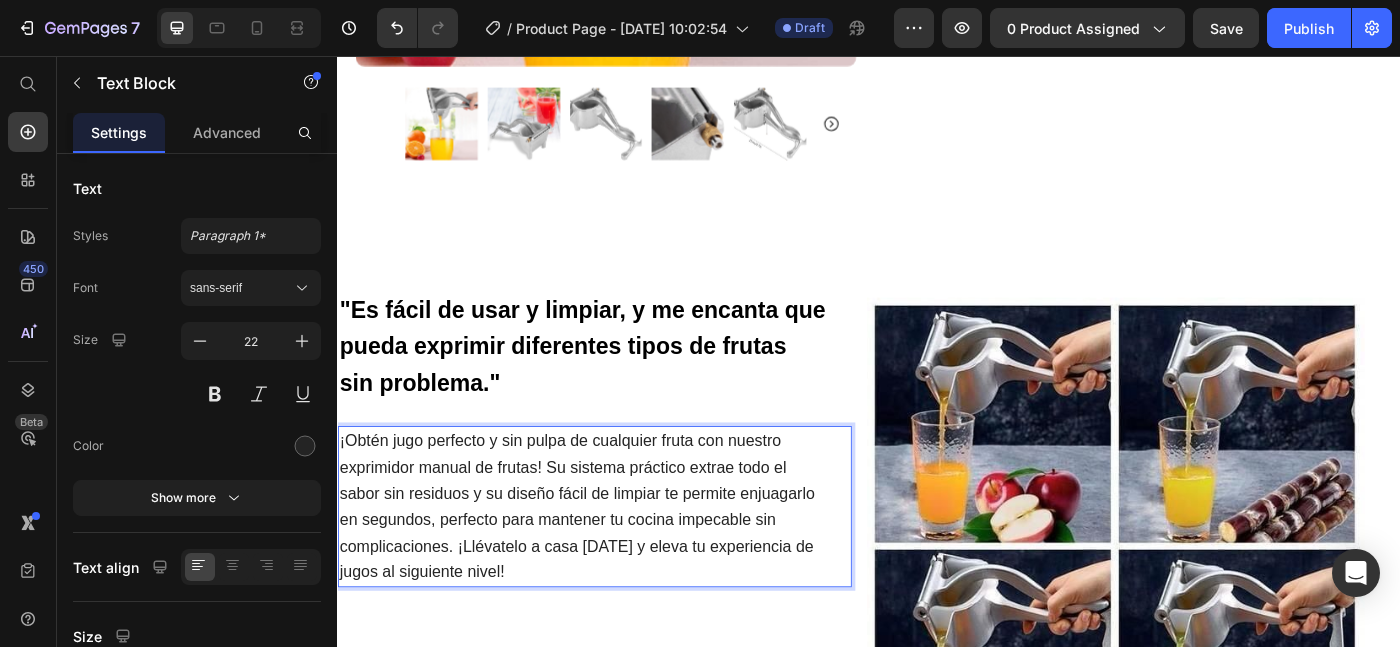 click on "¡Obtén jugo perfecto y sin pulpa de cualquier fruta con nuestro exprimidor manual de frutas! Su sistema práctico extrae todo el sabor sin residuos y su diseño fácil de limpiar te permite enjuagarlo en segundos, perfecto para mantener tu cocina impecable sin complicaciones. ¡Llévatelo a casa [DATE] y eleva tu experiencia de jugos al siguiente nivel!" at bounding box center [607, 565] 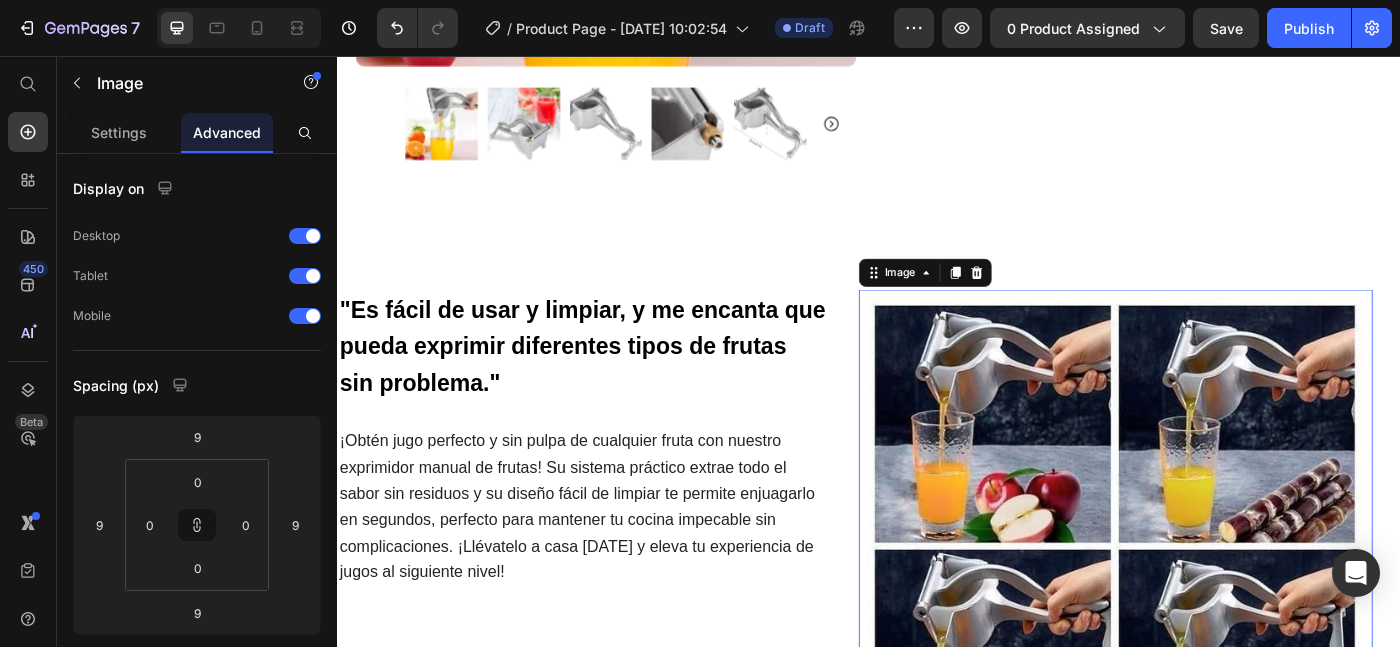 click at bounding box center [1215, 610] 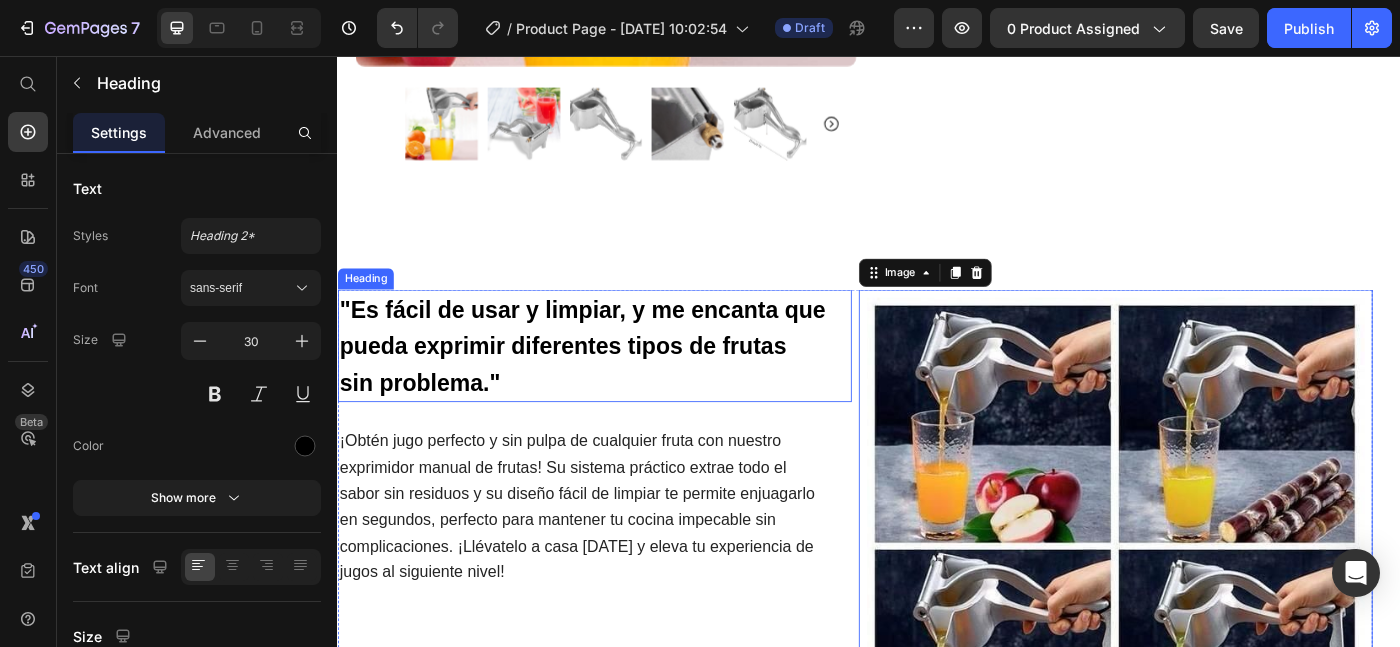 click on ""Es fácil de usar y limpiar, y me encanta que pueda exprimir diferentes tipos de frutas sin problema."" at bounding box center (613, 384) 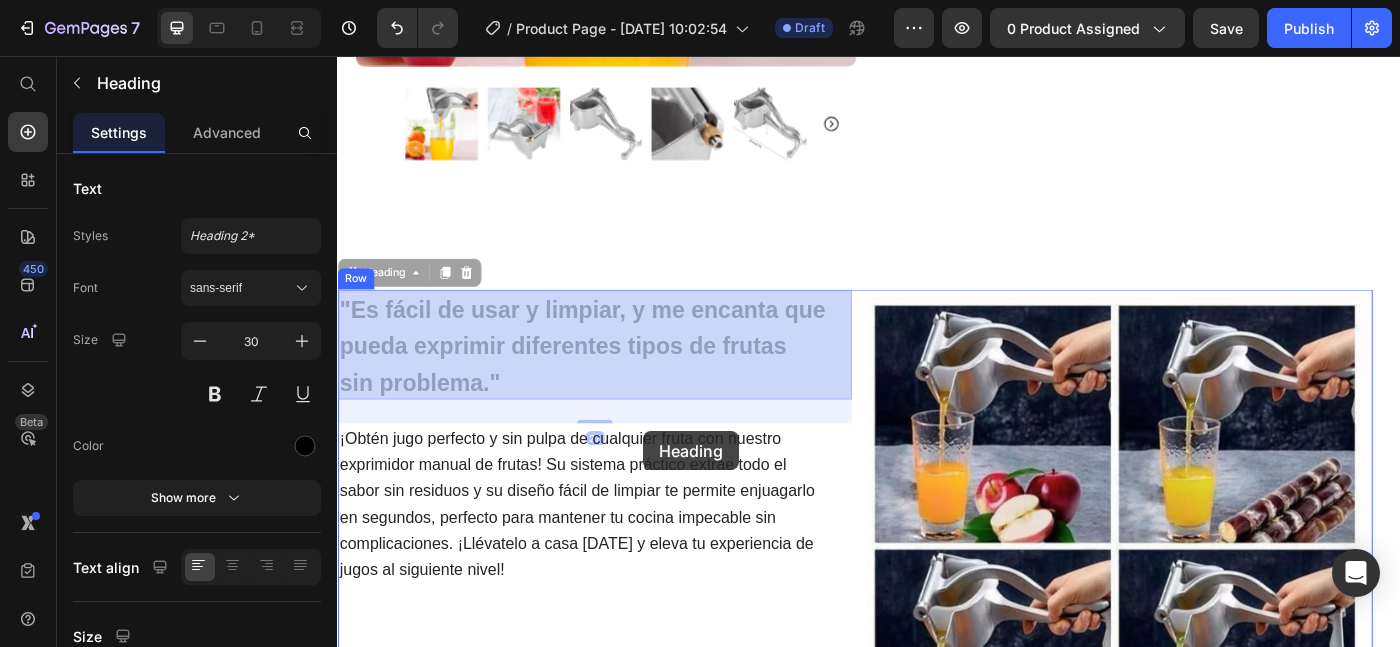 drag, startPoint x: 643, startPoint y: 400, endPoint x: 643, endPoint y: 429, distance: 29 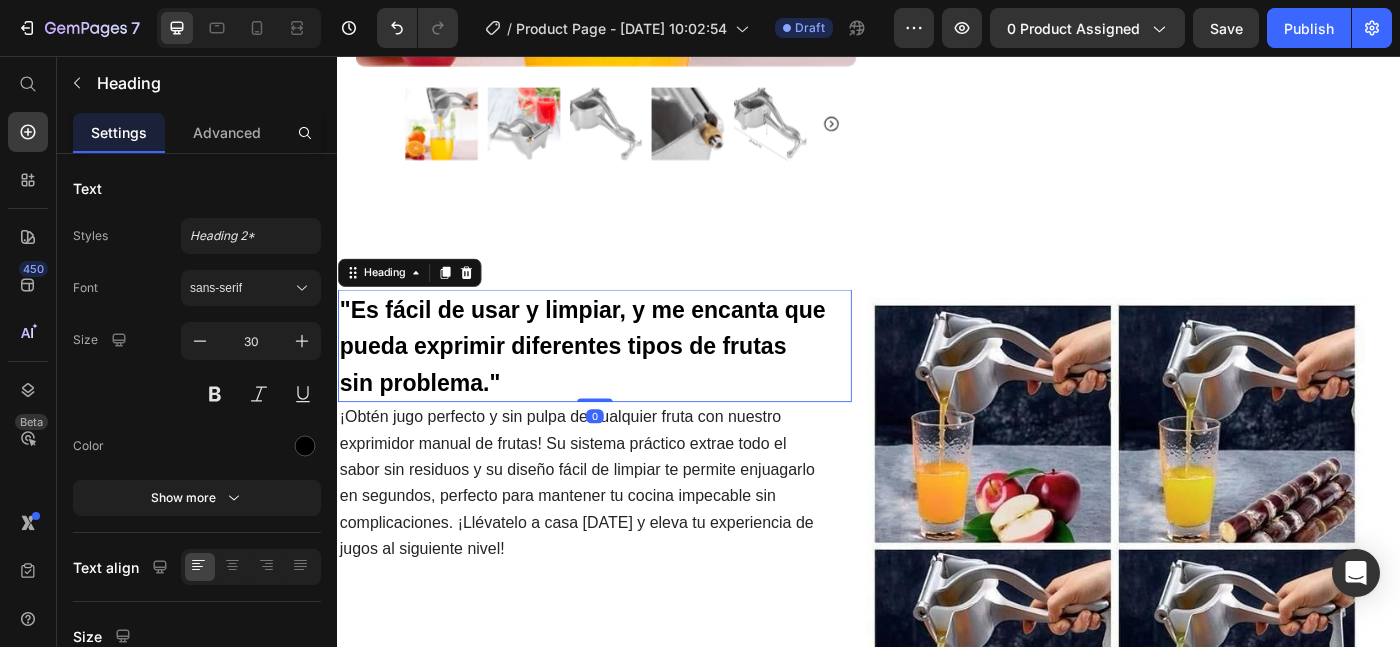 drag, startPoint x: 625, startPoint y: 467, endPoint x: 633, endPoint y: 425, distance: 42.755116 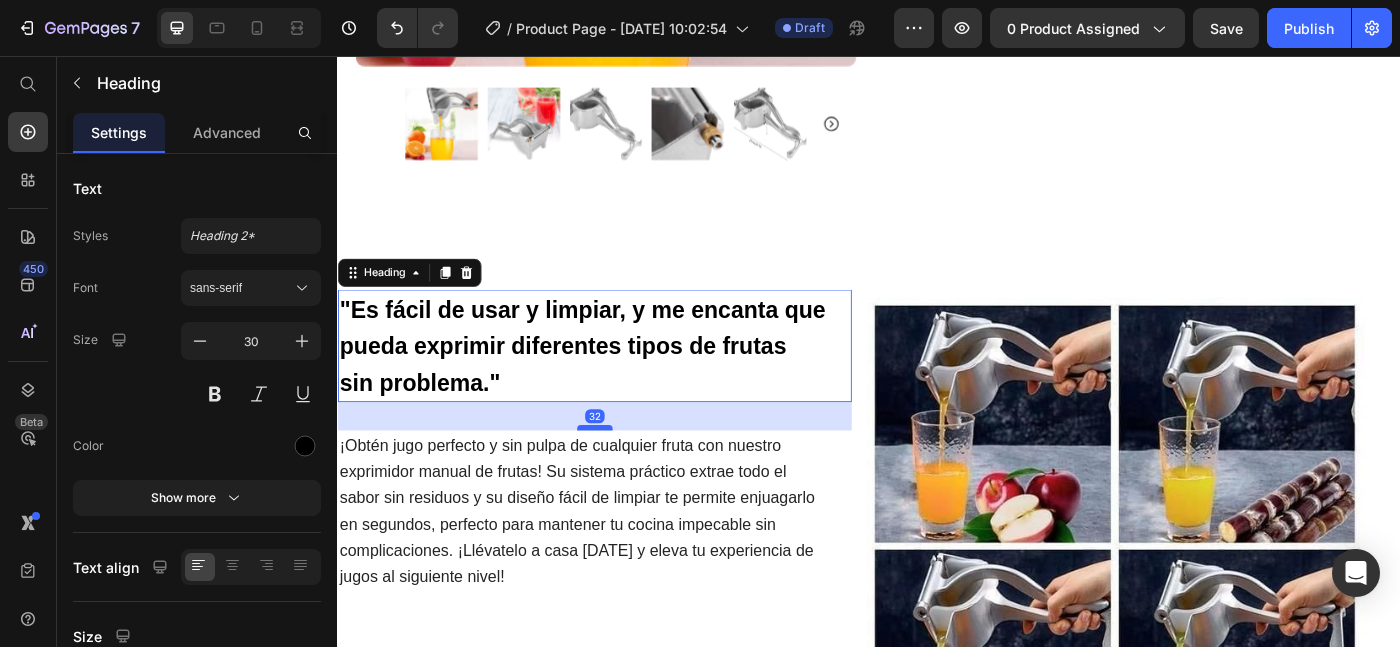 drag, startPoint x: 619, startPoint y: 441, endPoint x: 619, endPoint y: 472, distance: 31 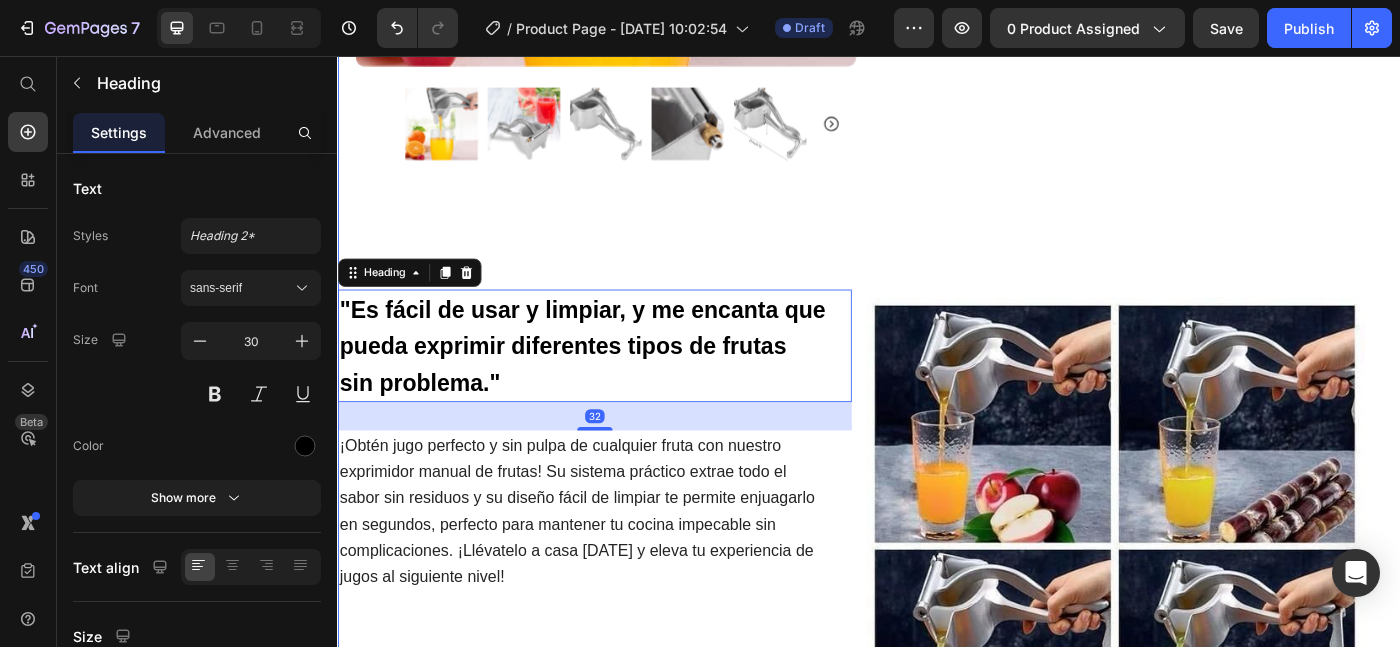 click on "Icon Free Shipping [DATE] Only Text Block Row
Icon 84,000+ Happy Customer Text Block Row Carousel Row
Product Images Row Exprimidor manual de frutas Product Title Icon Icon Icon Icon Icon Icon List (1349 Reviews) Text Block Row Sin Esfuerzo, Sin Ruidos y Sin Desparramar Text Block €32,90 Product Price €0,00 Product Price SALE 0% OFF Discount Tag Row Releasit COD Form & Upsells Releasit COD Form & Upsells
Añade a la Cesta
€32,90 Add to Cart
GARANTÍA 30 DIAS   Si no cumple con tus necesidades, te reembolsamos el 100% de tu dinero y te quedas con el producto. Item List Row Row Image
Icon [PERSON_NAME]. ([GEOGRAPHIC_DATA], [GEOGRAPHIC_DATA]) Compra verificada Text Block Row Icon Icon Icon Icon “el mejor exprimidor que he usado, con diferencia".  Text Block Icon List Row Row Image
Icon [PERSON_NAME]. ([PERSON_NAME], [GEOGRAPHIC_DATA])  Compra verificada Text Block Row Icon Icon Icon Icon Text Block Icon List Row Product Heading   32 Image" at bounding box center [937, 90] 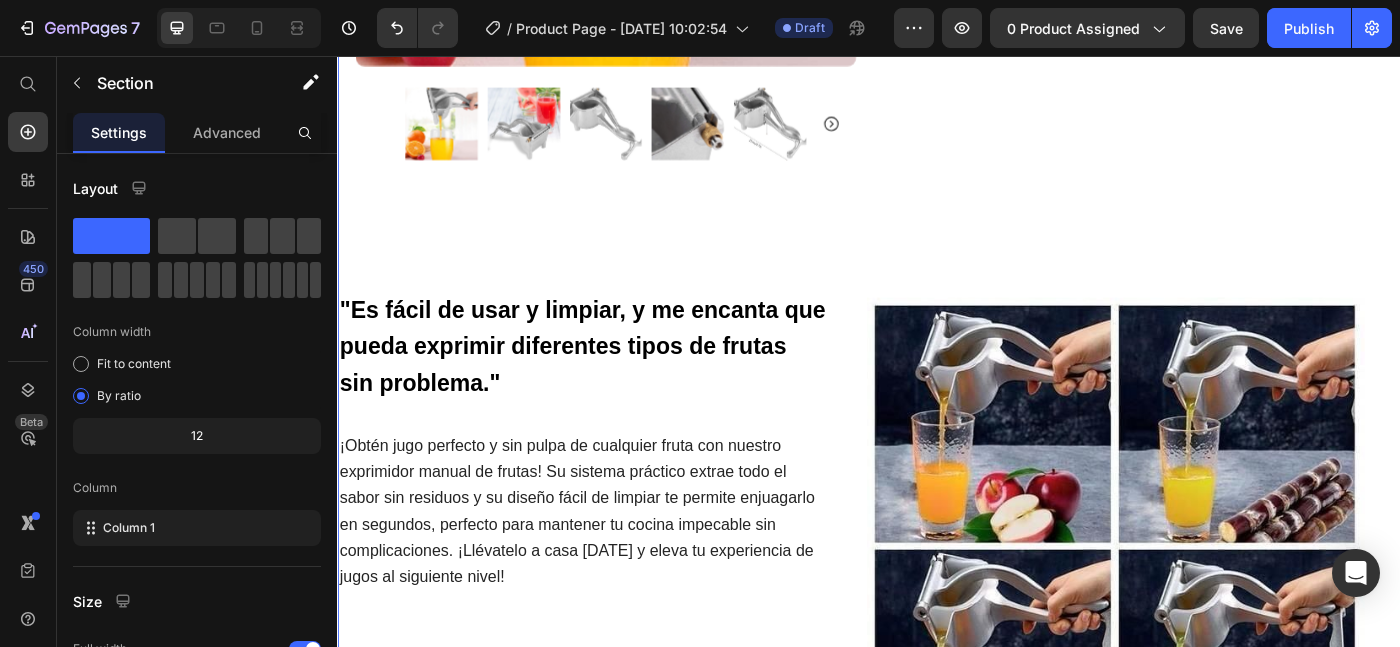 click on "Icon Free Shipping [DATE] Only Text Block Row
Icon 84,000+ Happy Customer Text Block Row Carousel Row
Product Images Row Exprimidor manual de frutas Product Title Icon Icon Icon Icon Icon Icon List (1349 Reviews) Text Block Row Sin Esfuerzo, Sin Ruidos y Sin Desparramar Text Block €32,90 Product Price €0,00 Product Price SALE 0% OFF Discount Tag Row Releasit COD Form & Upsells Releasit COD Form & Upsells
Añade a la Cesta
€32,90 Add to Cart
GARANTÍA 30 DIAS   Si no cumple con tus necesidades, te reembolsamos el 100% de tu dinero y te quedas con el producto. Item List Row Row Image
Icon [PERSON_NAME]. ([GEOGRAPHIC_DATA], [GEOGRAPHIC_DATA]) Compra verificada Text Block Row Icon Icon Icon Icon “el mejor exprimidor que he usado, con diferencia".  Text Block Icon List Row Row Image
Icon [PERSON_NAME]. ([PERSON_NAME], [GEOGRAPHIC_DATA])  Compra verificada Text Block Row Icon Icon Icon Icon Text Block Icon List Row Product Heading Text Block" at bounding box center (937, 90) 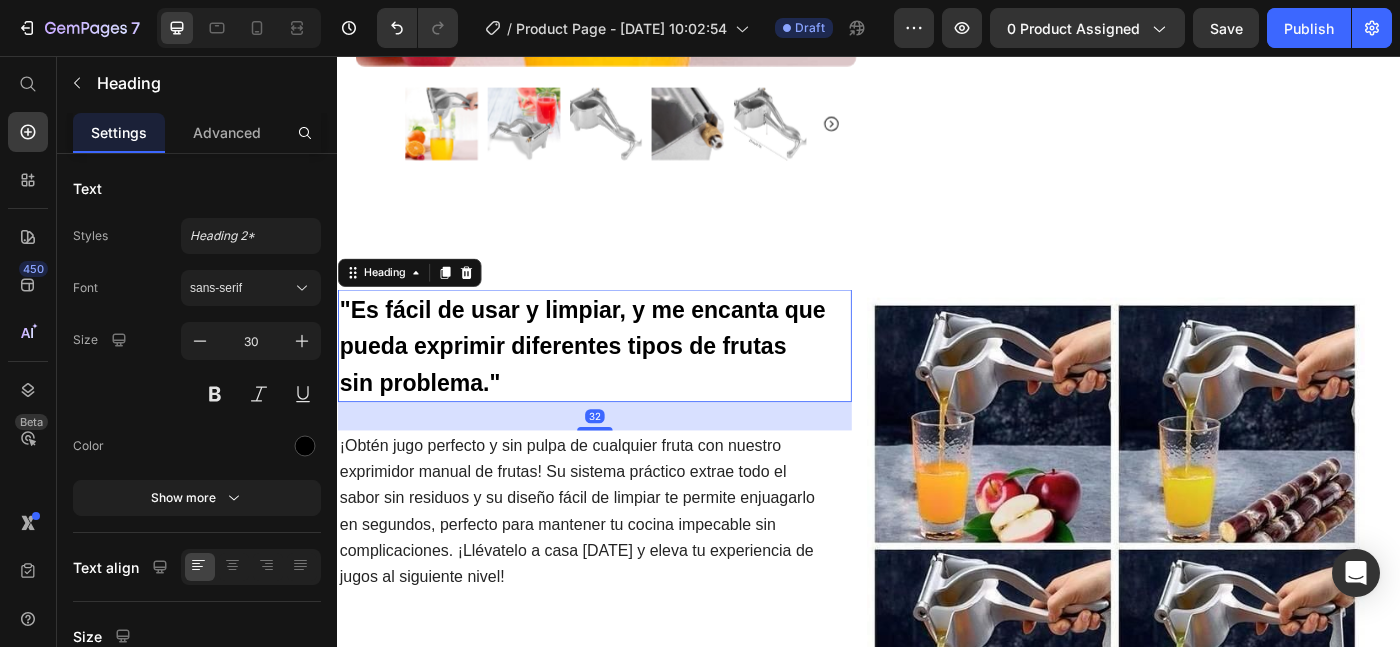 click on "⁠⁠⁠⁠⁠⁠⁠ "Es fácil de usar y limpiar, y me encanta que pueda exprimir diferentes tipos de frutas sin problema."" at bounding box center [627, 383] 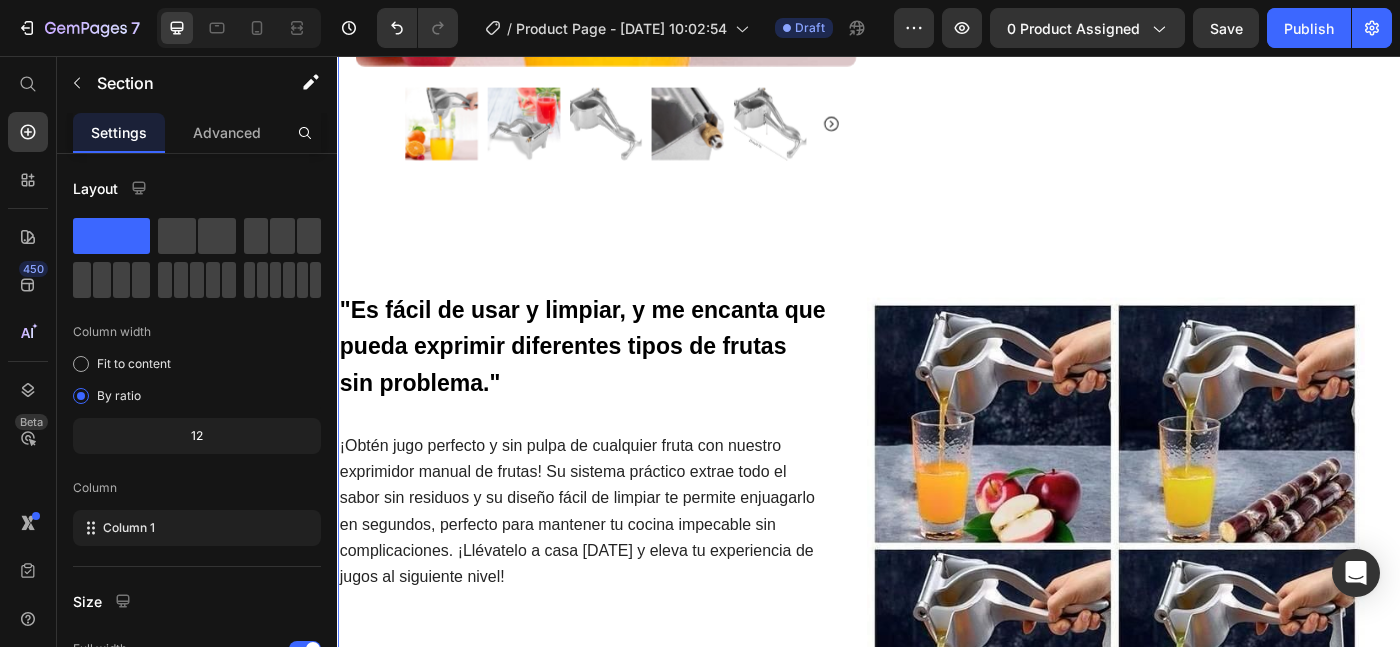 click on "Icon Free Shipping [DATE] Only Text Block Row
Icon 84,000+ Happy Customer Text Block Row Carousel Row
Product Images Row Exprimidor manual de frutas Product Title Icon Icon Icon Icon Icon Icon List (1349 Reviews) Text Block Row Sin Esfuerzo, Sin Ruidos y Sin Desparramar Text Block €32,90 Product Price €0,00 Product Price SALE 0% OFF Discount Tag Row Releasit COD Form & Upsells Releasit COD Form & Upsells
Añade a la Cesta
€32,90 Add to Cart
GARANTÍA 30 DIAS   Si no cumple con tus necesidades, te reembolsamos el 100% de tu dinero y te quedas con el producto. Item List Row Row Image
Icon [PERSON_NAME]. ([GEOGRAPHIC_DATA], [GEOGRAPHIC_DATA]) Compra verificada Text Block Row Icon Icon Icon Icon “el mejor exprimidor que he usado, con diferencia".  Text Block Icon List Row Row Image
Icon [PERSON_NAME]. ([PERSON_NAME], [GEOGRAPHIC_DATA])  Compra verificada Text Block Row Icon Icon Icon Icon Text Block Icon List Row Product Heading Text Block" at bounding box center [937, 140] 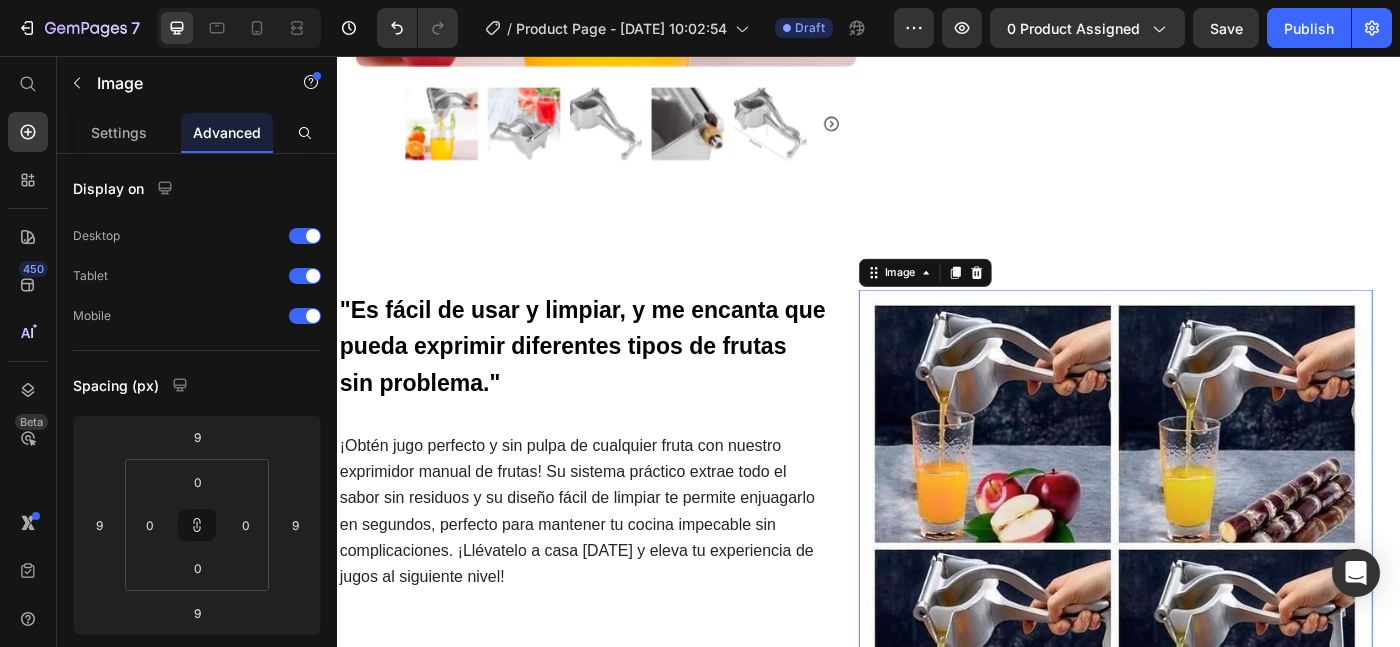 click at bounding box center (1215, 610) 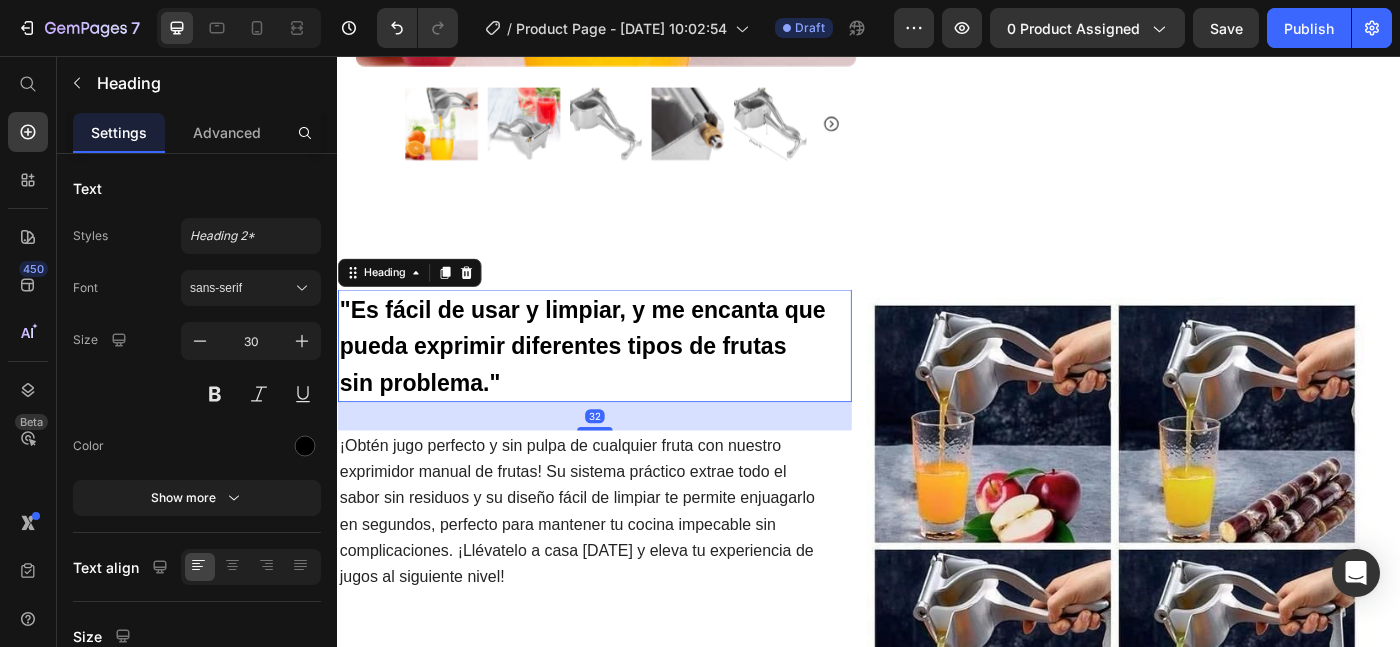 click on ""Es fácil de usar y limpiar, y me encanta que pueda exprimir diferentes tipos de frutas sin problema."" at bounding box center [613, 384] 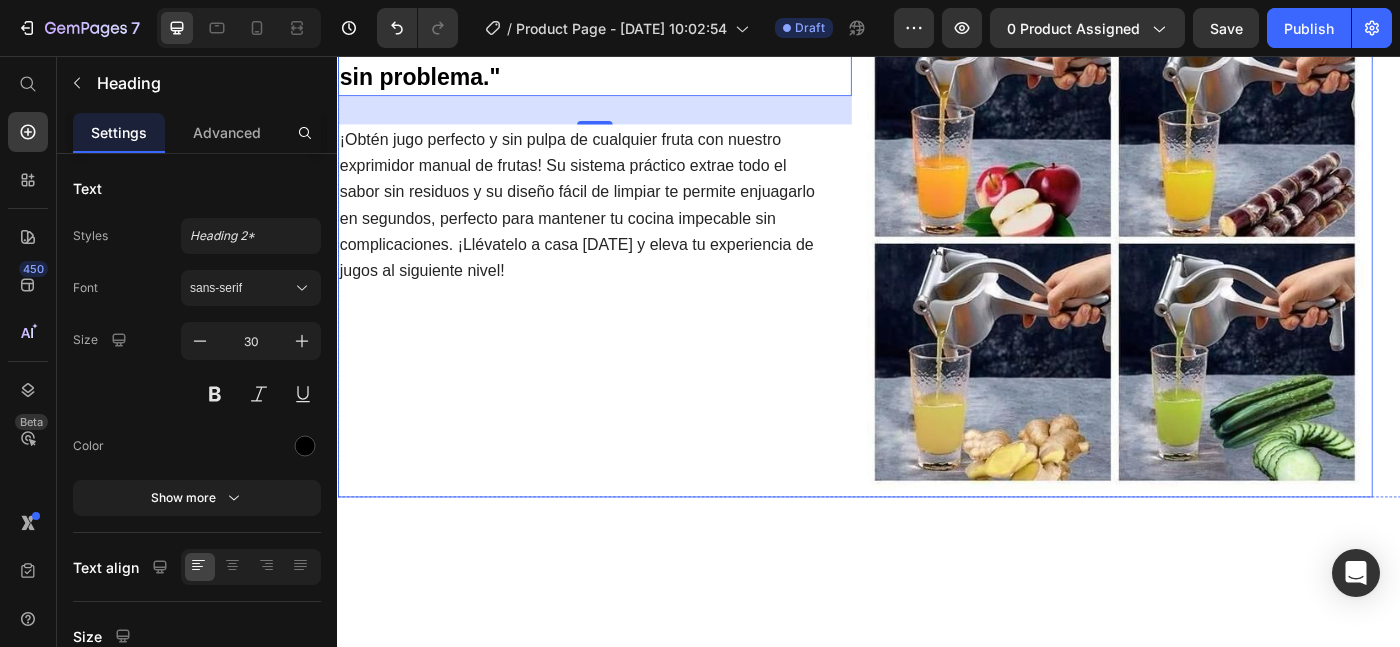 scroll, scrollTop: 1060, scrollLeft: 0, axis: vertical 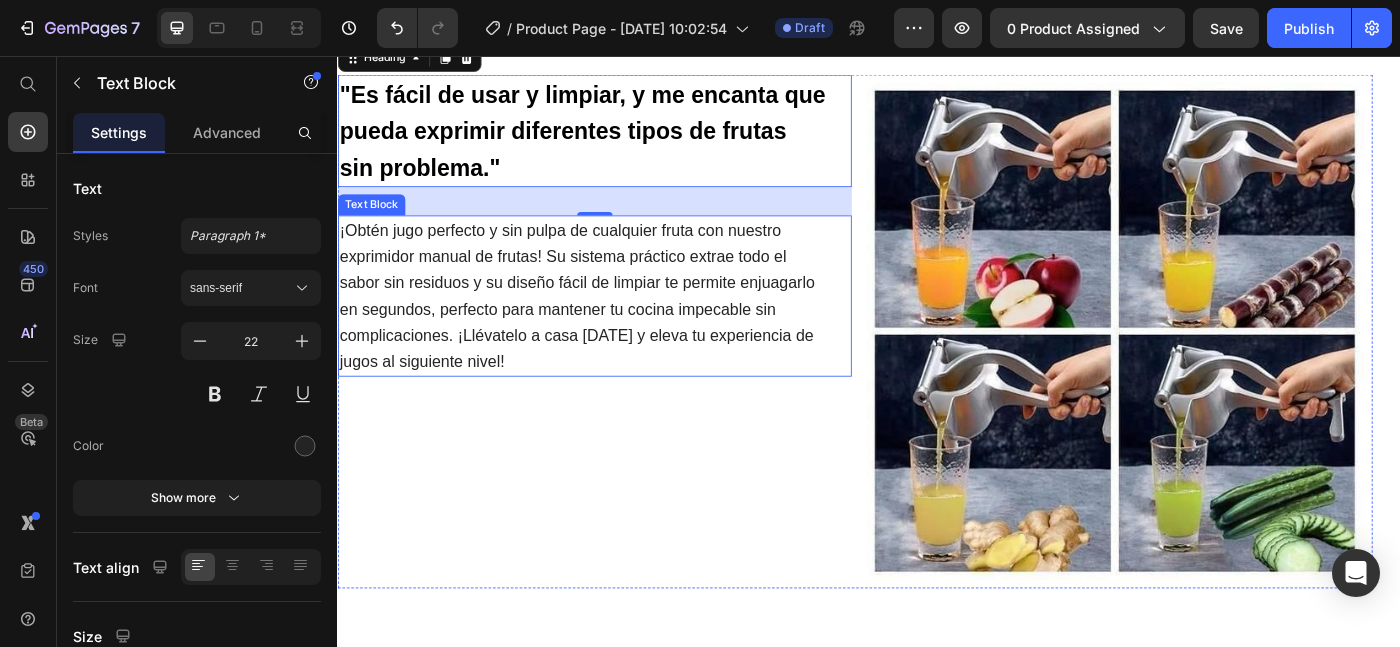 click on "¡Obtén jugo perfecto y sin pulpa de cualquier fruta con nuestro exprimidor manual de frutas! Su sistema práctico extrae todo el sabor sin residuos y su diseño fácil de limpiar te permite enjuagarlo en segundos, perfecto para mantener tu cocina impecable sin complicaciones. ¡Llévatelo a casa [DATE] y eleva tu experiencia de jugos al siguiente nivel!" at bounding box center [607, 327] 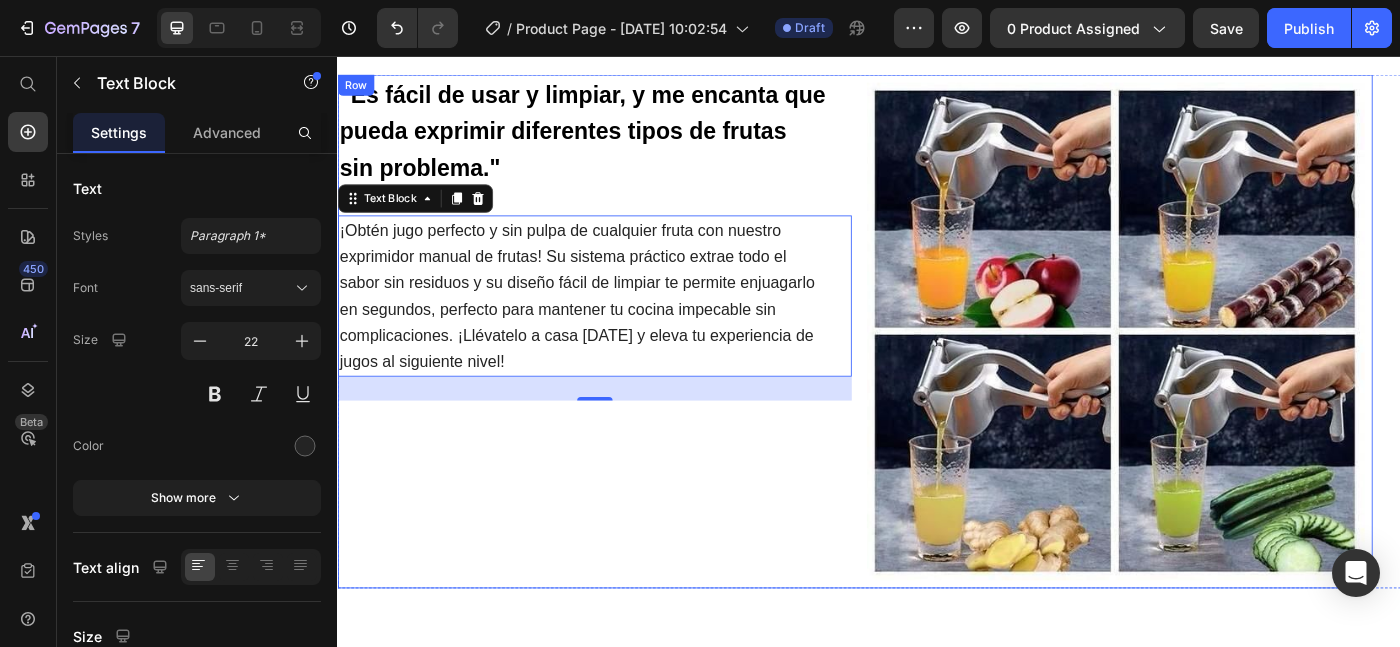 click on "⁠⁠⁠⁠⁠⁠⁠ "Es fácil de usar y limpiar, y me encanta que pueda exprimir diferentes tipos de frutas sin problema." Heading ¡Obtén jugo perfecto y sin pulpa de cualquier fruta con nuestro exprimidor manual de frutas! Su sistema práctico extrae todo el sabor sin residuos y su diseño fácil de limpiar te permite enjuagarlo en segundos, perfecto para mantener tu cocina impecable sin complicaciones. ¡Llévatelo a casa [DATE] y eleva tu experiencia de jugos al siguiente nivel!  Text Block   27" at bounding box center [627, 367] 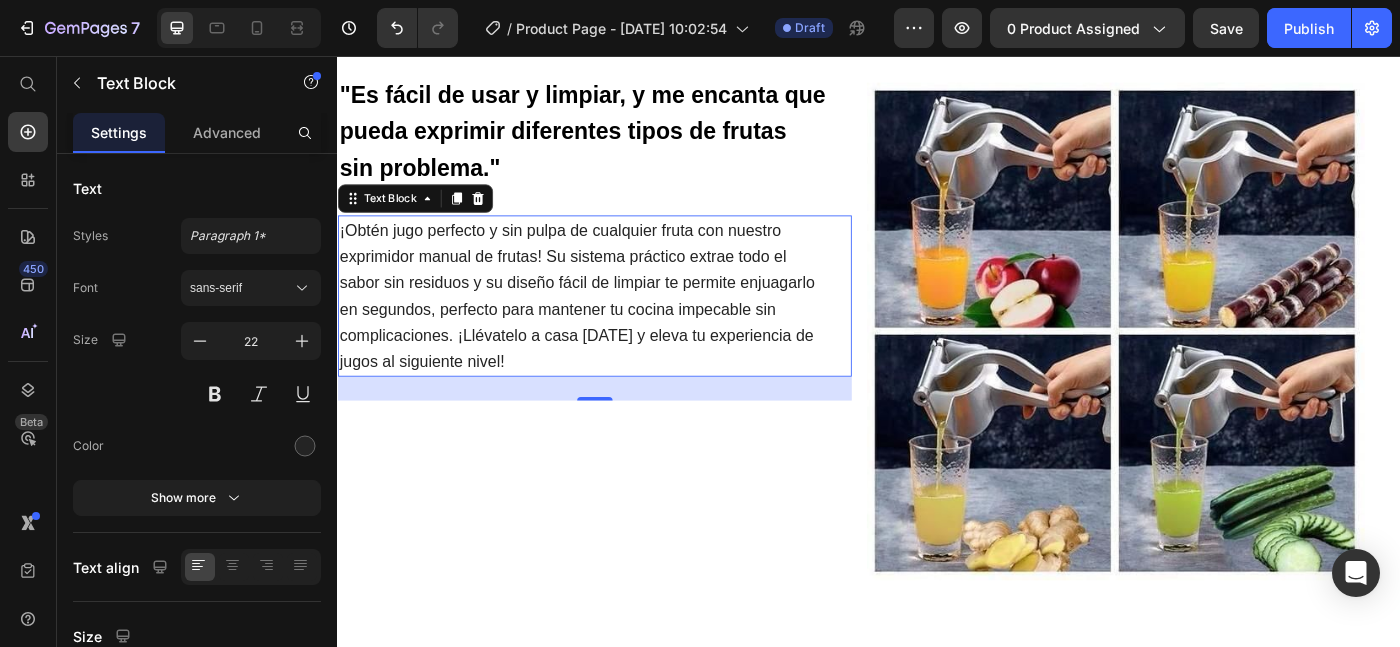 drag, startPoint x: 628, startPoint y: 432, endPoint x: 629, endPoint y: 417, distance: 15.033297 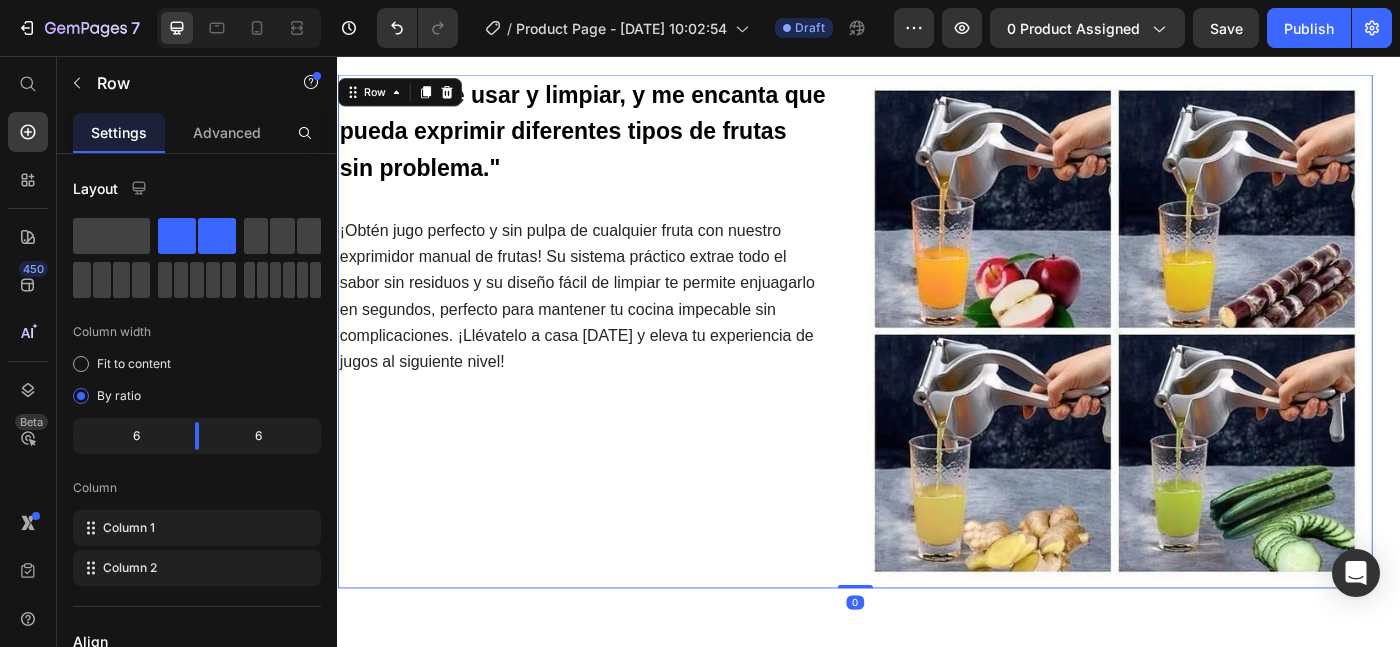 click on "⁠⁠⁠⁠⁠⁠⁠ "Es fácil de usar y limpiar, y me encanta que pueda exprimir diferentes tipos de frutas sin problema." Heading ¡Obtén jugo perfecto y sin pulpa de cualquier fruta con nuestro exprimidor manual de frutas! Su sistema práctico extrae todo el sabor sin residuos y su diseño fácil de limpiar te permite enjuagarlo en segundos, perfecto para mantener tu cocina impecable sin complicaciones. ¡Llévatelo a casa [DATE] y eleva tu experiencia de jugos al siguiente nivel!  Text Block Image Row   0" at bounding box center (921, 367) 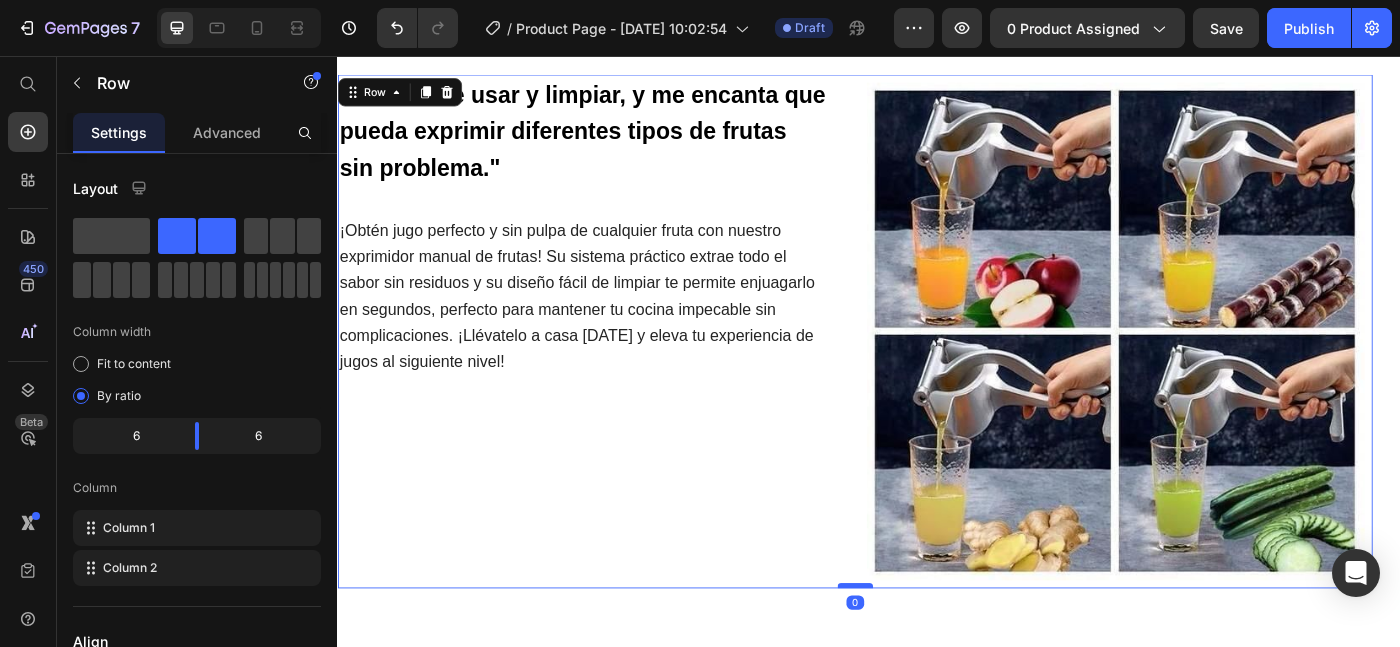 click on "⁠⁠⁠⁠⁠⁠⁠ "Es fácil de usar y limpiar, y me encanta que pueda exprimir diferentes tipos de frutas sin problema." Heading ¡Obtén jugo perfecto y sin pulpa de cualquier fruta con nuestro exprimidor manual de frutas! Su sistema práctico extrae todo el sabor sin residuos y su diseño fácil de limpiar te permite enjuagarlo en segundos, perfecto para mantener tu cocina impecable sin complicaciones. ¡Llévatelo a casa [DATE] y eleva tu experiencia de jugos al siguiente nivel!  Text Block Image Row   0" at bounding box center [921, 367] 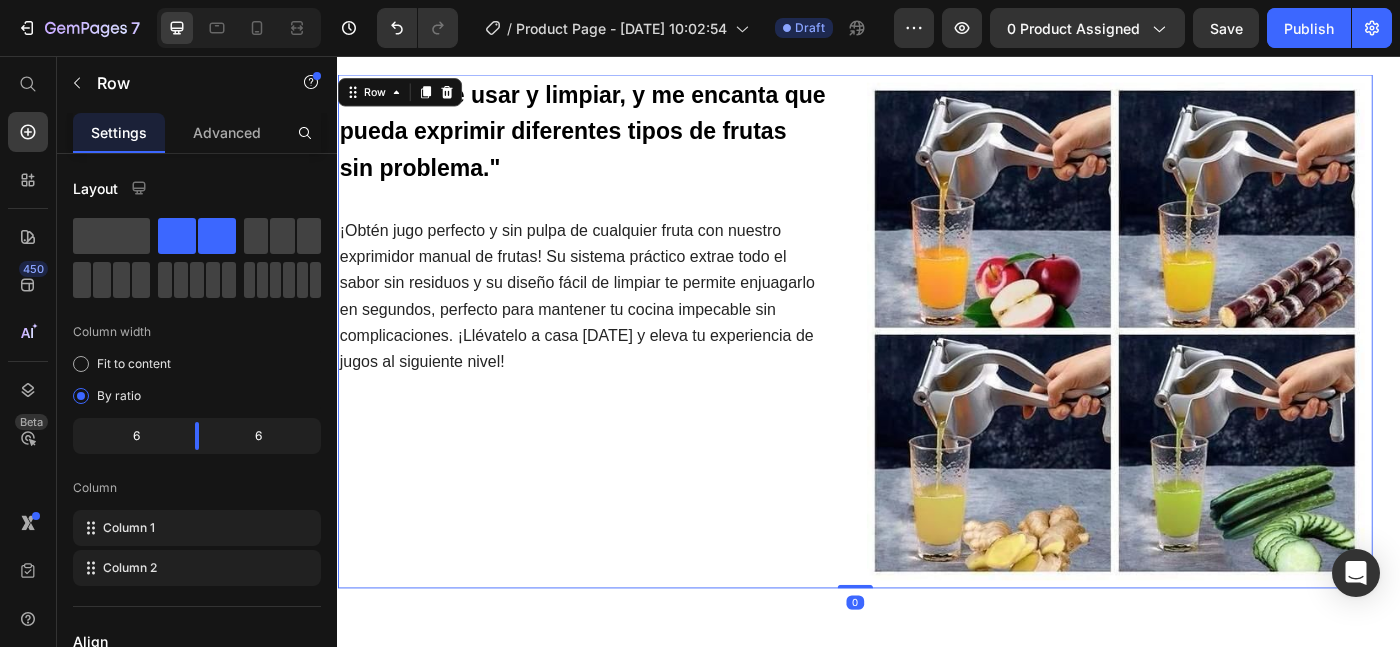 click on "⁠⁠⁠⁠⁠⁠⁠ "Es fácil de usar y limpiar, y me encanta que pueda exprimir diferentes tipos de frutas sin problema." Heading ¡Obtén jugo perfecto y sin pulpa de cualquier fruta con nuestro exprimidor manual de frutas! Su sistema práctico extrae todo el sabor sin residuos y su diseño fácil de limpiar te permite enjuagarlo en segundos, perfecto para mantener tu cocina impecable sin complicaciones. ¡Llévatelo a casa [DATE] y eleva tu experiencia de jugos al siguiente nivel!  Text Block" at bounding box center (627, 367) 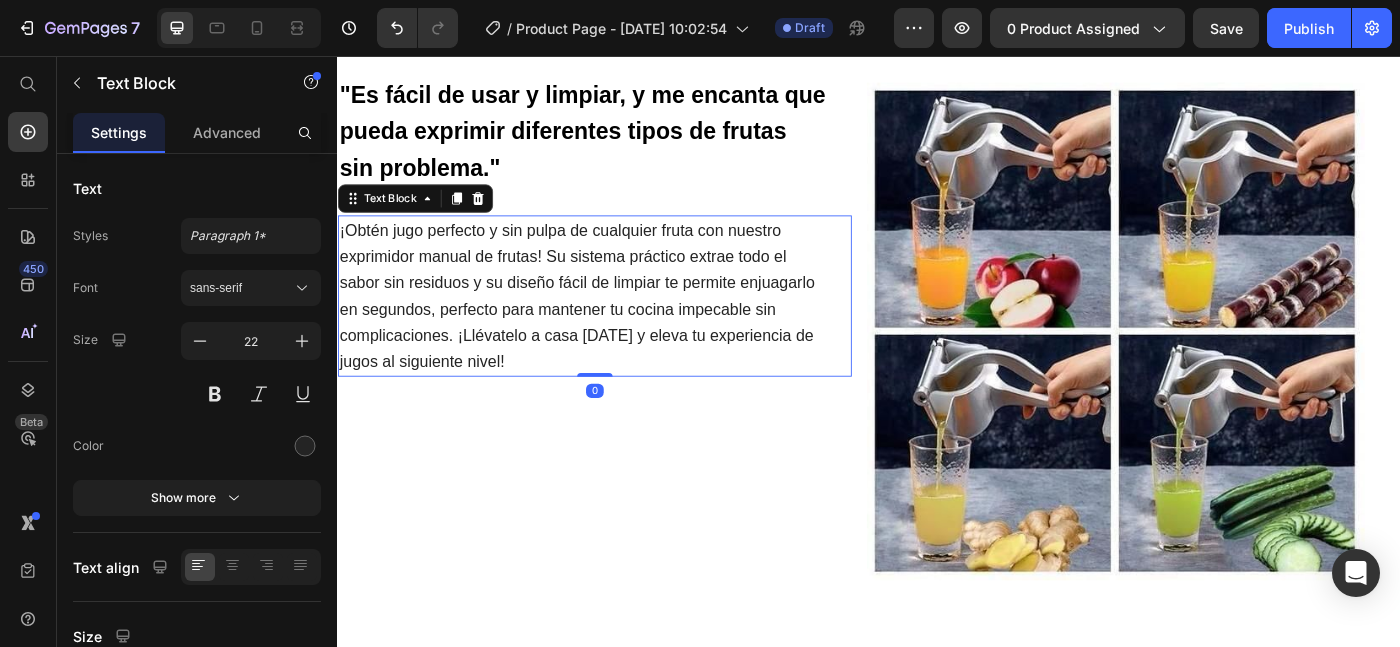 drag, startPoint x: 627, startPoint y: 439, endPoint x: 634, endPoint y: 394, distance: 45.54119 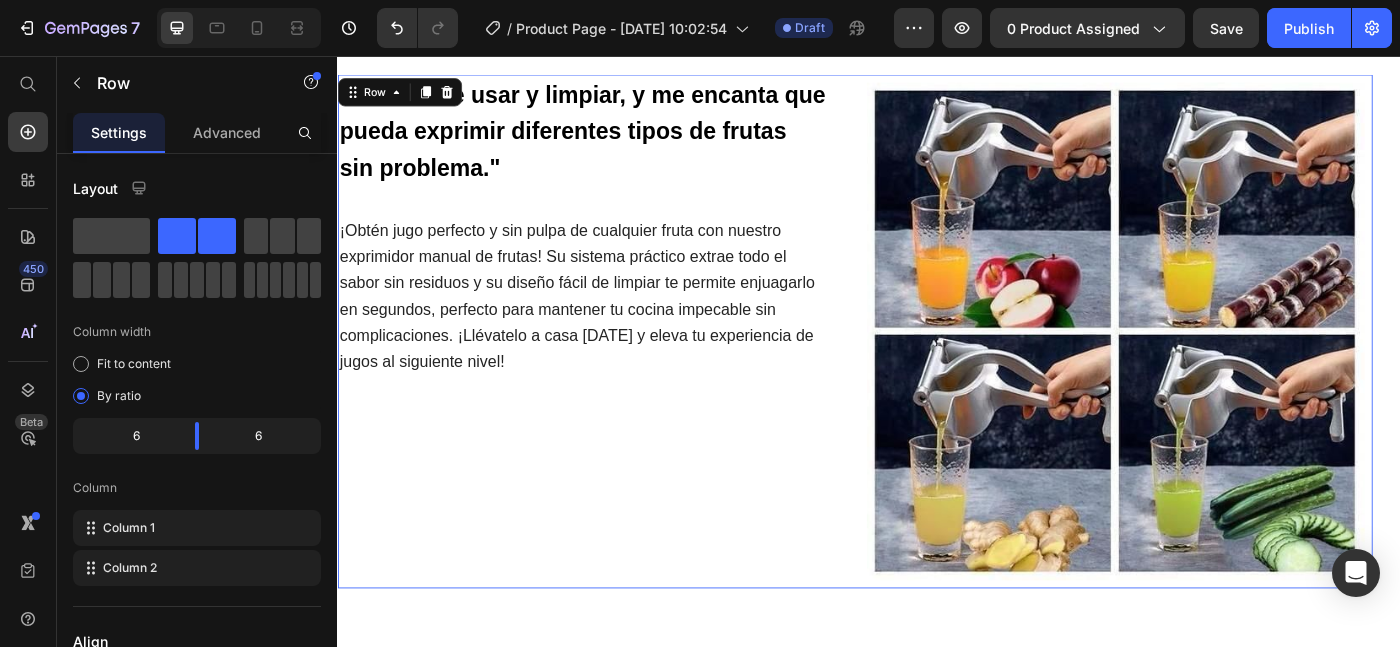click on "⁠⁠⁠⁠⁠⁠⁠ "Es fácil de usar y limpiar, y me encanta que pueda exprimir diferentes tipos de frutas sin problema." Heading ¡Obtén jugo perfecto y sin pulpa de cualquier fruta con nuestro exprimidor manual de frutas! Su sistema práctico extrae todo el sabor sin residuos y su diseño fácil de limpiar te permite enjuagarlo en segundos, perfecto para mantener tu cocina impecable sin complicaciones. ¡Llévatelo a casa [DATE] y eleva tu experiencia de jugos al siguiente nivel!  Text Block" at bounding box center (627, 367) 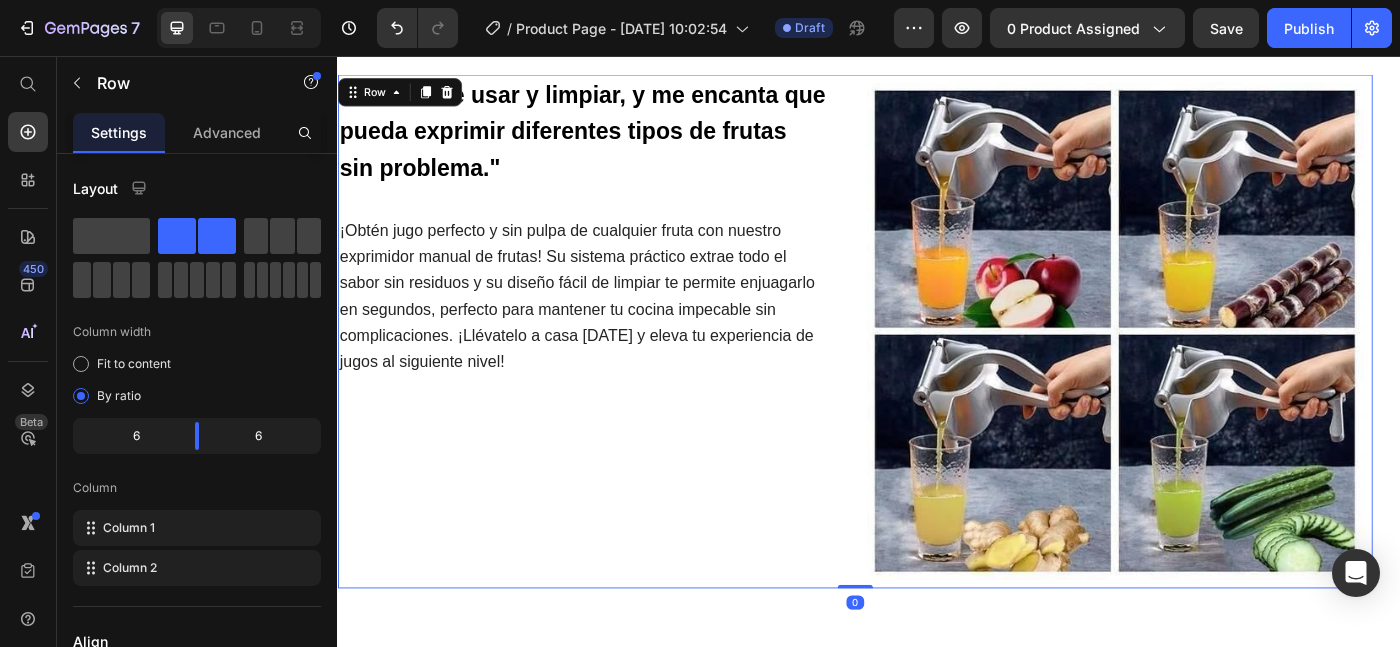 click on "⁠⁠⁠⁠⁠⁠⁠ "Es fácil de usar y limpiar, y me encanta que pueda exprimir diferentes tipos de frutas sin problema." Heading ¡Obtén jugo perfecto y sin pulpa de cualquier fruta con nuestro exprimidor manual de frutas! Su sistema práctico extrae todo el sabor sin residuos y su diseño fácil de limpiar te permite enjuagarlo en segundos, perfecto para mantener tu cocina impecable sin complicaciones. ¡Llévatelo a casa [DATE] y eleva tu experiencia de jugos al siguiente nivel!  Text Block" at bounding box center [627, 367] 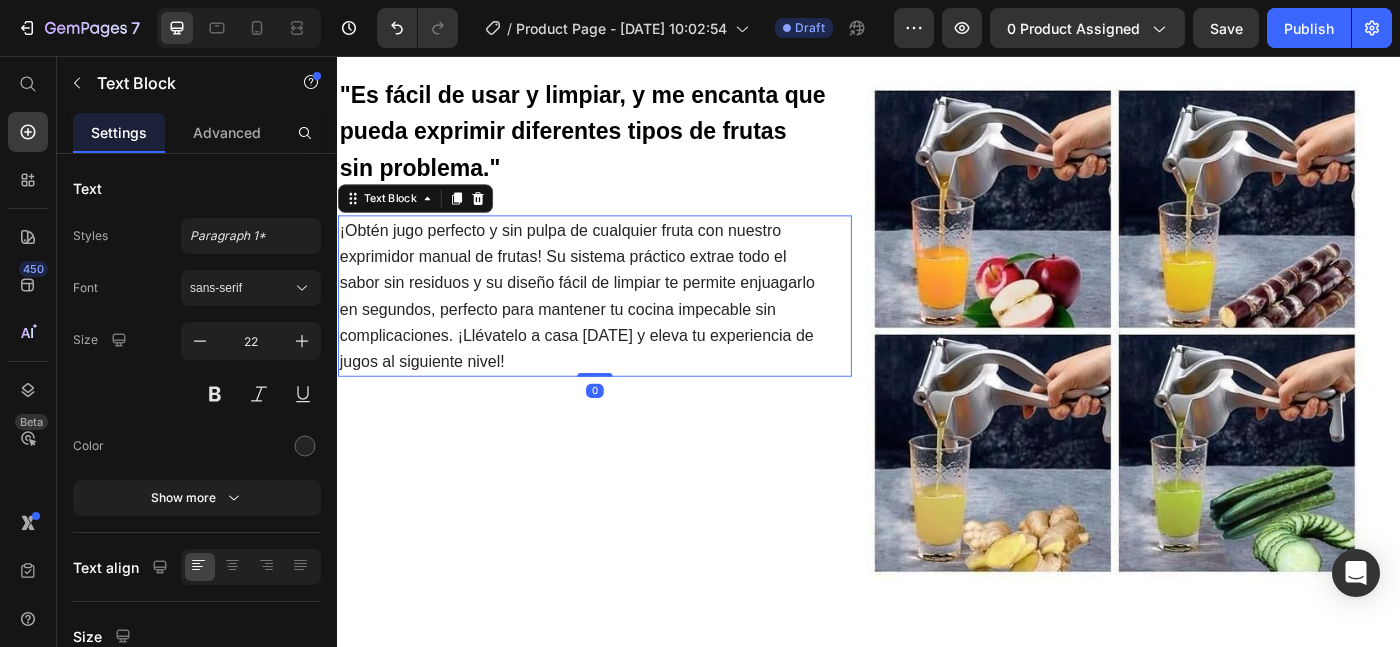 click on "⁠⁠⁠⁠⁠⁠⁠ "Es fácil de usar y limpiar, y me encanta que pueda exprimir diferentes tipos de frutas sin problema." Heading ¡Obtén jugo perfecto y sin pulpa de cualquier fruta con nuestro exprimidor manual de frutas! Su sistema práctico extrae todo el sabor sin residuos y su diseño fácil de limpiar te permite enjuagarlo en segundos, perfecto para mantener tu cocina impecable sin complicaciones. ¡Llévatelo a casa [DATE] y eleva tu experiencia de jugos al siguiente nivel!  Text Block   0" at bounding box center (627, 367) 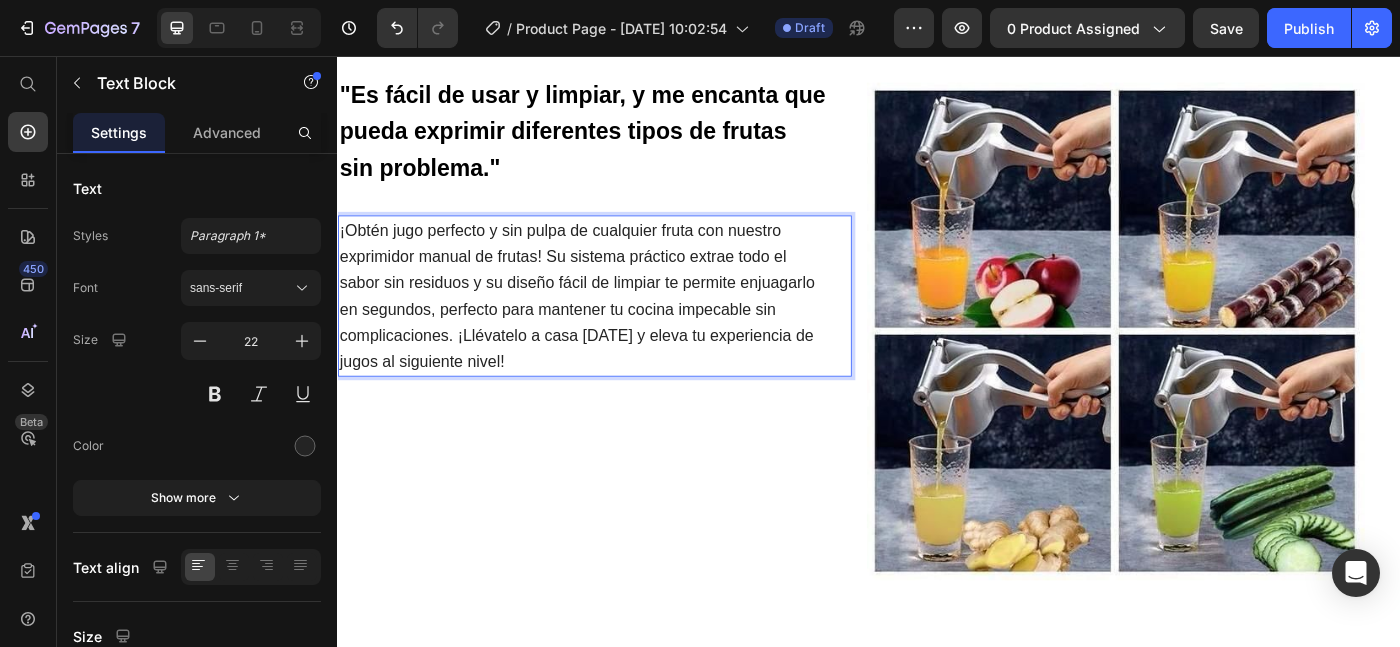 drag, startPoint x: 590, startPoint y: 237, endPoint x: 590, endPoint y: 253, distance: 16 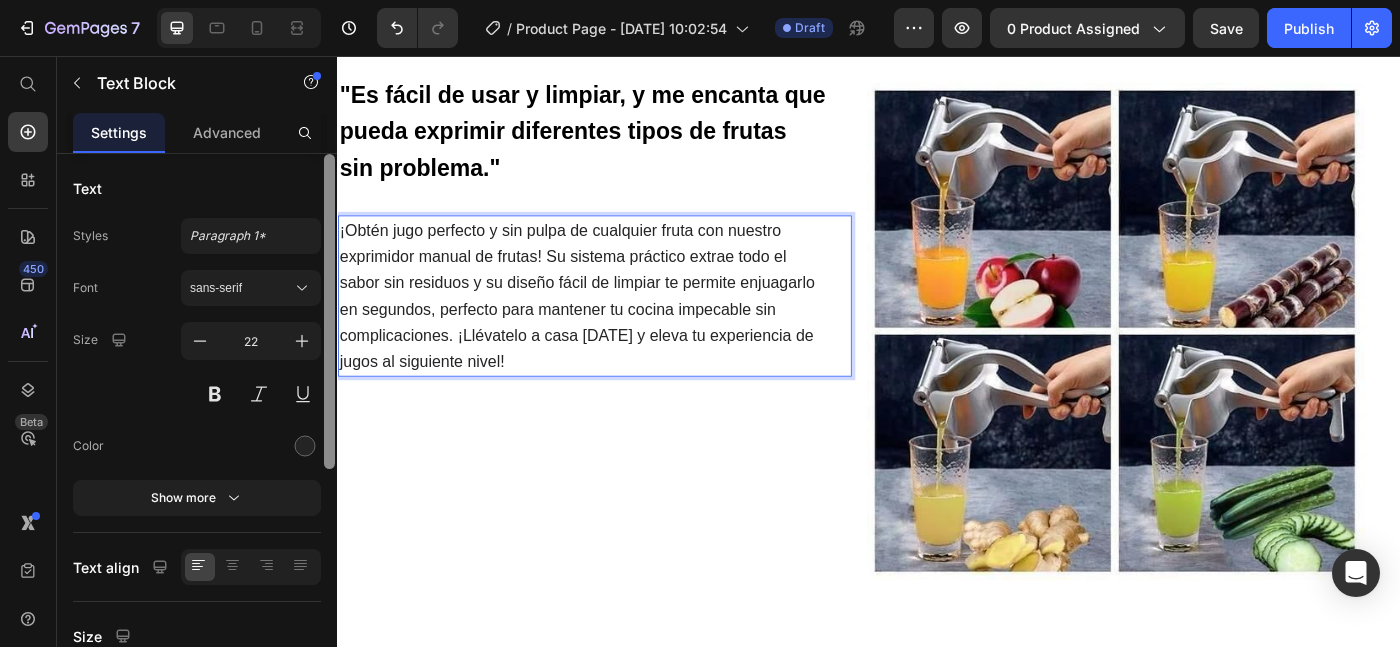 drag, startPoint x: 333, startPoint y: 221, endPoint x: 6, endPoint y: 190, distance: 328.46613 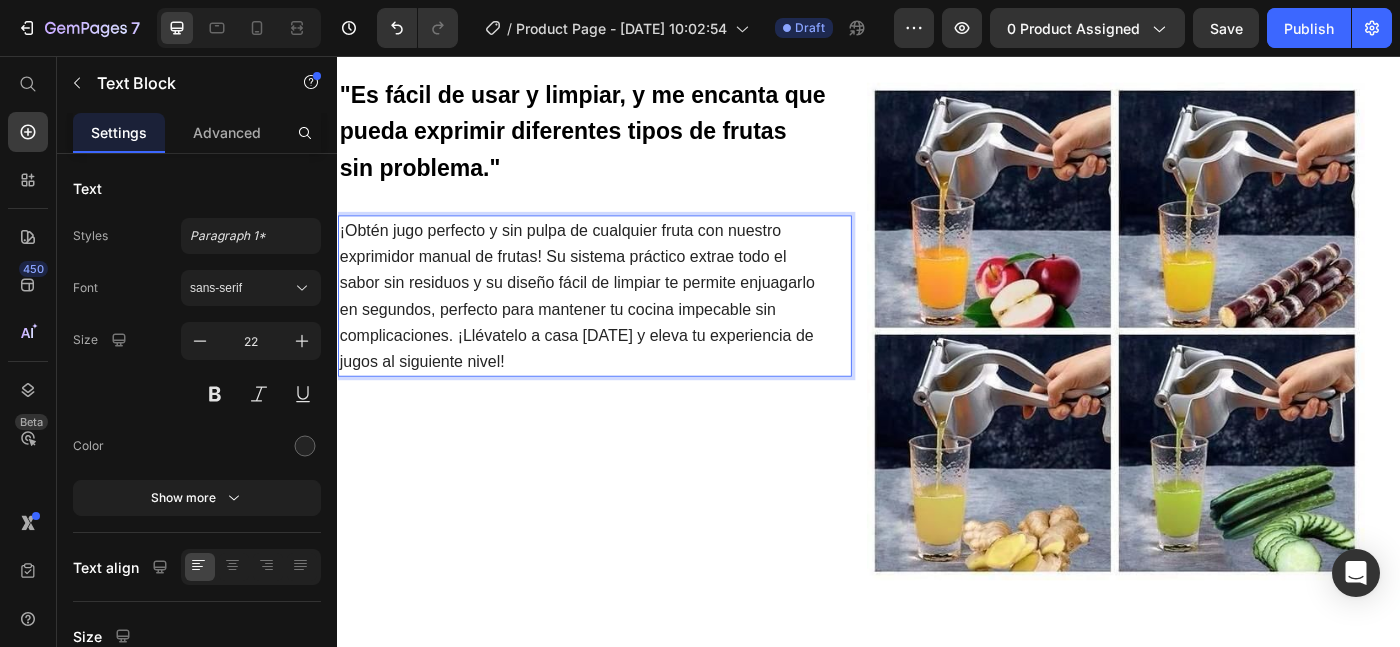 click on "¡Obtén jugo perfecto y sin pulpa de cualquier fruta con nuestro exprimidor manual de frutas! Su sistema práctico extrae todo el sabor sin residuos y su diseño fácil de limpiar te permite enjuagarlo en segundos, perfecto para mantener tu cocina impecable sin complicaciones. ¡Llévatelo a casa [DATE] y eleva tu experiencia de jugos al siguiente nivel!" at bounding box center (607, 327) 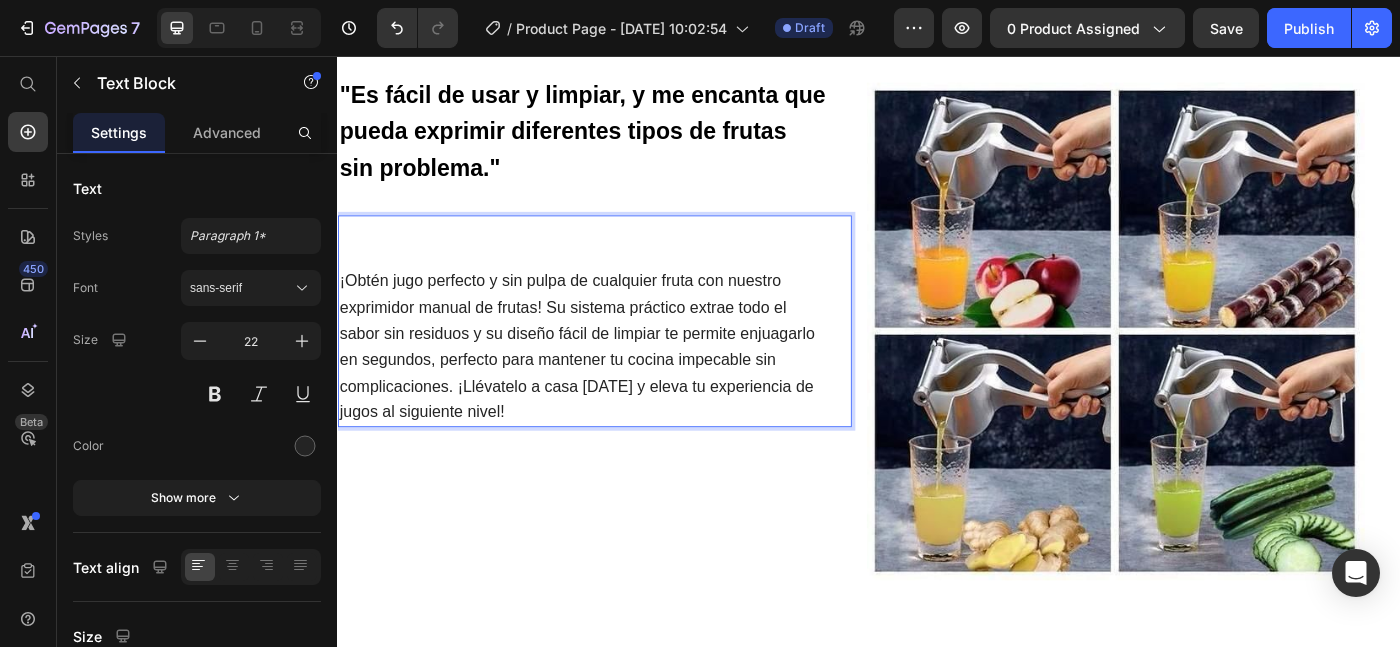 click on "¡Obtén jugo perfecto y sin pulpa de cualquier fruta con nuestro exprimidor manual de frutas! Su sistema práctico extrae todo el sabor sin residuos y su diseño fácil de limpiar te permite enjuagarlo en segundos, perfecto para mantener tu cocina impecable sin complicaciones. ¡Llévatelo a casa [DATE] y eleva tu experiencia de jugos al siguiente nivel!" at bounding box center [613, 384] 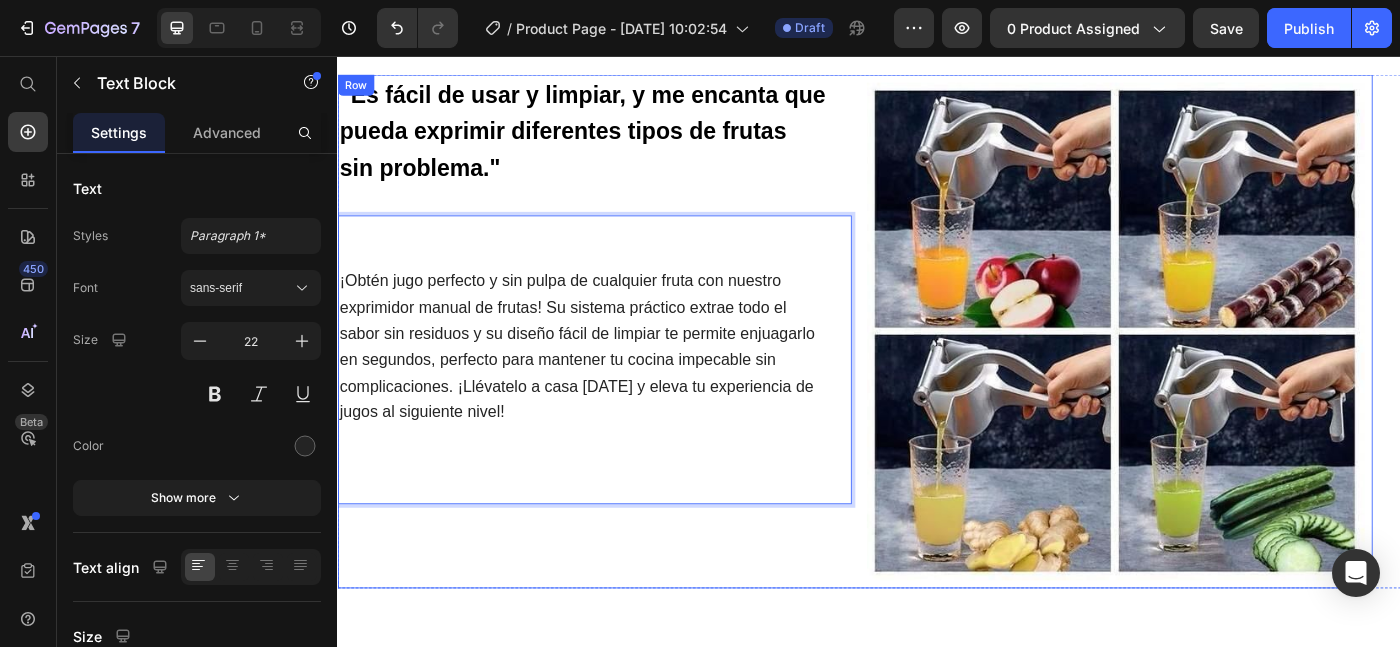 click on "⁠⁠⁠⁠⁠⁠⁠ "Es fácil de usar y limpiar, y me encanta que pueda exprimir diferentes tipos de frutas sin problema." Heading ¡Obtén jugo perfecto y sin pulpa de cualquier fruta con nuestro exprimidor manual de frutas! Su sistema práctico extrae todo el sabor sin residuos y su diseño fácil de limpiar te permite enjuagarlo en segundos, perfecto para mantener tu cocina impecable sin complicaciones. ¡Llévatelo a casa [DATE] y eleva tu experiencia de jugos al siguiente nivel!  Text Block   0" at bounding box center (627, 367) 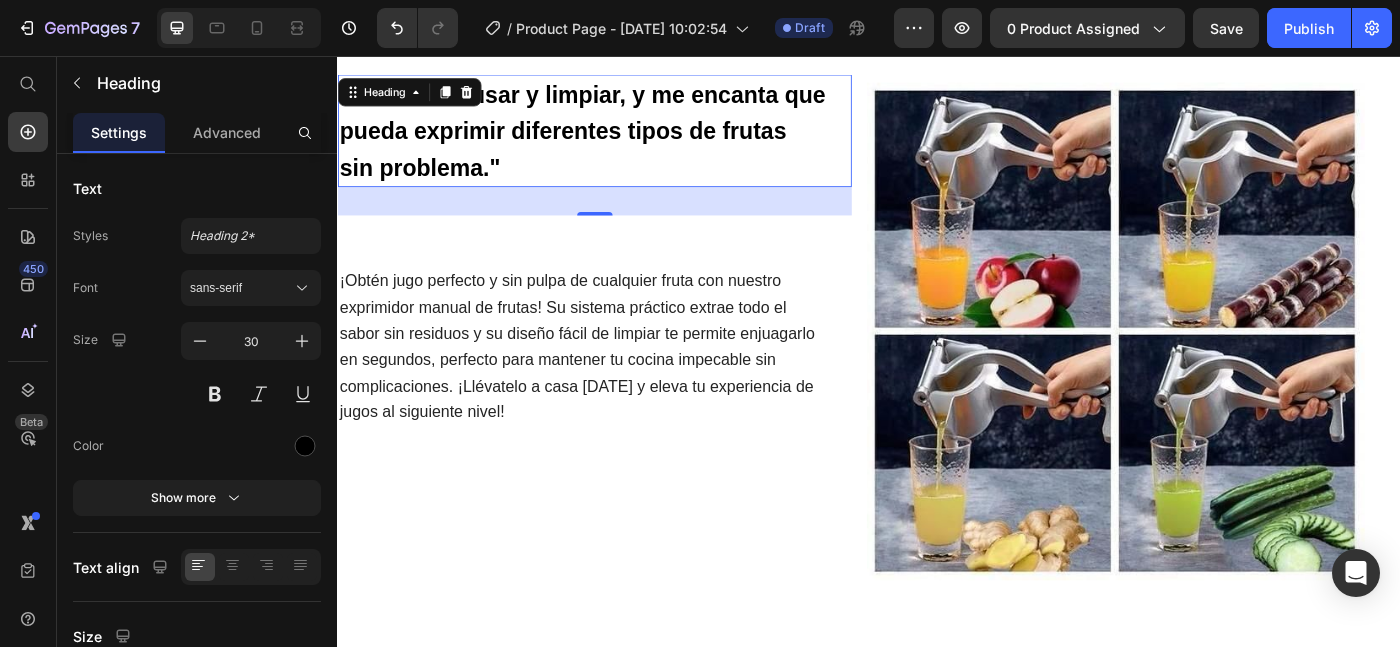 click on ""Es fácil de usar y limpiar, y me encanta que pueda exprimir diferentes tipos de frutas sin problema."" at bounding box center (613, 141) 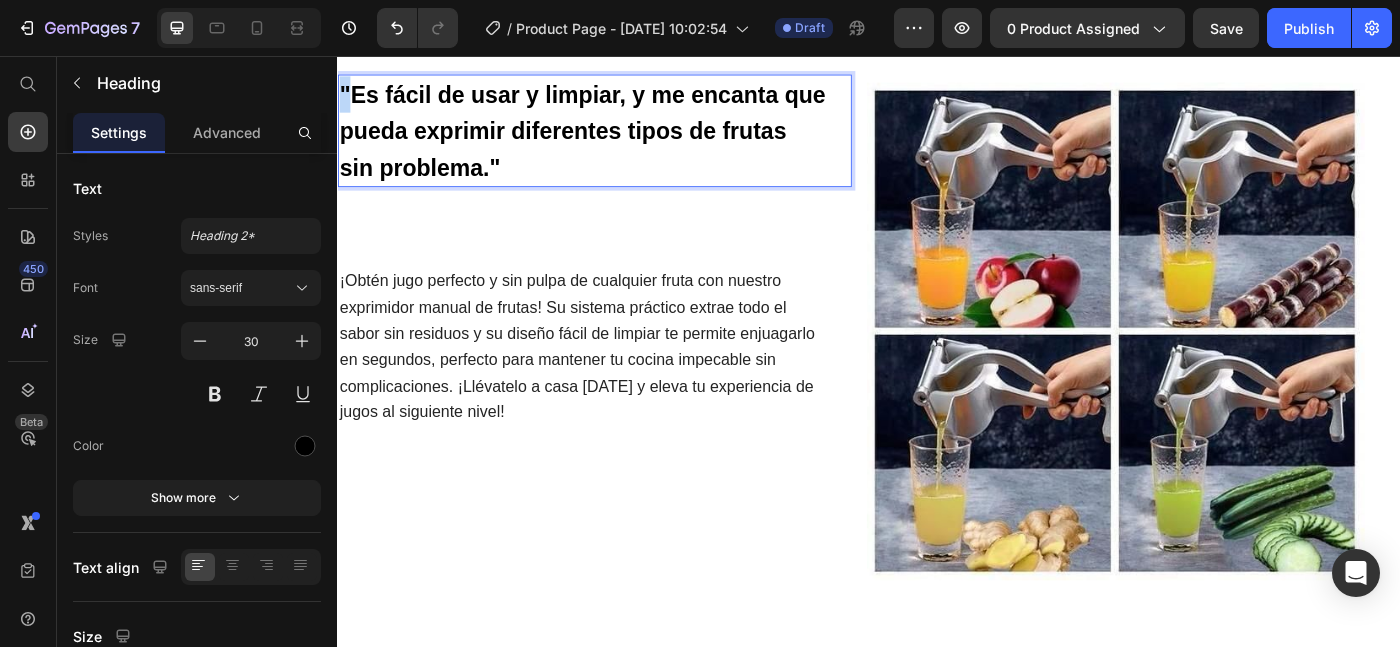click on ""Es fácil de usar y limpiar, y me encanta que pueda exprimir diferentes tipos de frutas sin problema."" at bounding box center [613, 141] 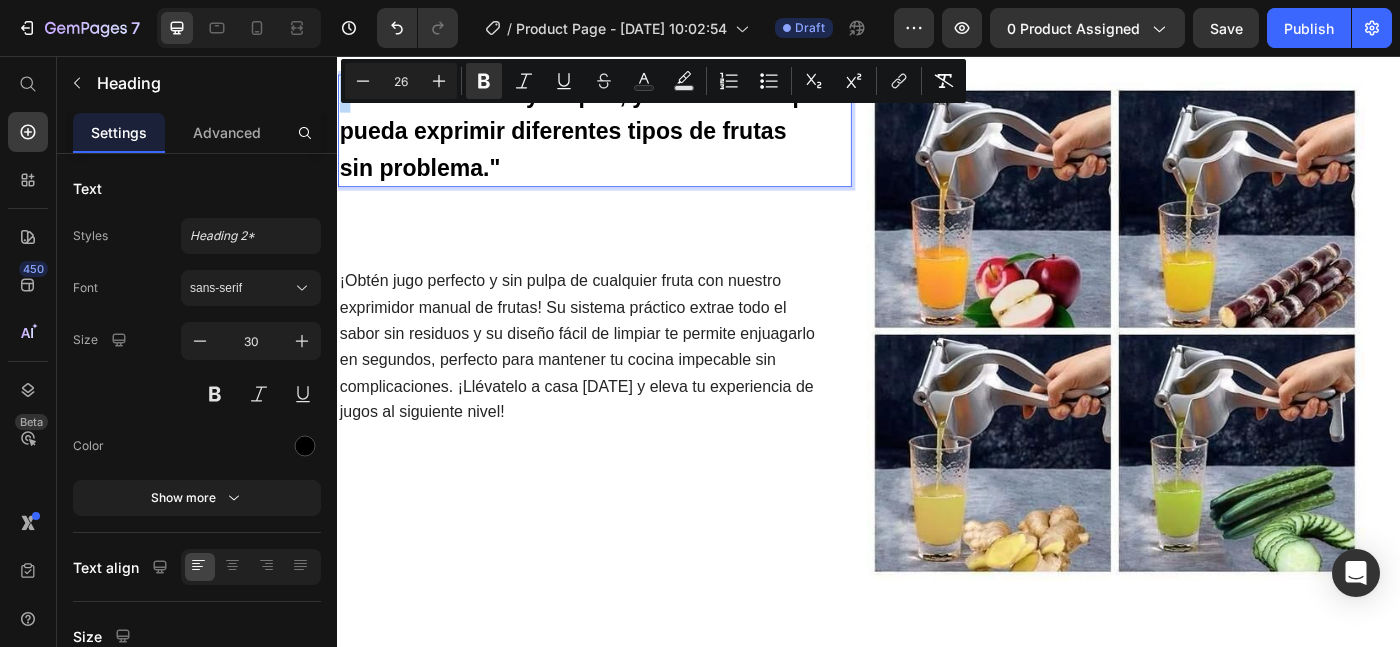 click on "Minus 26 Plus Bold Italic Underline       Strikethrough
Text Color
Text Background Color Numbered List Bulleted List Subscript Superscript       link Remove Format" at bounding box center (653, 81) 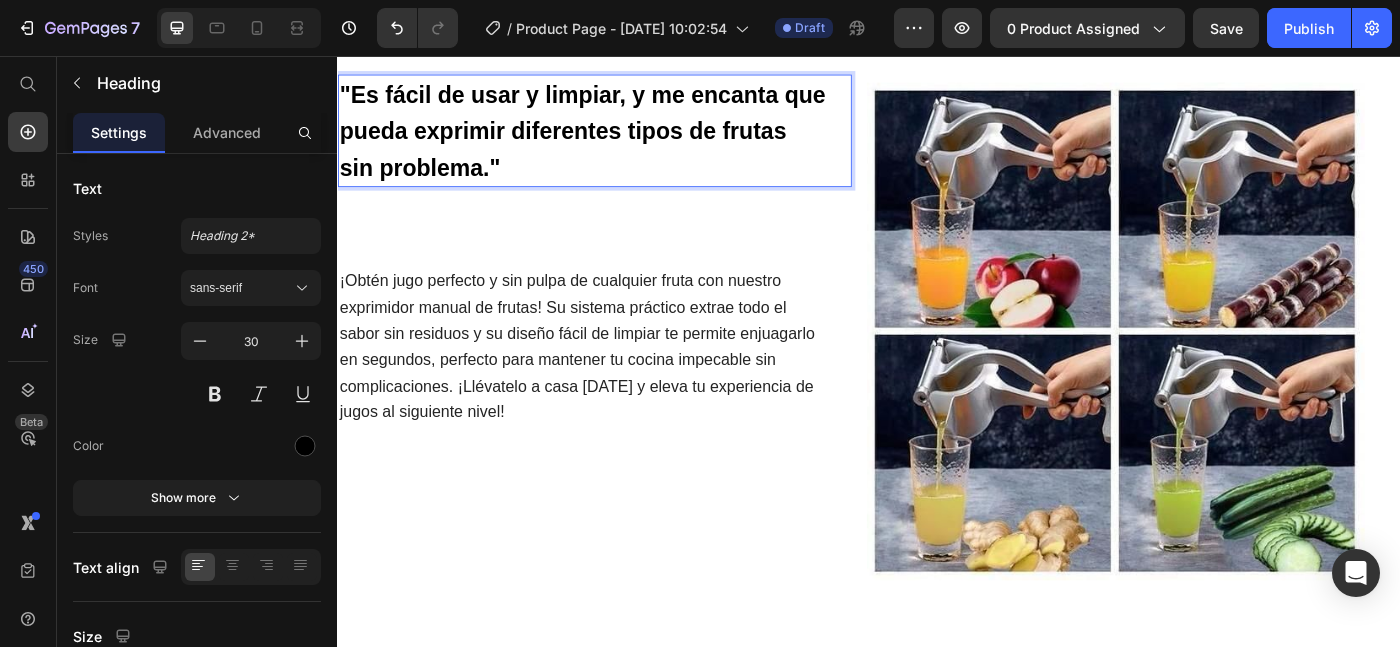 click on ""Es fácil de usar y limpiar, y me encanta que pueda exprimir diferentes tipos de frutas sin problema."" at bounding box center [613, 141] 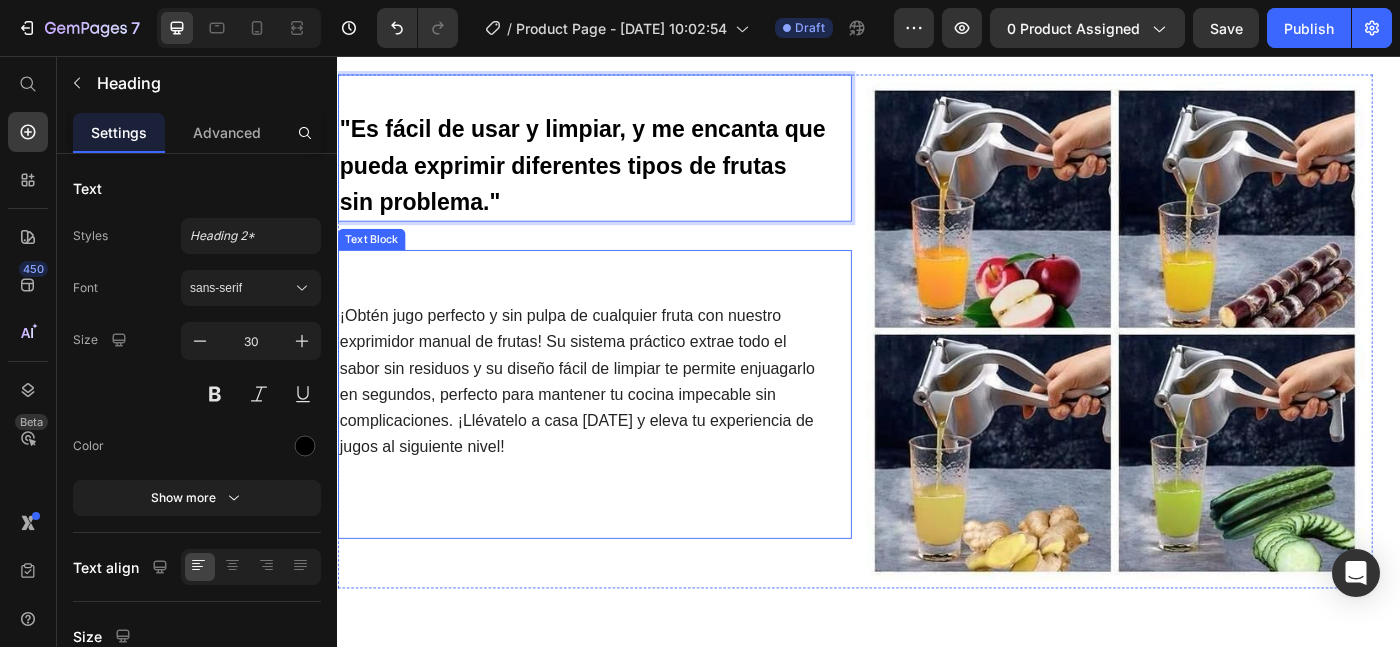 click at bounding box center [613, 291] 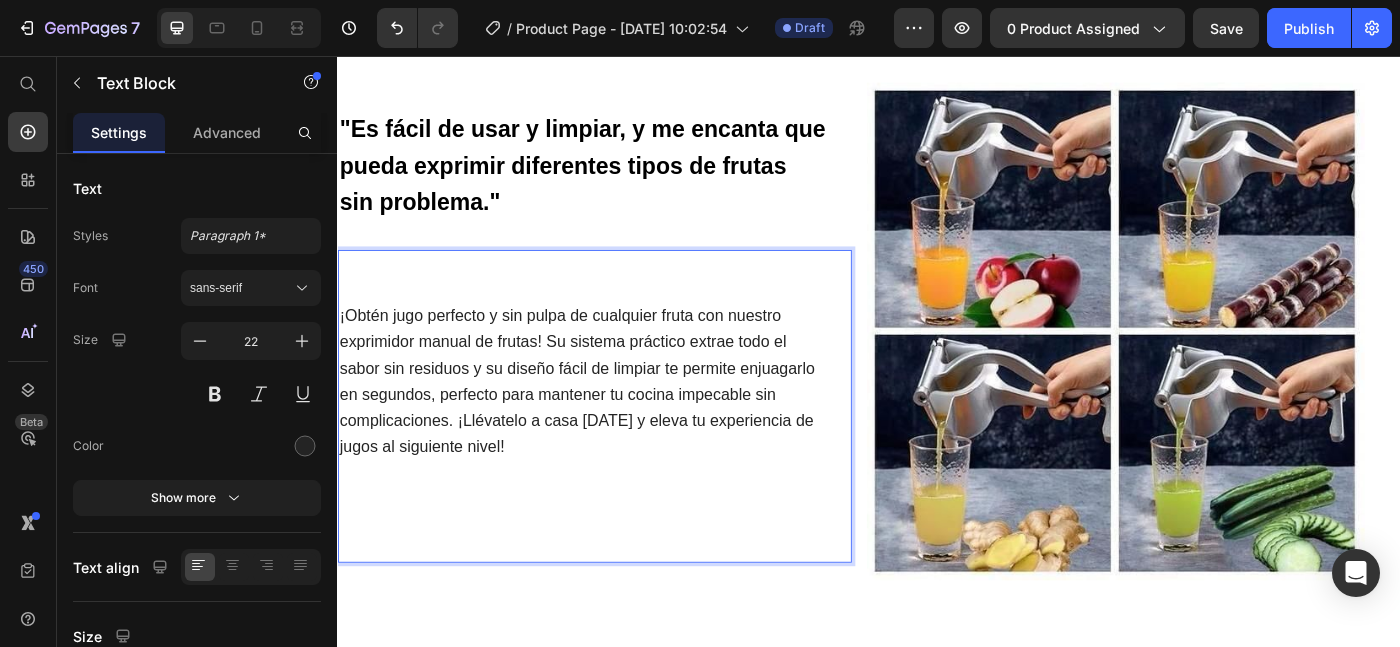 click on "¡Obtén jugo perfecto y sin pulpa de cualquier fruta con nuestro exprimidor manual de frutas! Su sistema práctico extrae todo el sabor sin residuos y su diseño fácil de limpiar te permite enjuagarlo en segundos, perfecto para mantener tu cocina impecable sin complicaciones. ¡Llévatelo a casa [DATE] y eleva tu experiencia de jugos al siguiente nivel!" at bounding box center [607, 423] 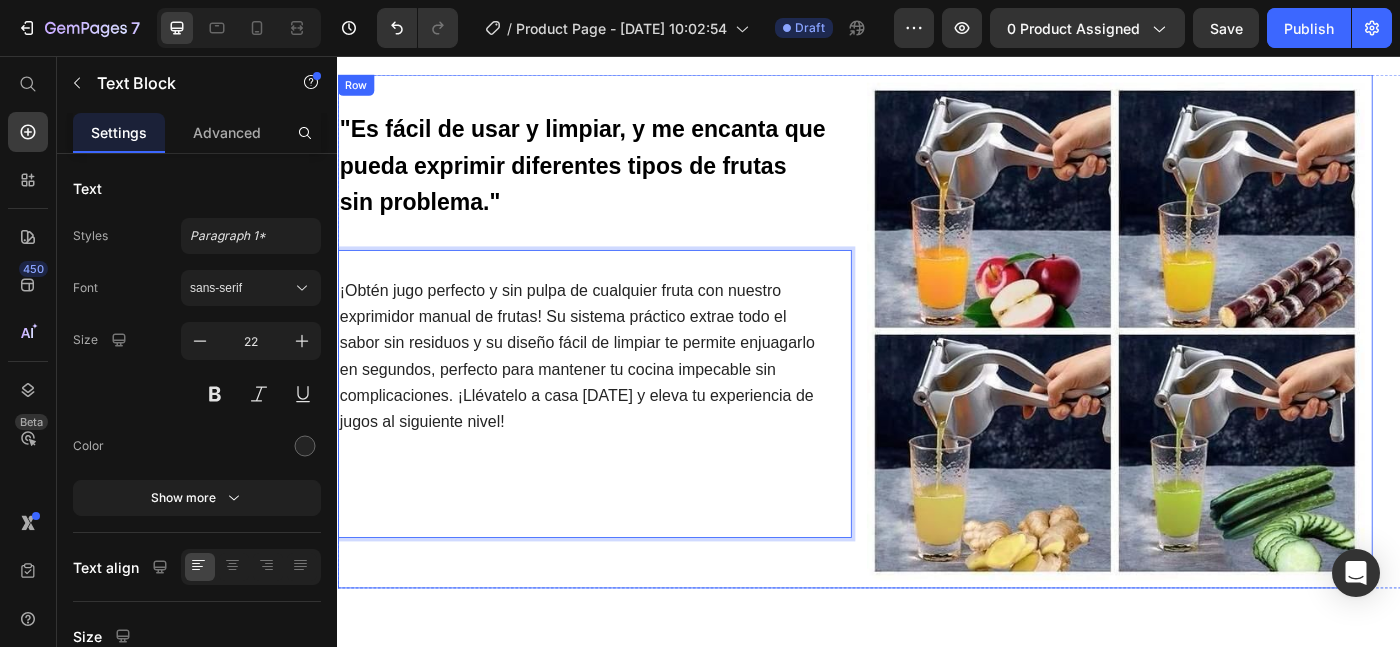 click on "⁠⁠⁠⁠⁠⁠⁠ "Es fácil de usar y limpiar, y me encanta que pueda exprimir diferentes tipos de frutas sin problema." Heading ¡Obtén jugo perfecto y sin pulpa de cualquier fruta con nuestro exprimidor manual de frutas! Su sistema práctico extrae todo el sabor sin residuos y su diseño fácil de limpiar te permite enjuagarlo en segundos, perfecto para mantener tu cocina impecable sin complicaciones. ¡Llévatelo a casa [DATE] y eleva tu experiencia de jugos al siguiente nivel!  Text Block   0" at bounding box center [627, 367] 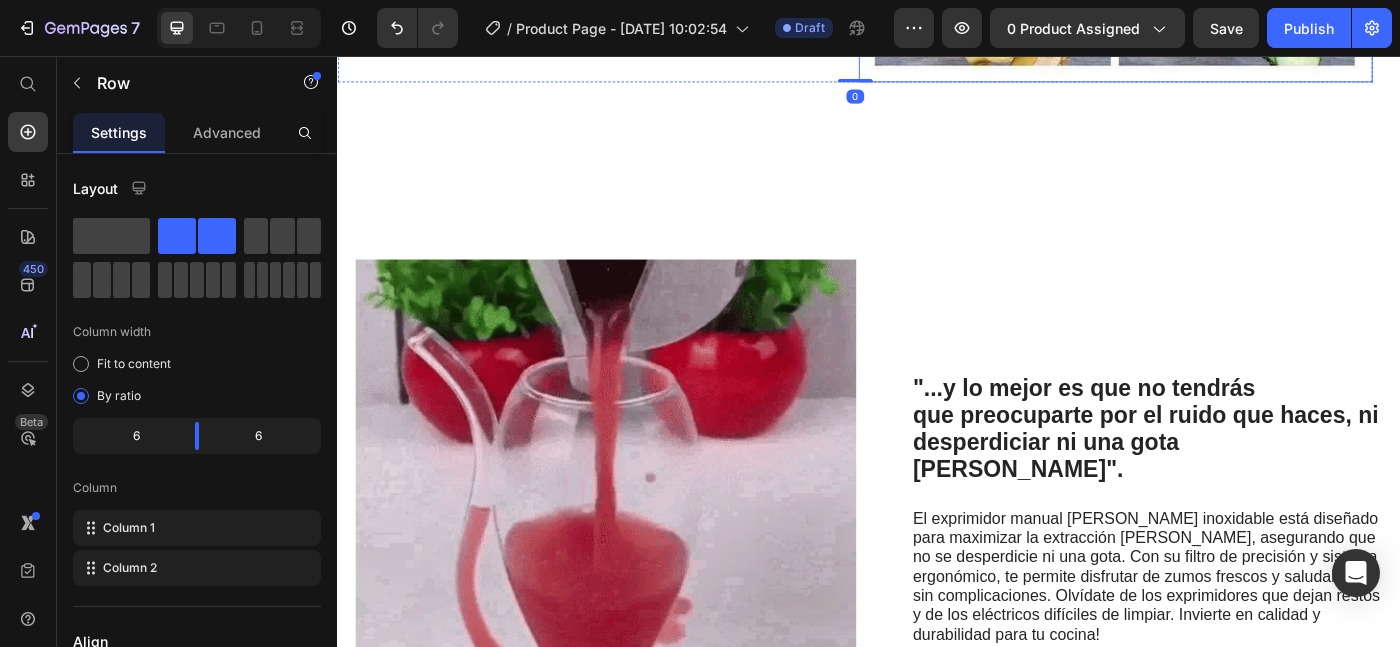 scroll, scrollTop: 1631, scrollLeft: 0, axis: vertical 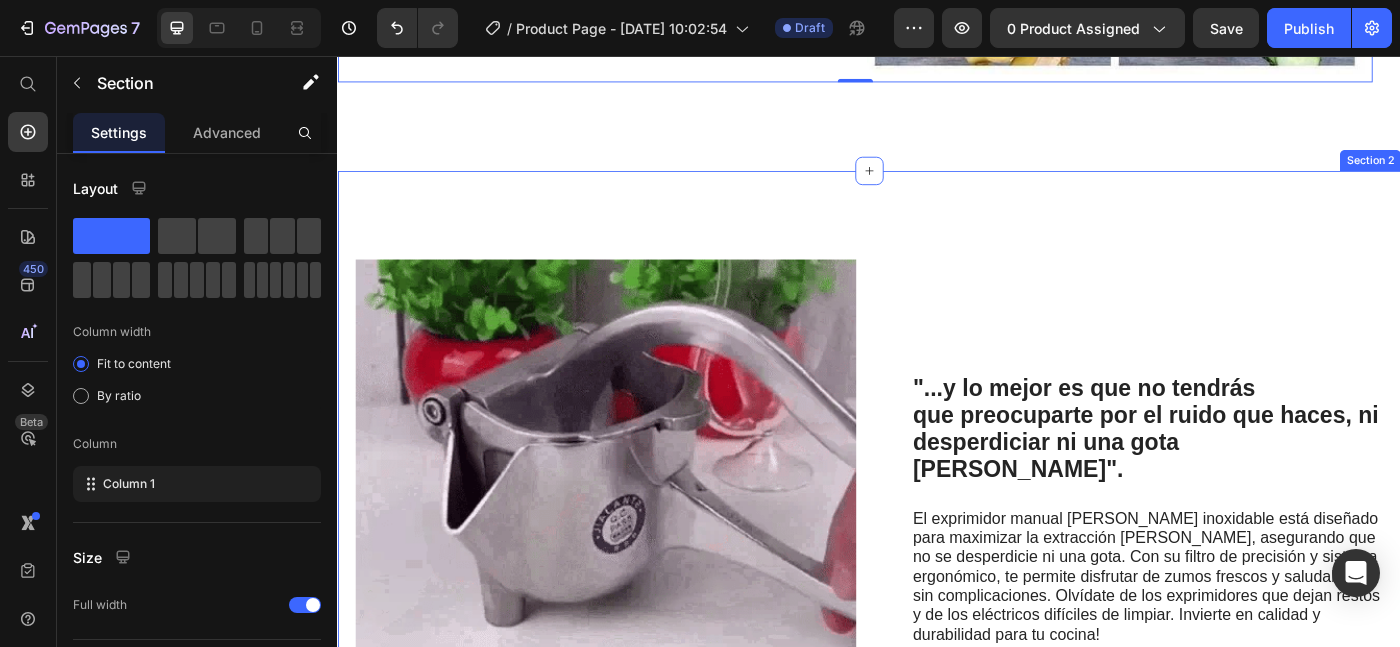 click on ""...y lo mejor es que no tendrás que preocuparte por el ruido que haces, ni desperdiciar ni una gota [PERSON_NAME]". Heading El exprimidor manual [PERSON_NAME] inoxidable está diseñado para maximizar la extracción [PERSON_NAME], asegurando que no se desperdicie ni una gota. Con su filtro de precisión y sistema ergonómico, te permite disfrutar de zumos frescos y saludables sin complicaciones. Olvídate de los exprimidores que dejan restos y de los eléctricos difíciles de limpiar. Invierte en calidad y durabilidad para tu cocina! Text Block Row Image Row "Es sostenible y súper portátil. Lo llevo de viaje y funciona a la perfección en cualquier lugar, ya que no necesita electricidad como los exprimidores eléctricos." Heading Di adiós a las complicadas máquinas de exprimir y hola a un enfoque simplificado que te ahorra tiempo y energía. Nuestro  exprimidor está elaborado con un diseño práctico que funciona a la perfección extrayendo cada gota de sabor y dejándo un jugo delicioso y saludable.      [GEOGRAPHIC_DATA]" at bounding box center [937, 903] 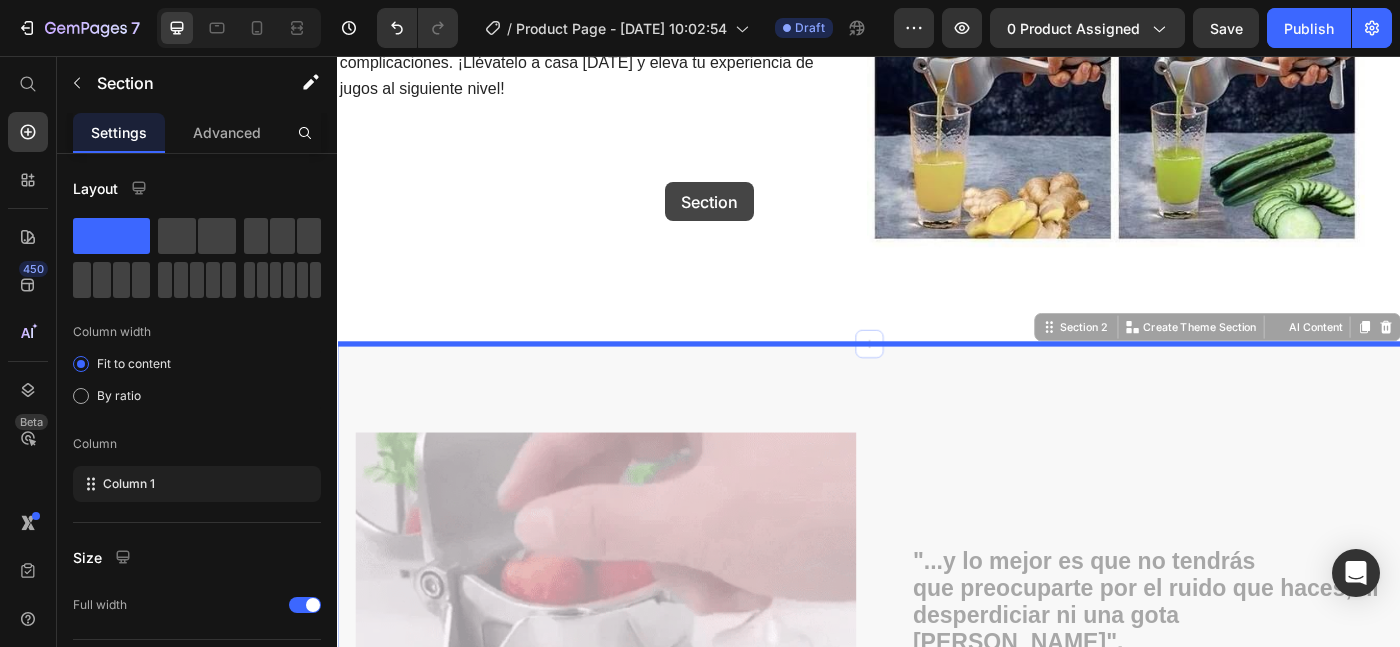 scroll, scrollTop: 1378, scrollLeft: 0, axis: vertical 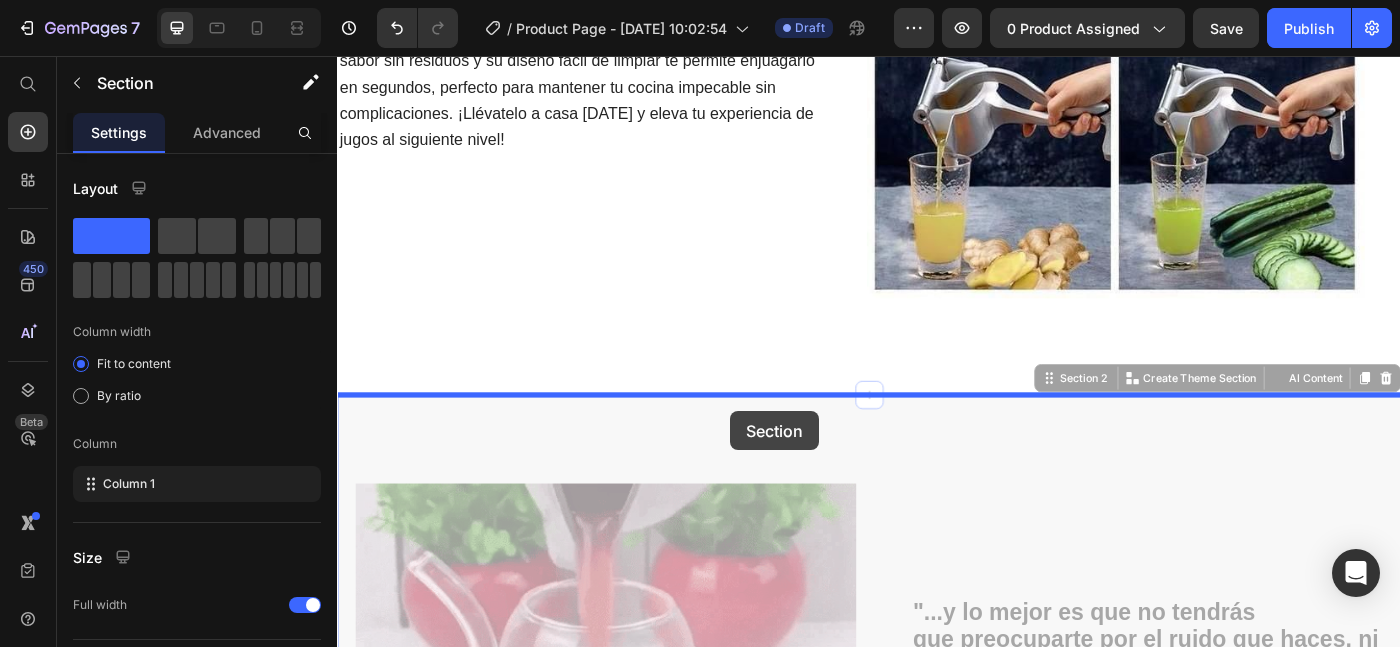drag, startPoint x: 666, startPoint y: 230, endPoint x: 730, endPoint y: 411, distance: 191.98177 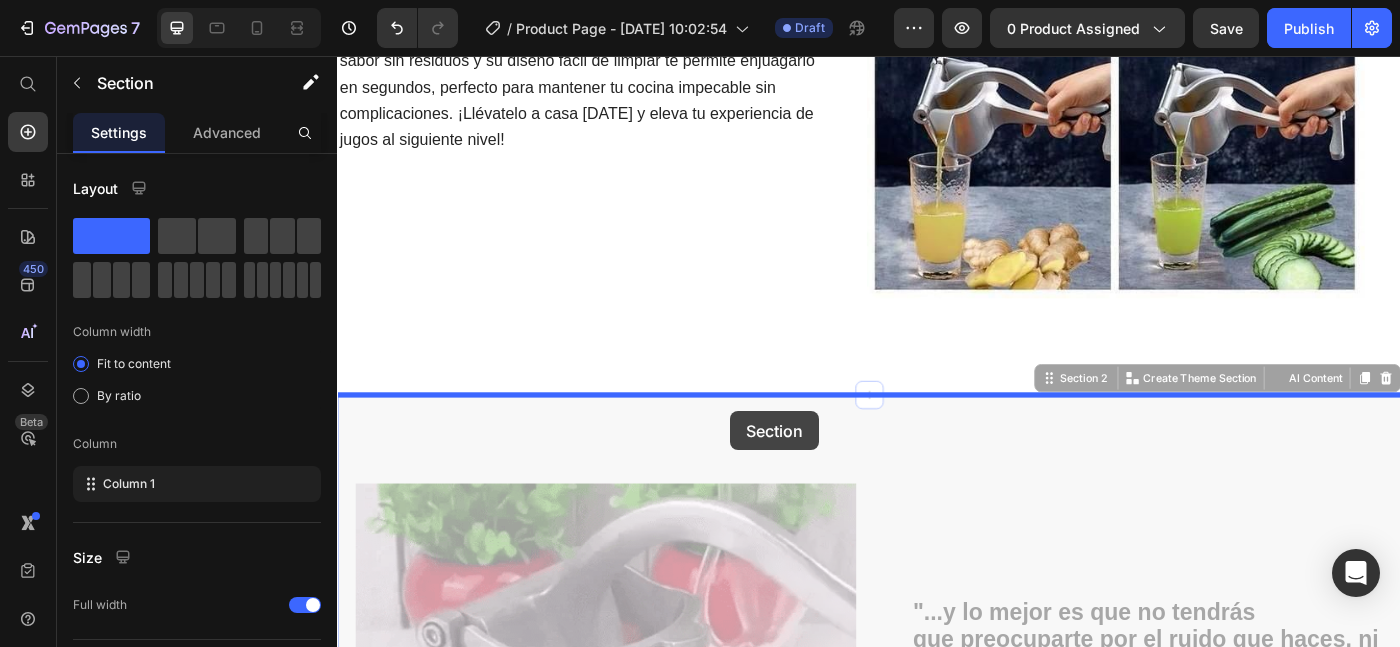 click on "Header
Icon Free Shipping [DATE] Only Text Block Row
Icon 84,000+ Happy Customer Text Block Row Carousel Row
Product Images Row Exprimidor manual de frutas Product Title Icon Icon Icon Icon Icon Icon List (1349 Reviews) Text Block Row Sin Esfuerzo, Sin Ruidos y Sin Desparramar Text Block €32,90 Product Price €0,00 Product Price SALE 0% OFF Discount Tag Row Releasit COD Form & Upsells Releasit COD Form & Upsells
Añade a la Cesta
€32,90 Add to Cart
GARANTÍA 30 DIAS   Si no cumple con tus necesidades, te reembolsamos el 100% de tu dinero y te quedas con el producto. Item List Row Row Image
Icon [PERSON_NAME]. ([GEOGRAPHIC_DATA], [GEOGRAPHIC_DATA]) Compra verificada Text Block Row Icon Icon Icon Icon “el mejor exprimidor que he usado, con diferencia".  Text Block Icon List Row Row Image
Icon [PERSON_NAME]. ([PERSON_NAME], [GEOGRAPHIC_DATA])  Compra verificada Text Block Row Icon Icon Icon Icon Text Block Icon List Row Product Heading Image" at bounding box center (937, 975) 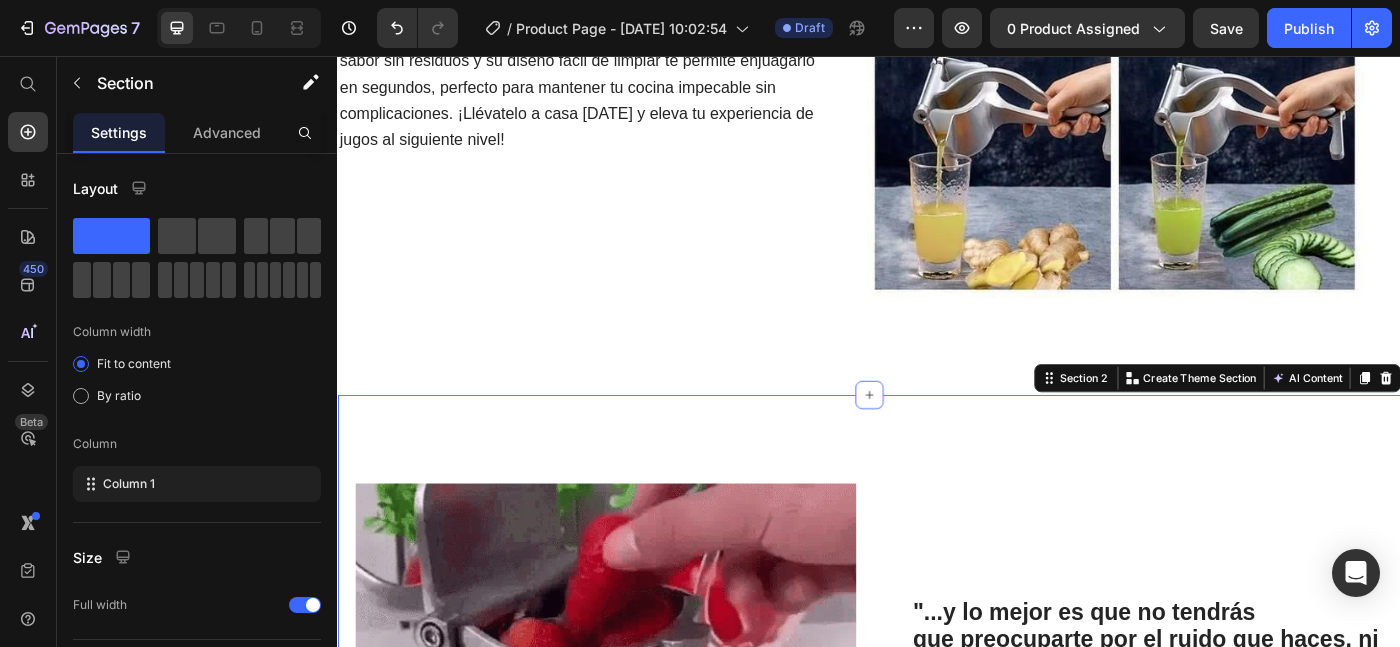 click on ""...y lo mejor es que no tendrás que preocuparte por el ruido que haces, ni desperdiciar ni una gota [PERSON_NAME]". Heading El exprimidor manual [PERSON_NAME] inoxidable está diseñado para maximizar la extracción [PERSON_NAME], asegurando que no se desperdicie ni una gota. Con su filtro de precisión y sistema ergonómico, te permite disfrutar de zumos frescos y saludables sin complicaciones. Olvídate de los exprimidores que dejan restos y de los eléctricos difíciles de limpiar. Invierte en calidad y durabilidad para tu cocina! Text Block Row Image Row "Es sostenible y súper portátil. Lo llevo de viaje y funciona a la perfección en cualquier lugar, ya que no necesita electricidad como los exprimidores eléctricos." Heading Di adiós a las complicadas máquinas de exprimir y hola a un enfoque simplificado que te ahorra tiempo y energía. Nuestro  exprimidor está elaborado con un diseño práctico que funciona a la perfección extrayendo cada gota de sabor y dejándo un jugo delicioso y saludable.      [GEOGRAPHIC_DATA]" at bounding box center (937, 1156) 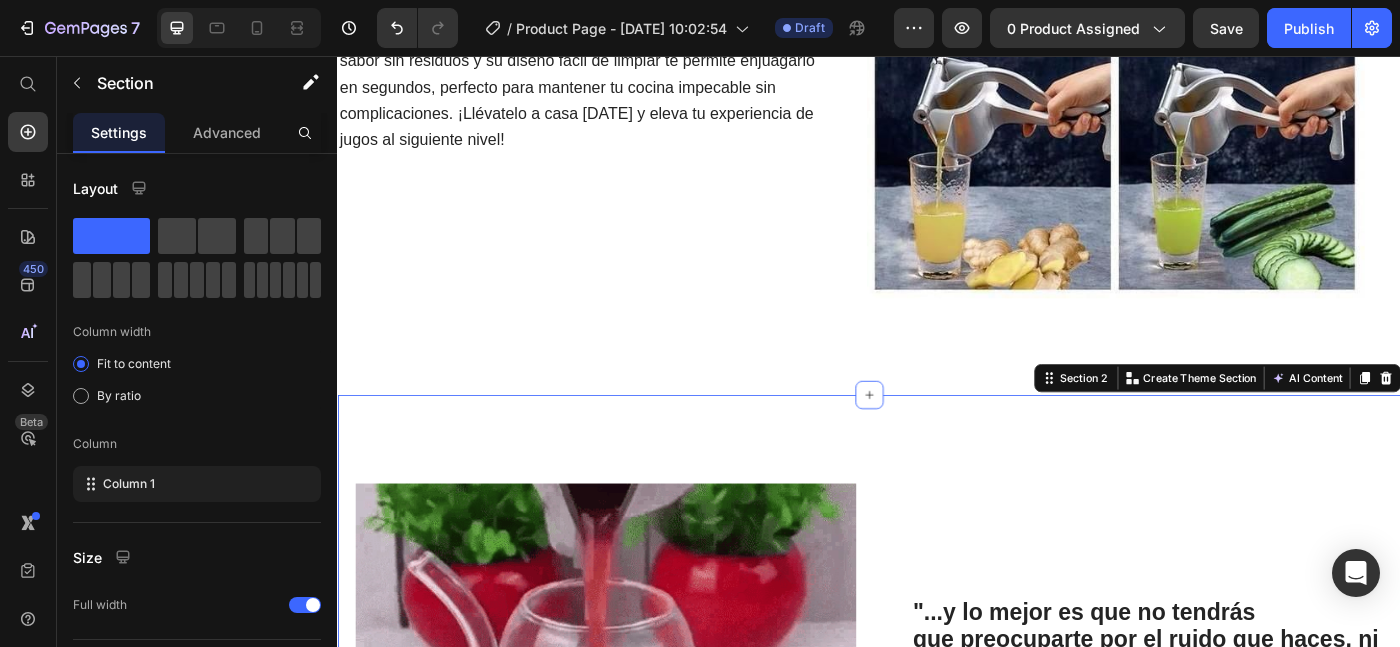 click on ""...y lo mejor es que no tendrás que preocuparte por el ruido que haces, ni desperdiciar ni una gota [PERSON_NAME]". Heading El exprimidor manual [PERSON_NAME] inoxidable está diseñado para maximizar la extracción [PERSON_NAME], asegurando que no se desperdicie ni una gota. Con su filtro de precisión y sistema ergonómico, te permite disfrutar de zumos frescos y saludables sin complicaciones. Olvídate de los exprimidores que dejan restos y de los eléctricos difíciles de limpiar. Invierte en calidad y durabilidad para tu cocina! Text Block Row Image Row "Es sostenible y súper portátil. Lo llevo de viaje y funciona a la perfección en cualquier lugar, ya que no necesita electricidad como los exprimidores eléctricos." Heading Di adiós a las complicadas máquinas de exprimir y hola a un enfoque simplificado que te ahorra tiempo y energía. Nuestro  exprimidor está elaborado con un diseño práctico que funciona a la perfección extrayendo cada gota de sabor y dejándo un jugo delicioso y saludable.      [GEOGRAPHIC_DATA]" at bounding box center (937, 1156) 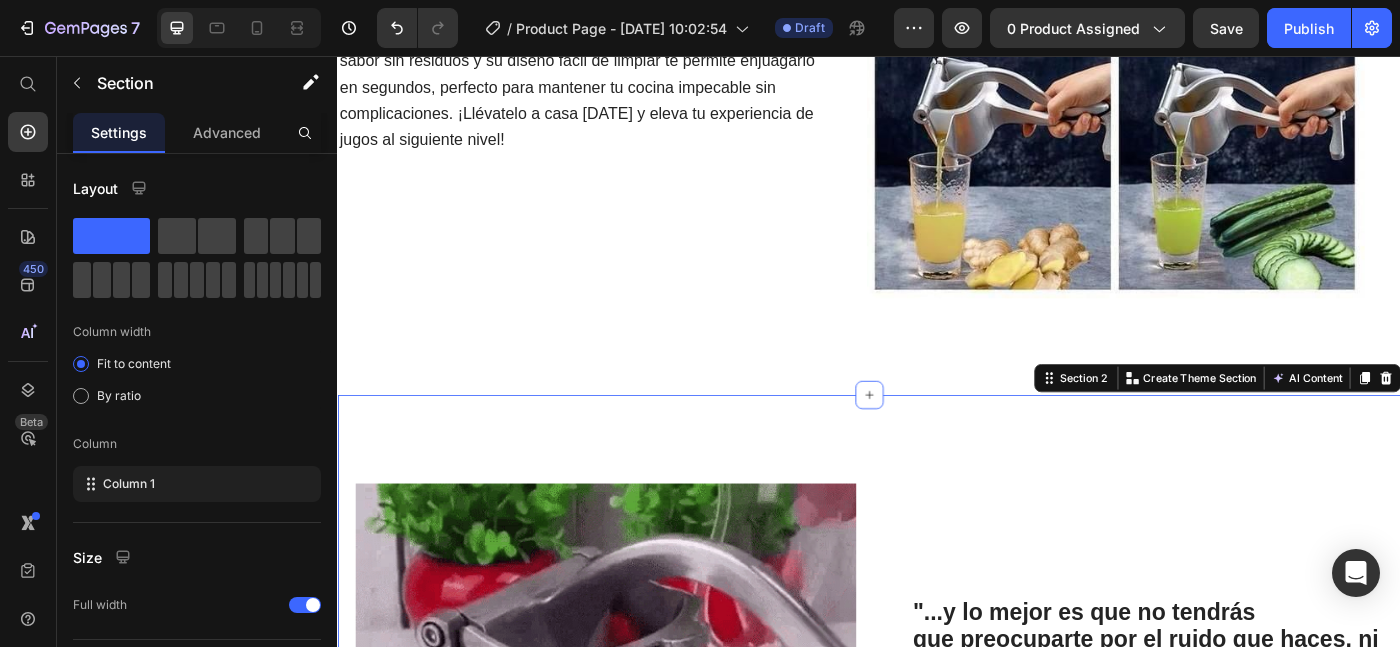 click on ""...y lo mejor es que no tendrás que preocuparte por el ruido que haces, ni desperdiciar ni una gota [PERSON_NAME]". Heading El exprimidor manual [PERSON_NAME] inoxidable está diseñado para maximizar la extracción [PERSON_NAME], asegurando que no se desperdicie ni una gota. Con su filtro de precisión y sistema ergonómico, te permite disfrutar de zumos frescos y saludables sin complicaciones. Olvídate de los exprimidores que dejan restos y de los eléctricos difíciles de limpiar. Invierte en calidad y durabilidad para tu cocina! Text Block Row Image Row "Es sostenible y súper portátil. Lo llevo de viaje y funciona a la perfección en cualquier lugar, ya que no necesita electricidad como los exprimidores eléctricos." Heading Di adiós a las complicadas máquinas de exprimir y hola a un enfoque simplificado que te ahorra tiempo y energía. Nuestro  exprimidor está elaborado con un diseño práctico que funciona a la perfección extrayendo cada gota de sabor y dejándo un jugo delicioso y saludable.      [GEOGRAPHIC_DATA]" at bounding box center (937, 1156) 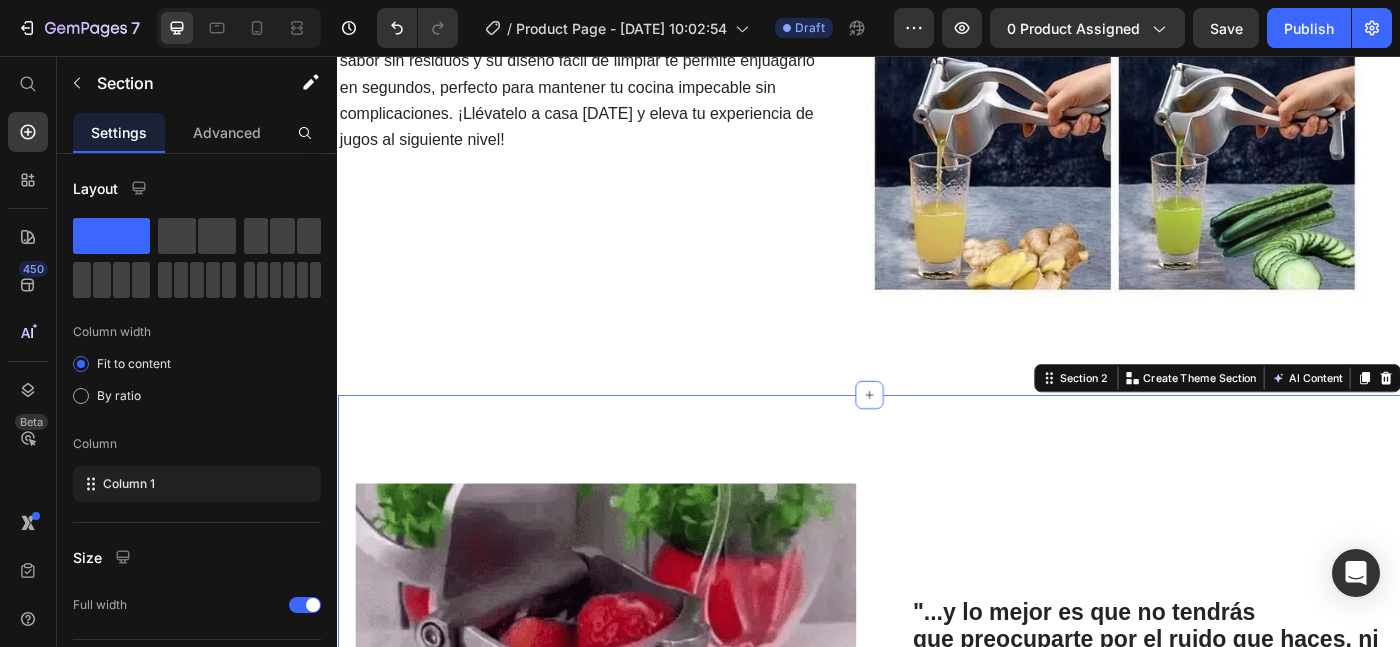 click on ""...y lo mejor es que no tendrás que preocuparte por el ruido que haces, ni desperdiciar ni una gota [PERSON_NAME]". Heading El exprimidor manual [PERSON_NAME] inoxidable está diseñado para maximizar la extracción [PERSON_NAME], asegurando que no se desperdicie ni una gota. Con su filtro de precisión y sistema ergonómico, te permite disfrutar de zumos frescos y saludables sin complicaciones. Olvídate de los exprimidores que dejan restos y de los eléctricos difíciles de limpiar. Invierte en calidad y durabilidad para tu cocina! Text Block Row Image Row "Es sostenible y súper portátil. Lo llevo de viaje y funciona a la perfección en cualquier lugar, ya que no necesita electricidad como los exprimidores eléctricos." Heading Di adiós a las complicadas máquinas de exprimir y hola a un enfoque simplificado que te ahorra tiempo y energía. Nuestro  exprimidor está elaborado con un diseño práctico que funciona a la perfección extrayendo cada gota de sabor y dejándo un jugo delicioso y saludable.      [GEOGRAPHIC_DATA]" at bounding box center (937, 1156) 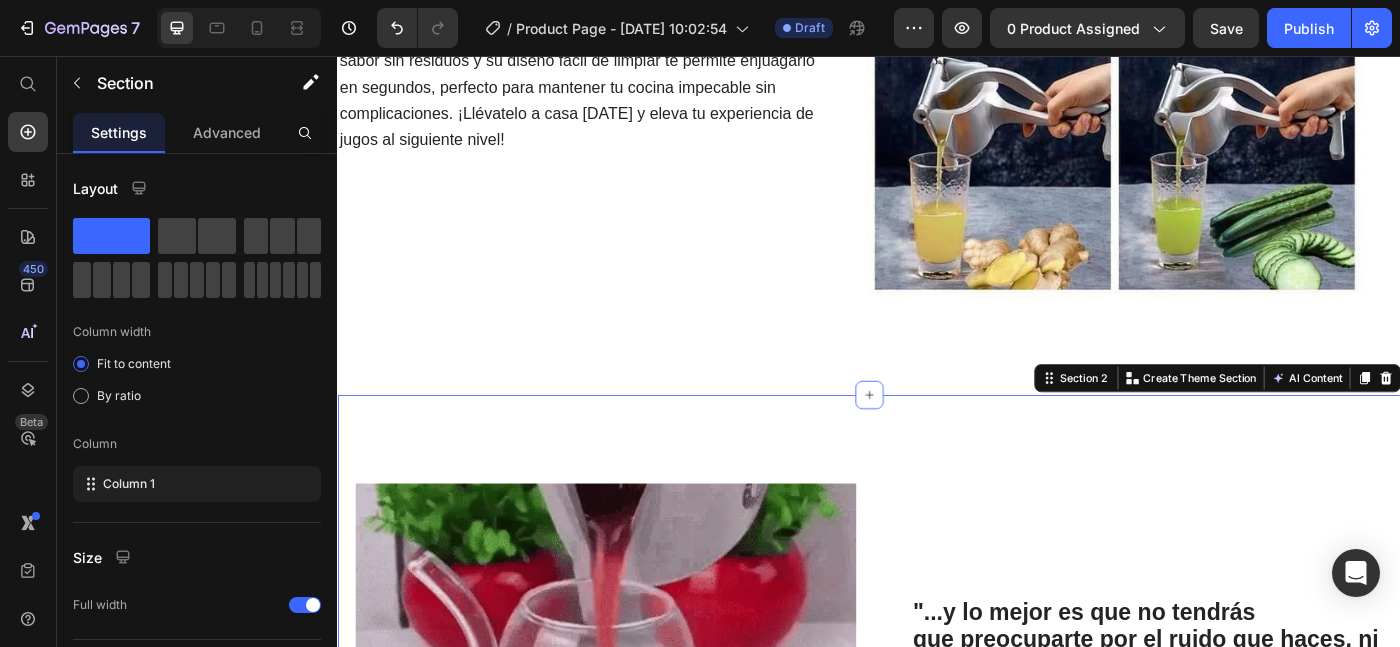 click on ""...y lo mejor es que no tendrás que preocuparte por el ruido que haces, ni desperdiciar ni una gota [PERSON_NAME]". Heading El exprimidor manual [PERSON_NAME] inoxidable está diseñado para maximizar la extracción [PERSON_NAME], asegurando que no se desperdicie ni una gota. Con su filtro de precisión y sistema ergonómico, te permite disfrutar de zumos frescos y saludables sin complicaciones. Olvídate de los exprimidores que dejan restos y de los eléctricos difíciles de limpiar. Invierte en calidad y durabilidad para tu cocina! Text Block Row Image Row "Es sostenible y súper portátil. Lo llevo de viaje y funciona a la perfección en cualquier lugar, ya que no necesita electricidad como los exprimidores eléctricos." Heading Di adiós a las complicadas máquinas de exprimir y hola a un enfoque simplificado que te ahorra tiempo y energía. Nuestro  exprimidor está elaborado con un diseño práctico que funciona a la perfección extrayendo cada gota de sabor y dejándo un jugo delicioso y saludable.      [GEOGRAPHIC_DATA]" at bounding box center (937, 1156) 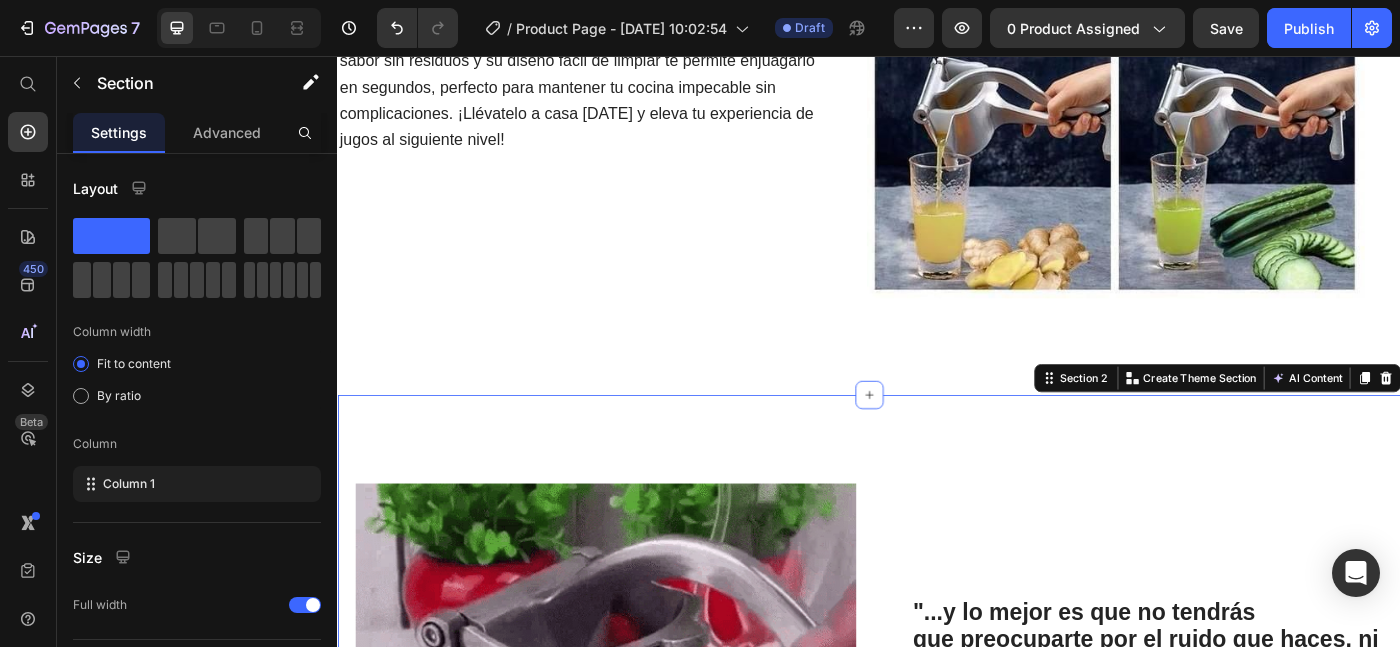 click on ""...y lo mejor es que no tendrás que preocuparte por el ruido que haces, ni desperdiciar ni una gota [PERSON_NAME]". Heading El exprimidor manual [PERSON_NAME] inoxidable está diseñado para maximizar la extracción [PERSON_NAME], asegurando que no se desperdicie ni una gota. Con su filtro de precisión y sistema ergonómico, te permite disfrutar de zumos frescos y saludables sin complicaciones. Olvídate de los exprimidores que dejan restos y de los eléctricos difíciles de limpiar. Invierte en calidad y durabilidad para tu cocina! Text Block Row Image Row "Es sostenible y súper portátil. Lo llevo de viaje y funciona a la perfección en cualquier lugar, ya que no necesita electricidad como los exprimidores eléctricos." Heading Di adiós a las complicadas máquinas de exprimir y hola a un enfoque simplificado que te ahorra tiempo y energía. Nuestro  exprimidor está elaborado con un diseño práctico que funciona a la perfección extrayendo cada gota de sabor y dejándo un jugo delicioso y saludable.      [GEOGRAPHIC_DATA]" at bounding box center [937, 1156] 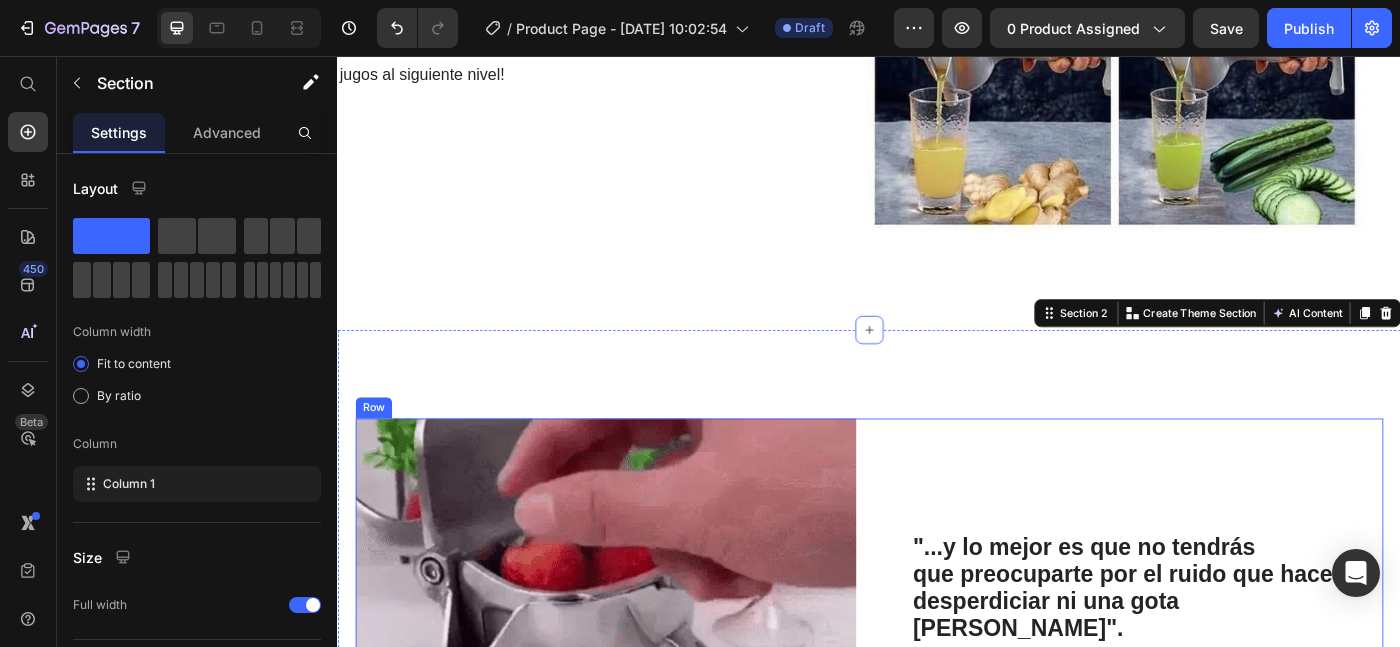 scroll, scrollTop: 1459, scrollLeft: 0, axis: vertical 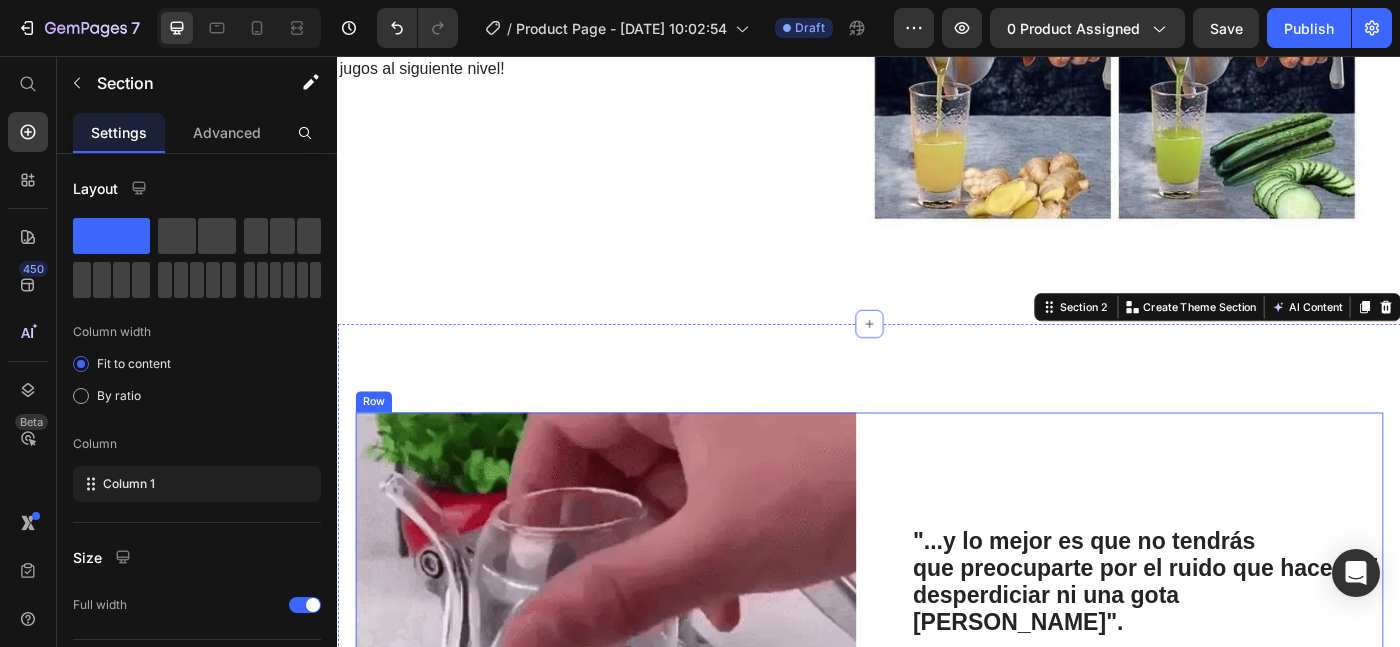 click on ""...y lo mejor es que no tendrás que preocuparte por el ruido que haces, ni desperdiciar ni una gota [PERSON_NAME]". Heading El exprimidor manual [PERSON_NAME] inoxidable está diseñado para maximizar la extracción [PERSON_NAME], asegurando que no se desperdicie ni una gota. Con su filtro de precisión y sistema ergonómico, te permite disfrutar de zumos frescos y saludables sin complicaciones. Olvídate de los exprimidores que dejan restos y de los eléctricos difíciles de limpiar. Invierte en calidad y durabilidad para tu cocina! Text Block Row" at bounding box center [1234, 740] 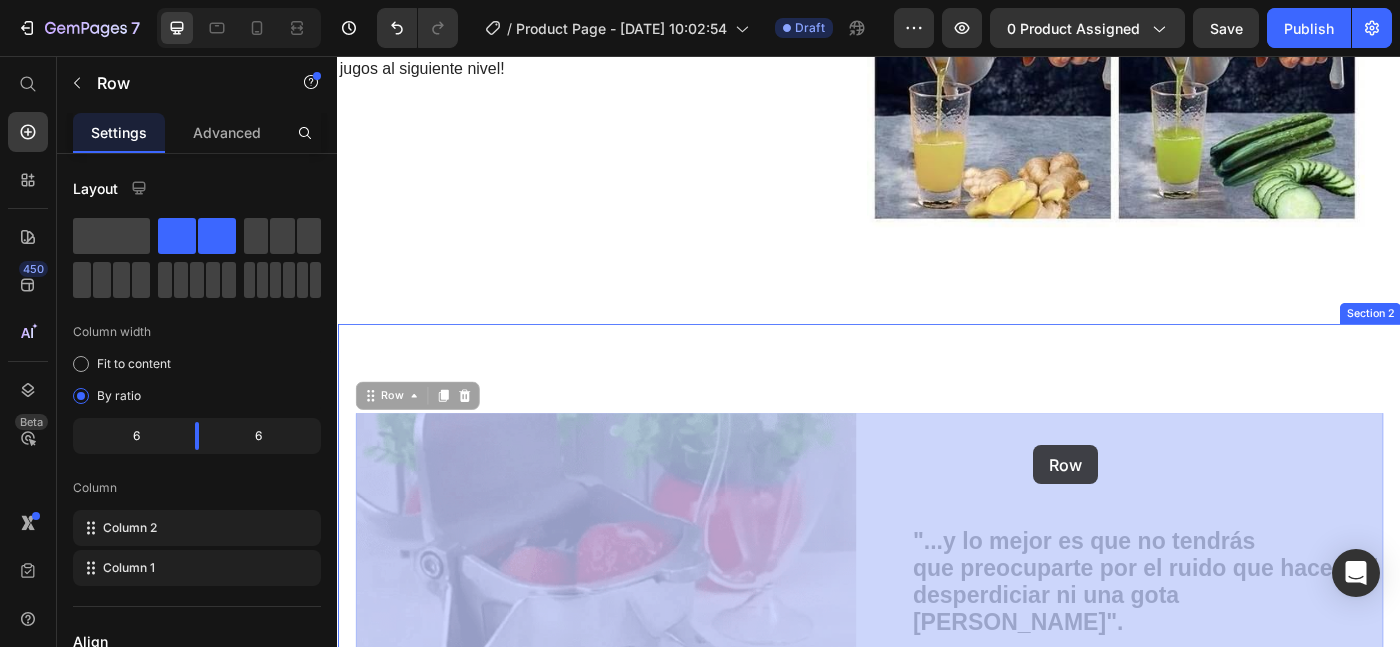 drag, startPoint x: 1033, startPoint y: 458, endPoint x: 1033, endPoint y: 445, distance: 13 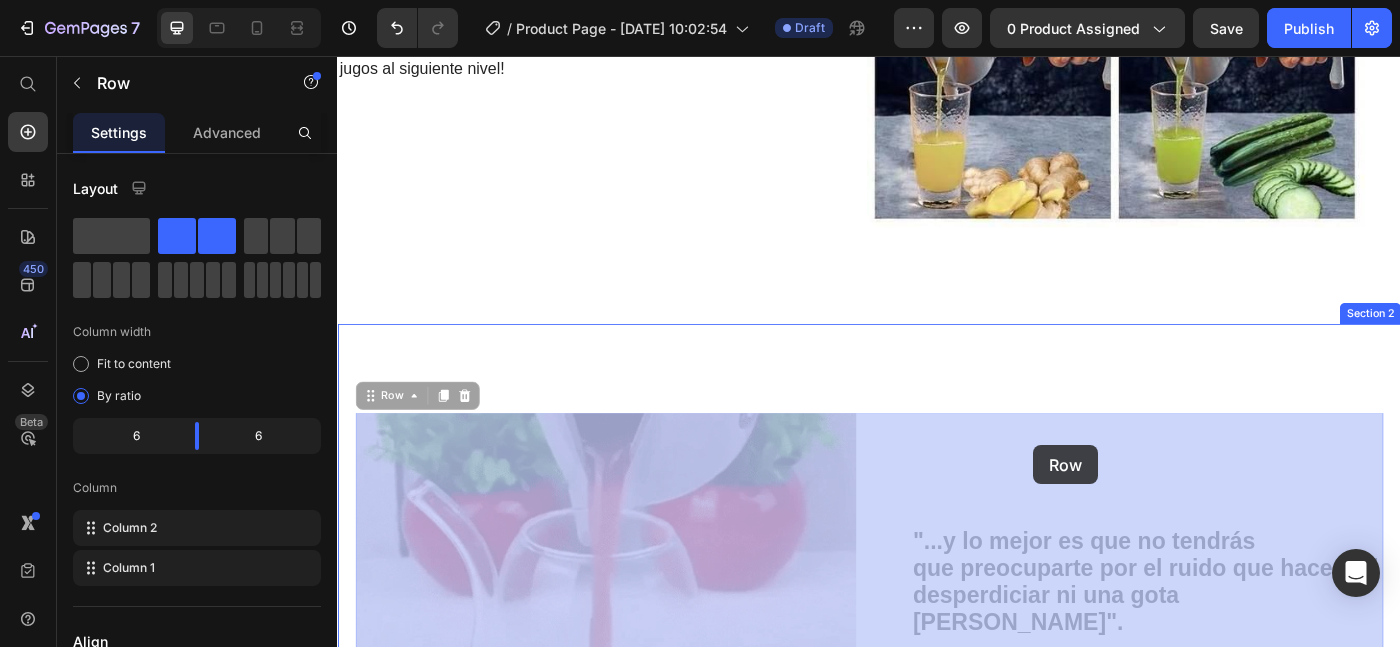 click on "Header
Icon Free Shipping [DATE] Only Text Block Row
Icon 84,000+ Happy Customer Text Block Row Carousel Row
Product Images Row Exprimidor manual de frutas Product Title Icon Icon Icon Icon Icon Icon List (1349 Reviews) Text Block Row Sin Esfuerzo, Sin Ruidos y Sin Desparramar Text Block €32,90 Product Price €0,00 Product Price SALE 0% OFF Discount Tag Row Releasit COD Form & Upsells Releasit COD Form & Upsells
Añade a la Cesta
€32,90 Add to Cart
GARANTÍA 30 DIAS   Si no cumple con tus necesidades, te reembolsamos el 100% de tu dinero y te quedas con el producto. Item List Row Row Image
Icon [PERSON_NAME]. ([GEOGRAPHIC_DATA], [GEOGRAPHIC_DATA]) Compra verificada Text Block Row Icon Icon Icon Icon “el mejor exprimidor que he usado, con diferencia".  Text Block Icon List Row Row Image
Icon [PERSON_NAME]. ([PERSON_NAME], [GEOGRAPHIC_DATA])  Compra verificada Text Block Row Icon Icon Icon Icon Text Block Icon List Row Product Heading Image" at bounding box center [937, 894] 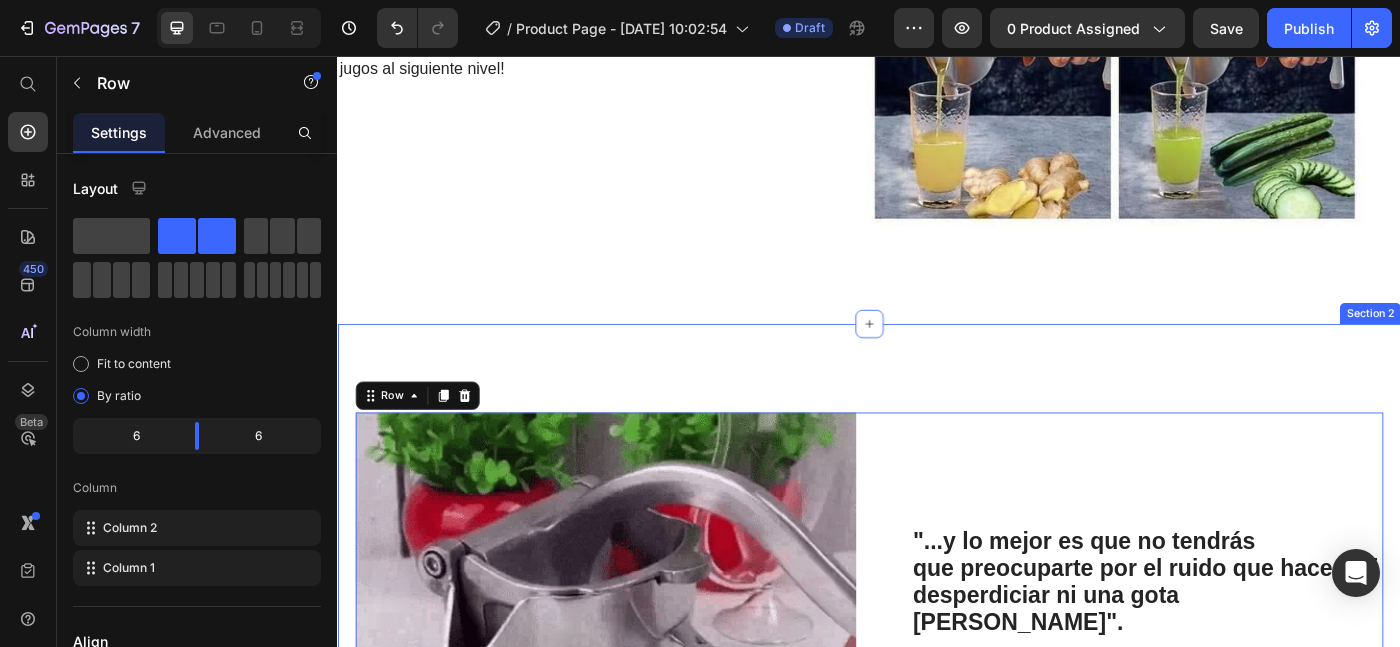 click on ""...y lo mejor es que no tendrás que preocuparte por el ruido que haces, ni desperdiciar ni una gota [PERSON_NAME]". Heading El exprimidor manual [PERSON_NAME] inoxidable está diseñado para maximizar la extracción [PERSON_NAME], asegurando que no se desperdicie ni una gota. Con su filtro de precisión y sistema ergonómico, te permite disfrutar de zumos frescos y saludables sin complicaciones. Olvídate de los exprimidores que dejan restos y de los eléctricos difíciles de limpiar. Invierte en calidad y durabilidad para tu cocina! Text Block Row Image Row   20 "Es sostenible y súper portátil. Lo llevo de viaje y funciona a la perfección en cualquier lugar, ya que no necesita electricidad como los exprimidores eléctricos." Heading Di adiós a las complicadas máquinas de exprimir y hola a un enfoque simplificado que te ahorra tiempo y energía. Nuestro  exprimidor está elaborado con un diseño práctico que funciona a la perfección extrayendo cada gota de sabor y dejándo un jugo delicioso y saludable.      Row" at bounding box center [937, 1075] 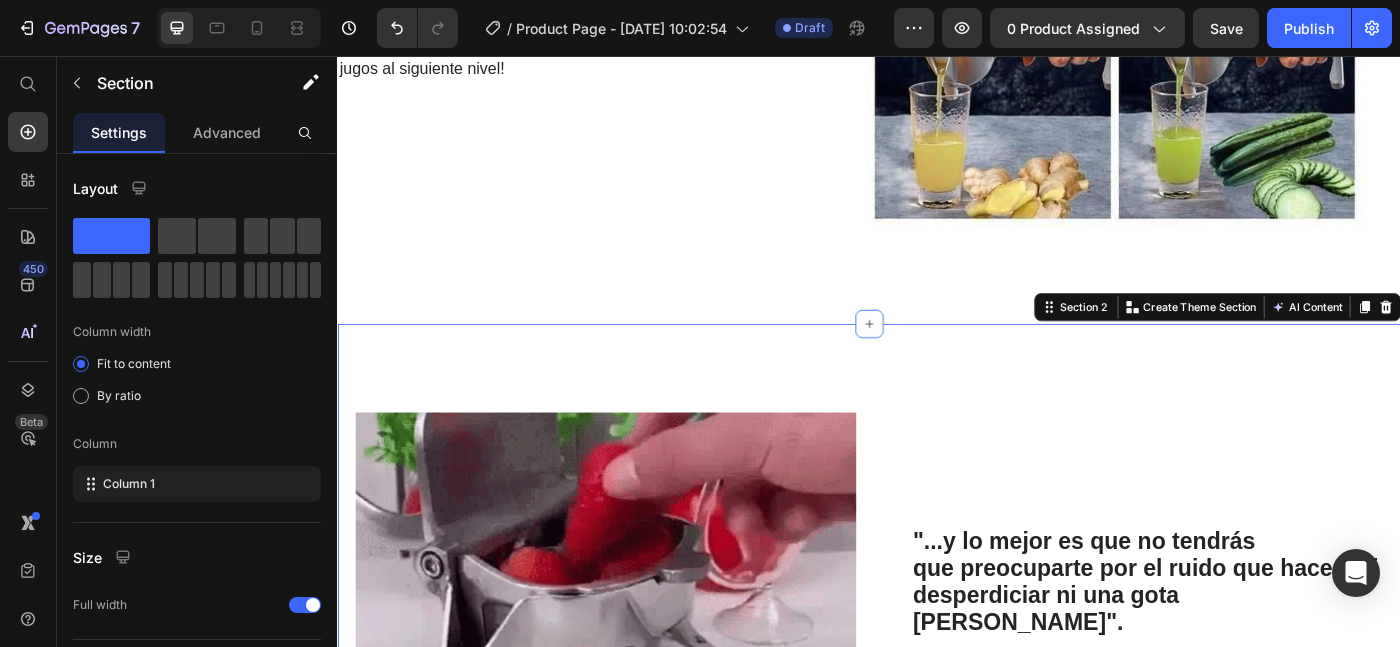 click on ""...y lo mejor es que no tendrás que preocuparte por el ruido que haces, ni desperdiciar ni una gota [PERSON_NAME]". Heading El exprimidor manual [PERSON_NAME] inoxidable está diseñado para maximizar la extracción [PERSON_NAME], asegurando que no se desperdicie ni una gota. Con su filtro de precisión y sistema ergonómico, te permite disfrutar de zumos frescos y saludables sin complicaciones. Olvídate de los exprimidores que dejan restos y de los eléctricos difíciles de limpiar. Invierte en calidad y durabilidad para tu cocina! Text Block Row Image Row "Es sostenible y súper portátil. Lo llevo de viaje y funciona a la perfección en cualquier lugar, ya que no necesita electricidad como los exprimidores eléctricos." Heading Di adiós a las complicadas máquinas de exprimir y hola a un enfoque simplificado que te ahorra tiempo y energía. Nuestro  exprimidor está elaborado con un diseño práctico que funciona a la perfección extrayendo cada gota de sabor y dejándo un jugo delicioso y saludable.      [GEOGRAPHIC_DATA]" at bounding box center (937, 1075) 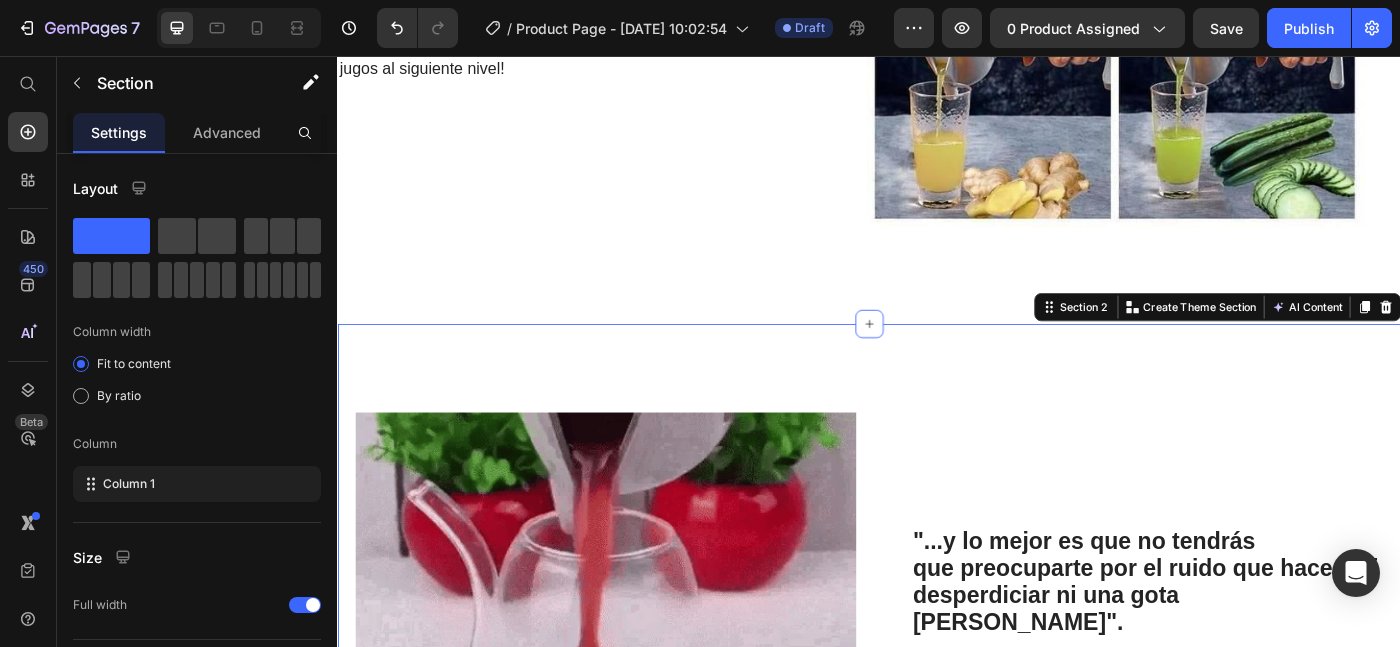click on ""...y lo mejor es que no tendrás que preocuparte por el ruido que haces, ni desperdiciar ni una gota [PERSON_NAME]". Heading El exprimidor manual [PERSON_NAME] inoxidable está diseñado para maximizar la extracción [PERSON_NAME], asegurando que no se desperdicie ni una gota. Con su filtro de precisión y sistema ergonómico, te permite disfrutar de zumos frescos y saludables sin complicaciones. Olvídate de los exprimidores que dejan restos y de los eléctricos difíciles de limpiar. Invierte en calidad y durabilidad para tu cocina! Text Block Row Image Row "Es sostenible y súper portátil. Lo llevo de viaje y funciona a la perfección en cualquier lugar, ya que no necesita electricidad como los exprimidores eléctricos." Heading Di adiós a las complicadas máquinas de exprimir y hola a un enfoque simplificado que te ahorra tiempo y energía. Nuestro  exprimidor está elaborado con un diseño práctico que funciona a la perfección extrayendo cada gota de sabor y dejándo un jugo delicioso y saludable.      [GEOGRAPHIC_DATA]" at bounding box center [937, 1075] 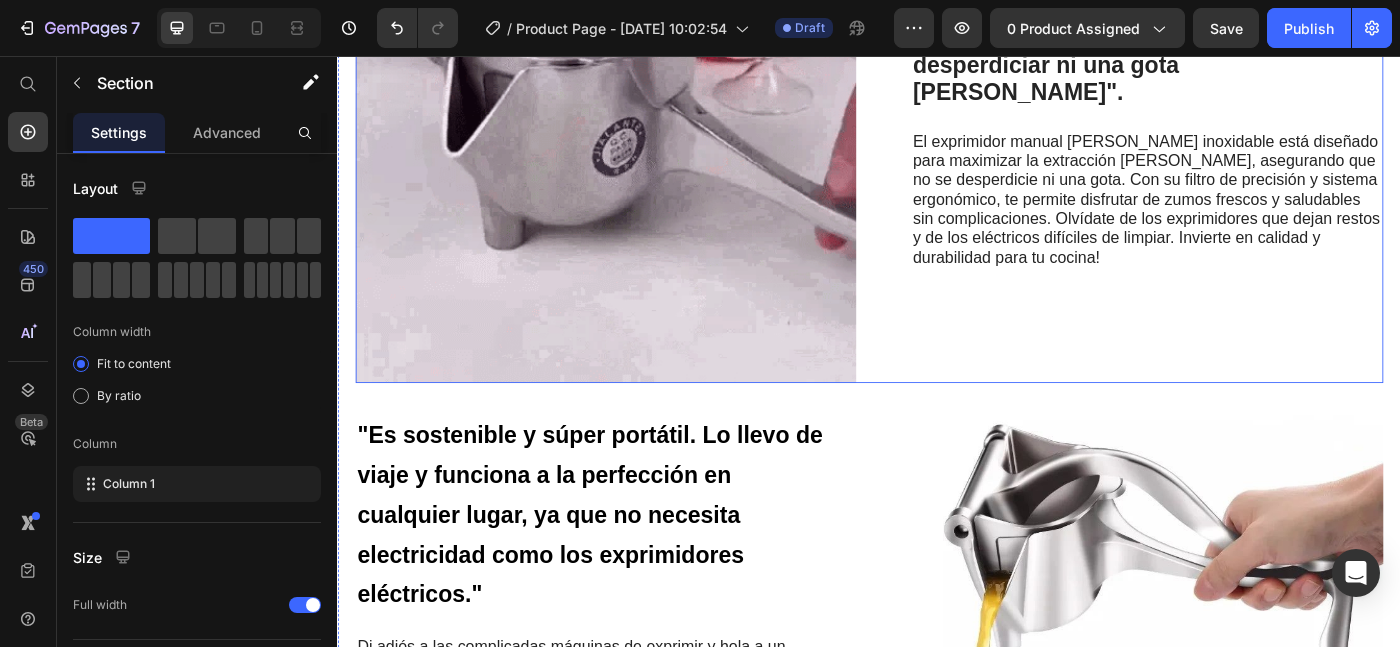 scroll, scrollTop: 2060, scrollLeft: 0, axis: vertical 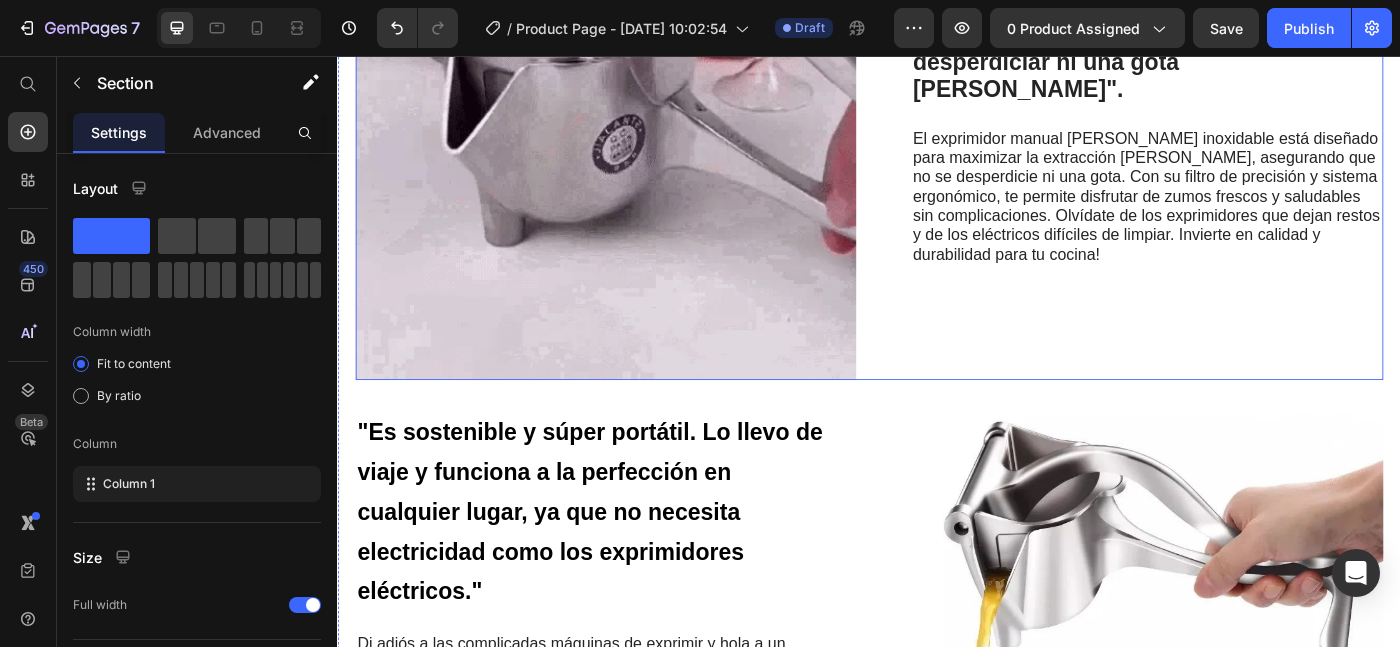 click on "Image" at bounding box center (978, 430) 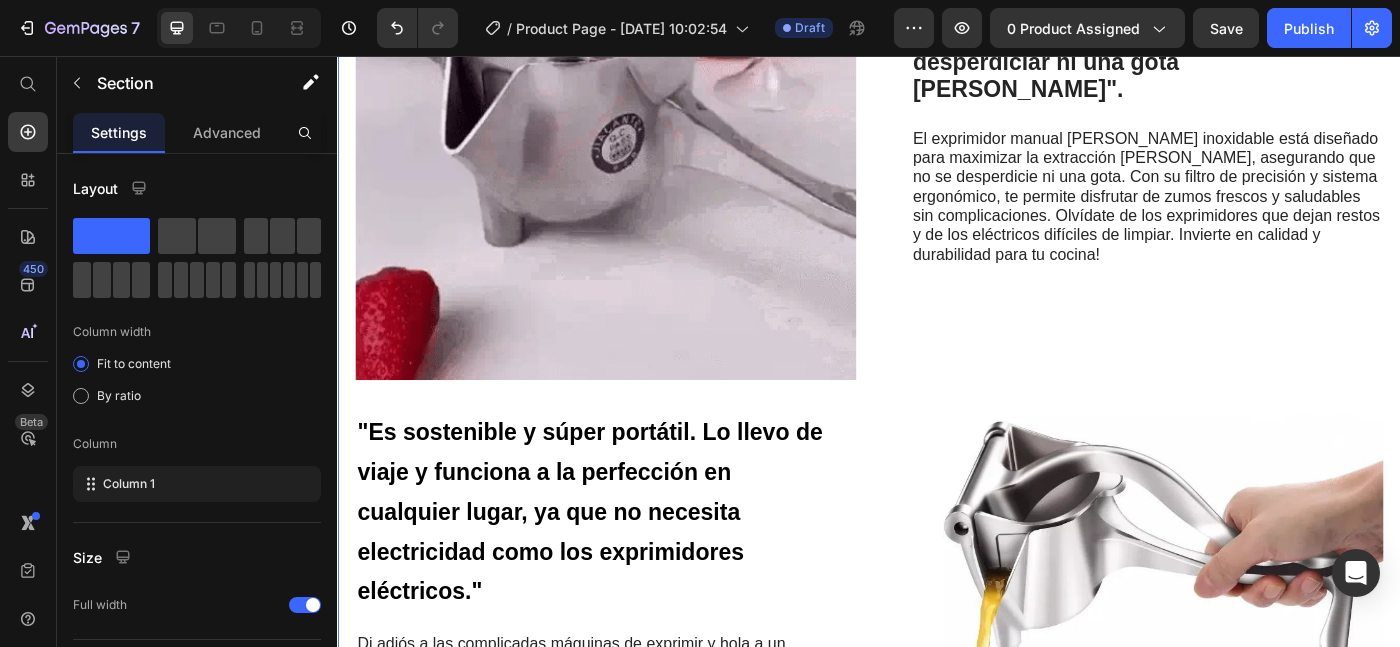 click on ""...y lo mejor es que no tendrás que preocuparte por el ruido que haces, ni desperdiciar ni una gota [PERSON_NAME]". Heading El exprimidor manual [PERSON_NAME] inoxidable está diseñado para maximizar la extracción [PERSON_NAME], asegurando que no se desperdicie ni una gota. Con su filtro de precisión y sistema ergonómico, te permite disfrutar de zumos frescos y saludables sin complicaciones. Olvídate de los exprimidores que dejan restos y de los eléctricos difíciles de limpiar. Invierte en calidad y durabilidad para tu cocina! Text Block Row Image Row "Es sostenible y súper portátil. Lo llevo de viaje y funciona a la perfección en cualquier lugar, ya que no necesita electricidad como los exprimidores eléctricos." Heading Di adiós a las complicadas máquinas de exprimir y hola a un enfoque simplificado que te ahorra tiempo y energía. Nuestro  exprimidor está elaborado con un diseño práctico que funciona a la perfección extrayendo cada gota de sabor y dejándo un jugo delicioso y saludable.      Row   0" at bounding box center [937, 474] 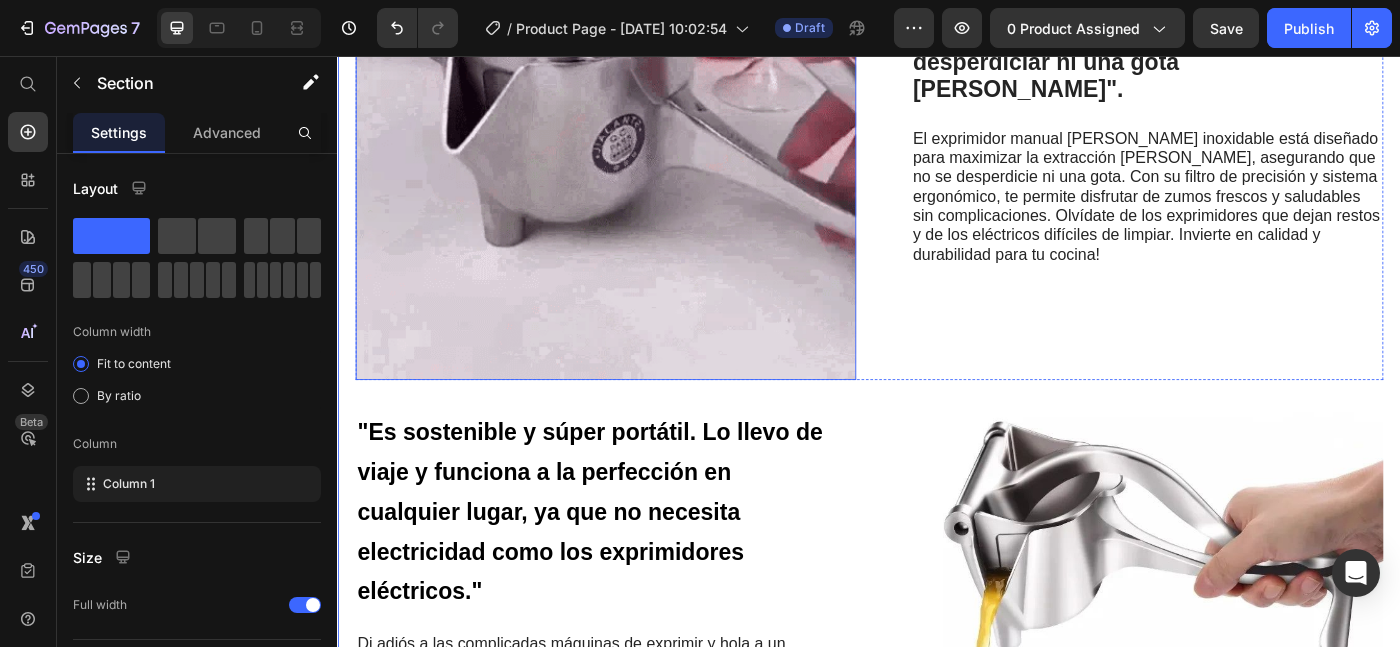 click on ""...y lo mejor es que no tendrás que preocuparte por el ruido que haces, ni desperdiciar ni una gota [PERSON_NAME]". Heading El exprimidor manual [PERSON_NAME] inoxidable está diseñado para maximizar la extracción [PERSON_NAME], asegurando que no se desperdicie ni una gota. Con su filtro de precisión y sistema ergonómico, te permite disfrutar de zumos frescos y saludables sin complicaciones. Olvídate de los exprimidores que dejan restos y de los eléctricos difíciles de limpiar. Invierte en calidad y durabilidad para tu cocina! Text Block Row Image Row" at bounding box center [937, 139] 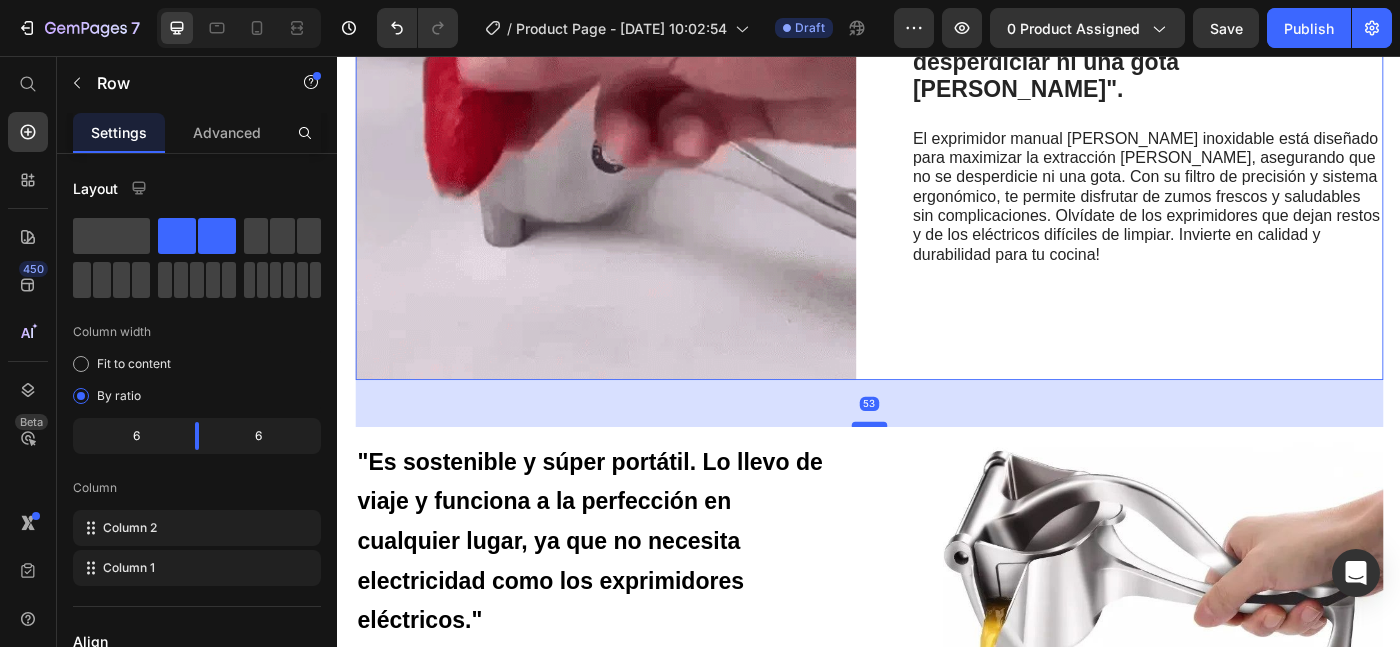 drag, startPoint x: 933, startPoint y: 440, endPoint x: 924, endPoint y: 473, distance: 34.20526 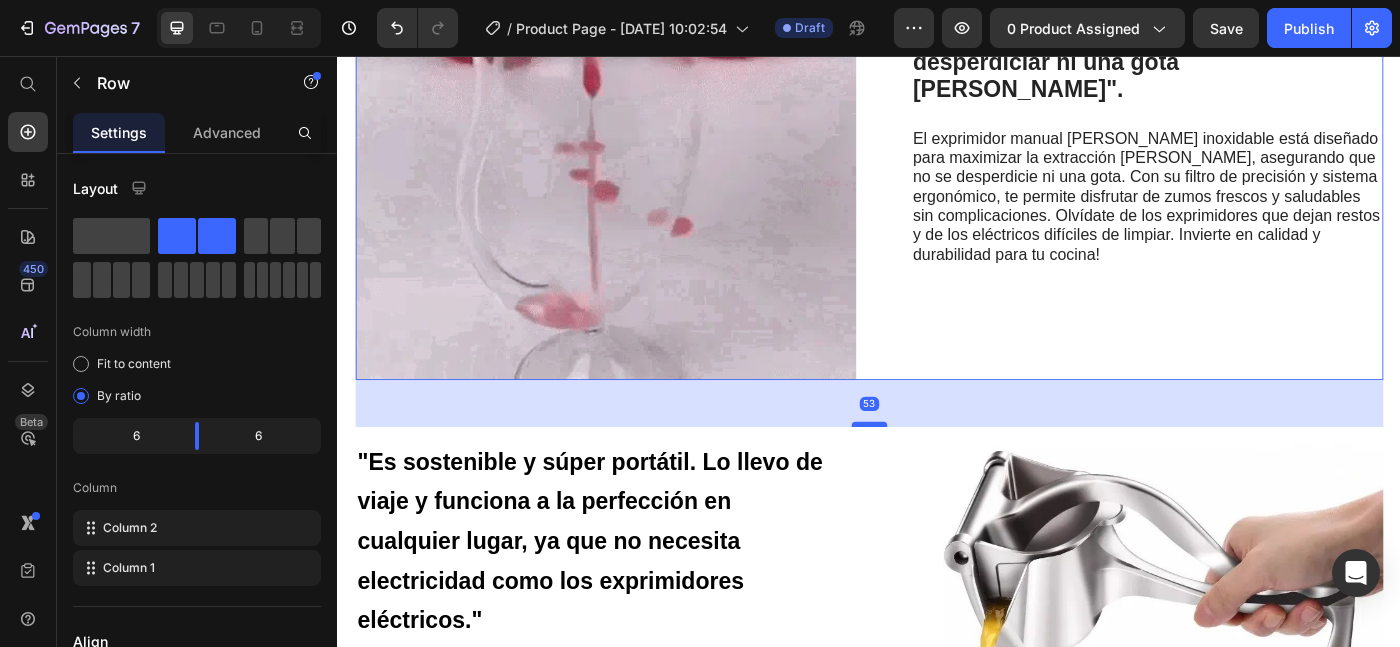 click at bounding box center [937, 472] 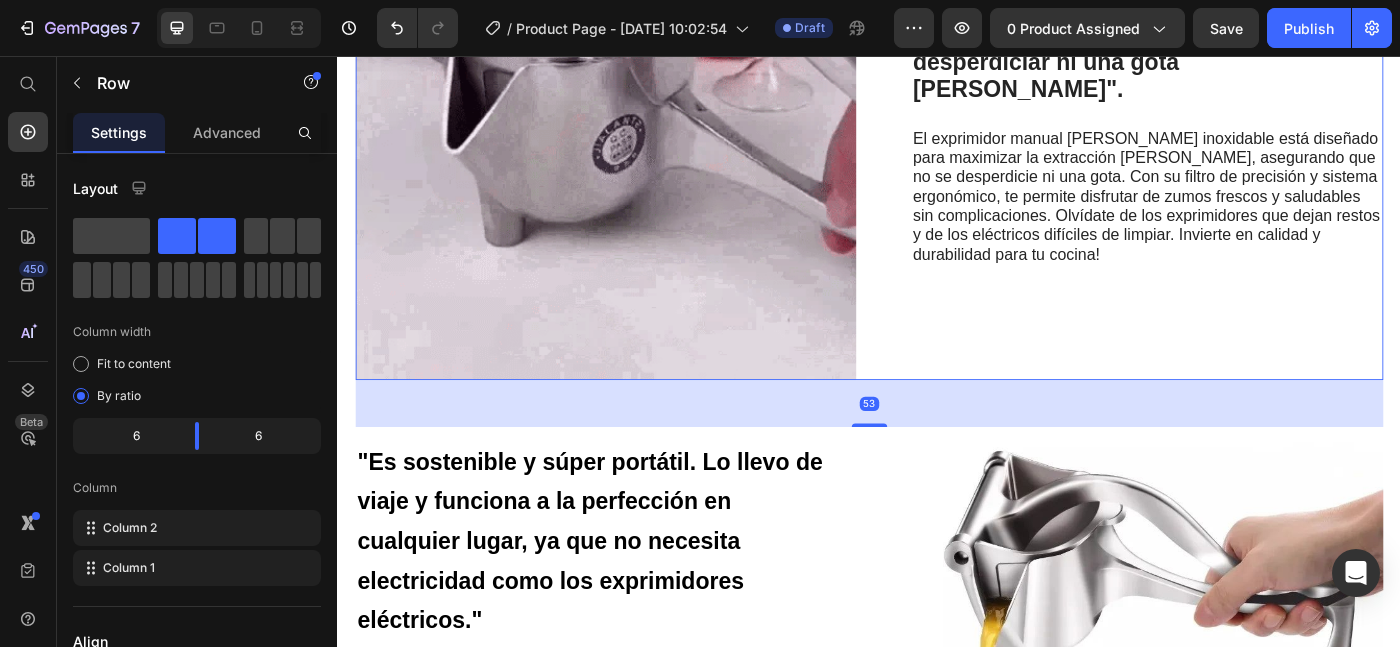 click on ""...y lo mejor es que no tendrás que preocuparte por el ruido que haces, ni desperdiciar ni una gota [PERSON_NAME]". Heading El exprimidor manual [PERSON_NAME] inoxidable está diseñado para maximizar la extracción [PERSON_NAME], asegurando que no se desperdicie ni una gota. Con su filtro de precisión y sistema ergonómico, te permite disfrutar de zumos frescos y saludables sin complicaciones. Olvídate de los exprimidores que dejan restos y de los eléctricos difíciles de limpiar. Invierte en calidad y durabilidad para tu cocina! Text Block Row" at bounding box center [1234, 139] 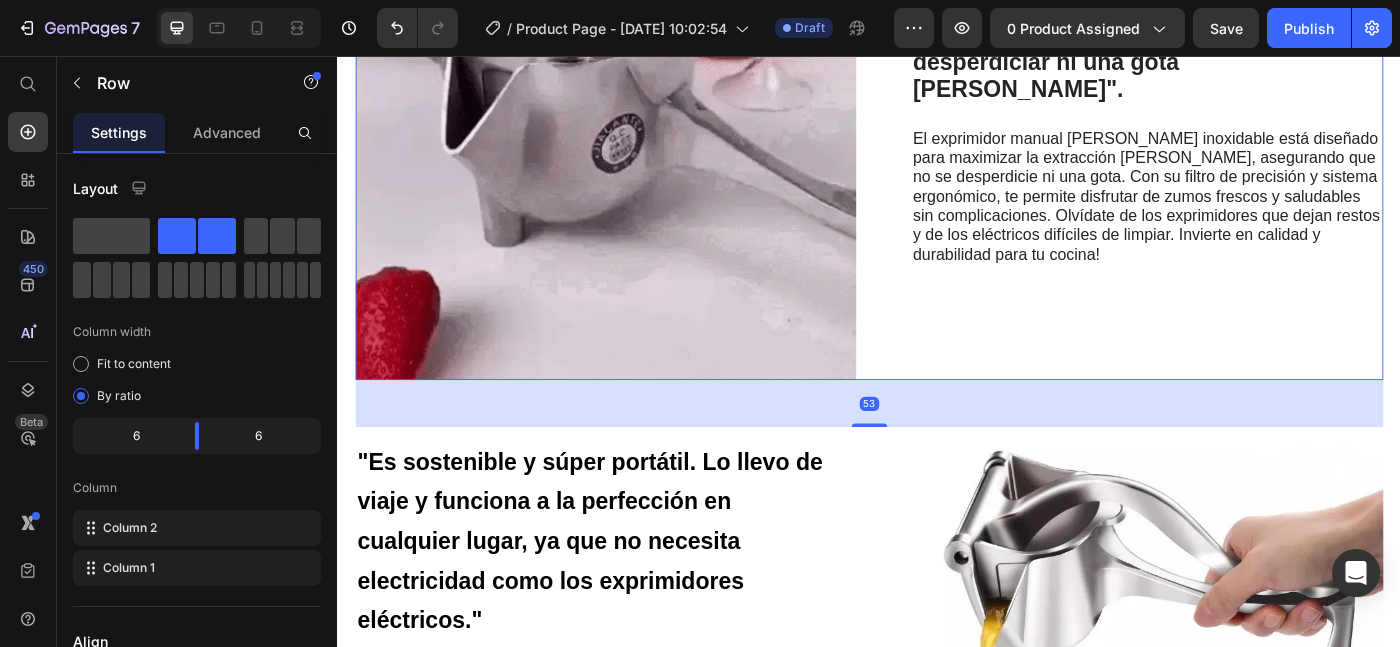 click on ""...y lo mejor es que no tendrás que preocuparte por el ruido que haces, ni desperdiciar ni una gota [PERSON_NAME]". Heading El exprimidor manual [PERSON_NAME] inoxidable está diseñado para maximizar la extracción [PERSON_NAME], asegurando que no se desperdicie ni una gota. Con su filtro de precisión y sistema ergonómico, te permite disfrutar de zumos frescos y saludables sin complicaciones. Olvídate de los exprimidores que dejan restos y de los eléctricos difíciles de limpiar. Invierte en calidad y durabilidad para tu cocina! Text Block Row" at bounding box center (1234, 139) 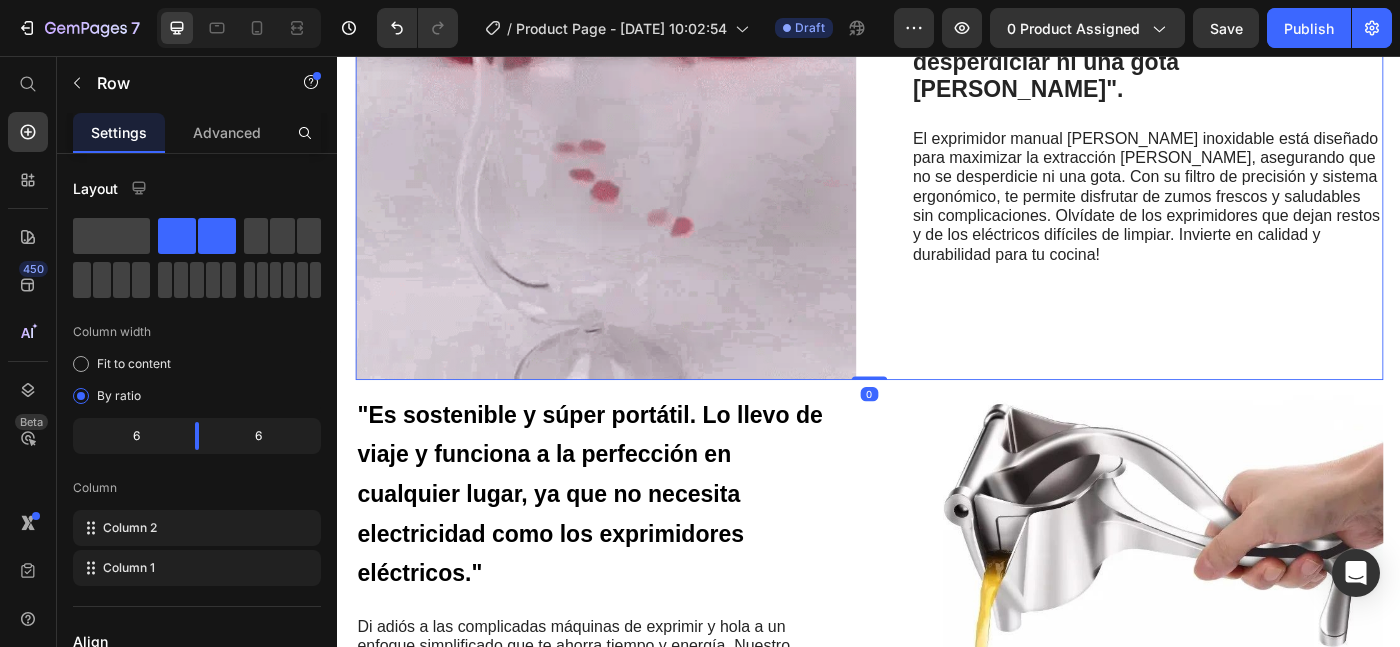 drag, startPoint x: 940, startPoint y: 475, endPoint x: 958, endPoint y: 399, distance: 78.10249 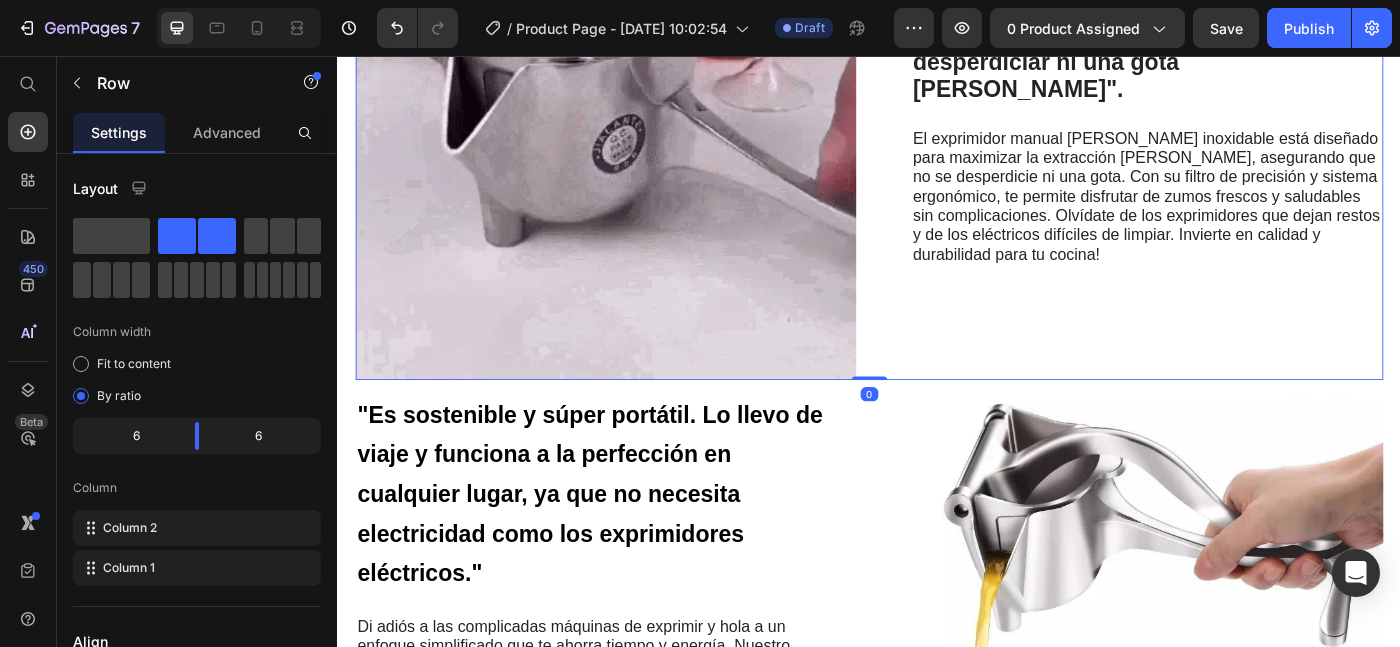 click on ""...y lo mejor es que no tendrás que preocuparte por el ruido que haces, ni desperdiciar ni una gota [PERSON_NAME]". Heading El exprimidor manual [PERSON_NAME] inoxidable está diseñado para maximizar la extracción [PERSON_NAME], asegurando que no se desperdicie ni una gota. Con su filtro de precisión y sistema ergonómico, te permite disfrutar de zumos frescos y saludables sin complicaciones. Olvídate de los exprimidores que dejan restos y de los eléctricos difíciles de limpiar. Invierte en calidad y durabilidad para tu cocina! Text Block Row Image Row   0" at bounding box center (937, 139) 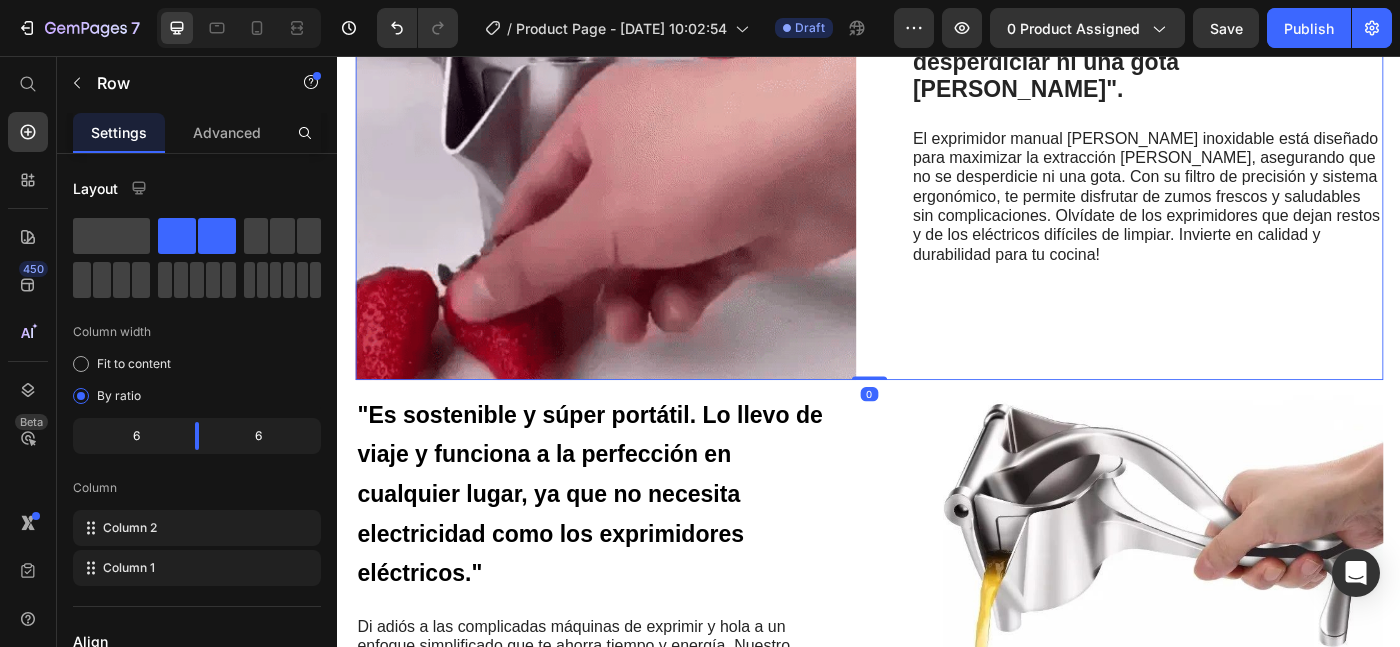 click on ""...y lo mejor es que no tendrás que preocuparte por el ruido que haces, ni desperdiciar ni una gota [PERSON_NAME]". Heading El exprimidor manual [PERSON_NAME] inoxidable está diseñado para maximizar la extracción [PERSON_NAME], asegurando que no se desperdicie ni una gota. Con su filtro de precisión y sistema ergonómico, te permite disfrutar de zumos frescos y saludables sin complicaciones. Olvídate de los exprimidores que dejan restos y de los eléctricos difíciles de limpiar. Invierte en calidad y durabilidad para tu cocina! Text Block Row" at bounding box center [1234, 139] 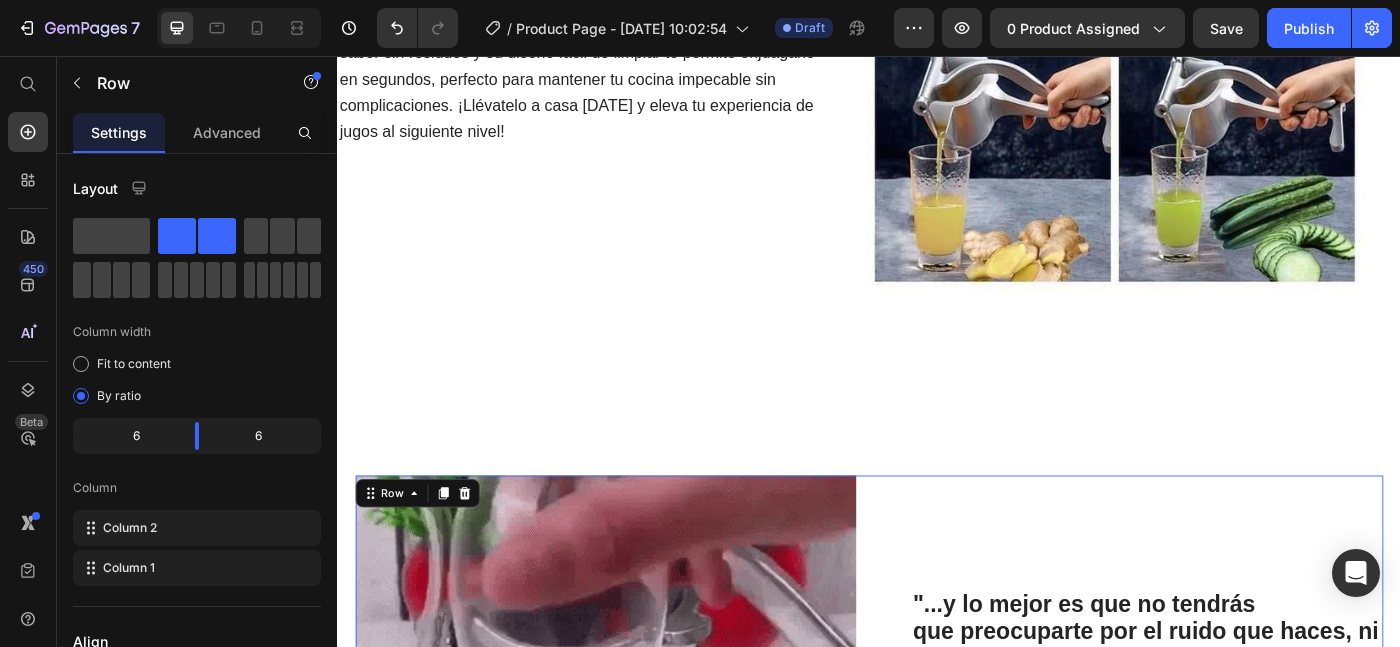 scroll, scrollTop: 1387, scrollLeft: 0, axis: vertical 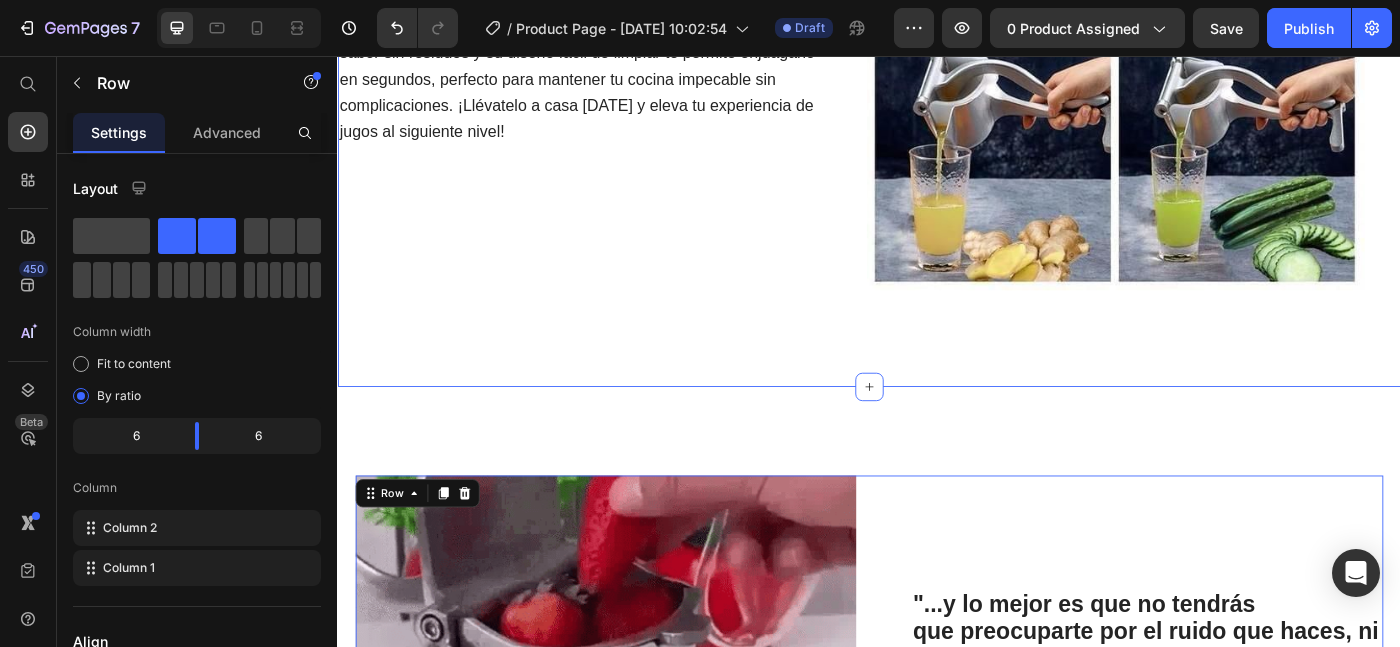 click on ""...y lo mejor es que no tendrás que preocuparte por el ruido que haces, ni desperdiciar ni una gota [PERSON_NAME]". Heading El exprimidor manual [PERSON_NAME] inoxidable está diseñado para maximizar la extracción [PERSON_NAME], asegurando que no se desperdicie ni una gota. Con su filtro de precisión y sistema ergonómico, te permite disfrutar de zumos frescos y saludables sin complicaciones. Olvídate de los exprimidores que dejan restos y de los eléctricos difíciles de limpiar. Invierte en calidad y durabilidad para tu cocina! Text Block Row Image Row   0 "Es sostenible y súper portátil. Lo llevo de viaje y funciona a la perfección en cualquier lugar, ya que no necesita electricidad como los exprimidores eléctricos." Heading Di adiós a las complicadas máquinas de exprimir y hola a un enfoque simplificado que te ahorra tiempo y energía. Nuestro  exprimidor está elaborado con un diseño práctico que funciona a la perfección extrayendo cada gota de sabor y dejándo un jugo delicioso y saludable.      Row" at bounding box center (937, 1137) 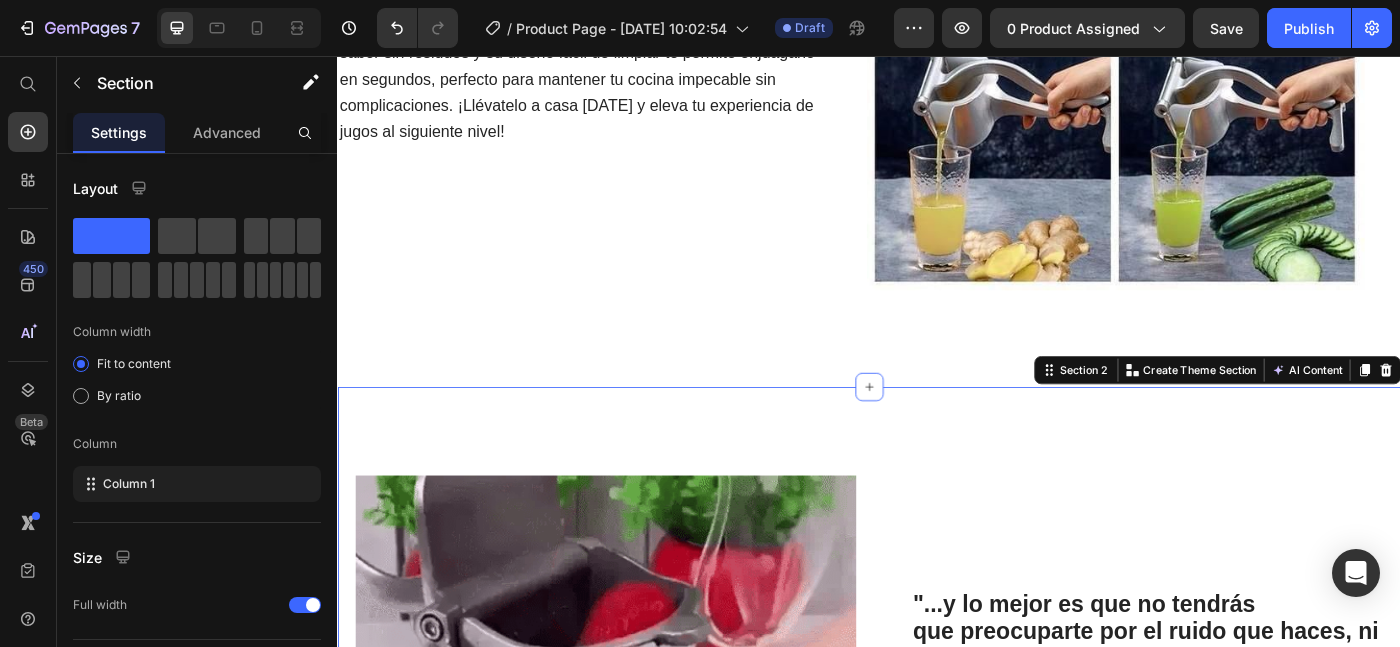 click on ""...y lo mejor es que no tendrás que preocuparte por el ruido que haces, ni desperdiciar ni una gota [PERSON_NAME]". Heading El exprimidor manual [PERSON_NAME] inoxidable está diseñado para maximizar la extracción [PERSON_NAME], asegurando que no se desperdicie ni una gota. Con su filtro de precisión y sistema ergonómico, te permite disfrutar de zumos frescos y saludables sin complicaciones. Olvídate de los exprimidores que dejan restos y de los eléctricos difíciles de limpiar. Invierte en calidad y durabilidad para tu cocina! Text Block Row Image Row "Es sostenible y súper portátil. Lo llevo de viaje y funciona a la perfección en cualquier lugar, ya que no necesita electricidad como los exprimidores eléctricos." Heading Di adiós a las complicadas máquinas de exprimir y hola a un enfoque simplificado que te ahorra tiempo y energía. Nuestro  exprimidor está elaborado con un diseño práctico que funciona a la perfección extrayendo cada gota de sabor y dejándo un jugo delicioso y saludable.      [GEOGRAPHIC_DATA]" at bounding box center [937, 1137] 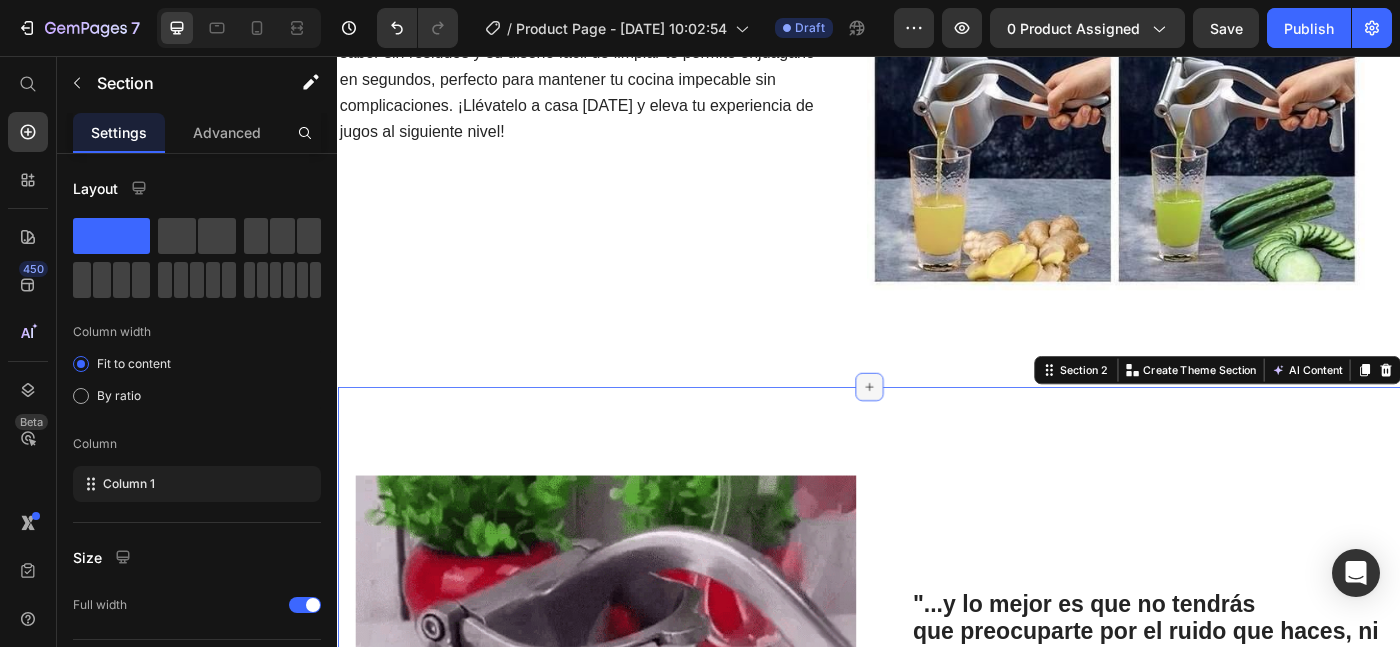 click 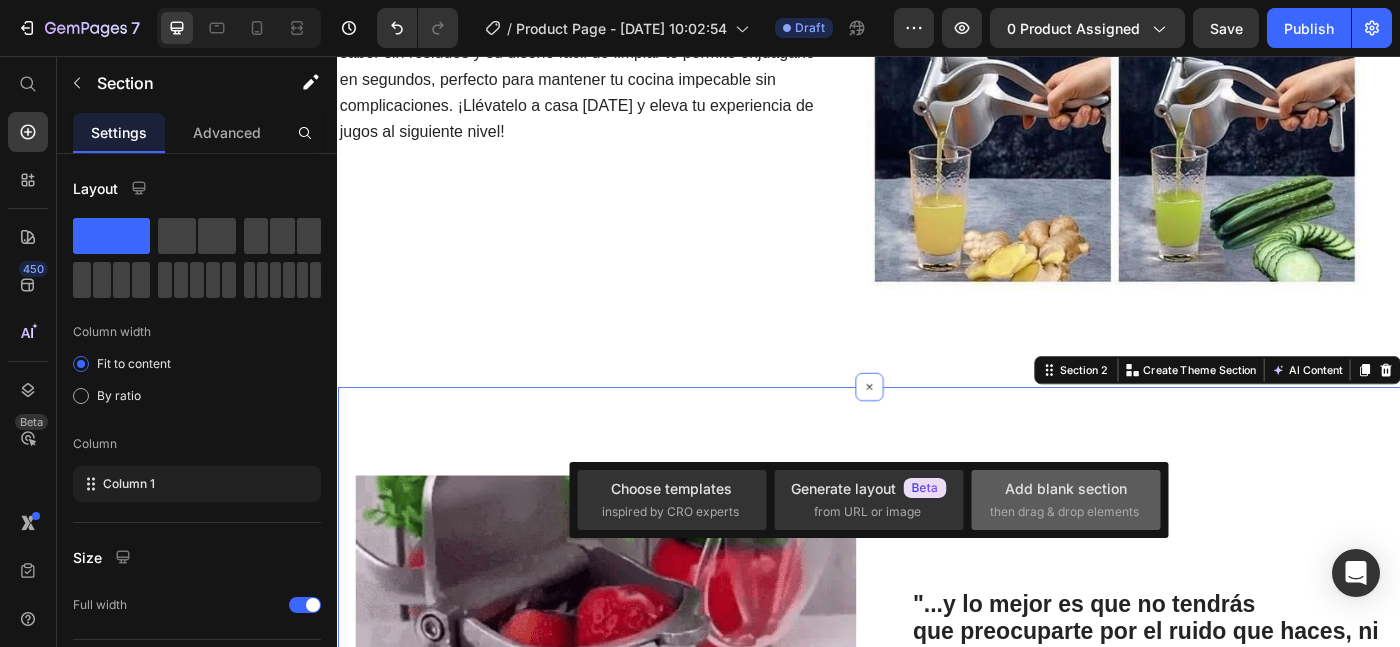 click on "then drag & drop elements" at bounding box center [1064, 512] 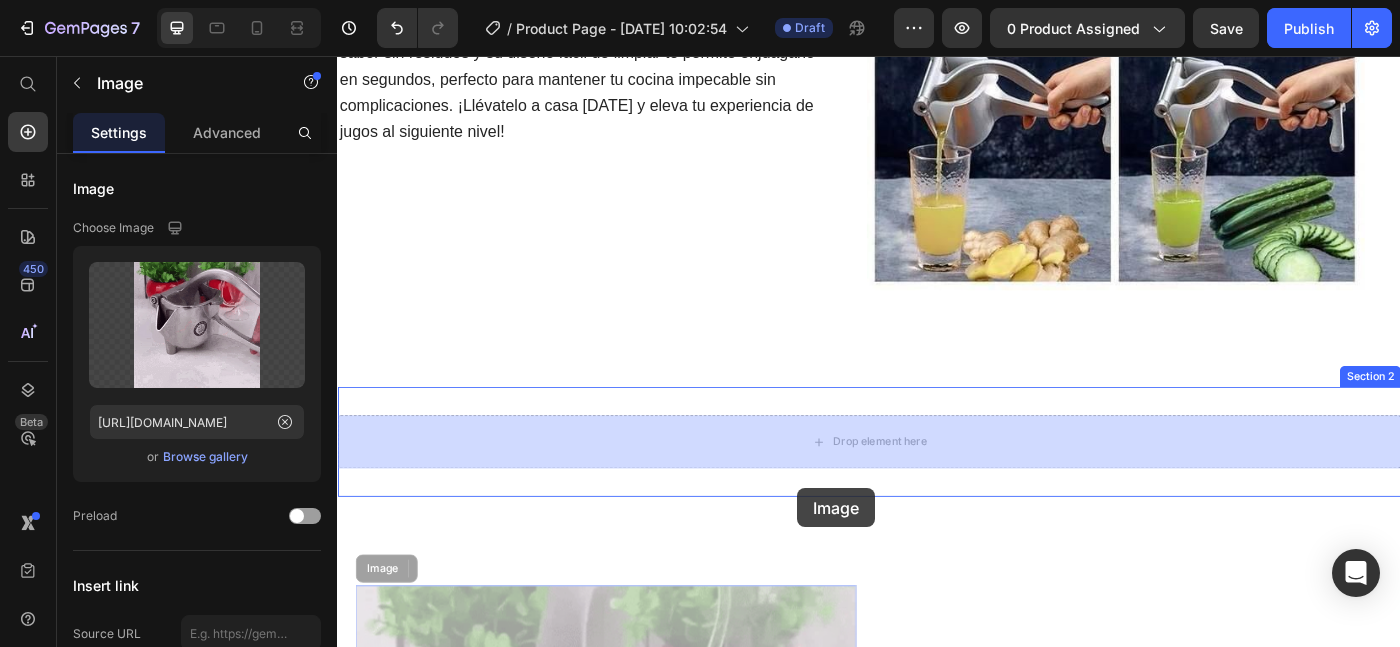drag, startPoint x: 813, startPoint y: 683, endPoint x: 797, endPoint y: 487, distance: 196.65198 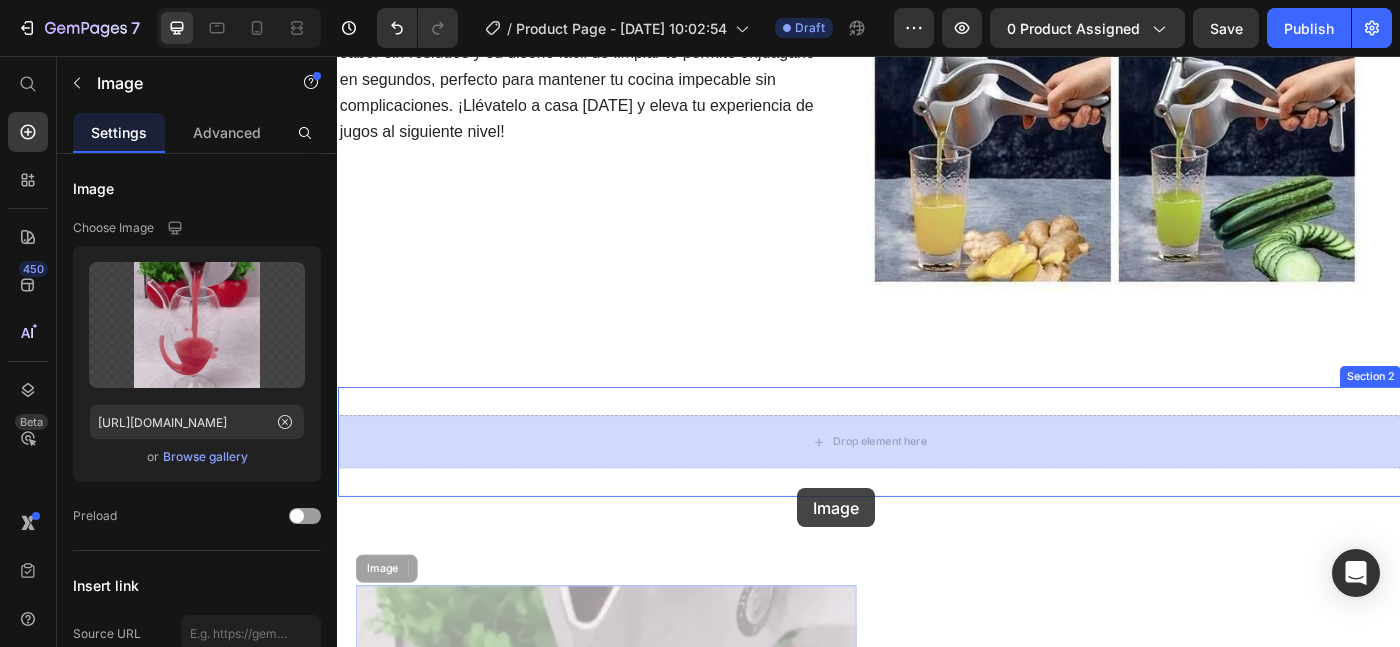 click on "Header
Icon Free Shipping [DATE] Only Text Block Row
Icon 84,000+ Happy Customer Text Block Row Carousel Row
Product Images Row Exprimidor manual de frutas Product Title Icon Icon Icon Icon Icon Icon List (1349 Reviews) Text Block Row Sin Esfuerzo, Sin Ruidos y Sin Desparramar Text Block €32,90 Product Price €0,00 Product Price SALE 0% OFF Discount Tag Row Releasit COD Form & Upsells Releasit COD Form & Upsells
Añade a la Cesta
€32,90 Add to Cart
GARANTÍA 30 DIAS   Si no cumple con tus necesidades, te reembolsamos el 100% de tu dinero y te quedas con el producto. Item List Row Row Image
Icon [PERSON_NAME]. ([GEOGRAPHIC_DATA], [GEOGRAPHIC_DATA]) Compra verificada Text Block Row Icon Icon Icon Icon “el mejor exprimidor que he usado, con diferencia".  Text Block Icon List Row Row Image
Icon [PERSON_NAME]. ([PERSON_NAME], [GEOGRAPHIC_DATA])  Compra verificada Text Block Row Icon Icon Icon Icon Text Block Icon List Row Product Heading Image" at bounding box center [937, 1018] 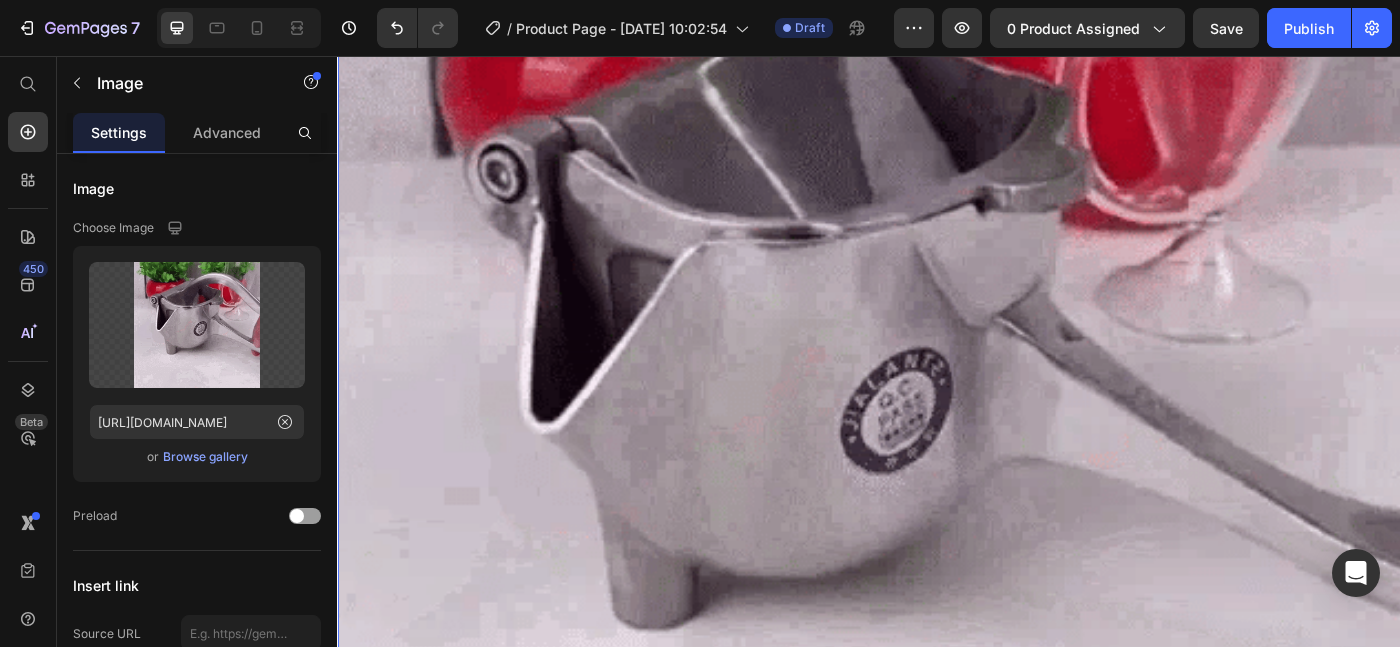 scroll, scrollTop: 2007, scrollLeft: 0, axis: vertical 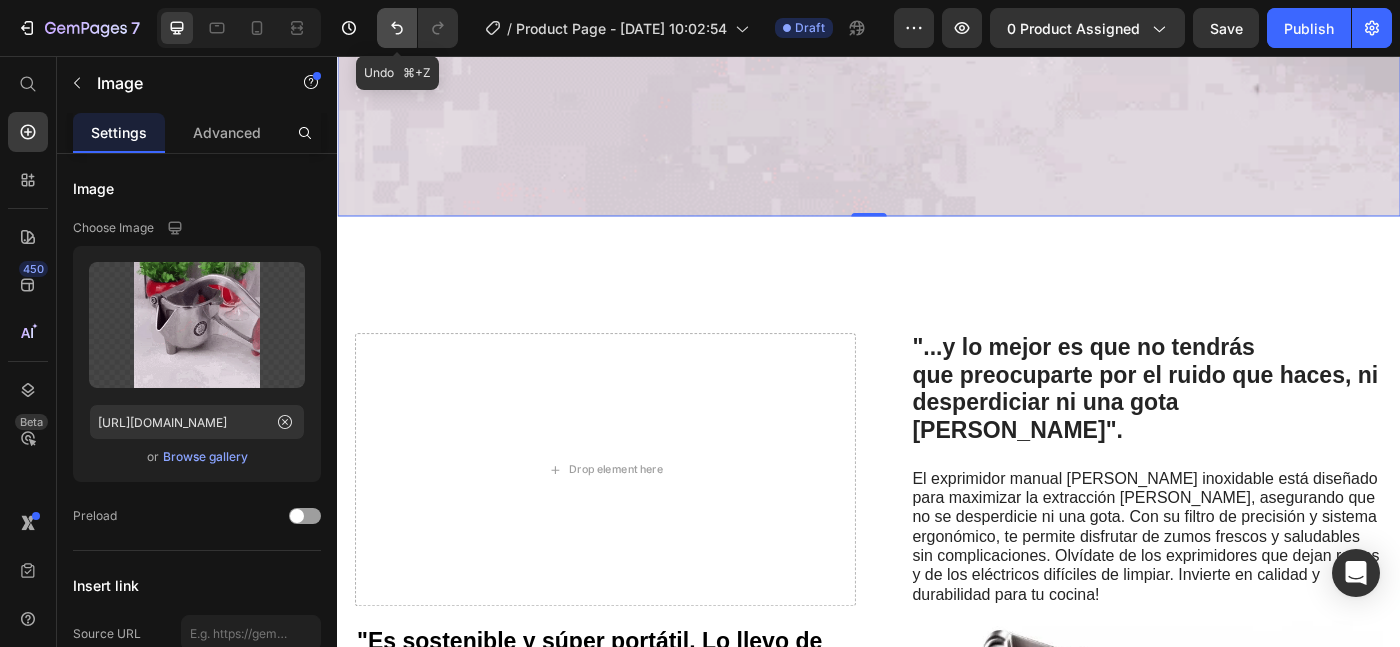 click 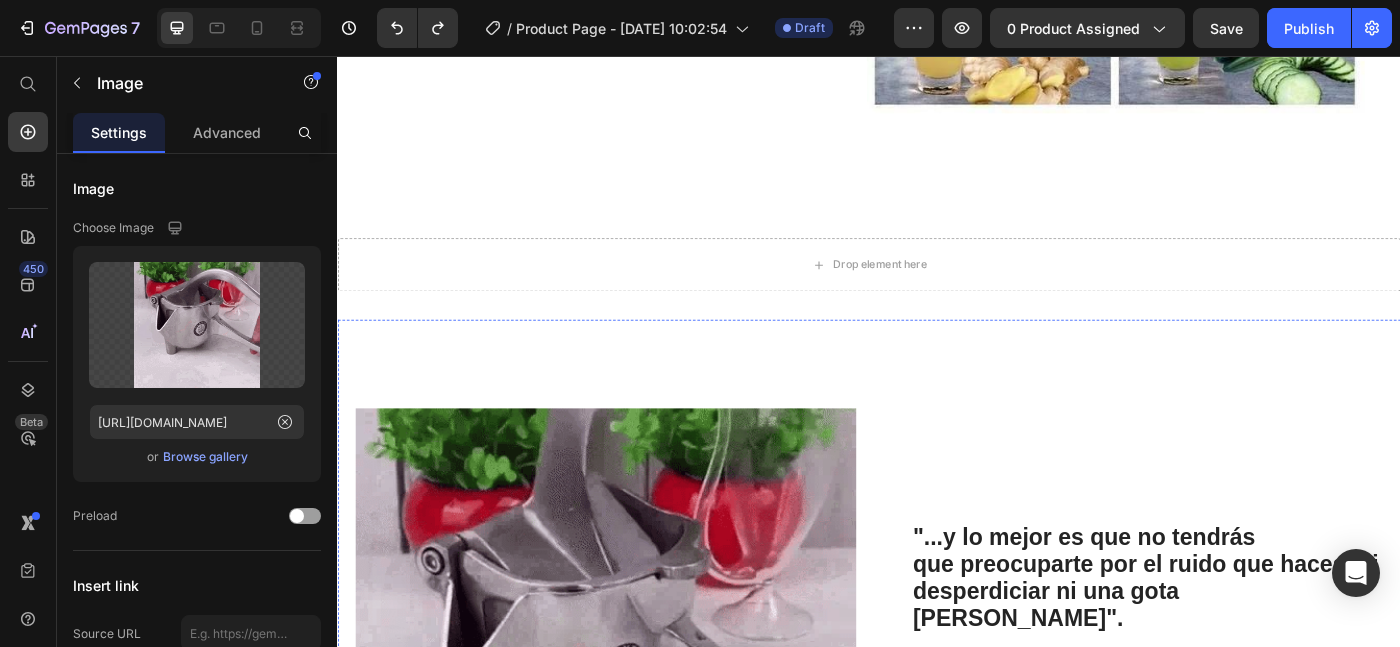 scroll, scrollTop: 1577, scrollLeft: 0, axis: vertical 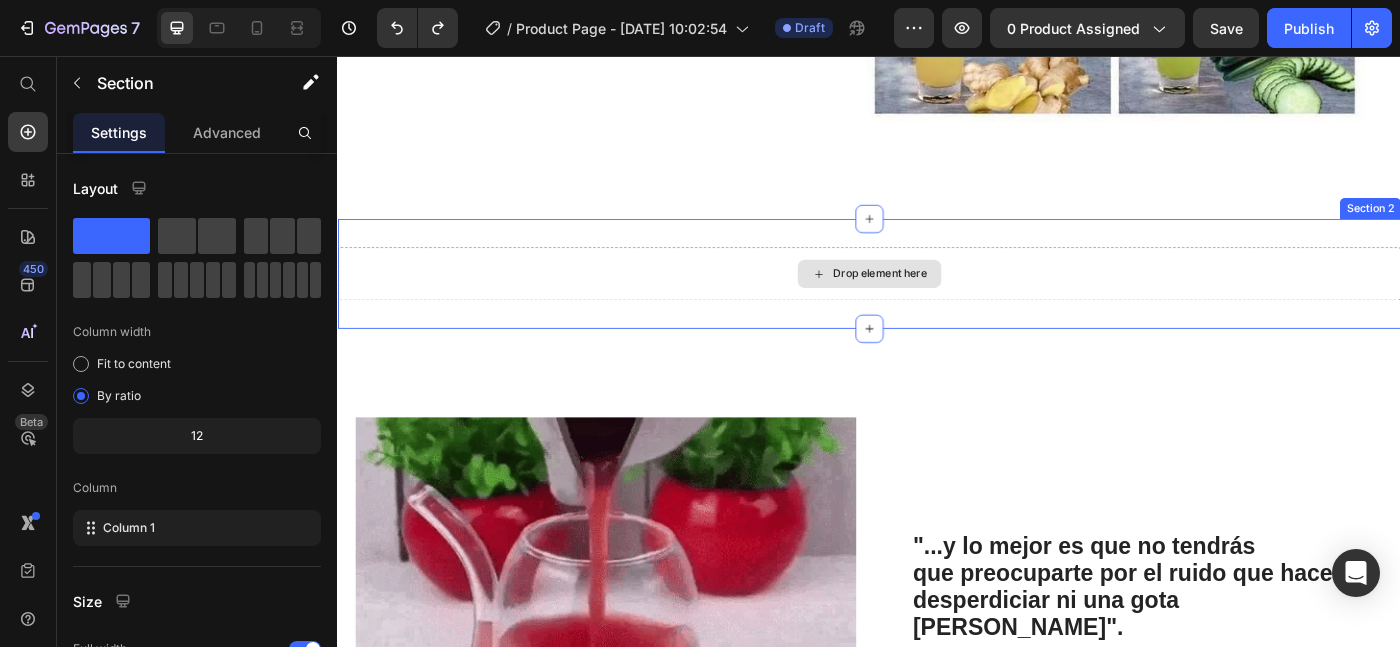 click on "Drop element here" at bounding box center (937, 302) 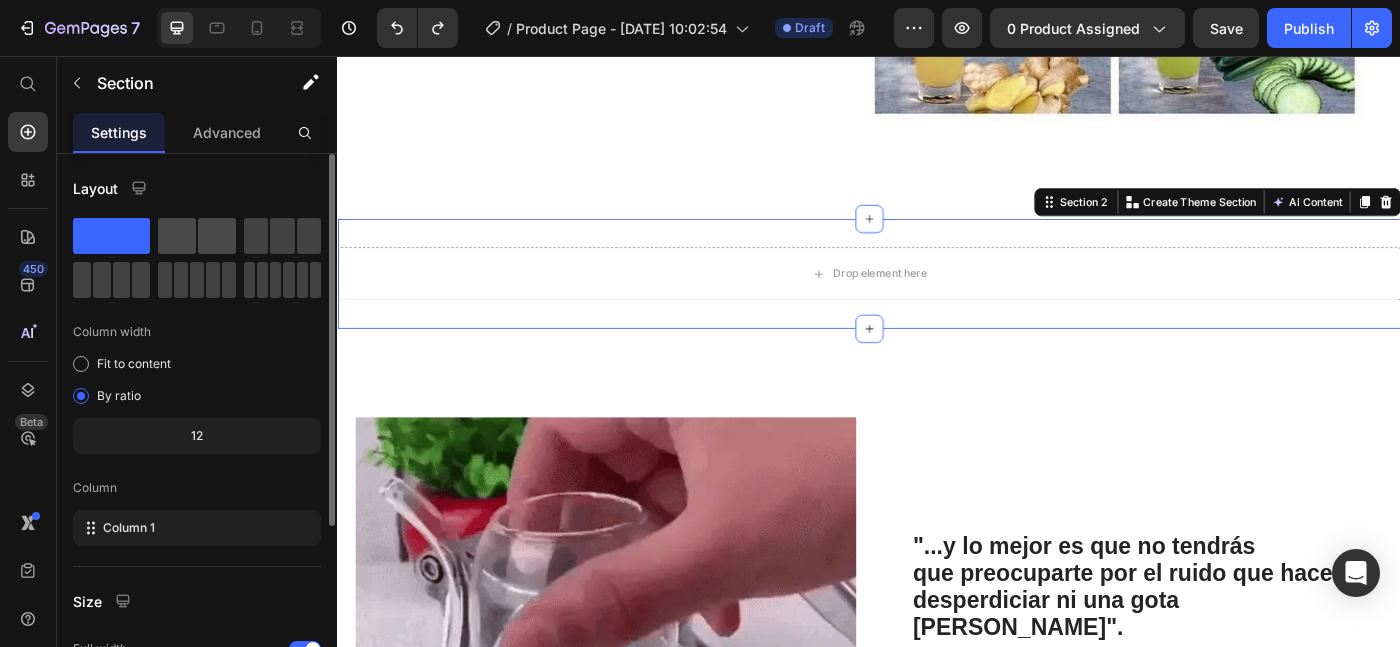 click 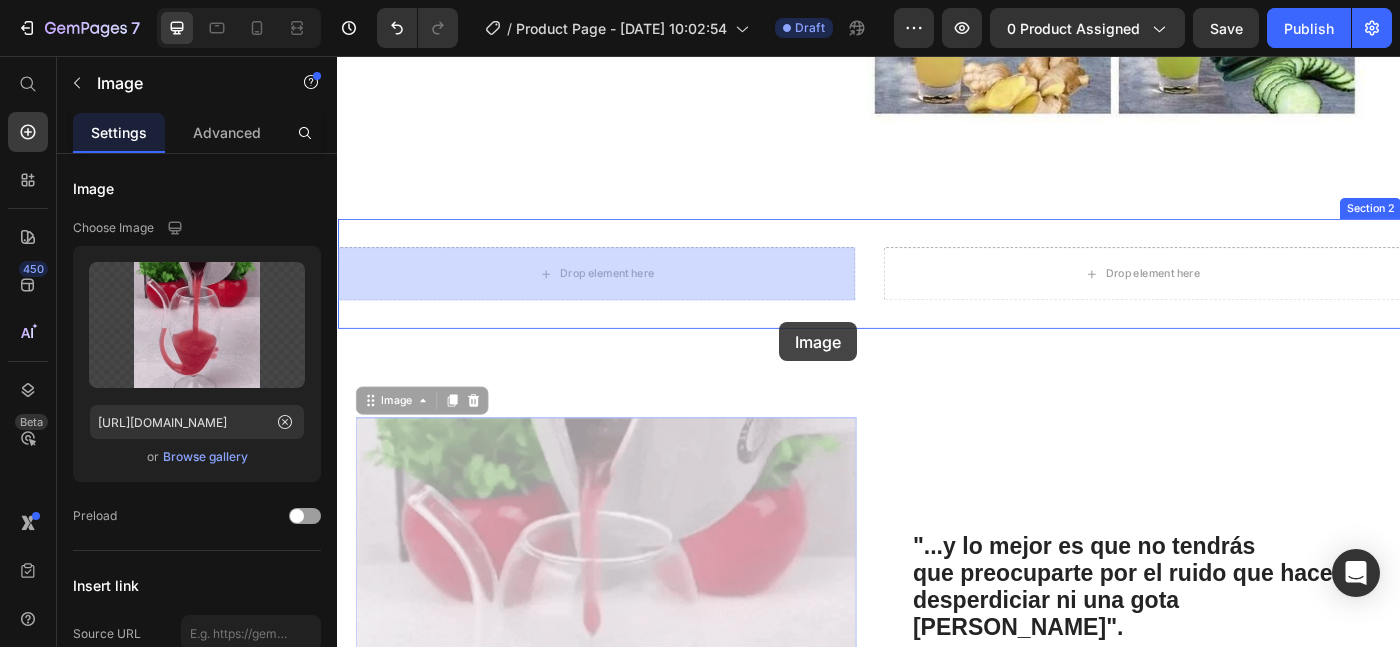 drag, startPoint x: 782, startPoint y: 571, endPoint x: 779, endPoint y: 322, distance: 249.01807 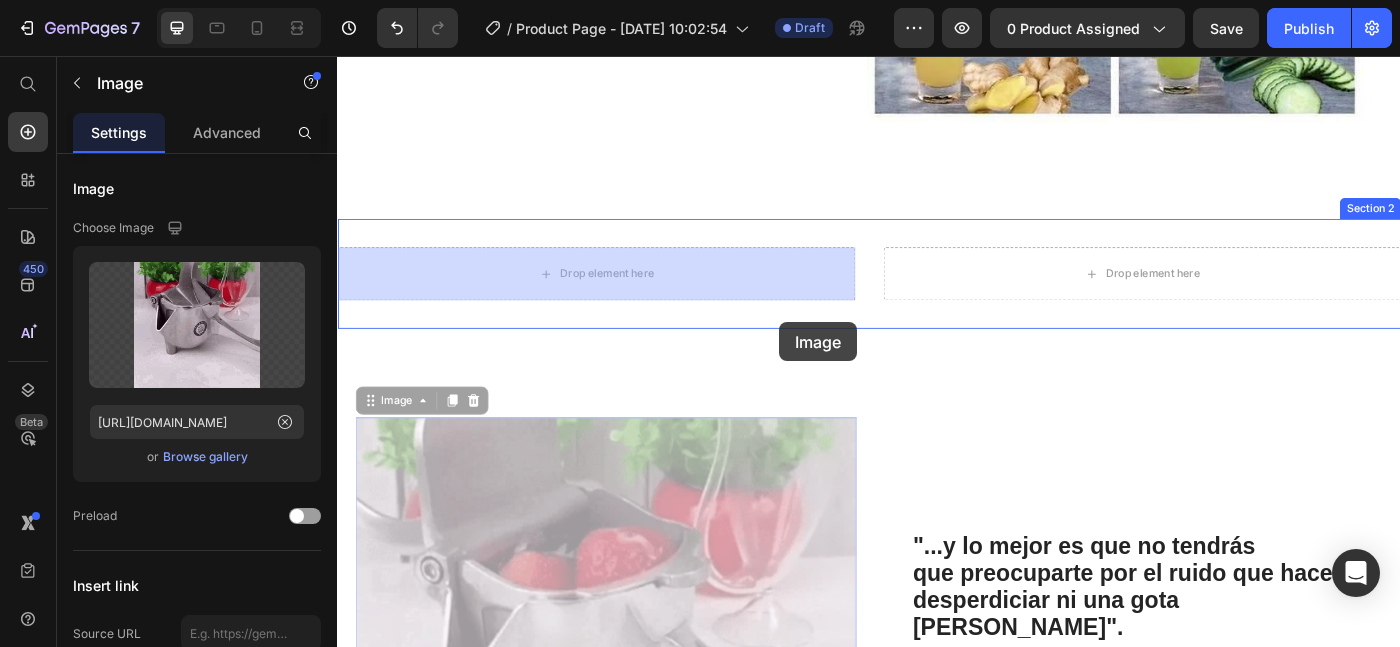 click on "Header
Icon Free Shipping [DATE] Only Text Block Row
Icon 84,000+ Happy Customer Text Block Row Carousel Row
Product Images Row Exprimidor manual de frutas Product Title Icon Icon Icon Icon Icon Icon List (1349 Reviews) Text Block Row Sin Esfuerzo, Sin Ruidos y Sin Desparramar Text Block €32,90 Product Price €0,00 Product Price SALE 0% OFF Discount Tag Row Releasit COD Form & Upsells Releasit COD Form & Upsells
Añade a la Cesta
€32,90 Add to Cart
GARANTÍA 30 DIAS   Si no cumple con tus necesidades, te reembolsamos el 100% de tu dinero y te quedas con el producto. Item List Row Row Image
Icon [PERSON_NAME]. ([GEOGRAPHIC_DATA], [GEOGRAPHIC_DATA]) Compra verificada Text Block Row Icon Icon Icon Icon “el mejor exprimidor que he usado, con diferencia".  Text Block Icon List Row Row Image
Icon [PERSON_NAME]. ([PERSON_NAME], [GEOGRAPHIC_DATA])  Compra verificada Text Block Row Icon Icon Icon Icon Text Block Icon List Row Product Heading" at bounding box center [937, 828] 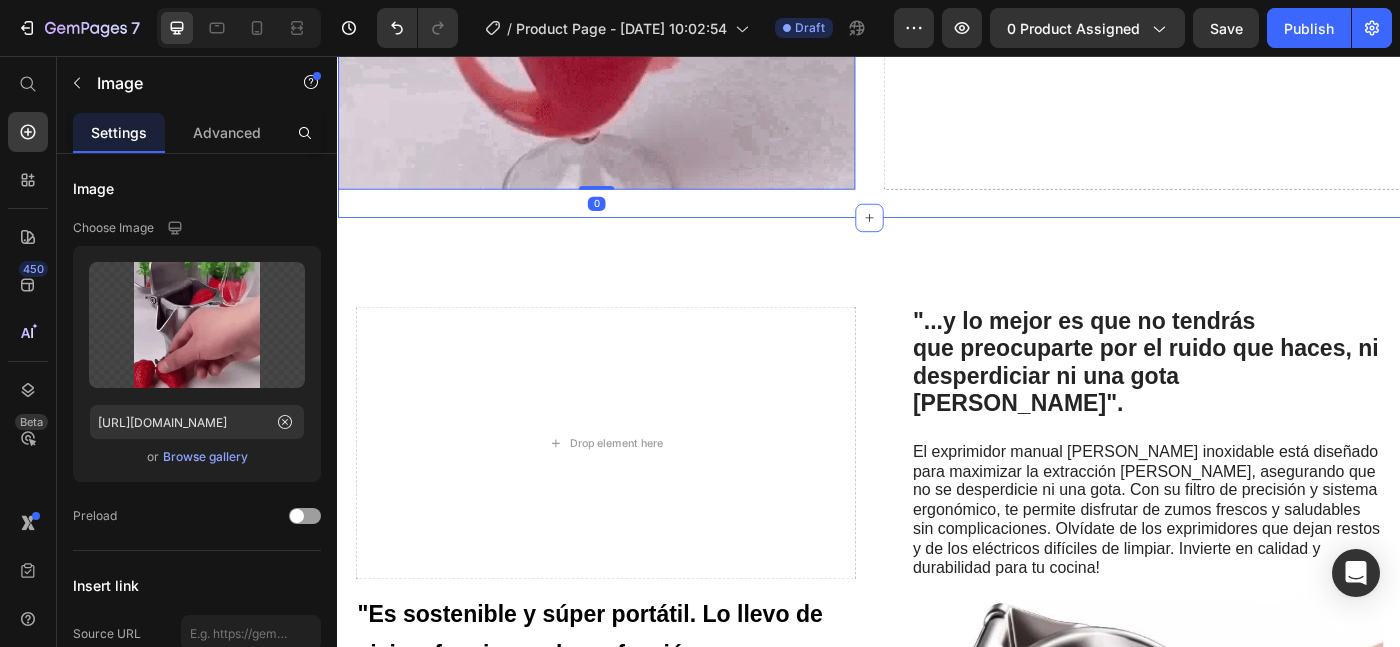 scroll, scrollTop: 2292, scrollLeft: 0, axis: vertical 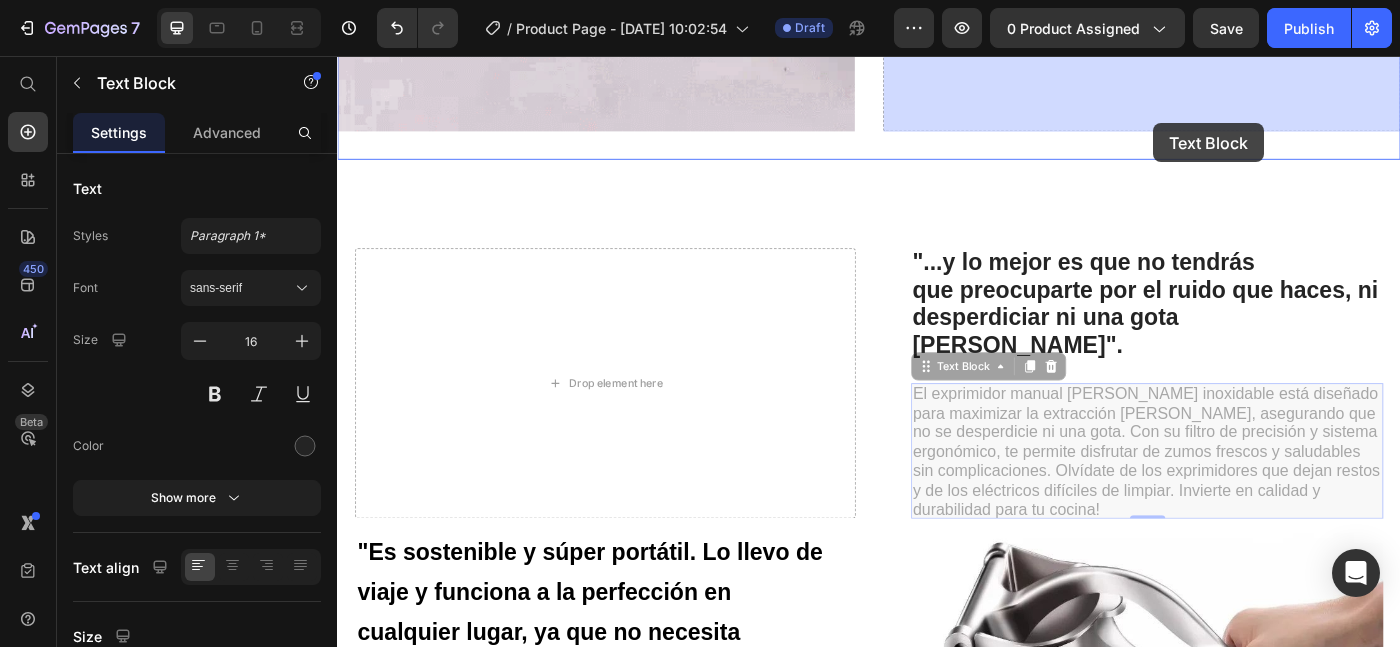 drag, startPoint x: 1155, startPoint y: 399, endPoint x: 1153, endPoint y: 126, distance: 273.00732 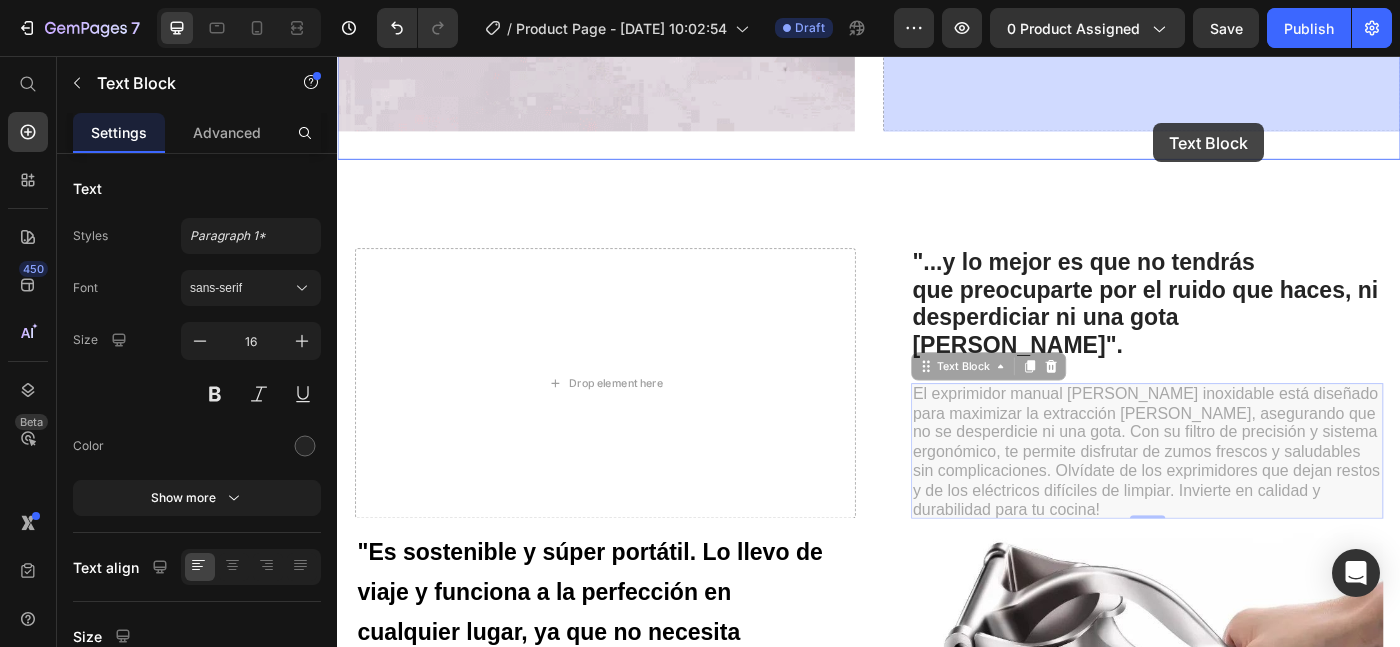 click on "Header Image
Drop element here Section 2 "...y lo mejor es que no tendrás que preocuparte por el ruido que haces, ni desperdiciar ni una gota [PERSON_NAME]". Heading El exprimidor manual [PERSON_NAME] inoxidable está diseñado para maximizar la extracción [PERSON_NAME], asegurando que no se desperdicie ni una gota. Con su filtro de precisión y sistema ergonómico, te permite disfrutar de zumos frescos y saludables sin complicaciones. Olvídate de los exprimidores que dejan restos y de los eléctricos difíciles de limpiar. Invierte en calidad y durabilidad para tu cocina! Text Block   0 El exprimidor manual [PERSON_NAME] inoxidable está diseñado para maximizar la extracción [PERSON_NAME], asegurando que no se desperdicie ni una gota. Con su filtro de precisión y sistema ergonómico, te permite disfrutar de zumos frescos y saludables sin complicaciones. Olvídate de los exprimidores que dejan restos y de los eléctricos difíciles de limpiar. Invierte en calidad y durabilidad para tu cocina! Text Block   0 Row" at bounding box center [937, 245] 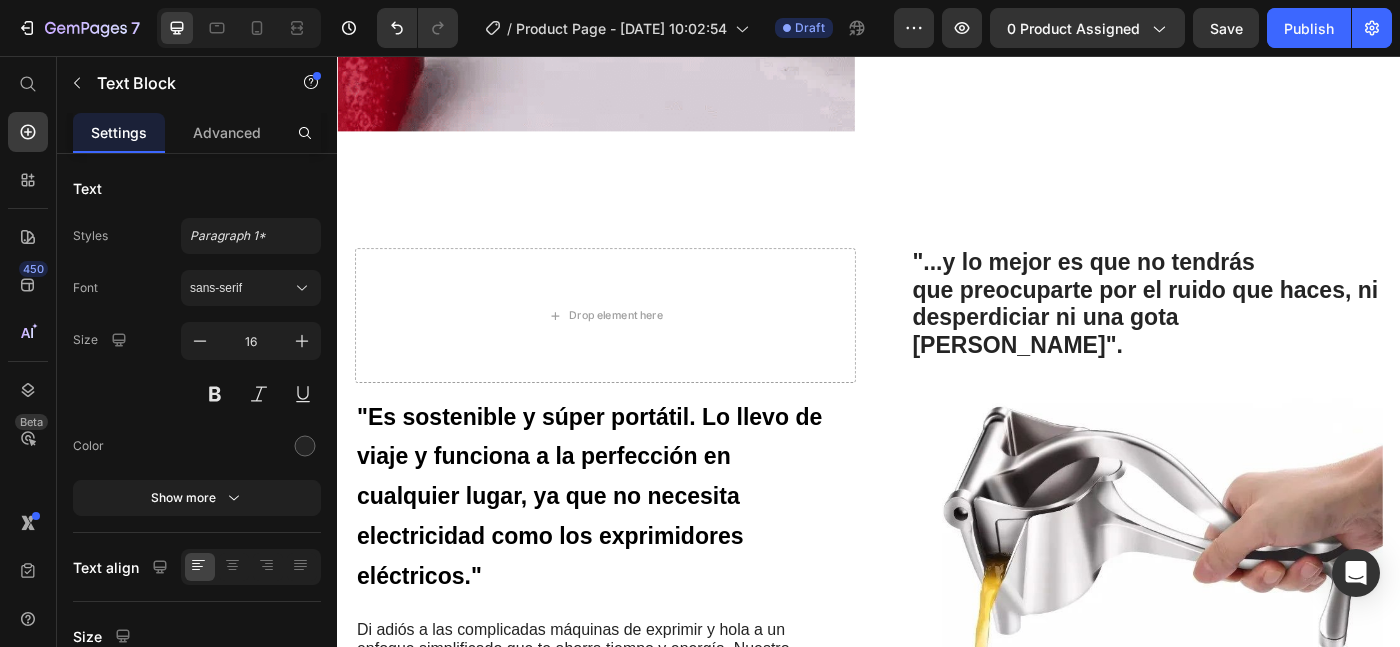 scroll, scrollTop: 2269, scrollLeft: 0, axis: vertical 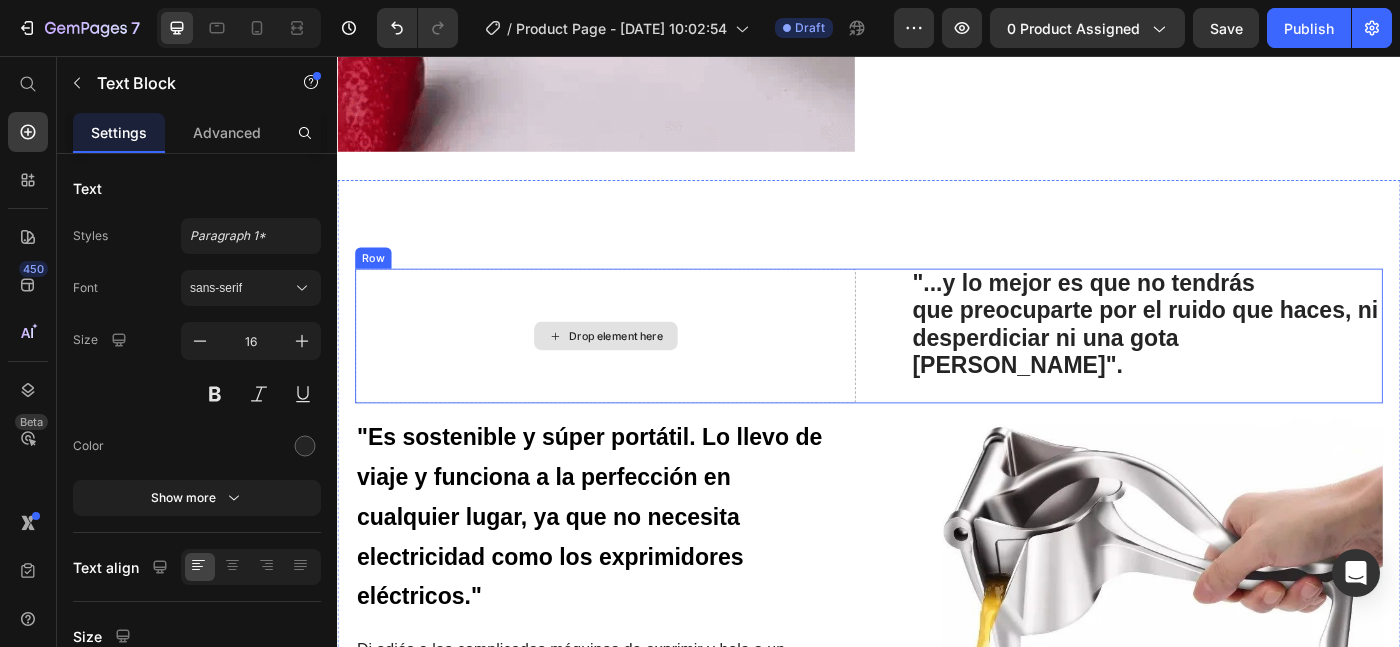 click on "Drop element here" at bounding box center (639, 372) 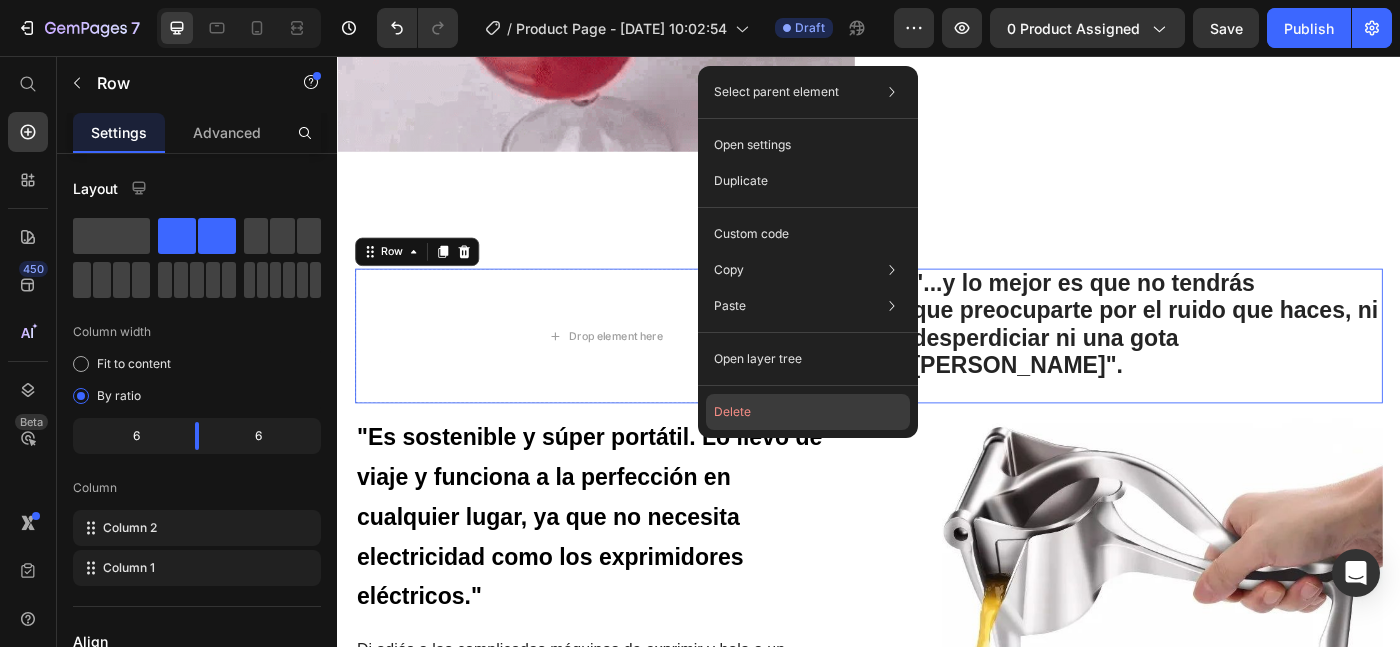 click on "Delete" 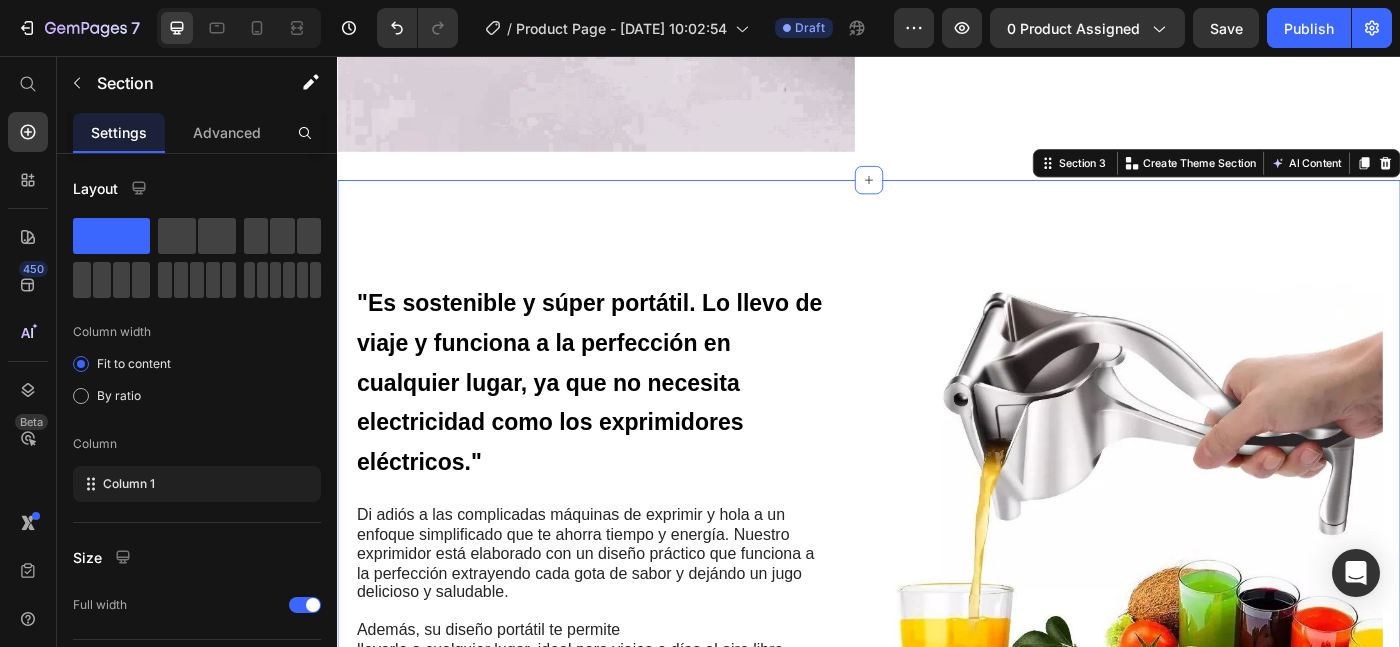 click on ""Es sostenible y súper portátil. Lo llevo de viaje y funciona a la perfección en cualquier lugar, ya que no necesita electricidad como los exprimidores eléctricos." Heading Di adiós a las complicadas máquinas de exprimir y hola a un enfoque simplificado que te ahorra tiempo y energía. Nuestro  exprimidor está elaborado con un diseño práctico que funciona a la perfección extrayendo cada gota de sabor y dejándo un jugo delicioso y saludable.    Además, su diseño portátil te permite llevarlo a cualquier lugar, ideal para viajes o días al aire libre.    Experimenta la alegría de exprimir sin esfuerzo y desbloquea una nueva conveniencia en tu rutina diaria. Prueba nuestro exprimidor manual de frutas [DATE] y abraza la simplicidad de un jugo fresco. Text Block Row Image Row LAI Product Reviews - Product Review Widget LAI Product Reviews Section 3   You can create reusable sections Create Theme Section AI Content Write with [PERSON_NAME] What would you like to describe here? Tone and Voice Persuasive" at bounding box center [937, 620] 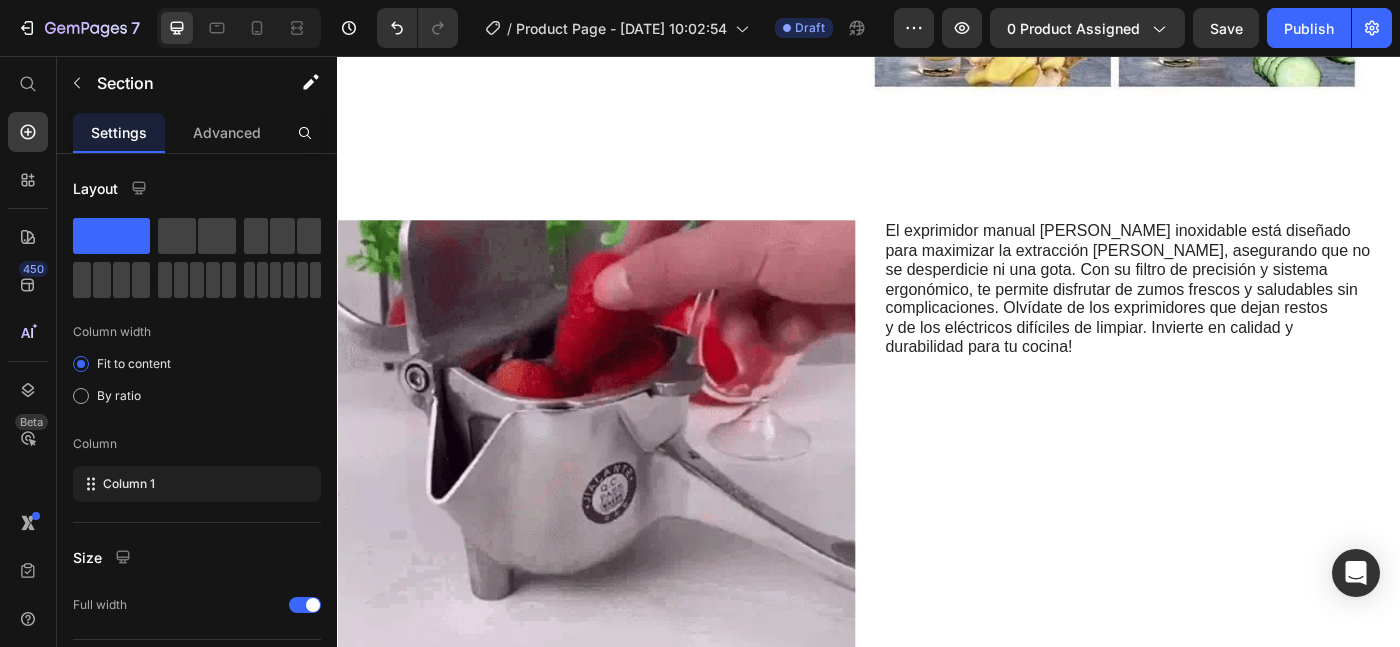 scroll, scrollTop: 1346, scrollLeft: 0, axis: vertical 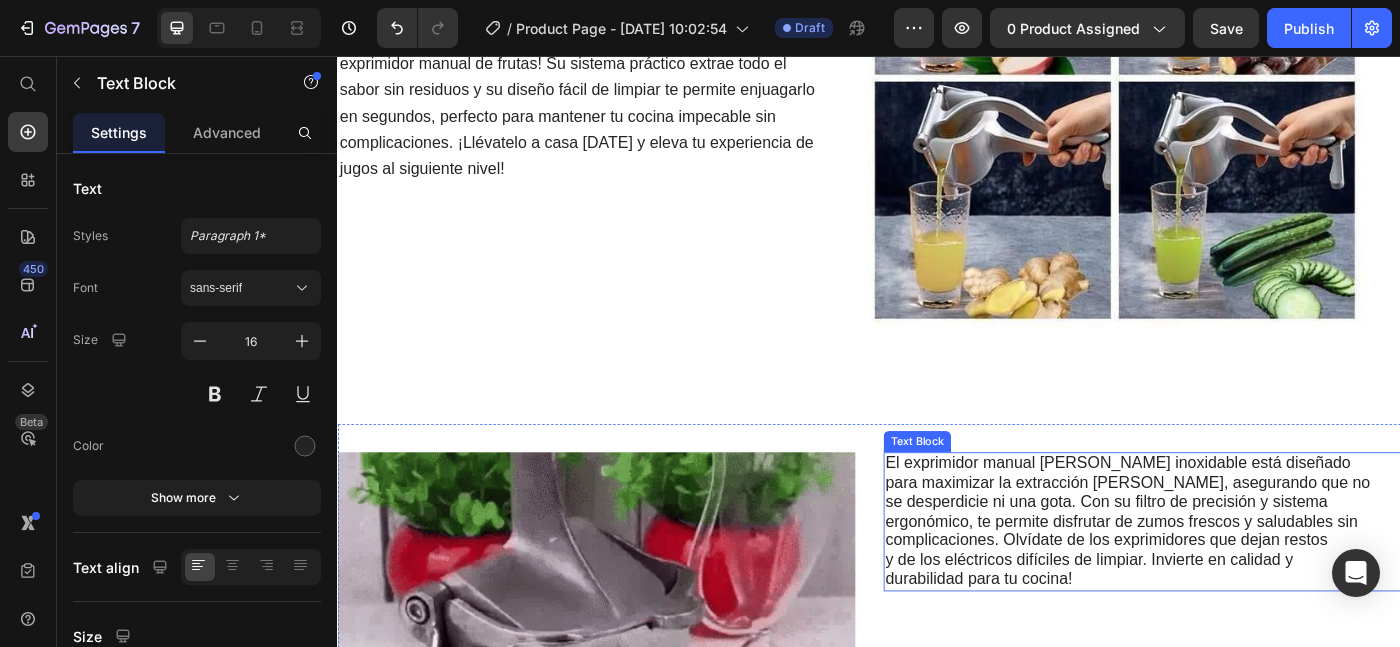 click on "El exprimidor manual [PERSON_NAME] inoxidable está diseñado para maximizar la extracción [PERSON_NAME], asegurando que no se desperdicie ni una gota. Con su filtro de precisión y sistema ergonómico, te permite disfrutar de zumos frescos y saludables sin complicaciones. Olvídate de los exprimidores que dejan restos y de los eléctricos difíciles de limpiar. Invierte en calidad y durabilidad para tu cocina!" at bounding box center [1229, 581] 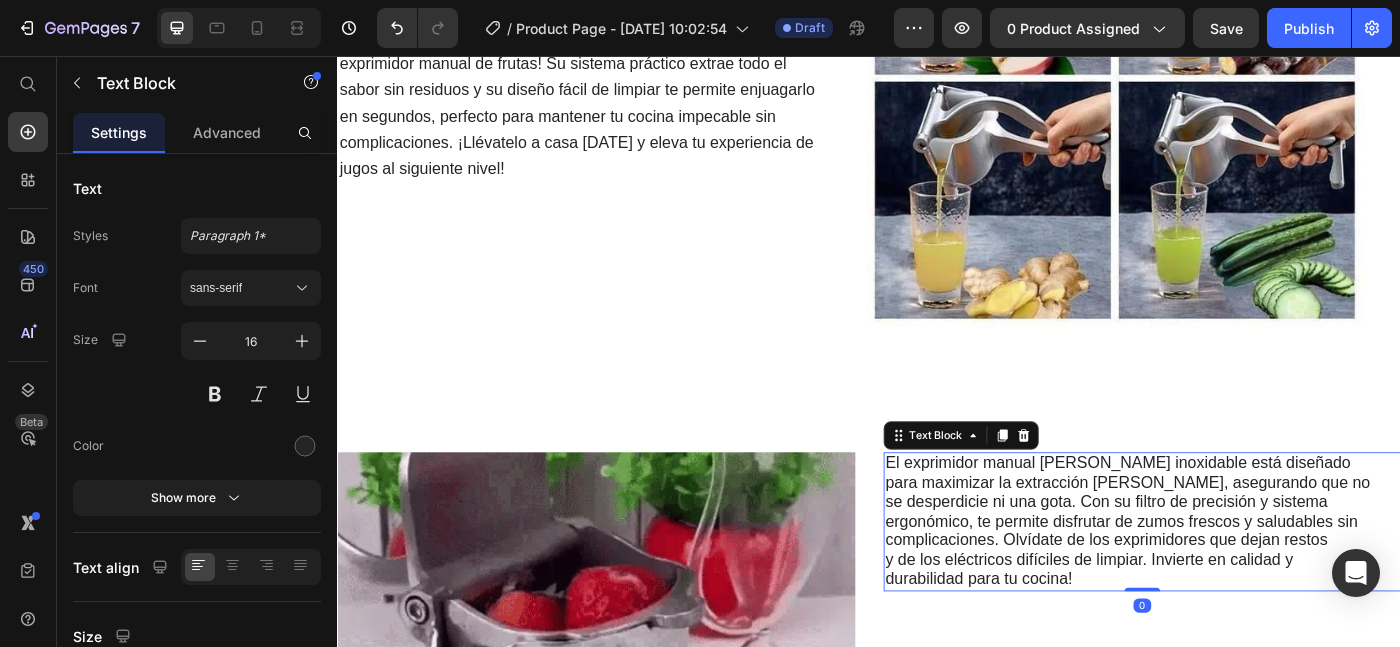 click on "El exprimidor manual [PERSON_NAME] inoxidable está diseñado para maximizar la extracción [PERSON_NAME], asegurando que no se desperdicie ni una gota. Con su filtro de precisión y sistema ergonómico, te permite disfrutar de zumos frescos y saludables sin complicaciones. Olvídate de los exprimidores que dejan restos y de los eléctricos difíciles de limpiar. Invierte en calidad y durabilidad para tu cocina!" at bounding box center (1229, 581) 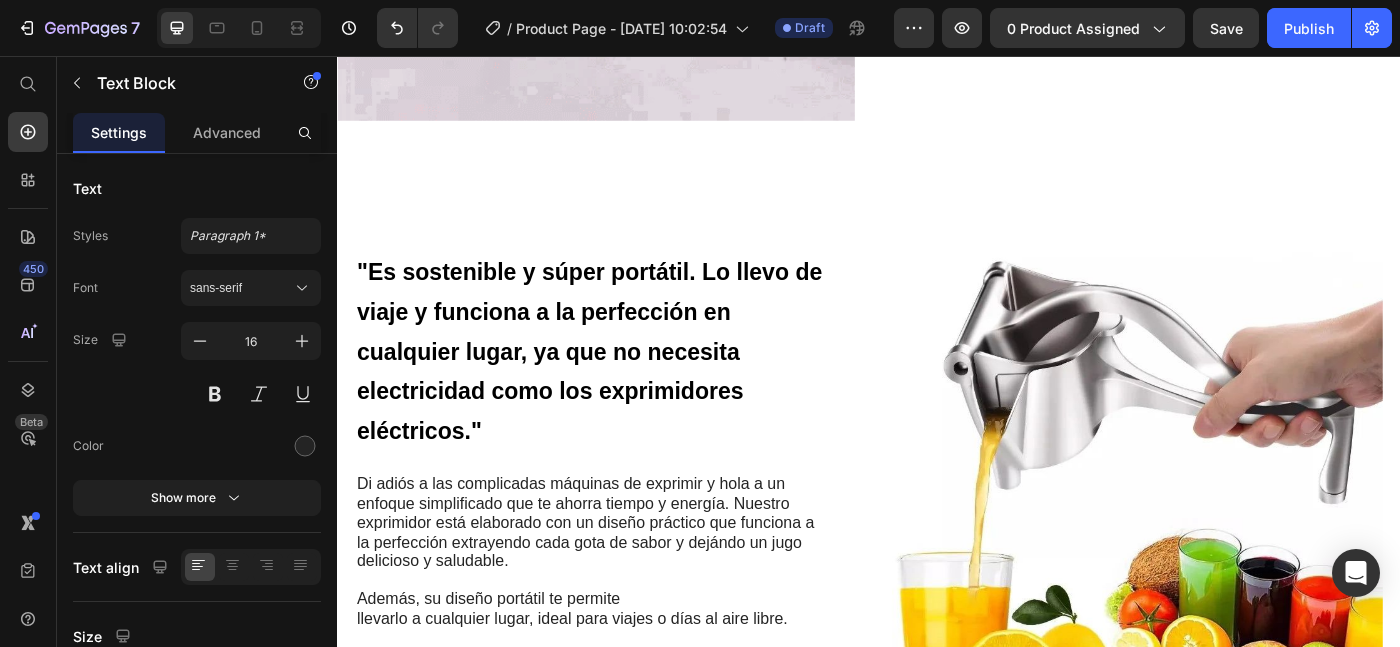scroll, scrollTop: 2306, scrollLeft: 0, axis: vertical 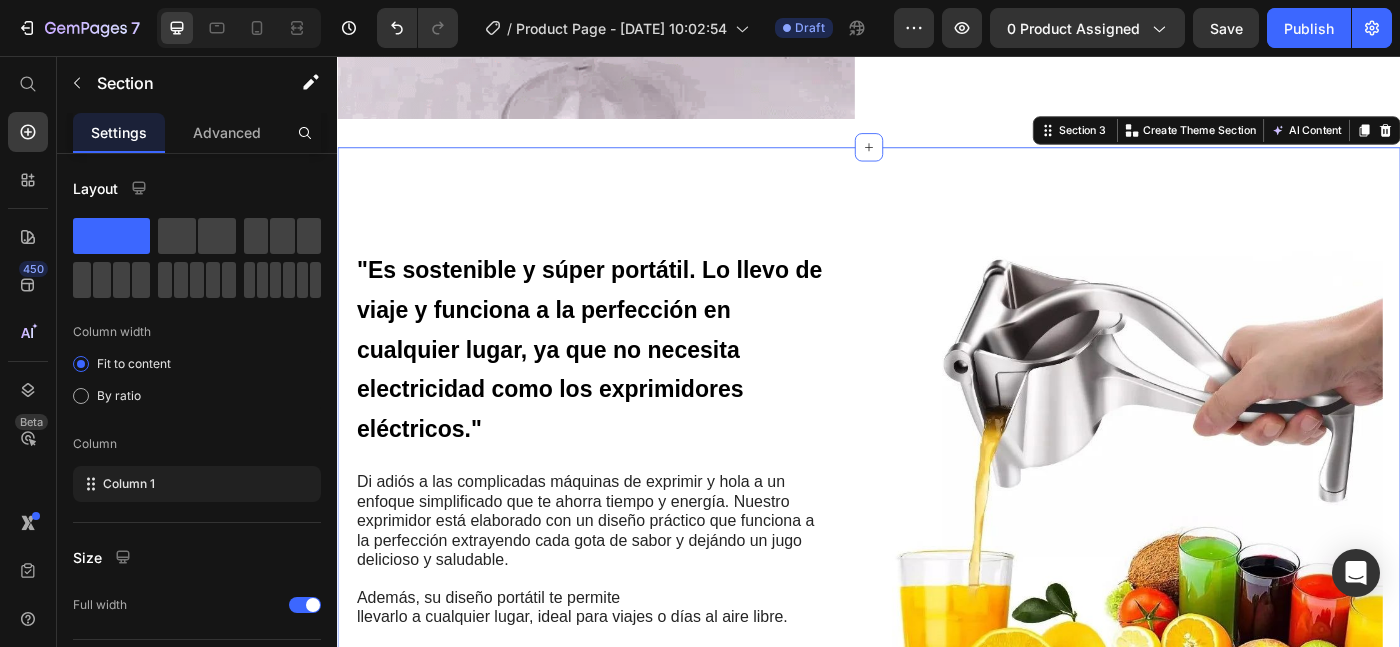 click on ""Es sostenible y súper portátil. Lo llevo de viaje y funciona a la perfección en cualquier lugar, ya que no necesita electricidad como los exprimidores eléctricos." Heading Di adiós a las complicadas máquinas de exprimir y hola a un enfoque simplificado que te ahorra tiempo y energía. Nuestro  exprimidor está elaborado con un diseño práctico que funciona a la perfección extrayendo cada gota de sabor y dejándo un jugo delicioso y saludable.    Además, su diseño portátil te permite llevarlo a cualquier lugar, ideal para viajes o días al aire libre.    Experimenta la alegría de exprimir sin esfuerzo y desbloquea una nueva conveniencia en tu rutina diaria. Prueba nuestro exprimidor manual de frutas [DATE] y abraza la simplicidad de un jugo fresco. Text Block Row Image Row LAI Product Reviews - Product Review Widget LAI Product Reviews Section 3   You can create reusable sections Create Theme Section AI Content Write with [PERSON_NAME] What would you like to describe here? Tone and Voice Persuasive" at bounding box center (937, 583) 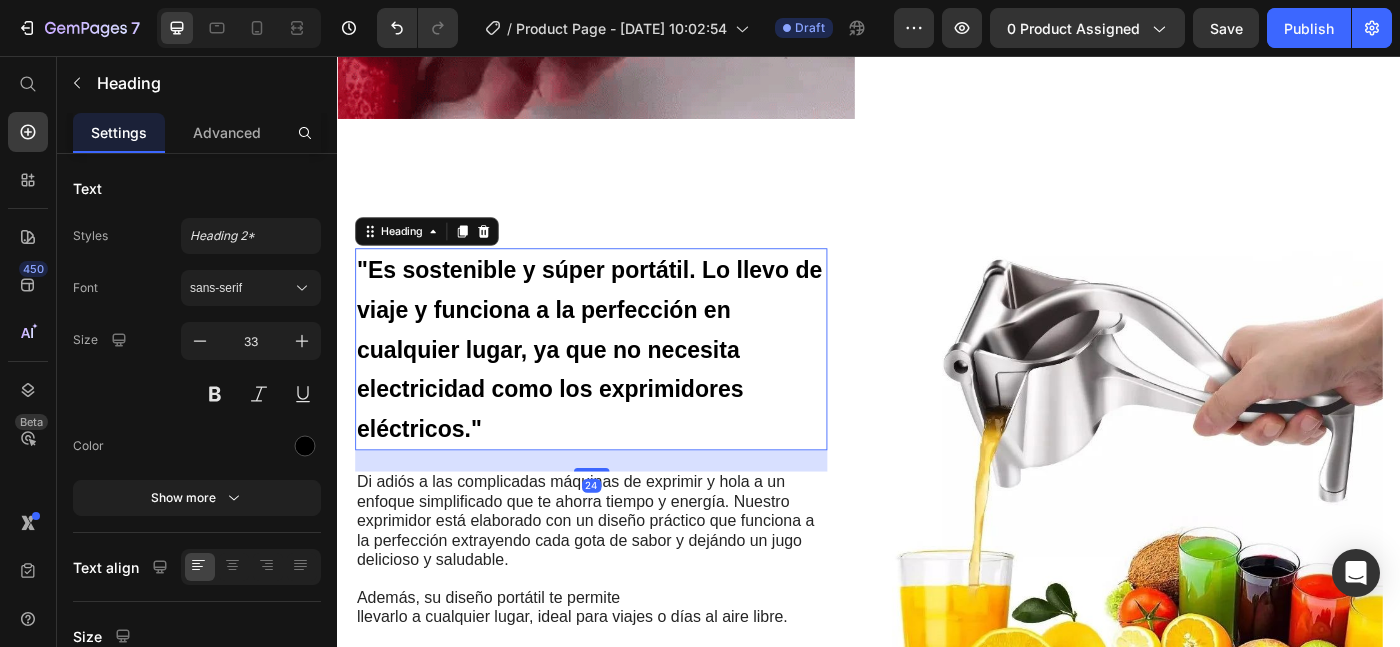 click on ""Es sostenible y súper portátil. Lo llevo de viaje y funciona a la perfección en cualquier lugar, ya que no necesita electricidad como los exprimidores eléctricos." Heading   24 Di adiós a las complicadas máquinas de exprimir y hola a un enfoque simplificado que te ahorra tiempo y energía. Nuestro  exprimidor está elaborado con un diseño práctico que funciona a la perfección extrayendo cada gota de sabor y dejándo un jugo delicioso y saludable.    Además, su diseño portátil te permite llevarlo a cualquier lugar, ideal para viajes o días al aire libre.    Experimenta la alegría de exprimir sin esfuerzo y desbloquea una nueva conveniencia en tu rutina diaria. Prueba nuestro exprimidor manual de frutas [DATE] y abraza la simplicidad de un jugo fresco. Text Block" at bounding box center [623, 542] 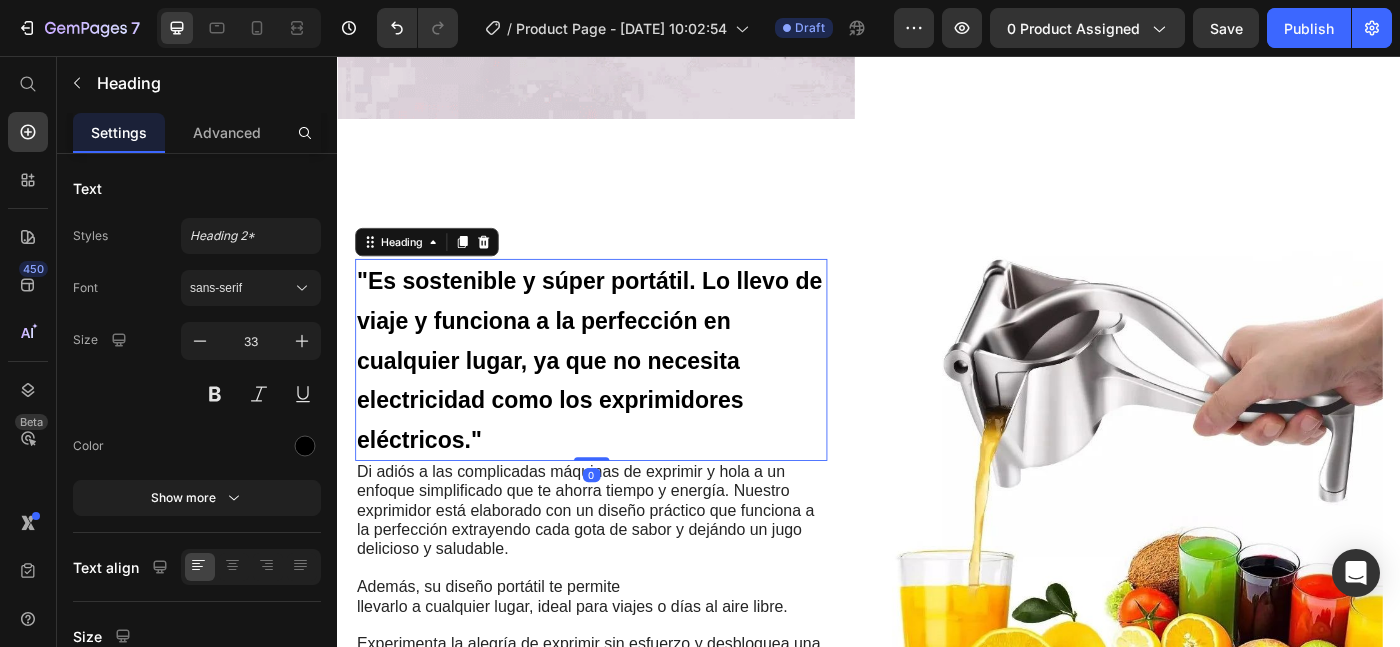 drag, startPoint x: 621, startPoint y: 535, endPoint x: 621, endPoint y: 497, distance: 38 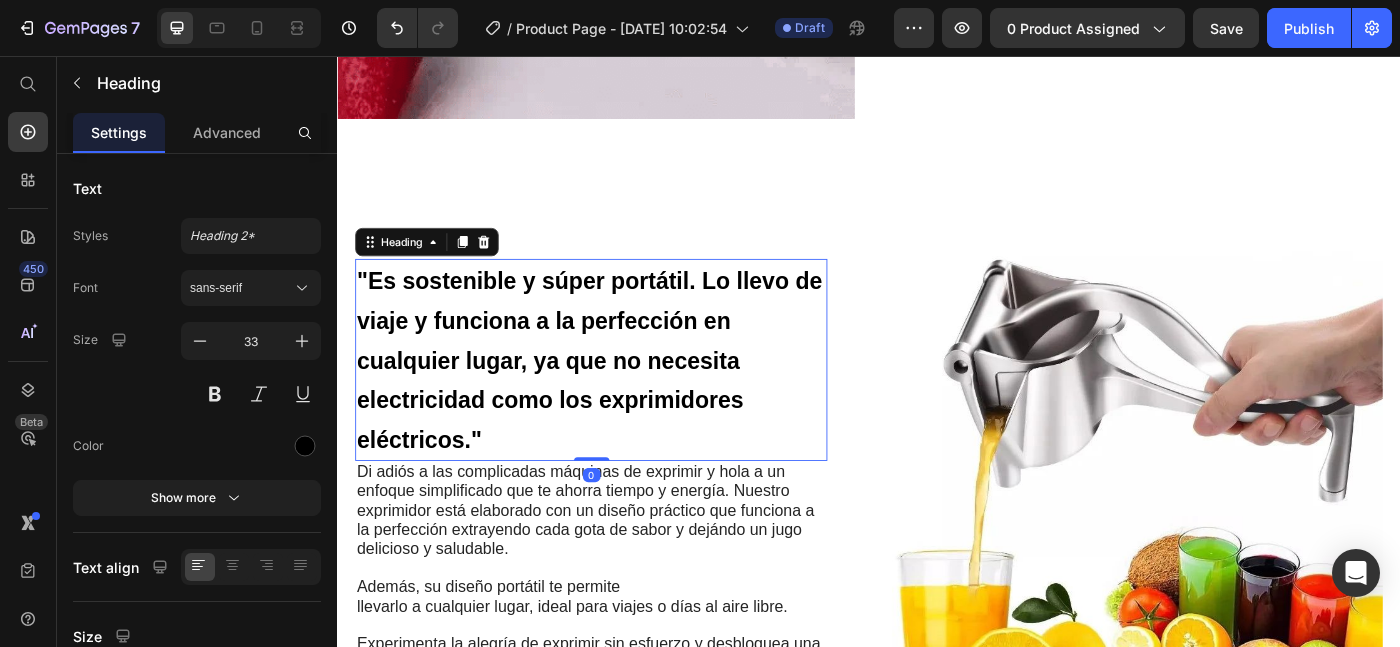 click on ""Es sostenible y súper portátil. Lo llevo de viaje y funciona a la perfección en cualquier lugar, ya que no necesita electricidad como los exprimidores eléctricos." Heading   0" at bounding box center [623, 399] 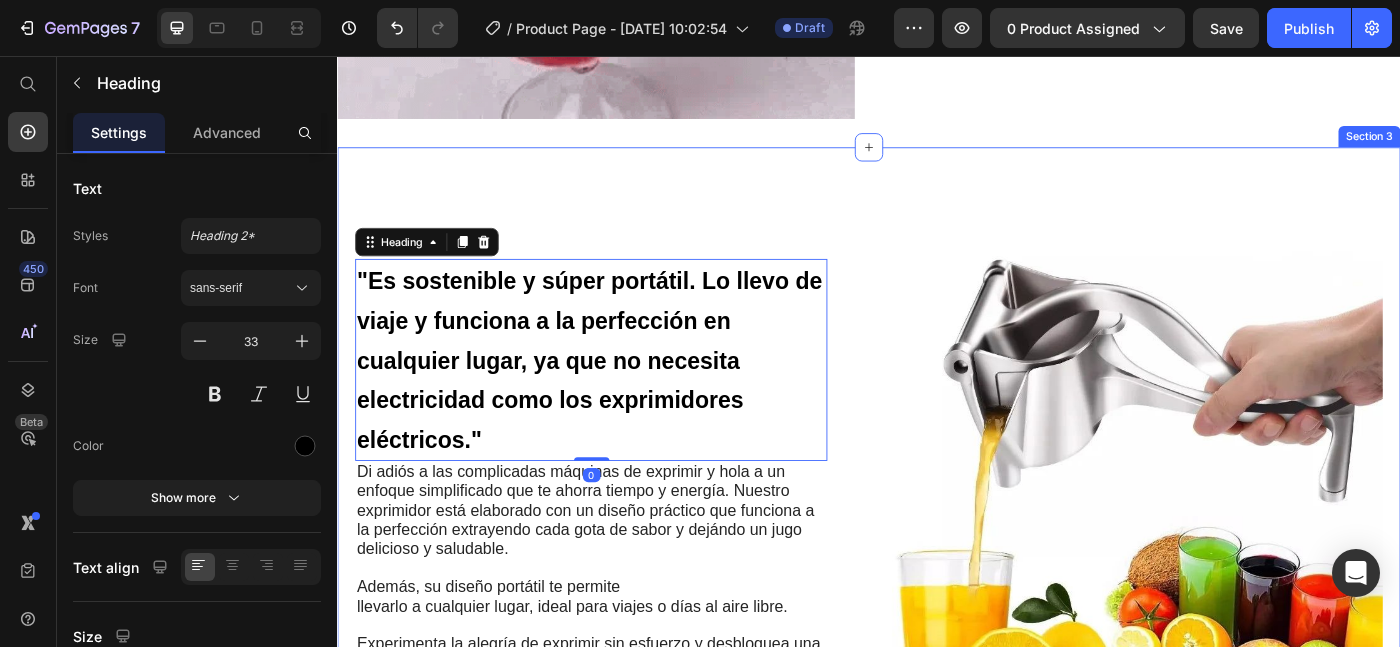 click on ""Es sostenible y súper portátil. Lo llevo de viaje y funciona a la perfección en cualquier lugar, ya que no necesita electricidad como los exprimidores eléctricos." Heading   0 Di adiós a las complicadas máquinas de exprimir y hola a un enfoque simplificado que te ahorra tiempo y energía. Nuestro  exprimidor está elaborado con un diseño práctico que funciona a la perfección extrayendo cada gota de sabor y dejándo un jugo delicioso y saludable.    Además, su diseño portátil te permite llevarlo a cualquier lugar, ideal para viajes o días al aire libre.    Experimenta la alegría de exprimir sin esfuerzo y desbloquea una nueva conveniencia en tu rutina diaria. Prueba nuestro exprimidor manual de frutas [DATE] y abraza la simplicidad de un jugo fresco. Text Block Row" at bounding box center (639, 541) 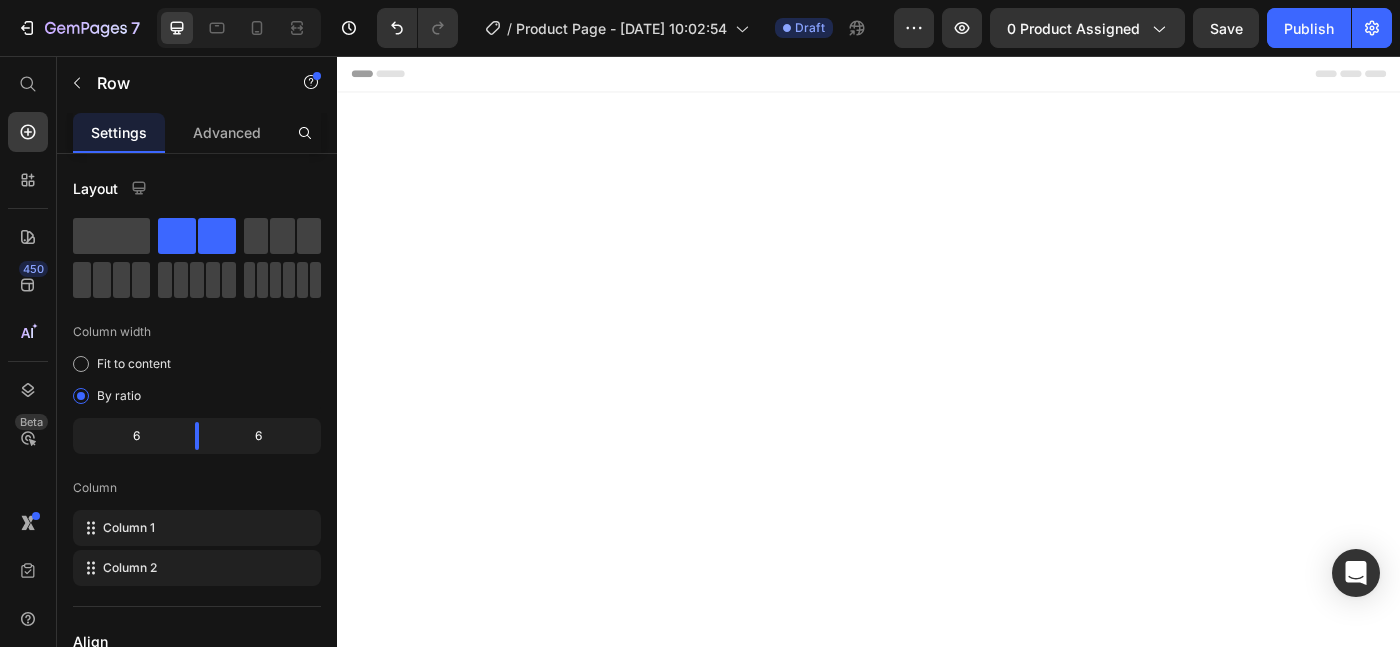 scroll, scrollTop: 2306, scrollLeft: 0, axis: vertical 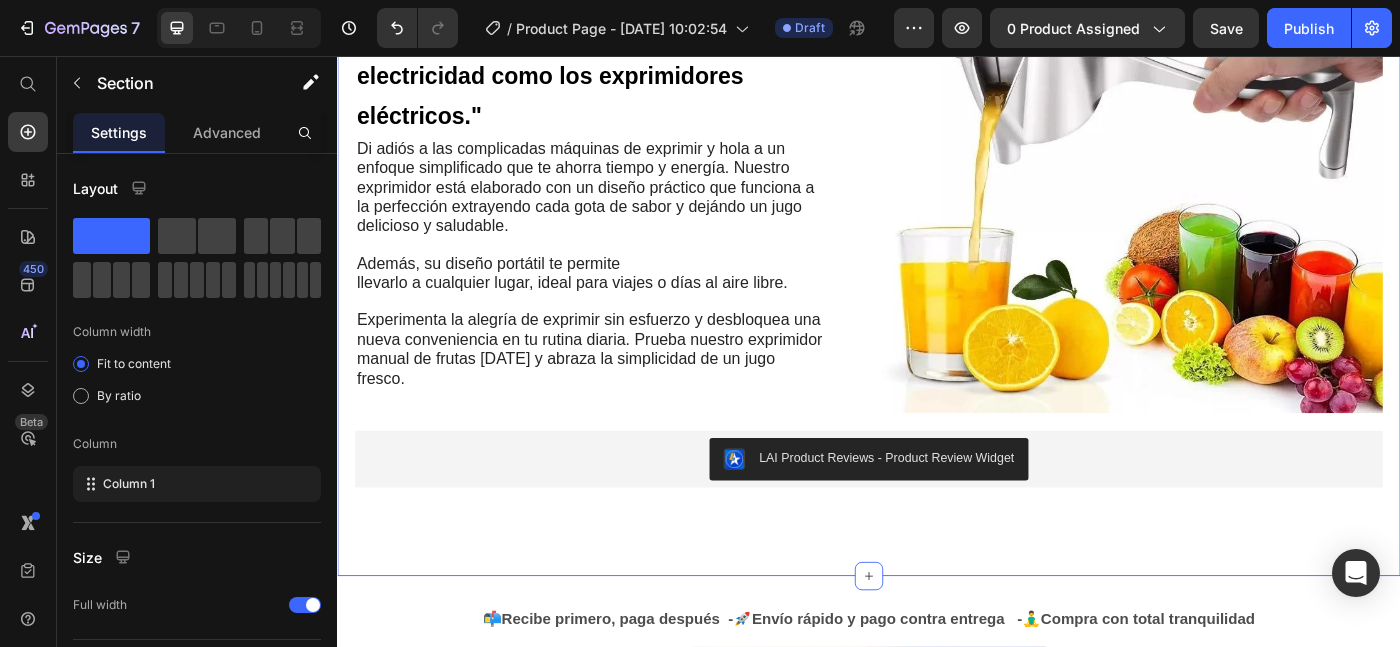 click on ""Es sostenible y súper portátil. Lo llevo de viaje y funciona a la perfección en cualquier lugar, ya que no necesita electricidad como los exprimidores eléctricos." Heading Di adiós a las complicadas máquinas de exprimir y hola a un enfoque simplificado que te ahorra tiempo y energía. Nuestro  exprimidor está elaborado con un diseño práctico que funciona a la perfección extrayendo cada gota de sabor y dejándo un jugo delicioso y saludable.    Además, su diseño portátil te permite llevarlo a cualquier lugar, ideal para viajes o días al aire libre.    Experimenta la alegría de exprimir sin esfuerzo y desbloquea una nueva conveniencia en tu rutina diaria. Prueba nuestro exprimidor manual de frutas [DATE] y abraza la simplicidad de un jugo fresco. Text Block Row Image Row LAI Product Reviews - Product Review Widget LAI Product Reviews Section 3   You can create reusable sections Create Theme Section AI Content Write with [PERSON_NAME] What would you like to describe here? Tone and Voice Persuasive" at bounding box center [937, 218] 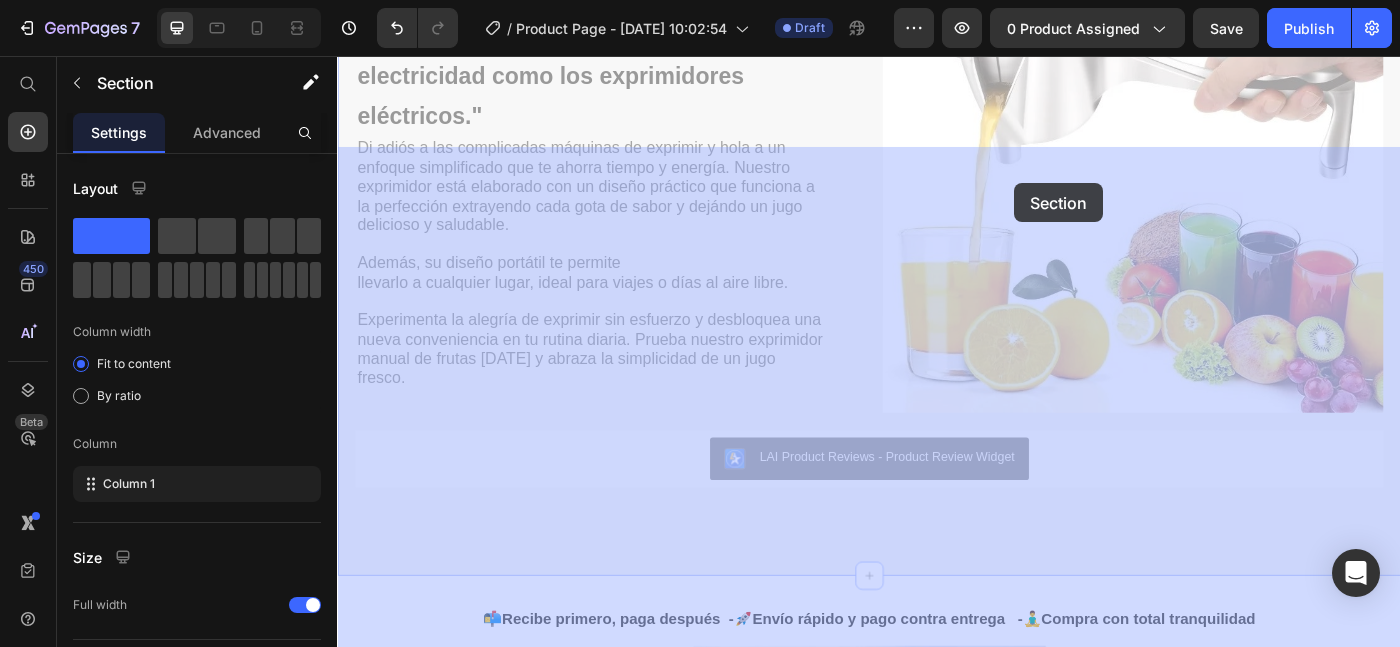 drag, startPoint x: 1006, startPoint y: 208, endPoint x: 1014, endPoint y: 183, distance: 26.24881 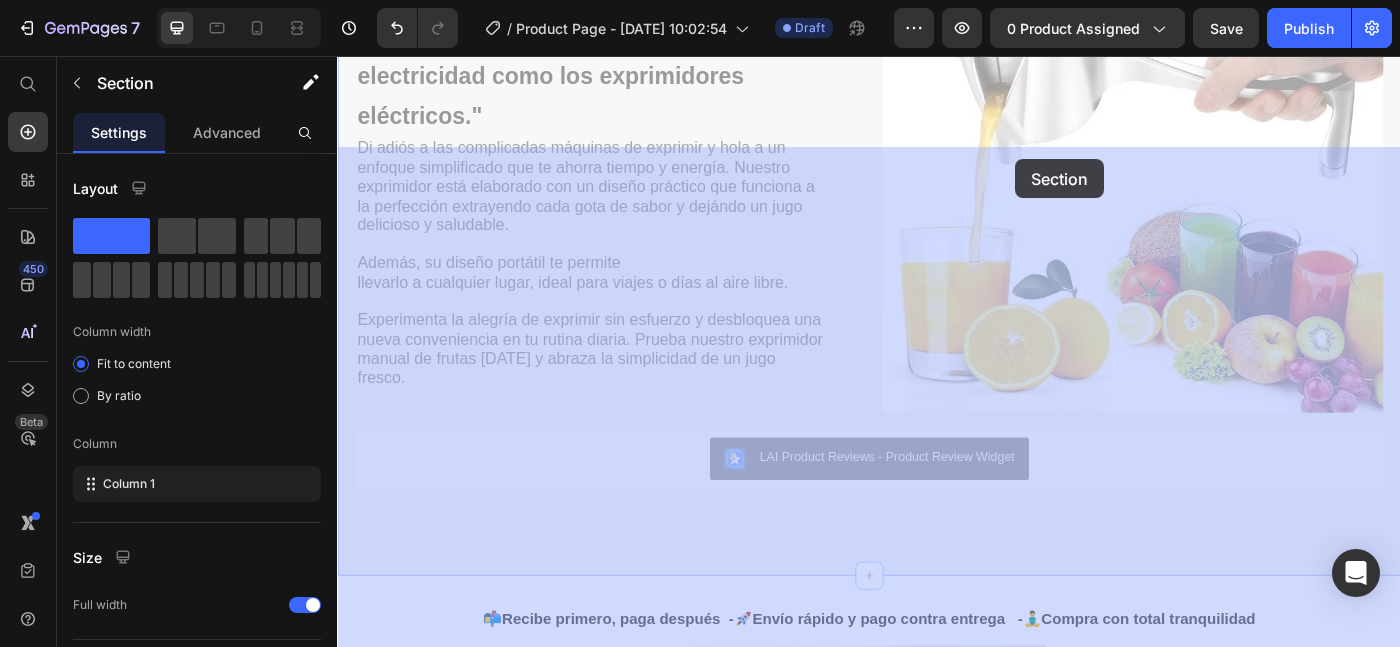 drag, startPoint x: 1005, startPoint y: 245, endPoint x: 1015, endPoint y: 160, distance: 85.58621 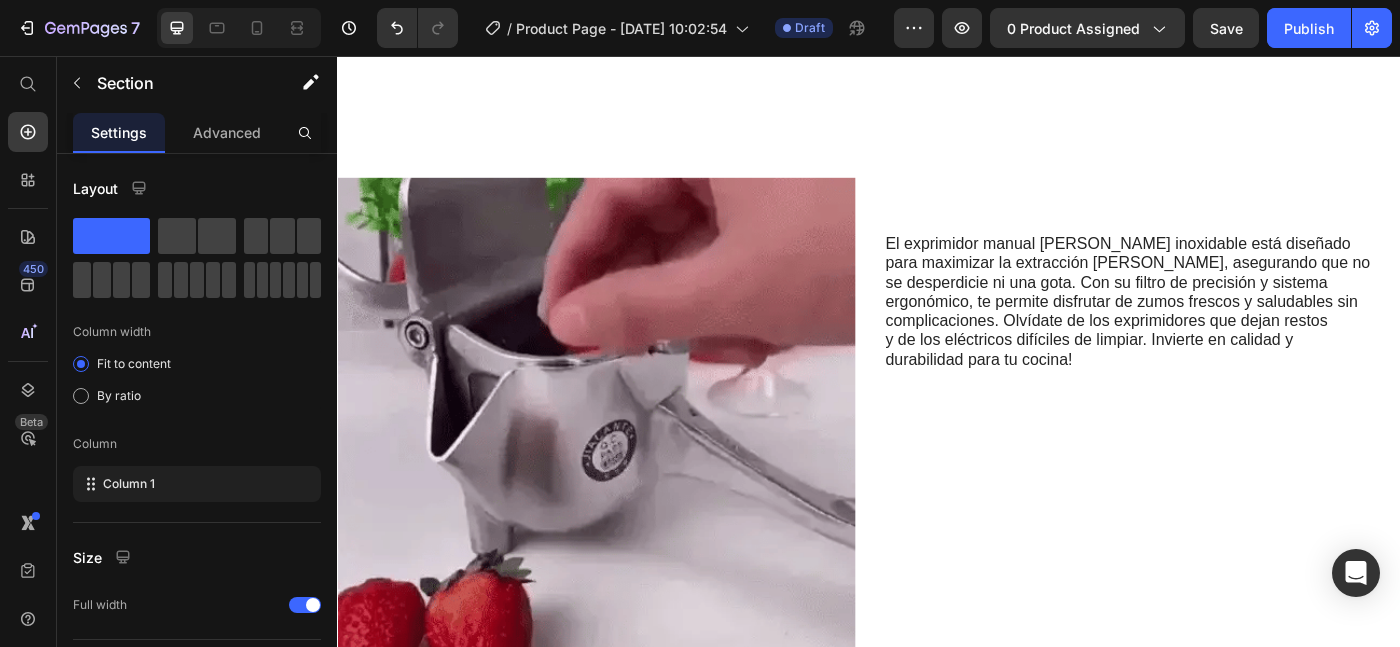 scroll, scrollTop: 1566, scrollLeft: 0, axis: vertical 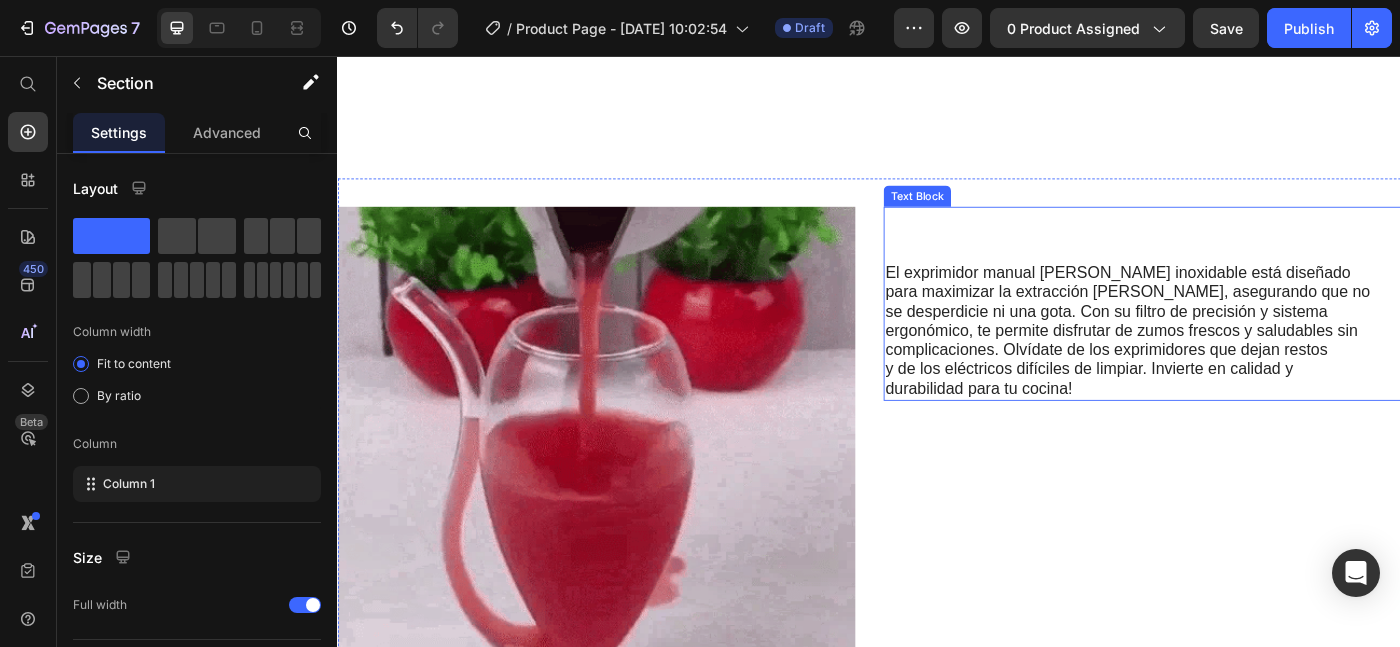 click at bounding box center (1229, 259) 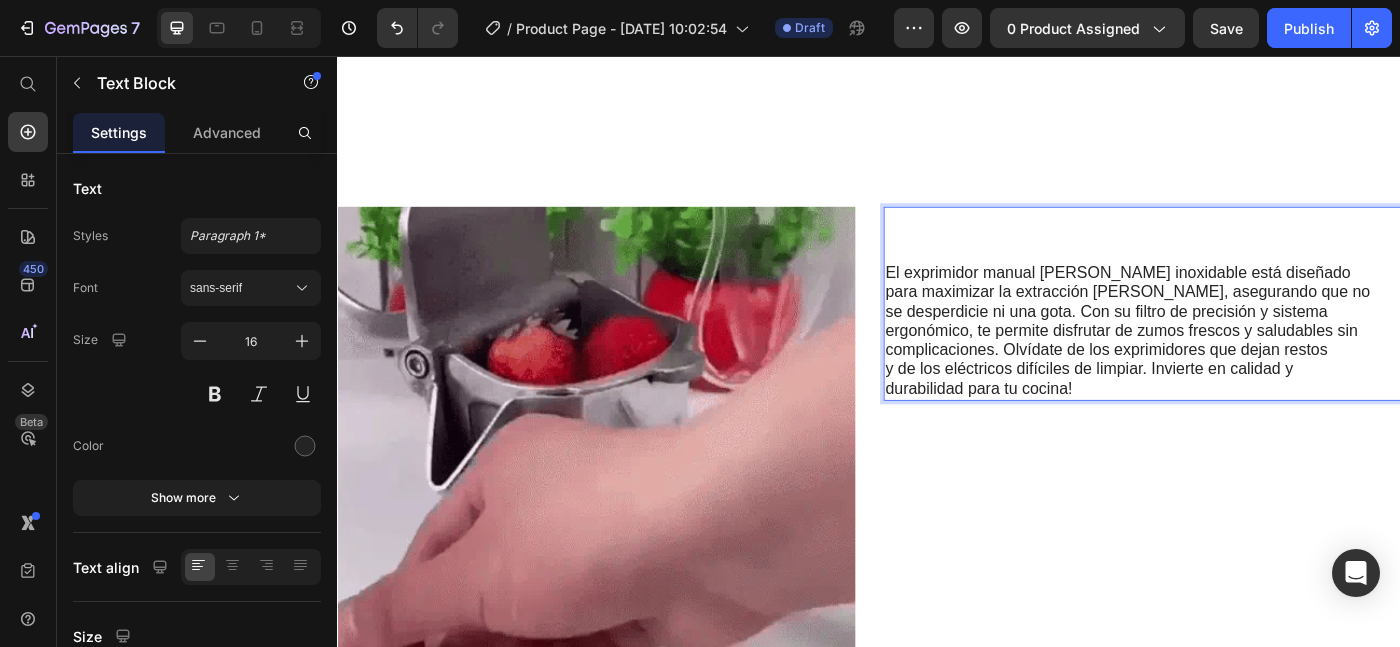 click at bounding box center (1229, 259) 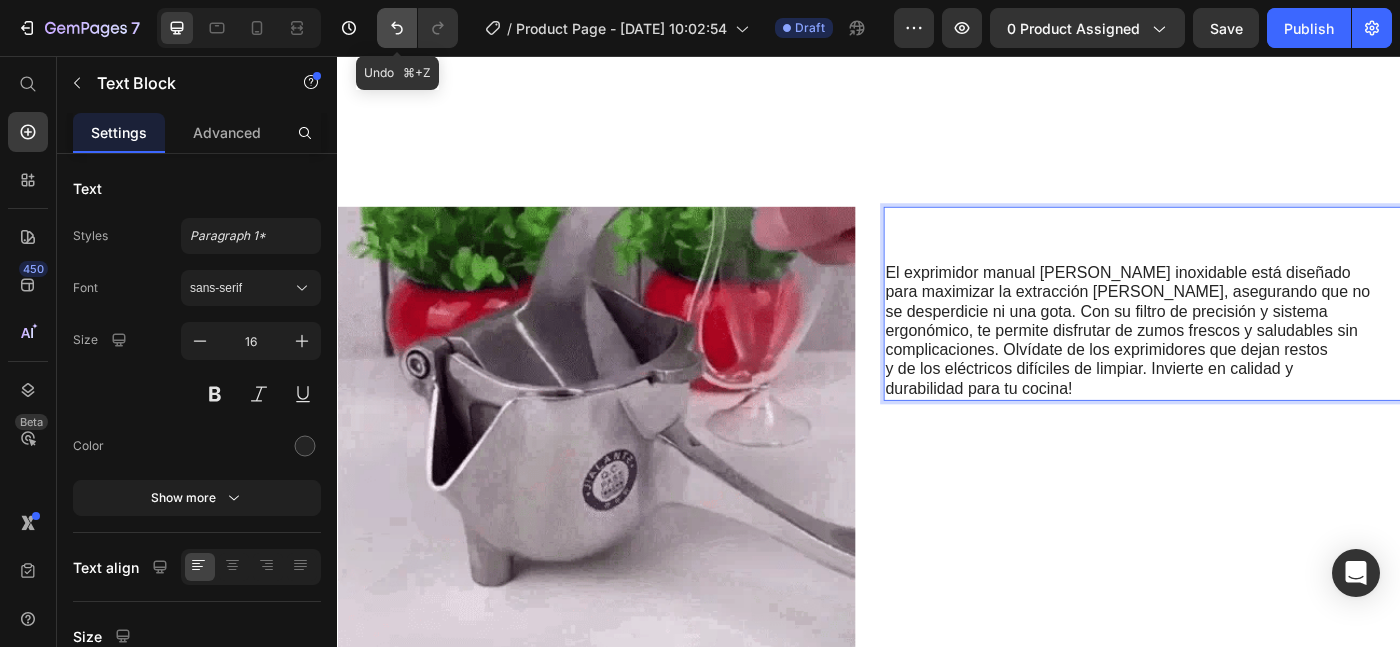 click 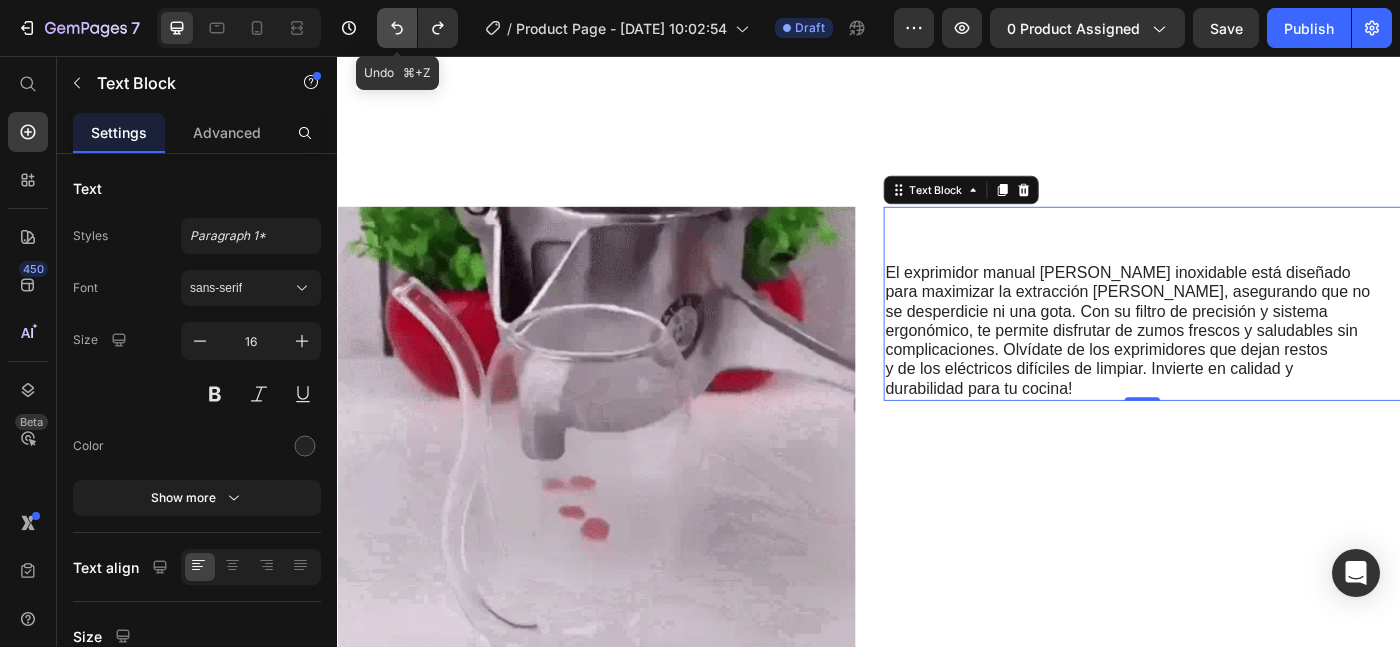 click 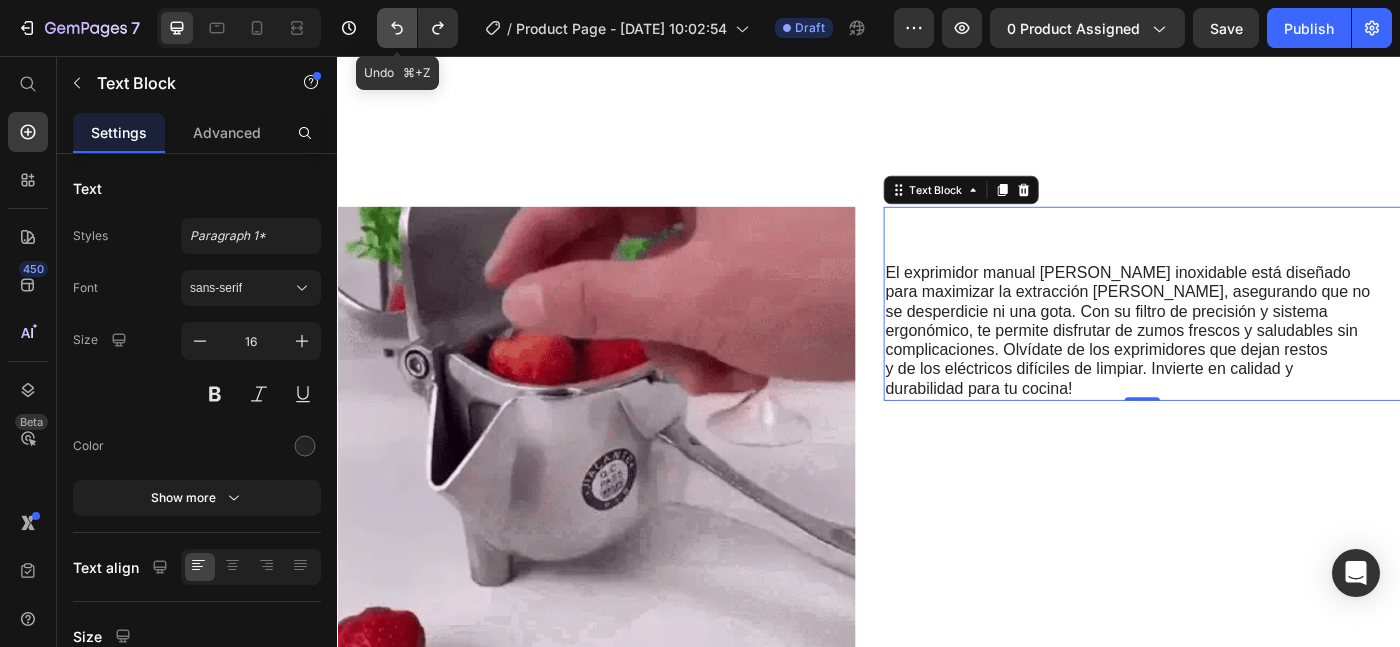 click 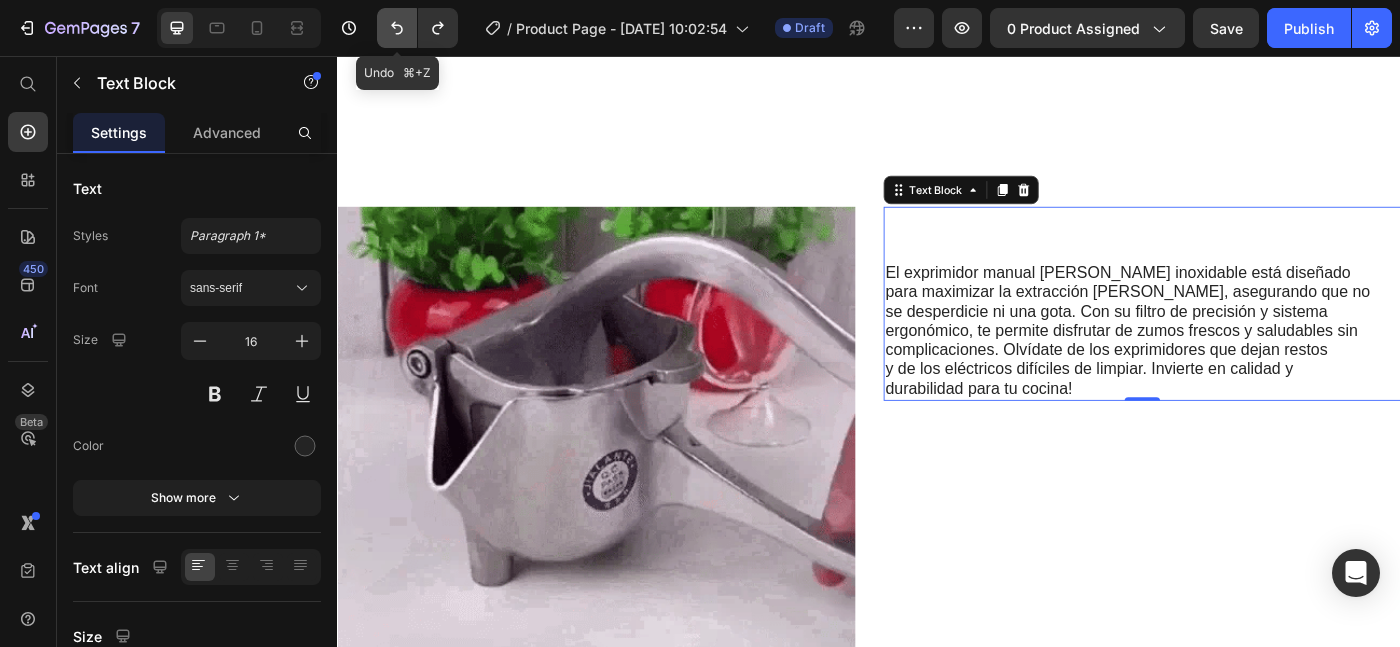 click 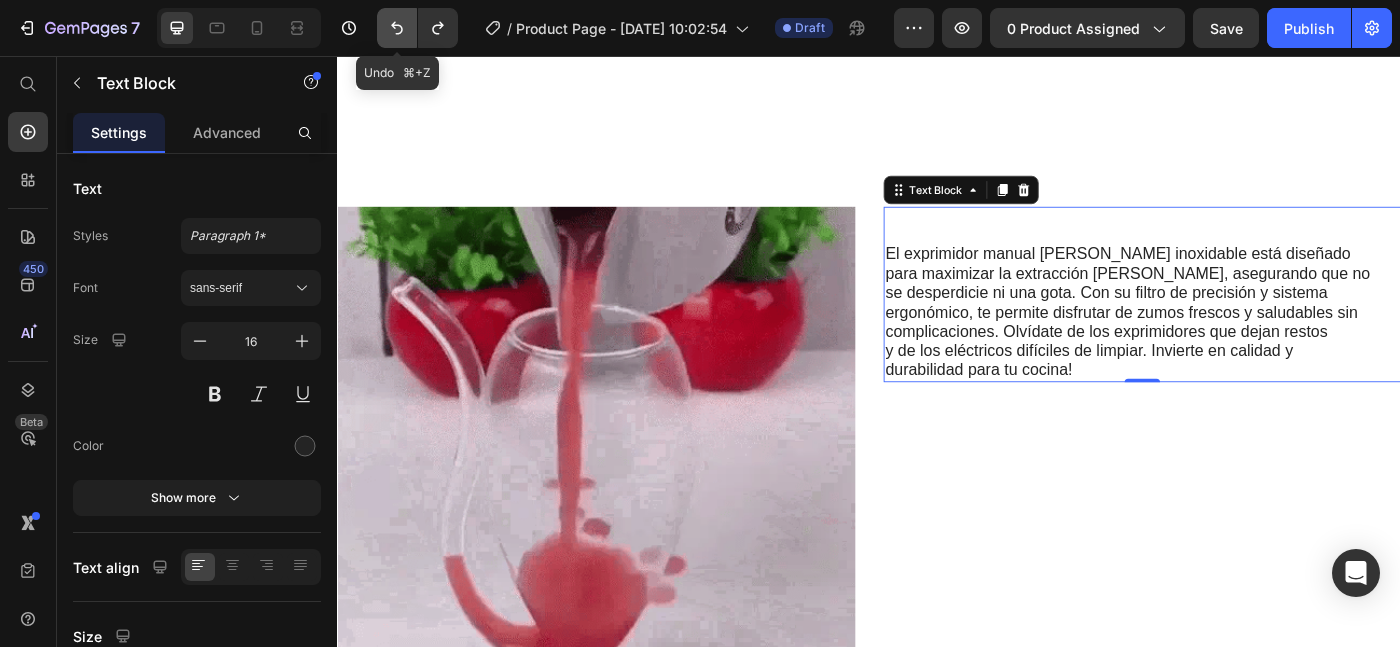 click 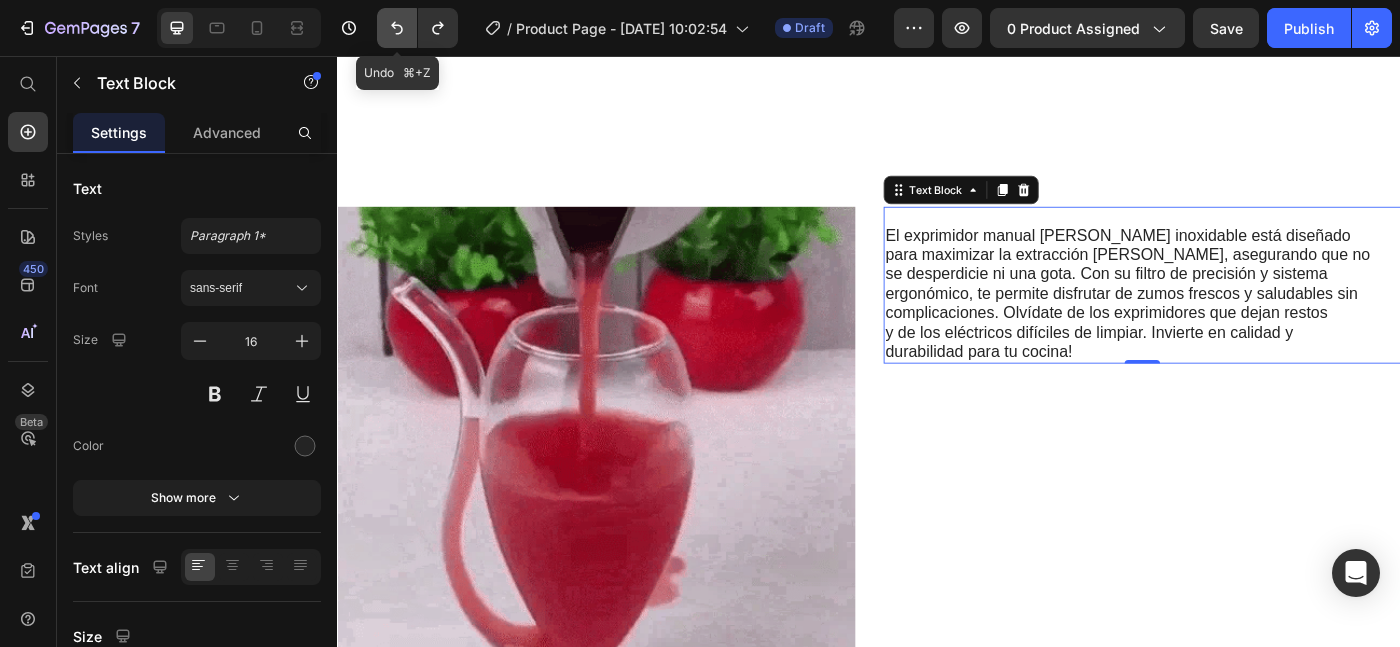 click 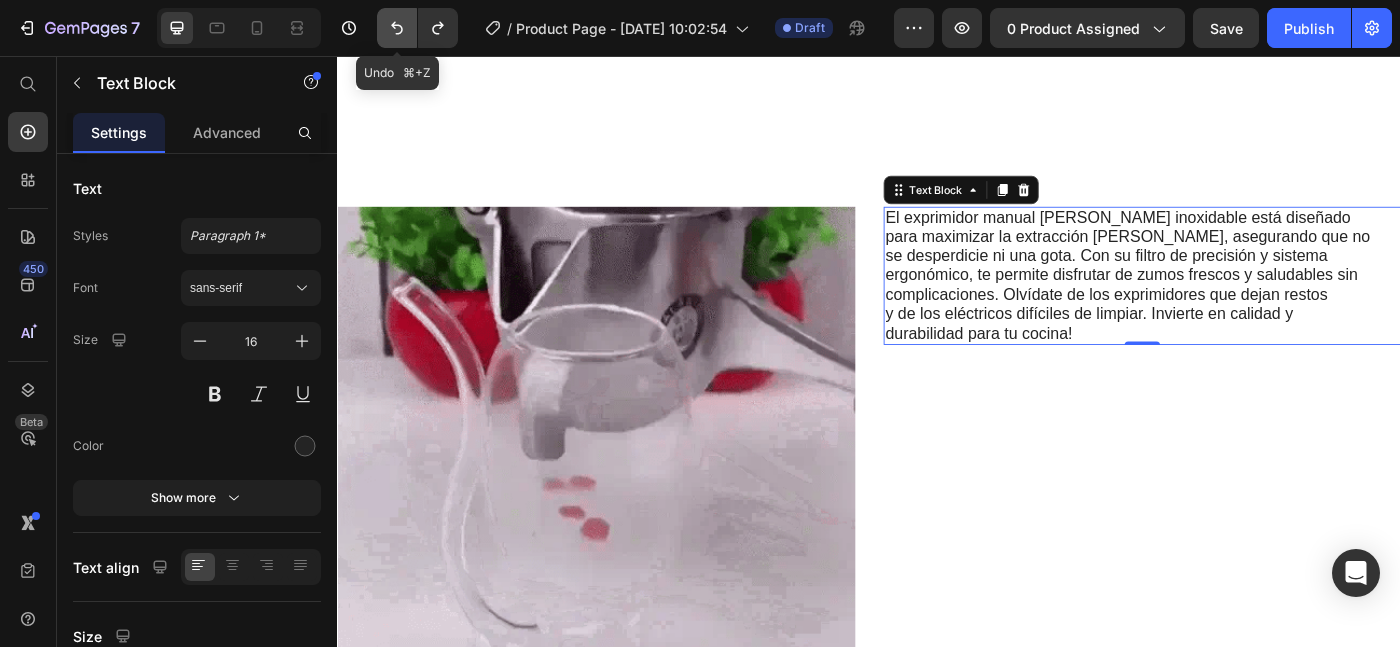 click 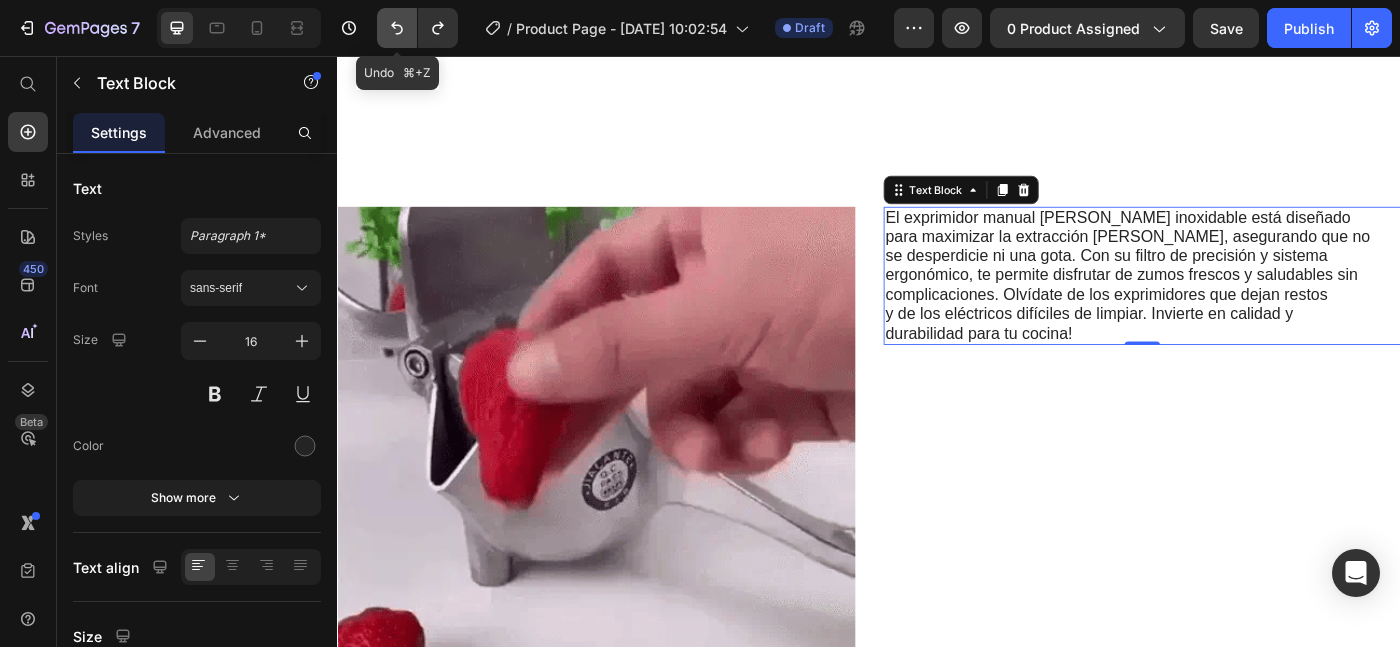 click 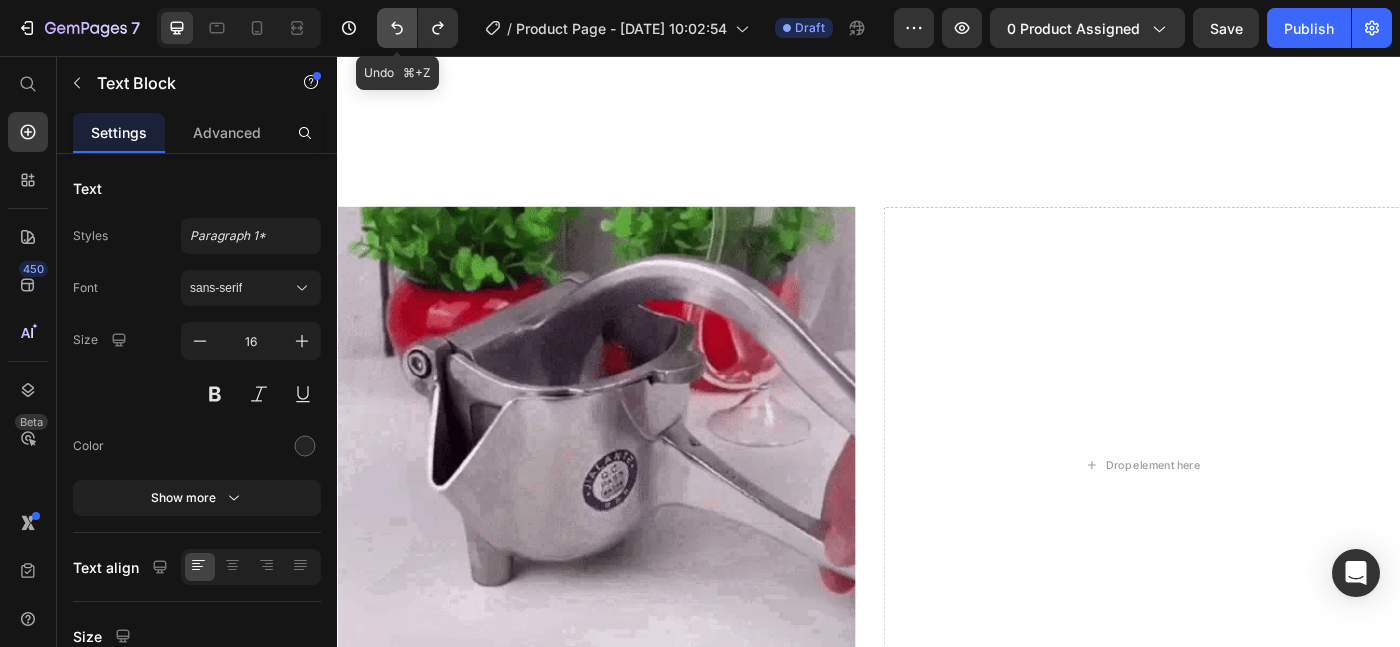 click 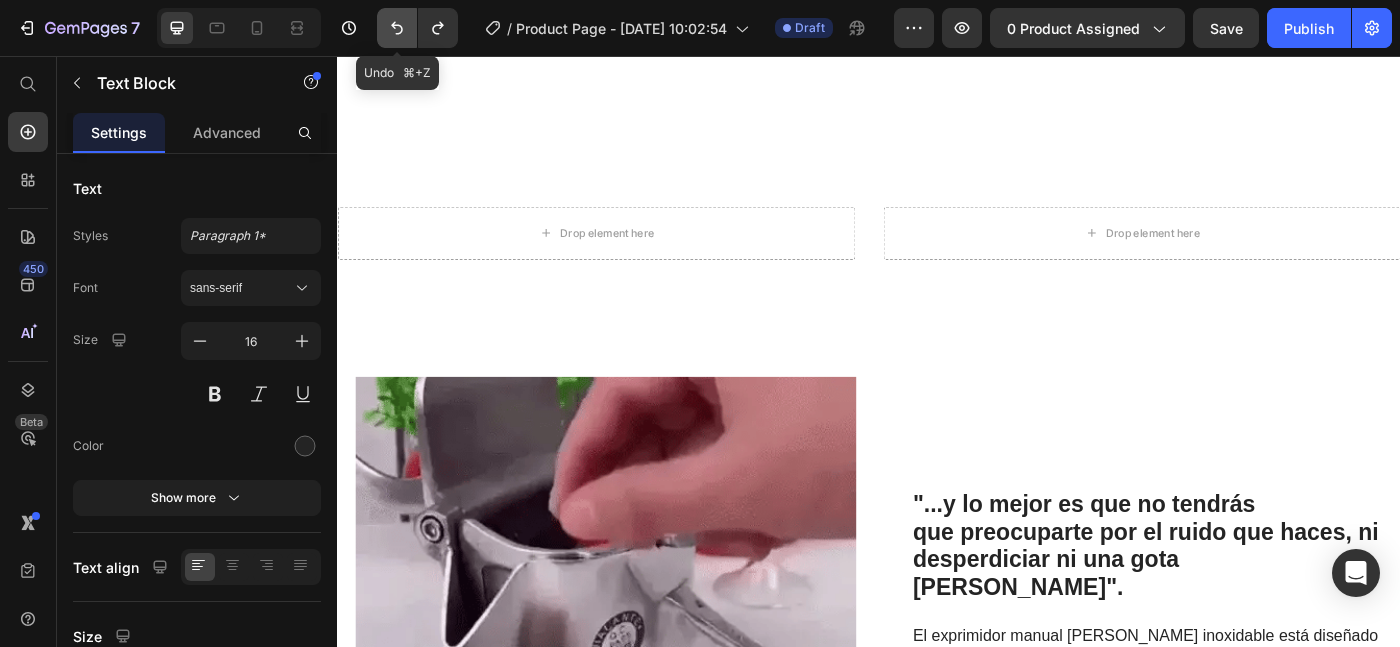 click 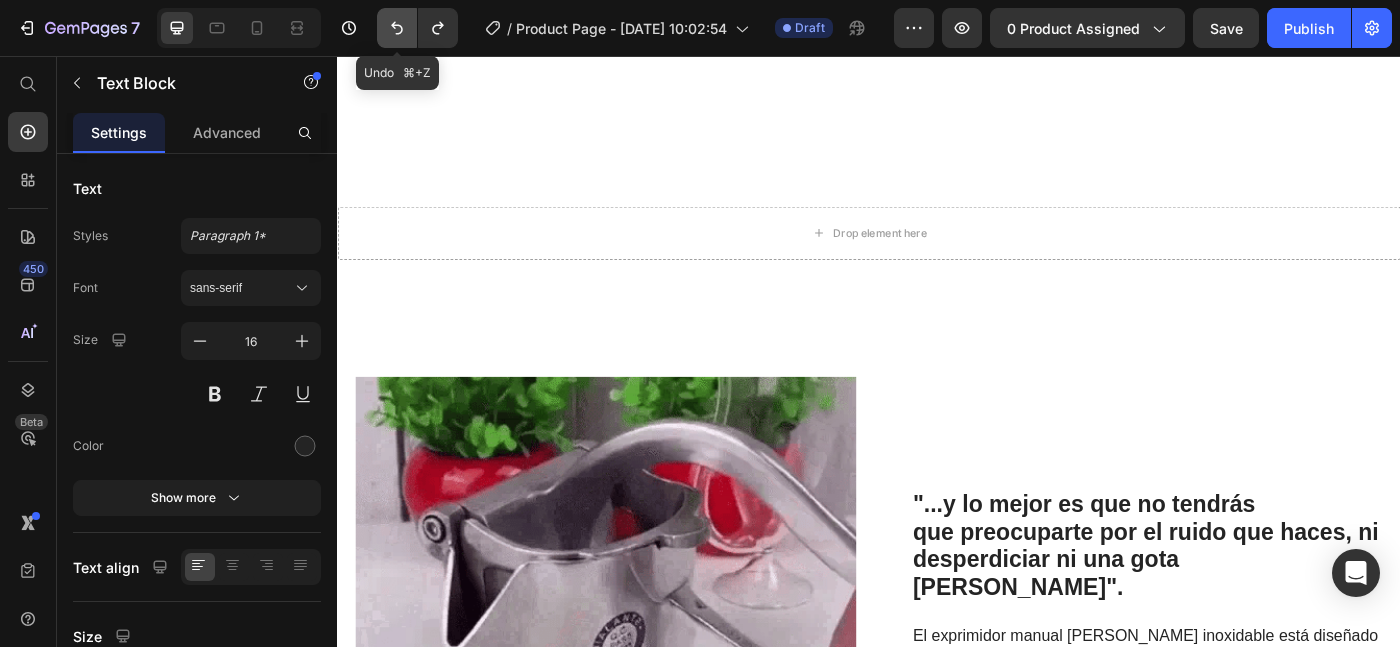 click 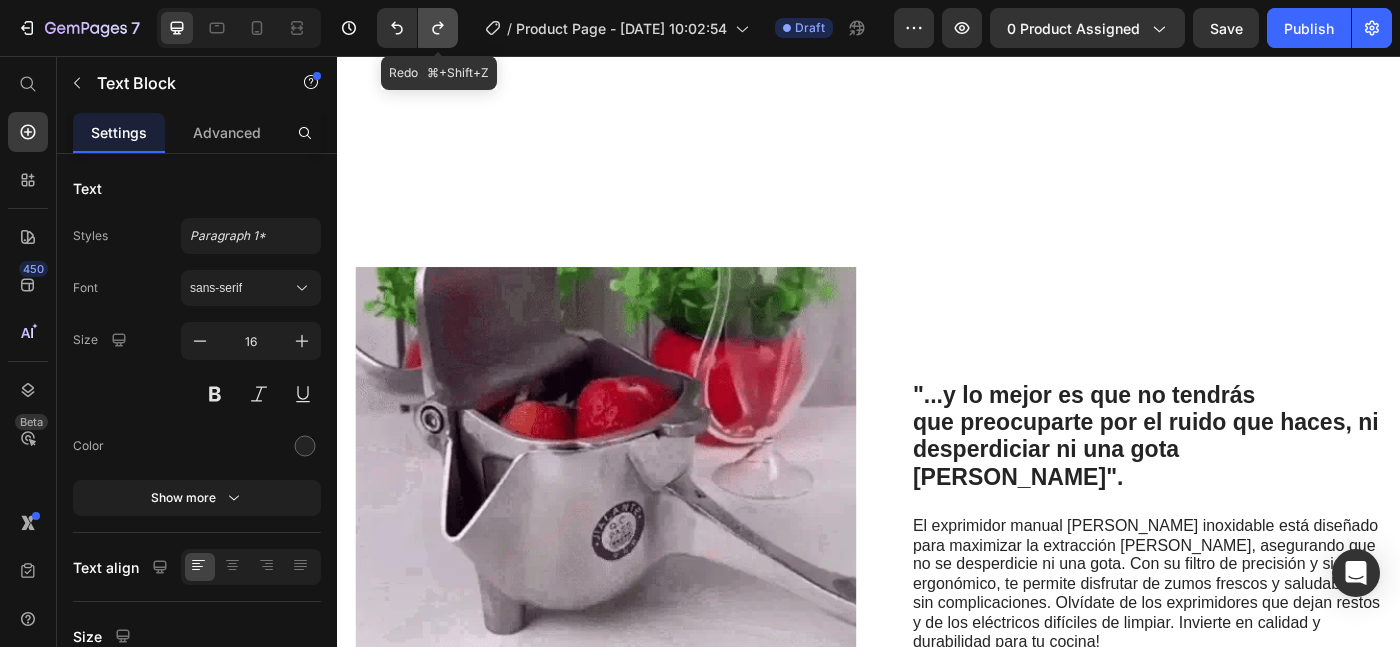 click 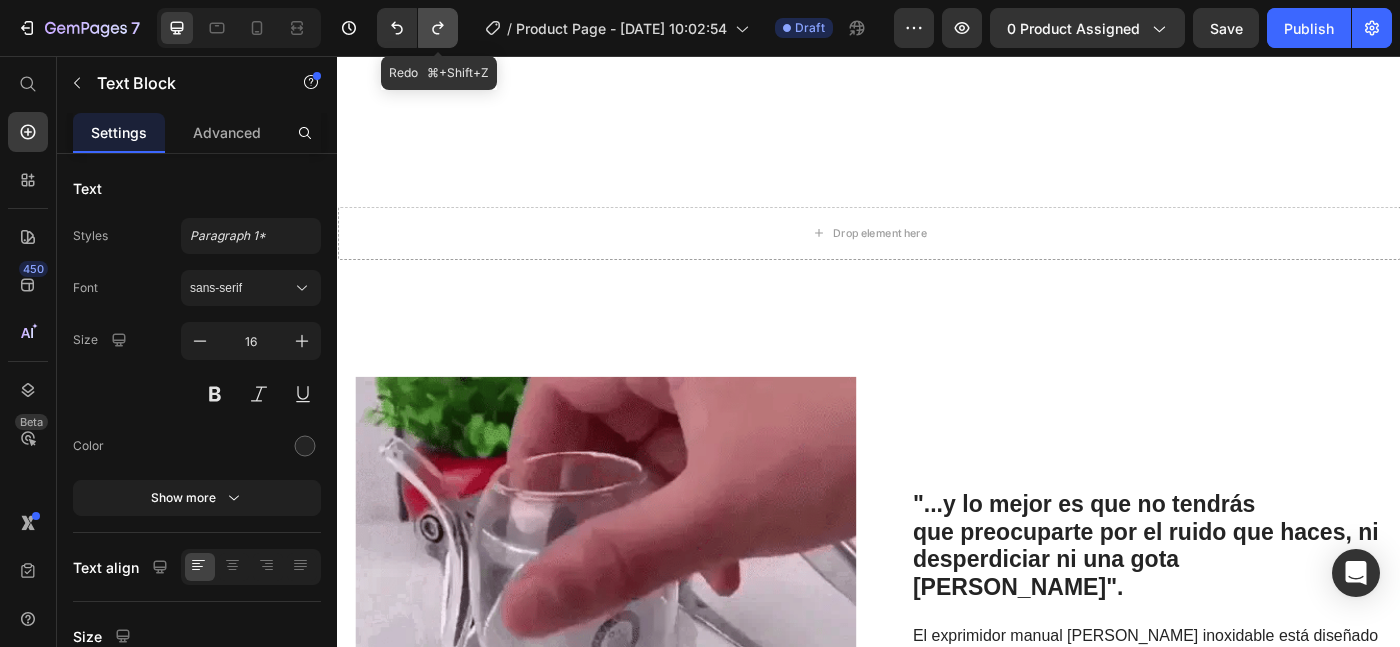 click 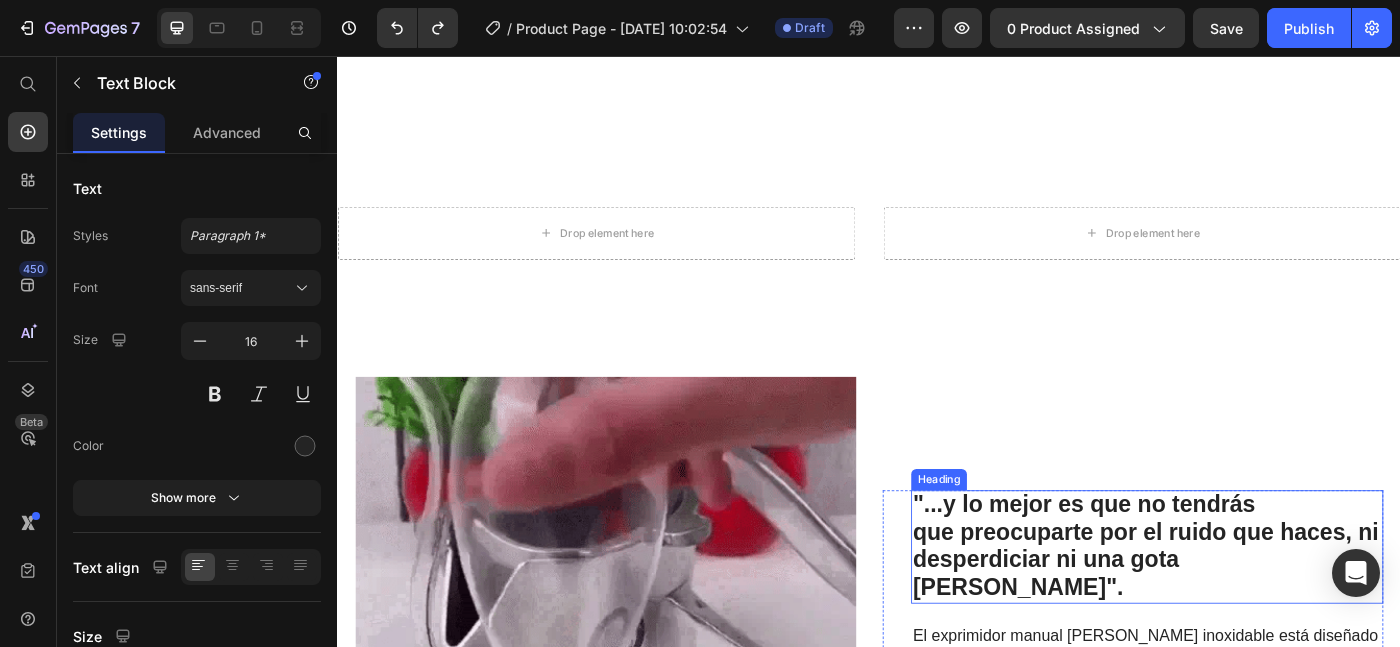 click on ""...y lo mejor es que no tendrás que preocuparte por el ruido que haces, ni desperdiciar ni una gota [PERSON_NAME]"." at bounding box center [1249, 608] 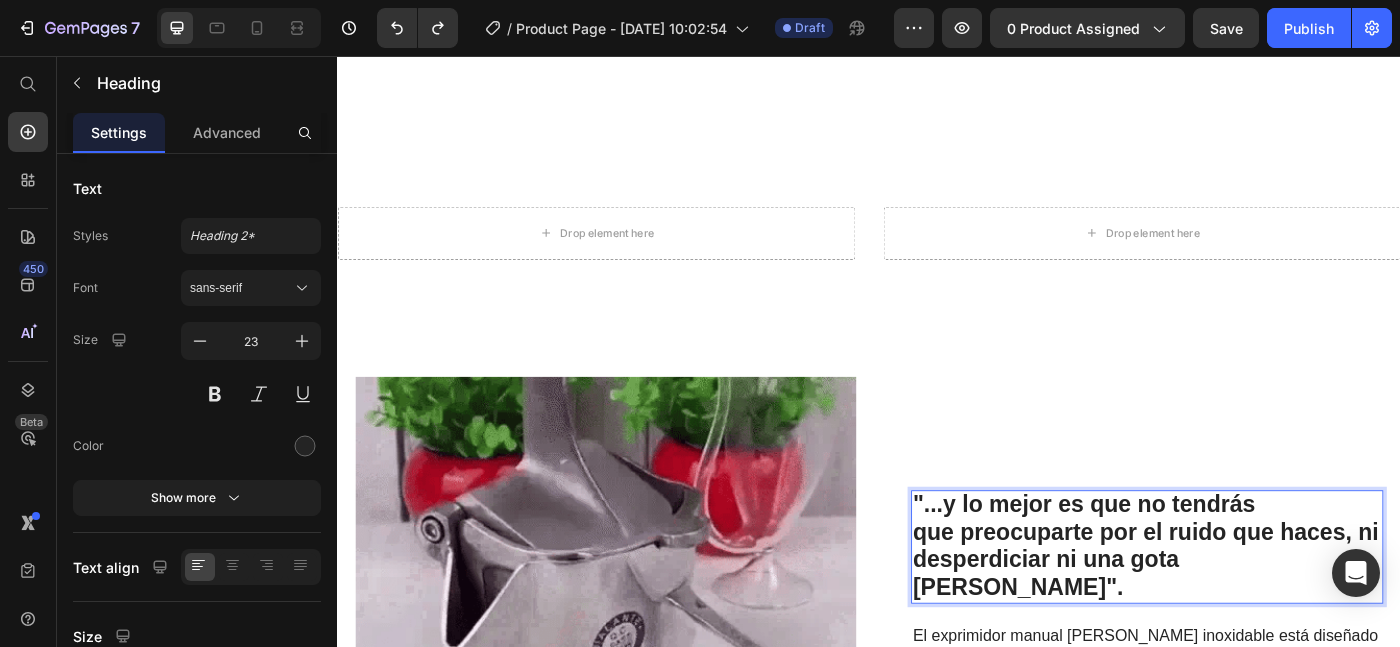 drag, startPoint x: 988, startPoint y: 629, endPoint x: 1233, endPoint y: 689, distance: 252.23996 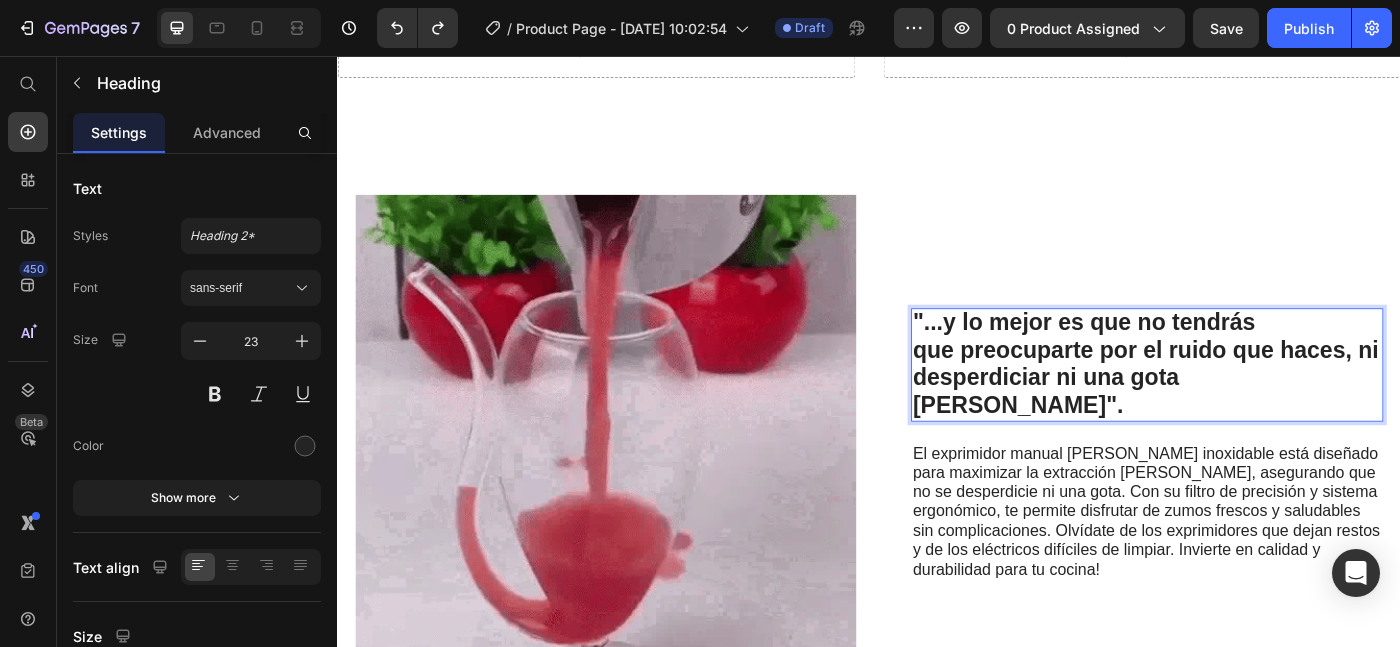 scroll, scrollTop: 1772, scrollLeft: 0, axis: vertical 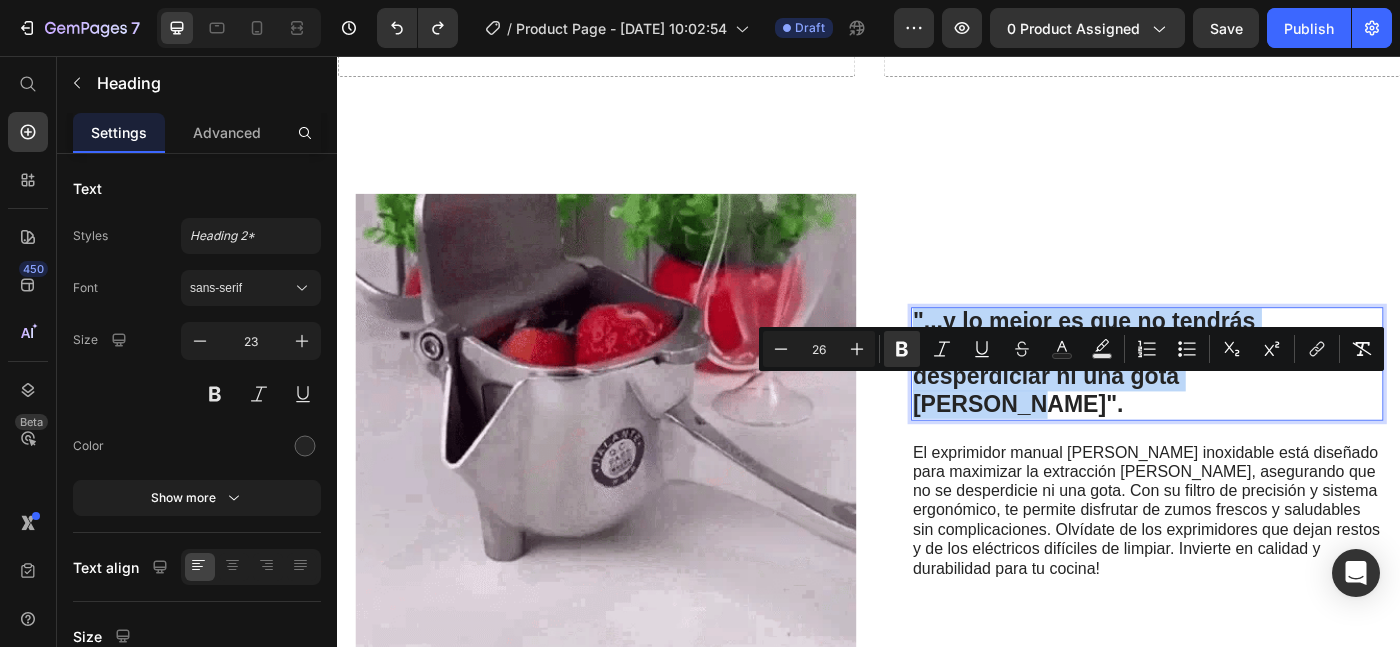 drag, startPoint x: 1429, startPoint y: 495, endPoint x: 999, endPoint y: 412, distance: 437.93723 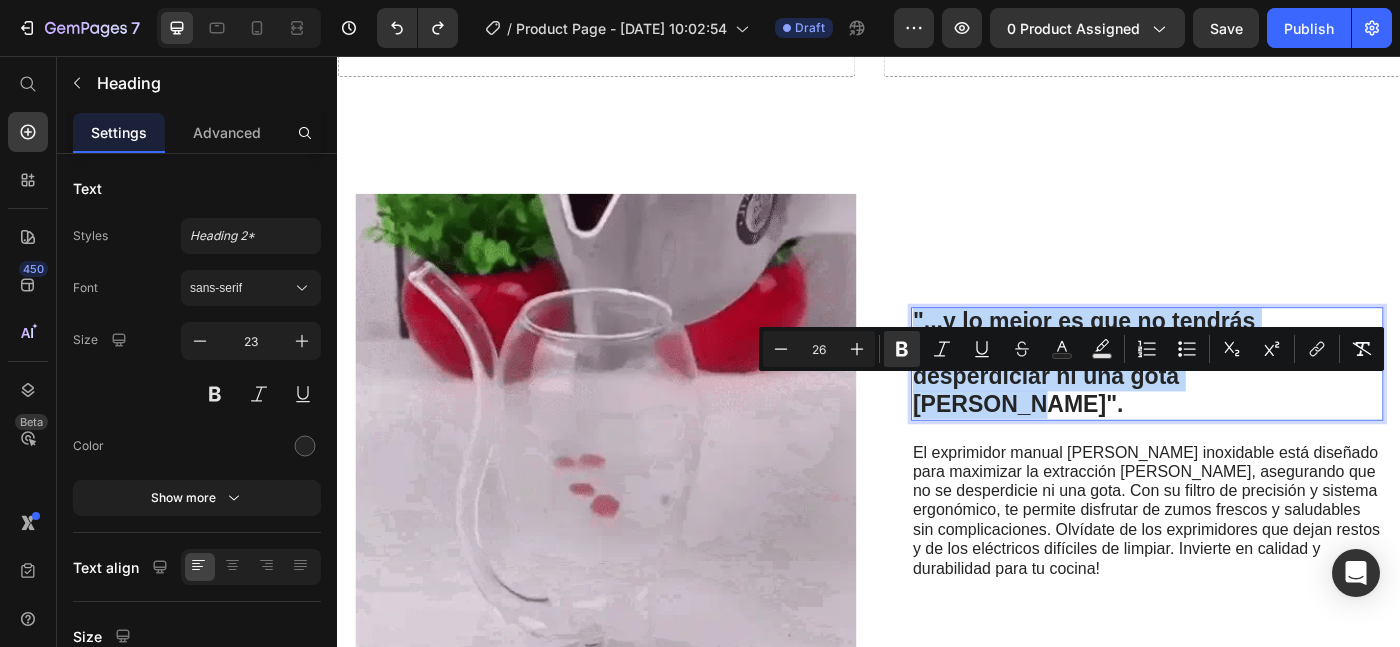 click on ""...y lo mejor es que no tendrás que preocuparte por el ruido que haces, ni desperdiciar ni una gota [PERSON_NAME]"." at bounding box center [1250, 404] 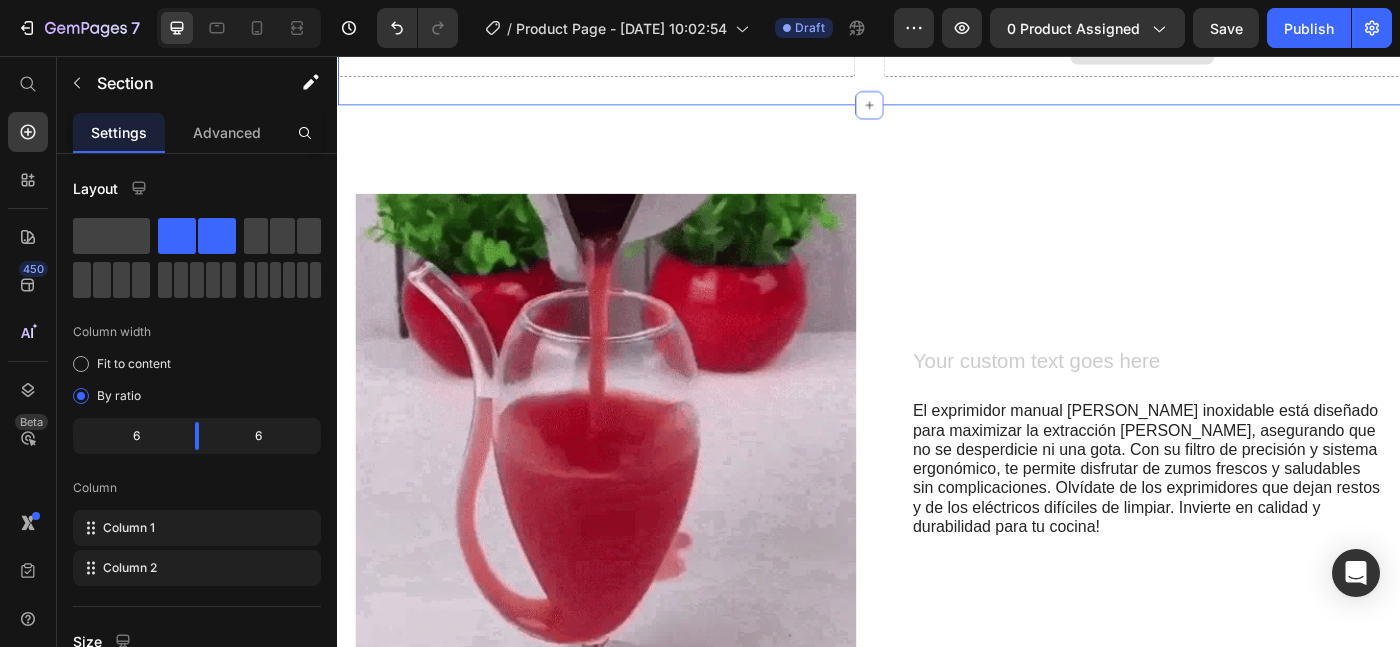 click on "Drop element here" at bounding box center (1245, 50) 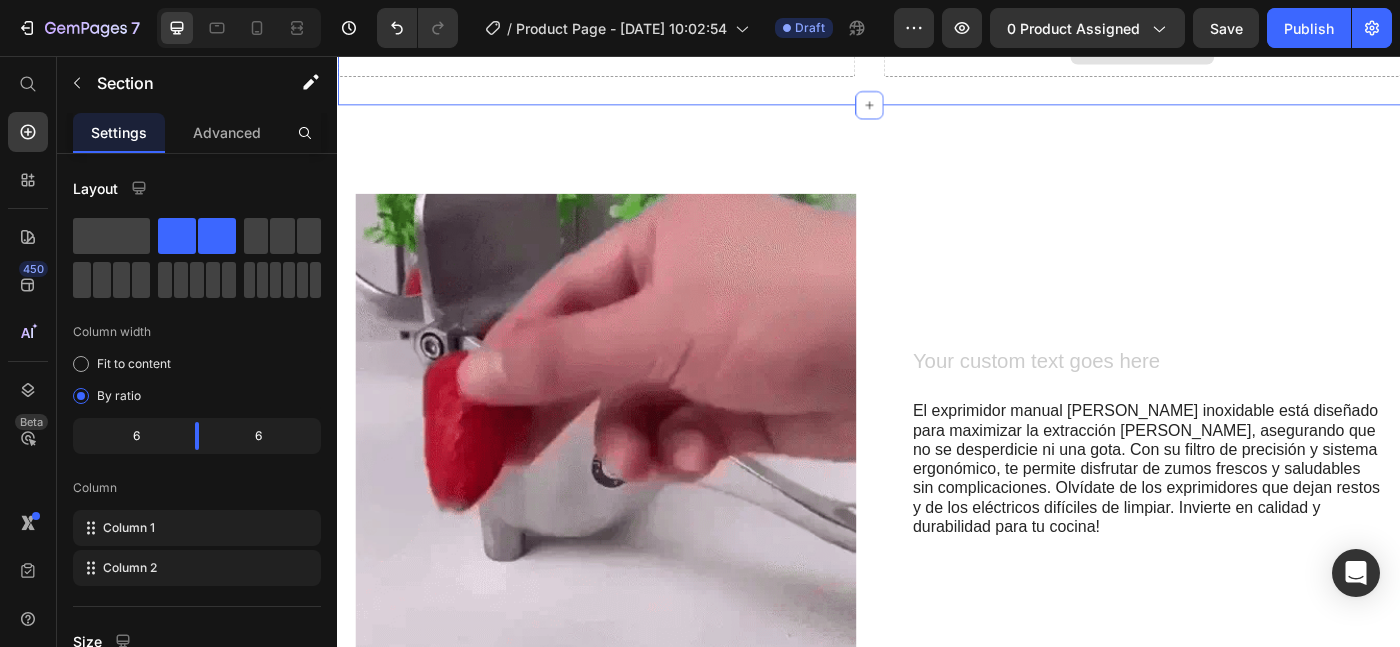 click on "Drop element here" at bounding box center (1245, 50) 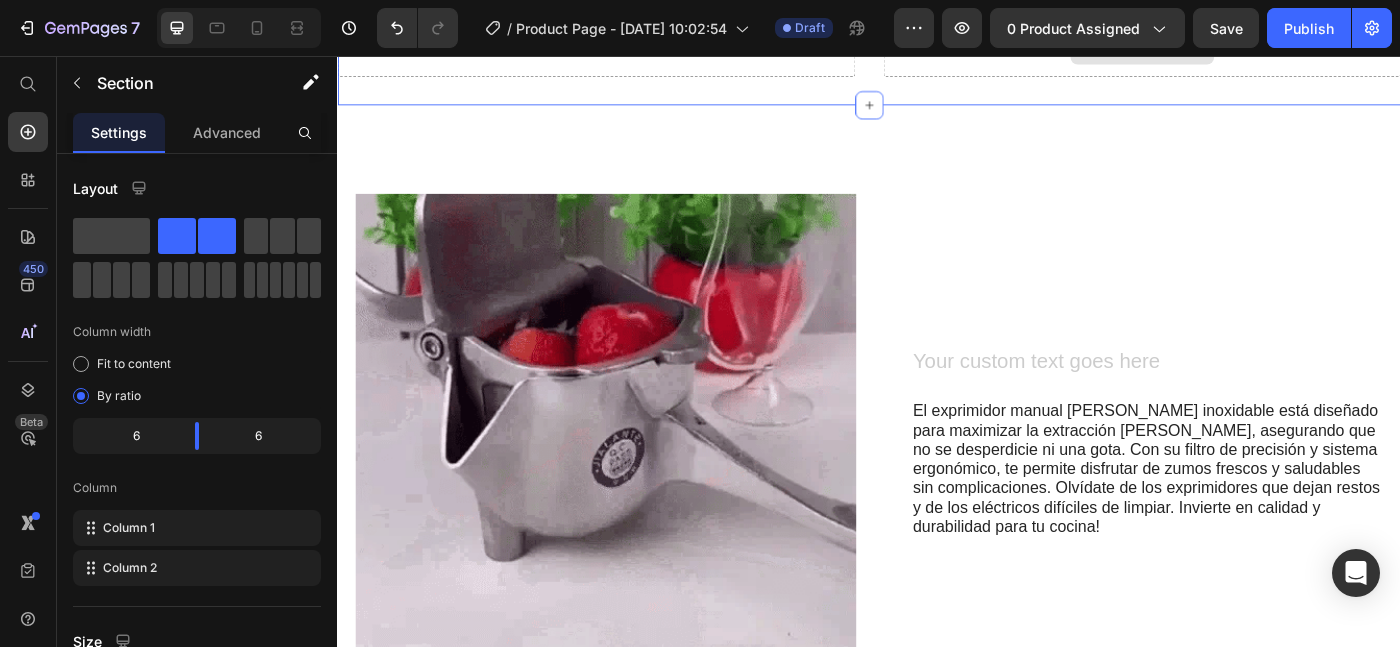 click on "Drop element here" at bounding box center (1245, 50) 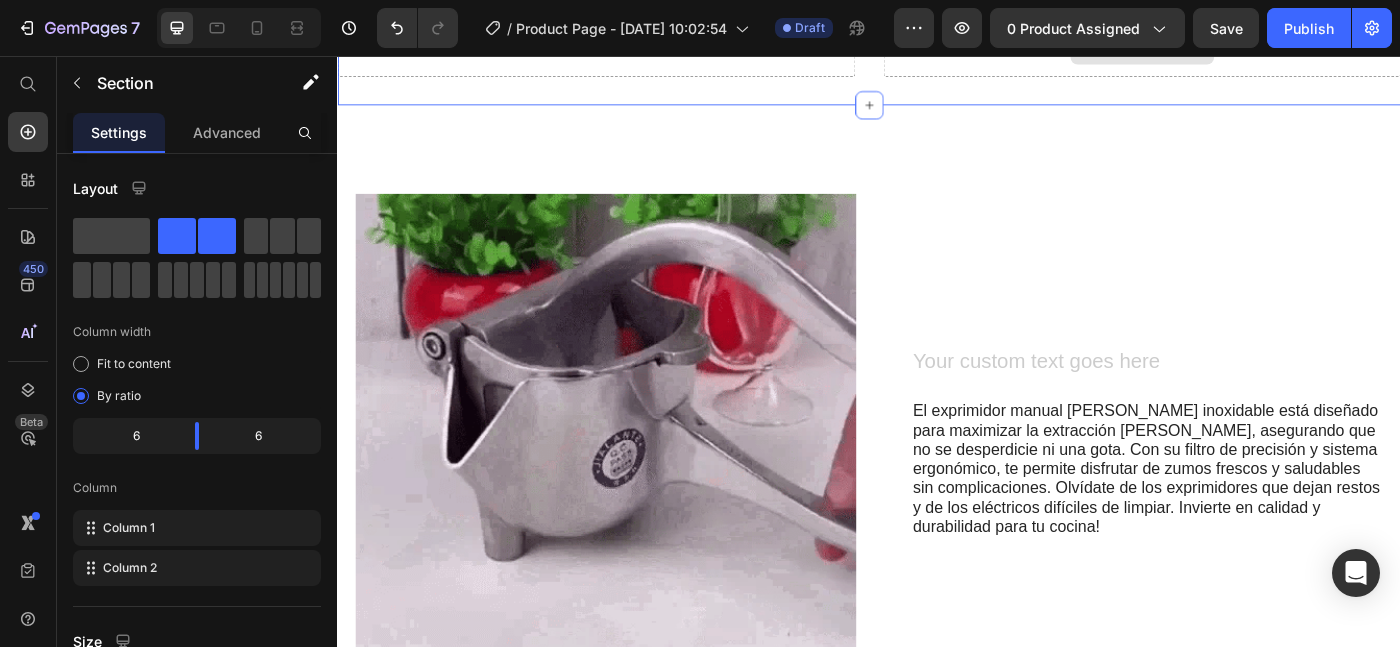 click on "Drop element here" at bounding box center (1245, 50) 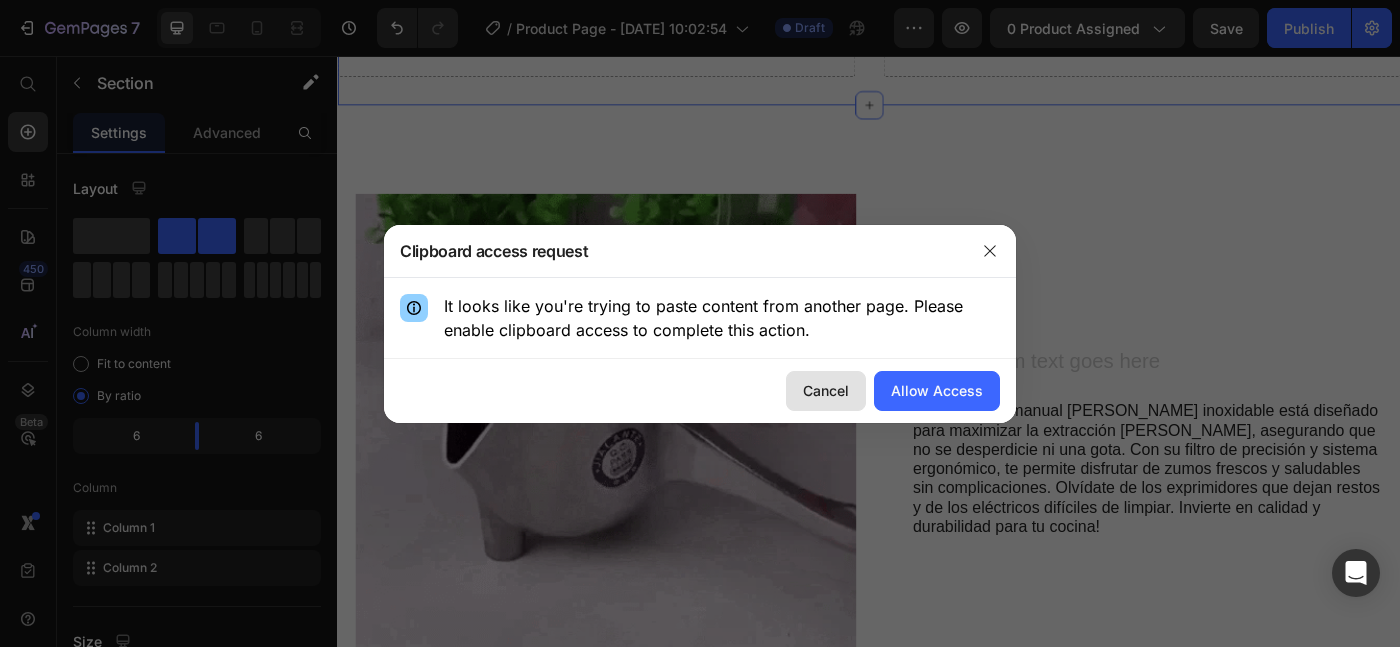 click on "Cancel" at bounding box center (826, 390) 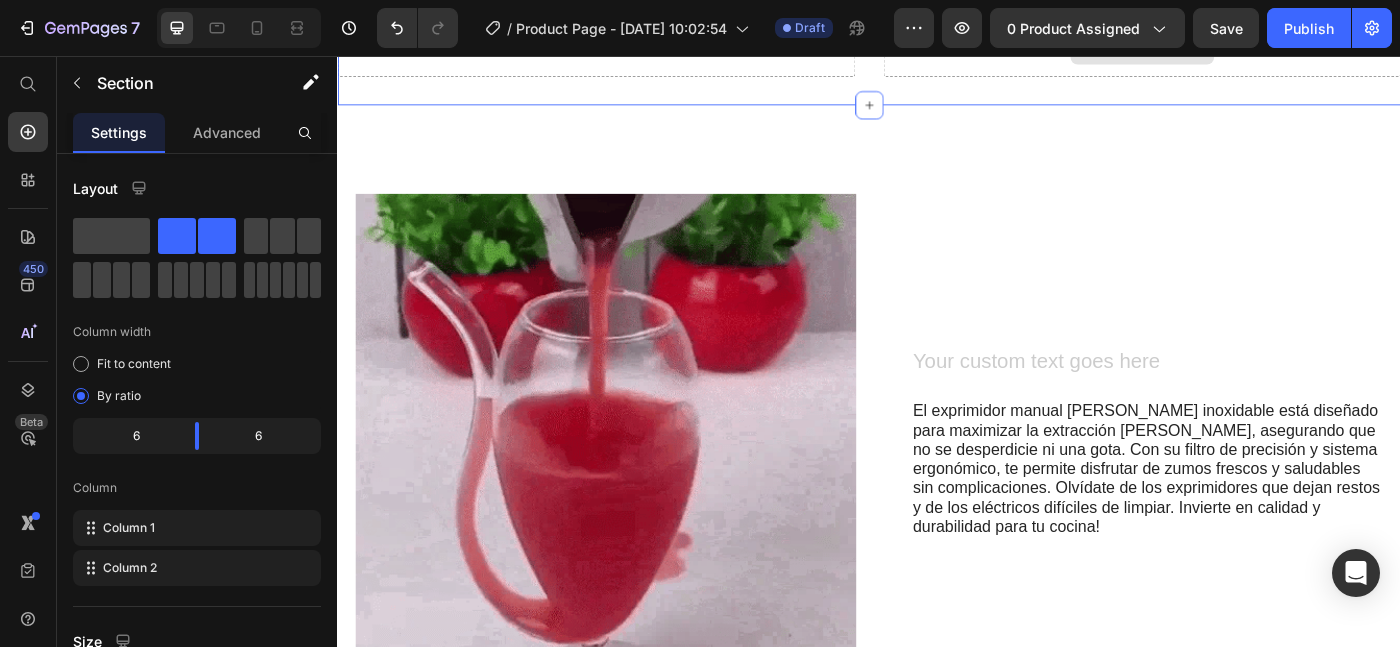 click on "Drop element here" at bounding box center (1245, 50) 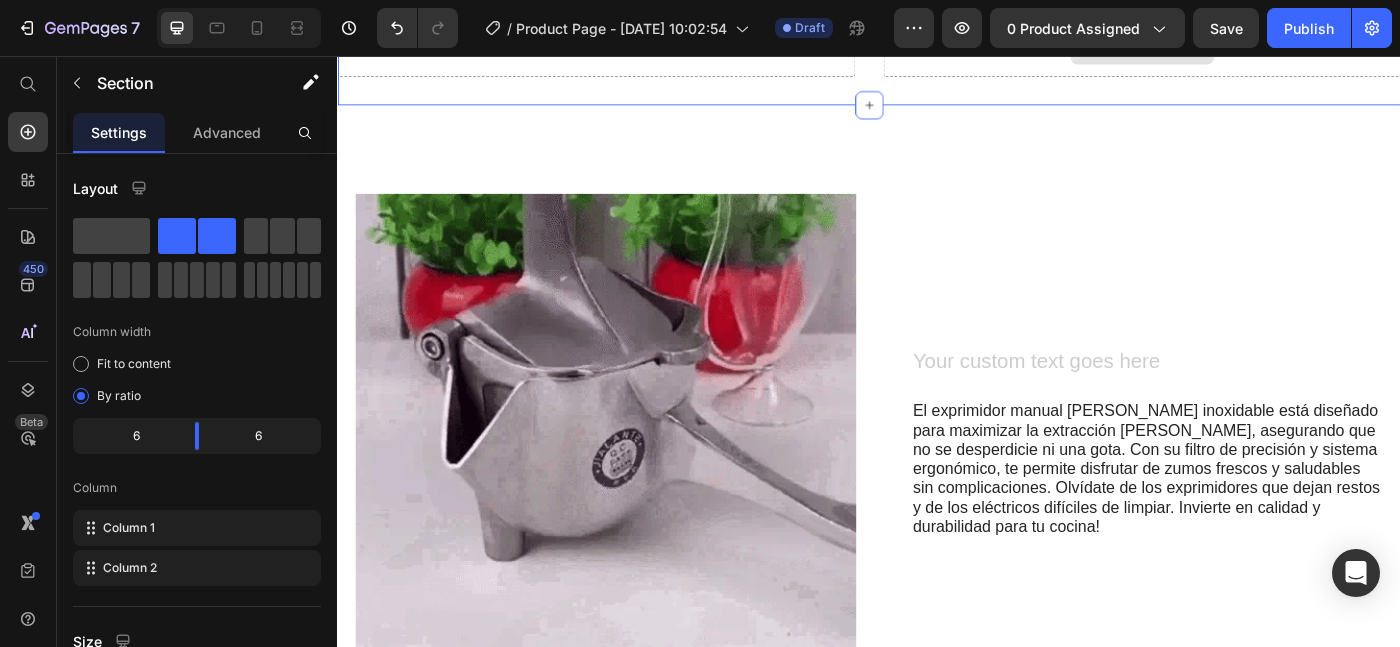 click on "Drop element here" at bounding box center (1245, 50) 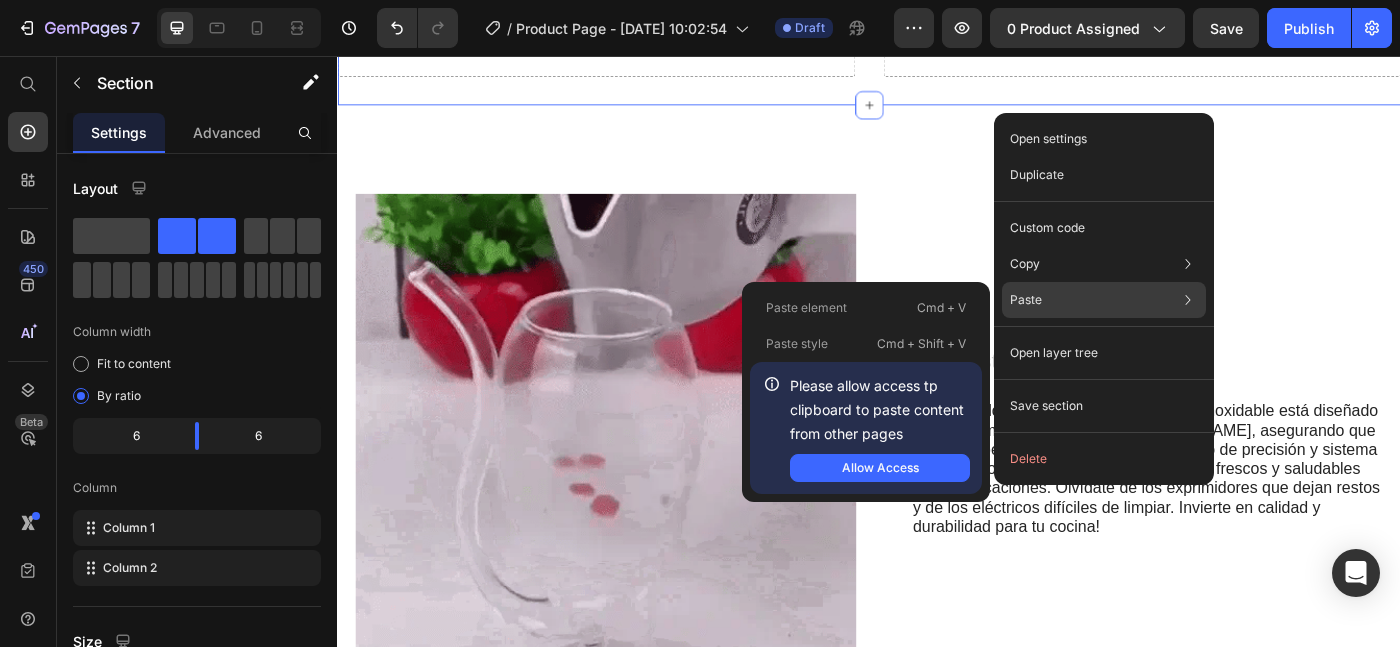 click on "Paste Paste element  Cmd + V Paste style  Cmd + Shift + V  Please allow access tp clipboard to paste content from other pages  Allow Access" 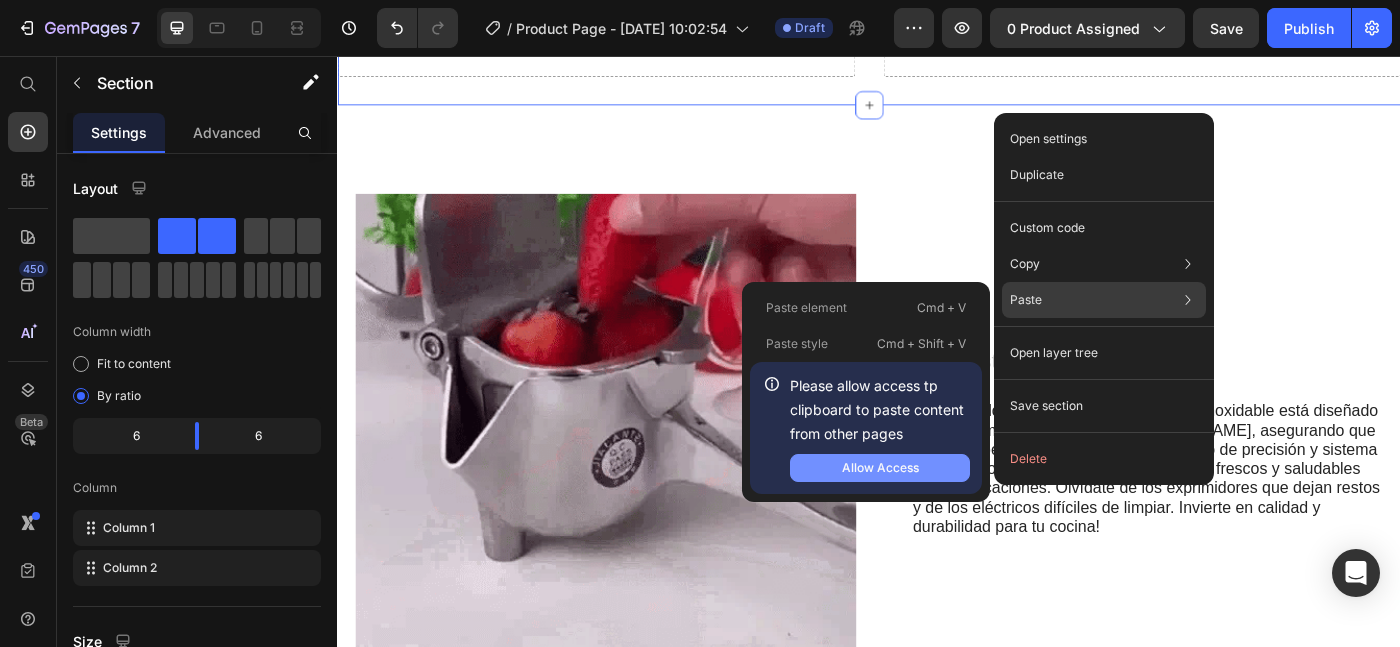 click on "Allow Access" at bounding box center [880, 468] 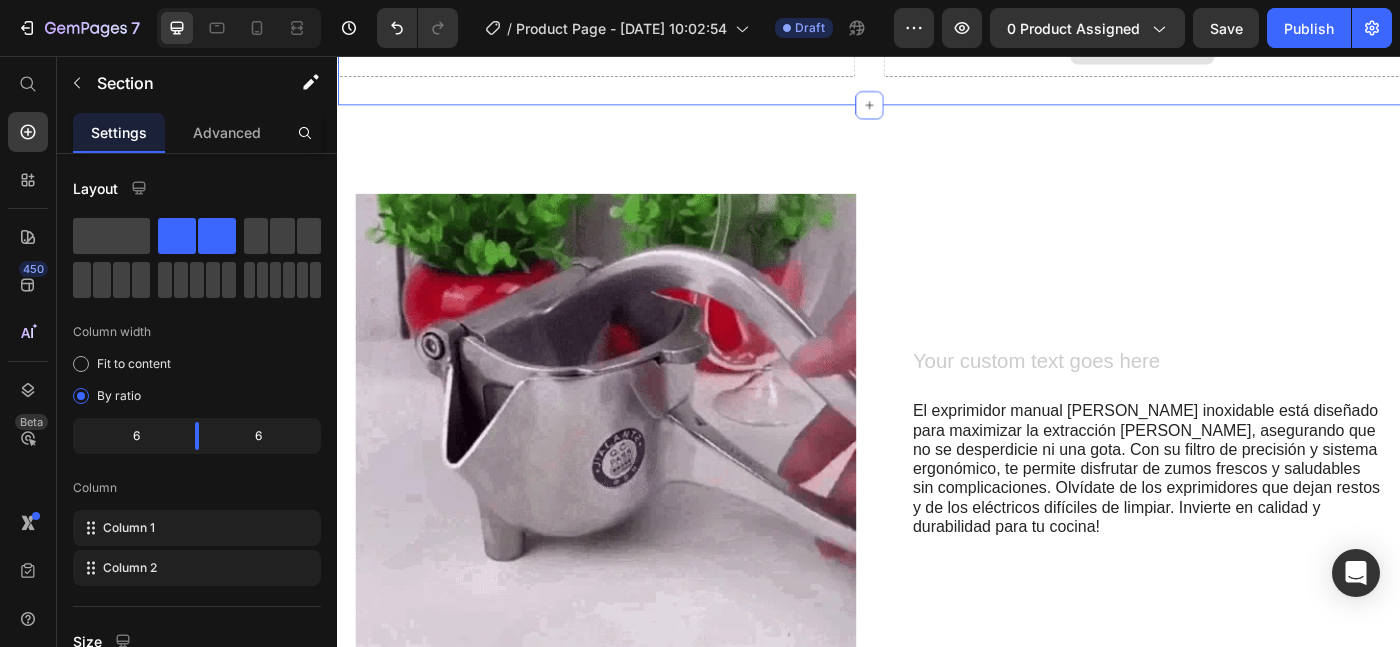 click on "Drop element here" at bounding box center [1245, 50] 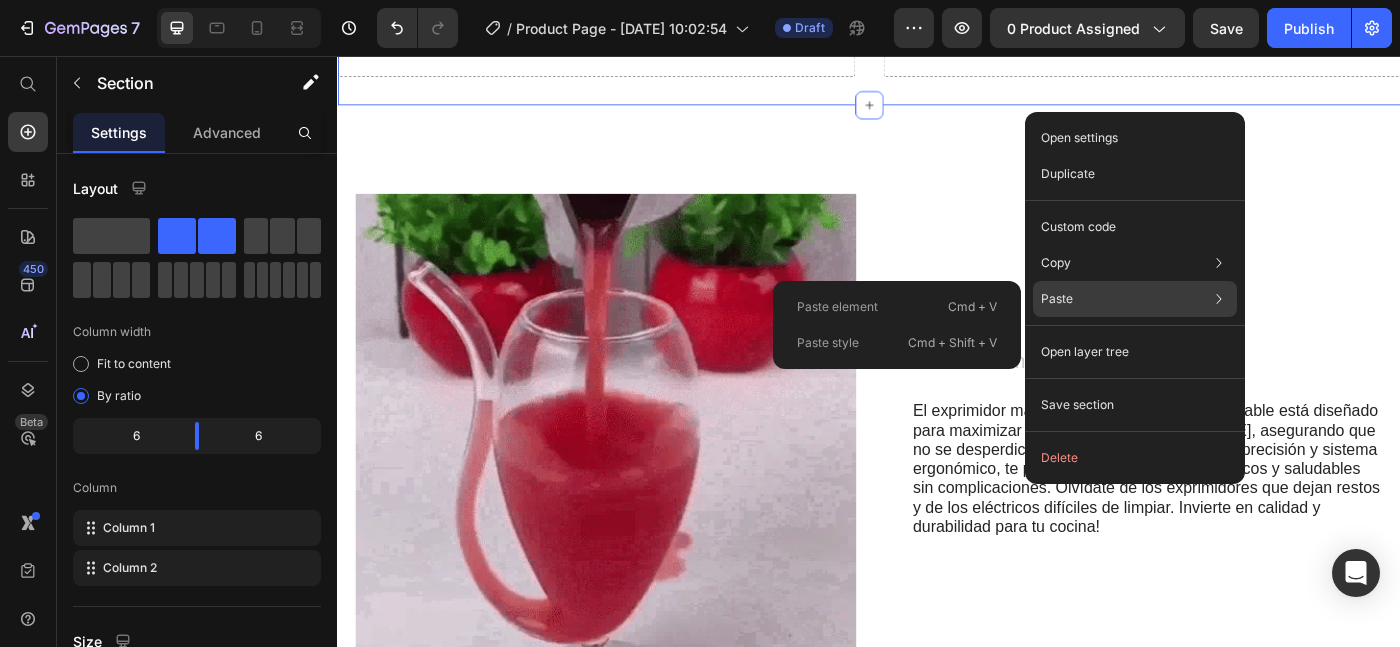 click on "Paste Paste element  Cmd + V Paste style  Cmd + Shift + V" 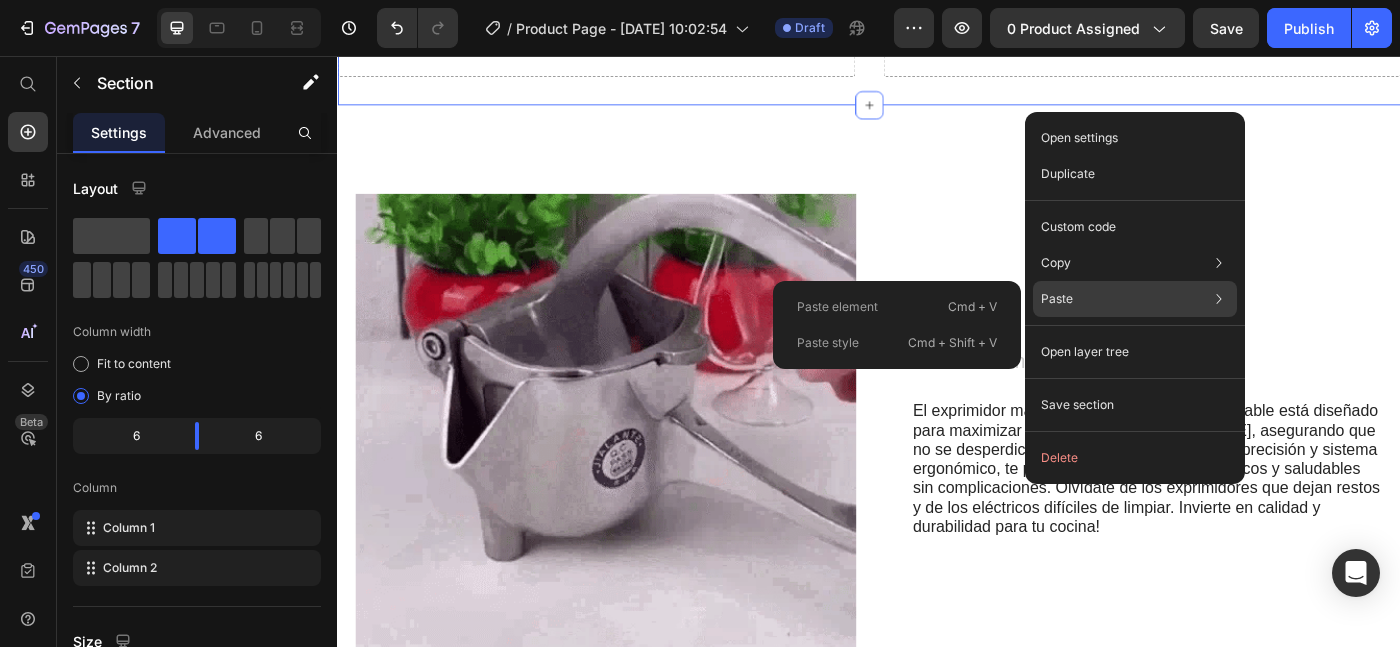 click on "Cmd + V" at bounding box center [972, 307] 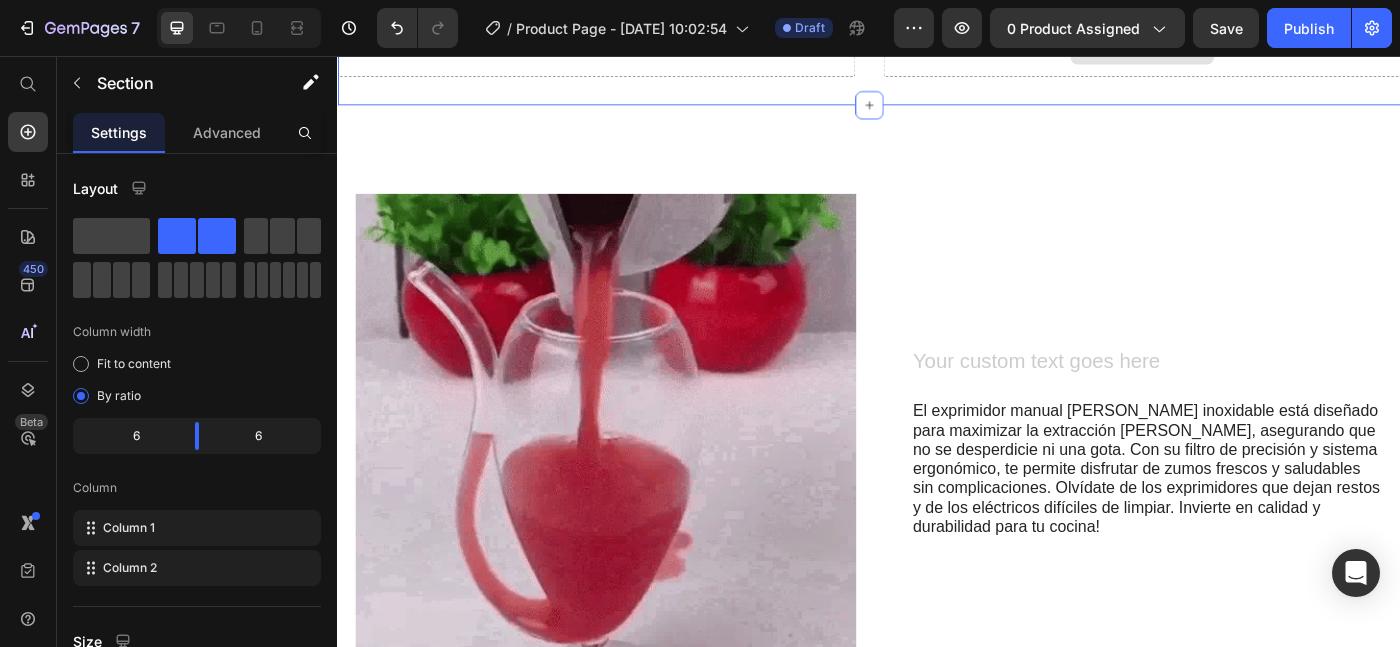click on "Drop element here" at bounding box center (1245, 50) 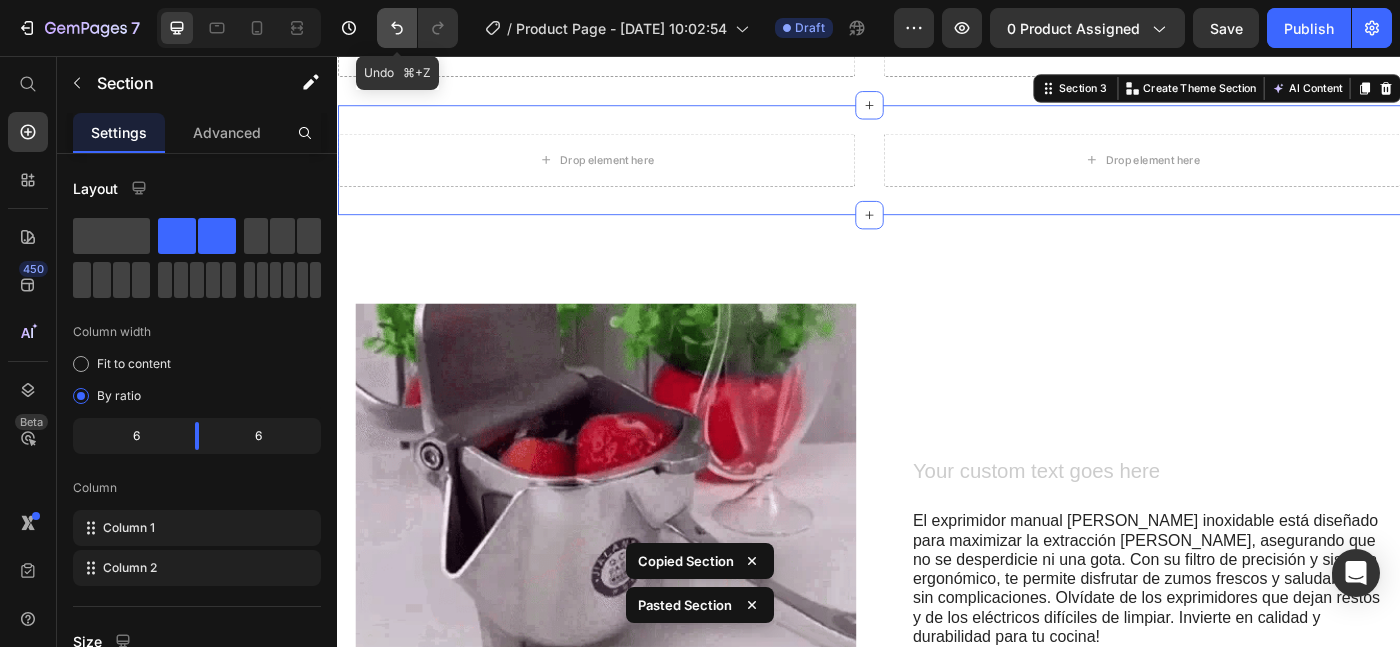 click 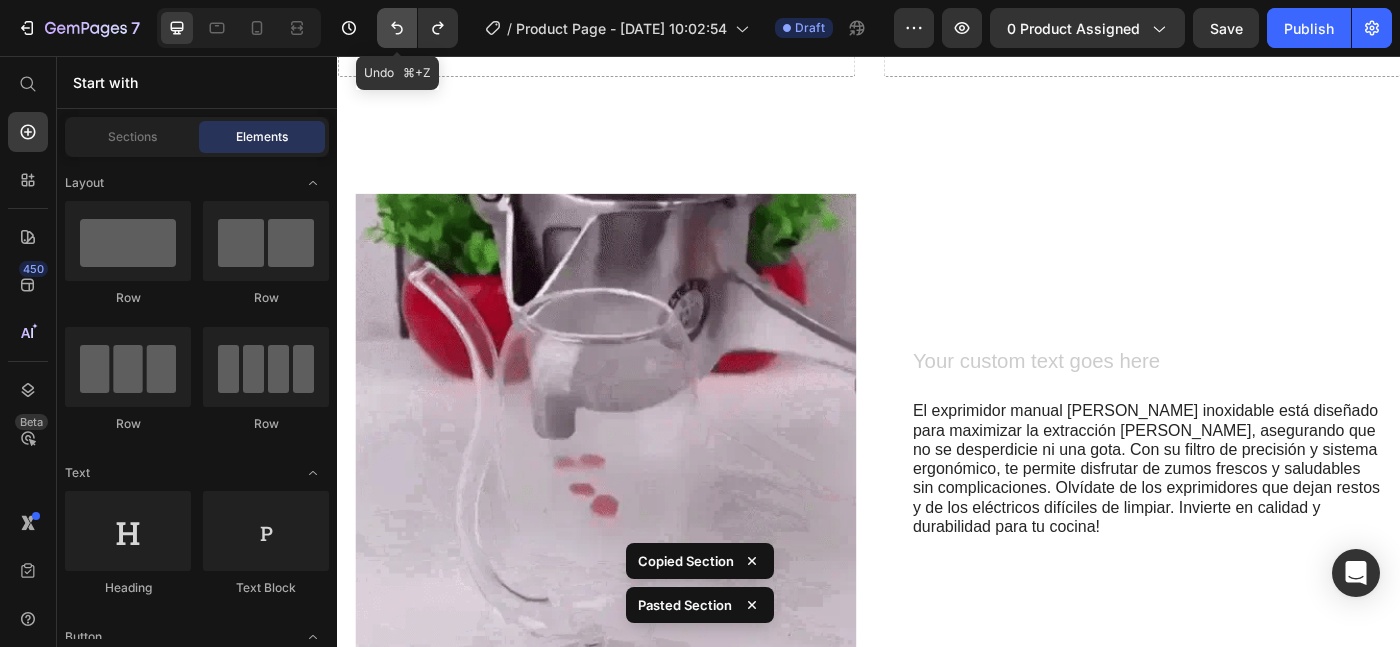 click 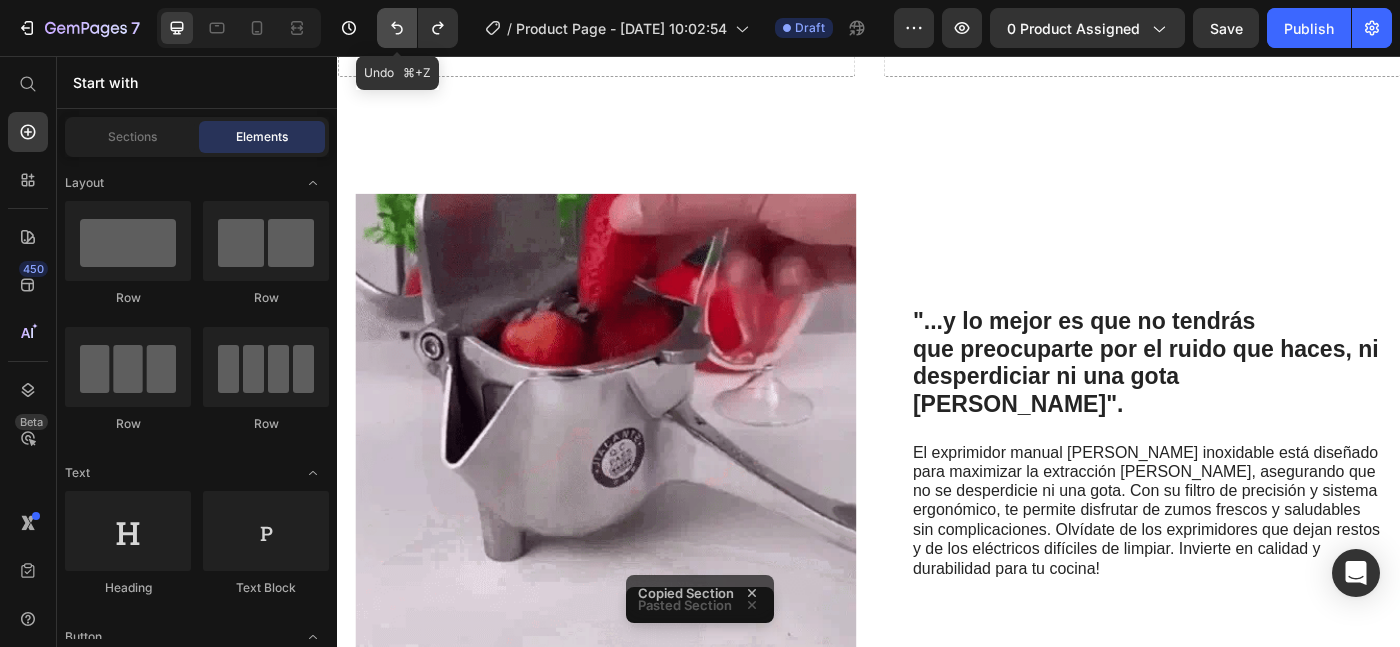 click 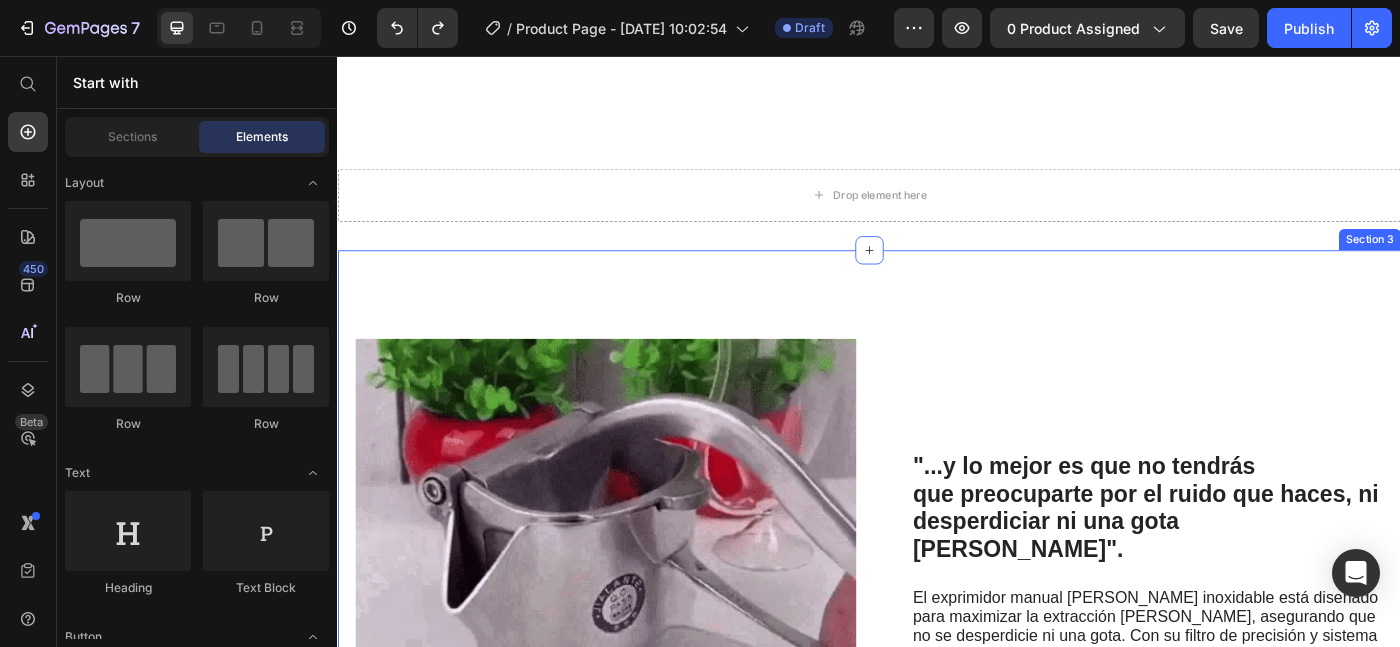 scroll, scrollTop: 1376, scrollLeft: 0, axis: vertical 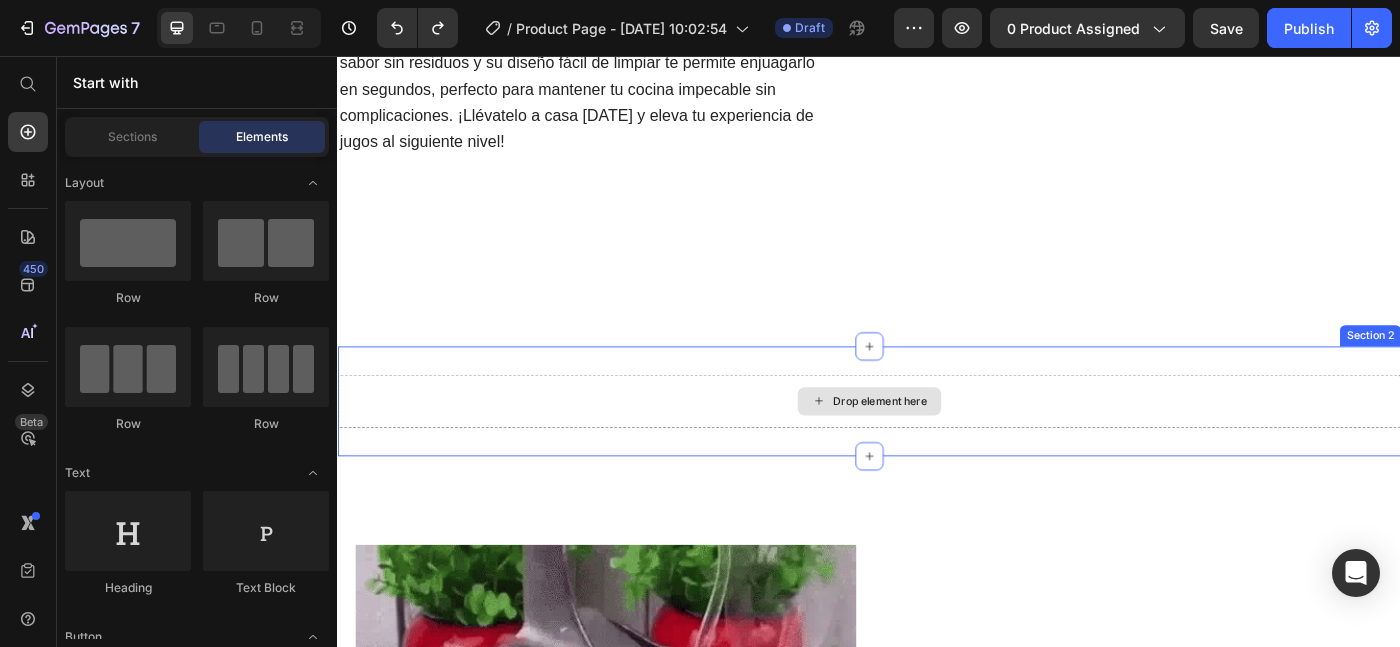 click on "Drop element here" at bounding box center [949, 446] 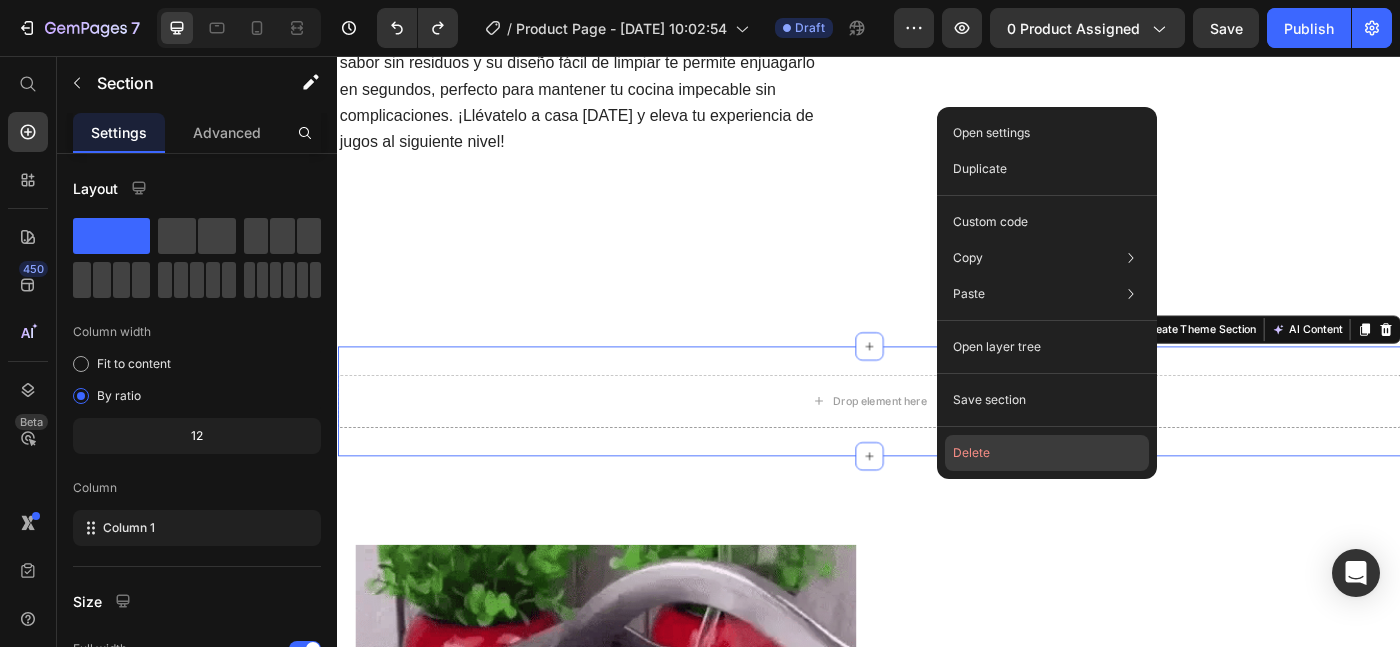 click on "Delete" 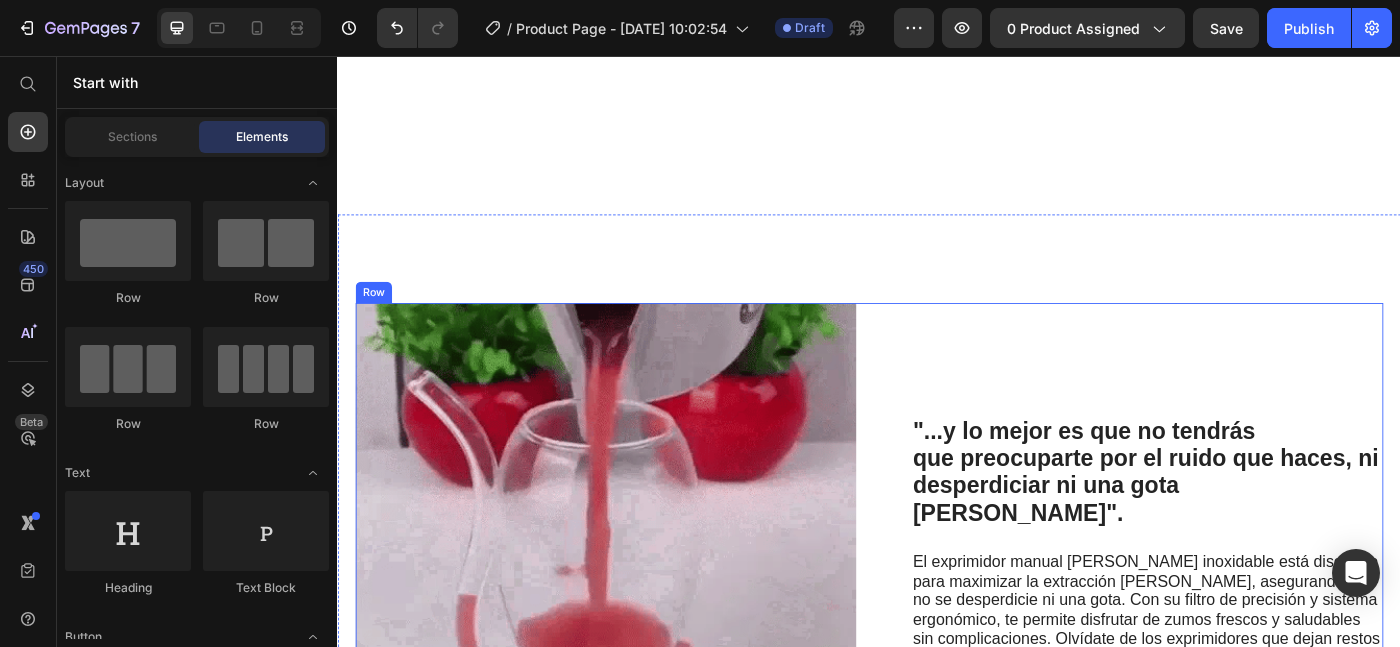 scroll, scrollTop: 1526, scrollLeft: 0, axis: vertical 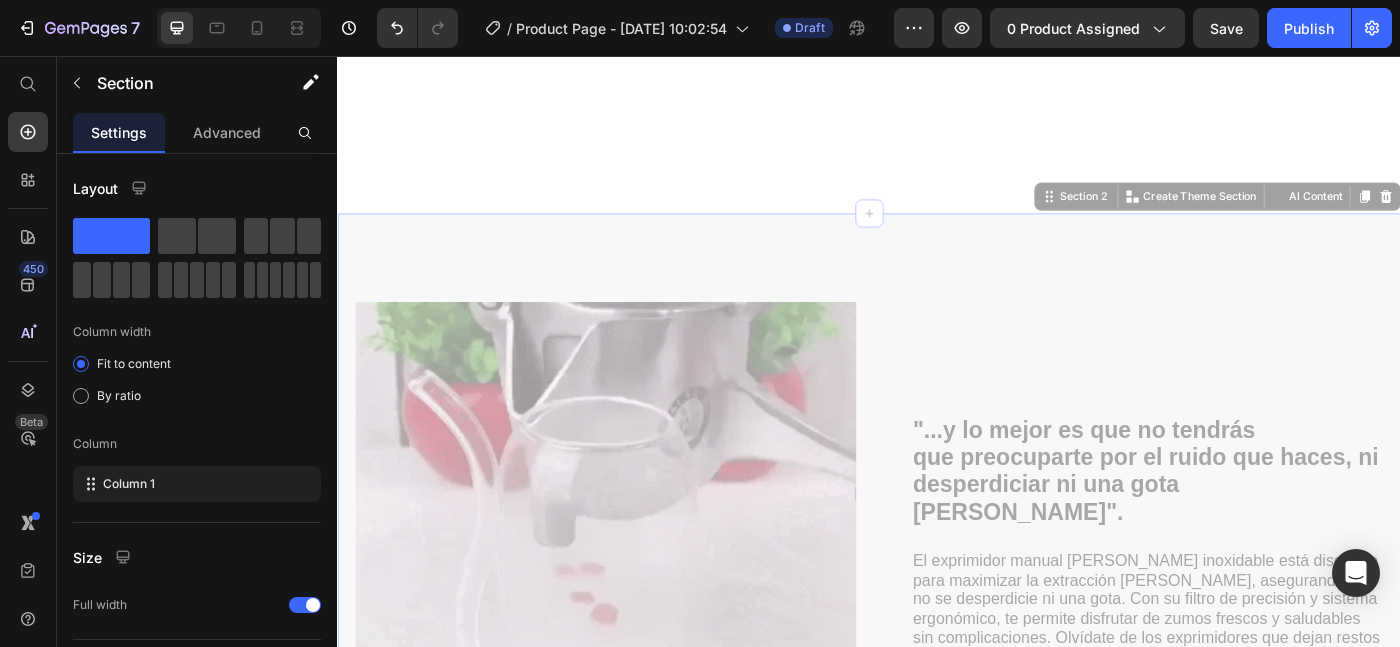 click on ""...y lo mejor es que no tendrás que preocuparte por el ruido que haces, ni desperdiciar ni una gota [PERSON_NAME]". Heading El exprimidor manual [PERSON_NAME] inoxidable está diseñado para maximizar la extracción [PERSON_NAME], asegurando que no se desperdicie ni una gota. Con su filtro de precisión y sistema ergonómico, te permite disfrutar de zumos frescos y saludables sin complicaciones. Olvídate de los exprimidores que dejan restos y de los eléctricos difíciles de limpiar. Invierte en calidad y durabilidad para tu cocina! Text Block Row Image Row "Es sostenible y súper portátil. Lo llevo de viaje y funciona a la perfección en cualquier lugar, ya que no necesita electricidad como los exprimidores eléctricos." Heading Di adiós a las complicadas máquinas de exprimir y hola a un enfoque simplificado que te ahorra tiempo y energía. Nuestro  exprimidor está elaborado con un diseño práctico que funciona a la perfección extrayendo cada gota de sabor y dejándo un jugo delicioso y saludable.      [GEOGRAPHIC_DATA]" at bounding box center [937, 941] 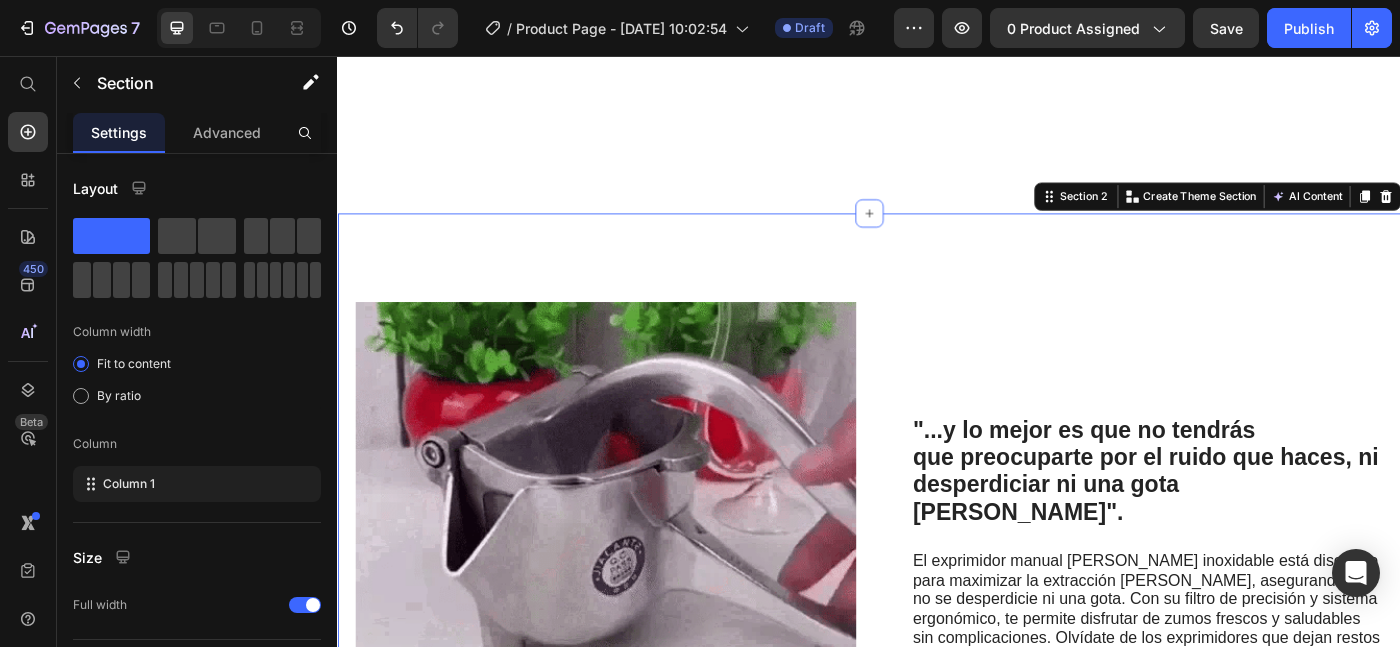 click on ""...y lo mejor es que no tendrás que preocuparte por el ruido que haces, ni desperdiciar ni una gota [PERSON_NAME]". Heading El exprimidor manual [PERSON_NAME] inoxidable está diseñado para maximizar la extracción [PERSON_NAME], asegurando que no se desperdicie ni una gota. Con su filtro de precisión y sistema ergonómico, te permite disfrutar de zumos frescos y saludables sin complicaciones. Olvídate de los exprimidores que dejan restos y de los eléctricos difíciles de limpiar. Invierte en calidad y durabilidad para tu cocina! Text Block Row Image Row "Es sostenible y súper portátil. Lo llevo de viaje y funciona a la perfección en cualquier lugar, ya que no necesita electricidad como los exprimidores eléctricos." Heading Di adiós a las complicadas máquinas de exprimir y hola a un enfoque simplificado que te ahorra tiempo y energía. Nuestro  exprimidor está elaborado con un diseño práctico que funciona a la perfección extrayendo cada gota de sabor y dejándo un jugo delicioso y saludable.      [GEOGRAPHIC_DATA]" at bounding box center [937, 941] 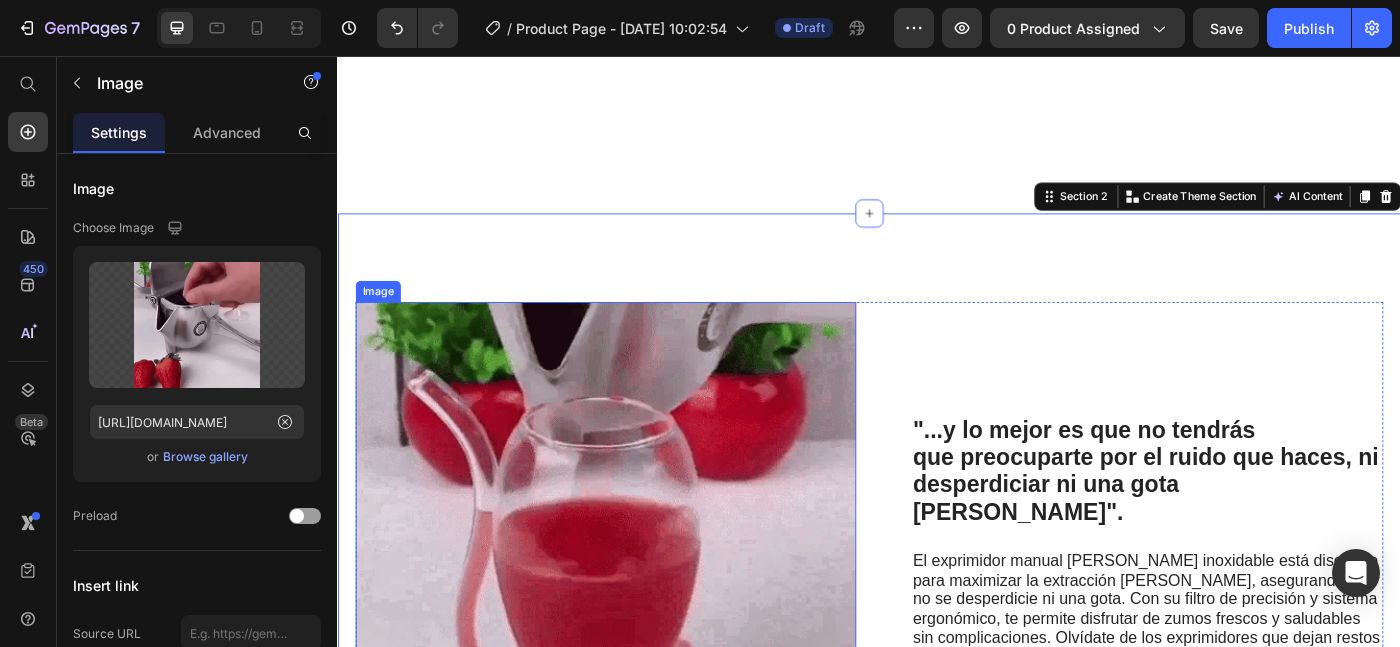 click at bounding box center (639, 616) 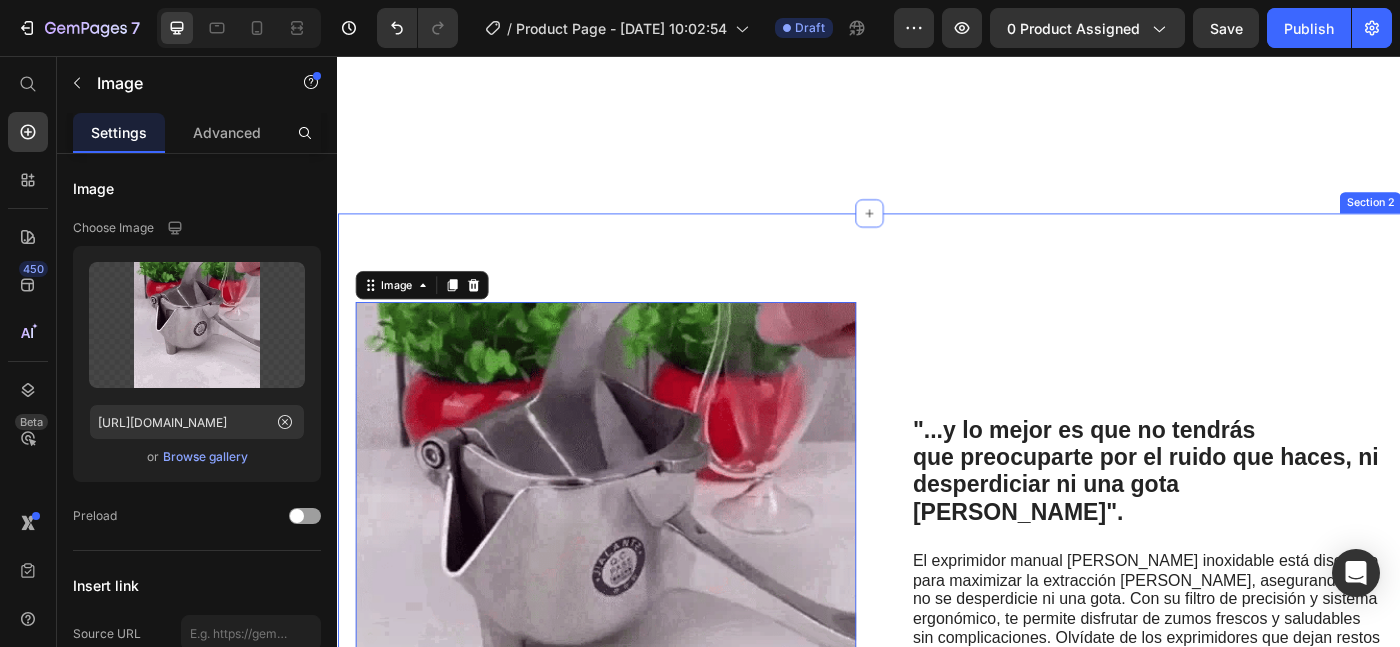click on ""...y lo mejor es que no tendrás que preocuparte por el ruido que haces, ni desperdiciar ni una gota de zumo". Heading El exprimidor manual de acero inoxidable está diseñado para maximizar la extracción de zumo, asegurando que no se desperdicie ni una gota. Con su filtro de precisión y sistema ergonómico, te permite disfrutar de zumos frescos y saludables sin complicaciones. Olvídate de los exprimidores que dejan restos y de los eléctricos difíciles de limpiar. Invierte en calidad y durabilidad para tu cocina! Text Block Row Image   0 Row "Es sostenible y súper portátil. Lo llevo de viaje y funciona a la perfección en cualquier lugar, ya que no necesita electricidad como los exprimidores eléctricos." Heading Di adiós a las complicadas máquinas de exprimir y hola a un enfoque simplificado que te ahorra tiempo y energía. Nuestro  exprimidor está elaborado con un diseño práctico que funciona a la perfección extrayendo cada gota de sabor y dejándo un jugo delicioso y saludable.      Row" at bounding box center (937, 941) 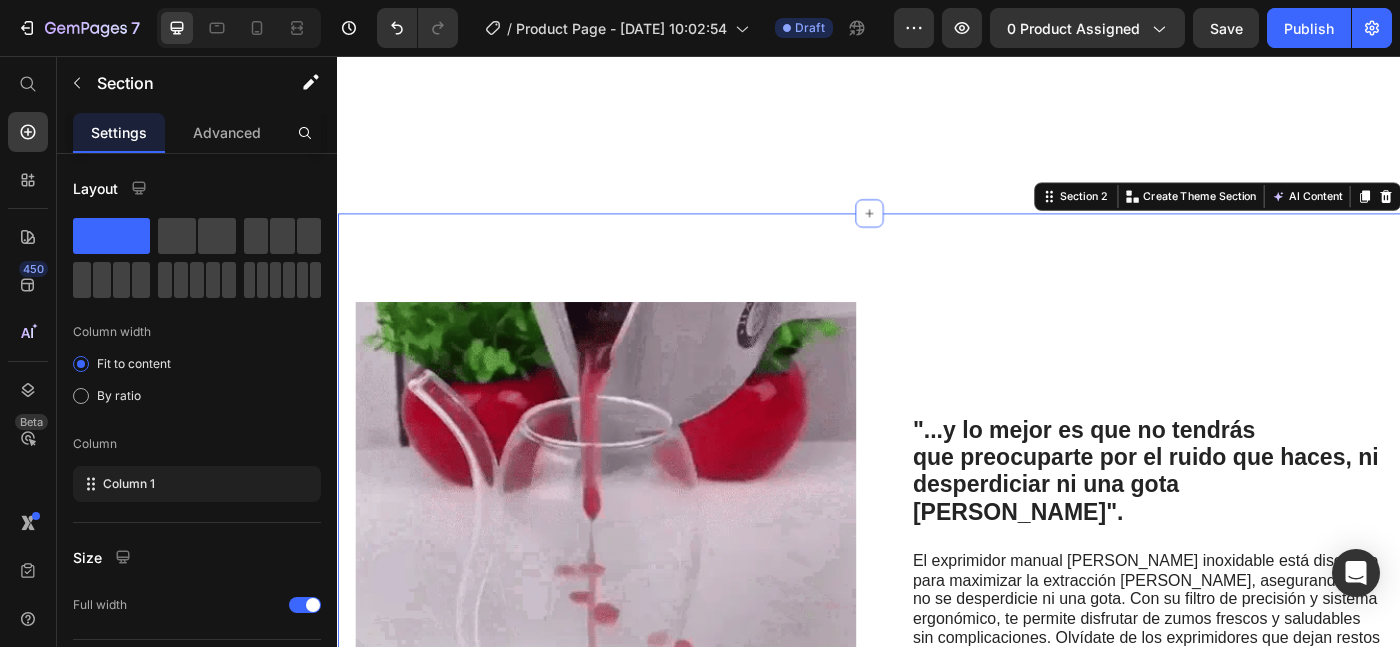 click on ""...y lo mejor es que no tendrás que preocuparte por el ruido que haces, ni desperdiciar ni una gota [PERSON_NAME]". Heading El exprimidor manual [PERSON_NAME] inoxidable está diseñado para maximizar la extracción [PERSON_NAME], asegurando que no se desperdicie ni una gota. Con su filtro de precisión y sistema ergonómico, te permite disfrutar de zumos frescos y saludables sin complicaciones. Olvídate de los exprimidores que dejan restos y de los eléctricos difíciles de limpiar. Invierte en calidad y durabilidad para tu cocina! Text Block Row Image Row "Es sostenible y súper portátil. Lo llevo de viaje y funciona a la perfección en cualquier lugar, ya que no necesita electricidad como los exprimidores eléctricos." Heading Di adiós a las complicadas máquinas de exprimir y hola a un enfoque simplificado que te ahorra tiempo y energía. Nuestro  exprimidor está elaborado con un diseño práctico que funciona a la perfección extrayendo cada gota de sabor y dejándo un jugo delicioso y saludable.      [GEOGRAPHIC_DATA]" at bounding box center [937, 941] 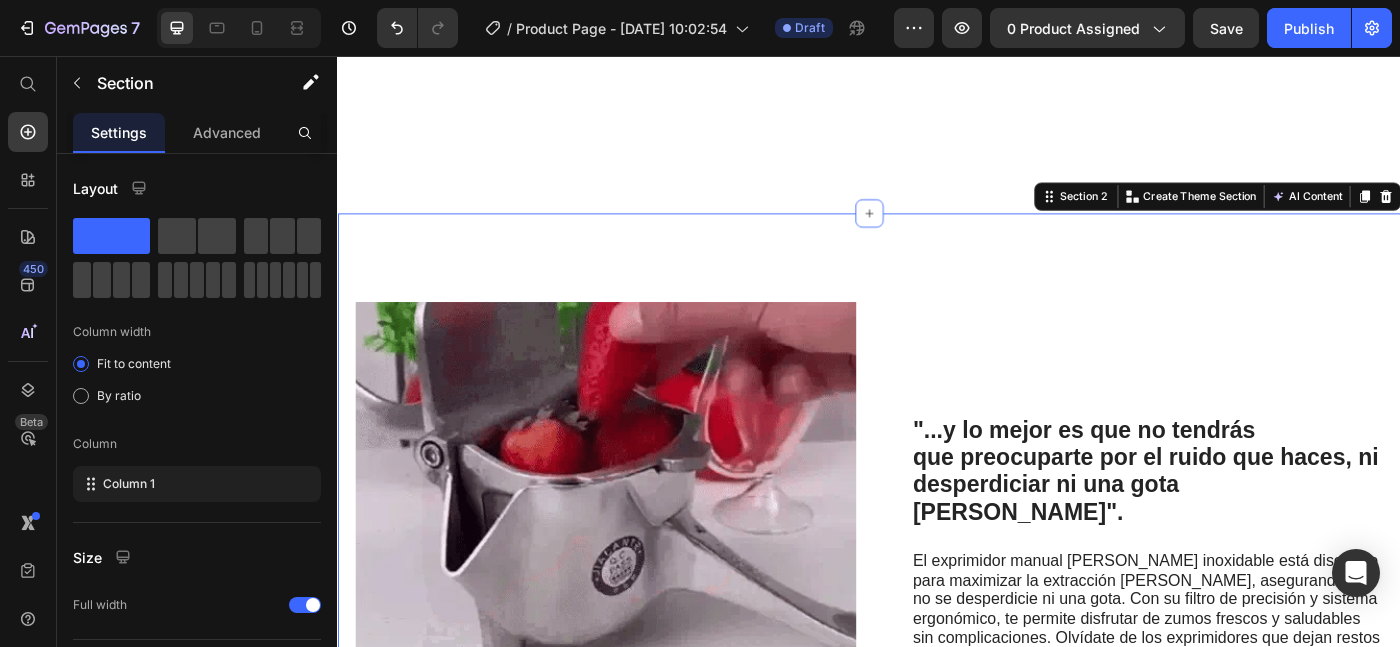 click on ""...y lo mejor es que no tendrás que preocuparte por el ruido que haces, ni desperdiciar ni una gota [PERSON_NAME]". Heading El exprimidor manual [PERSON_NAME] inoxidable está diseñado para maximizar la extracción [PERSON_NAME], asegurando que no se desperdicie ni una gota. Con su filtro de precisión y sistema ergonómico, te permite disfrutar de zumos frescos y saludables sin complicaciones. Olvídate de los exprimidores que dejan restos y de los eléctricos difíciles de limpiar. Invierte en calidad y durabilidad para tu cocina! Text Block Row Image Row "Es sostenible y súper portátil. Lo llevo de viaje y funciona a la perfección en cualquier lugar, ya que no necesita electricidad como los exprimidores eléctricos." Heading Di adiós a las complicadas máquinas de exprimir y hola a un enfoque simplificado que te ahorra tiempo y energía. Nuestro  exprimidor está elaborado con un diseño práctico que funciona a la perfección extrayendo cada gota de sabor y dejándo un jugo delicioso y saludable.      [GEOGRAPHIC_DATA]" at bounding box center [937, 941] 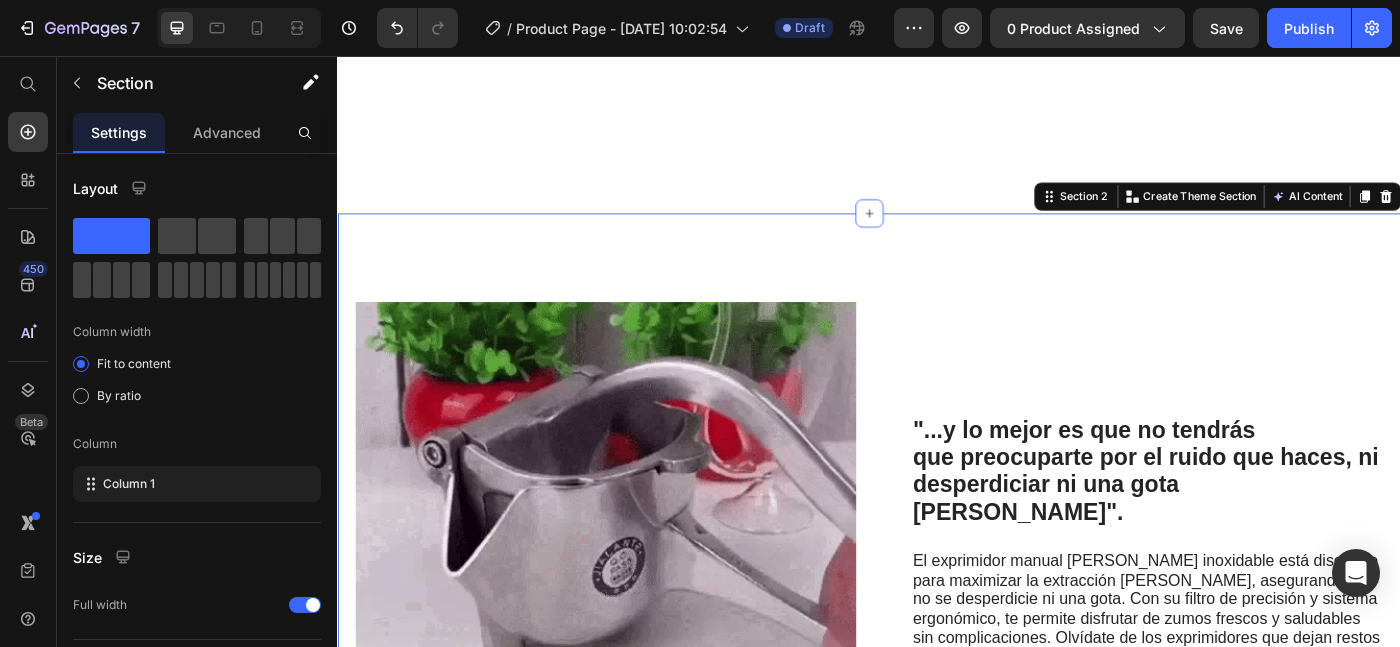click on ""...y lo mejor es que no tendrás que preocuparte por el ruido que haces, ni desperdiciar ni una gota [PERSON_NAME]". Heading El exprimidor manual [PERSON_NAME] inoxidable está diseñado para maximizar la extracción [PERSON_NAME], asegurando que no se desperdicie ni una gota. Con su filtro de precisión y sistema ergonómico, te permite disfrutar de zumos frescos y saludables sin complicaciones. Olvídate de los exprimidores que dejan restos y de los eléctricos difíciles de limpiar. Invierte en calidad y durabilidad para tu cocina! Text Block Row Image Row "Es sostenible y súper portátil. Lo llevo de viaje y funciona a la perfección en cualquier lugar, ya que no necesita electricidad como los exprimidores eléctricos." Heading Di adiós a las complicadas máquinas de exprimir y hola a un enfoque simplificado que te ahorra tiempo y energía. Nuestro  exprimidor está elaborado con un diseño práctico que funciona a la perfección extrayendo cada gota de sabor y dejándo un jugo delicioso y saludable.      [GEOGRAPHIC_DATA]" at bounding box center [937, 941] 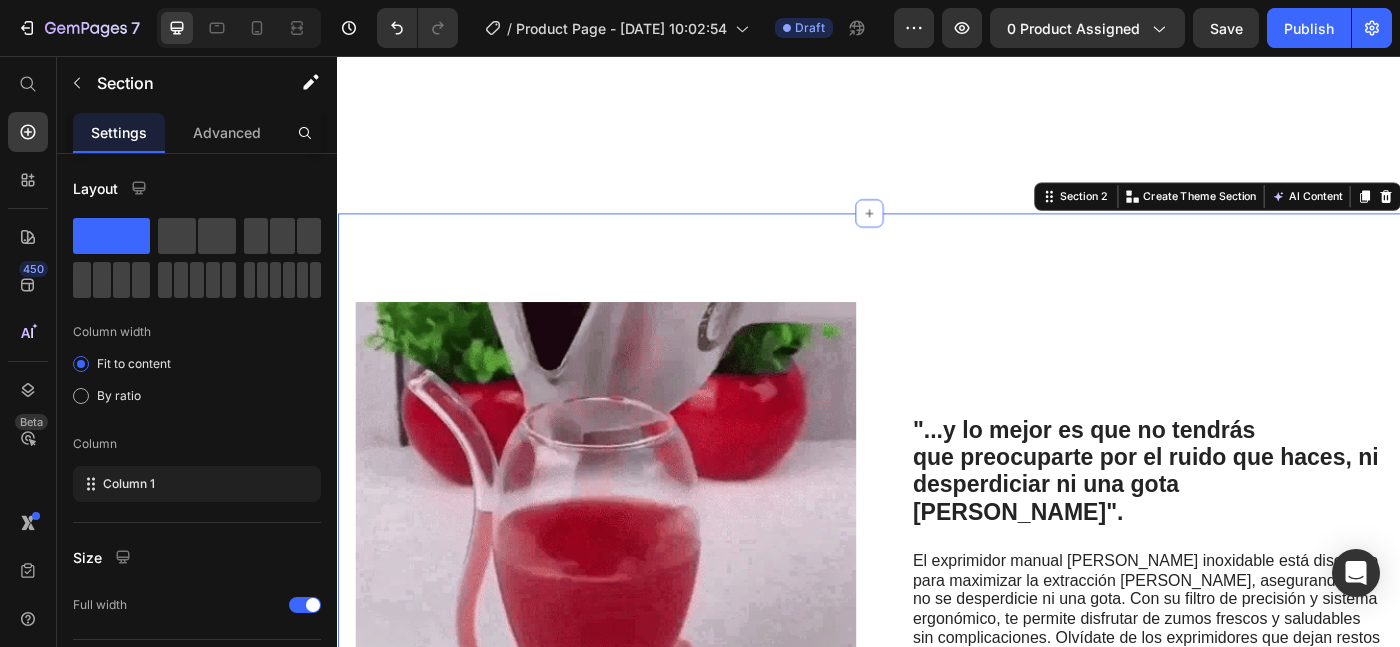 click on ""...y lo mejor es que no tendrás que preocuparte por el ruido que haces, ni desperdiciar ni una gota [PERSON_NAME]". Heading El exprimidor manual [PERSON_NAME] inoxidable está diseñado para maximizar la extracción [PERSON_NAME], asegurando que no se desperdicie ni una gota. Con su filtro de precisión y sistema ergonómico, te permite disfrutar de zumos frescos y saludables sin complicaciones. Olvídate de los exprimidores que dejan restos y de los eléctricos difíciles de limpiar. Invierte en calidad y durabilidad para tu cocina! Text Block Row Image Row "Es sostenible y súper portátil. Lo llevo de viaje y funciona a la perfección en cualquier lugar, ya que no necesita electricidad como los exprimidores eléctricos." Heading Di adiós a las complicadas máquinas de exprimir y hola a un enfoque simplificado que te ahorra tiempo y energía. Nuestro  exprimidor está elaborado con un diseño práctico que funciona a la perfección extrayendo cada gota de sabor y dejándo un jugo delicioso y saludable.      [GEOGRAPHIC_DATA]" at bounding box center (937, 941) 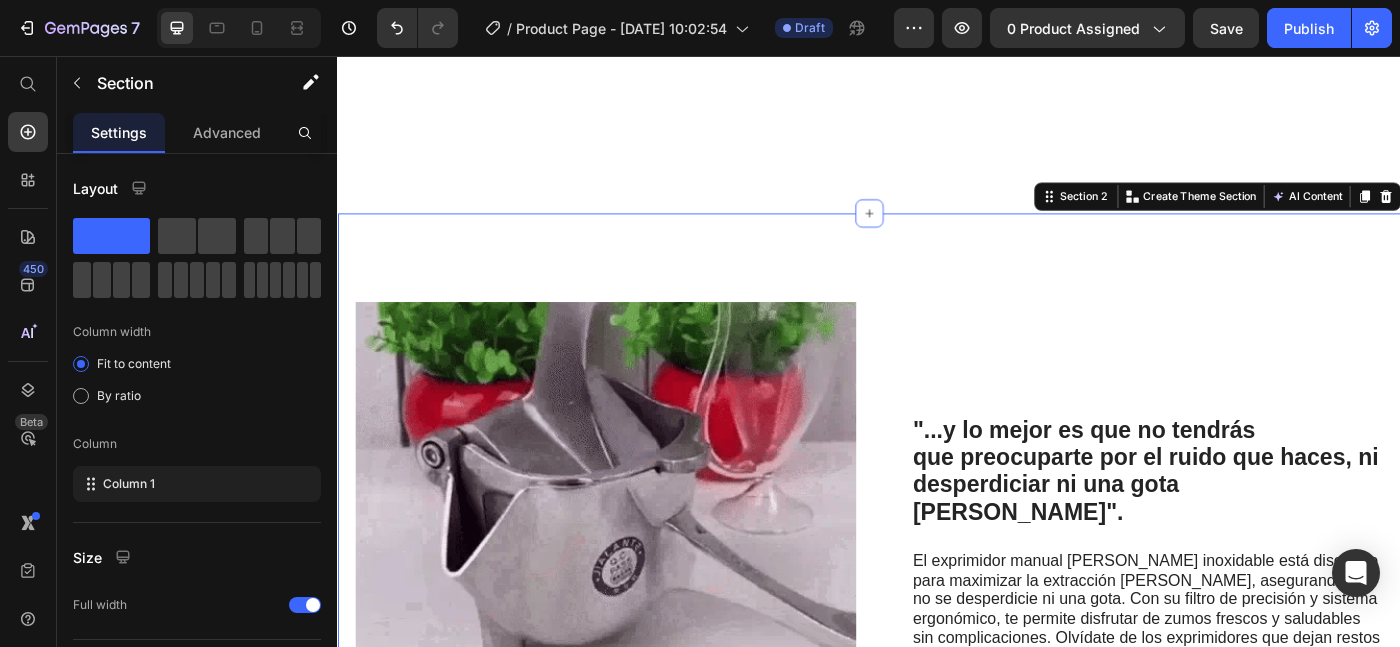 click on ""...y lo mejor es que no tendrás que preocuparte por el ruido que haces, ni desperdiciar ni una gota [PERSON_NAME]". Heading El exprimidor manual [PERSON_NAME] inoxidable está diseñado para maximizar la extracción [PERSON_NAME], asegurando que no se desperdicie ni una gota. Con su filtro de precisión y sistema ergonómico, te permite disfrutar de zumos frescos y saludables sin complicaciones. Olvídate de los exprimidores que dejan restos y de los eléctricos difíciles de limpiar. Invierte en calidad y durabilidad para tu cocina! Text Block Row Image Row "Es sostenible y súper portátil. Lo llevo de viaje y funciona a la perfección en cualquier lugar, ya que no necesita electricidad como los exprimidores eléctricos." Heading Di adiós a las complicadas máquinas de exprimir y hola a un enfoque simplificado que te ahorra tiempo y energía. Nuestro  exprimidor está elaborado con un diseño práctico que funciona a la perfección extrayendo cada gota de sabor y dejándo un jugo delicioso y saludable.      [GEOGRAPHIC_DATA]" at bounding box center (937, 941) 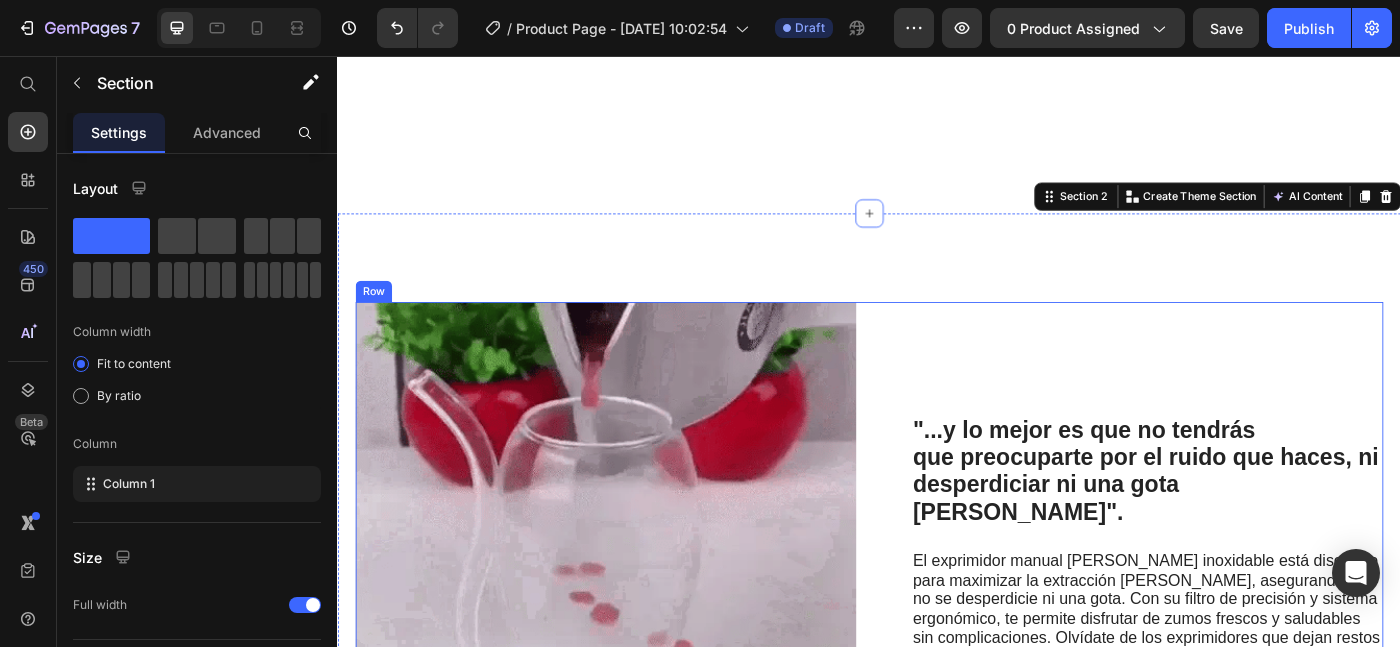 click on ""...y lo mejor es que no tendrás que preocuparte por el ruido que haces, ni desperdiciar ni una gota [PERSON_NAME]". Heading El exprimidor manual [PERSON_NAME] inoxidable está diseñado para maximizar la extracción [PERSON_NAME], asegurando que no se desperdicie ni una gota. Con su filtro de precisión y sistema ergonómico, te permite disfrutar de zumos frescos y saludables sin complicaciones. Olvídate de los exprimidores que dejan restos y de los eléctricos difíciles de limpiar. Invierte en calidad y durabilidad para tu cocina! Text Block Row" at bounding box center [1234, 616] 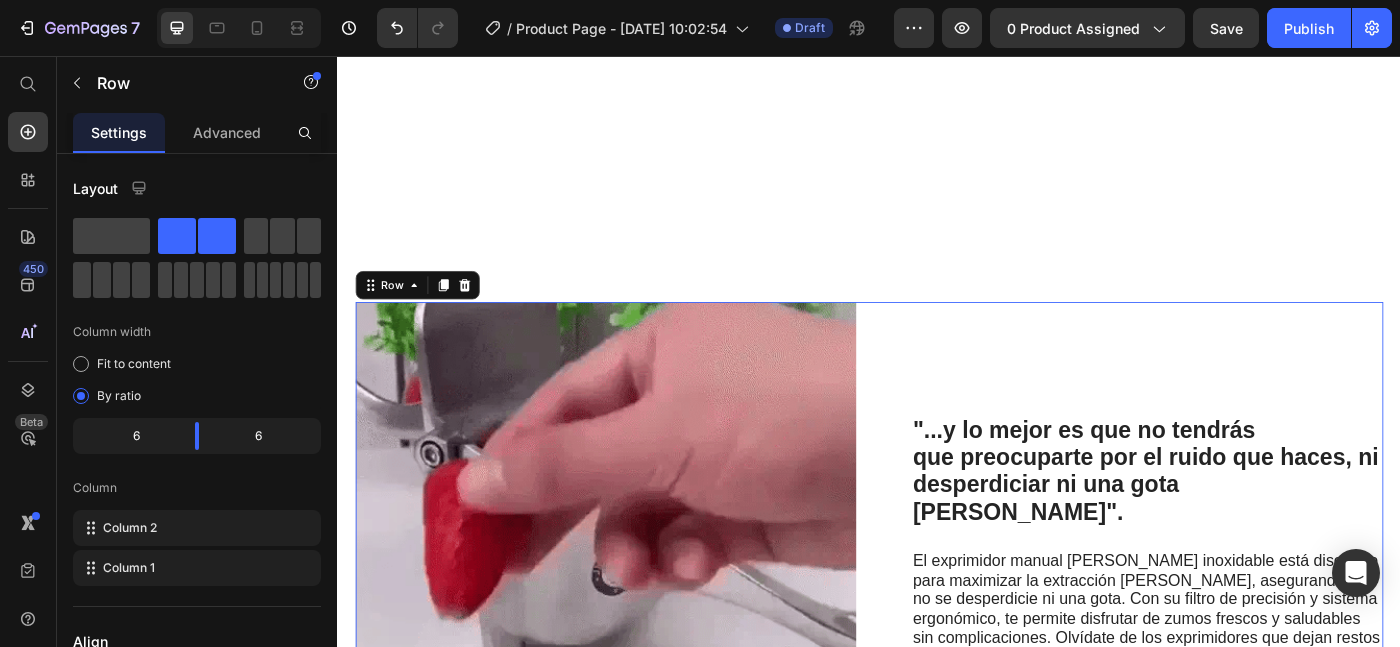 click on ""...y lo mejor es que no tendrás que preocuparte por el ruido que haces, ni desperdiciar ni una gota [PERSON_NAME]". Heading El exprimidor manual [PERSON_NAME] inoxidable está diseñado para maximizar la extracción [PERSON_NAME], asegurando que no se desperdicie ni una gota. Con su filtro de precisión y sistema ergonómico, te permite disfrutar de zumos frescos y saludables sin complicaciones. Olvídate de los exprimidores que dejan restos y de los eléctricos difíciles de limpiar. Invierte en calidad y durabilidad para tu cocina! Text Block Row" at bounding box center [1234, 616] 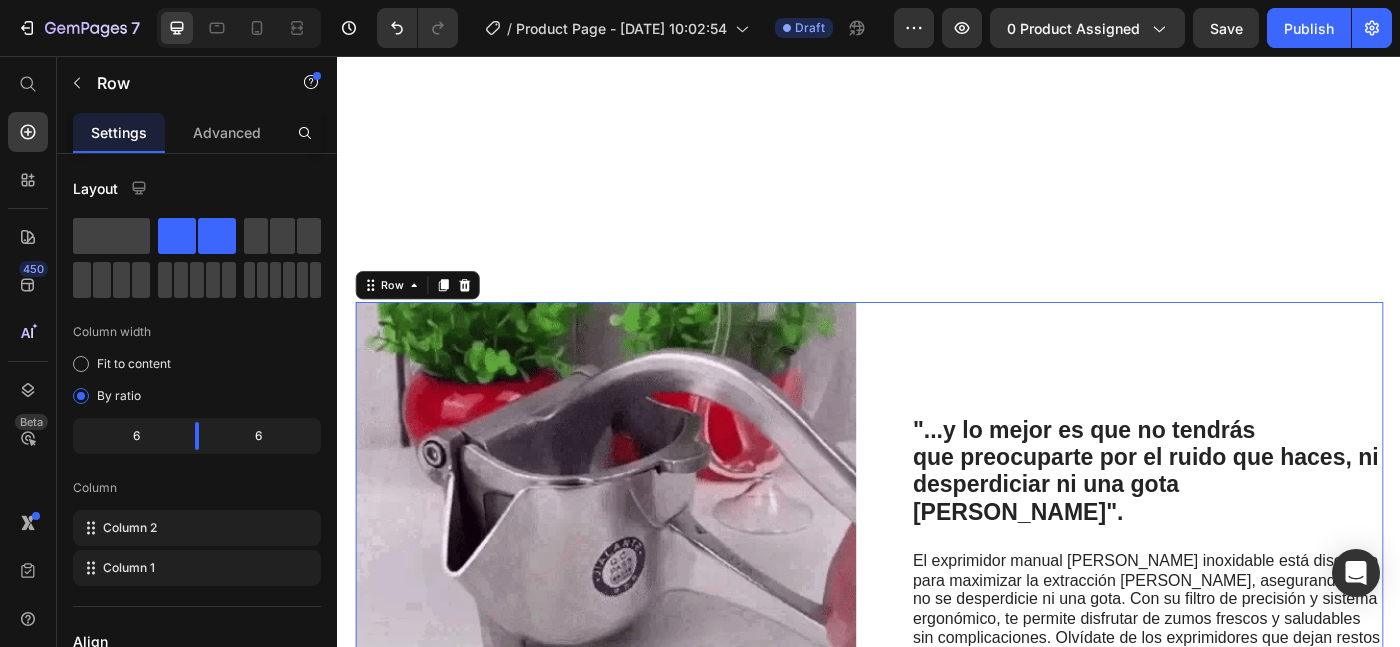 click on ""...y lo mejor es que no tendrás que preocuparte por el ruido que haces, ni desperdiciar ni una gota [PERSON_NAME]". Heading El exprimidor manual [PERSON_NAME] inoxidable está diseñado para maximizar la extracción [PERSON_NAME], asegurando que no se desperdicie ni una gota. Con su filtro de precisión y sistema ergonómico, te permite disfrutar de zumos frescos y saludables sin complicaciones. Olvídate de los exprimidores que dejan restos y de los eléctricos difíciles de limpiar. Invierte en calidad y durabilidad para tu cocina! Text Block Row" at bounding box center [1234, 616] 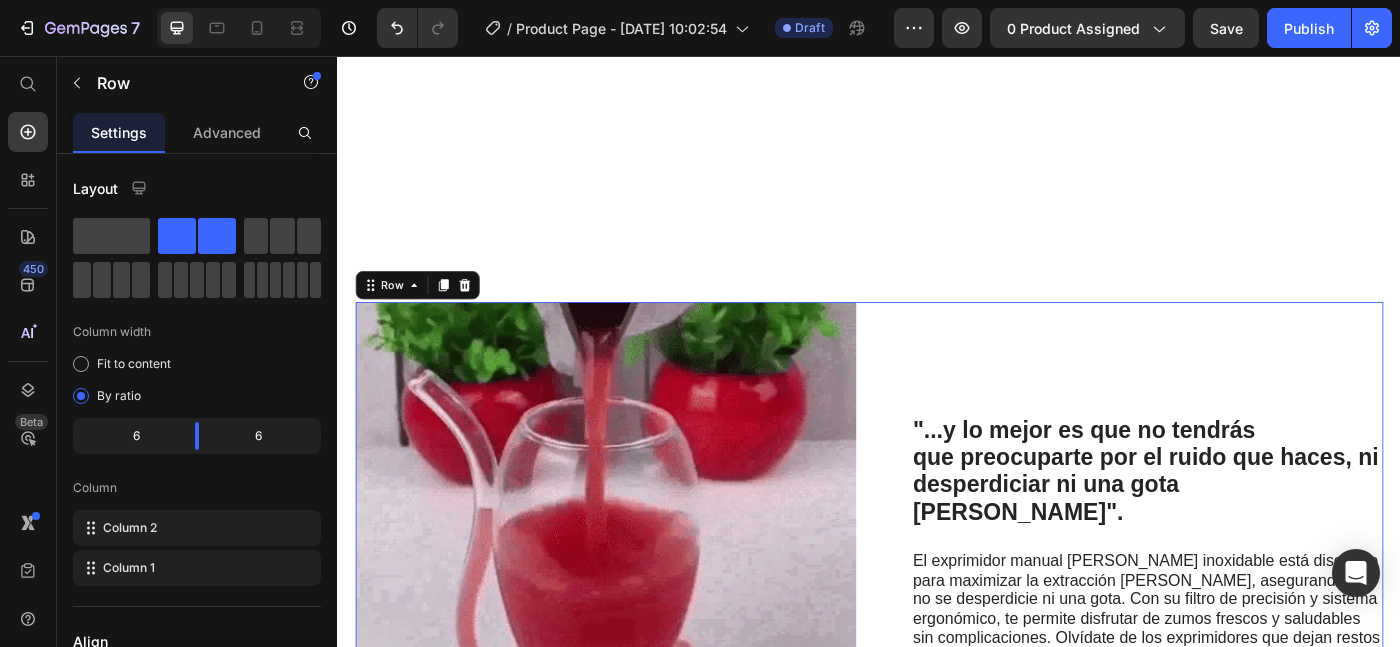 click on ""...y lo mejor es que no tendrás que preocuparte por el ruido que haces, ni desperdiciar ni una gota [PERSON_NAME]". Heading El exprimidor manual [PERSON_NAME] inoxidable está diseñado para maximizar la extracción [PERSON_NAME], asegurando que no se desperdicie ni una gota. Con su filtro de precisión y sistema ergonómico, te permite disfrutar de zumos frescos y saludables sin complicaciones. Olvídate de los exprimidores que dejan restos y de los eléctricos difíciles de limpiar. Invierte en calidad y durabilidad para tu cocina! Text Block Row" at bounding box center [1234, 616] 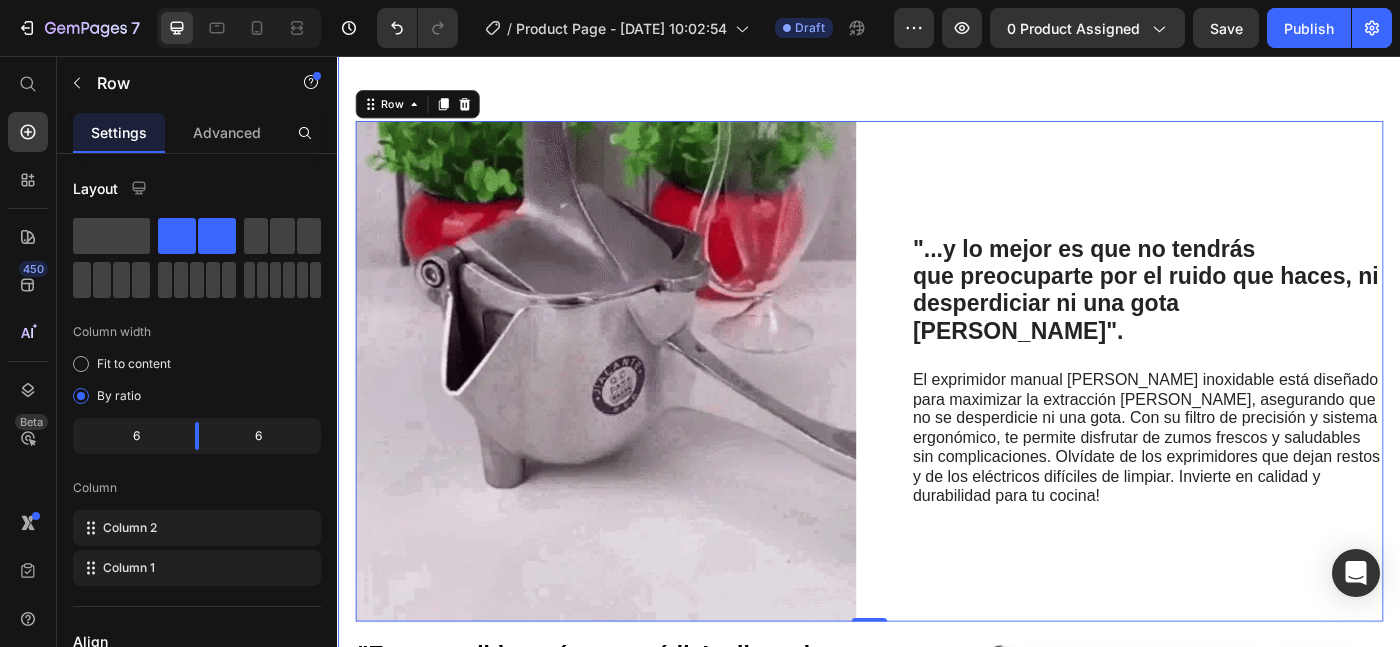 scroll, scrollTop: 1413, scrollLeft: 0, axis: vertical 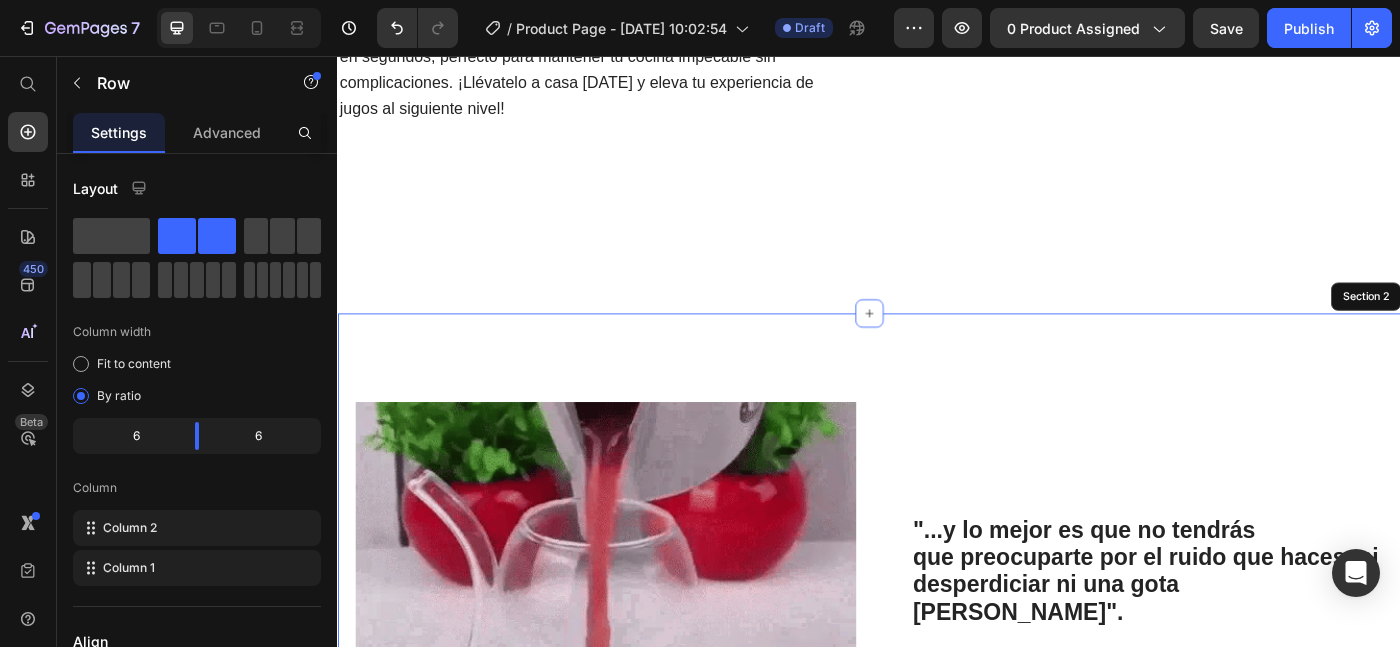 click on ""...y lo mejor es que no tendrás que preocuparte por el ruido que haces, ni desperdiciar ni una gota [PERSON_NAME]". Heading El exprimidor manual [PERSON_NAME] inoxidable está diseñado para maximizar la extracción [PERSON_NAME], asegurando que no se desperdicie ni una gota. Con su filtro de precisión y sistema ergonómico, te permite disfrutar de zumos frescos y saludables sin complicaciones. Olvídate de los exprimidores que dejan restos y de los eléctricos difíciles de limpiar. Invierte en calidad y durabilidad para tu cocina! Text Block Row Image Row   0 "Es sostenible y súper portátil. Lo llevo de viaje y funciona a la perfección en cualquier lugar, ya que no necesita electricidad como los exprimidores eléctricos." Heading Di adiós a las complicadas máquinas de exprimir y hola a un enfoque simplificado que te ahorra tiempo y energía. Nuestro  exprimidor está elaborado con un diseño práctico que funciona a la perfección extrayendo cada gota de sabor y dejándo un jugo delicioso y saludable.      Row" at bounding box center (937, 1054) 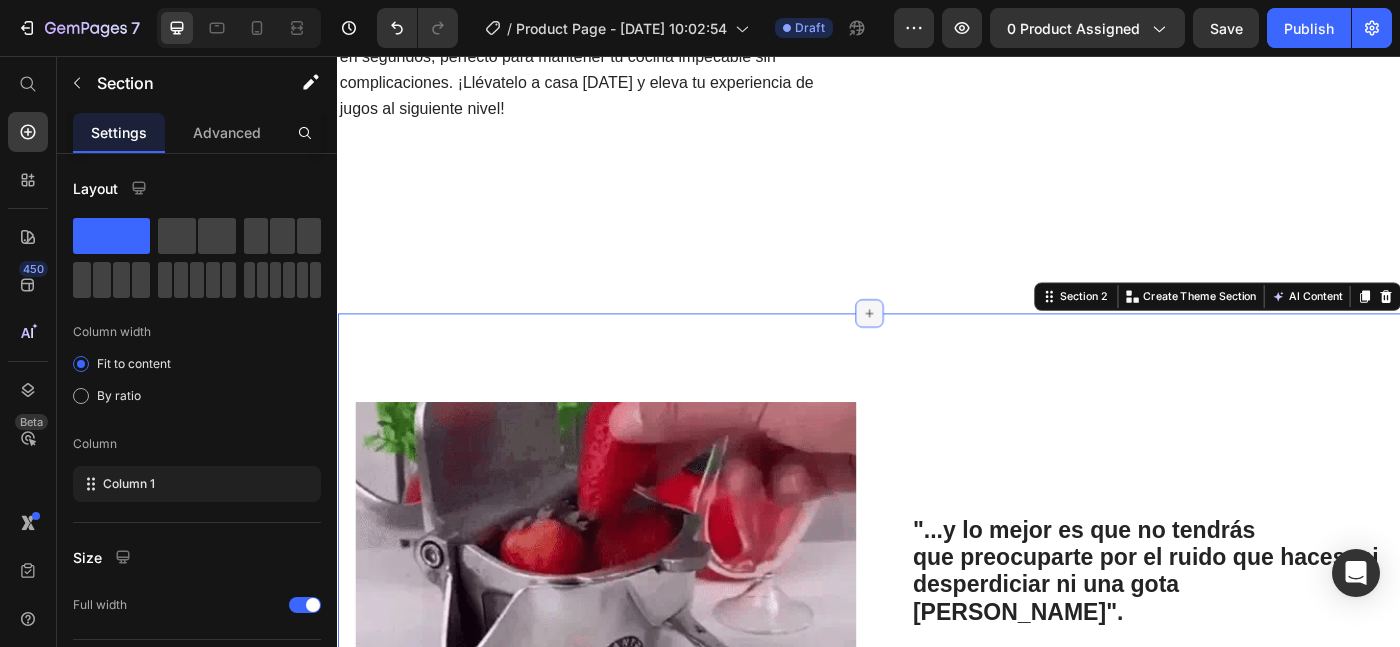 click 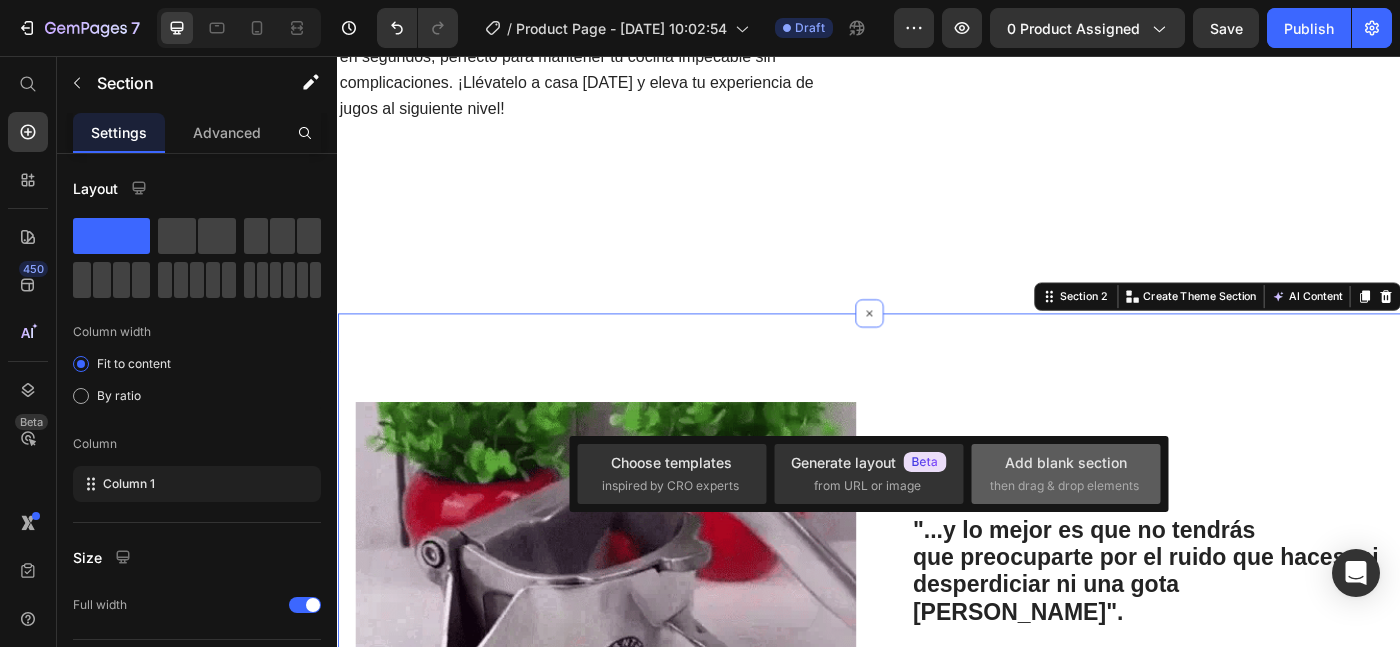 click on "then drag & drop elements" at bounding box center [1064, 486] 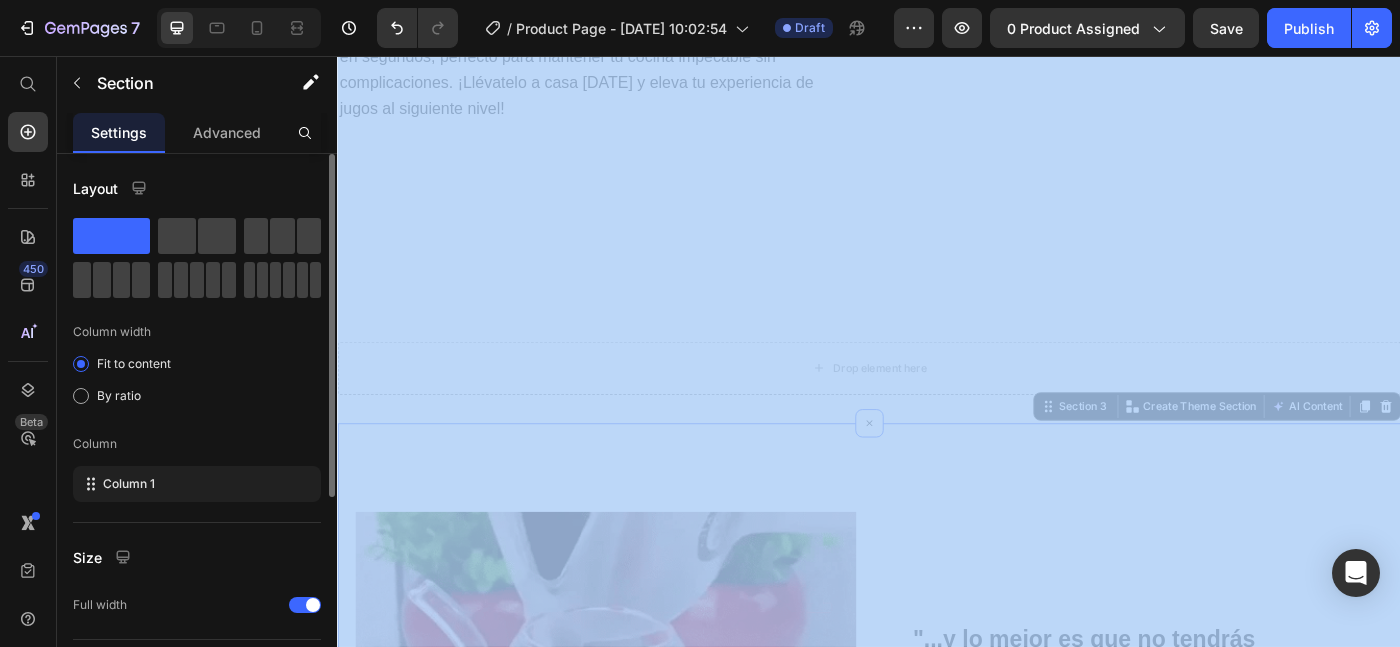 drag, startPoint x: 206, startPoint y: 237, endPoint x: 820, endPoint y: 420, distance: 640.69104 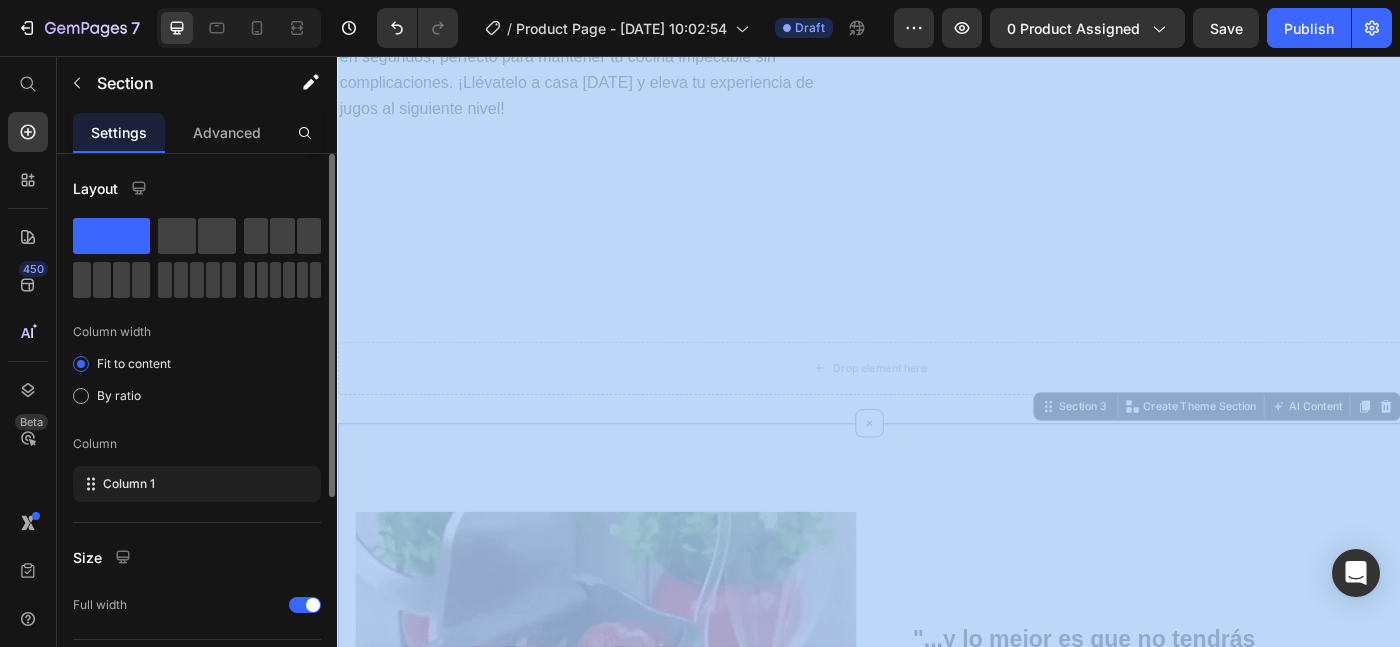 click on "Layout Column width Fit to content By ratio Column Column 1 Size Full width Align Horizontal
Background Color Image Video  Color   Delete element" at bounding box center (197, 429) 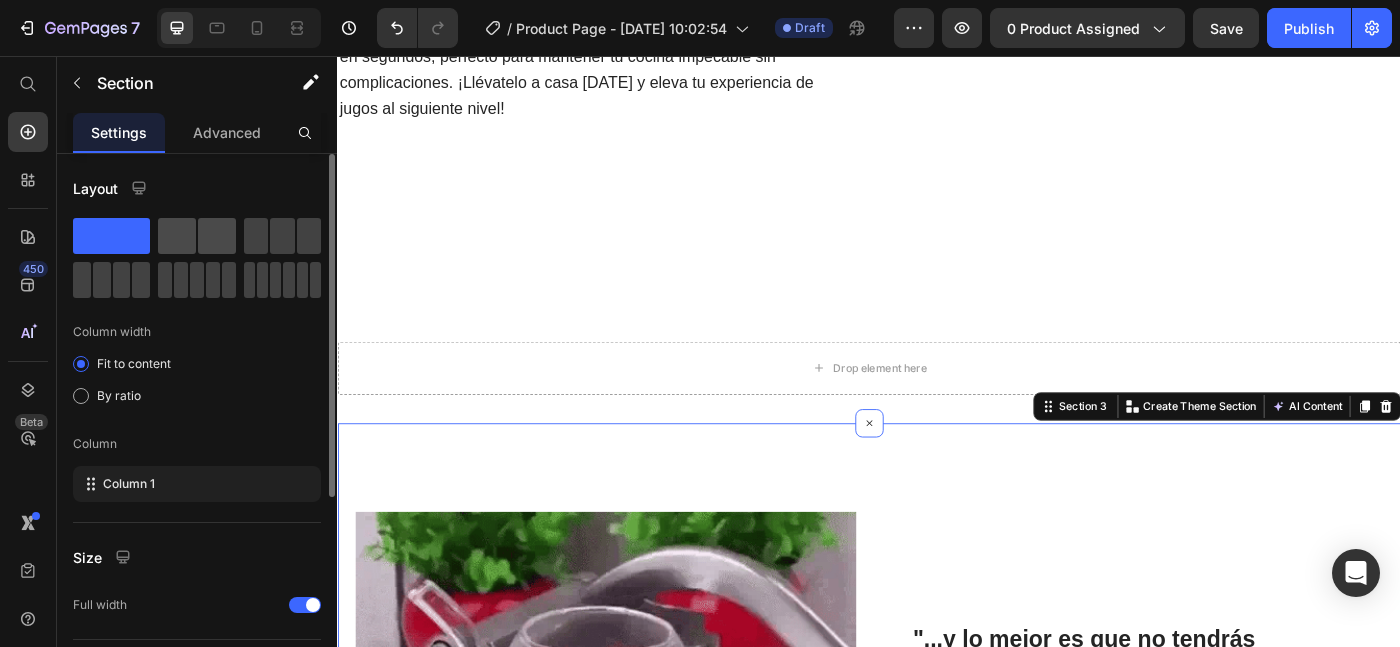 click 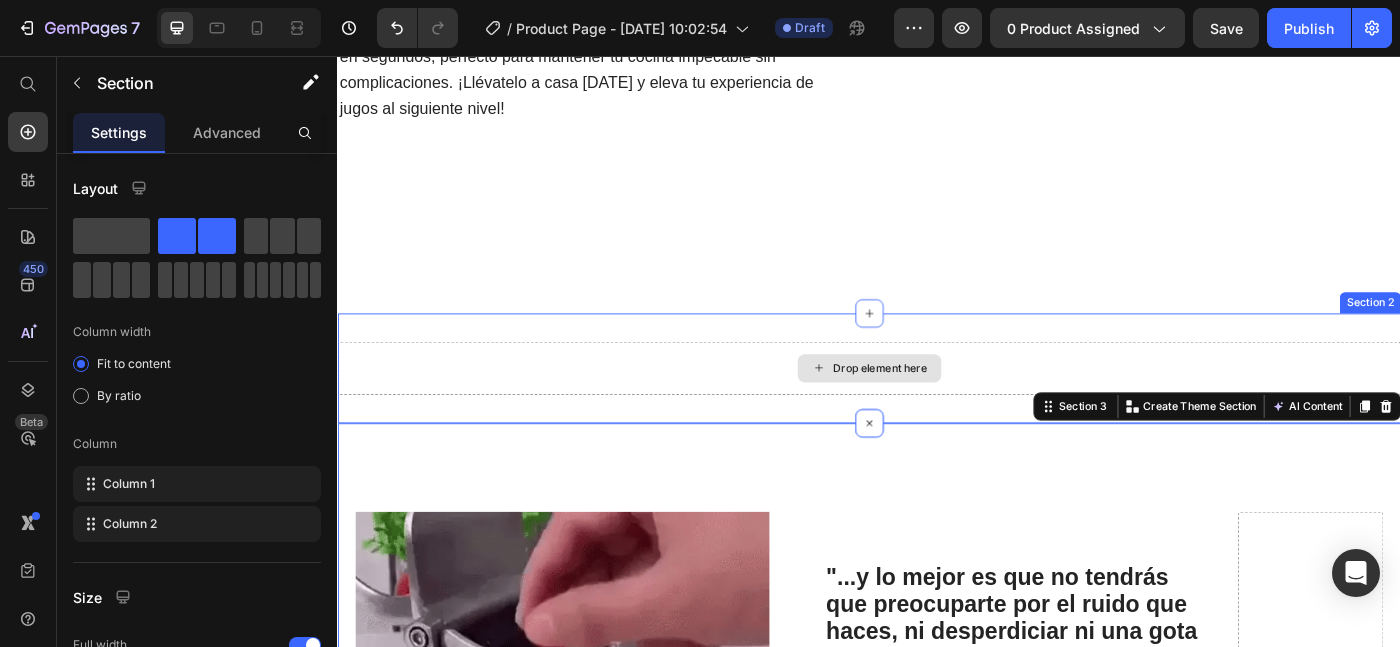 click on "Drop element here" at bounding box center [937, 409] 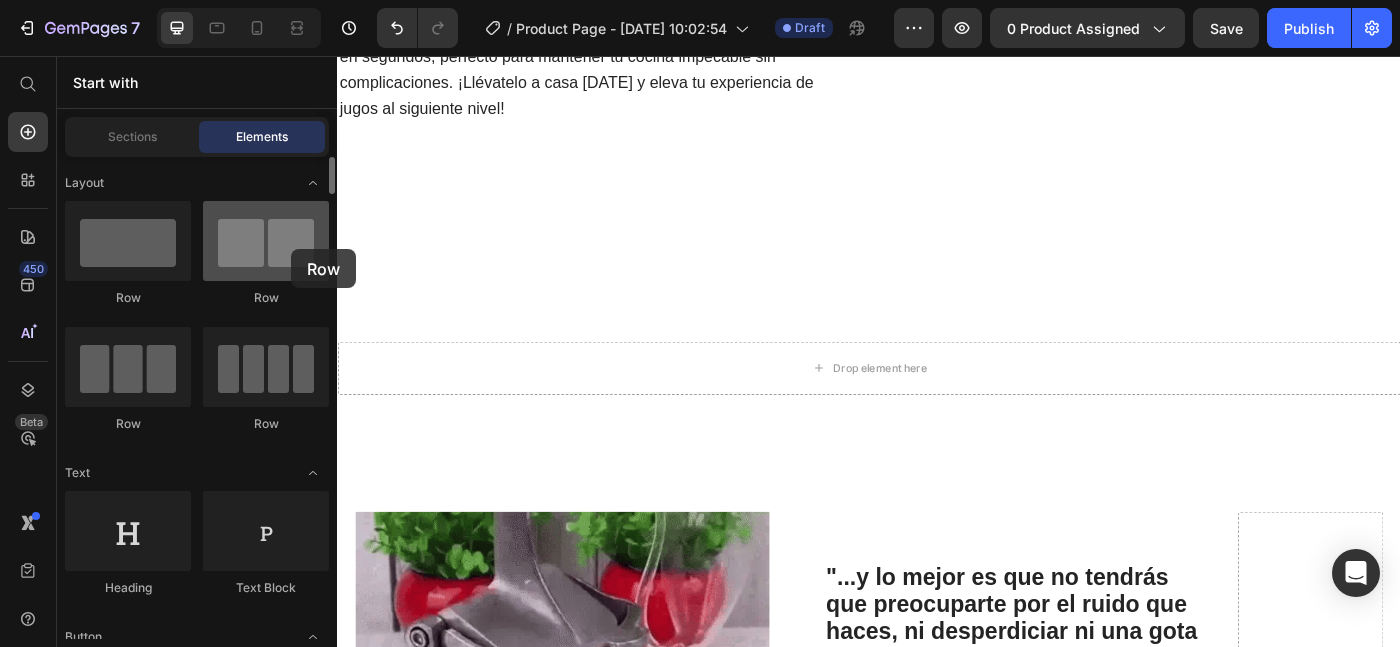 click at bounding box center [266, 241] 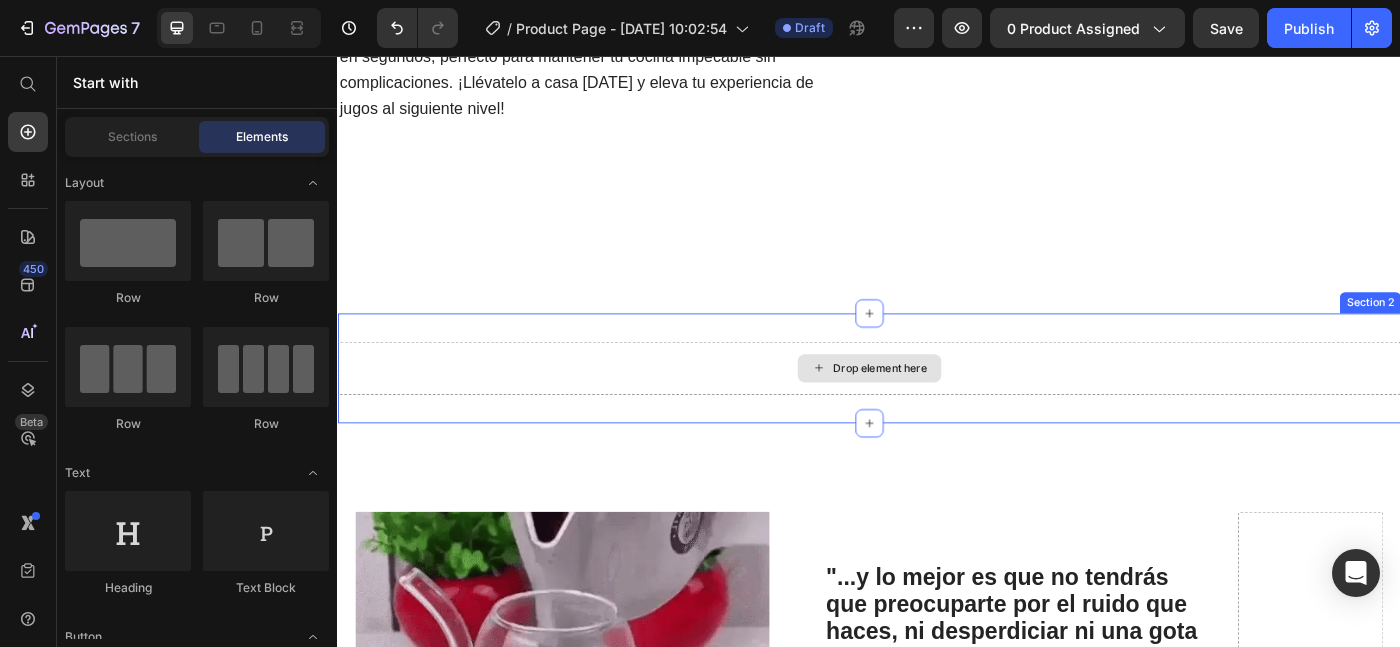 click on "Drop element here" at bounding box center (937, 409) 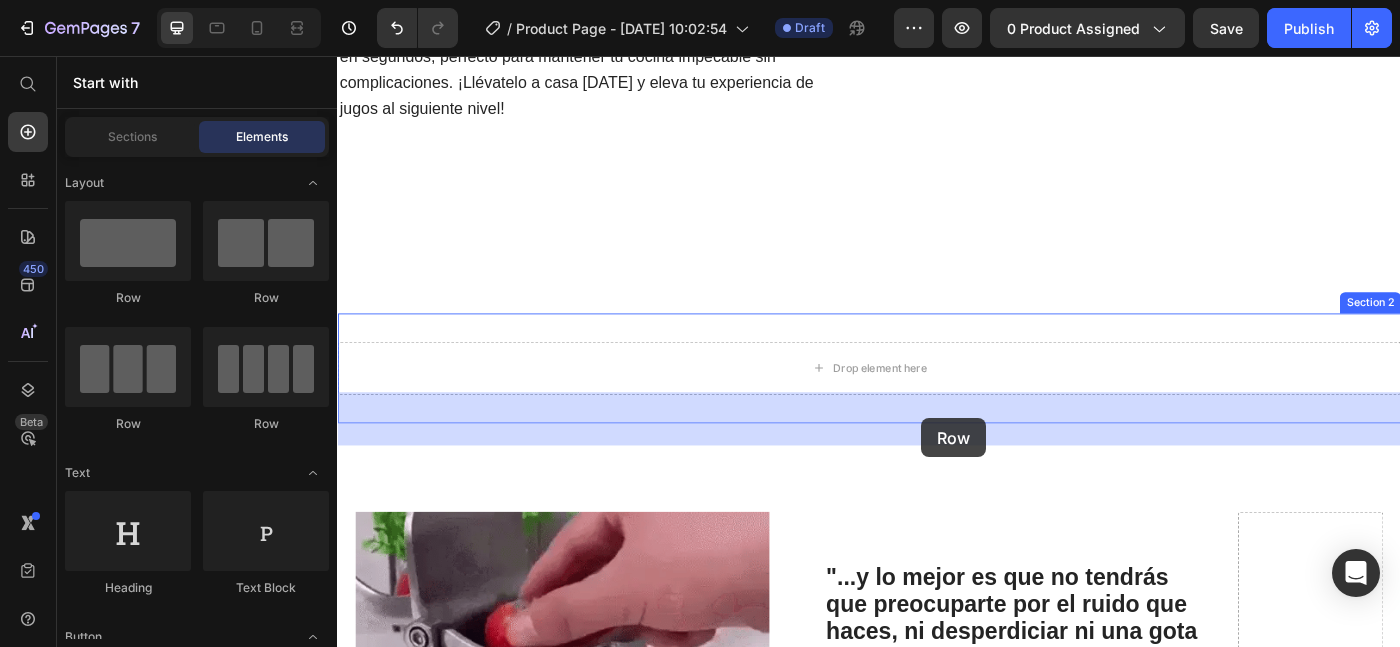 drag, startPoint x: 609, startPoint y: 303, endPoint x: 921, endPoint y: 418, distance: 332.51917 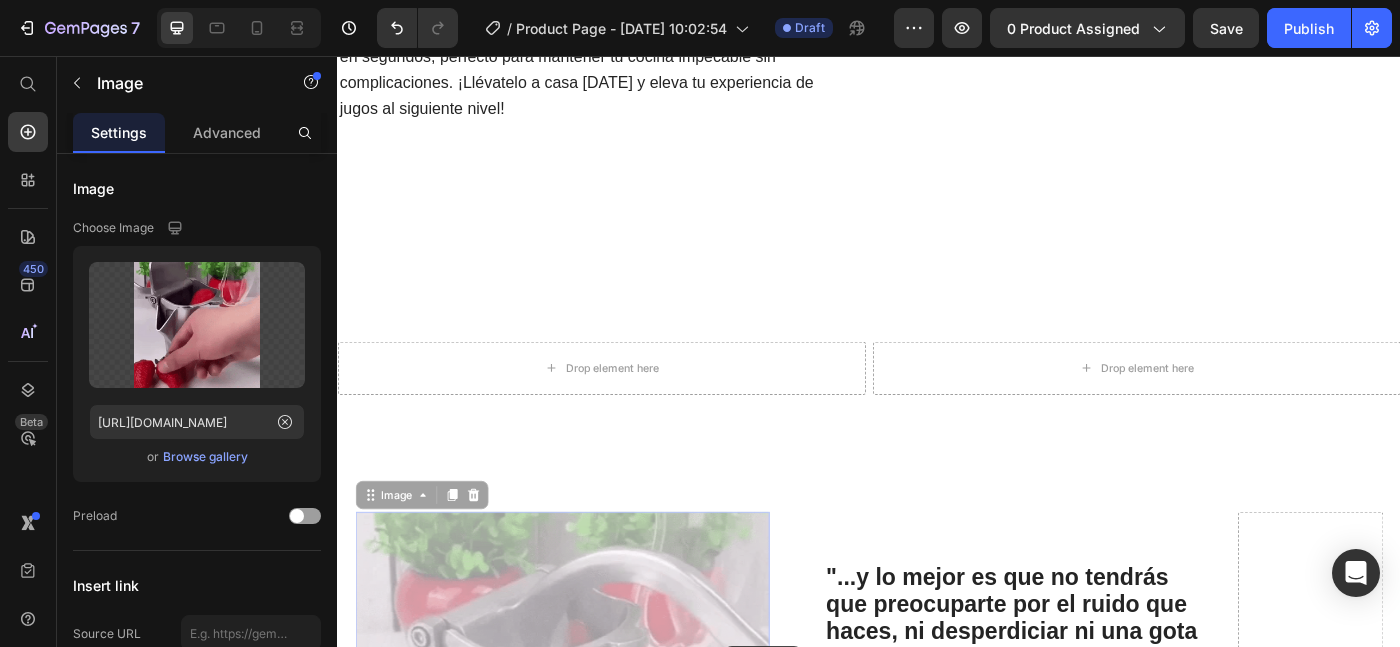 scroll, scrollTop: 1470, scrollLeft: 0, axis: vertical 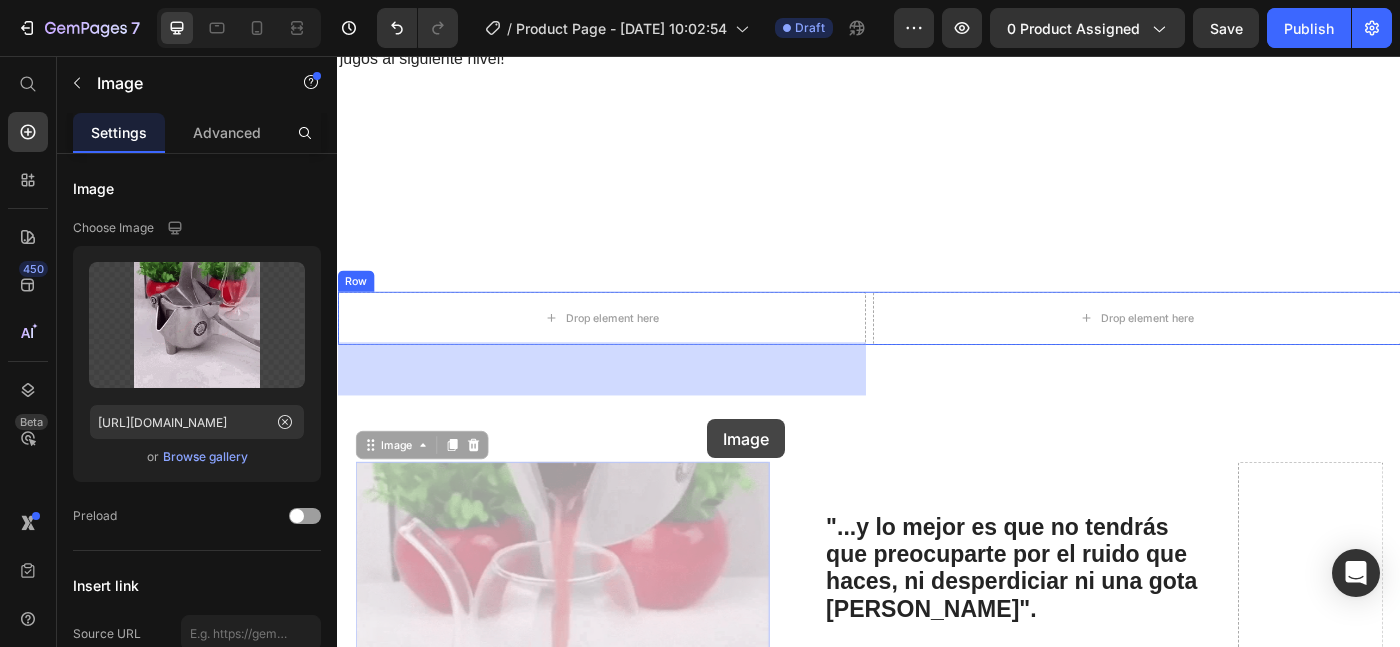 drag, startPoint x: 724, startPoint y: 646, endPoint x: 706, endPoint y: 419, distance: 227.71254 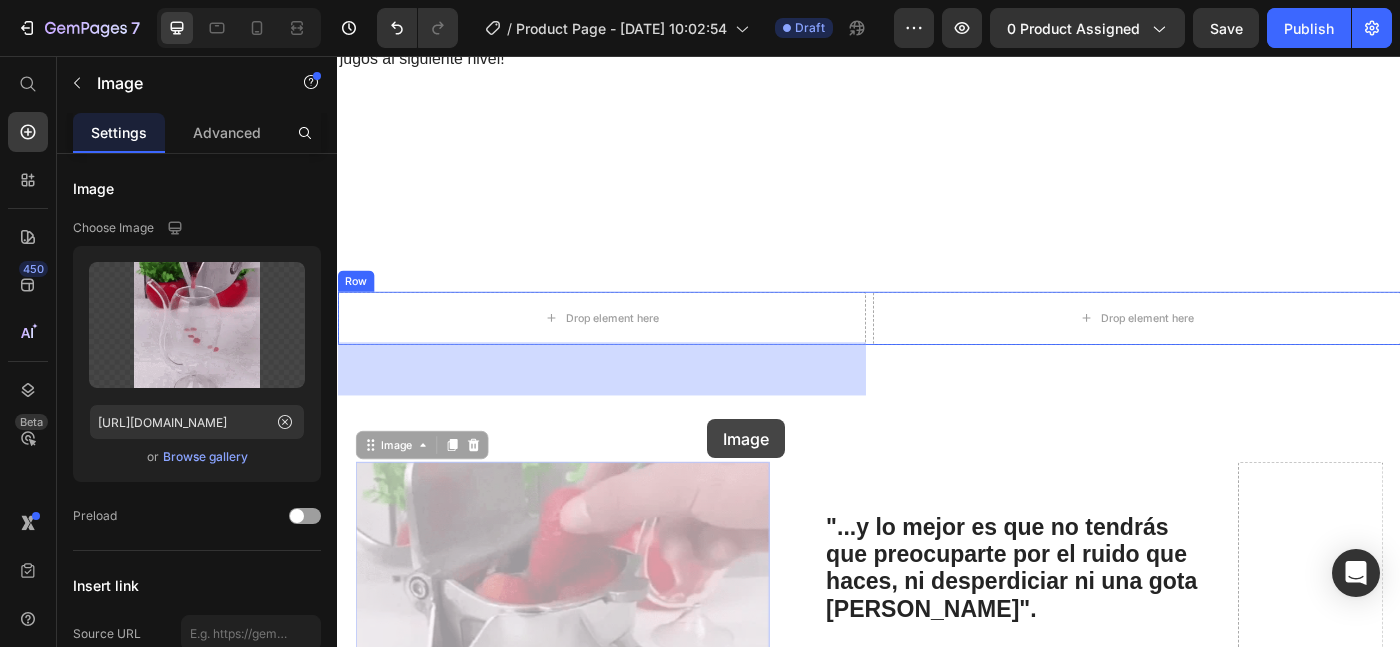 click on "Header
Icon Free Shipping [DATE] Only Text Block Row
Icon 84,000+ Happy Customer Text Block Row Carousel Row
Product Images Row Exprimidor manual de frutas Product Title Icon Icon Icon Icon Icon Icon List (1349 Reviews) Text Block Row Sin Esfuerzo, Sin Ruidos y Sin Desparramar Text Block €32,90 Product Price €0,00 Product Price SALE 0% OFF Discount Tag Row Releasit COD Form & Upsells Releasit COD Form & Upsells
Añade a la Cesta
€32,90 Add to Cart
GARANTÍA 30 DIAS   Si no cumple con tus necesidades, te reembolsamos el 100% de tu dinero y te quedas con el producto. Item List Row Row Image
Icon [PERSON_NAME]. ([GEOGRAPHIC_DATA], [GEOGRAPHIC_DATA]) Compra verificada Text Block Row Icon Icon Icon Icon “el mejor exprimidor que he usado, con diferencia".  Text Block Icon List Row Row Image
Icon [PERSON_NAME]. ([PERSON_NAME], [GEOGRAPHIC_DATA])  Compra verificada Text Block Row Icon Icon Icon Icon Text Block Icon List Row Product Heading" at bounding box center [937, 865] 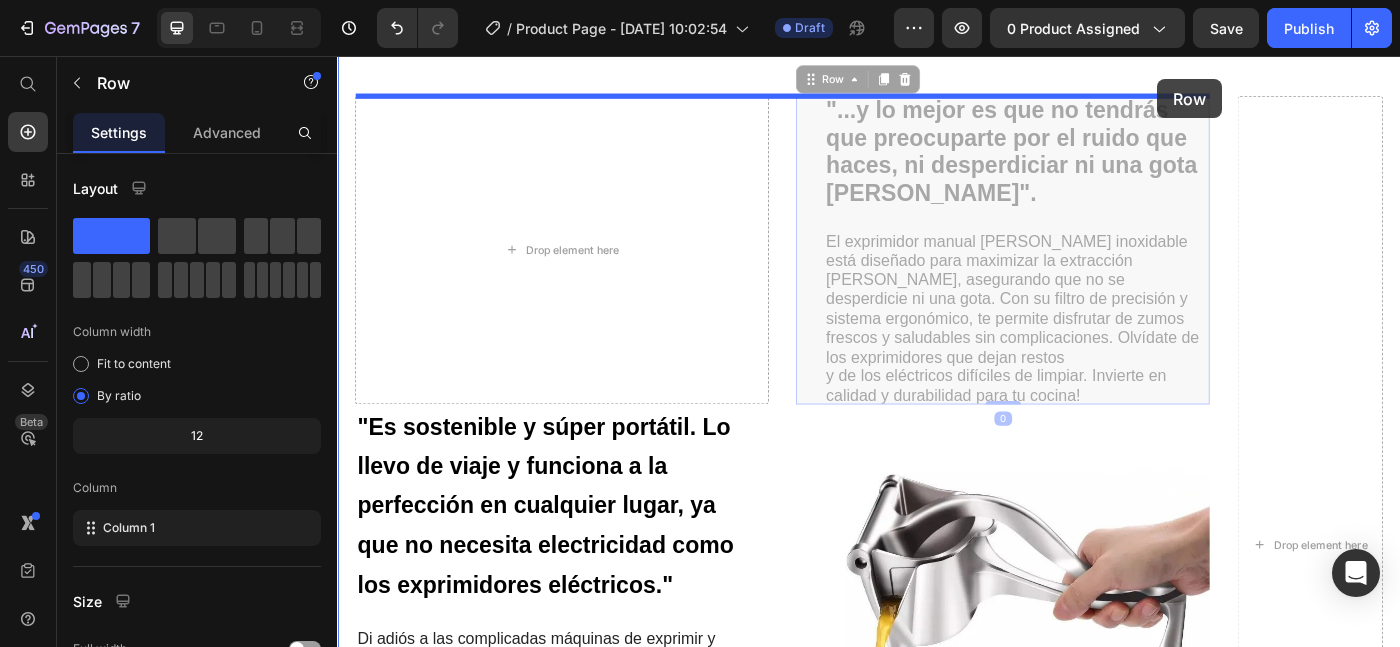 scroll, scrollTop: 2423, scrollLeft: 0, axis: vertical 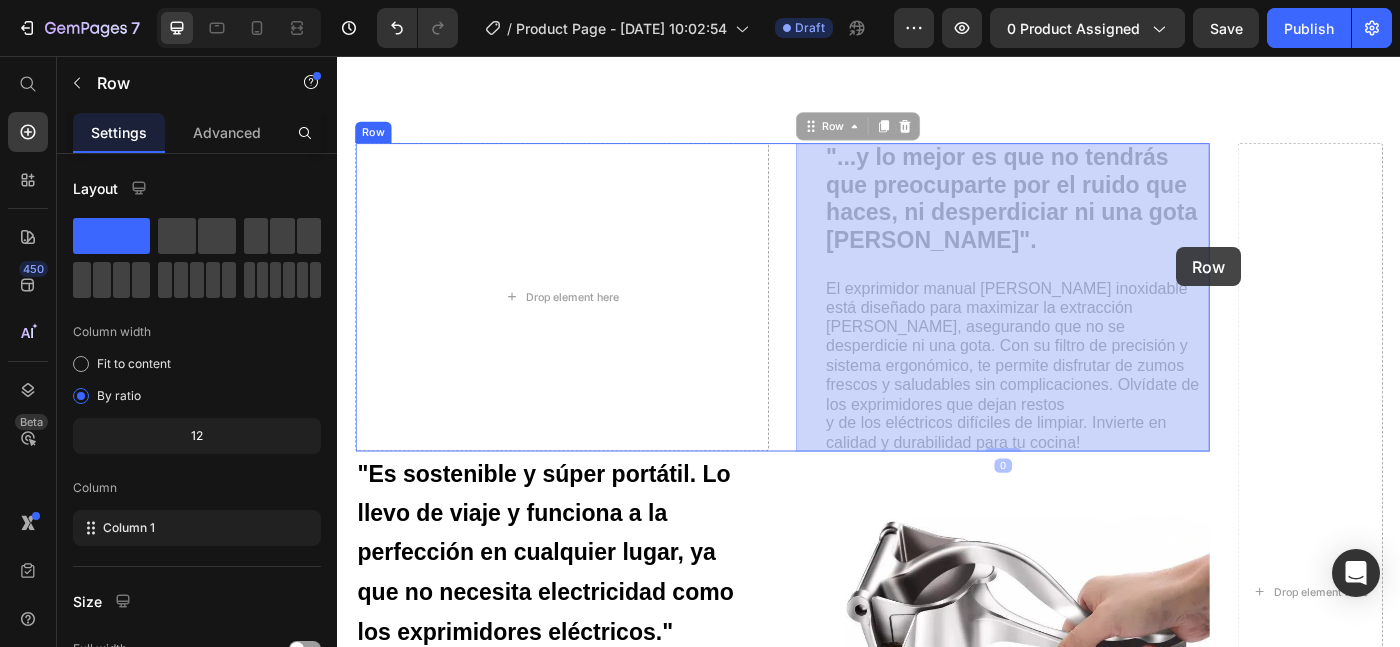 drag, startPoint x: 874, startPoint y: 561, endPoint x: 1176, endPoint y: 245, distance: 437.1041 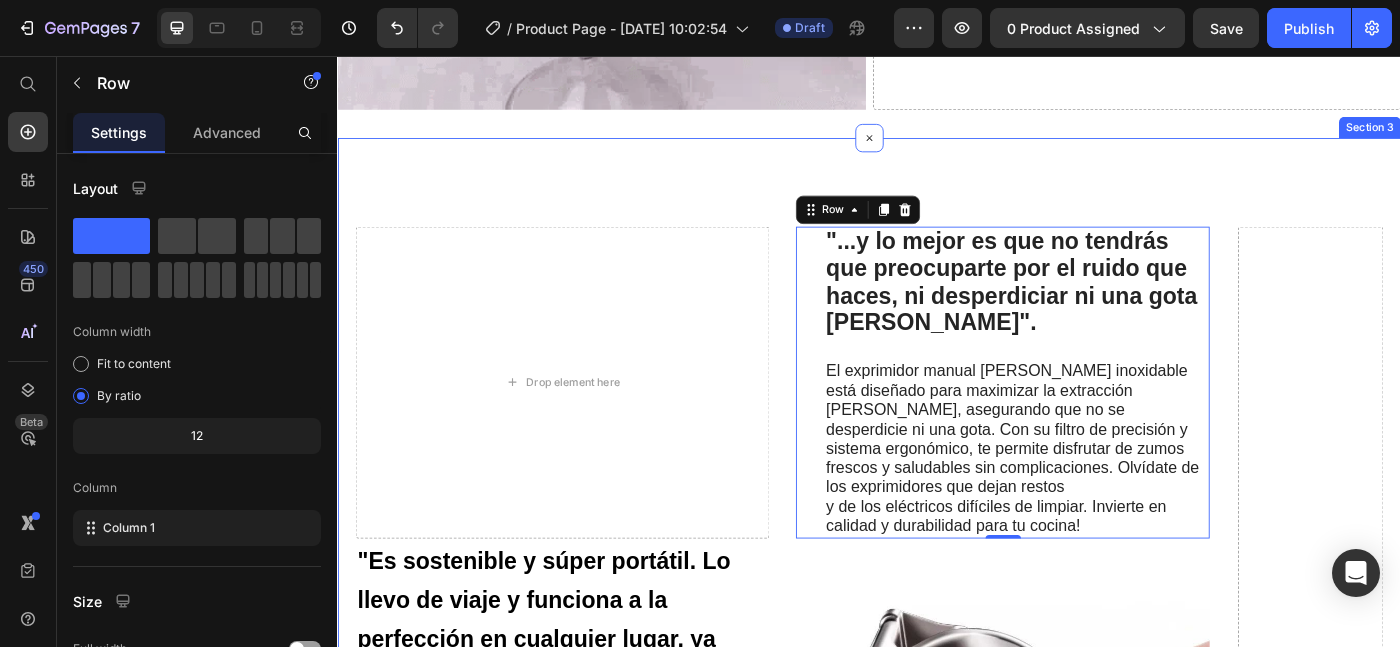 scroll, scrollTop: 2243, scrollLeft: 0, axis: vertical 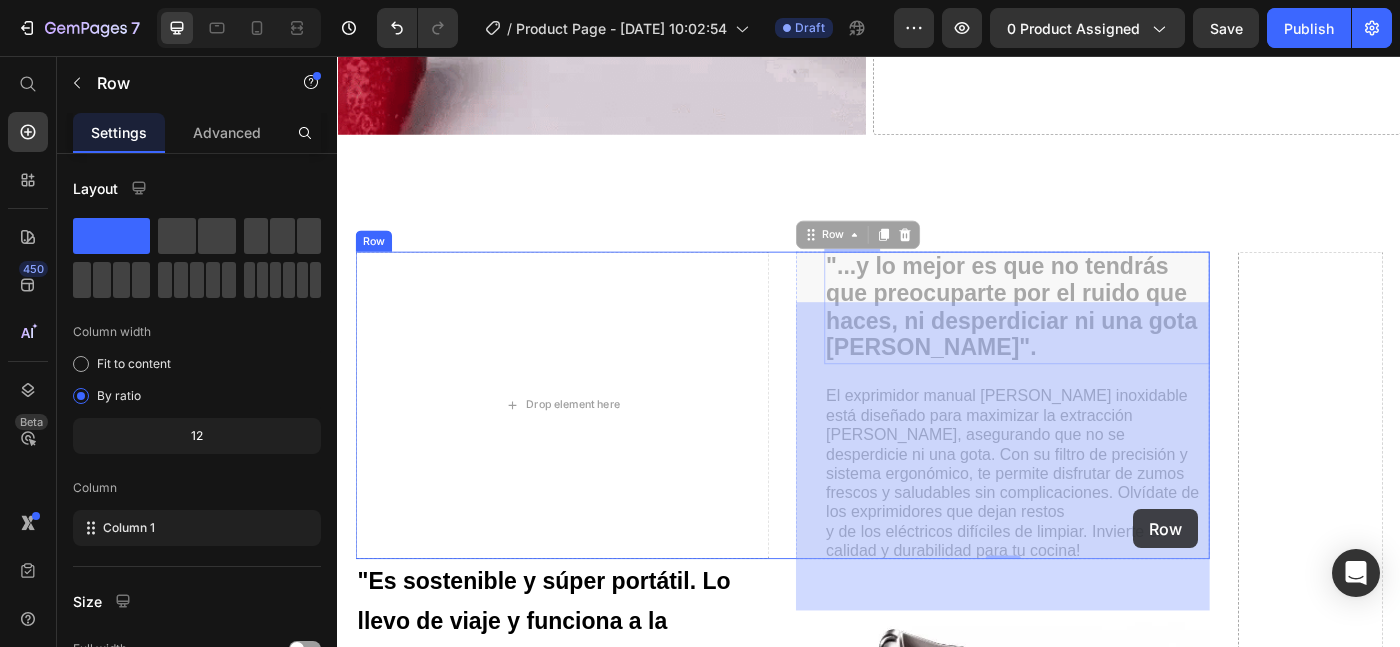 drag, startPoint x: 872, startPoint y: 347, endPoint x: 1133, endPoint y: 509, distance: 307.18887 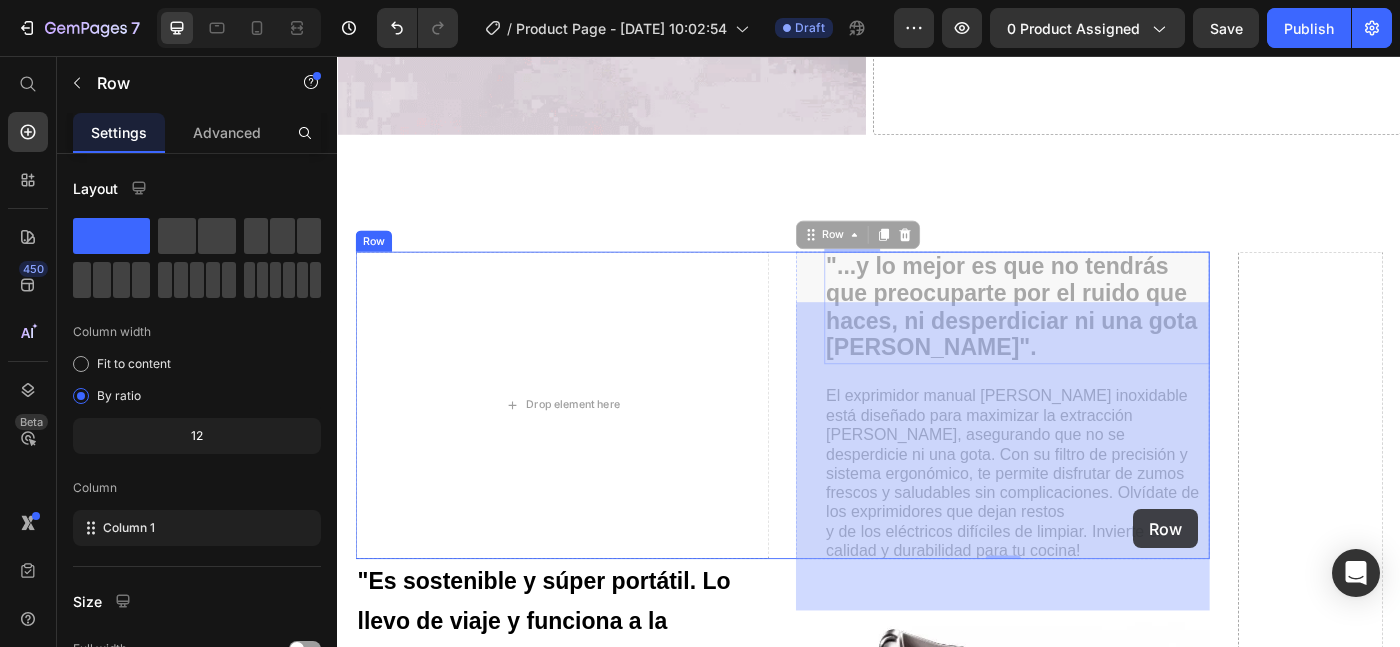 click on "Header
Icon Free Shipping [DATE] Only Text Block Row
Icon 84,000+ Happy Customer Text Block Row Carousel Row
Product Images Row Exprimidor manual de frutas Product Title Icon Icon Icon Icon Icon Icon List (1349 Reviews) Text Block Row Sin Esfuerzo, Sin Ruidos y Sin Desparramar Text Block €32,90 Product Price €0,00 Product Price SALE 0% OFF Discount Tag Row Releasit COD Form & Upsells Releasit COD Form & Upsells
Añade a la Cesta
€32,90 Add to Cart
GARANTÍA 30 DIAS   Si no cumple con tus necesidades, te reembolsamos el 100% de tu dinero y te quedas con el producto. Item List Row Row Image
Icon [PERSON_NAME]. ([GEOGRAPHIC_DATA], [GEOGRAPHIC_DATA]) Compra verificada Text Block Row Icon Icon Icon Icon “el mejor exprimidor que he usado, con diferencia".  Text Block Icon List Row Row Image
Icon [PERSON_NAME]. ([PERSON_NAME], [GEOGRAPHIC_DATA])  Compra verificada Text Block Row Icon Icon Icon Icon Text Block Icon List Row Product Heading" at bounding box center (937, 300) 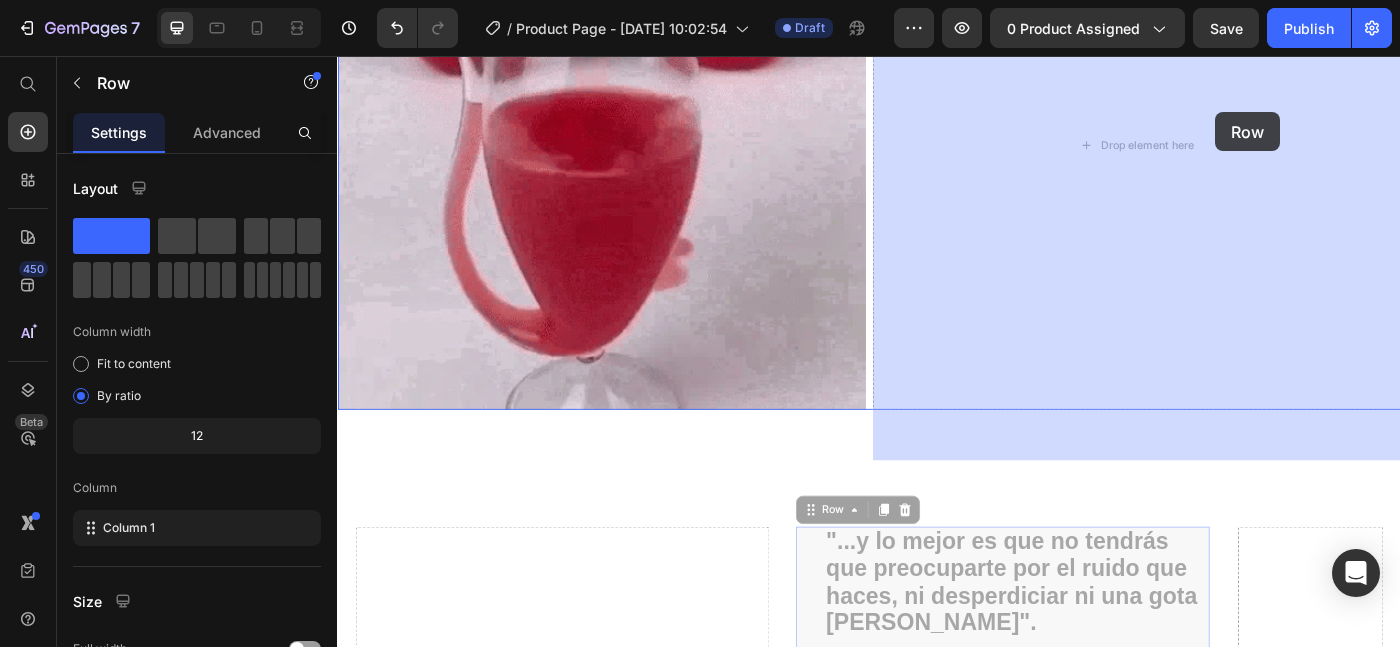 scroll, scrollTop: 1914, scrollLeft: 0, axis: vertical 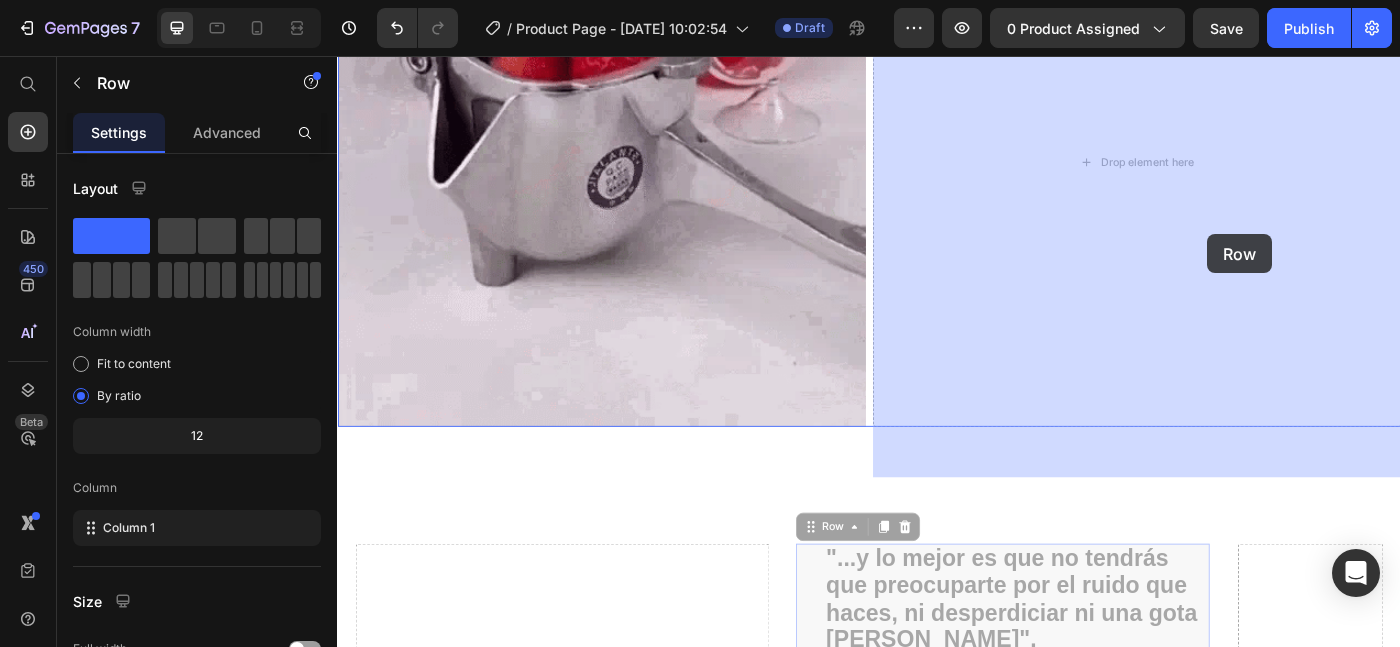 drag, startPoint x: 859, startPoint y: 346, endPoint x: 1207, endPoint y: 237, distance: 364.67108 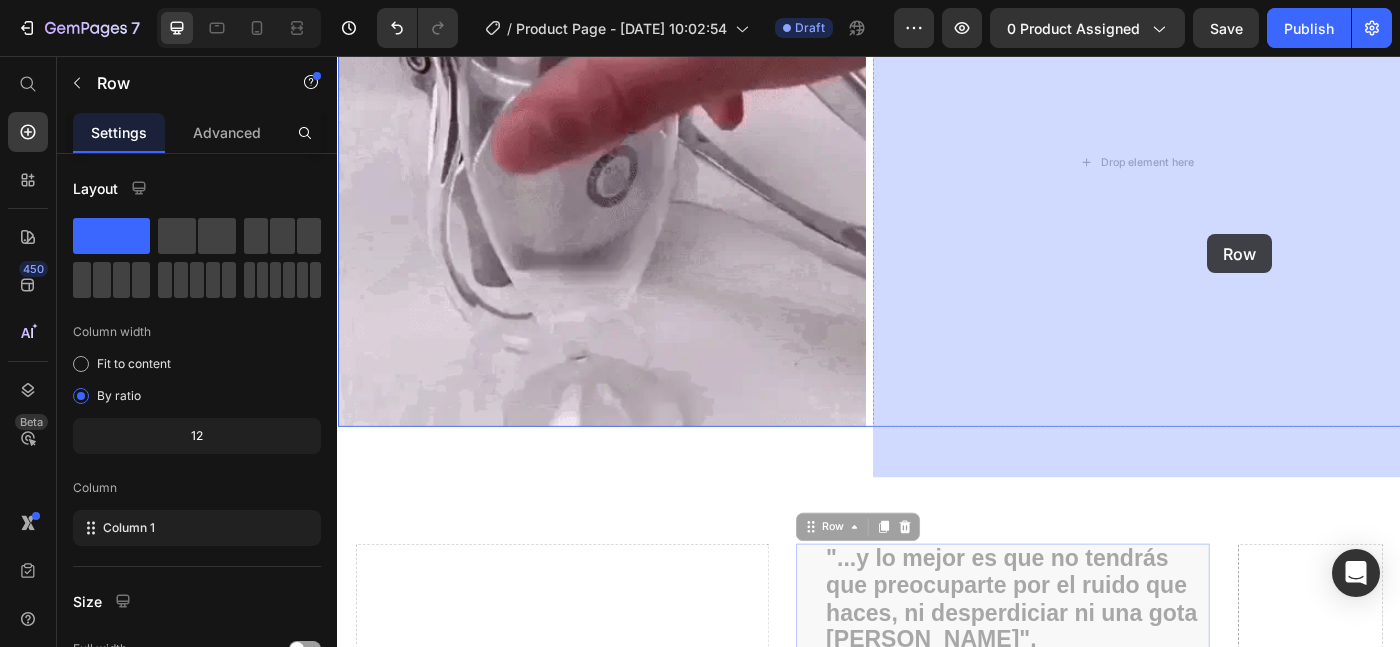 click on "Header
Icon Free Shipping [DATE] Only Text Block Row
Icon 84,000+ Happy Customer Text Block Row Carousel Row
Product Images Row Exprimidor manual de frutas Product Title Icon Icon Icon Icon Icon Icon List (1349 Reviews) Text Block Row Sin Esfuerzo, Sin Ruidos y Sin Desparramar Text Block €32,90 Product Price €0,00 Product Price SALE 0% OFF Discount Tag Row Releasit COD Form & Upsells Releasit COD Form & Upsells
Añade a la Cesta
€32,90 Add to Cart
GARANTÍA 30 DIAS   Si no cumple con tus necesidades, te reembolsamos el 100% de tu dinero y te quedas con el producto. Item List Row Row Image
Icon [PERSON_NAME]. ([GEOGRAPHIC_DATA], [GEOGRAPHIC_DATA]) Compra verificada Text Block Row Icon Icon Icon Icon “el mejor exprimidor que he usado, con diferencia".  Text Block Icon List Row Row Image
Icon [PERSON_NAME]. ([PERSON_NAME], [GEOGRAPHIC_DATA])  Compra verificada Text Block Row Icon Icon Icon Icon Text Block Icon List Row Product Heading" at bounding box center [937, 629] 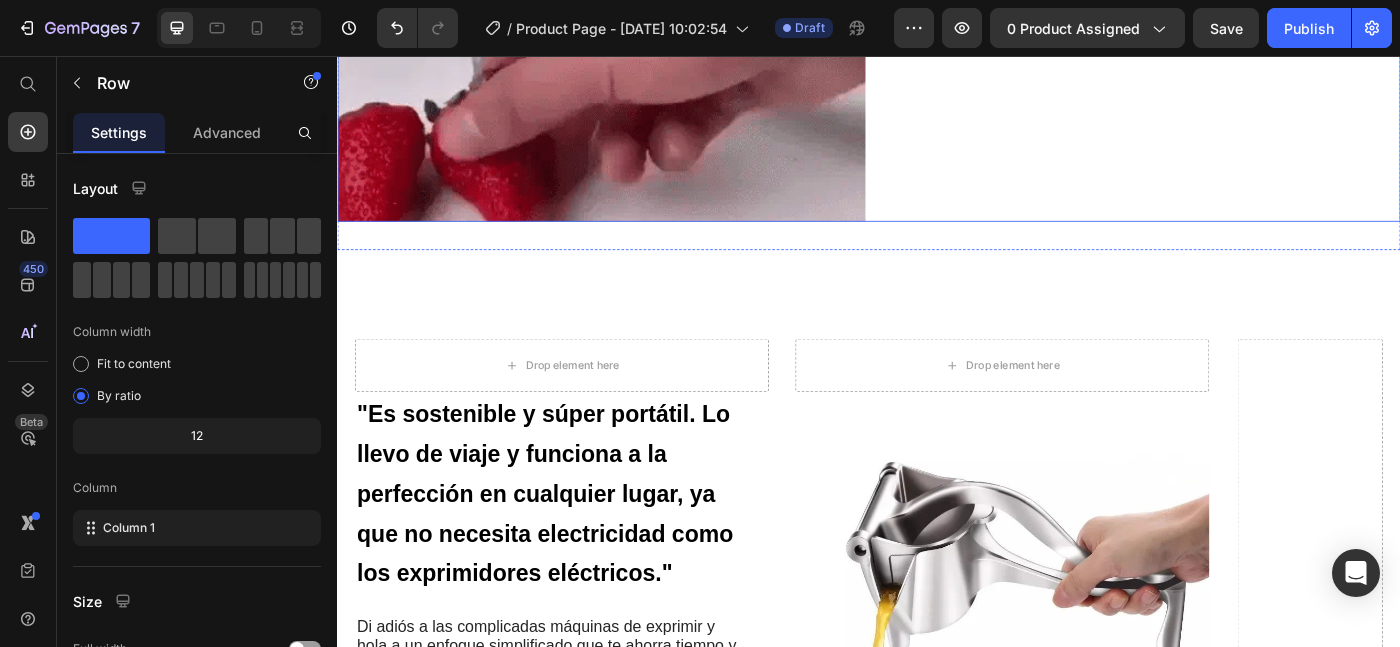 scroll, scrollTop: 2308, scrollLeft: 0, axis: vertical 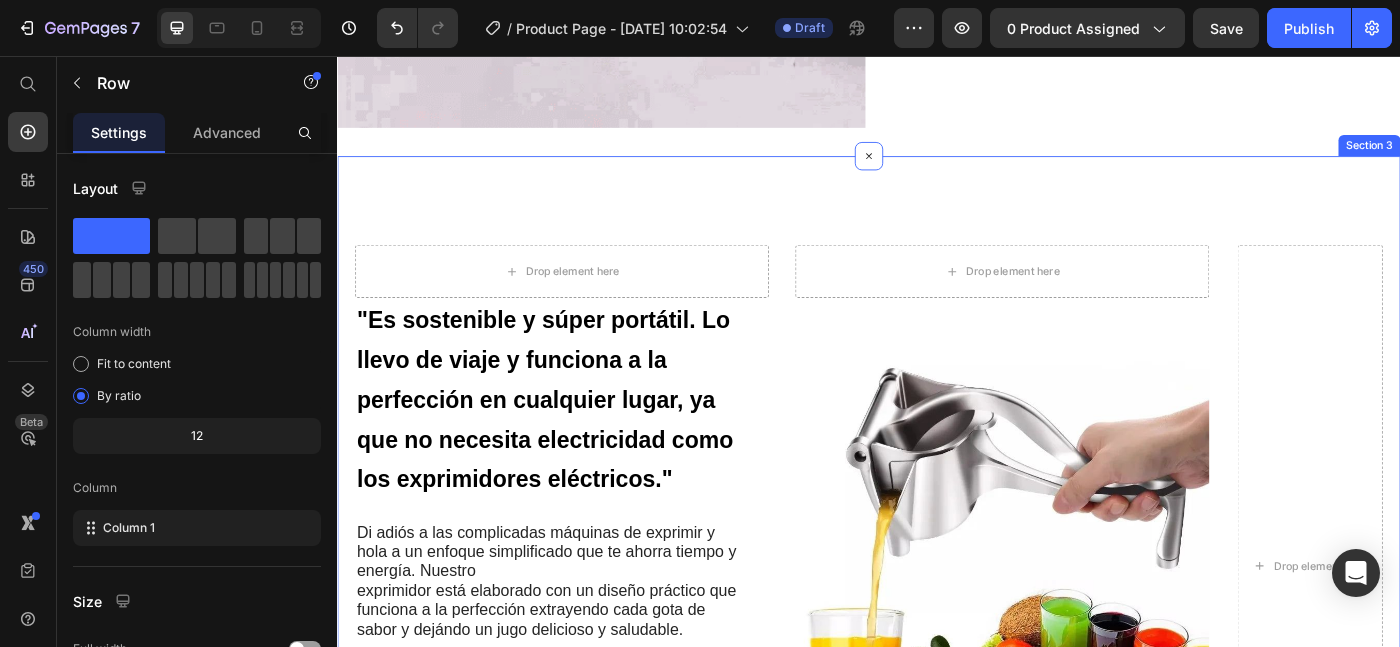 click on "Drop element here" at bounding box center [590, 299] 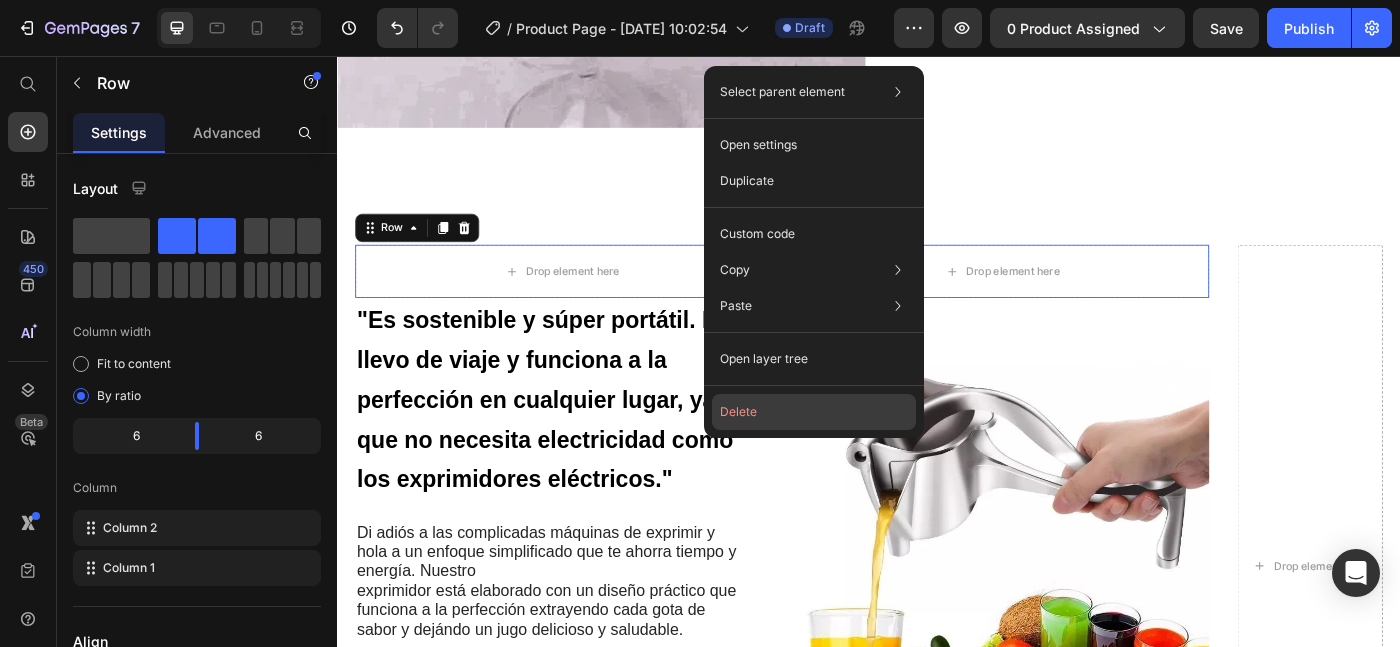 click on "Delete" 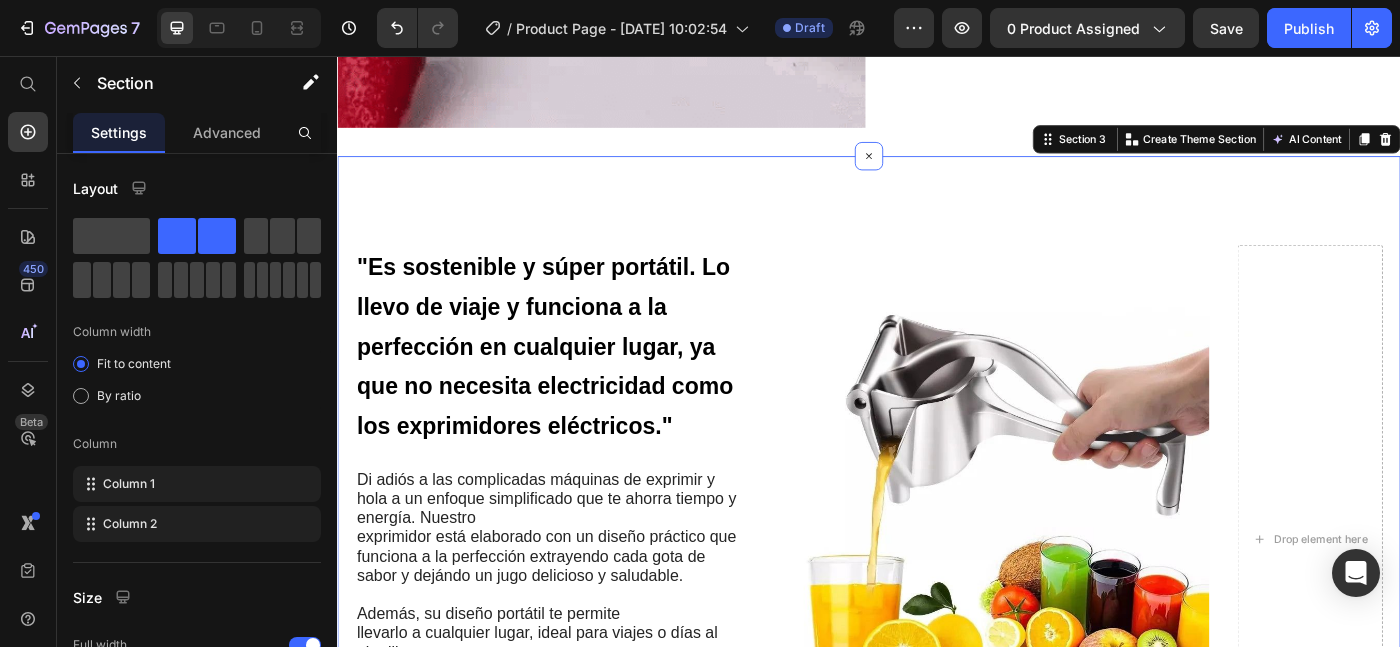 click on ""Es sostenible y súper portátil. Lo llevo de viaje y funciona a la perfección en cualquier lugar, ya que no necesita electricidad como los exprimidores eléctricos." Heading Di adiós a las complicadas máquinas de exprimir y hola a un enfoque simplificado que te ahorra tiempo y energía. Nuestro  exprimidor está elaborado con un diseño práctico que funciona a la perfección extrayendo cada gota de sabor y dejándo un jugo delicioso y saludable.    Además, su diseño portátil te permite llevarlo a cualquier lugar, ideal para viajes o días al aire libre.    Experimenta la alegría de exprimir sin esfuerzo y desbloquea una nueva conveniencia en tu rutina diaria. Prueba nuestro exprimidor manual de frutas hoy y abraza la simplicidad de un jugo fresco. Text Block Row Image Row LAI Product Reviews - Product Review Widget LAI Product Reviews
Drop element here Section 3   You can create reusable sections Create Theme Section AI Content Write with GemAI Tone and Voice Persuasive" at bounding box center [937, 601] 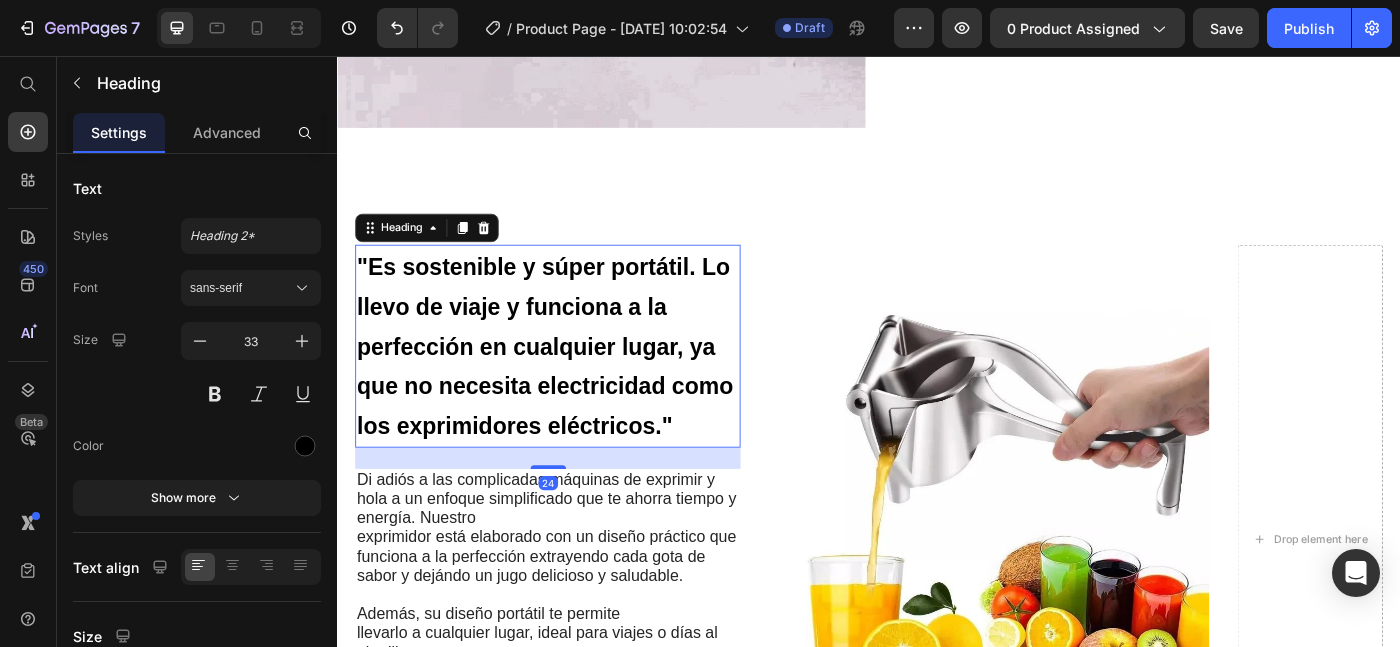 click on ""Es sostenible y súper portátil. Lo llevo de viaje y funciona a la perfección en cualquier lugar, ya que no necesita electricidad como los exprimidores eléctricos."" at bounding box center (571, 384) 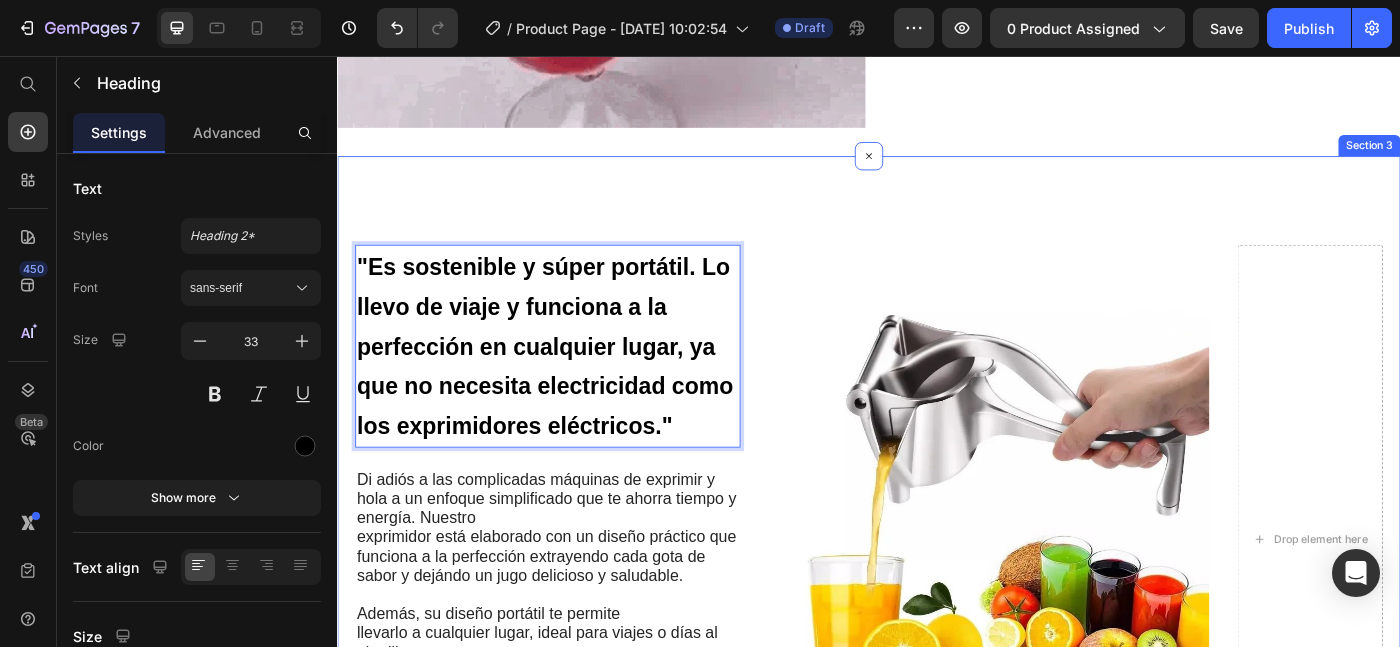 drag, startPoint x: 596, startPoint y: 283, endPoint x: 595, endPoint y: 255, distance: 28.01785 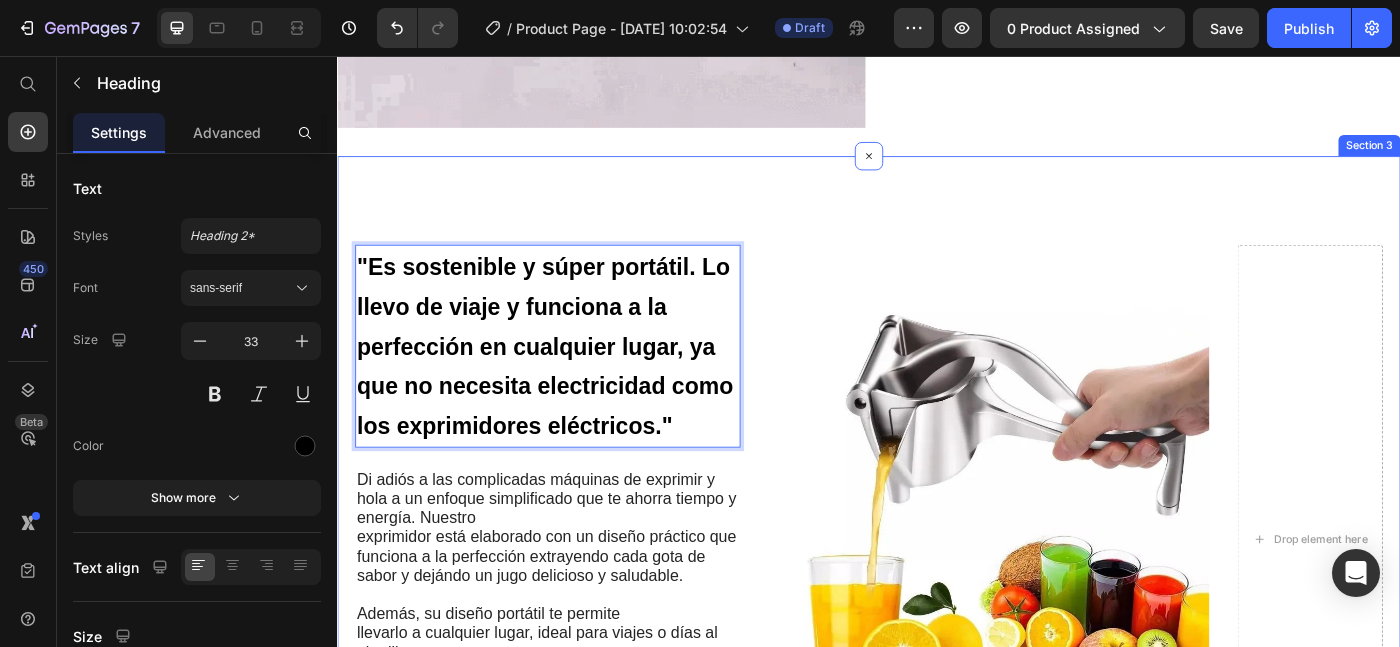 click on ""Es sostenible y súper portátil. Lo llevo de viaje y funciona a la perfección en cualquier lugar, ya que no necesita electricidad como los exprimidores eléctricos." Heading   24 Di adiós a las complicadas máquinas de exprimir y hola a un enfoque simplificado que te ahorra tiempo y energía. Nuestro  exprimidor está elaborado con un diseño práctico que funciona a la perfección extrayendo cada gota de sabor y dejándo un jugo delicioso y saludable.    Además, su diseño portátil te permite llevarlo a cualquier lugar, ideal para viajes o días al aire libre.    Experimenta la alegría de exprimir sin esfuerzo y desbloquea una nueva conveniencia en tu rutina diaria. Prueba nuestro exprimidor manual de frutas hoy y abraza la simplicidad de un jugo fresco. Text Block Row Image Row LAI Product Reviews - Product Review Widget LAI Product Reviews
Drop element here Section 3" at bounding box center (937, 601) 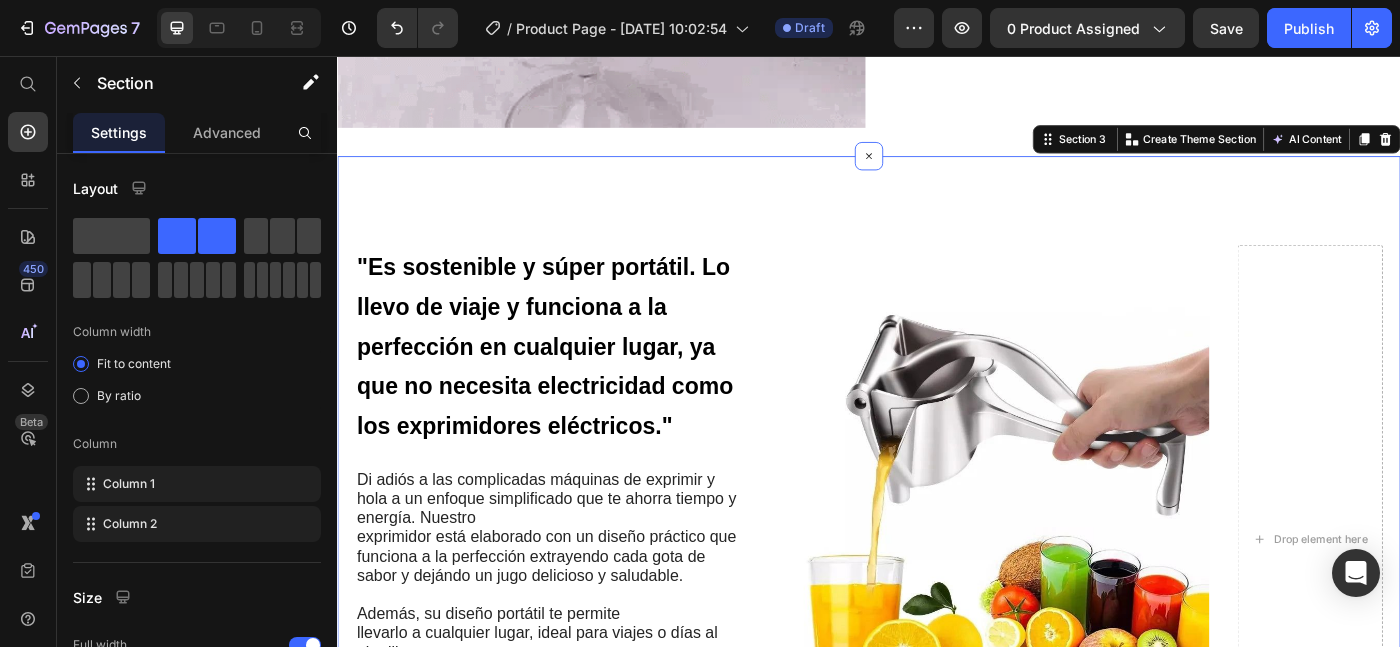 click on "⁠⁠⁠⁠⁠⁠⁠ "Es sostenible y súper portátil. Lo llevo de viaje y funciona a la perfección en cualquier lugar, ya que no necesita electricidad como los exprimidores eléctricos." Heading Di adiós a las complicadas máquinas de exprimir y hola a un enfoque simplificado que te ahorra tiempo y energía. Nuestro  exprimidor está elaborado con un diseño práctico que funciona a la perfección extrayendo cada gota de sabor y dejándo un jugo delicioso y saludable.    Además, su diseño portátil te permite llevarlo a cualquier lugar, ideal para viajes o días al aire libre.    Experimenta la alegría de exprimir sin esfuerzo y desbloquea una nueva conveniencia en tu rutina diaria. Prueba nuestro exprimidor manual de frutas hoy y abraza la simplicidad de un jugo fresco. Text Block Row Image Row LAI Product Reviews - Product Review Widget LAI Product Reviews
Drop element here Section 3   You can create reusable sections Create Theme Section AI Content Write with GemAI Persuasive" at bounding box center (937, 601) 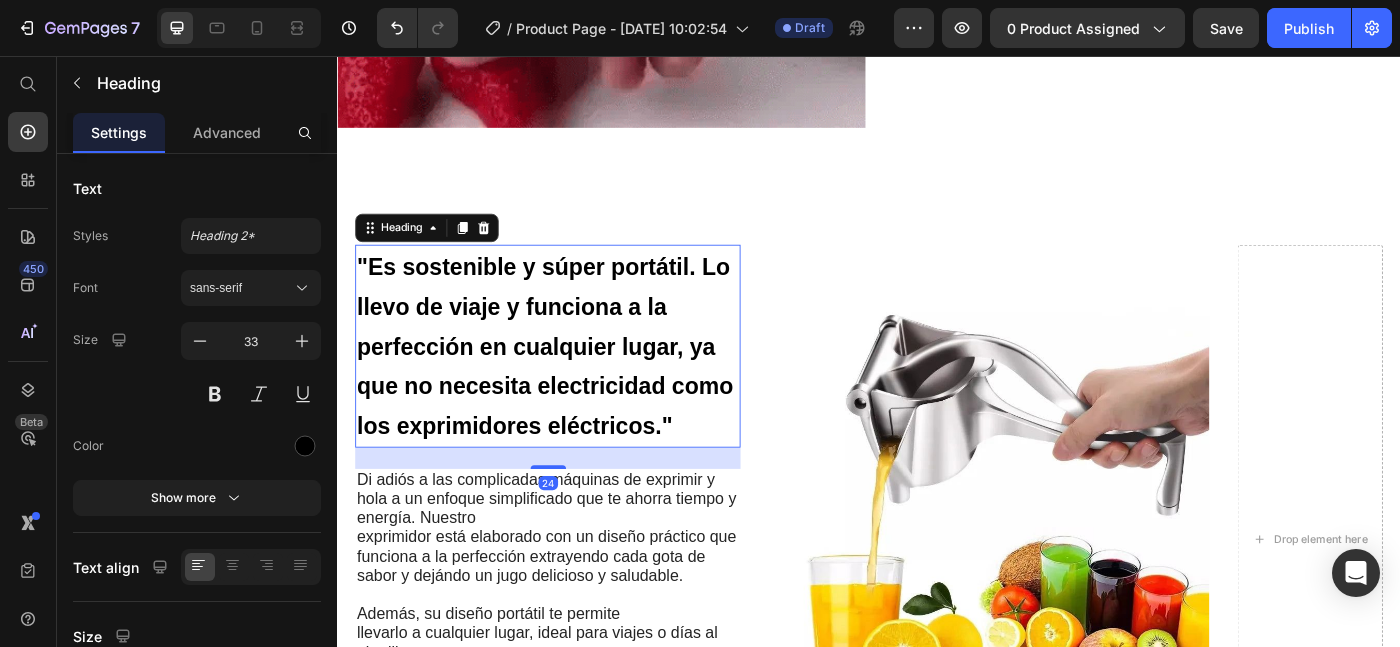 click on "⁠⁠⁠⁠⁠⁠⁠ "Es sostenible y súper portátil. Lo llevo de viaje y funciona a la perfección en cualquier lugar, ya que no necesita electricidad como los exprimidores eléctricos."" at bounding box center [574, 383] 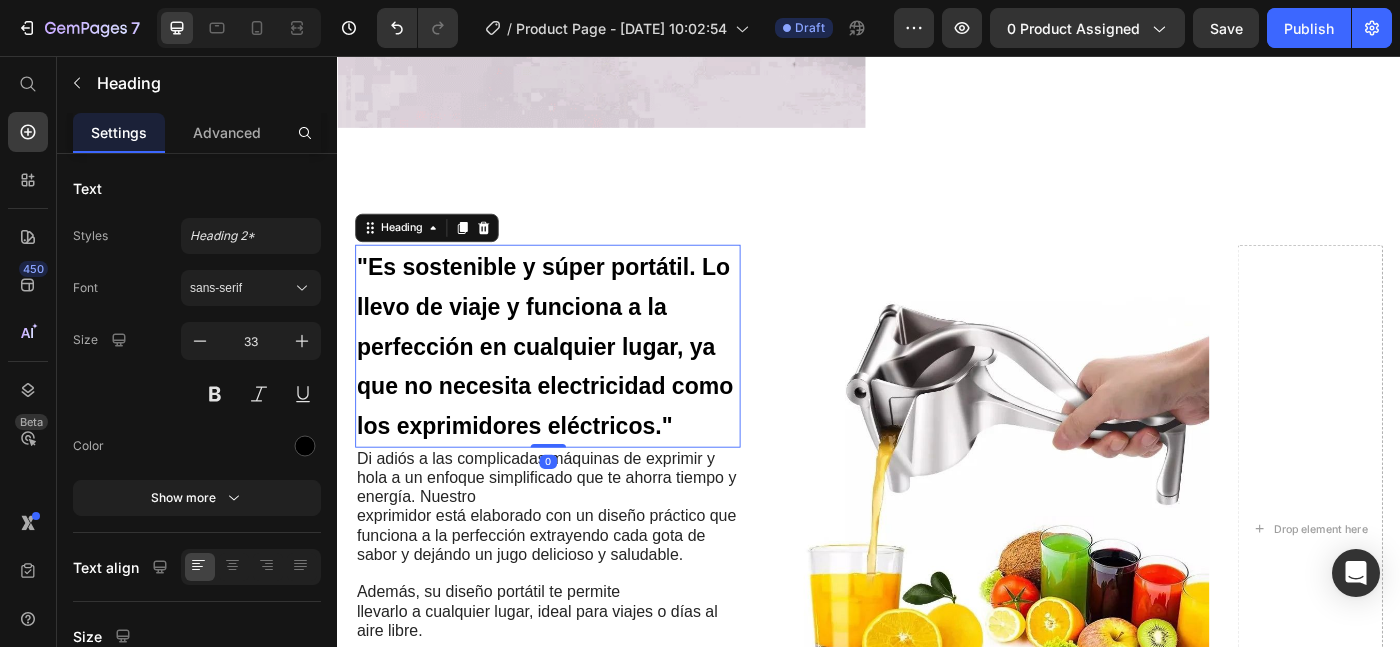 drag, startPoint x: 584, startPoint y: 518, endPoint x: 584, endPoint y: 487, distance: 31 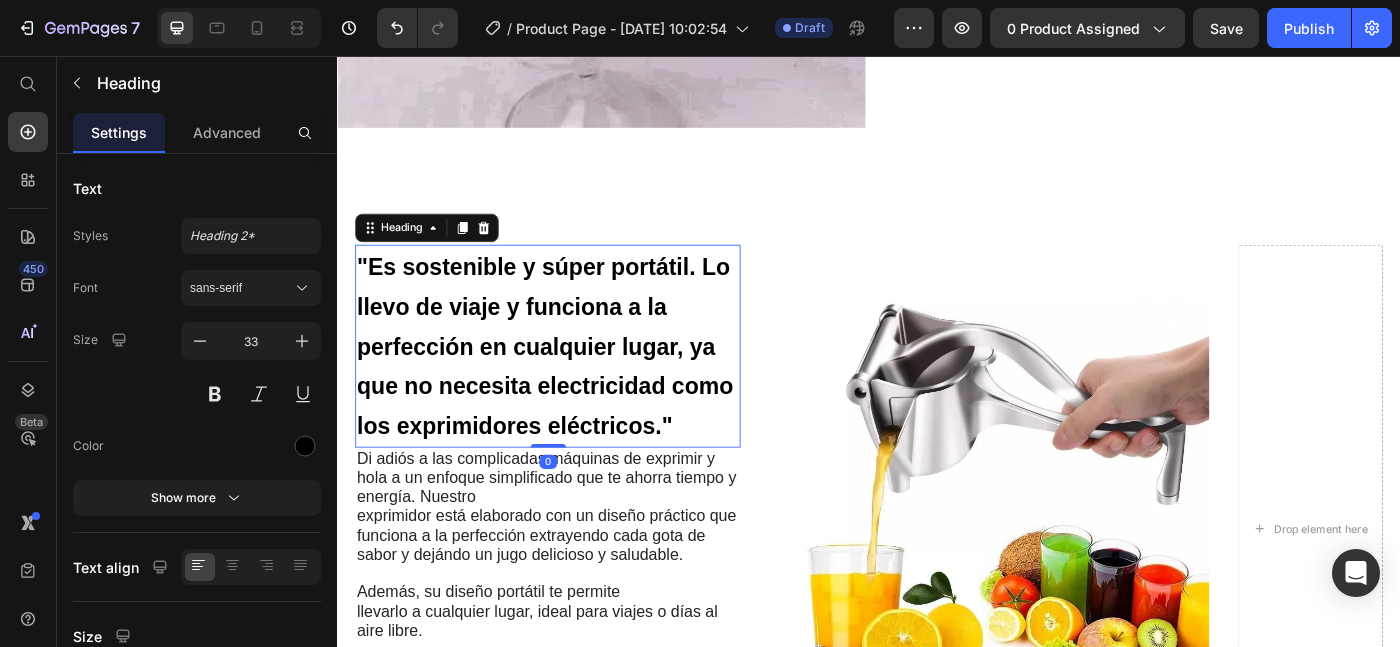click on "⁠⁠⁠⁠⁠⁠⁠ "Es sostenible y súper portátil. Lo llevo de viaje y funciona a la perfección en cualquier lugar, ya que no necesita electricidad como los exprimidores eléctricos." Heading   0" at bounding box center [574, 383] 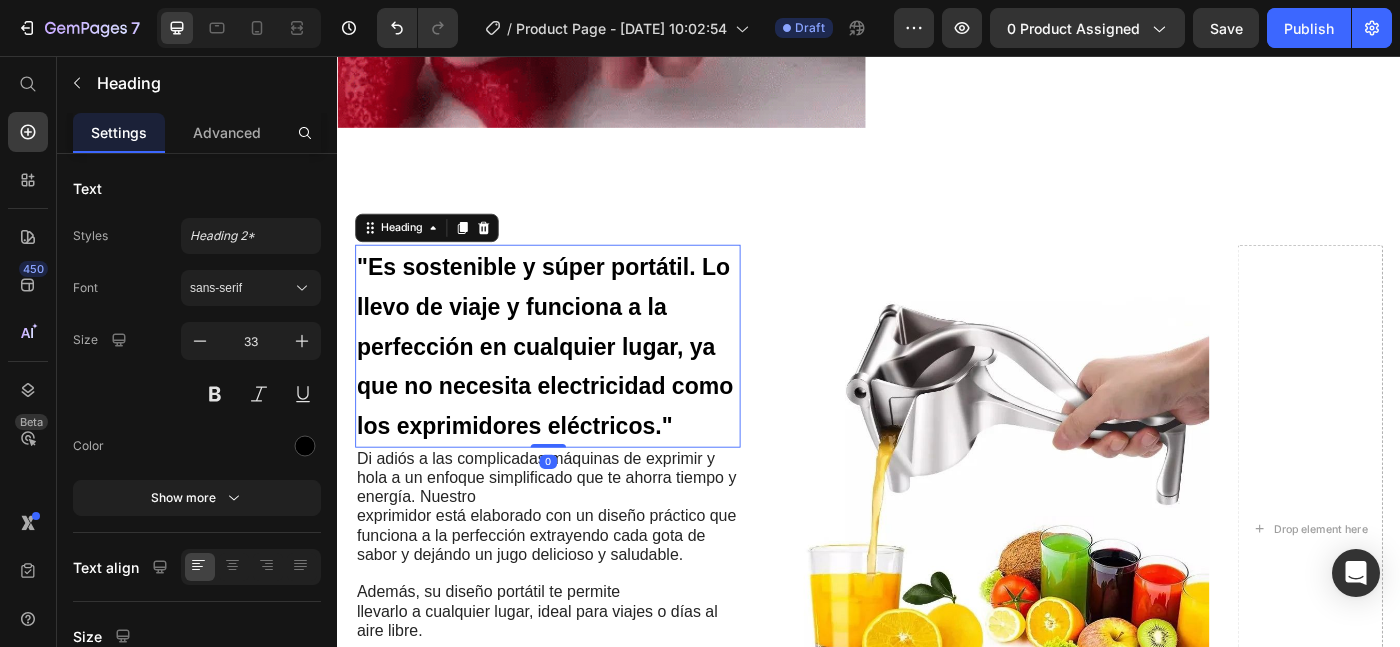 drag, startPoint x: 578, startPoint y: 495, endPoint x: 584, endPoint y: 473, distance: 22.803509 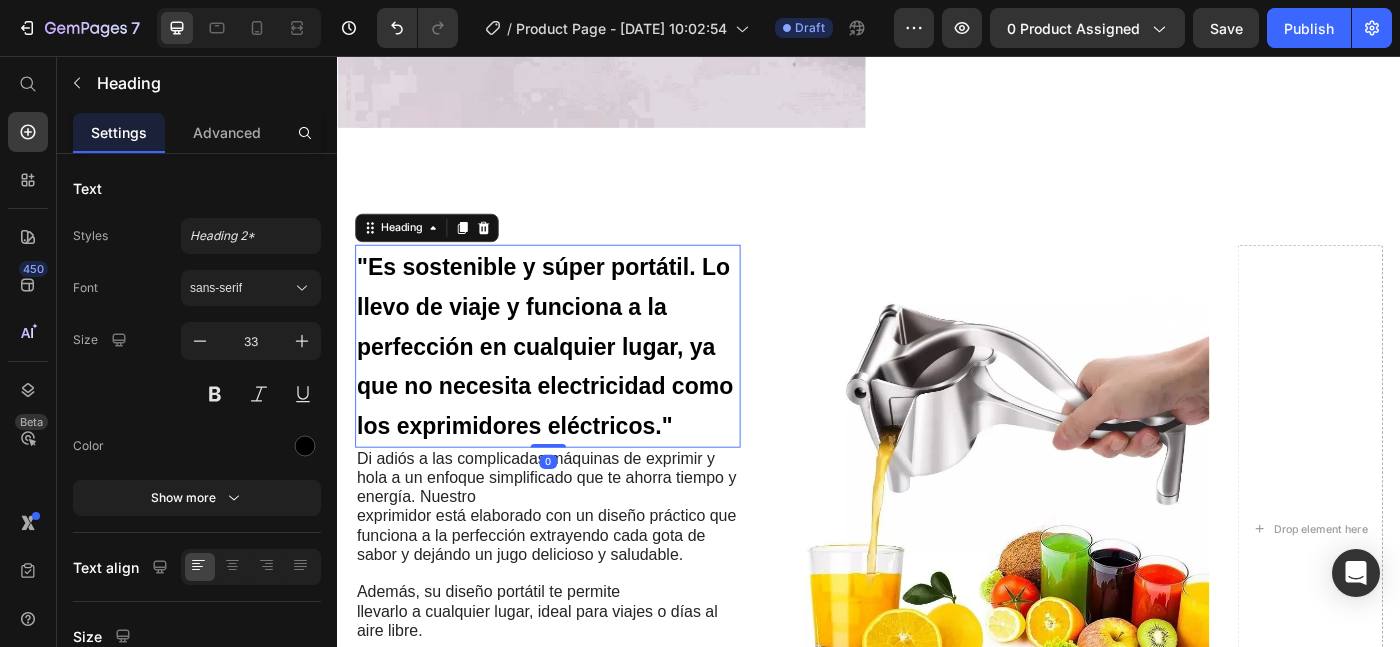 click on "⁠⁠⁠⁠⁠⁠⁠ "Es sostenible y súper portátil. Lo llevo de viaje y funciona a la perfección en cualquier lugar, ya que no necesita electricidad como los exprimidores eléctricos." Heading   0" at bounding box center (574, 383) 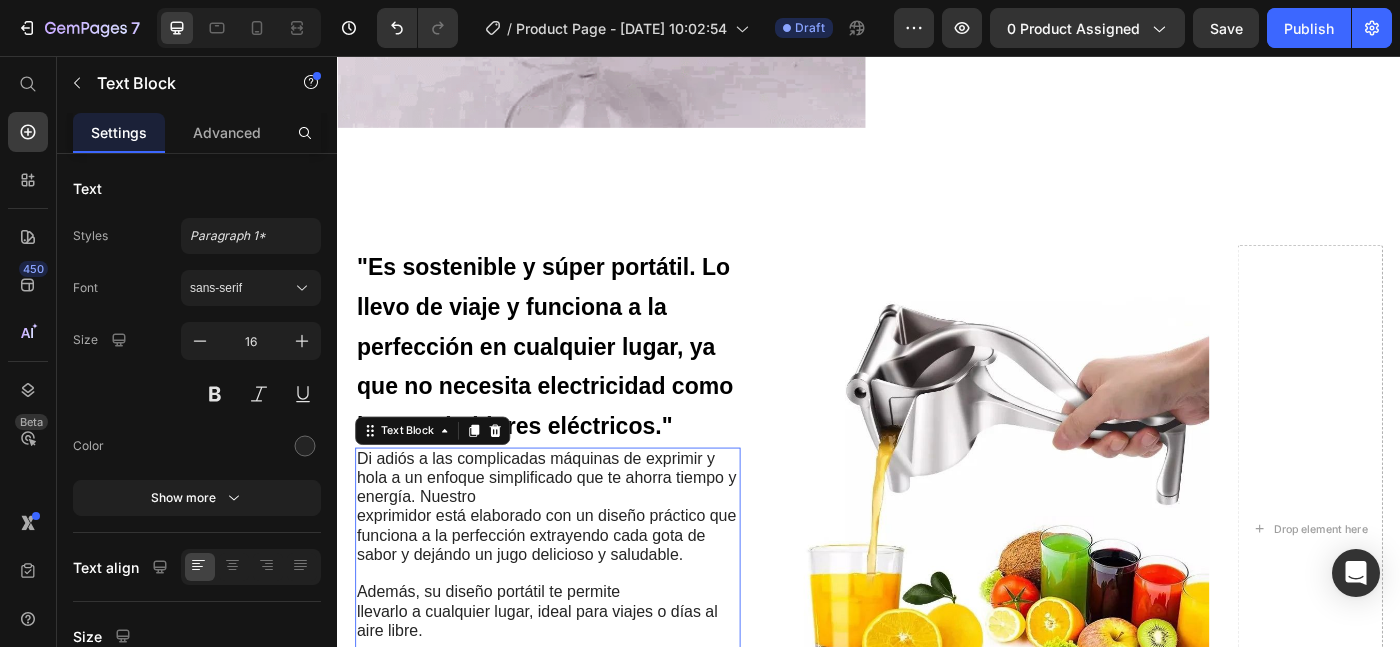 click on "Di adiós a las complicadas máquinas de exprimir y hola a un enfoque simplificado que te ahorra tiempo y energía. Nuestro" at bounding box center (573, 532) 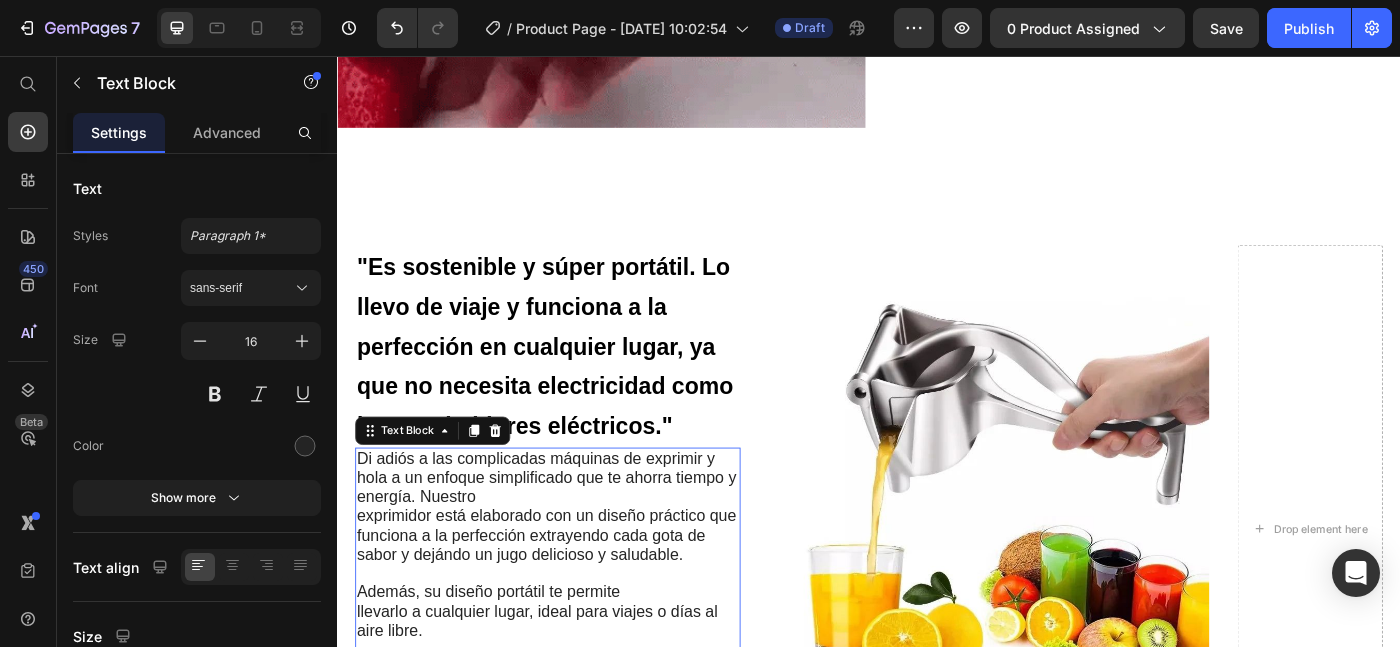 click on "Di adiós a las complicadas máquinas de exprimir y hola a un enfoque simplificado que te ahorra tiempo y energía. Nuestro" at bounding box center [573, 532] 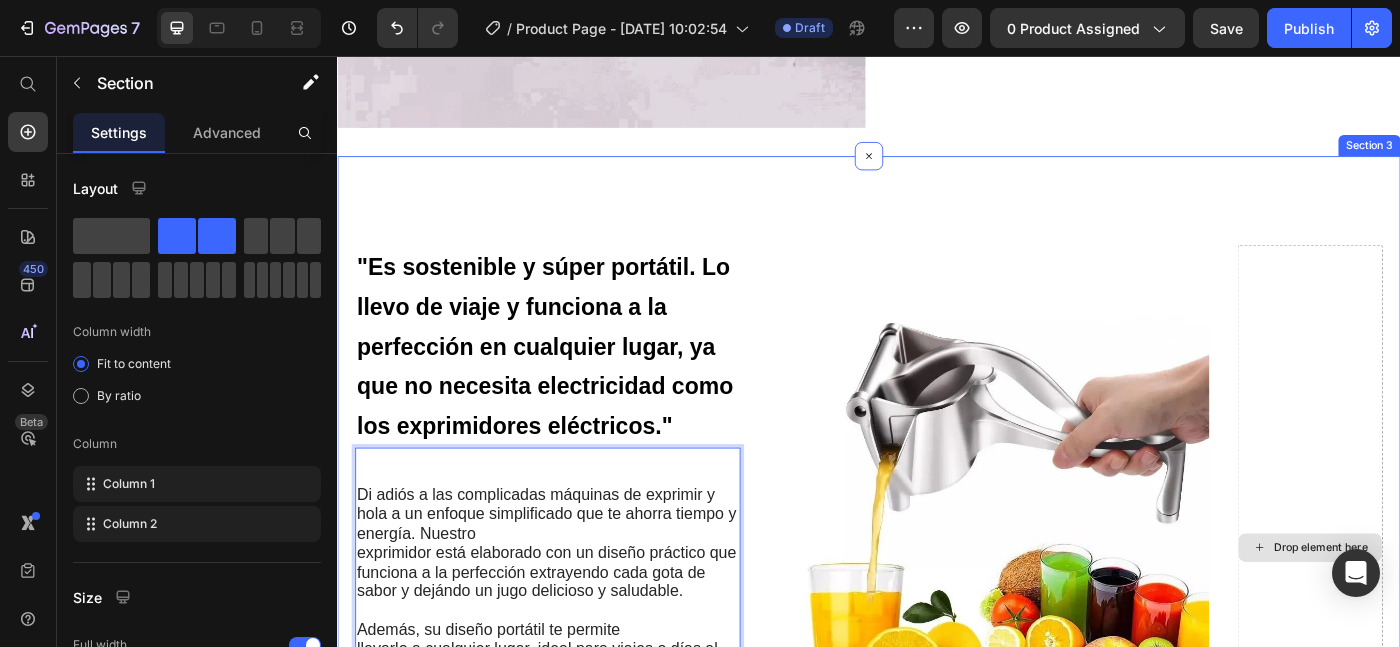 click on "Drop element here" at bounding box center (1435, 610) 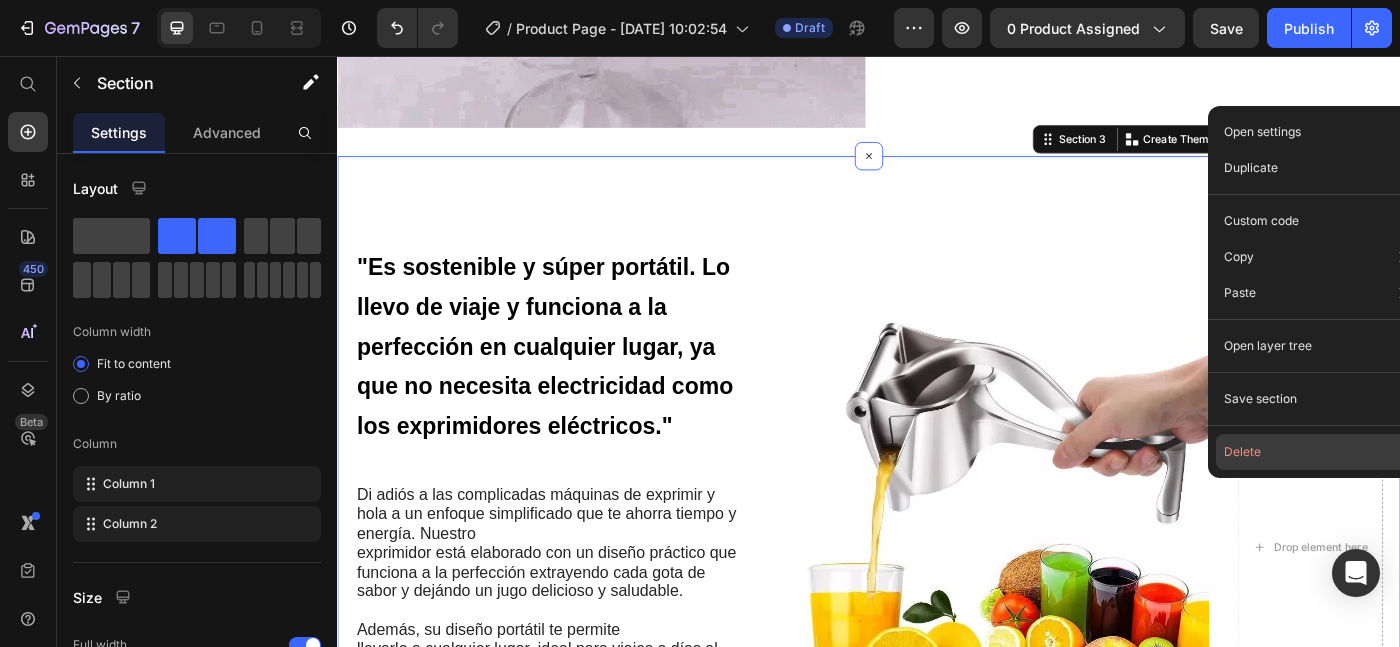 click on "Delete" 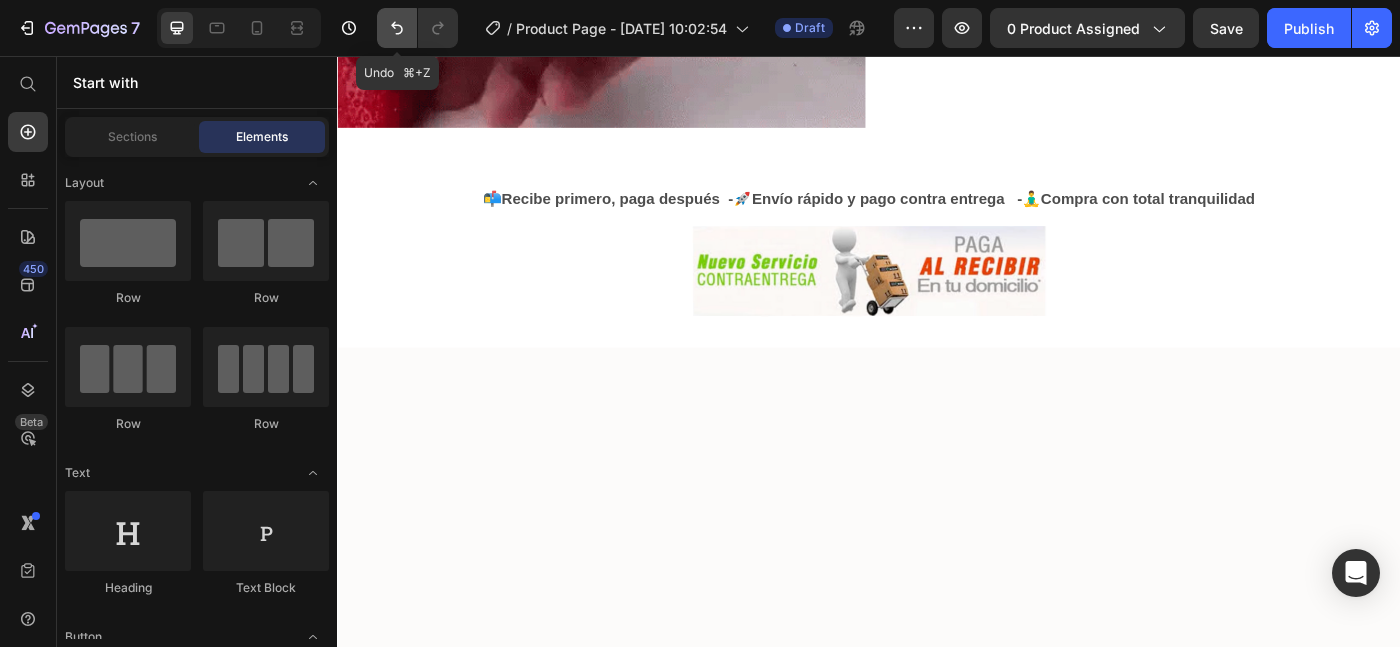 click 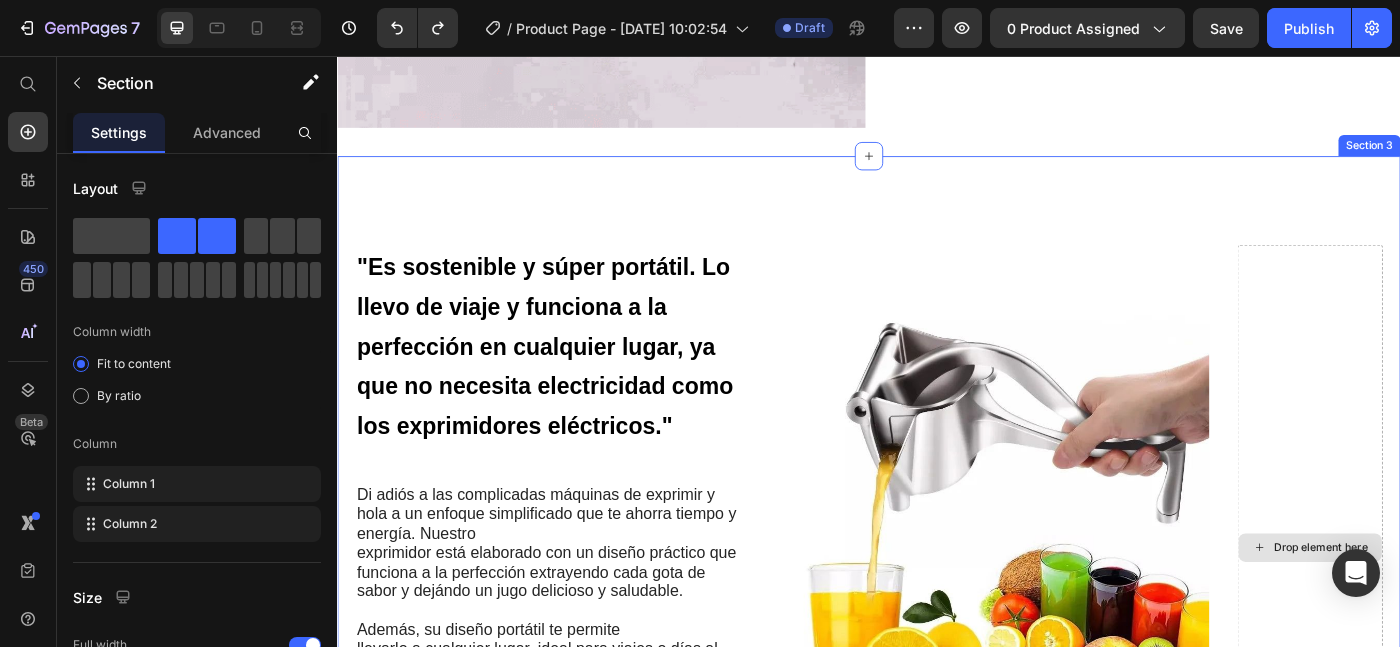 click on "Drop element here" at bounding box center [1435, 610] 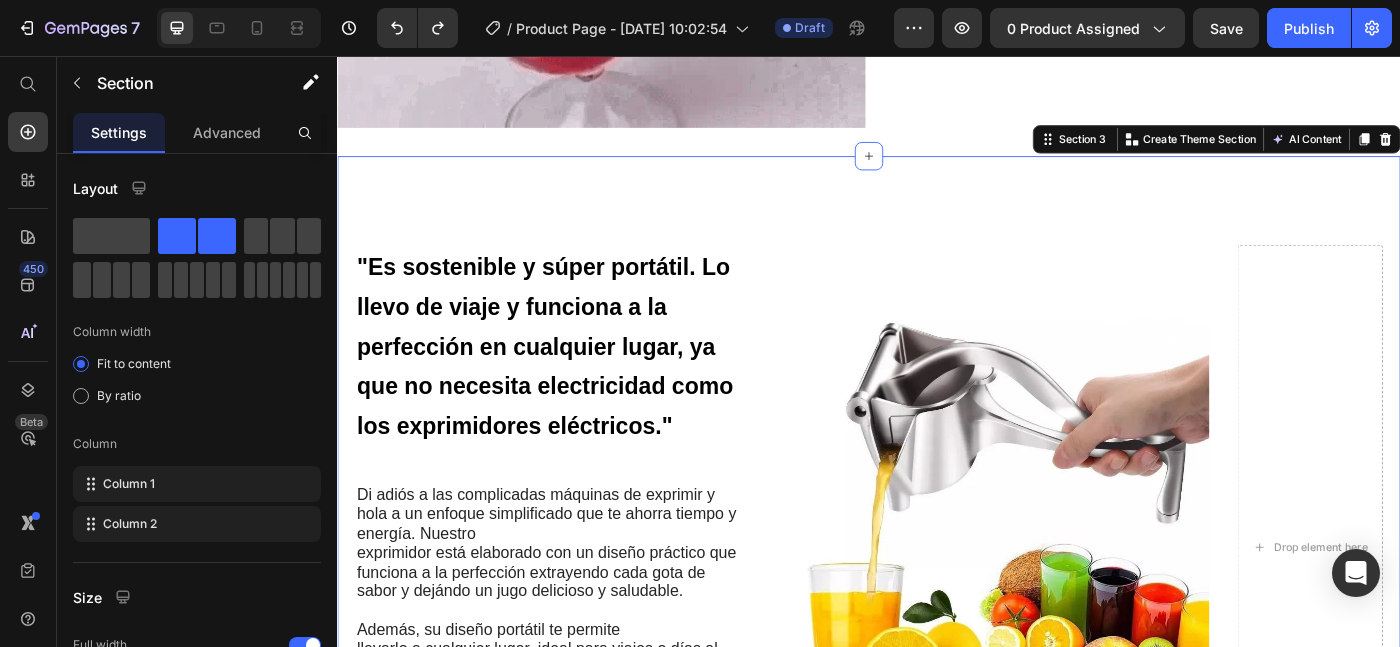 click on "Section 3" at bounding box center [1170, 150] 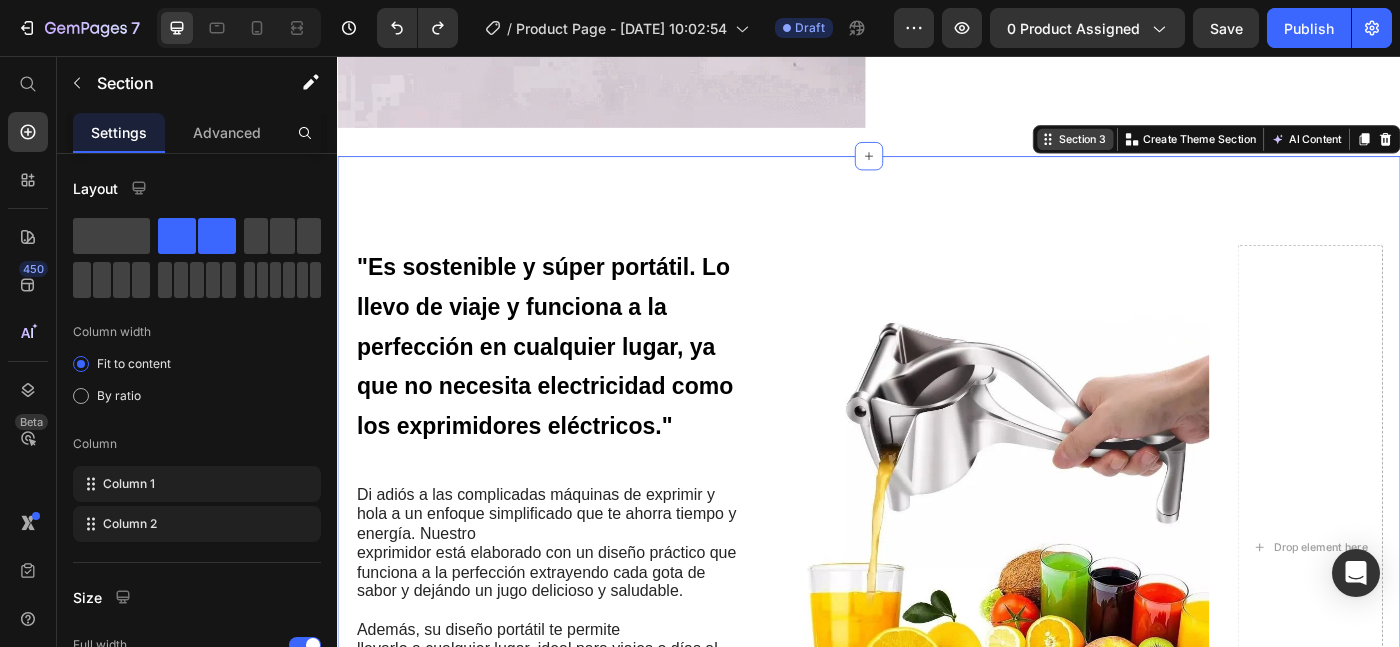 click on "Section 3" at bounding box center (1178, 150) 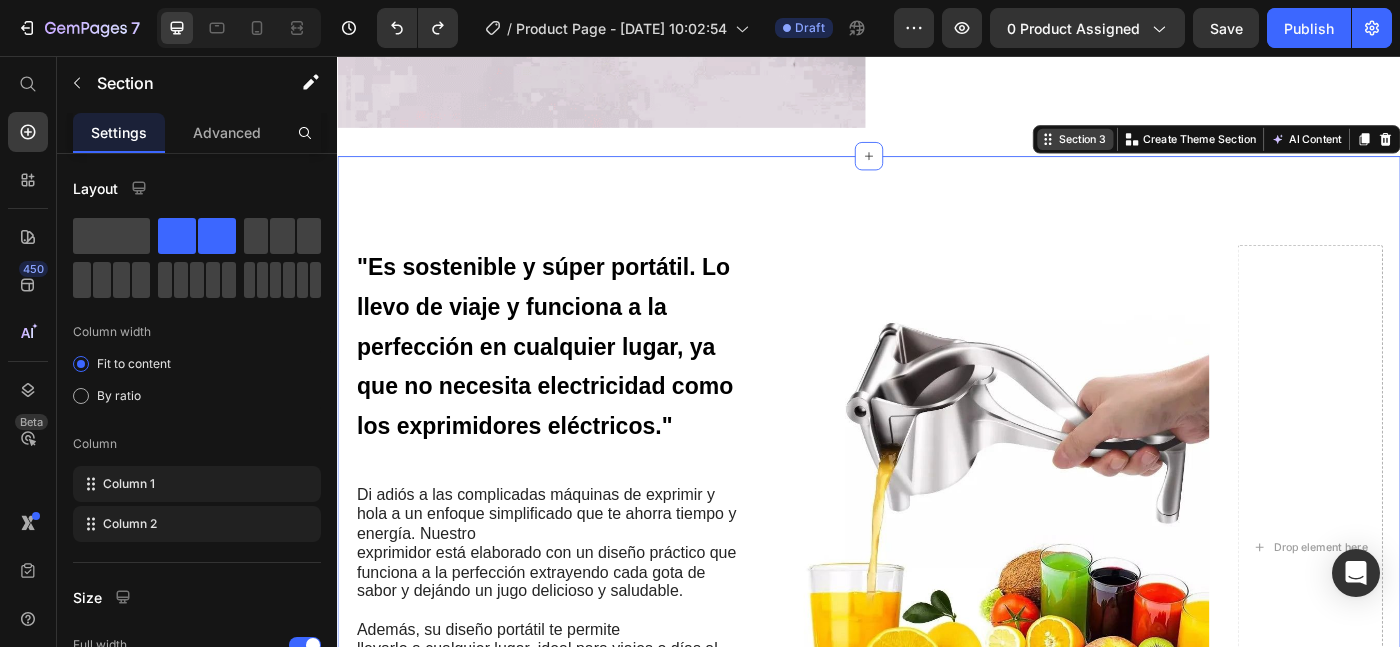 click 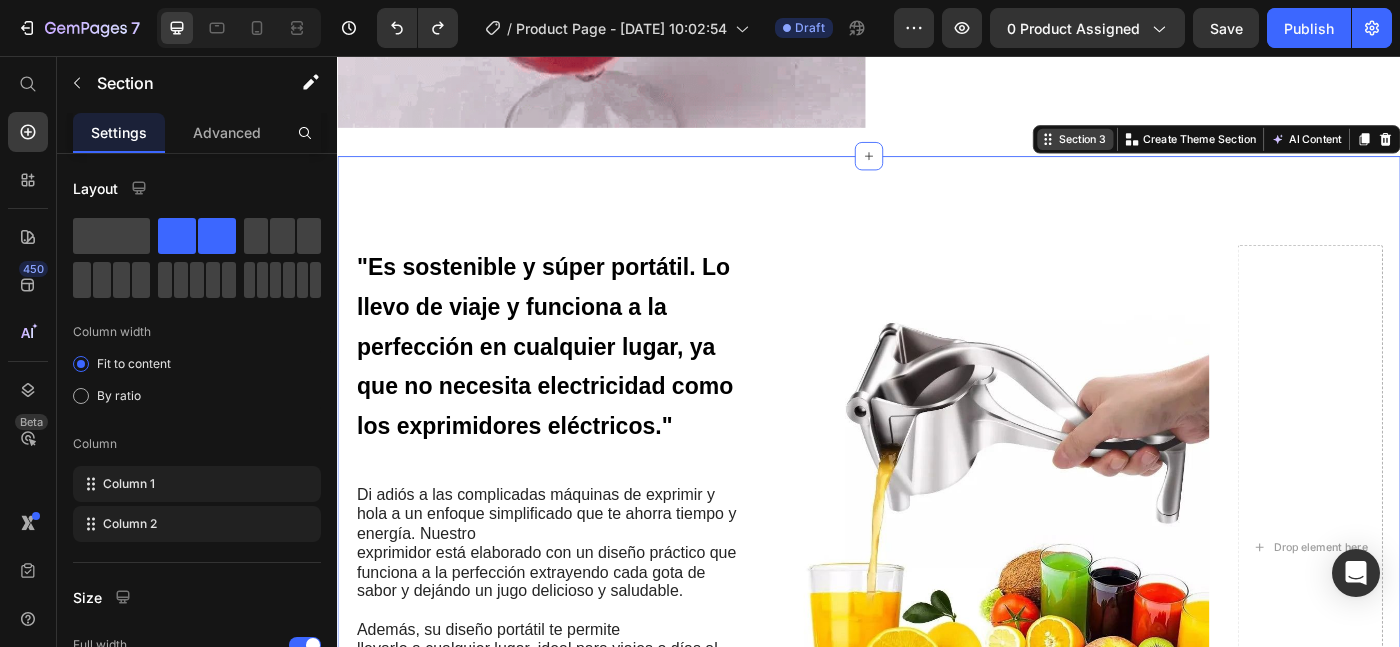 click 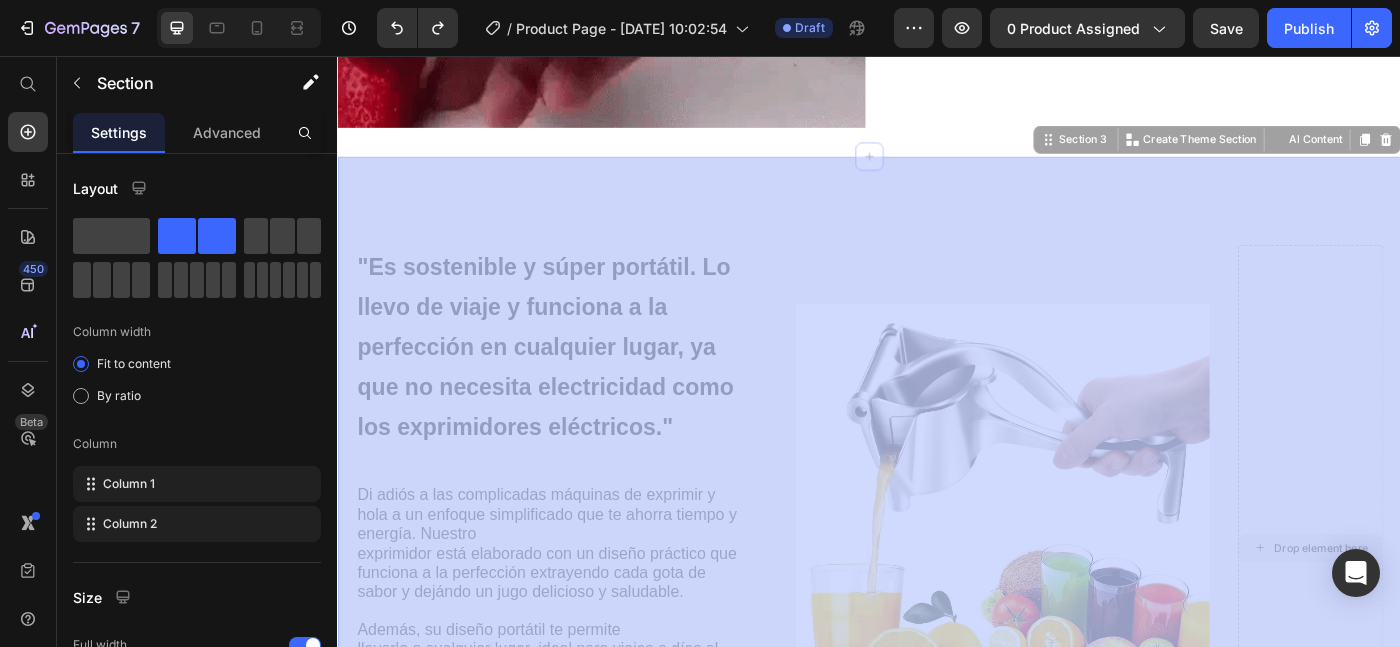 drag, startPoint x: 1451, startPoint y: 420, endPoint x: 1465, endPoint y: 419, distance: 14.035668 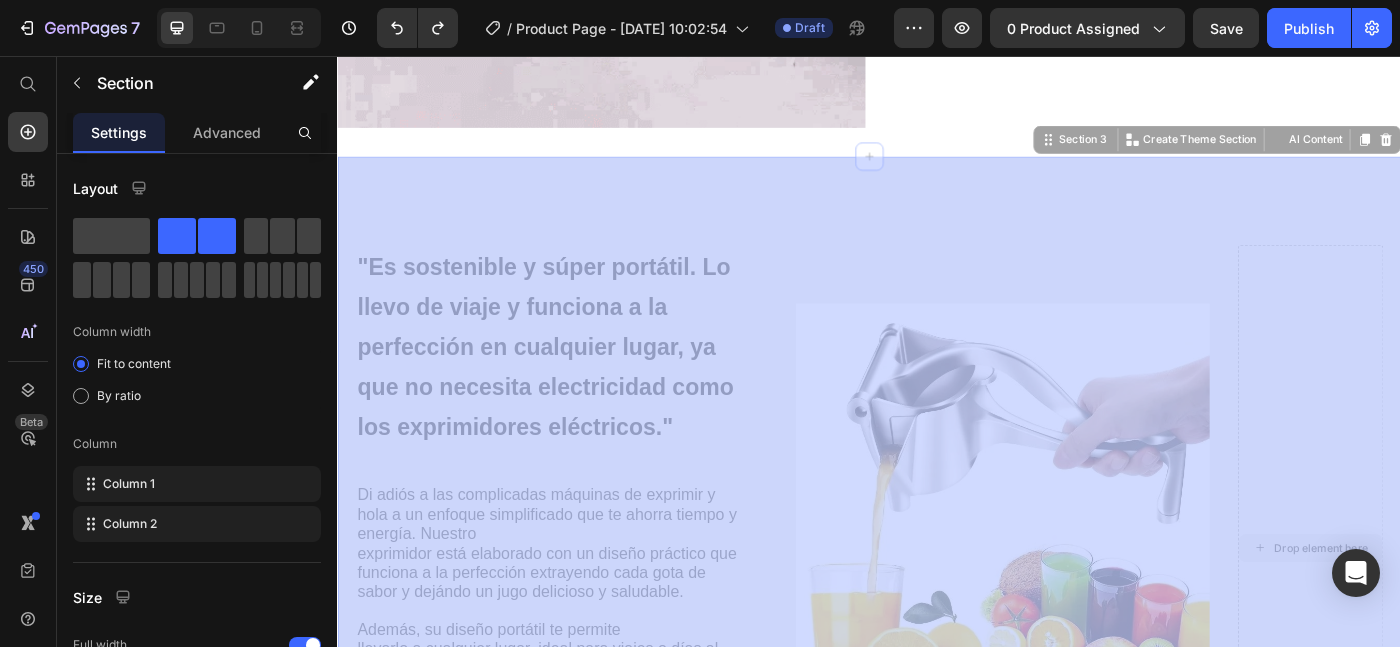 click on "Header Image "...y lo mejor es que no tendrás que preocuparte por el ruido que haces, ni desperdiciar ni una gota de zumo". Heading El exprimidor manual de acero inoxidable está diseñado para maximizar la extracción de zumo, asegurando que no se desperdicie ni una gota. Con su filtro de precisión y sistema ergonómico, te permite disfrutar de zumos frescos y saludables sin complicaciones. Olvídate de los exprimidores que dejan restos y de los eléctricos difíciles de limpiar. Invierte en calidad y durabilidad para tu cocina! Text Block Row Row Section 2 "Es sostenible y súper portátil. Lo llevo de viaje y funciona a la perfección en cualquier lugar, ya que no necesita electricidad como los exprimidores eléctricos." Heading     Di adiós a las complicadas máquinas de exprimir y hola a un enfoque simplificado que te ahorra tiempo y energía. Nuestro    Además, su diseño portátil te permite llevarlo a cualquier lugar, ideal para viajes o días al aire libre.    Text Block Row Image Row" at bounding box center [937, 95] 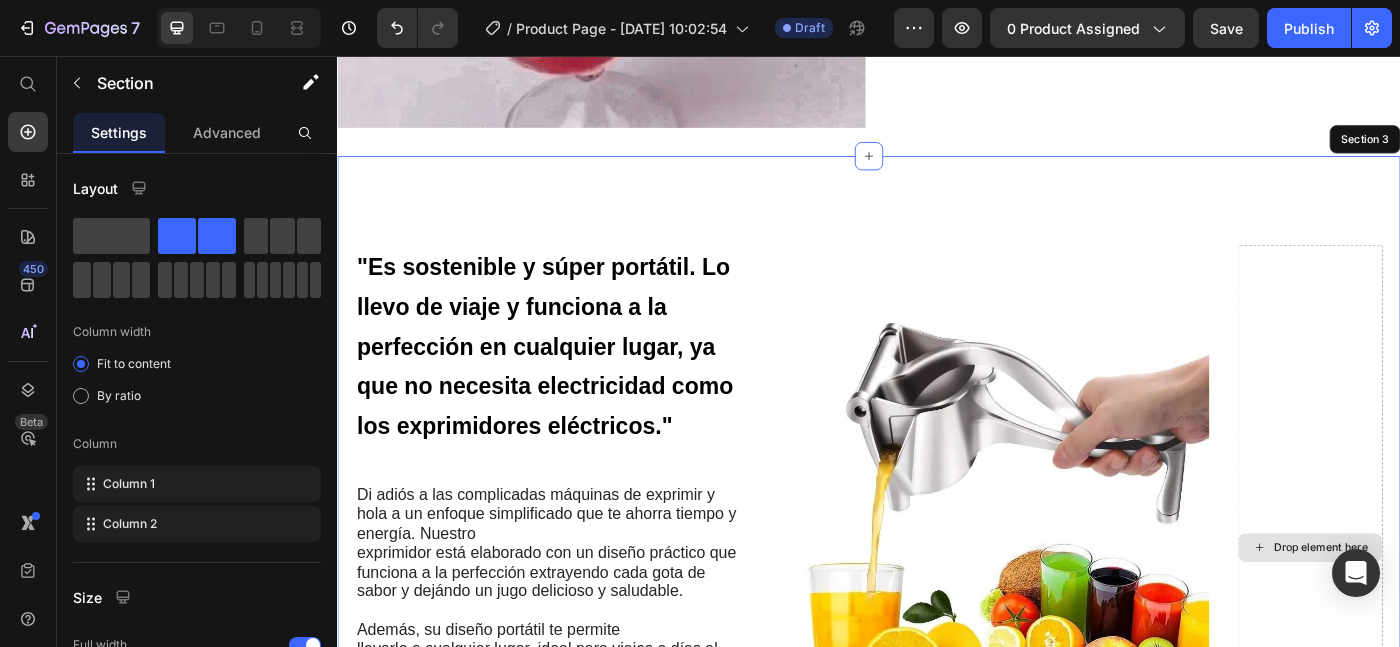 click on "Drop element here" at bounding box center (1435, 610) 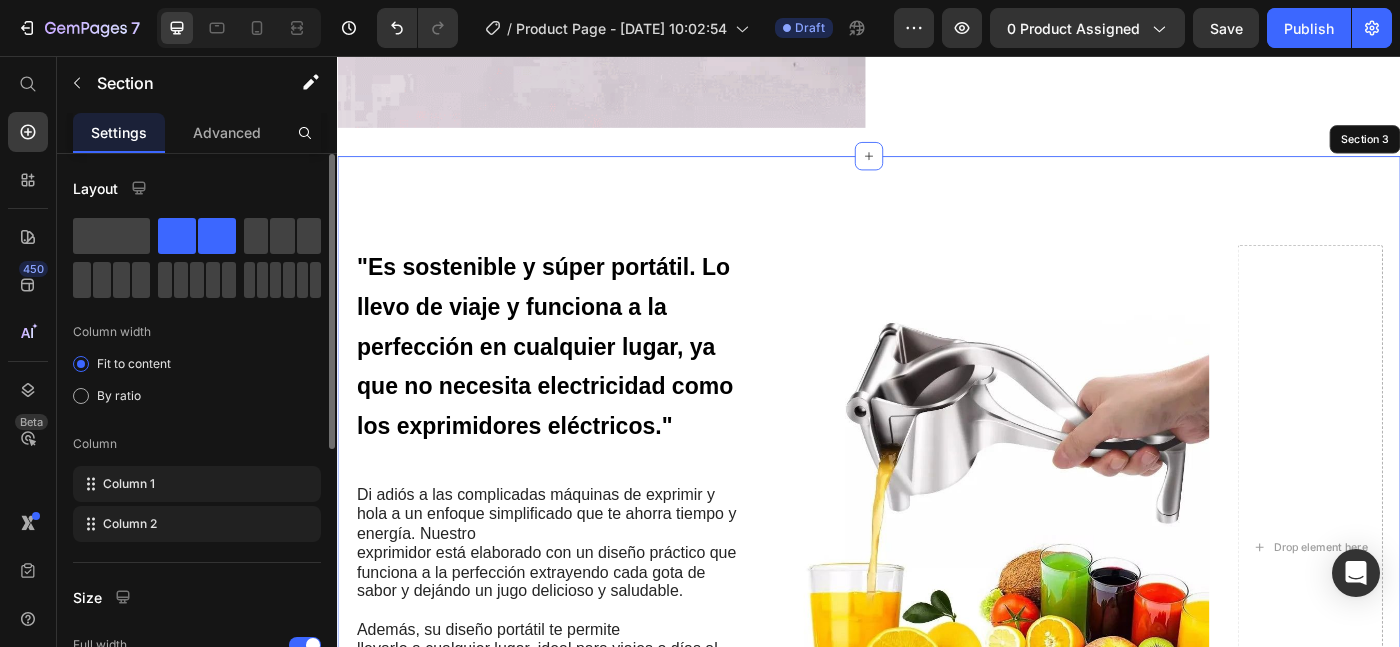 click 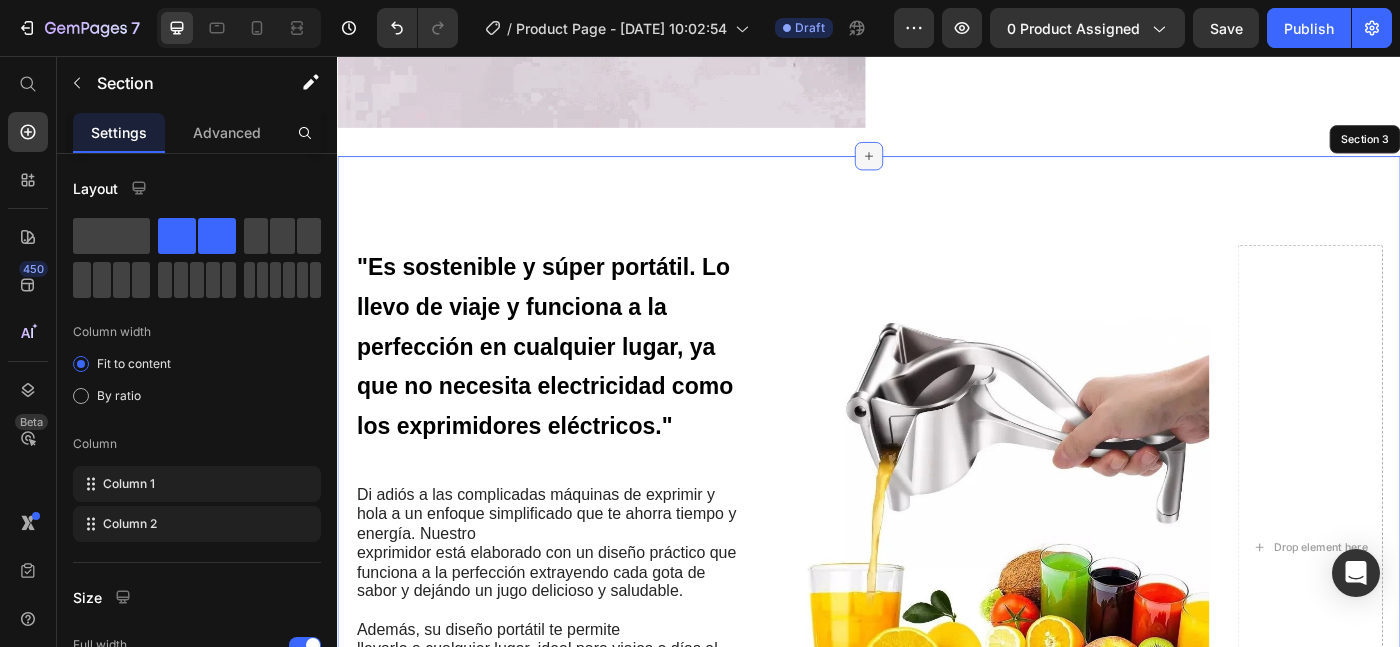 click 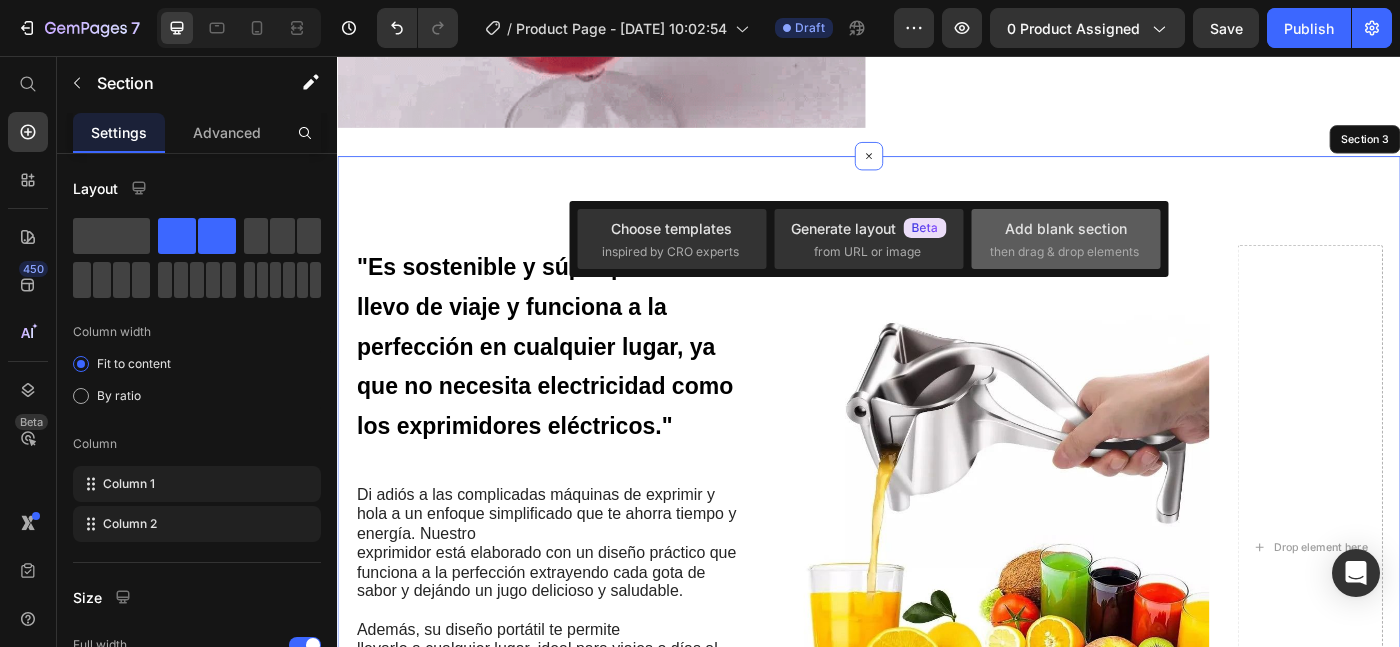 click on "Add blank section" at bounding box center [1066, 228] 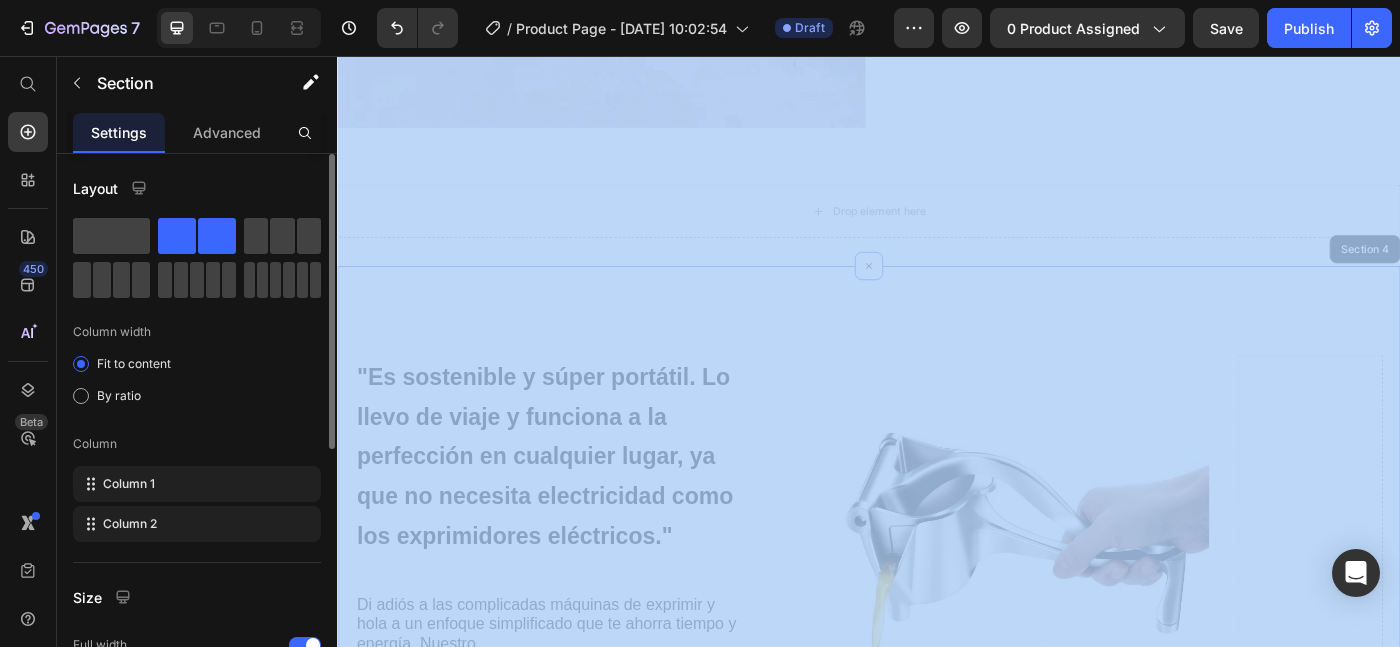 drag, startPoint x: 212, startPoint y: 240, endPoint x: 777, endPoint y: 210, distance: 565.7959 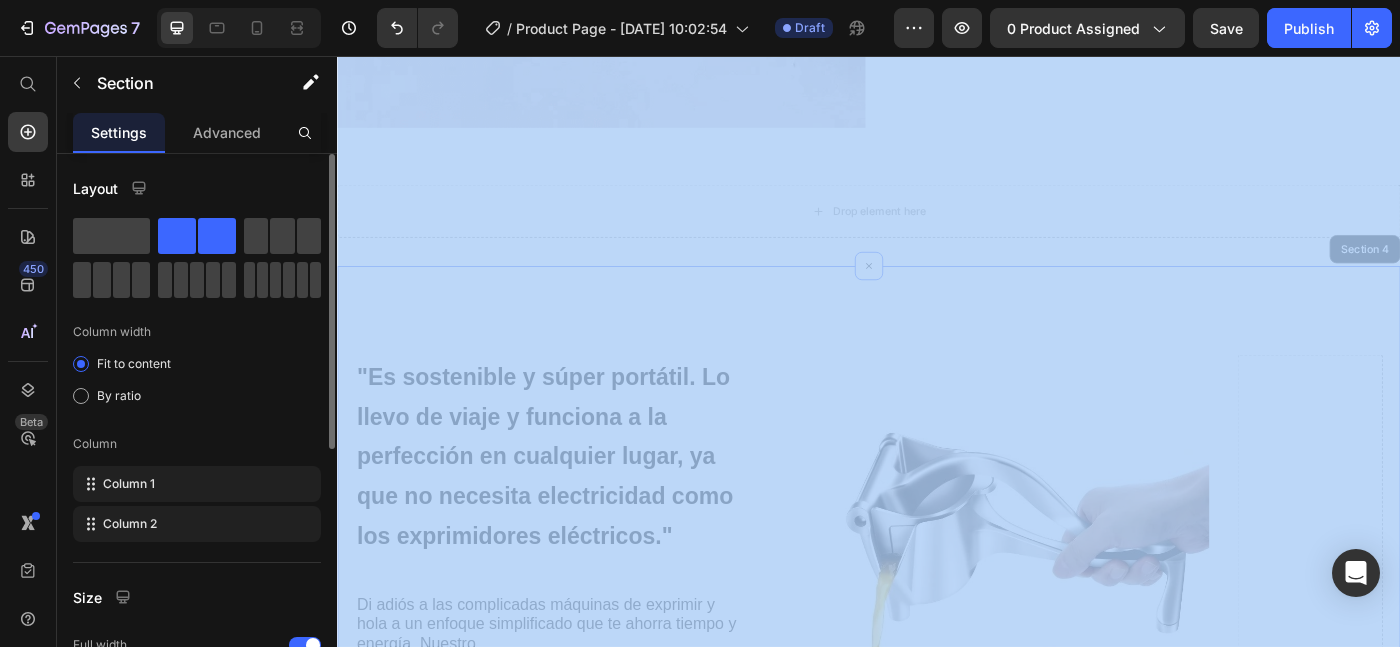 click on "Layout Column width Fit to content By ratio Column Column 1 Column 2 Size Full width Column gap 32 px Align Vertical
Horizontal
Background Color Image Video  Color   Delete element" at bounding box center [197, 429] 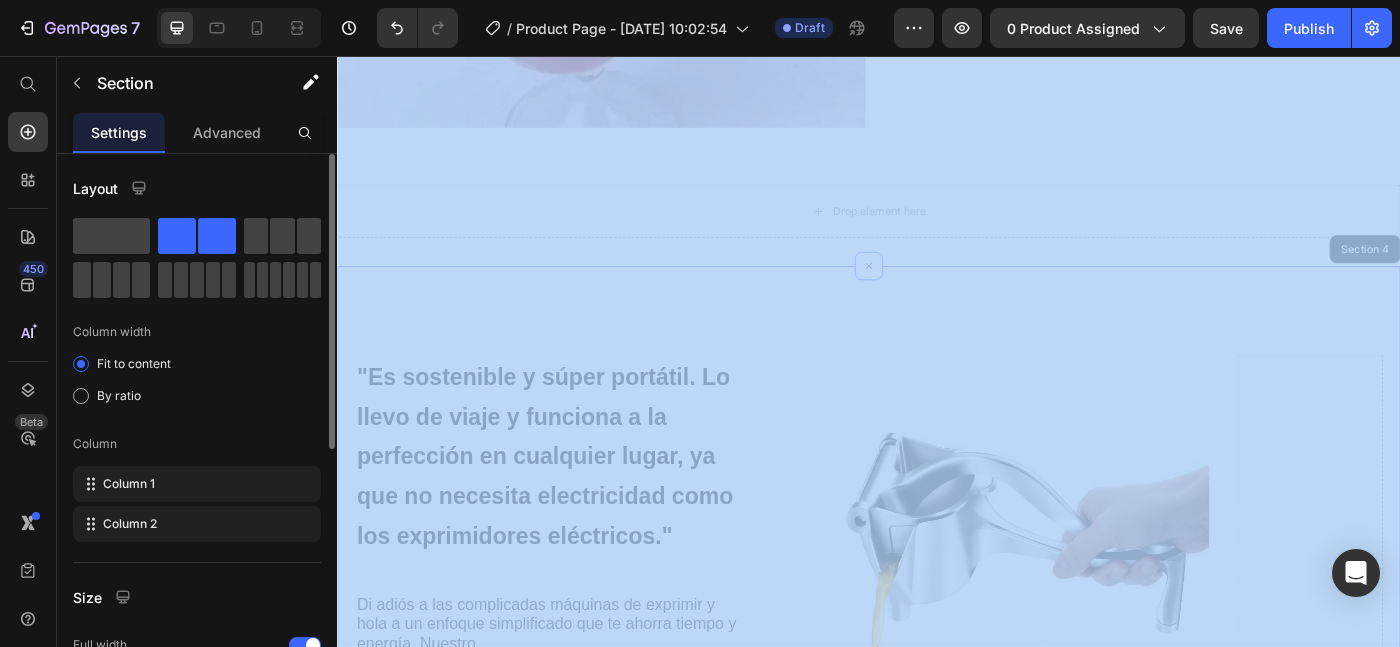 drag, startPoint x: 174, startPoint y: 238, endPoint x: 645, endPoint y: 218, distance: 471.42444 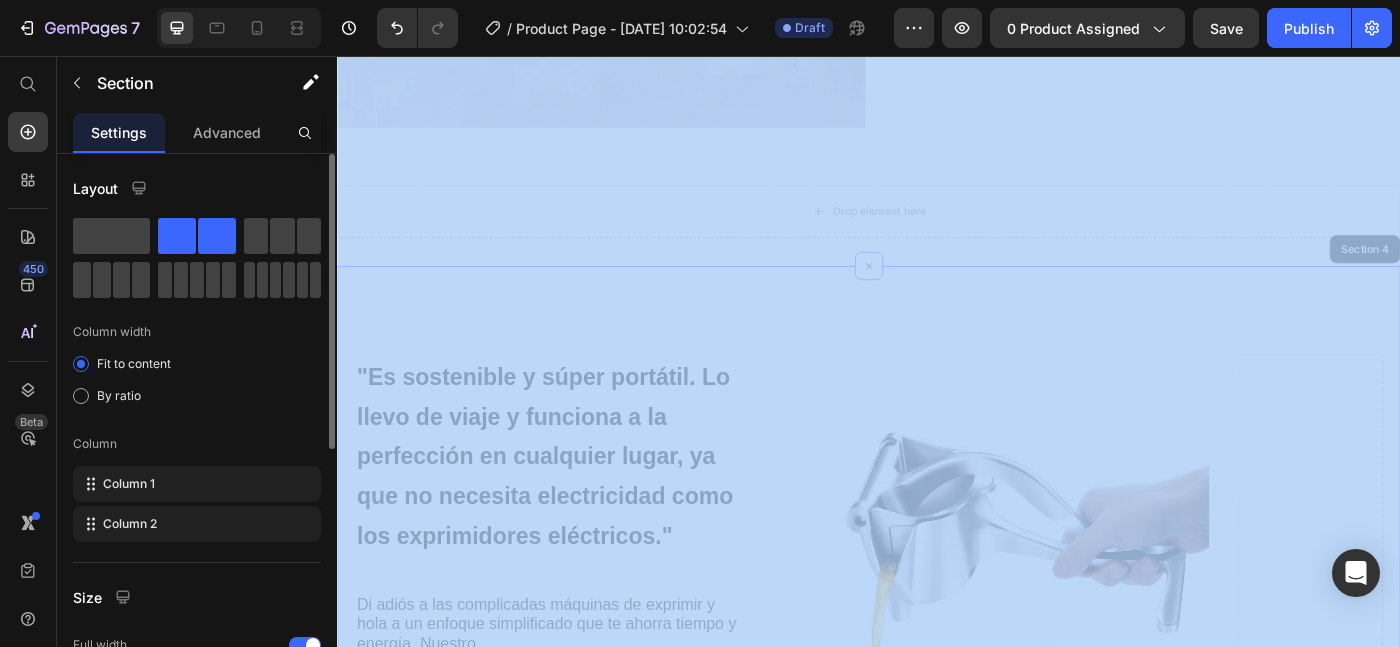 click on "Layout Column width Fit to content By ratio Column Column 1 Column 2 Size Full width Column gap 32 px Align Vertical
Horizontal
Background Color Image Video  Color   Delete element" at bounding box center (197, 429) 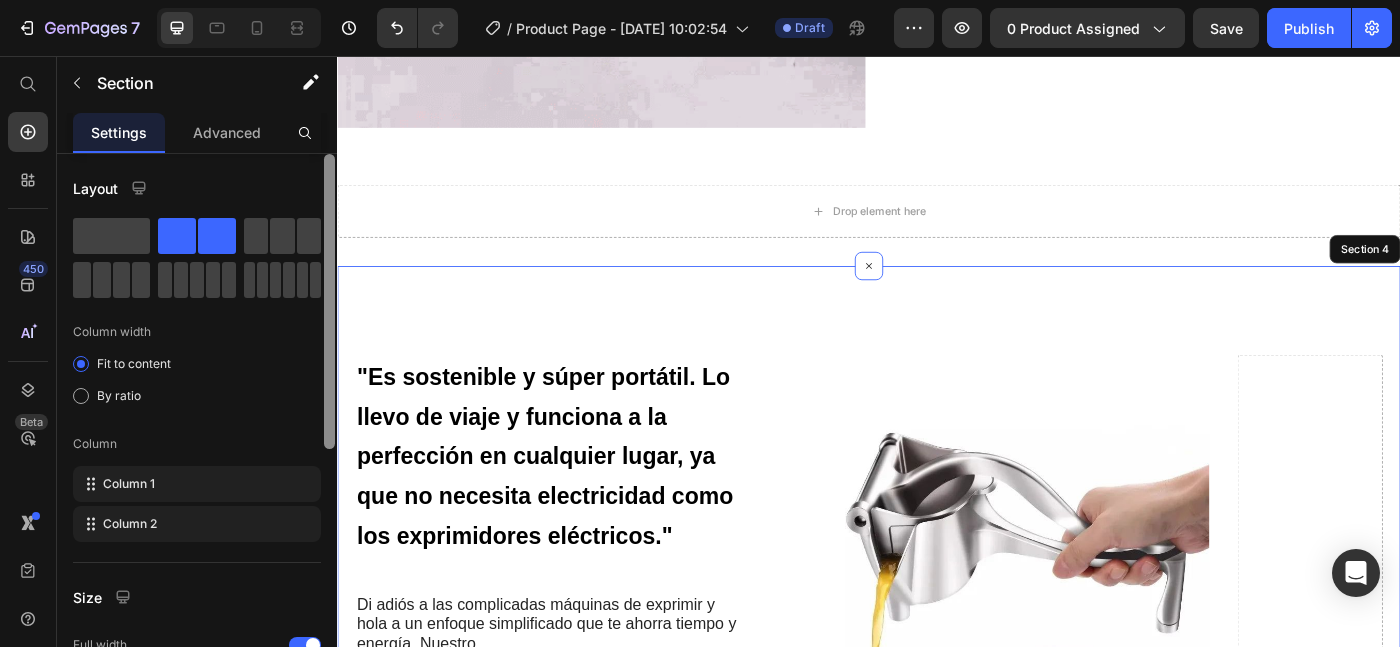 drag, startPoint x: 189, startPoint y: 256, endPoint x: 322, endPoint y: 215, distance: 139.17615 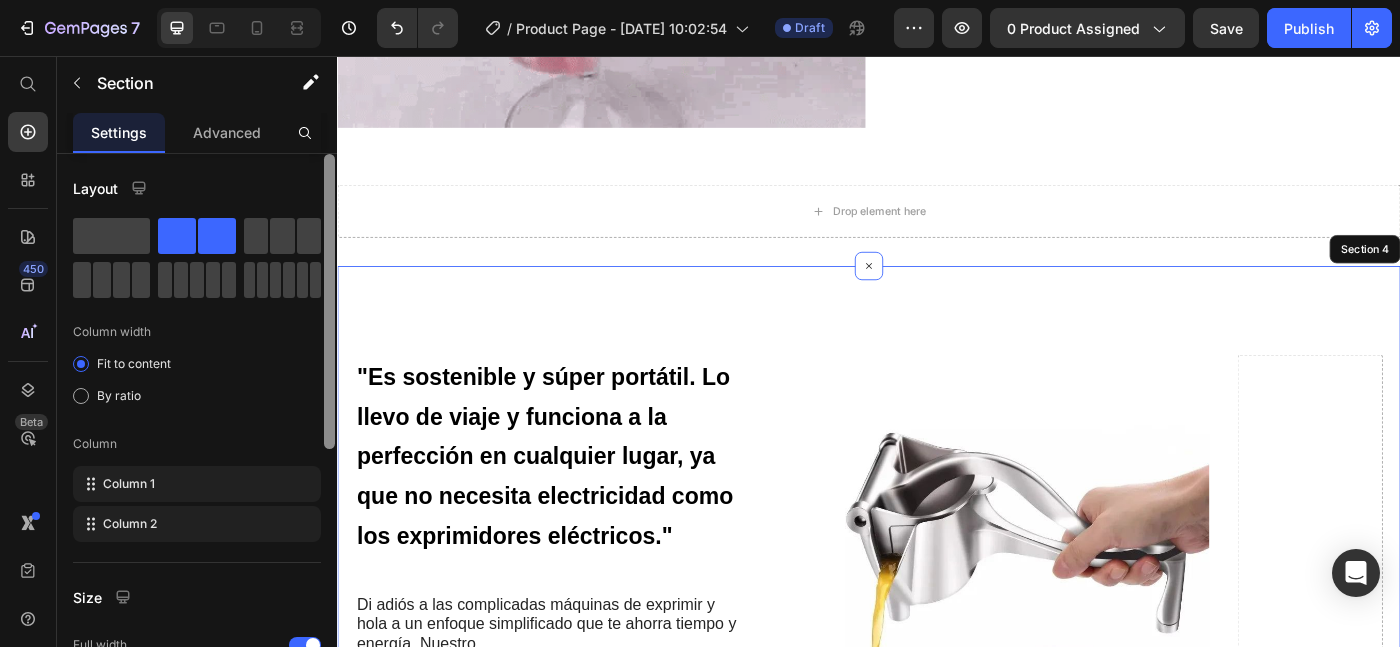 click on "Layout Column width Fit to content By ratio Column Column 1 Column 2 Size Full width Column gap 32 px Align Vertical
Horizontal
Background Color Image Video  Color   Delete element" at bounding box center [197, 429] 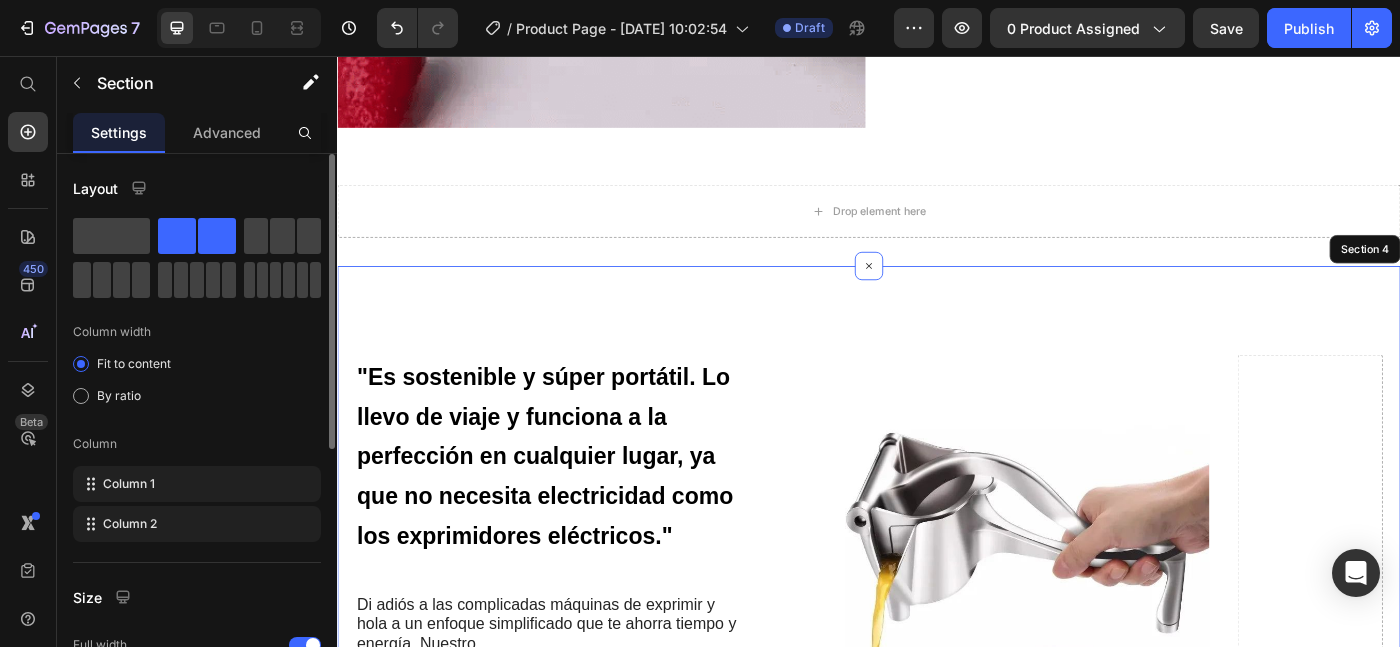 click on "Layout" at bounding box center [197, 188] 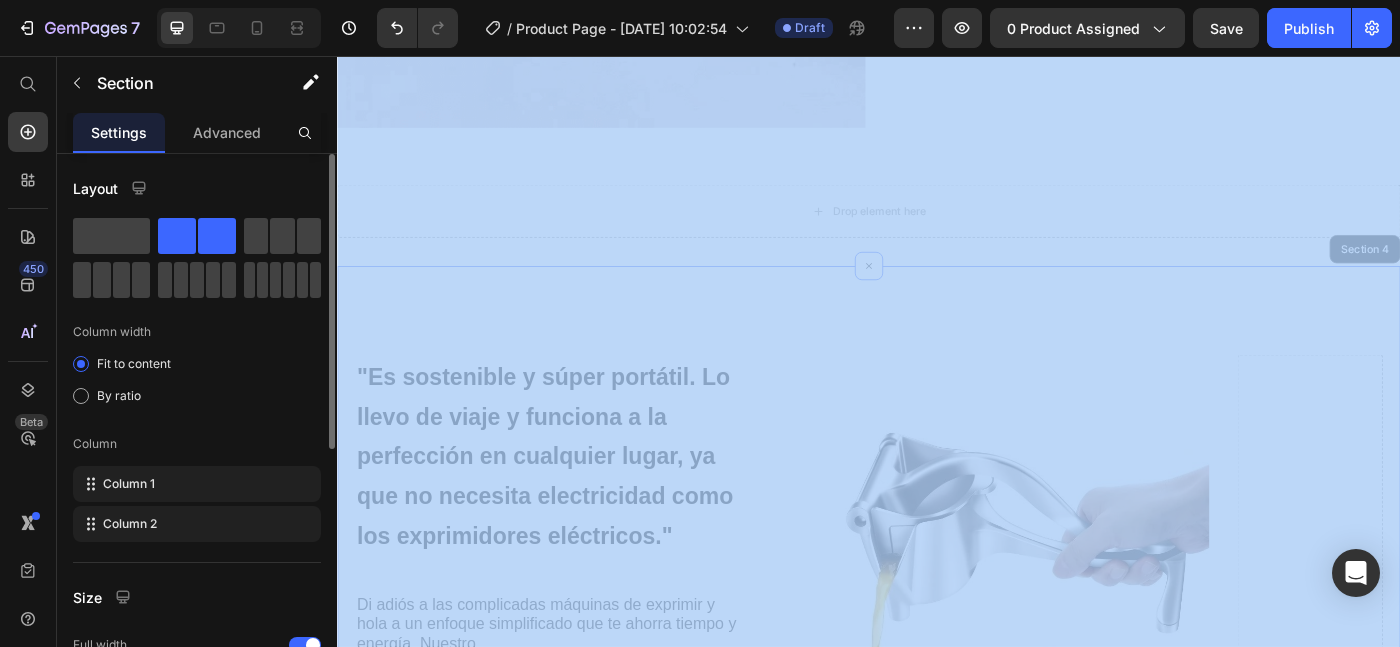 drag, startPoint x: 197, startPoint y: 235, endPoint x: 579, endPoint y: 206, distance: 383.0992 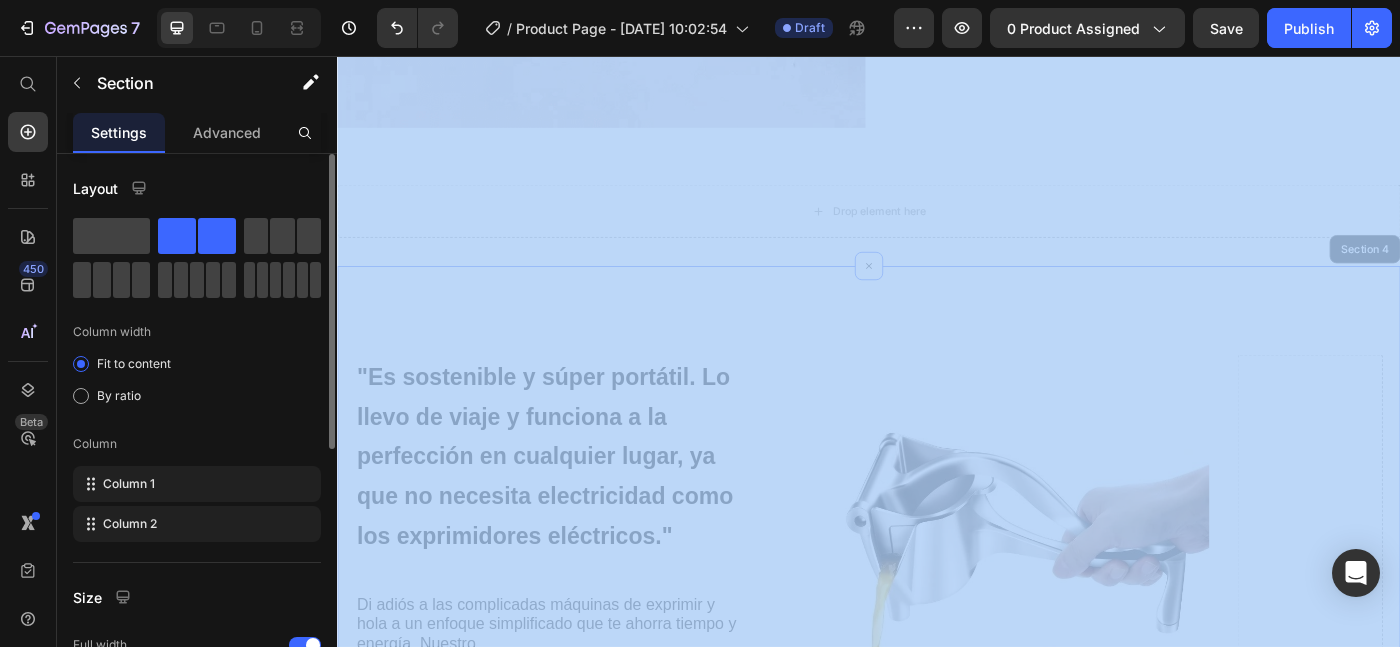 click on "Layout Column width Fit to content By ratio Column Column 1 Column 2 Size Full width Column gap 32 px Align Vertical
Horizontal
Background Color Image Video  Color   Delete element" at bounding box center (197, 429) 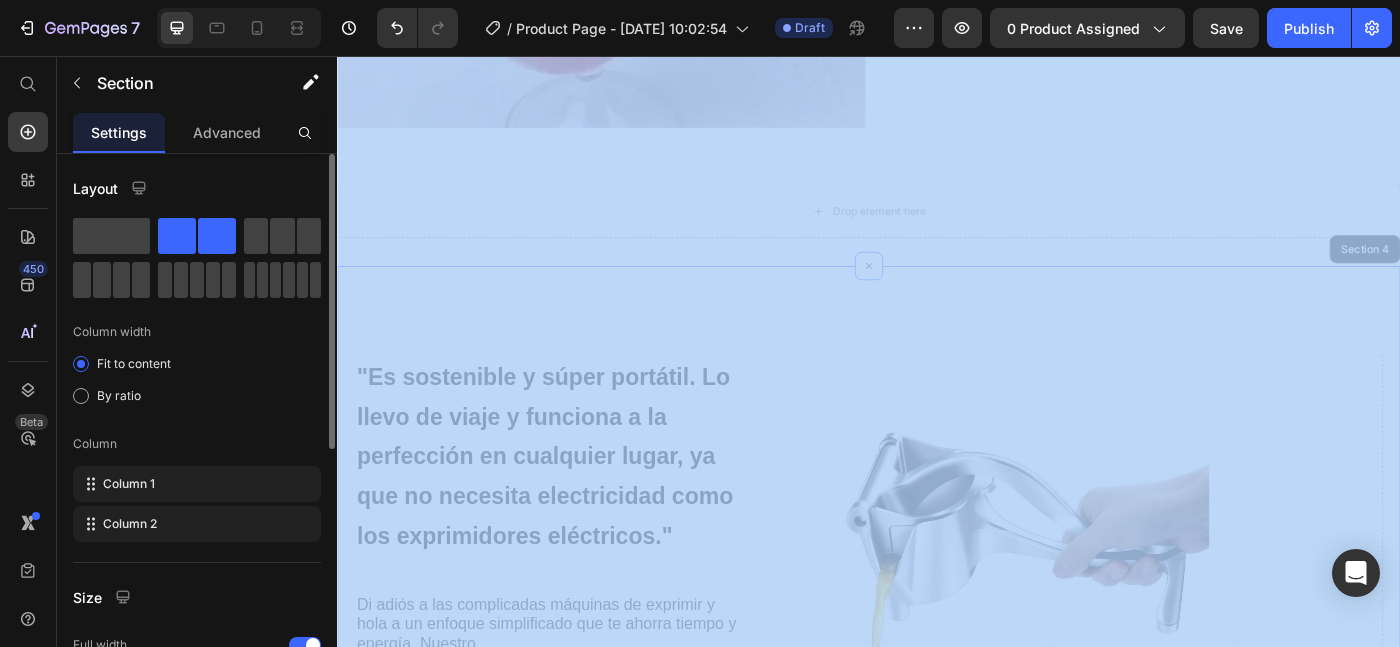click 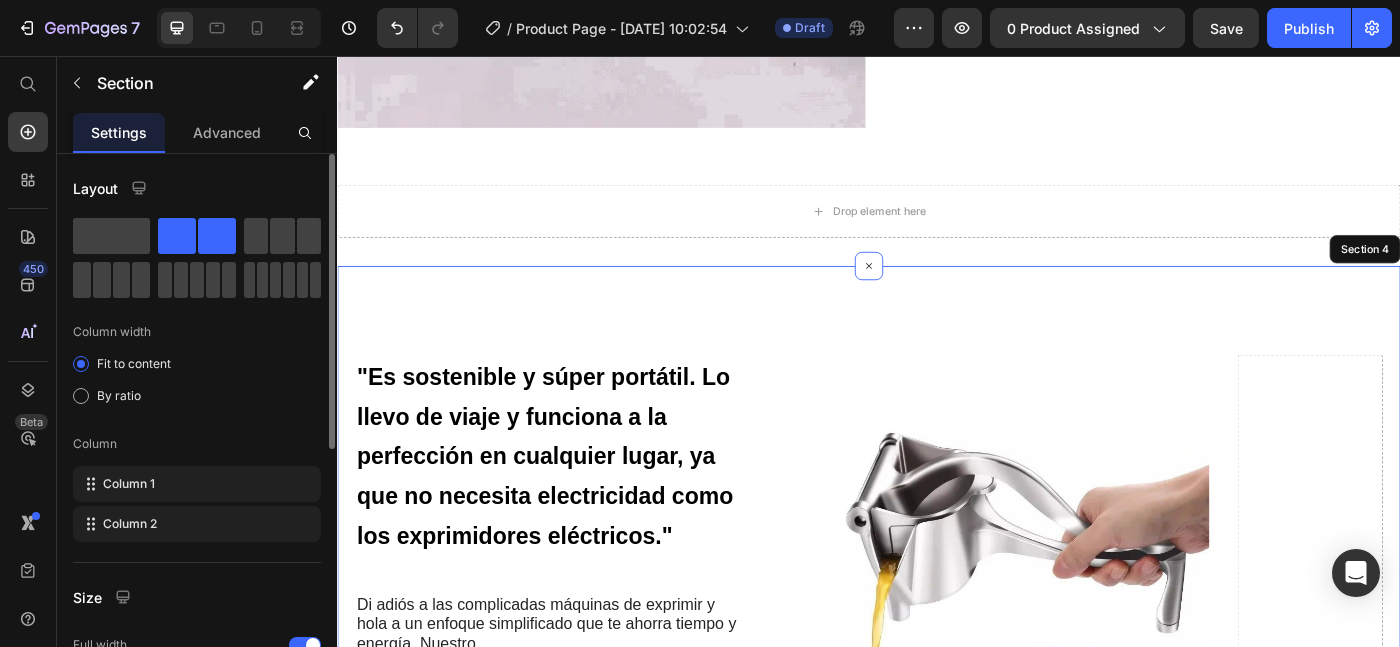 click 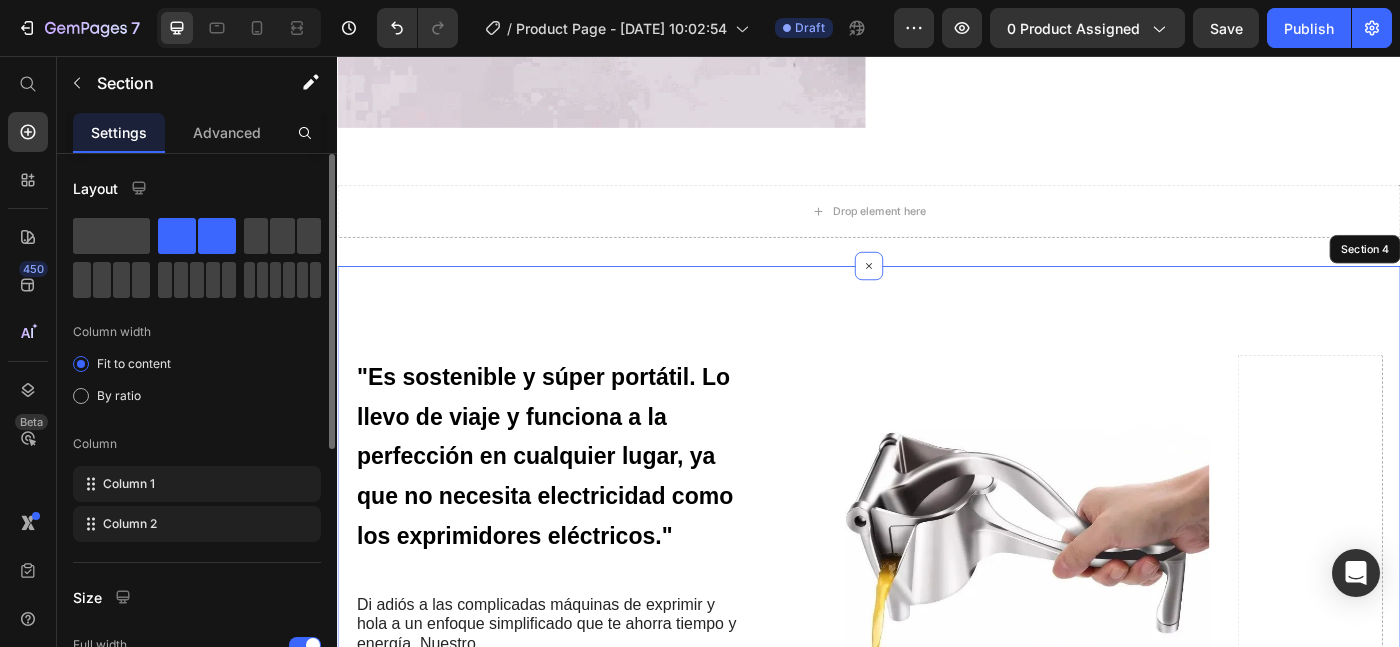 click 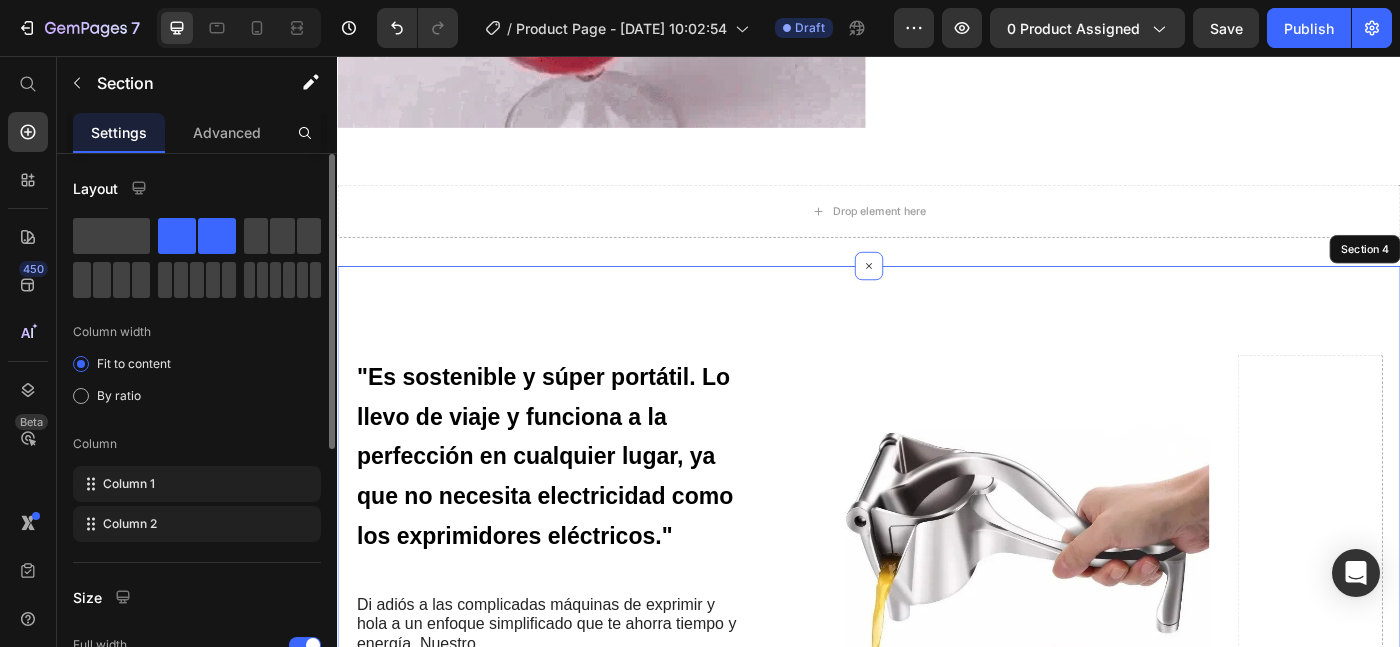click 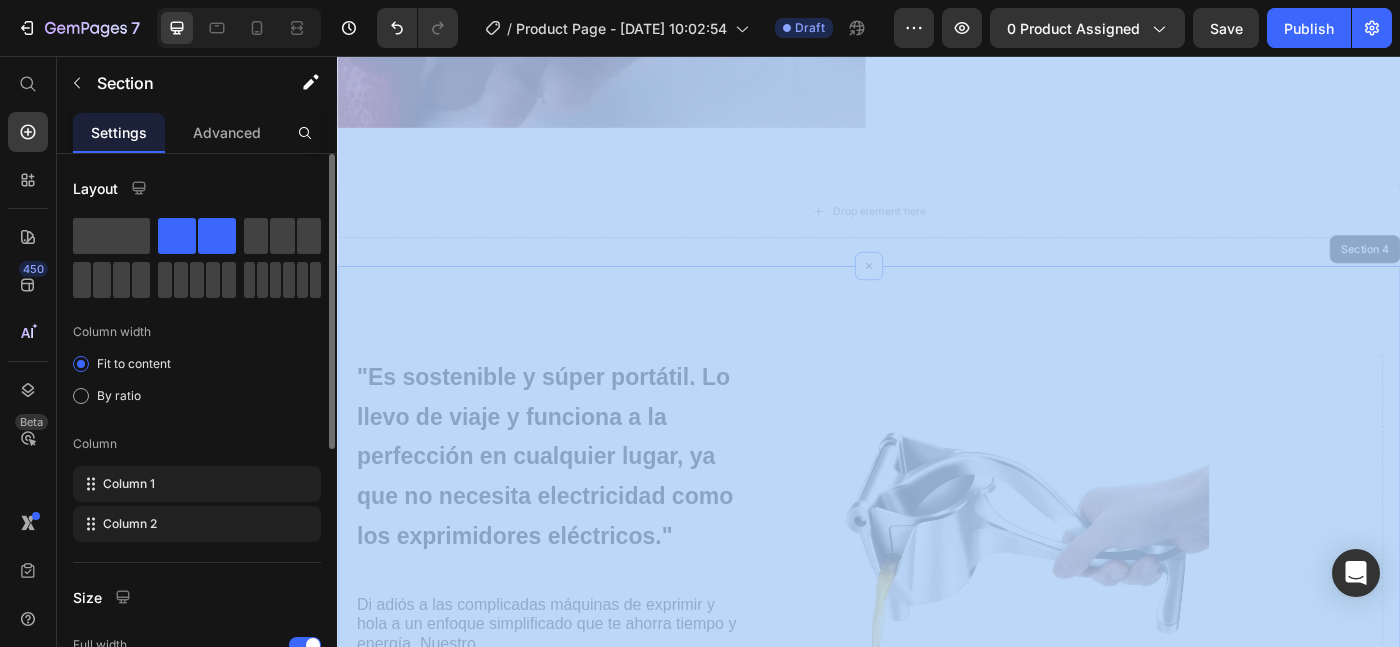 drag, startPoint x: 194, startPoint y: 235, endPoint x: 505, endPoint y: 188, distance: 314.5314 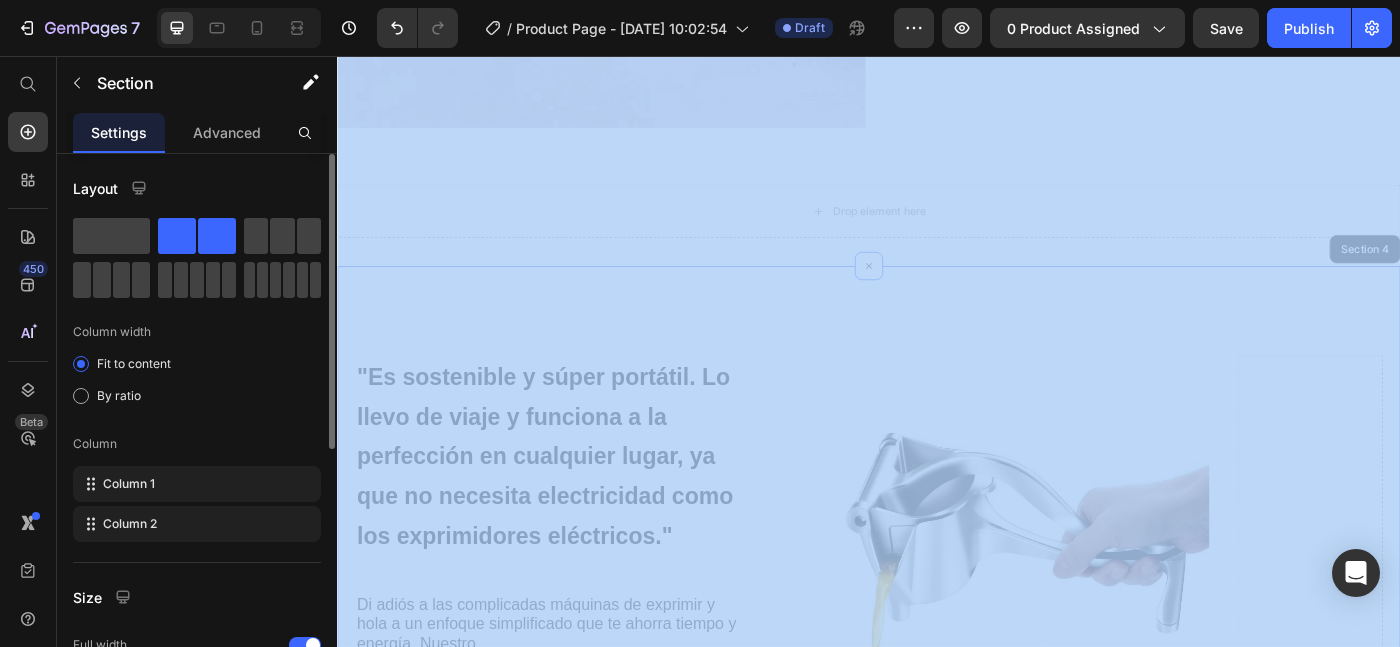 click on "Layout Column width Fit to content By ratio Column Column 1 Column 2 Size Full width Column gap 32 px Align Vertical
Horizontal
Background Color Image Video  Color   Delete element" at bounding box center [197, 429] 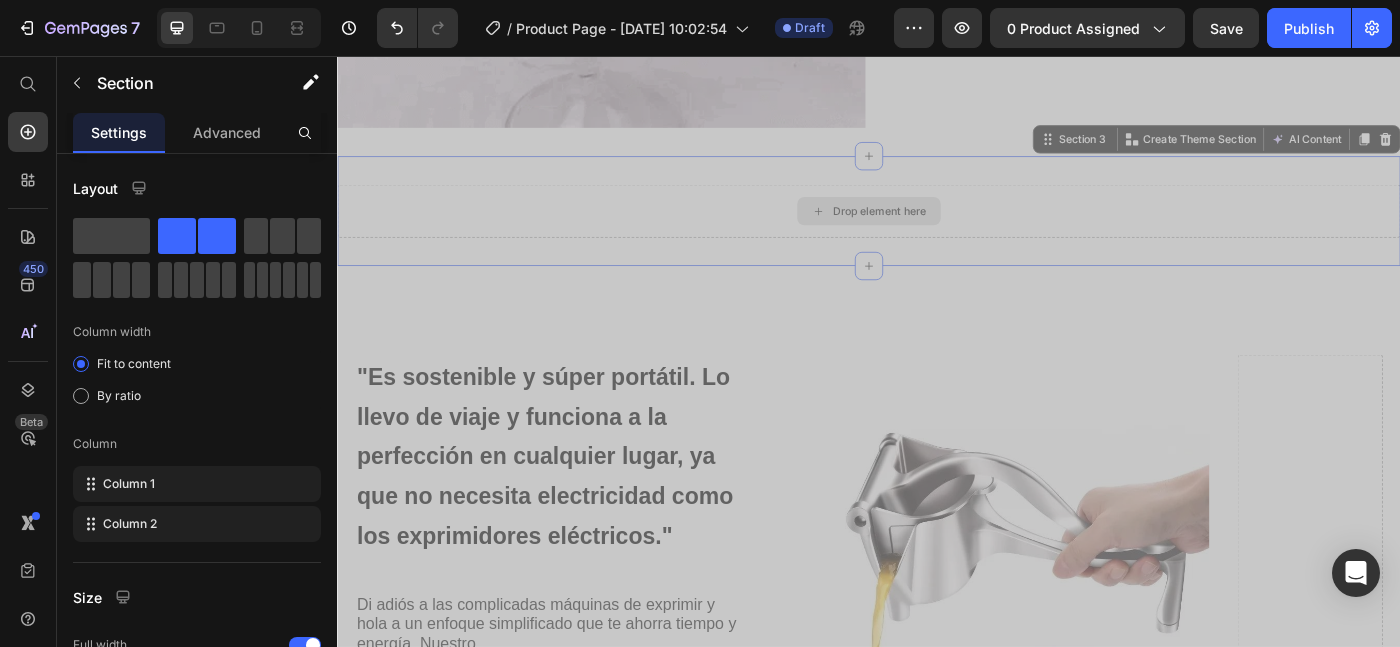 click on "Drop element here" at bounding box center (937, 231) 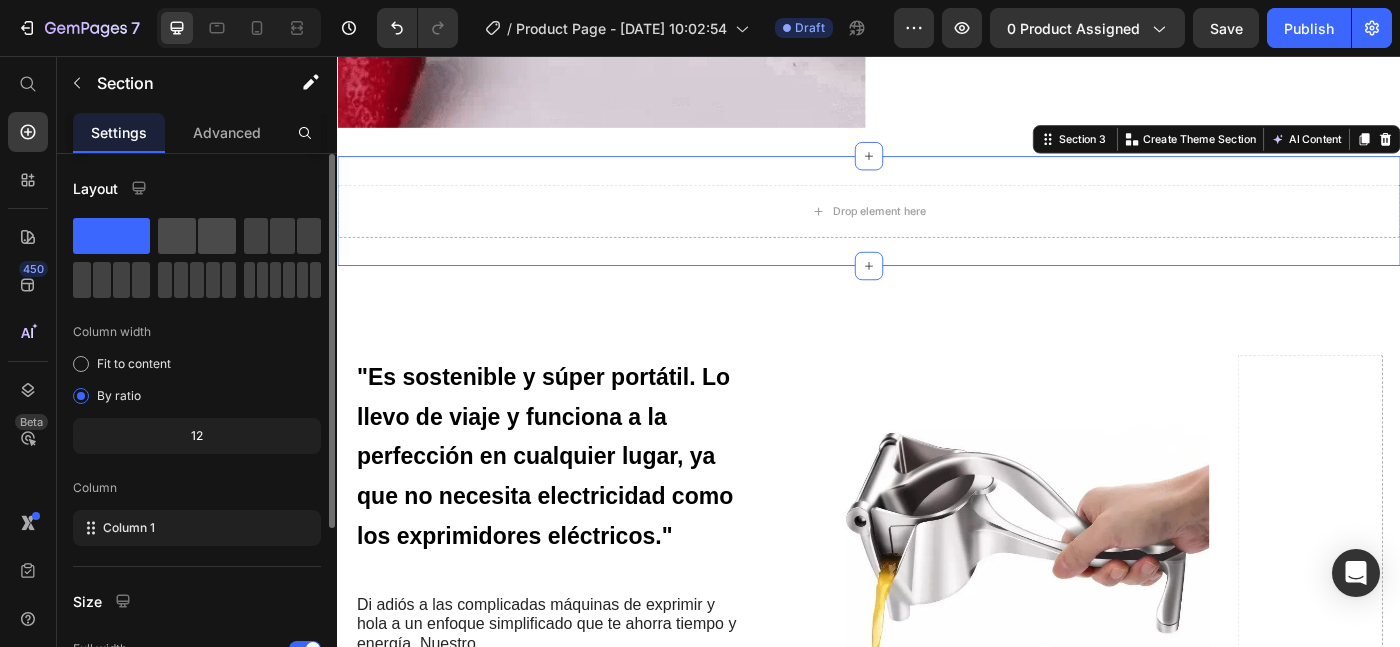 click 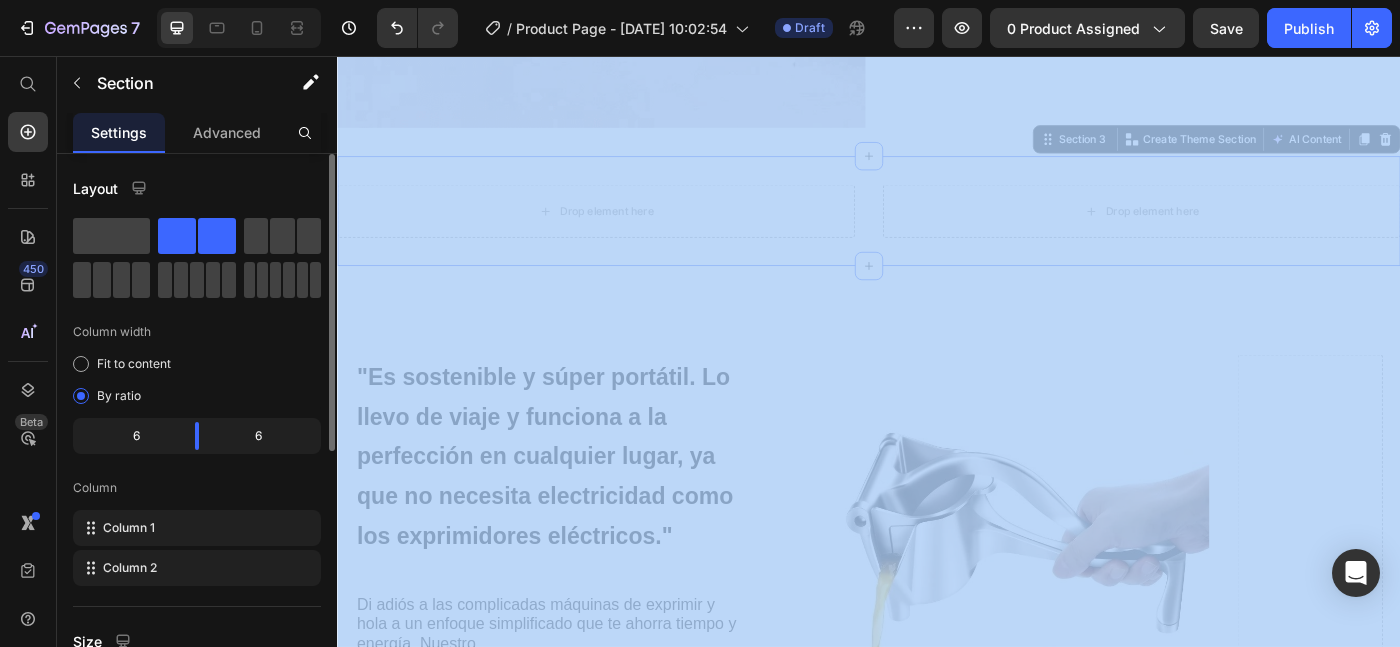 drag, startPoint x: 194, startPoint y: 238, endPoint x: 512, endPoint y: 225, distance: 318.26562 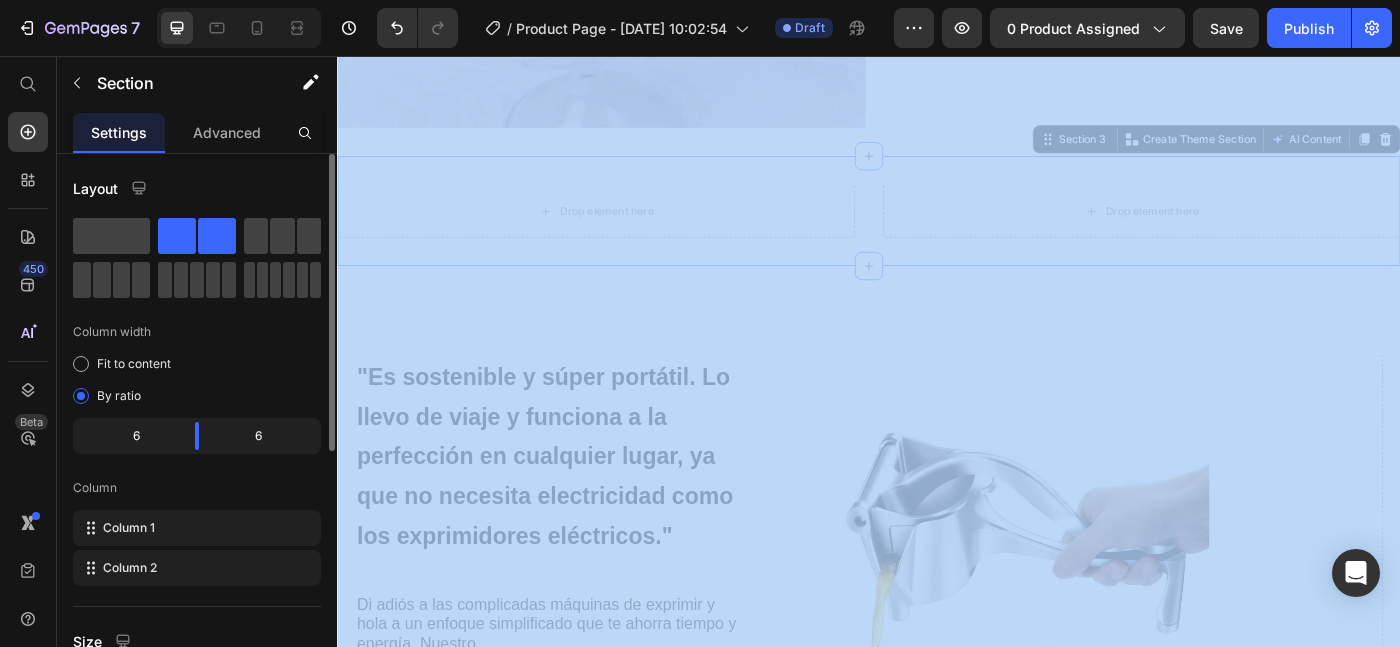 click on "Layout Column width Fit to content By ratio 6 6 Column Column 1 Column 2 Size Full width Column gap 32 px Align Vertical
Background Color Image Video  Color   Delete element" at bounding box center (197, 429) 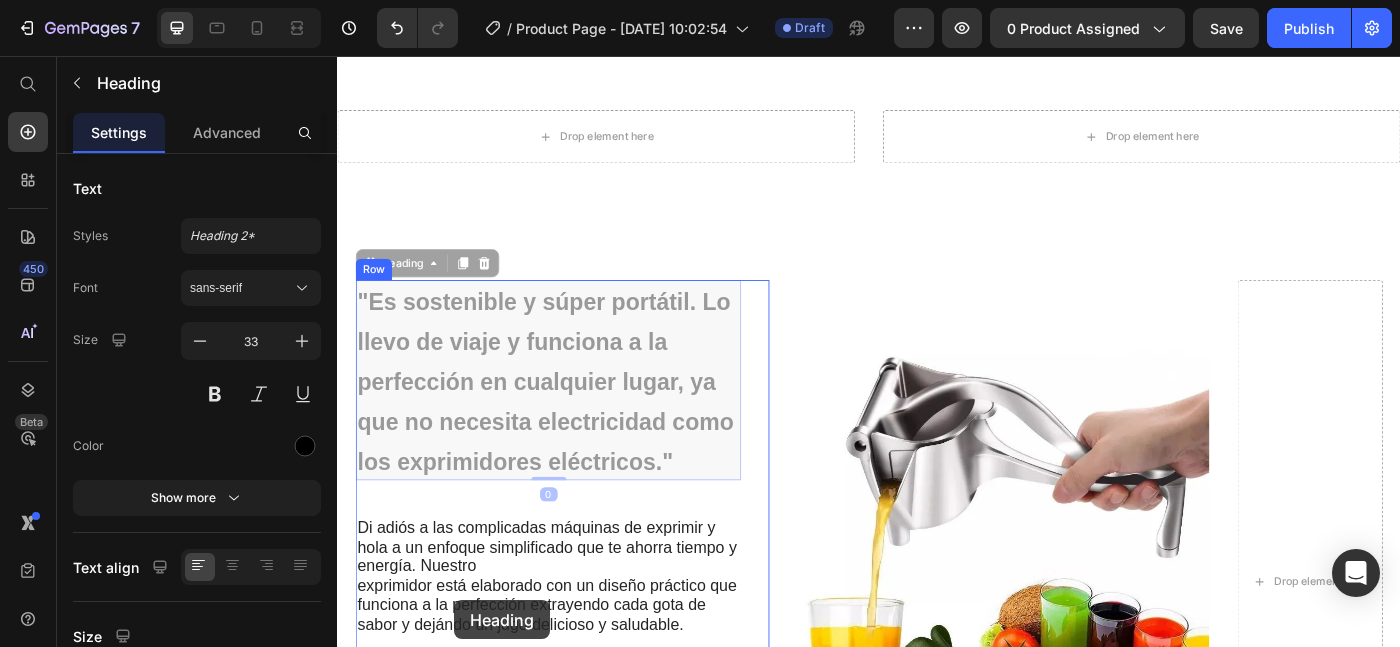 scroll, scrollTop: 2413, scrollLeft: 0, axis: vertical 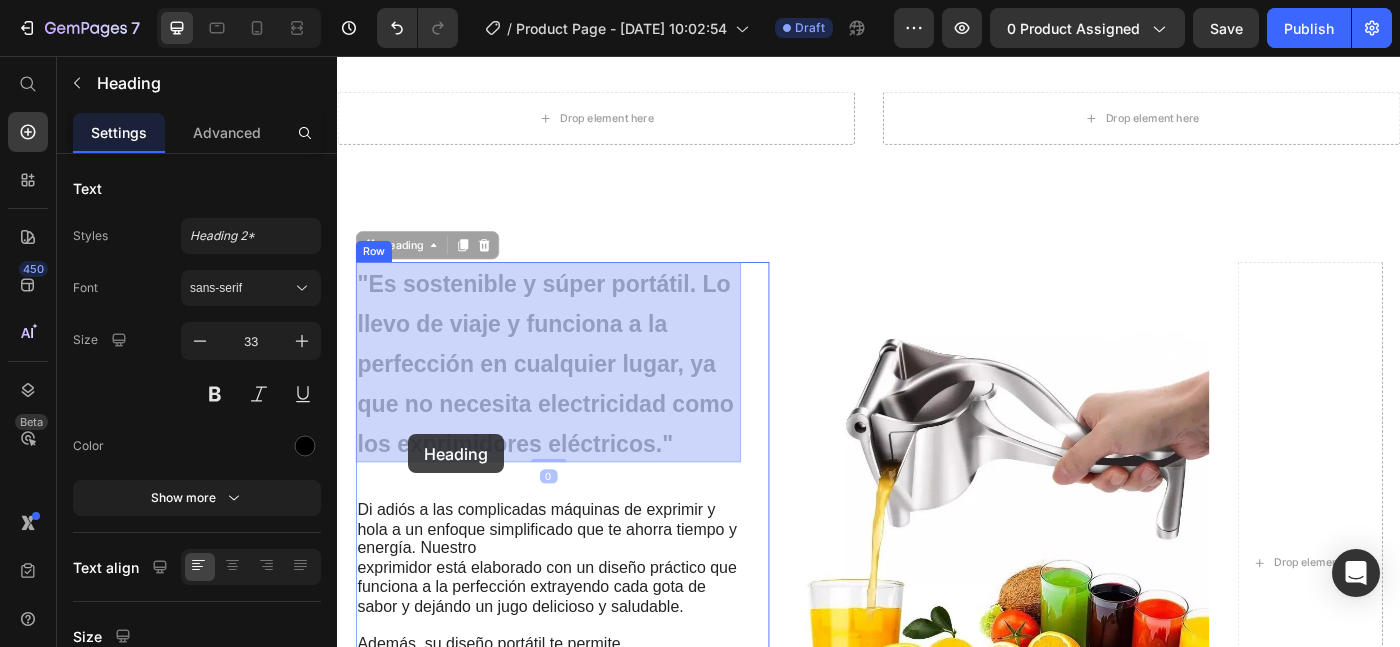 drag, startPoint x: 361, startPoint y: 408, endPoint x: 408, endPoint y: 435, distance: 54.20332 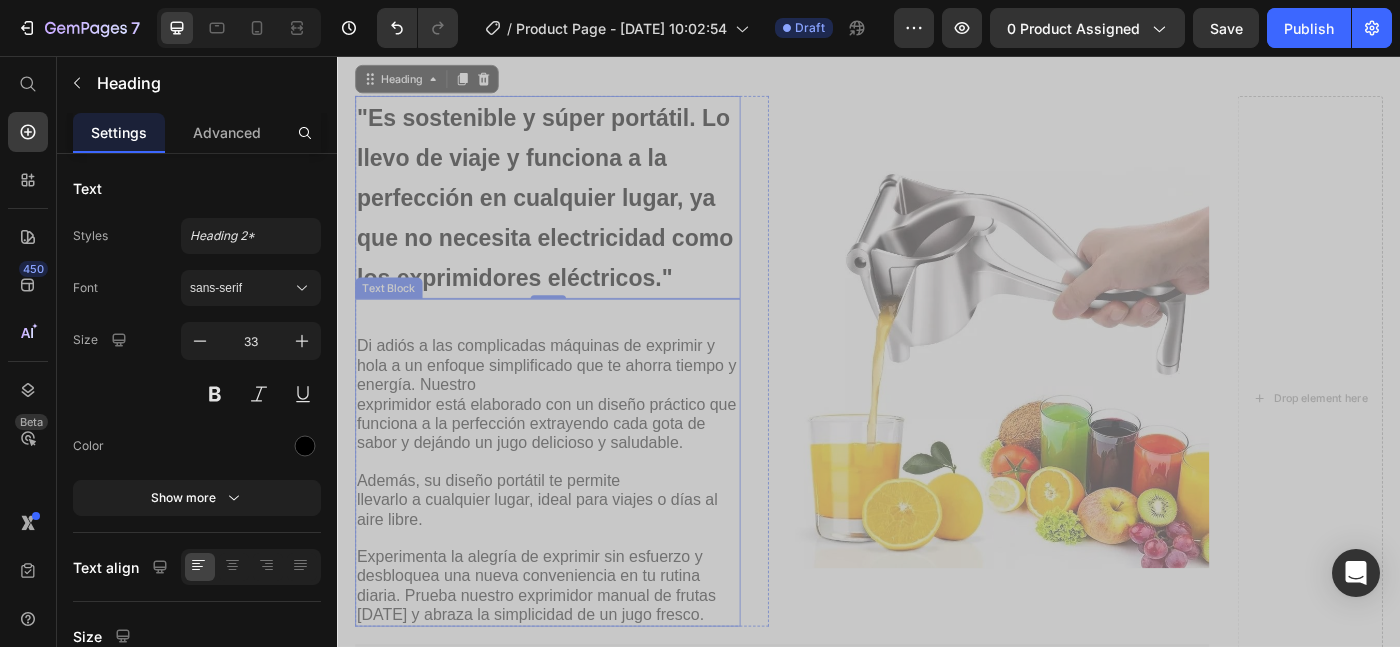 scroll, scrollTop: 2602, scrollLeft: 0, axis: vertical 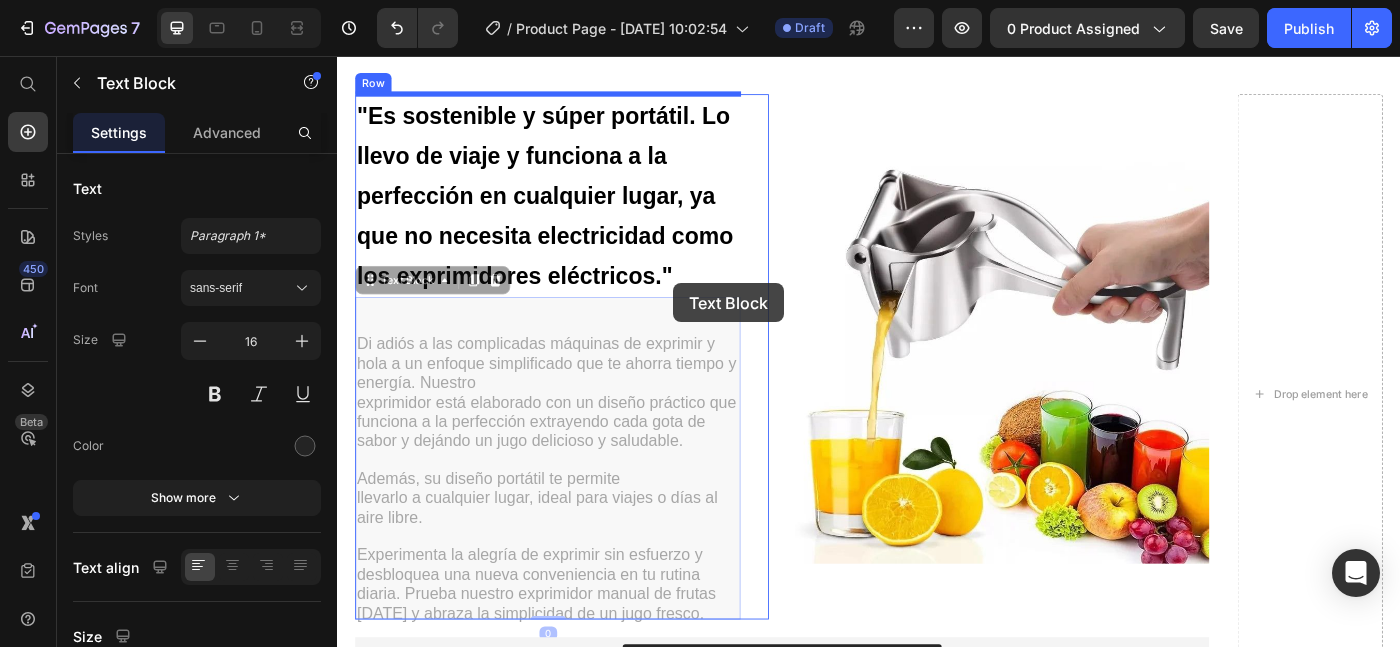 drag, startPoint x: 756, startPoint y: 668, endPoint x: 673, endPoint y: 278, distance: 398.73425 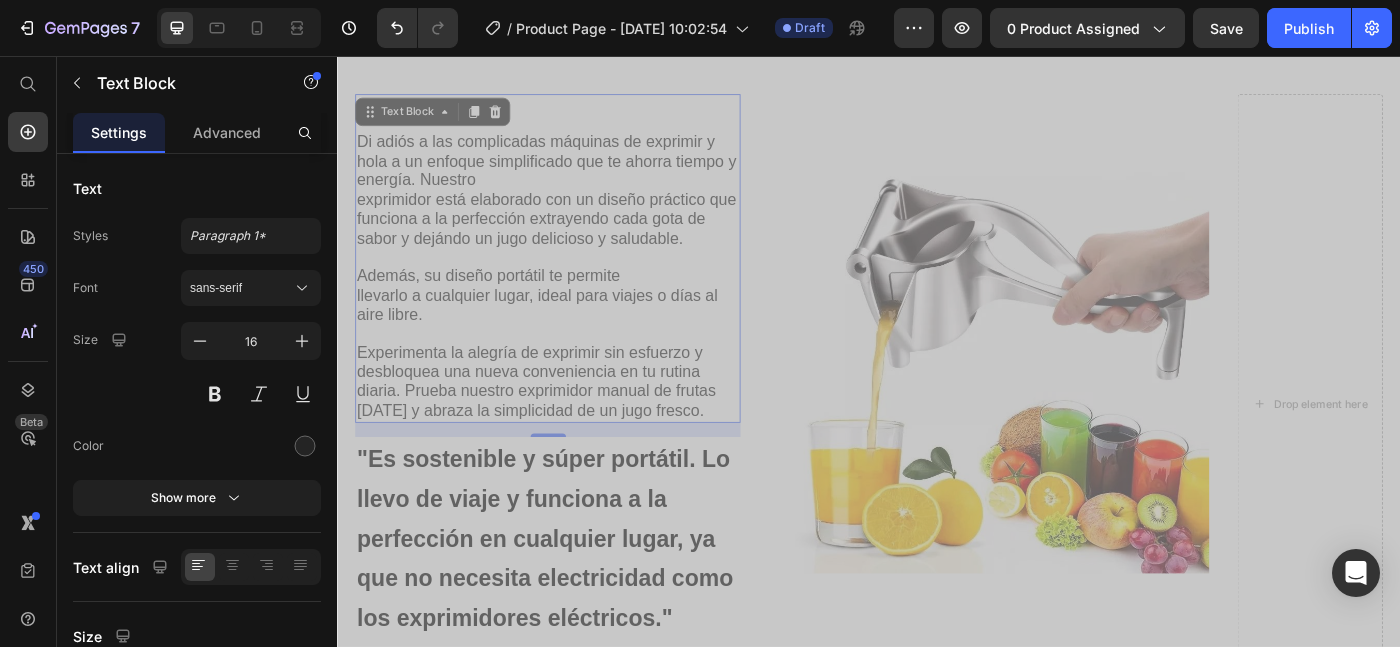 click at bounding box center (574, 370) 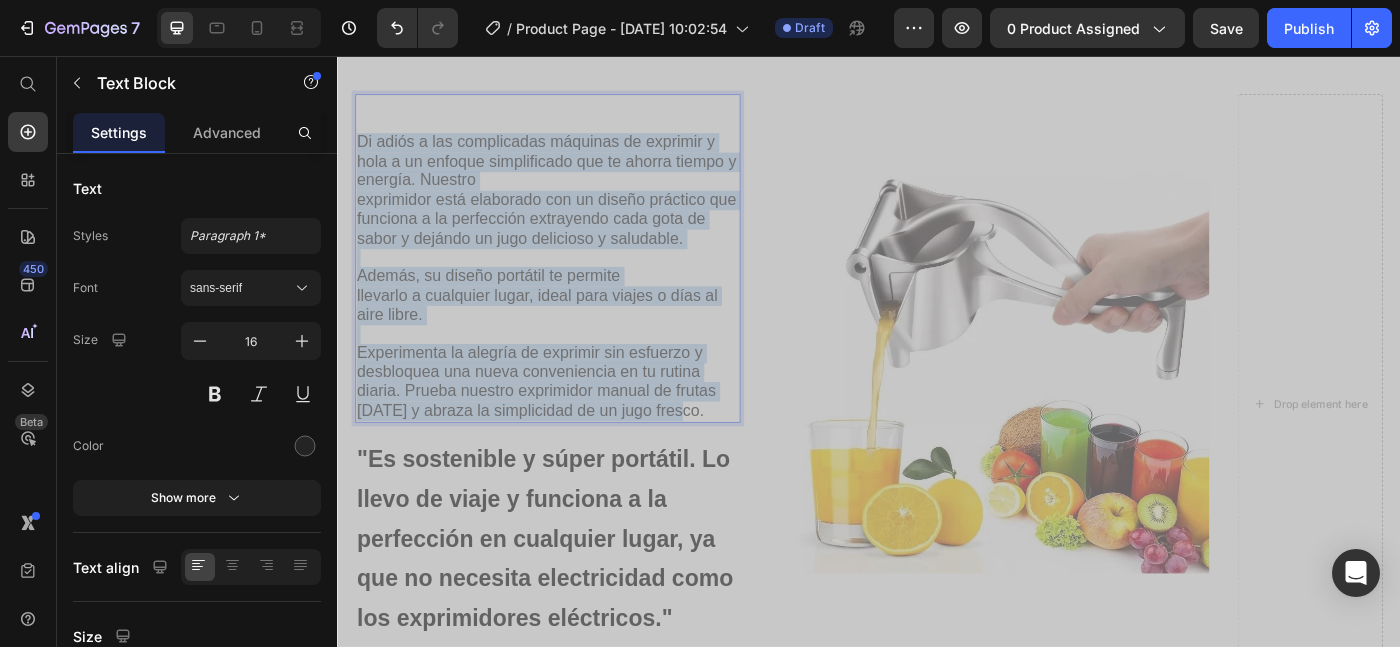 drag, startPoint x: 754, startPoint y: 451, endPoint x: 357, endPoint y: 145, distance: 501.24344 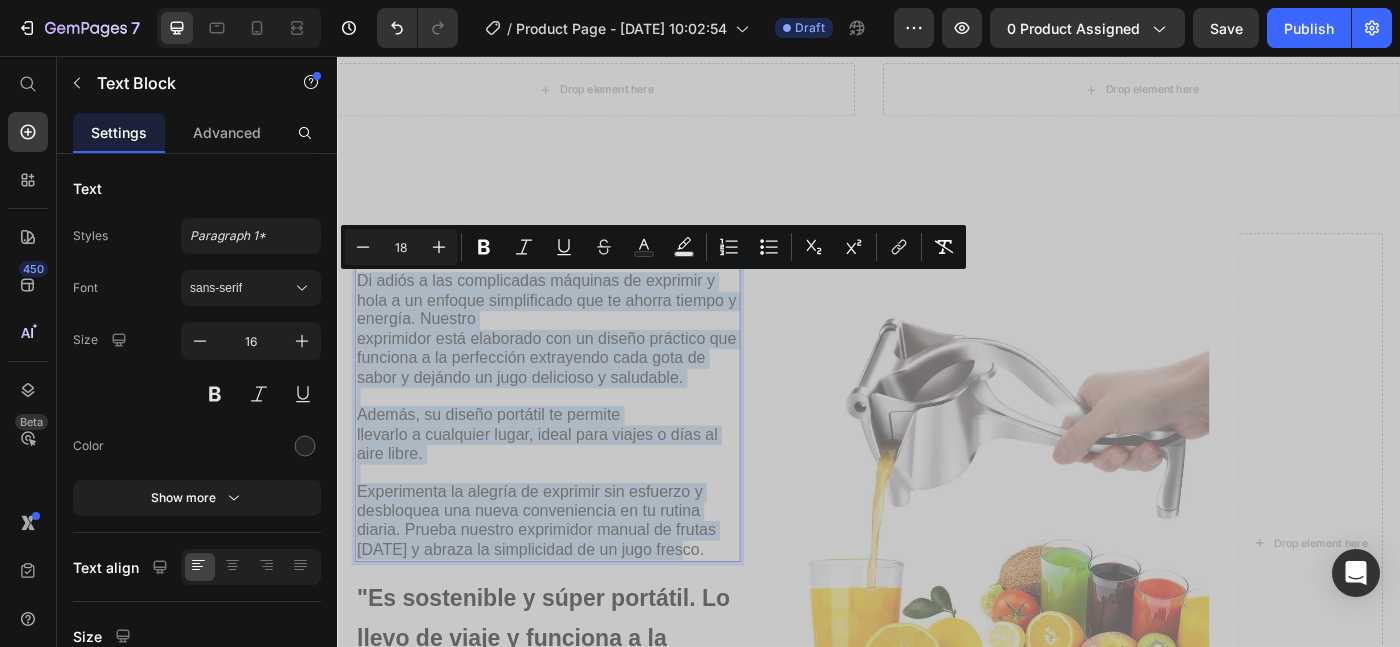 scroll, scrollTop: 2439, scrollLeft: 0, axis: vertical 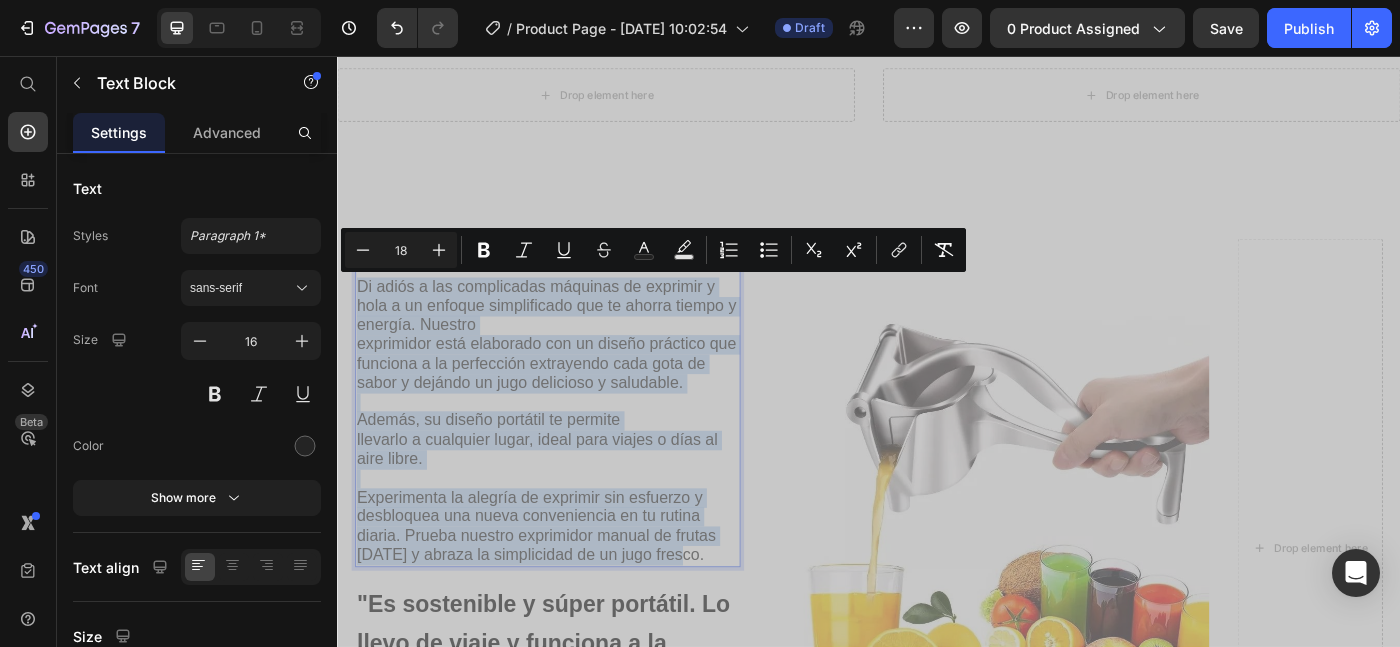 drag, startPoint x: 599, startPoint y: 392, endPoint x: 628, endPoint y: 109, distance: 284.482 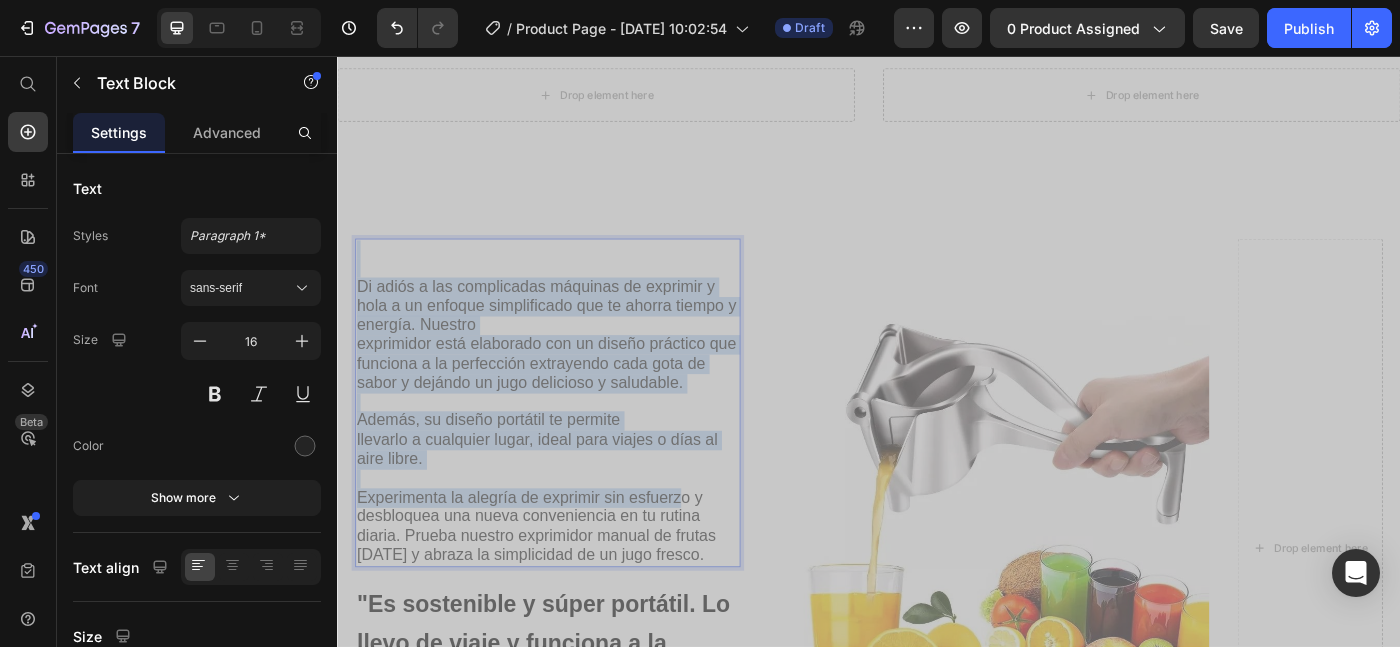 drag, startPoint x: 379, startPoint y: 272, endPoint x: 725, endPoint y: 553, distance: 445.732 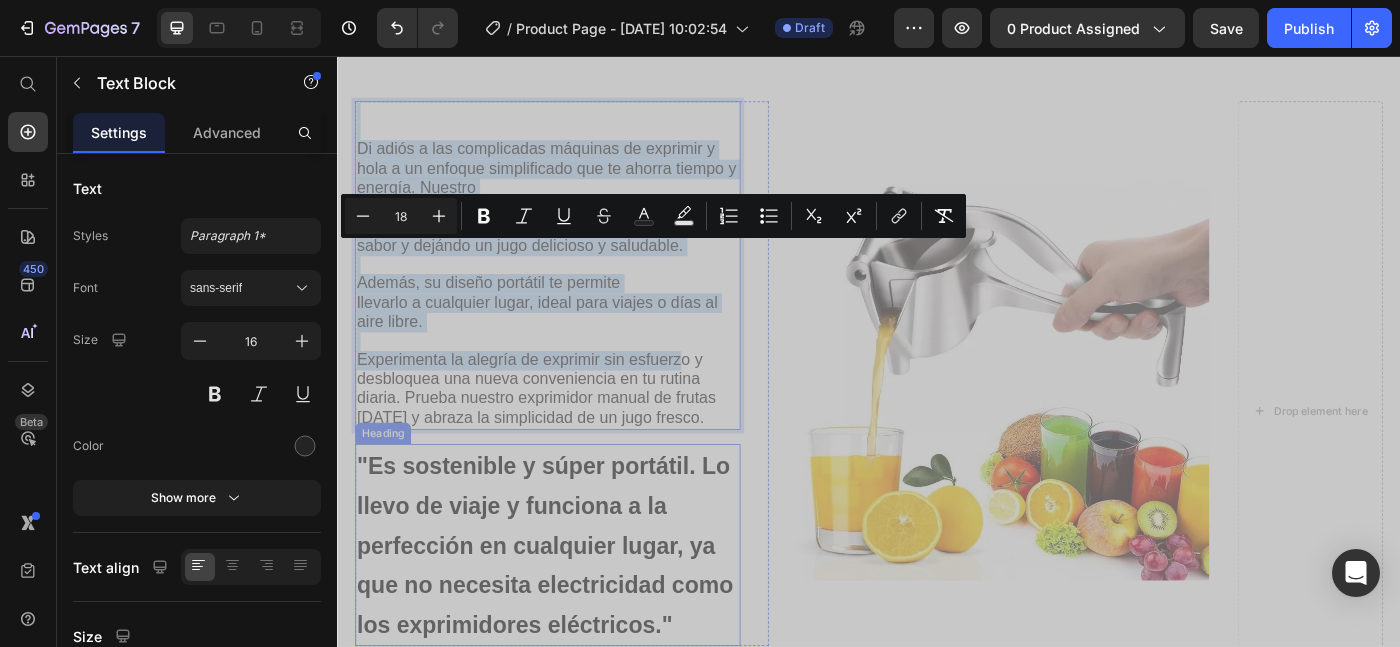 scroll, scrollTop: 2606, scrollLeft: 0, axis: vertical 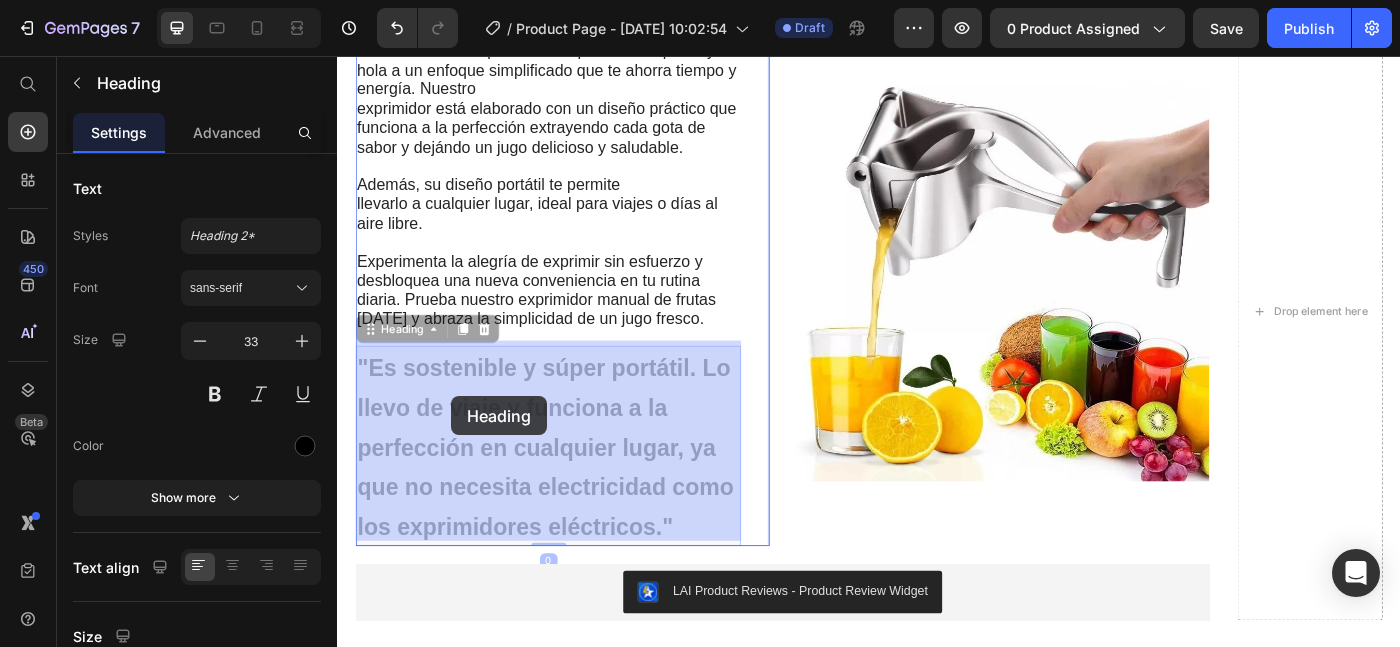drag, startPoint x: 360, startPoint y: 496, endPoint x: 448, endPoint y: 393, distance: 135.47325 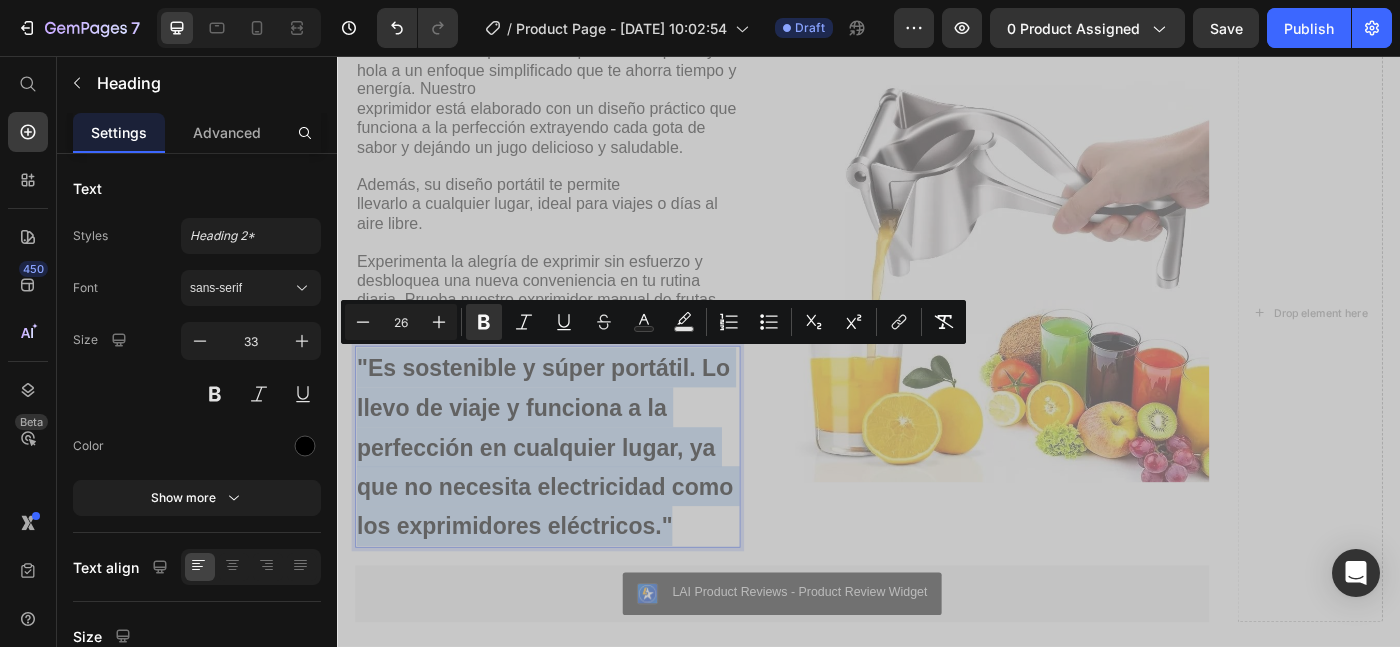drag, startPoint x: 365, startPoint y: 392, endPoint x: 720, endPoint y: 571, distance: 397.57516 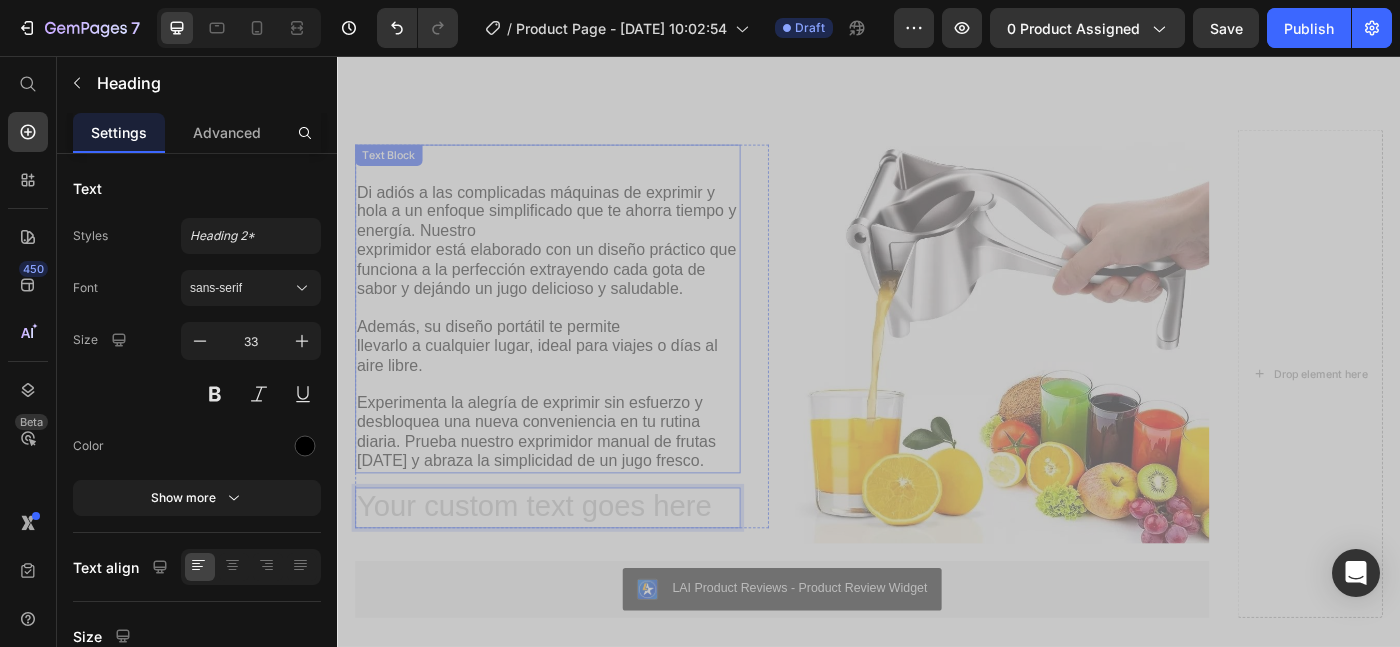 scroll, scrollTop: 2541, scrollLeft: 0, axis: vertical 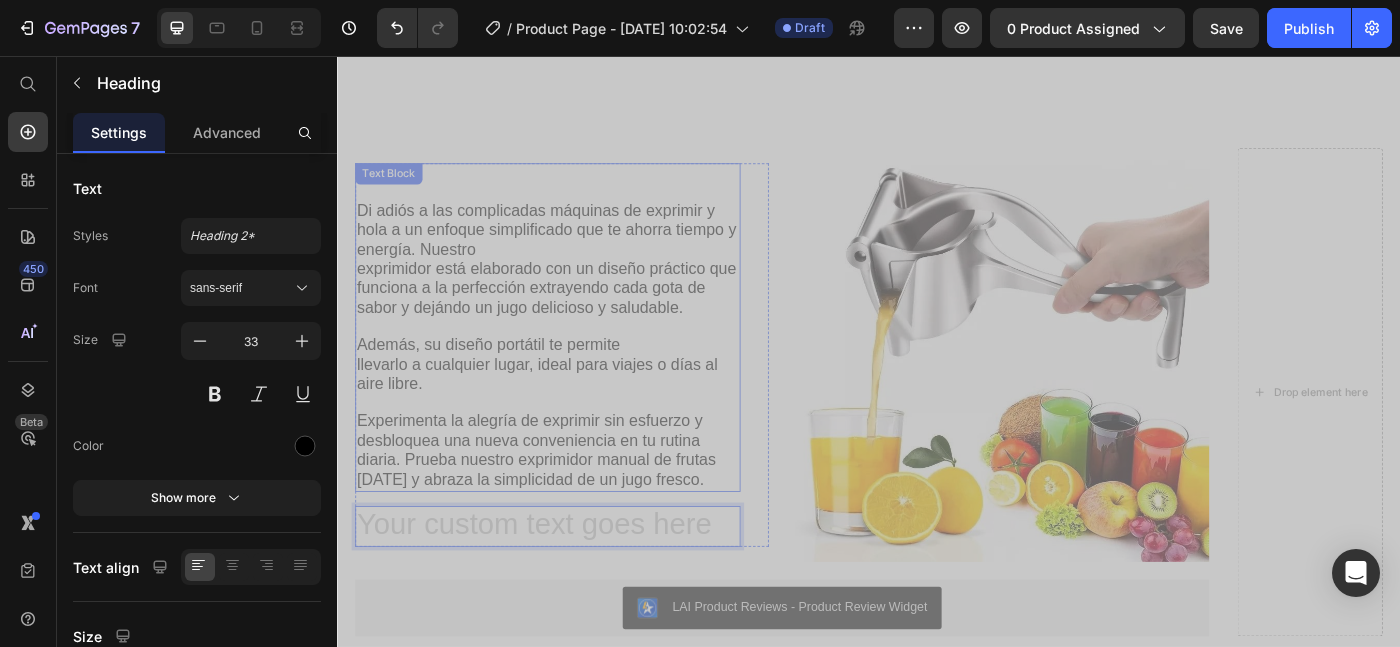 click at bounding box center (574, 210) 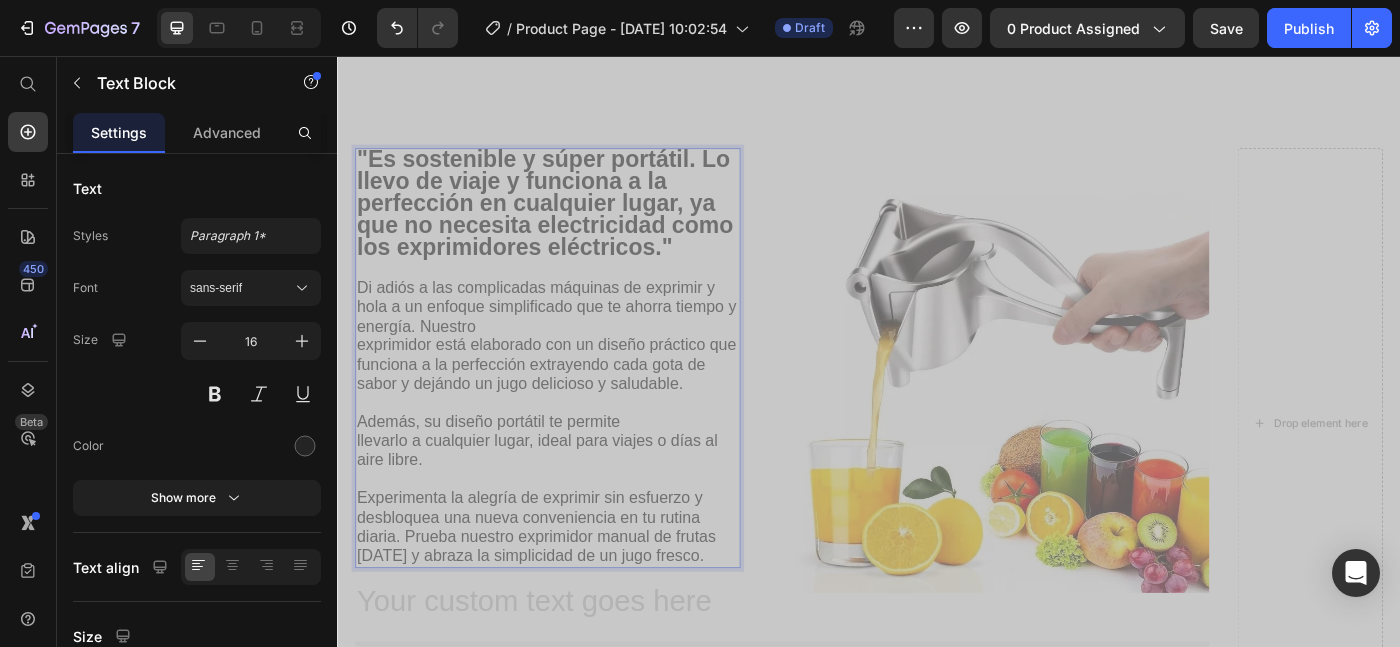 click on ""Es sostenible y súper portátil. Lo llevo de viaje y funciona a la perfección en cualquier lugar, ya que no necesita electricidad como los exprimidores eléctricos."" at bounding box center [574, 224] 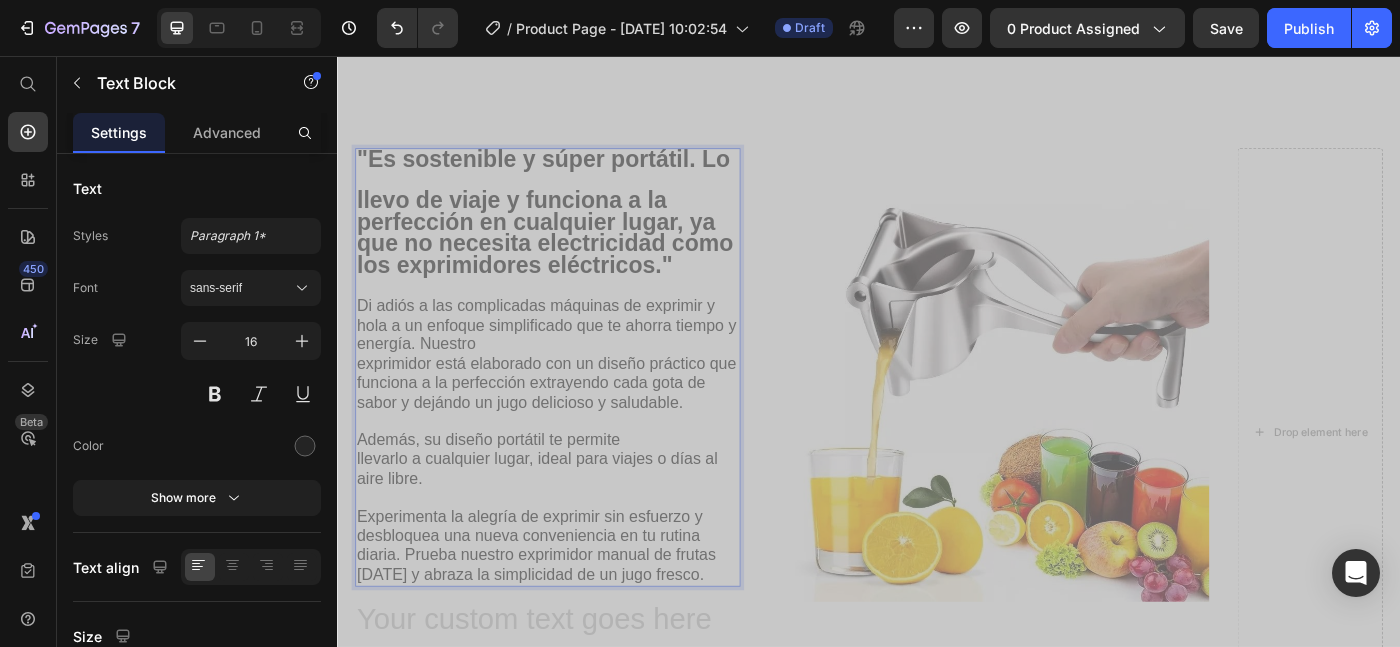 click on "llevo de viaje y funciona a la perfección en cualquier lugar, ya que no necesita electricidad como los exprimidores eléctricos."" at bounding box center [574, 257] 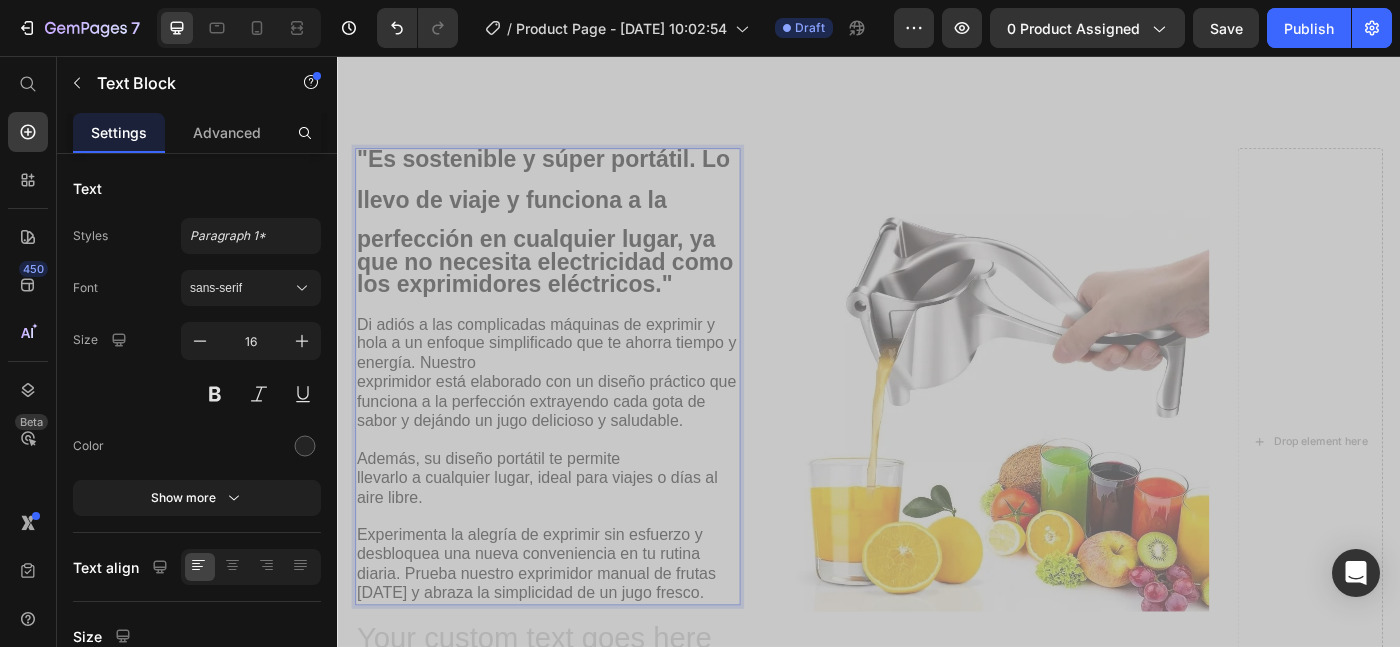 click on "perfección en cualquier lugar, ya que no necesita electricidad como los exprimidores eléctricos."" at bounding box center (574, 290) 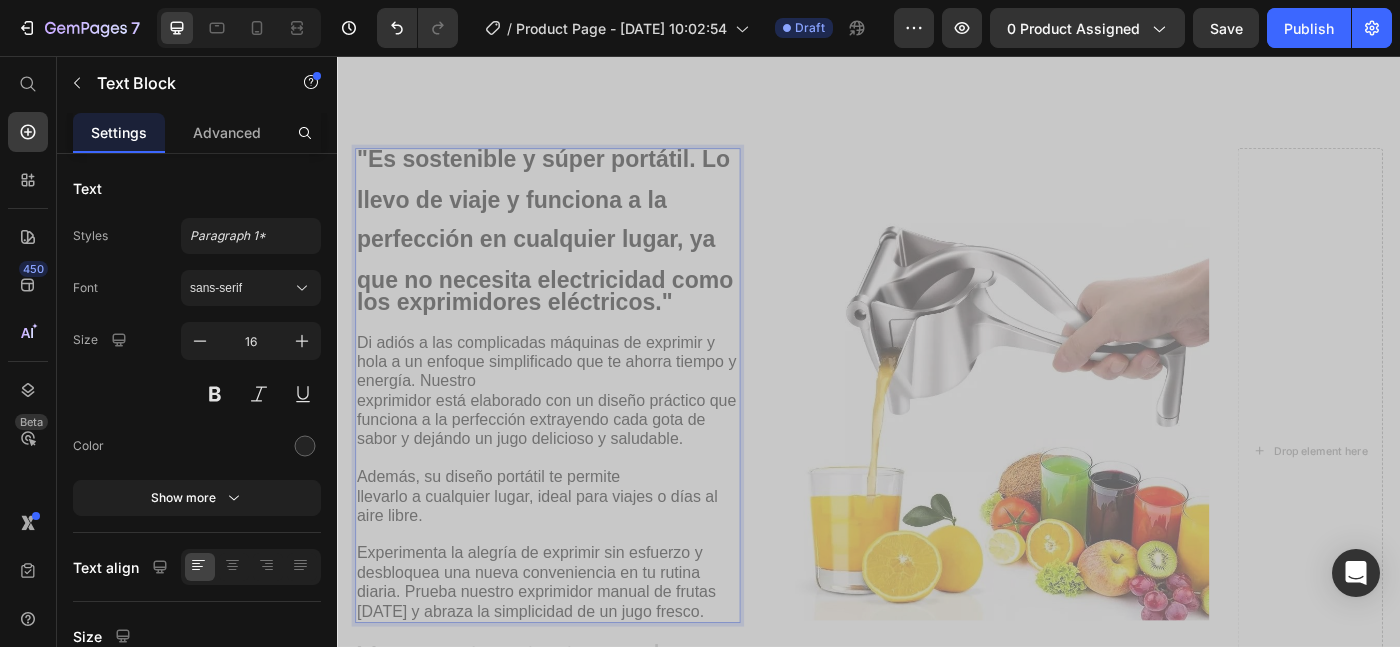 click on "que no necesita electricidad como los exprimidores eléctricos."" at bounding box center (571, 321) 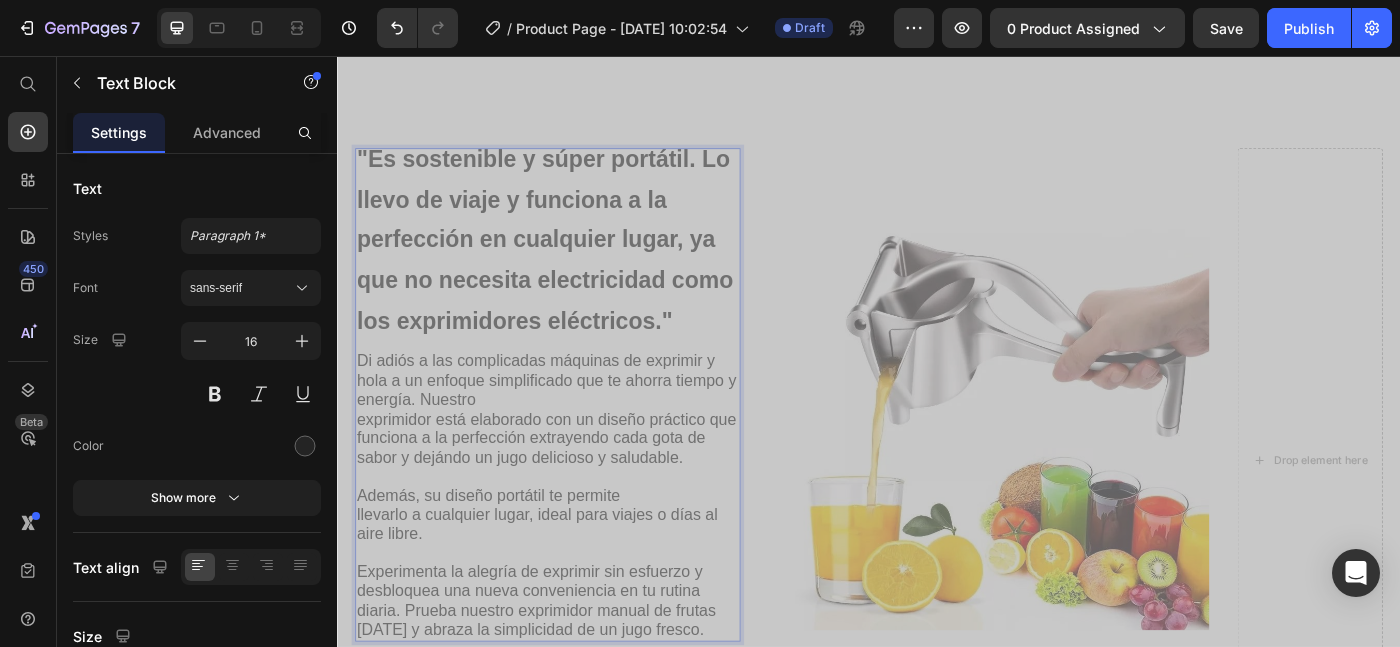 click on "llevo de viaje y funciona a la" at bounding box center (534, 218) 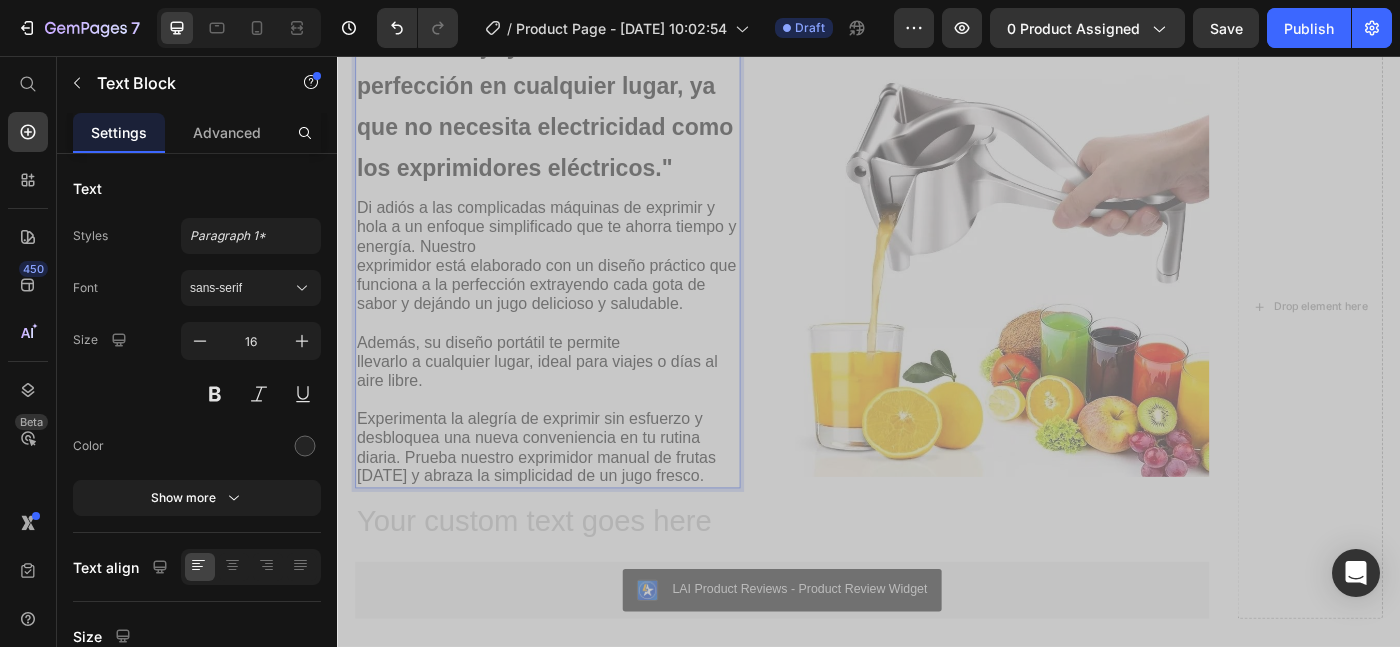 scroll, scrollTop: 2720, scrollLeft: 0, axis: vertical 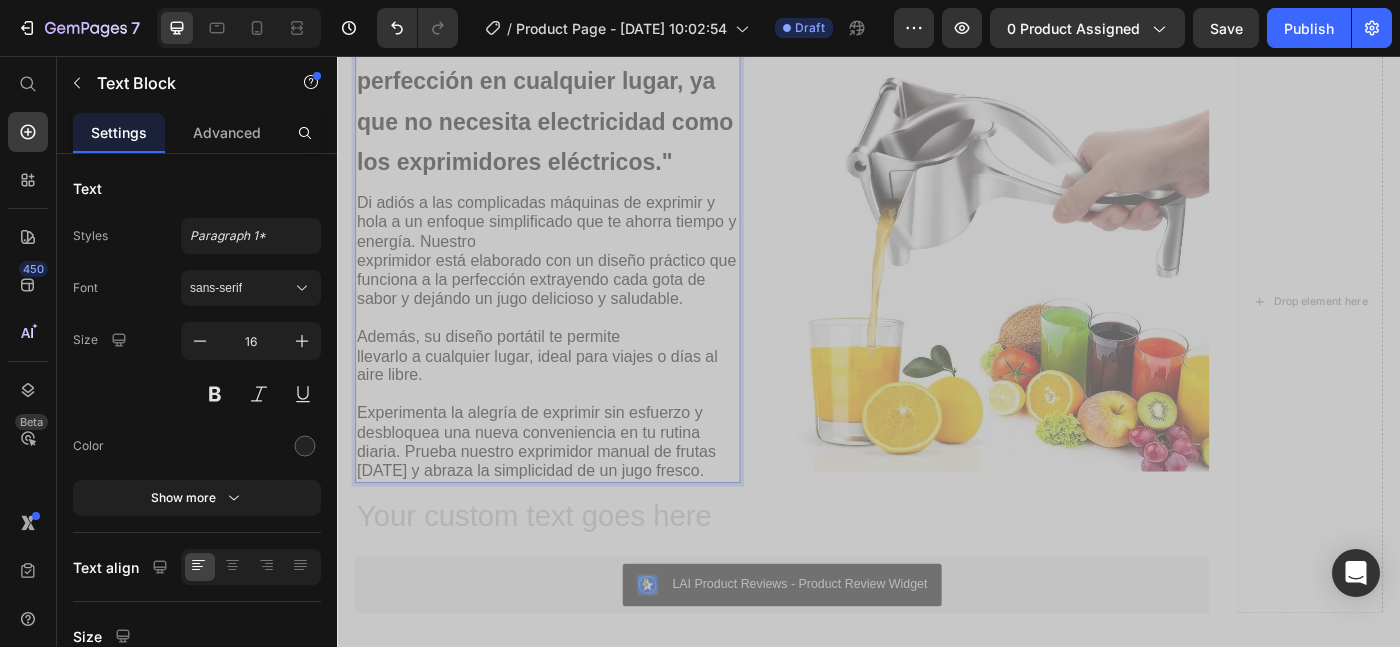 click on "exprimidor está elaborado con un diseño práctico que funciona a la perfección extrayendo cada gota de sabor y dejándo un jugo delicioso y saludable." at bounding box center [573, 309] 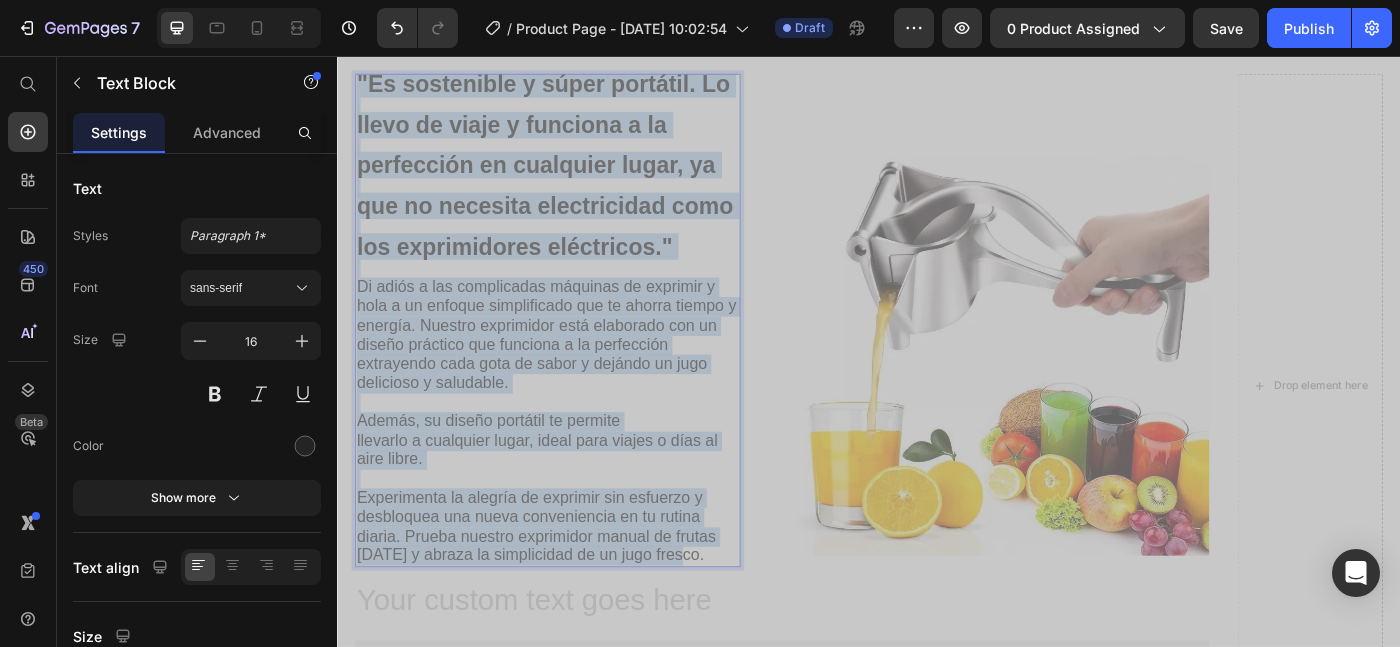 drag, startPoint x: 740, startPoint y: 515, endPoint x: 368, endPoint y: 46, distance: 598.61926 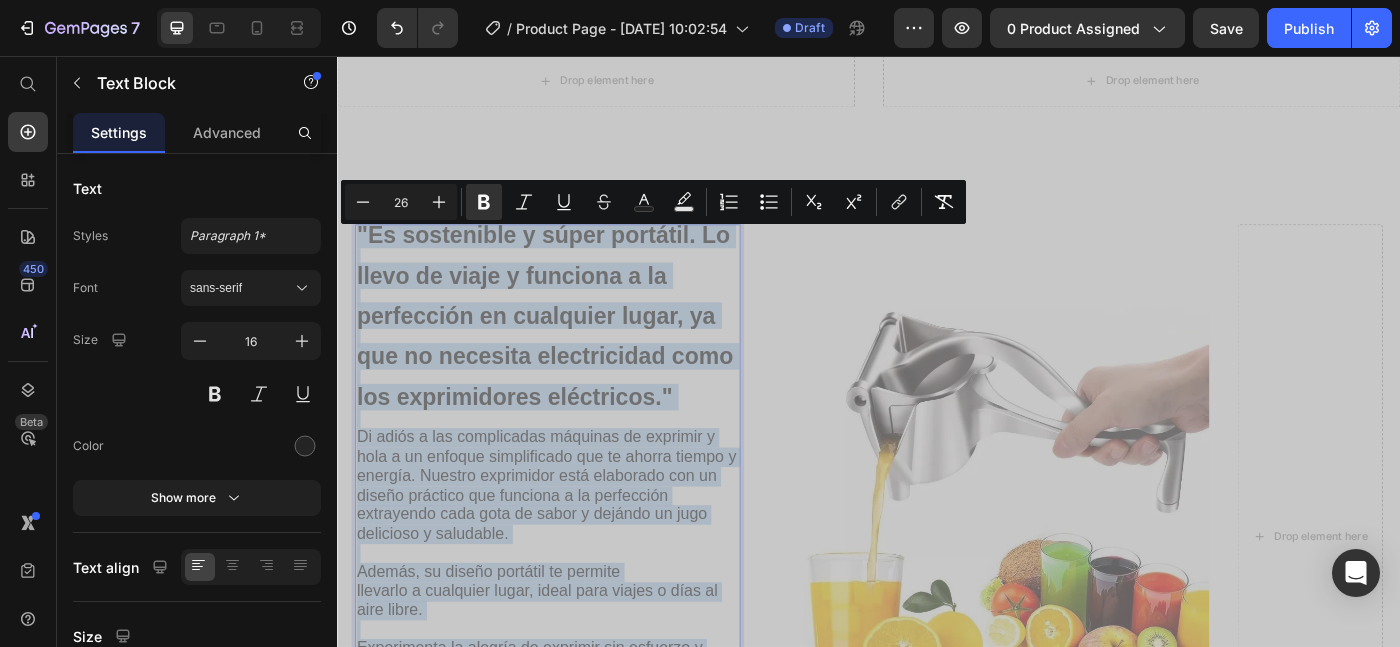 scroll, scrollTop: 2392, scrollLeft: 0, axis: vertical 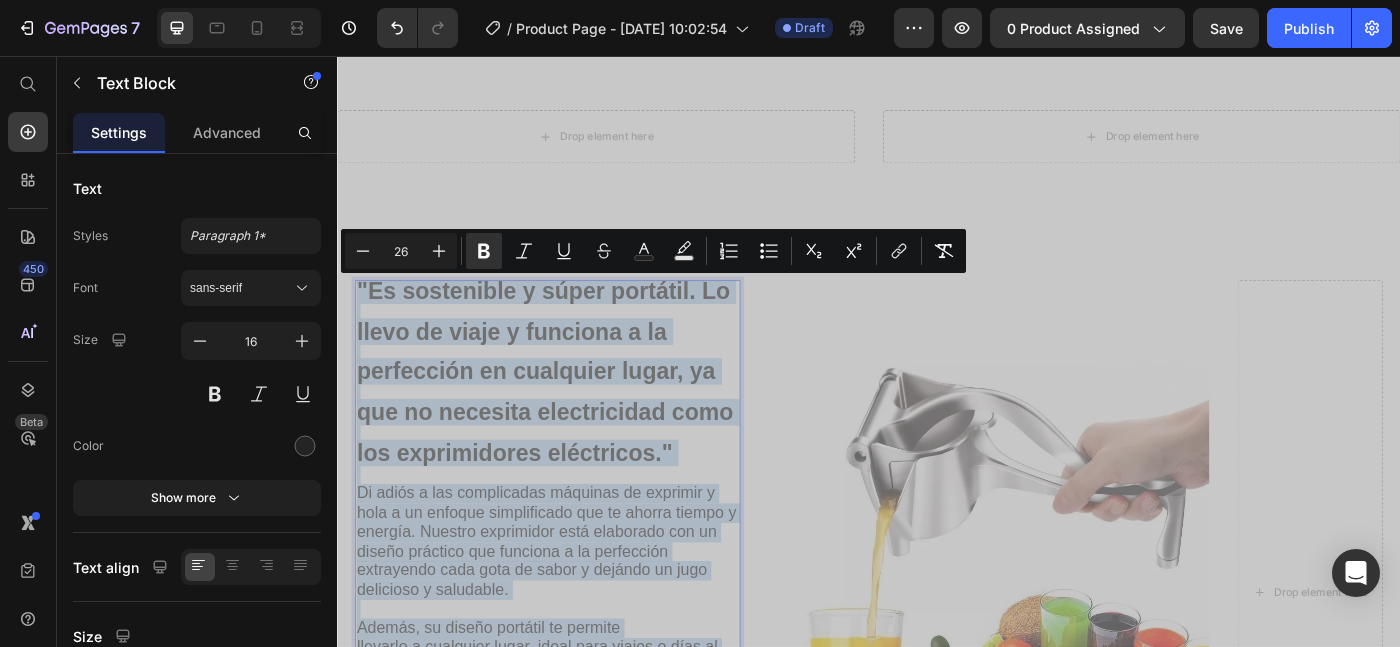 drag, startPoint x: 482, startPoint y: 320, endPoint x: 514, endPoint y: 141, distance: 181.83784 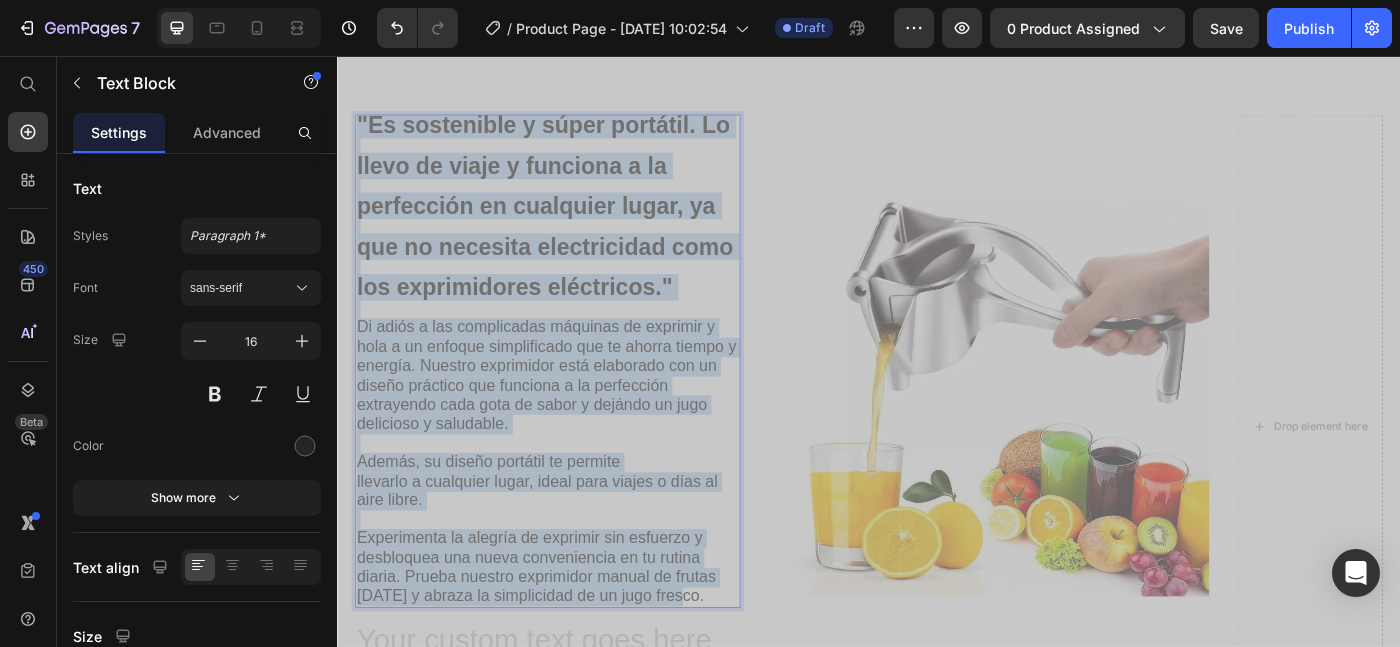 scroll, scrollTop: 2607, scrollLeft: 0, axis: vertical 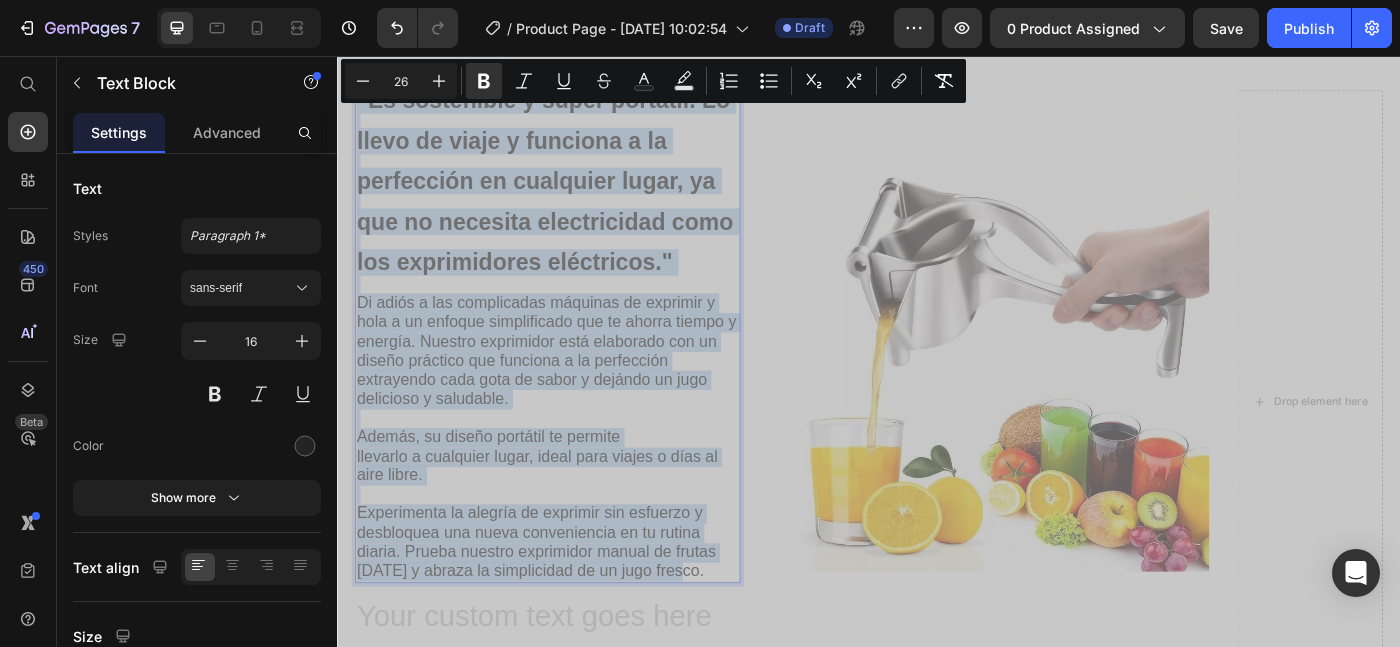 drag, startPoint x: 362, startPoint y: 315, endPoint x: 749, endPoint y: 619, distance: 492.12296 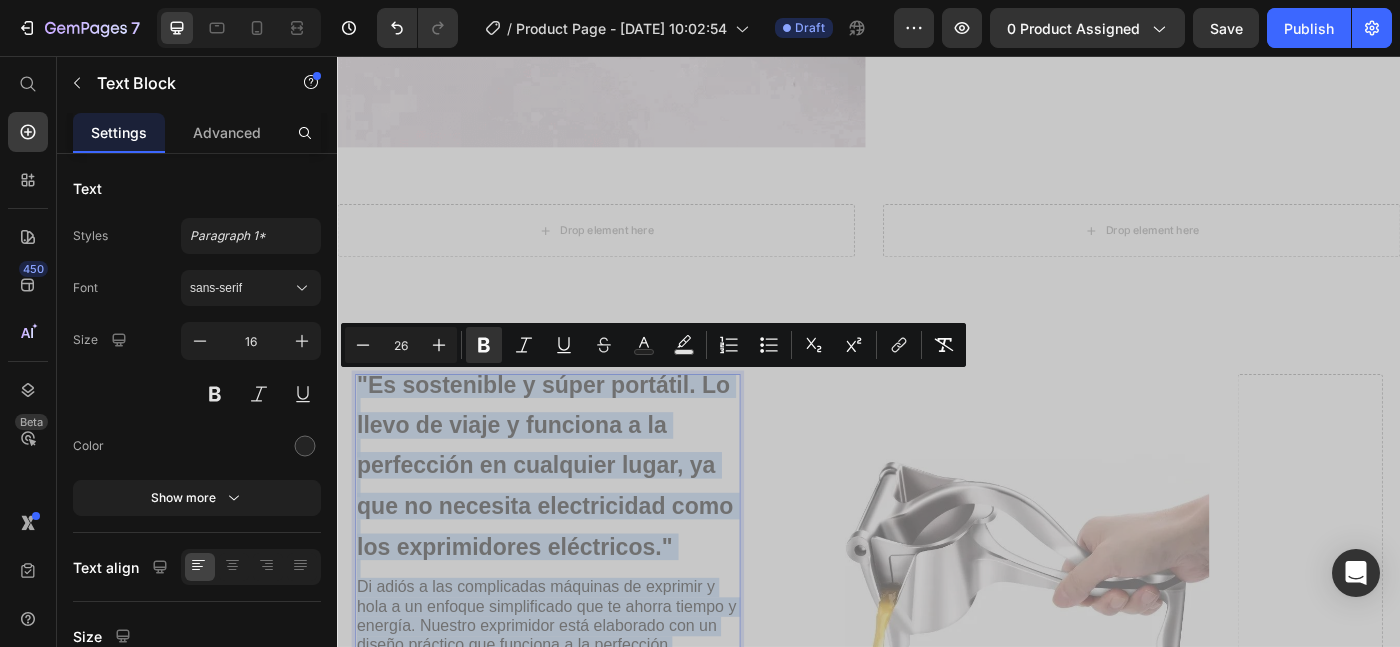 scroll, scrollTop: 2258, scrollLeft: 0, axis: vertical 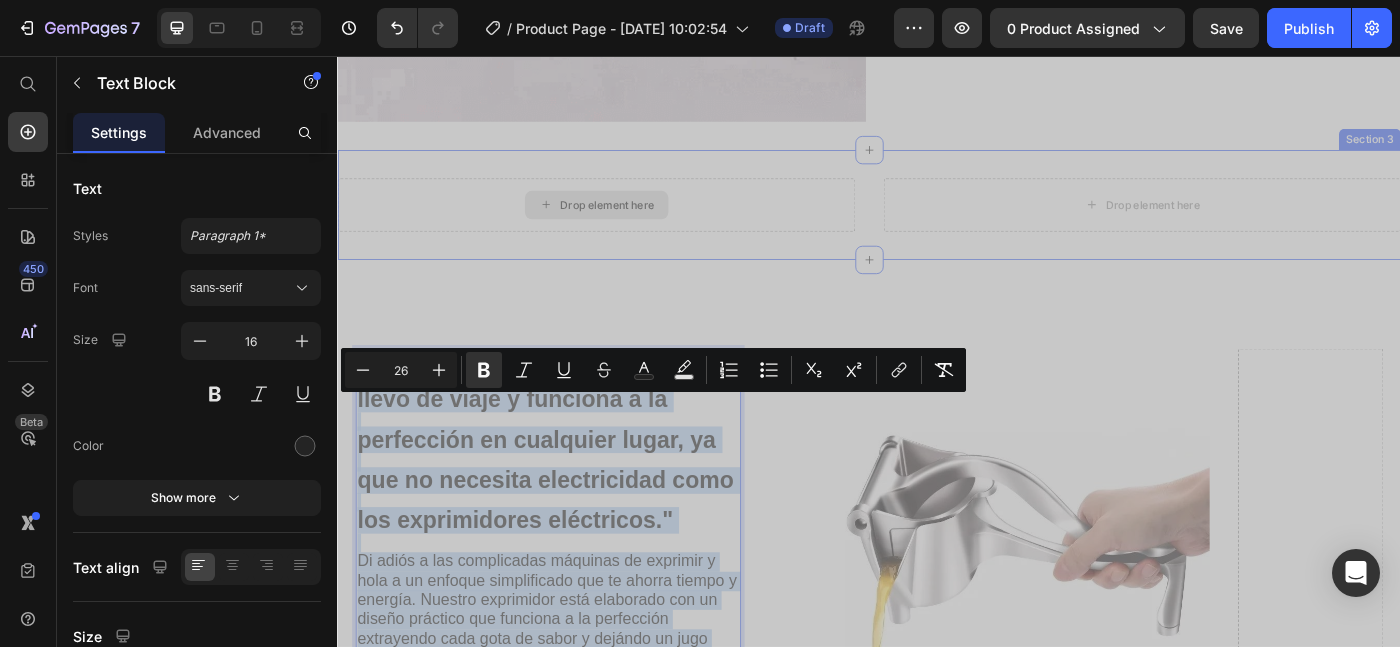 click on "Drop element here" at bounding box center [629, 224] 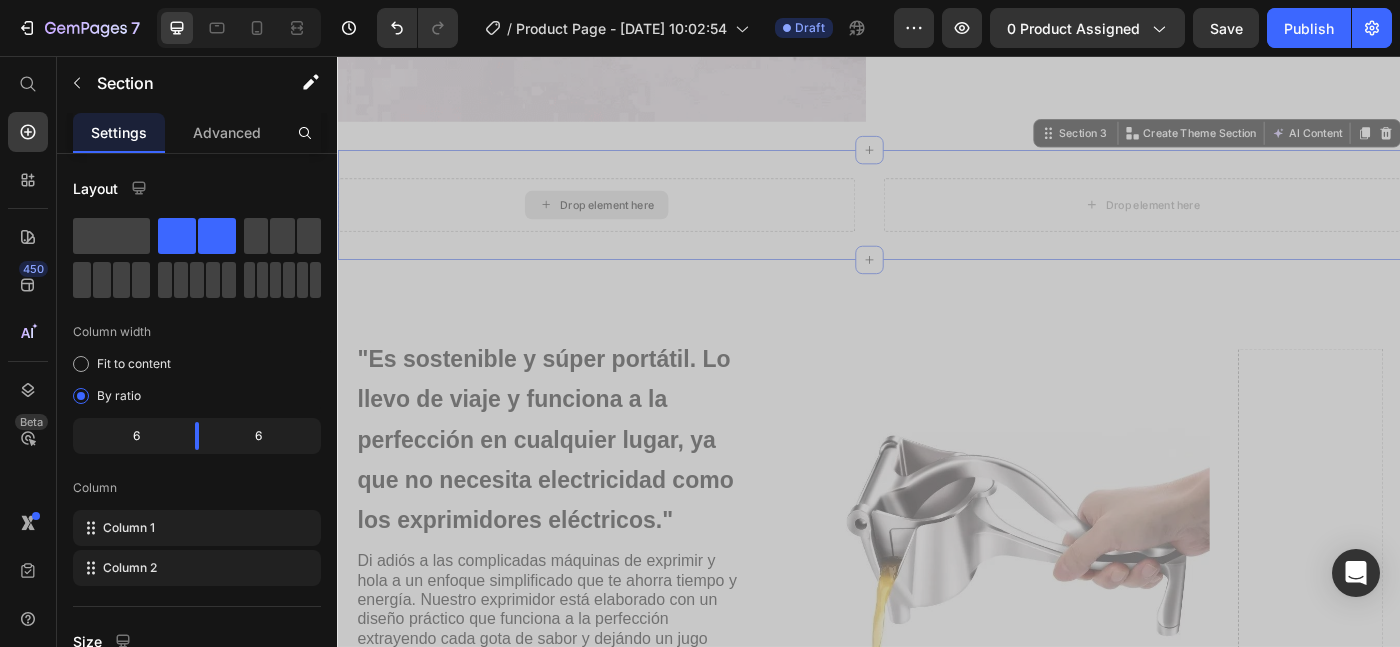 click on "Drop element here" at bounding box center (629, 224) 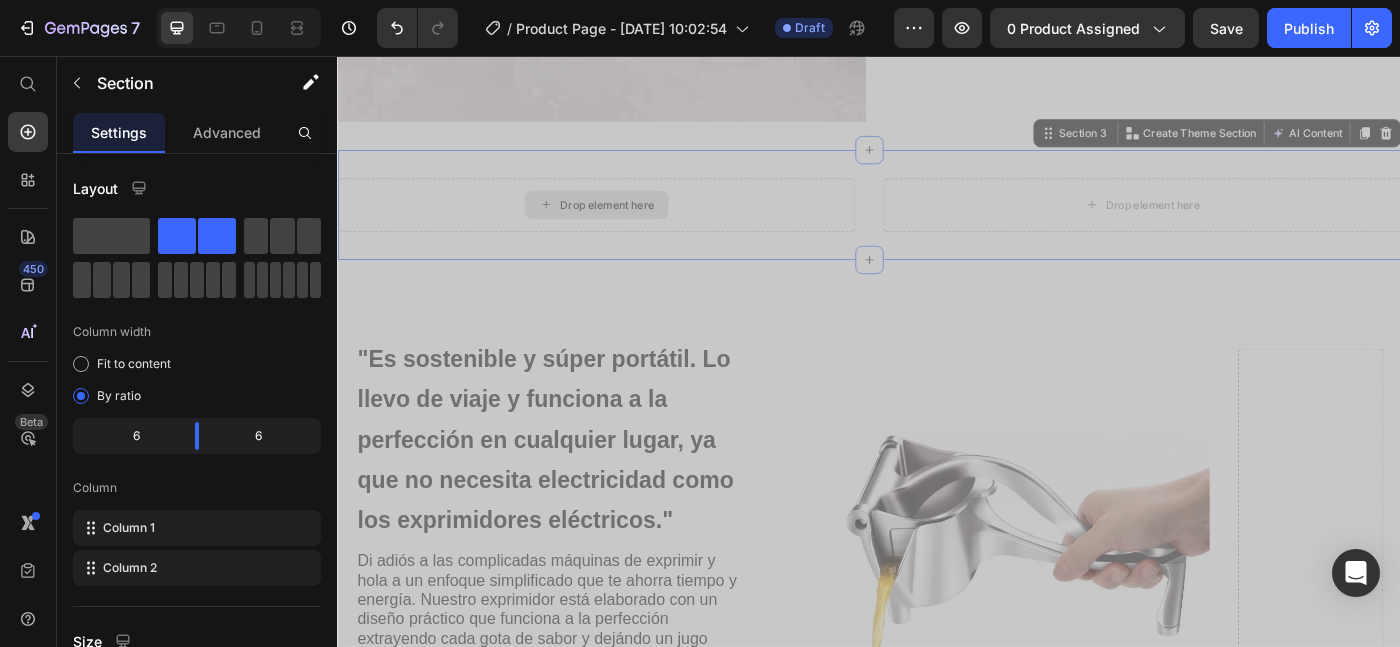 click on "Drop element here" at bounding box center (629, 224) 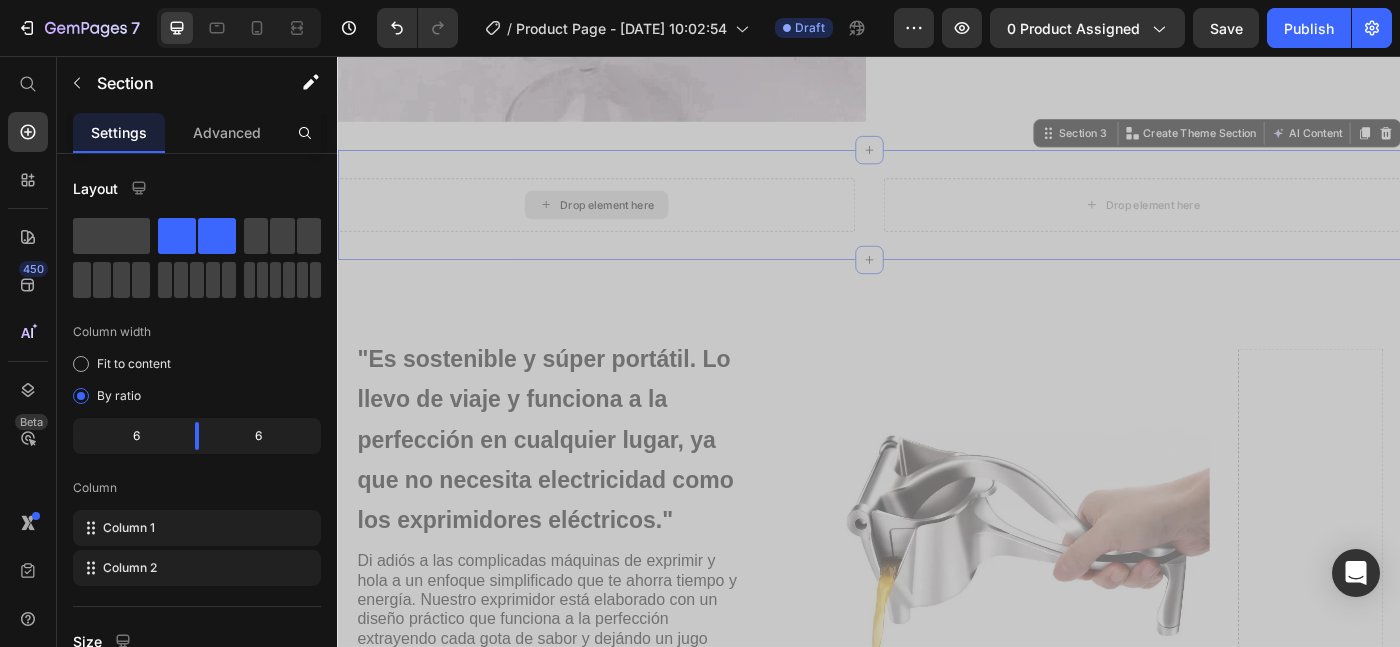 click on "Drop element here" at bounding box center (629, 224) 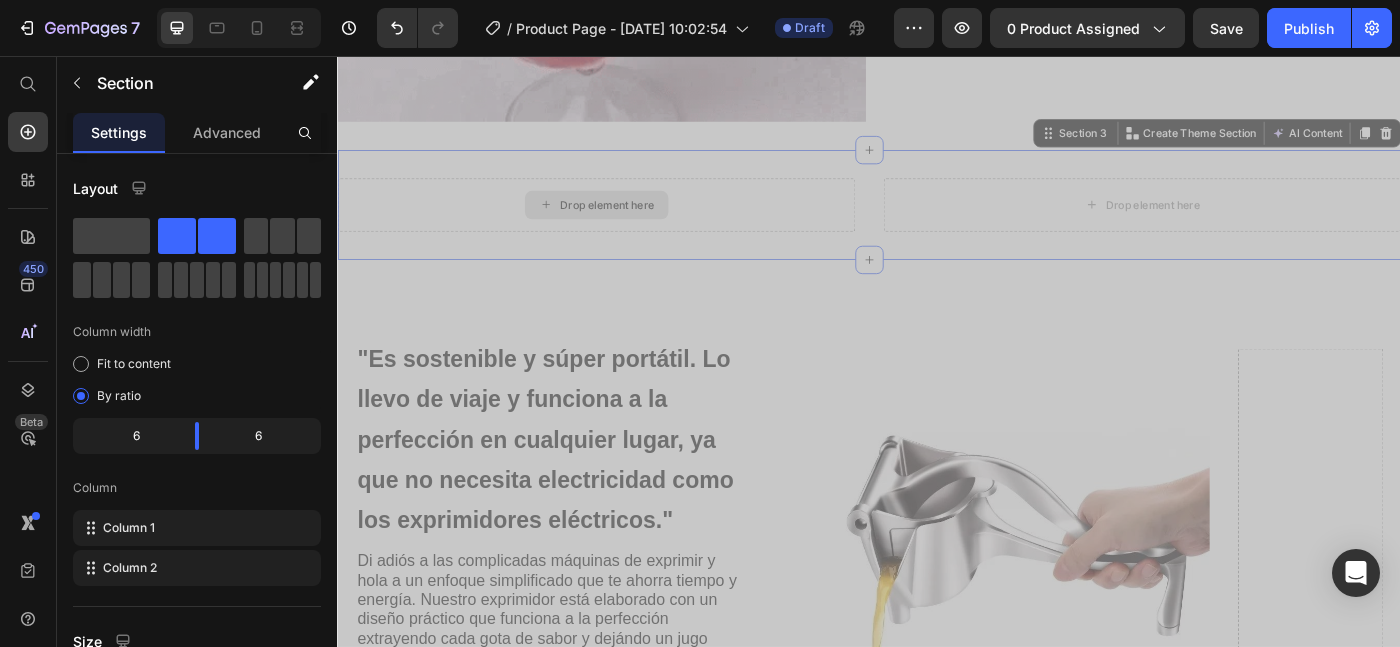 click on "Drop element here" at bounding box center (629, 224) 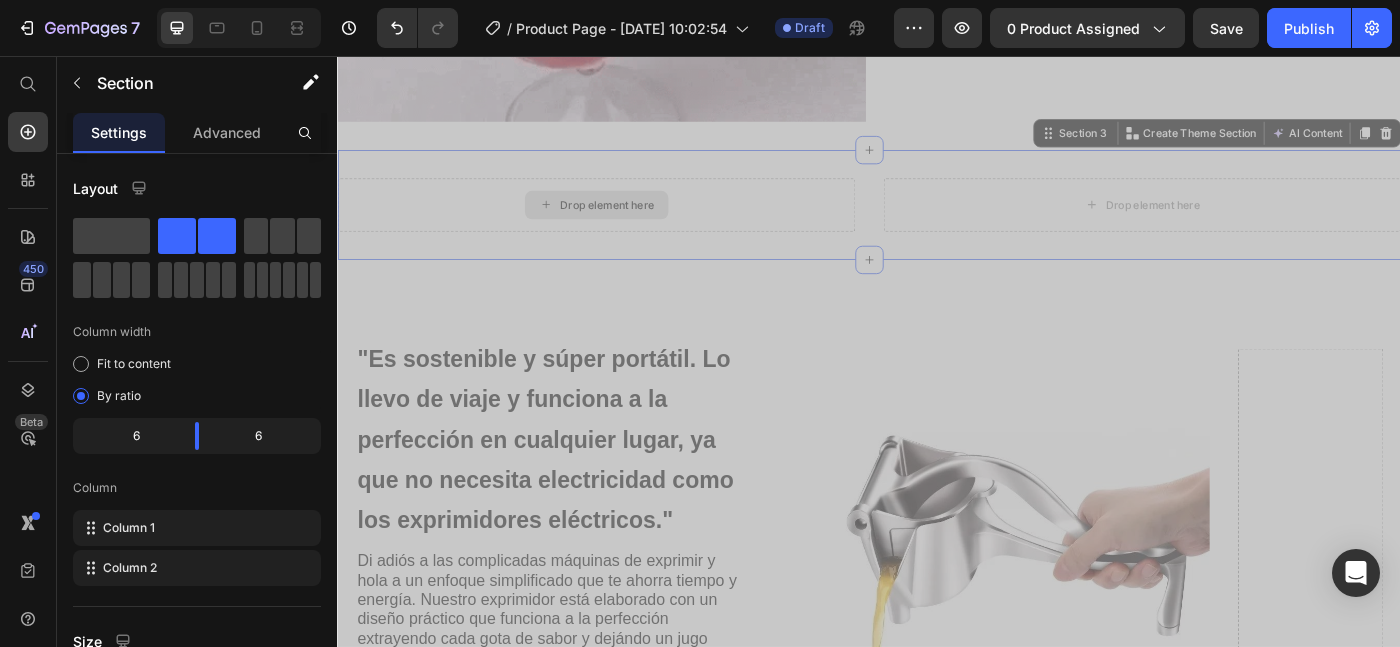 click on "Drop element here" at bounding box center [629, 224] 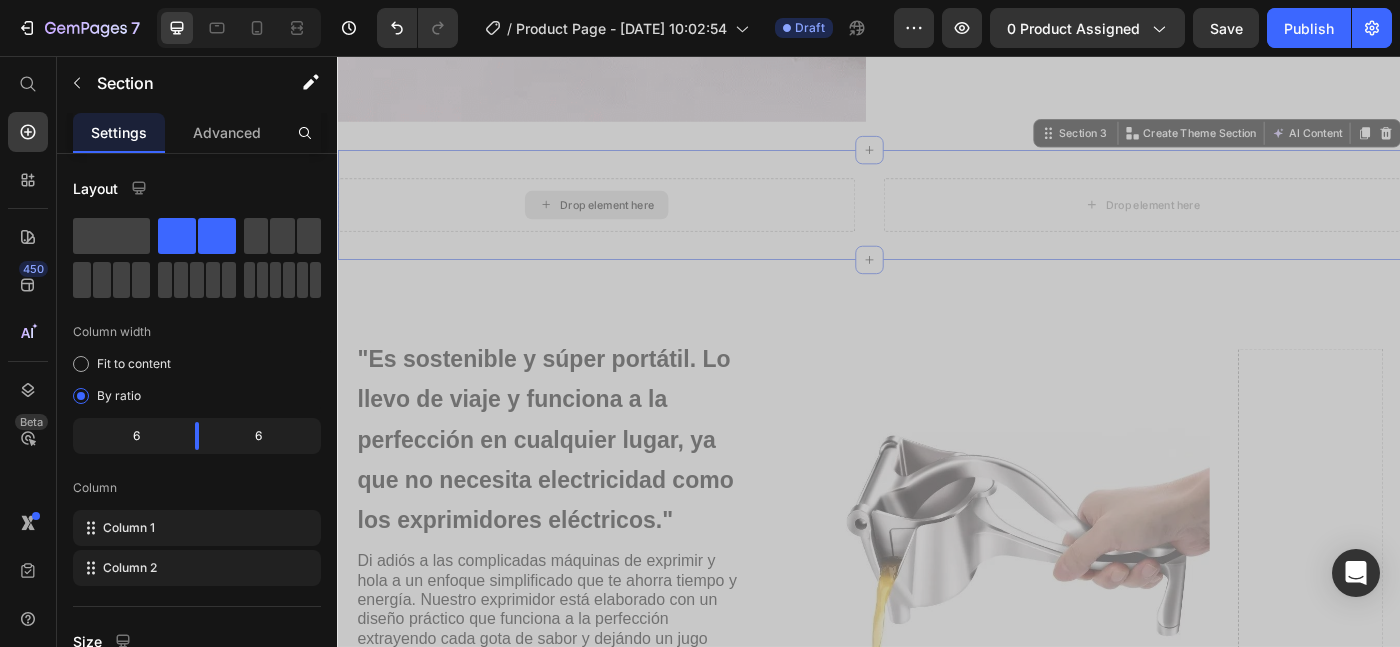 click on "Drop element here" at bounding box center (629, 224) 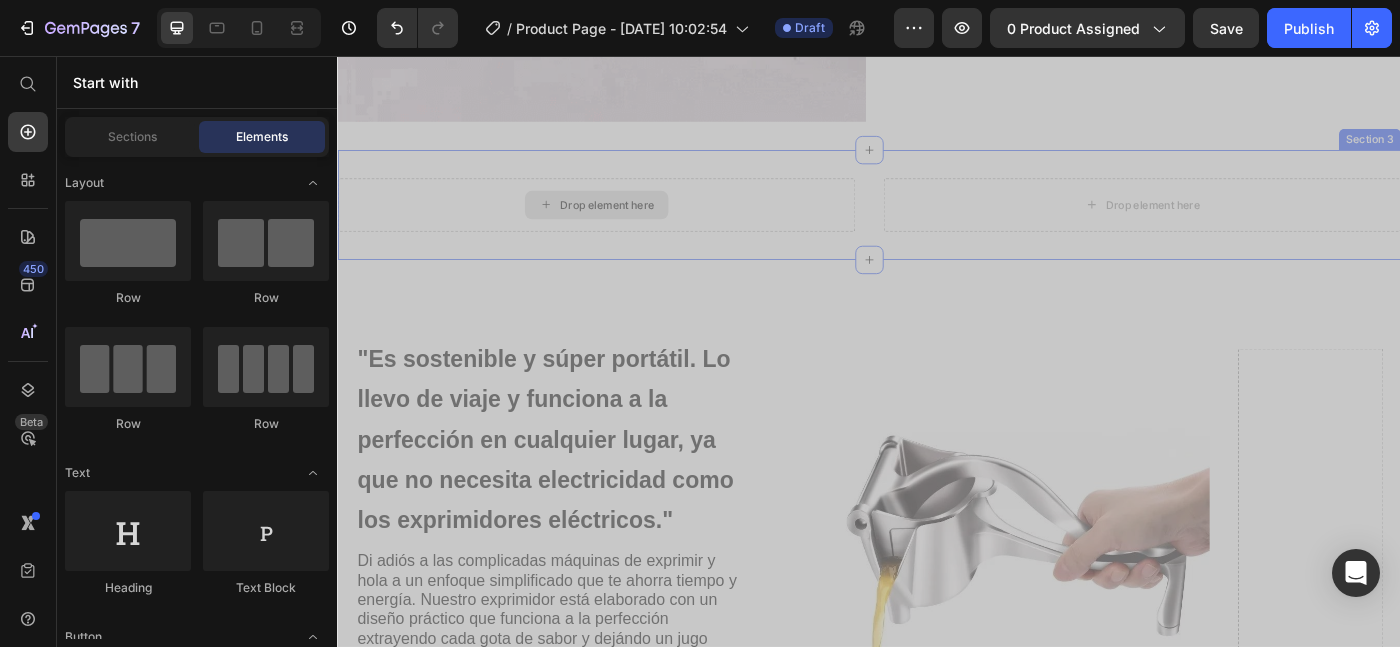 click on "Drop element here
Drop element here Section 3" at bounding box center [937, 224] 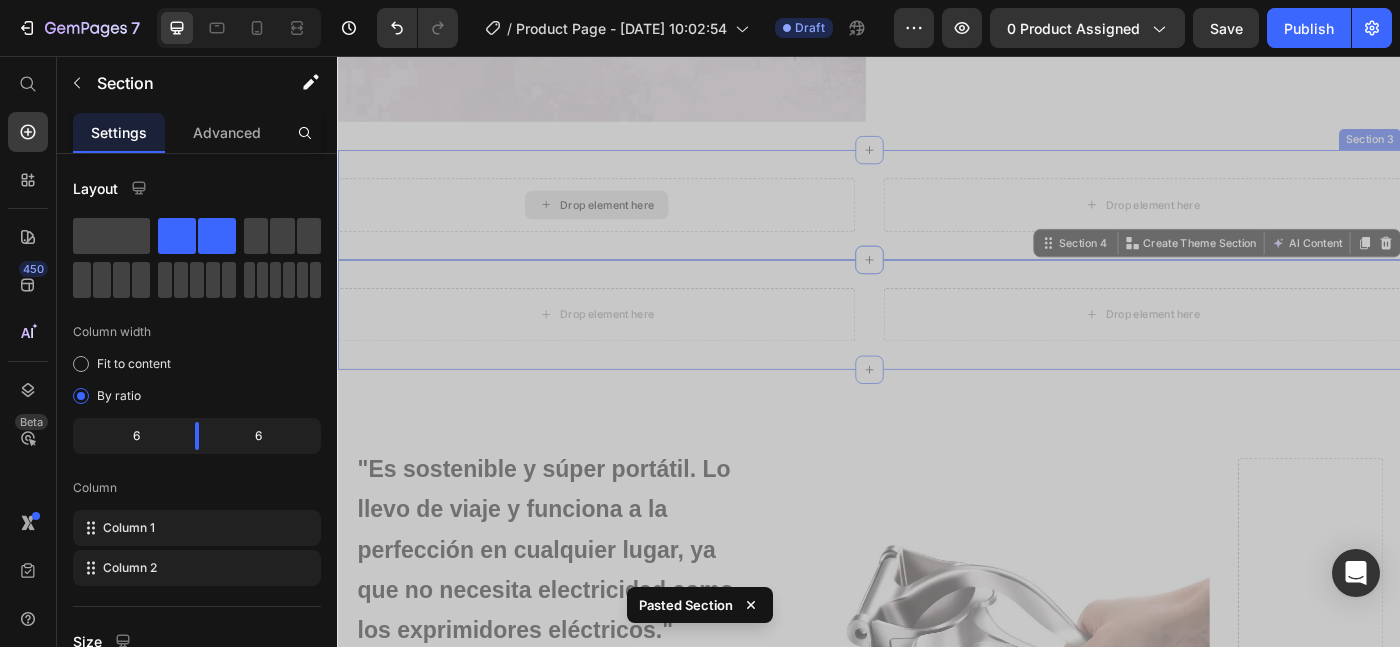 click on "Drop element here" at bounding box center (629, 224) 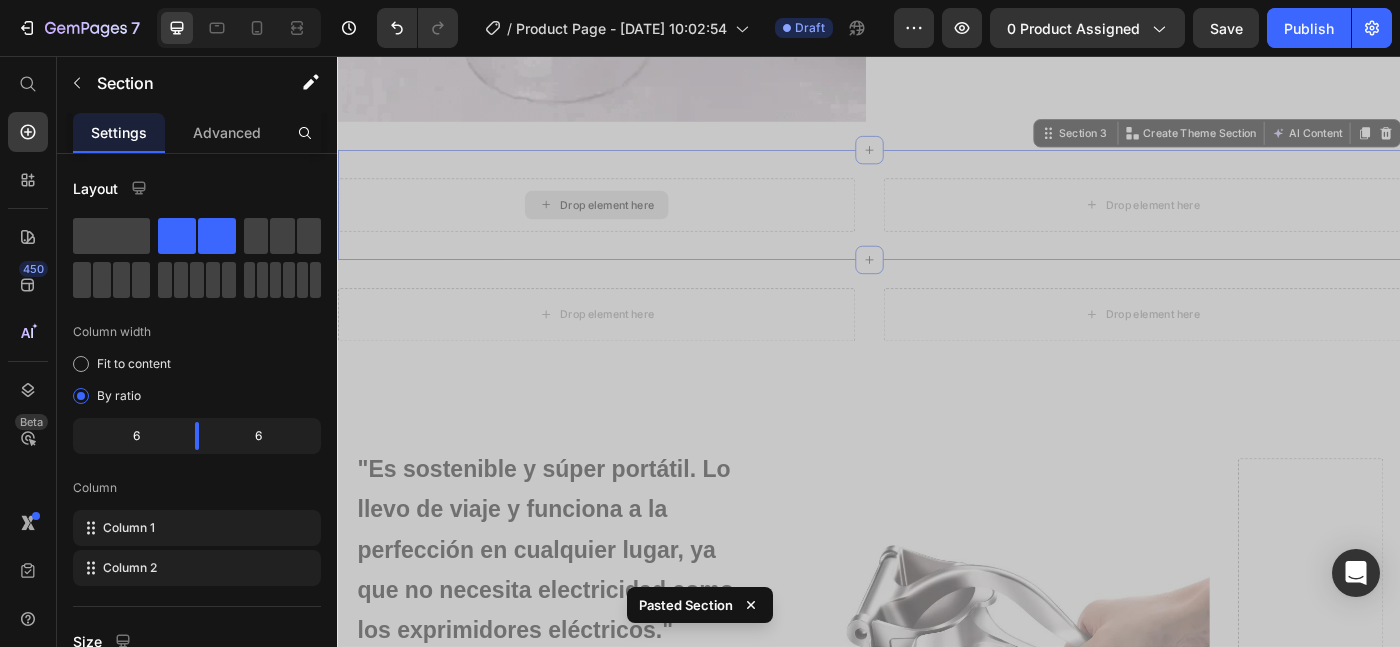 click on "Drop element here" at bounding box center [629, 224] 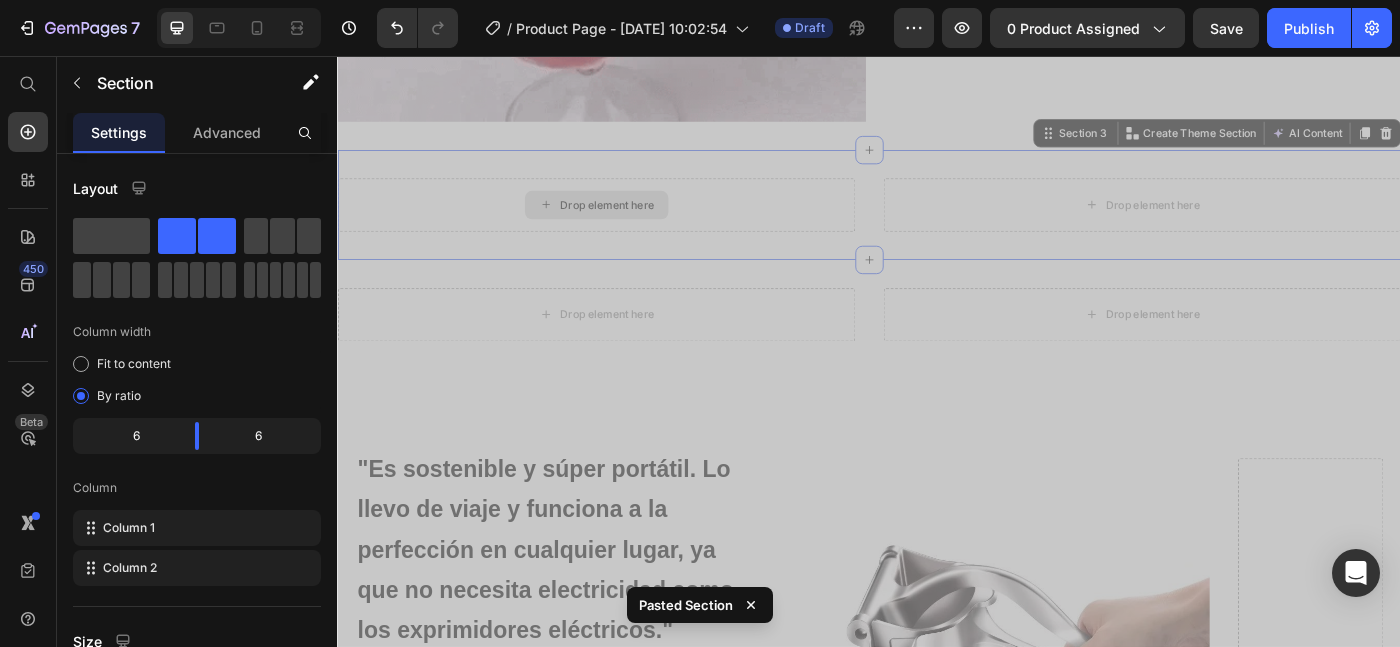 click on "Drop element here" at bounding box center [629, 224] 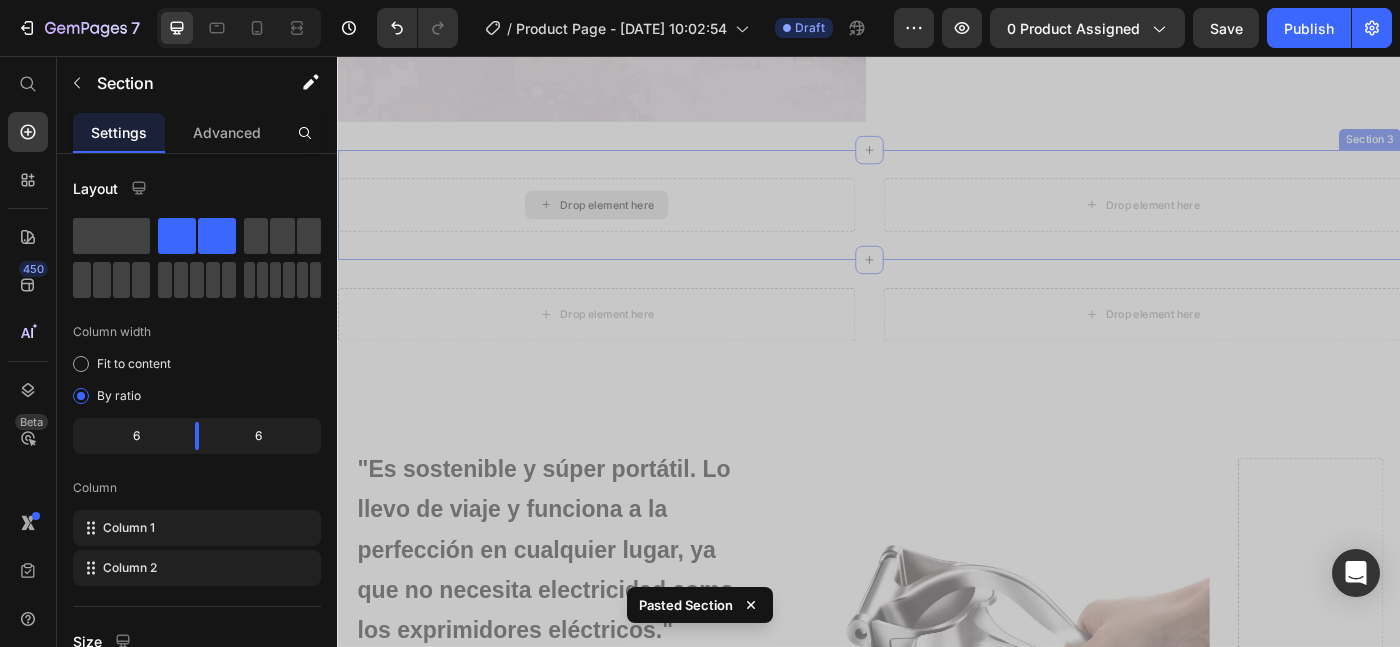 click on "Drop element here" at bounding box center [641, 224] 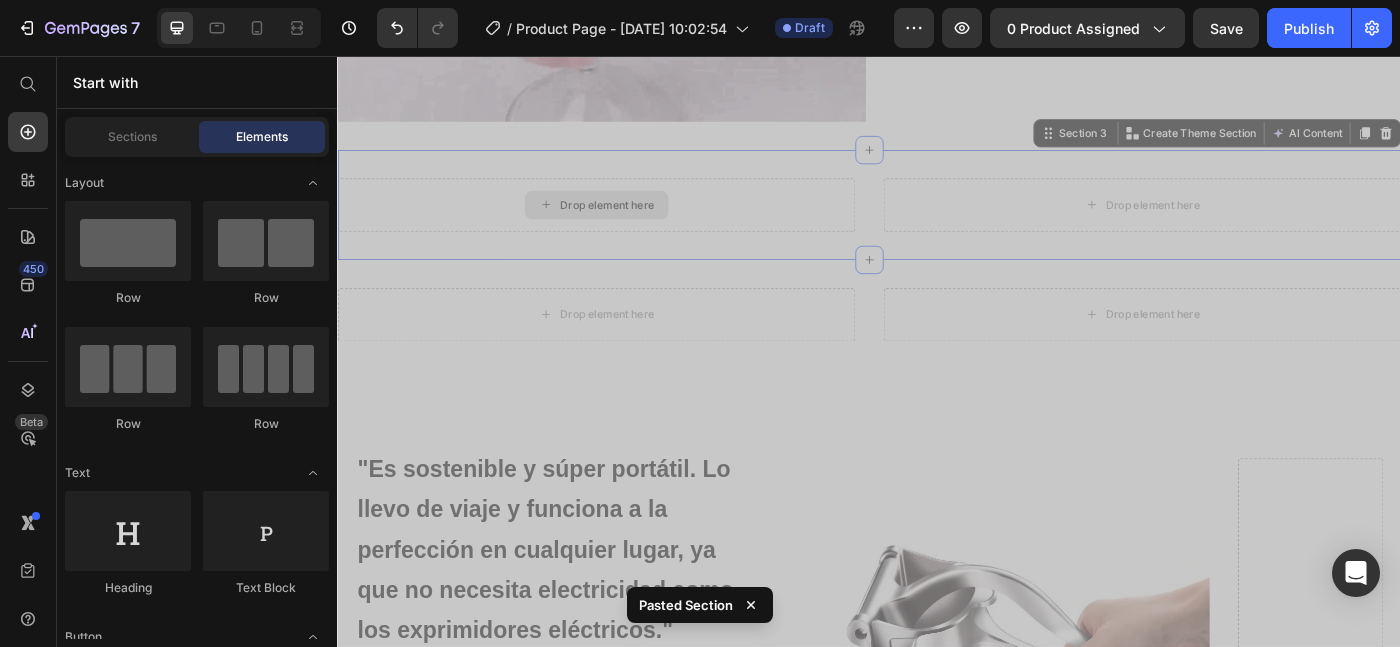 click on "Drop element here" at bounding box center (629, 224) 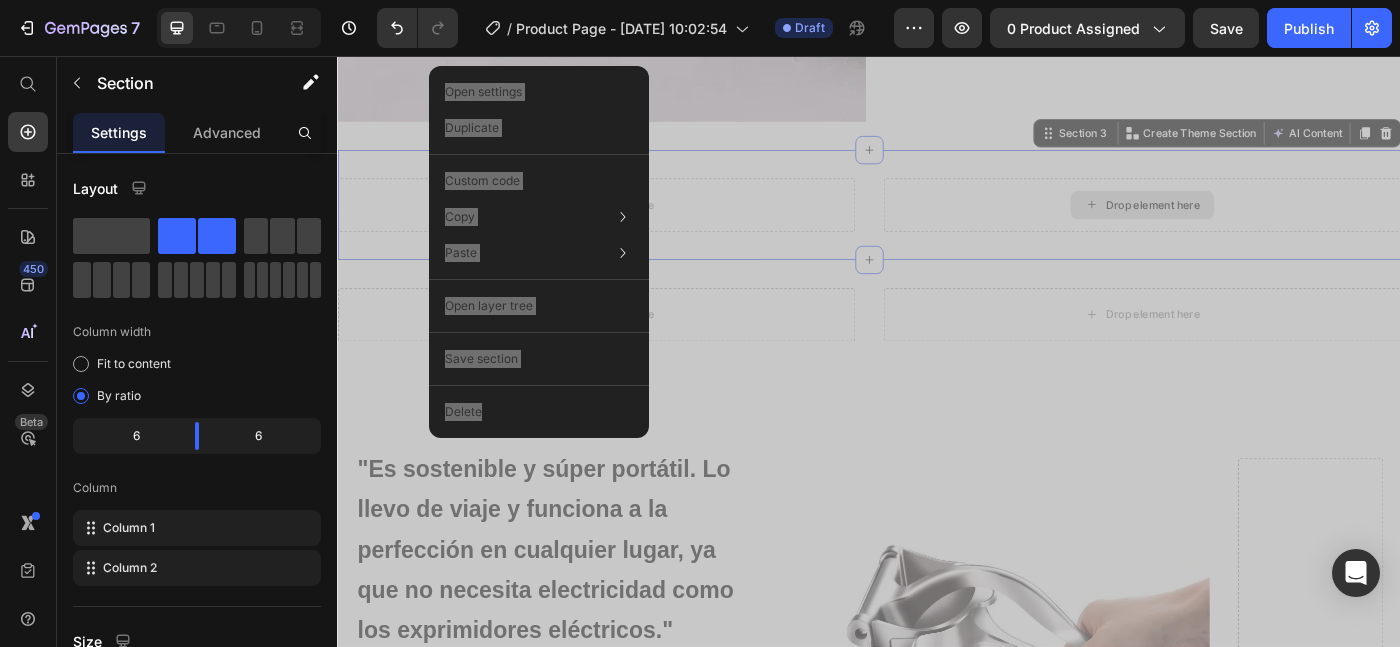 click on "Drop element here" at bounding box center (1245, 224) 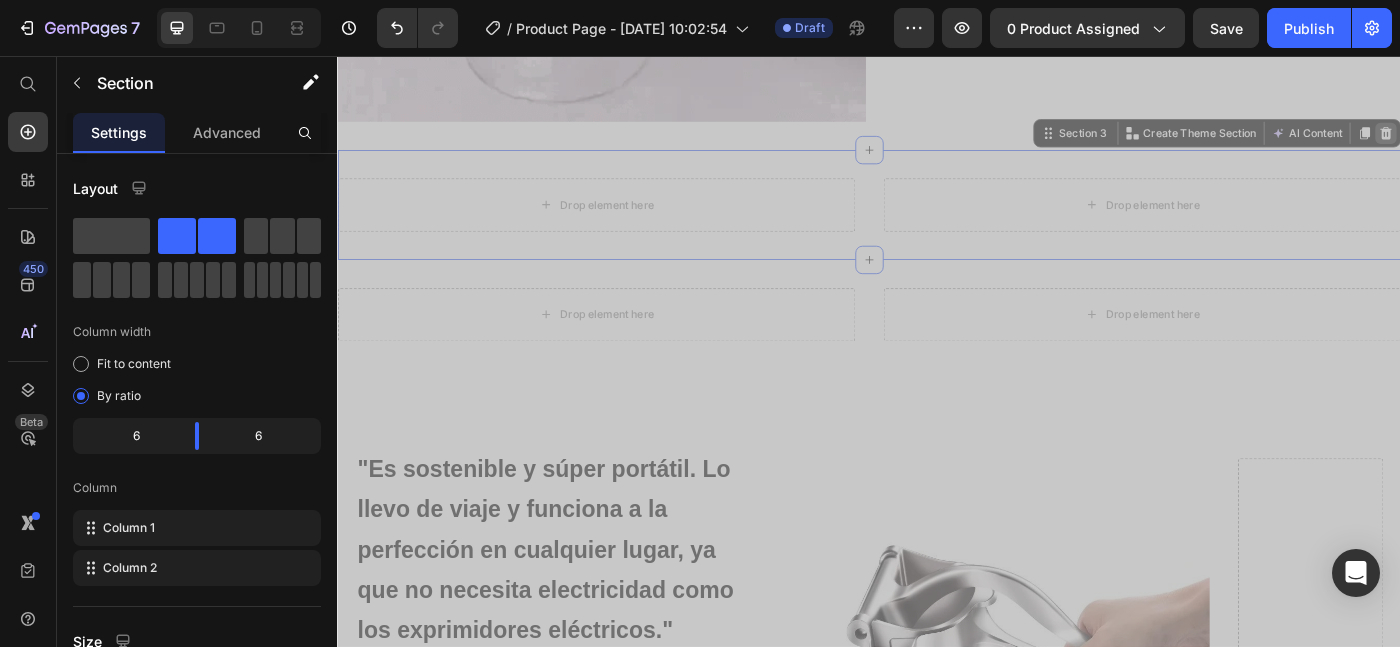 click 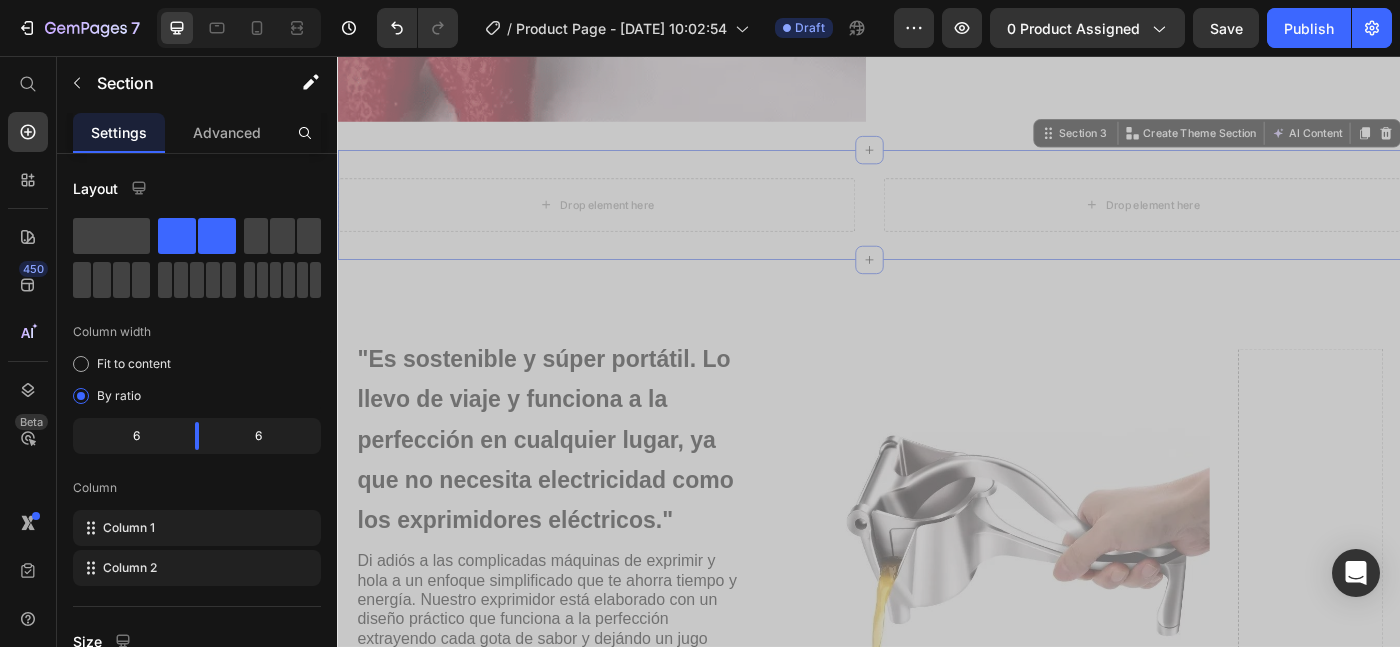 click on "Drop element here
Drop element here Section 3   You can create reusable sections Create Theme Section AI Content Write with GemAI What would you like to describe here? Tone and Voice Persuasive Product Show more Generate" at bounding box center [937, 224] 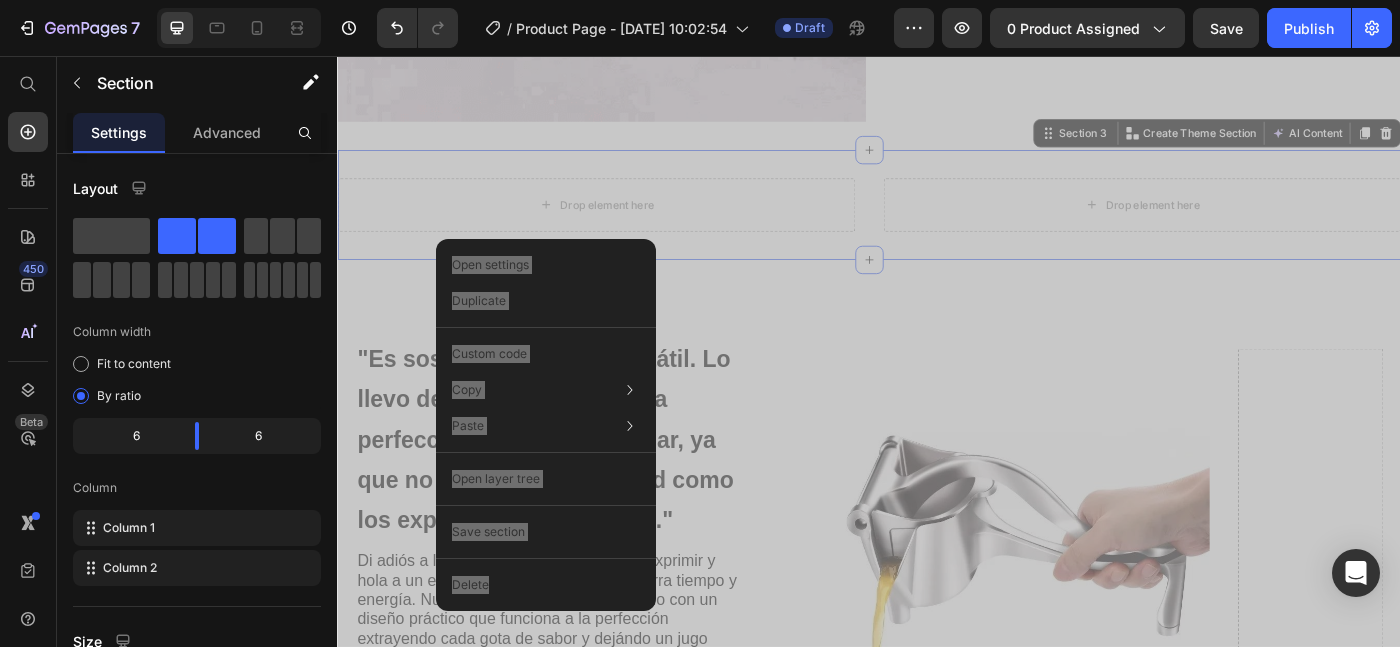 click on "Drop element here
Drop element here Section 3   You can create reusable sections Create Theme Section AI Content Write with GemAI What would you like to describe here? Tone and Voice Persuasive Product 💆🏻‍♂️ ¡Masajeador Inteligente de Espalda sin Cables! Show more Generate" at bounding box center [937, 224] 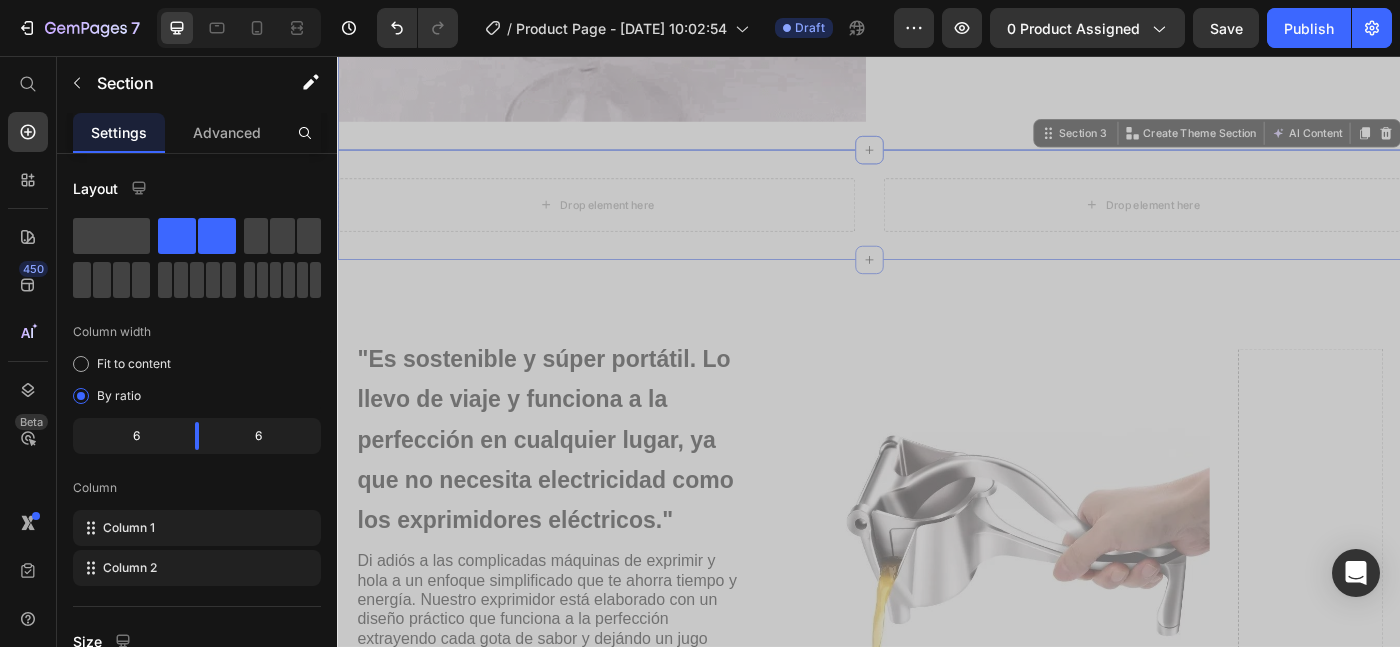 click on "Image "...y lo mejor es que no tendrás que preocuparte por el ruido que haces, ni desperdiciar ni una gota de zumo". Heading El exprimidor manual de acero inoxidable está diseñado para maximizar la extracción de zumo, asegurando que no se desperdicie ni una gota. Con su filtro de precisión y sistema ergonómico, te permite disfrutar de zumos frescos y saludables sin complicaciones. Olvídate de los exprimidores que dejan restos y de los eléctricos difíciles de limpiar. Invierte en calidad y durabilidad para tu cocina! Text Block Row Row Section 2" at bounding box center [937, -168] 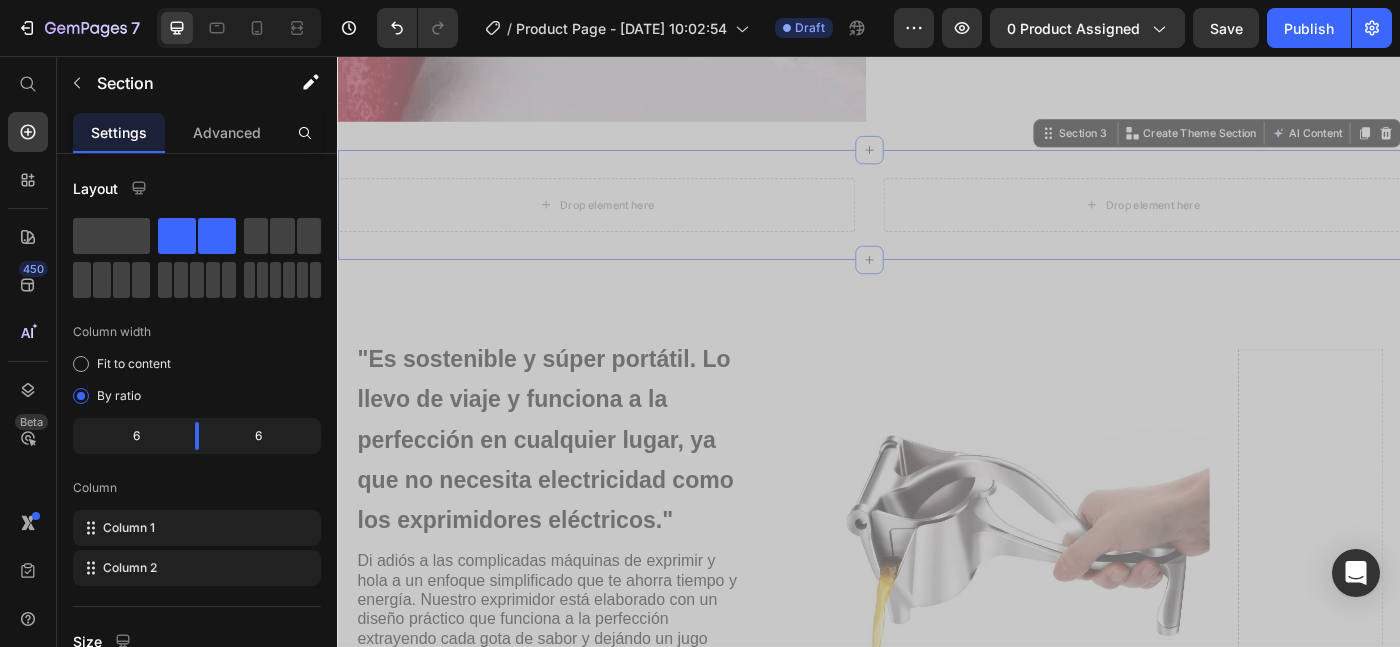 click on "Drop element here
Drop element here Section 3   You can create reusable sections Create Theme Section AI Content Write with GemAI What would you like to describe here? Tone and Voice Persuasive Product 💆🏻‍♂️ ¡Masajeador Inteligente de Espalda sin Cables! Show more Generate" at bounding box center [937, 224] 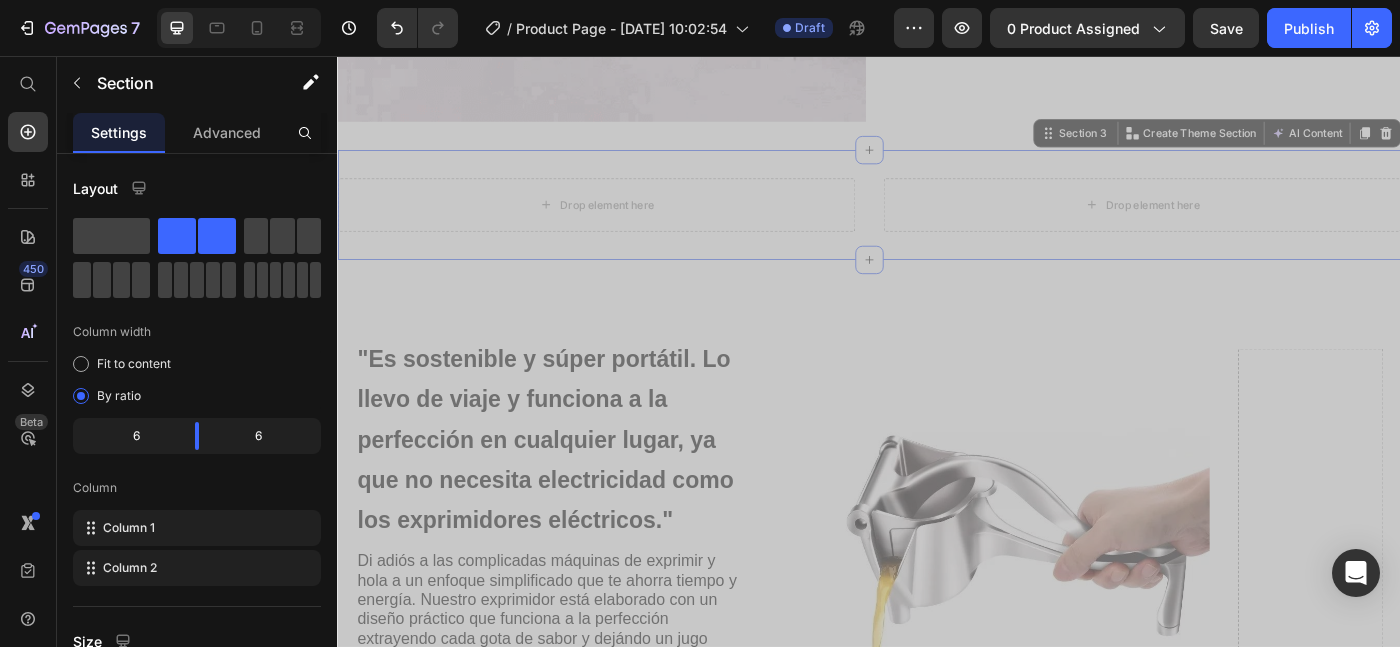 click on "Drop element here
Drop element here Section 3   You can create reusable sections Create Theme Section AI Content Write with GemAI What would you like to describe here? Tone and Voice Persuasive Product 💆🏻‍♂️ ¡Masajeador Inteligente de Espalda sin Cables! Show more Generate" at bounding box center [937, 224] 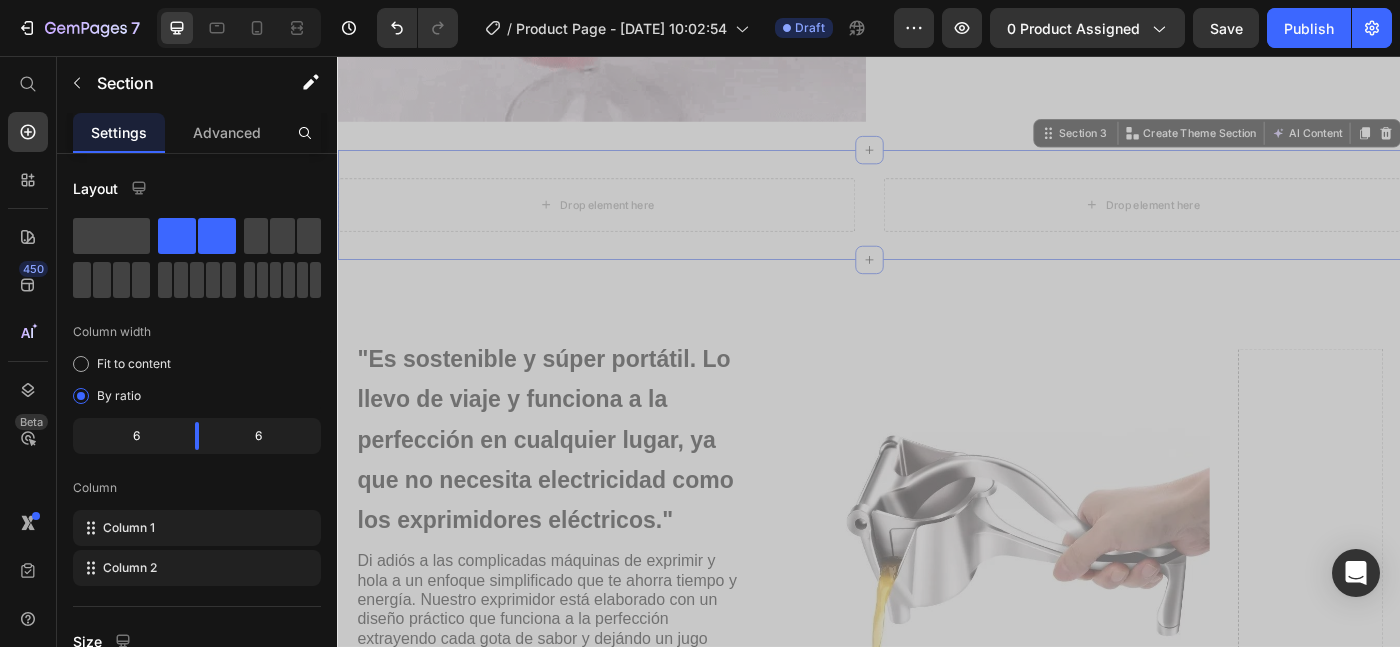 click on "Drop element here
Drop element here Section 3   You can create reusable sections Create Theme Section AI Content Write with GemAI What would you like to describe here? Tone and Voice Persuasive Product 💆🏻‍♂️ ¡Masajeador Inteligente de Espalda sin Cables! Show more Generate" at bounding box center [937, 224] 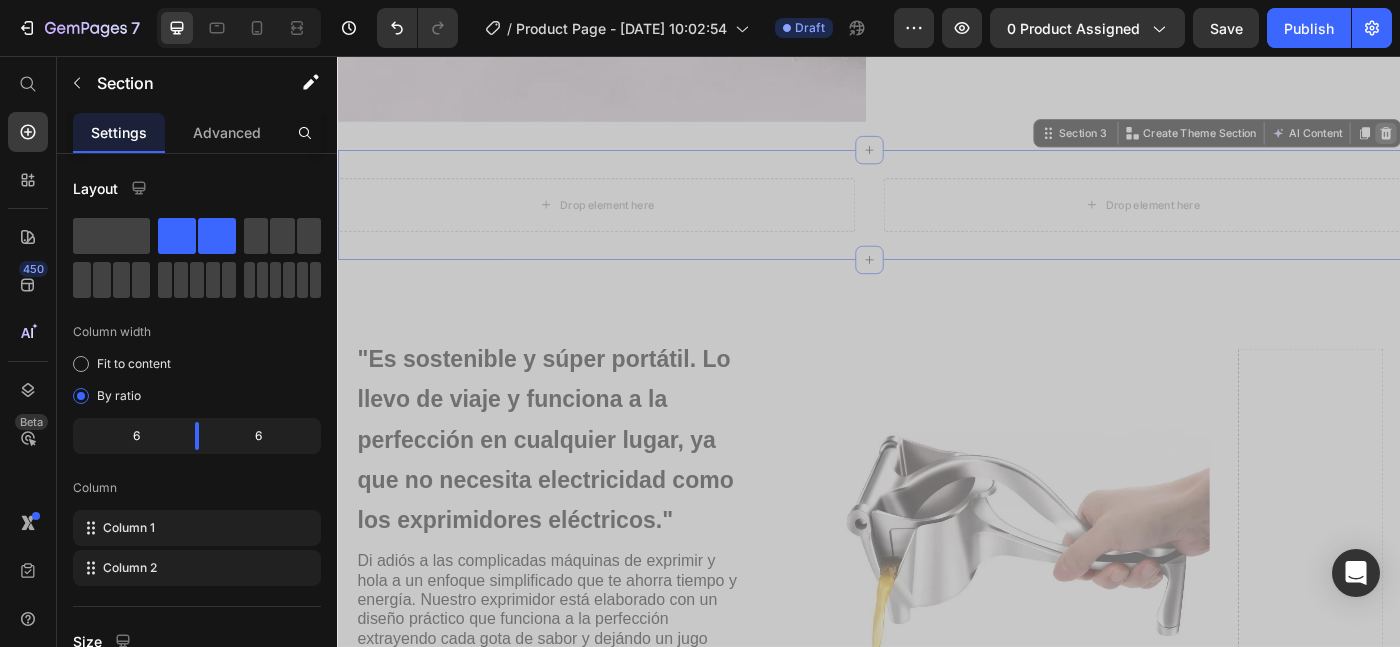 click 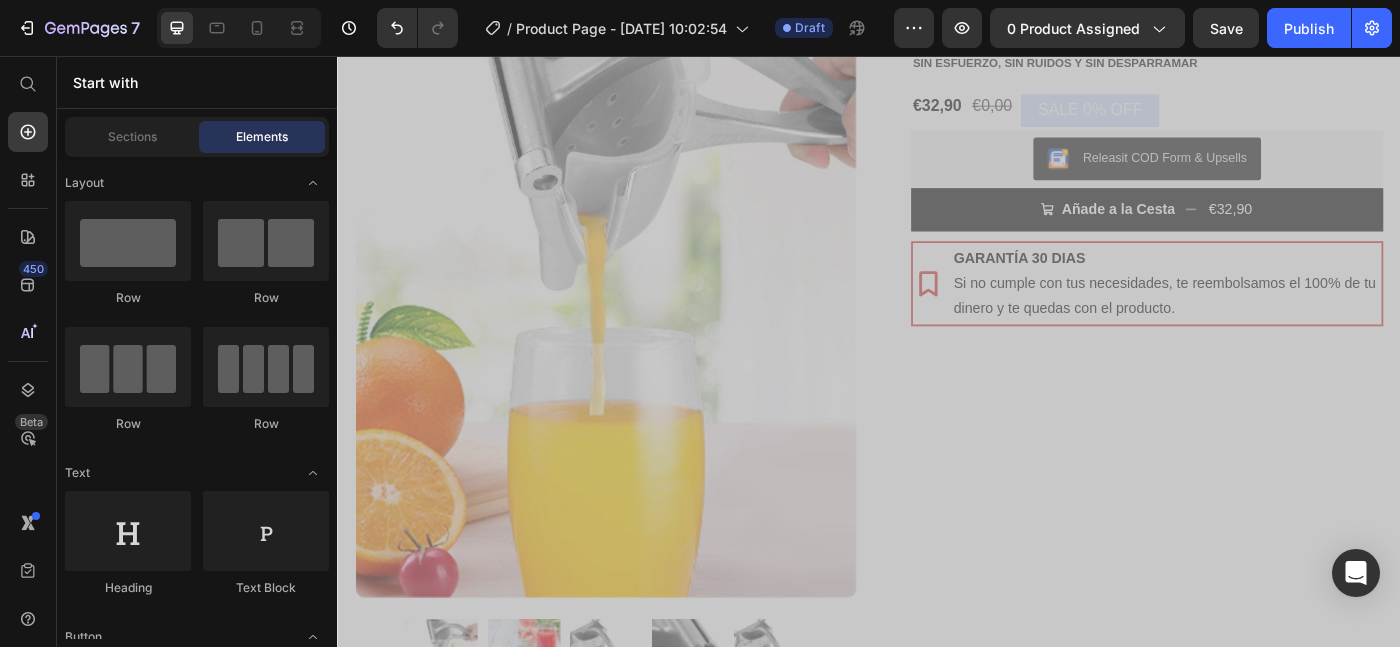 scroll, scrollTop: 0, scrollLeft: 0, axis: both 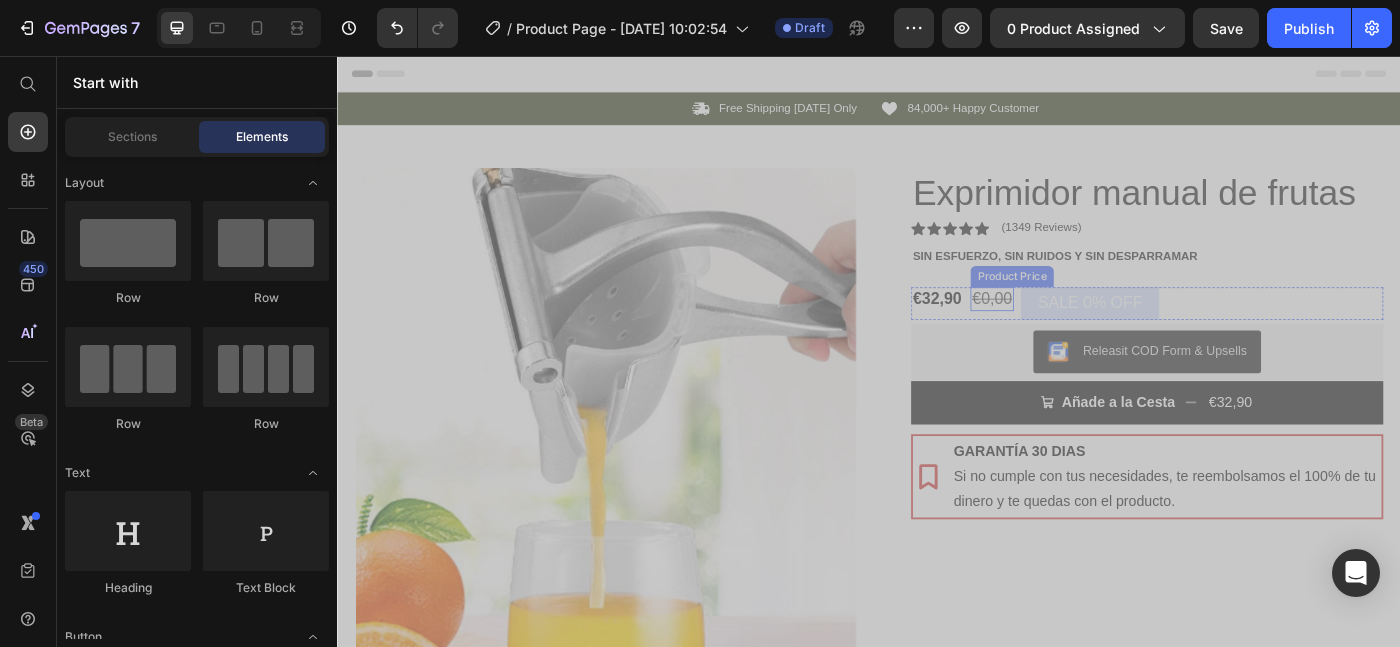 click on "€0,00" at bounding box center [1075, 330] 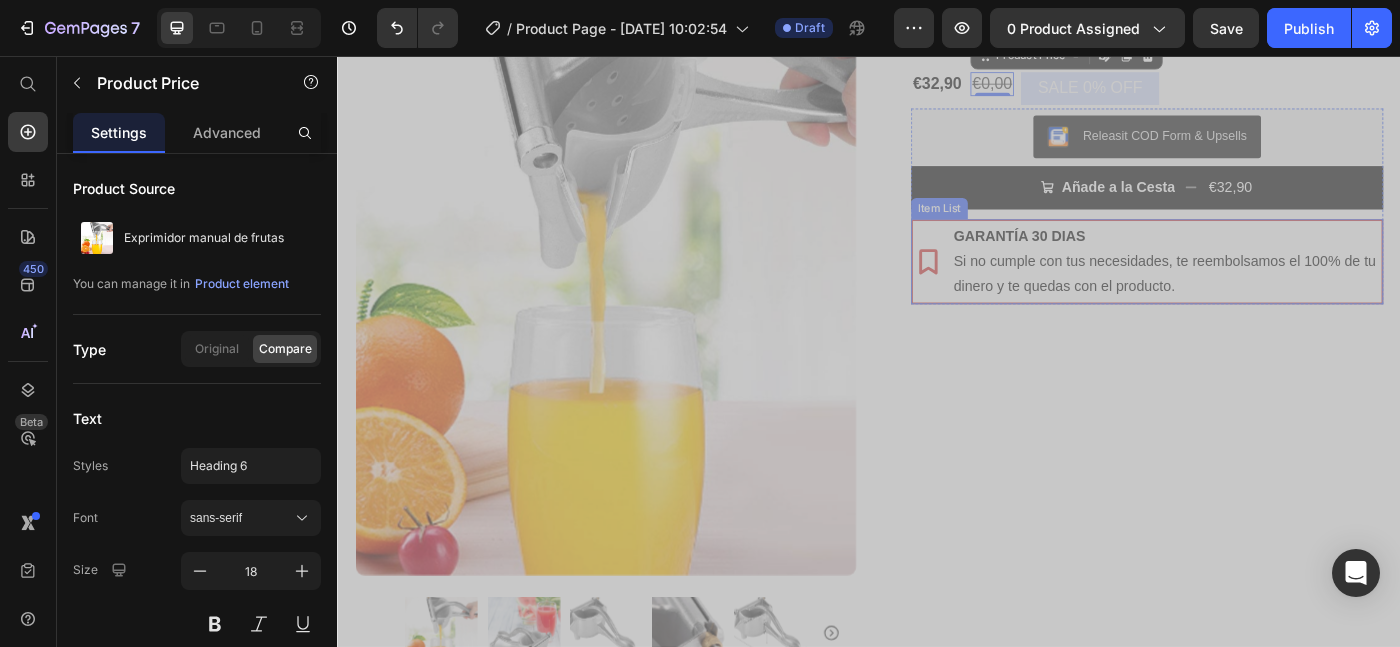 scroll, scrollTop: 244, scrollLeft: 0, axis: vertical 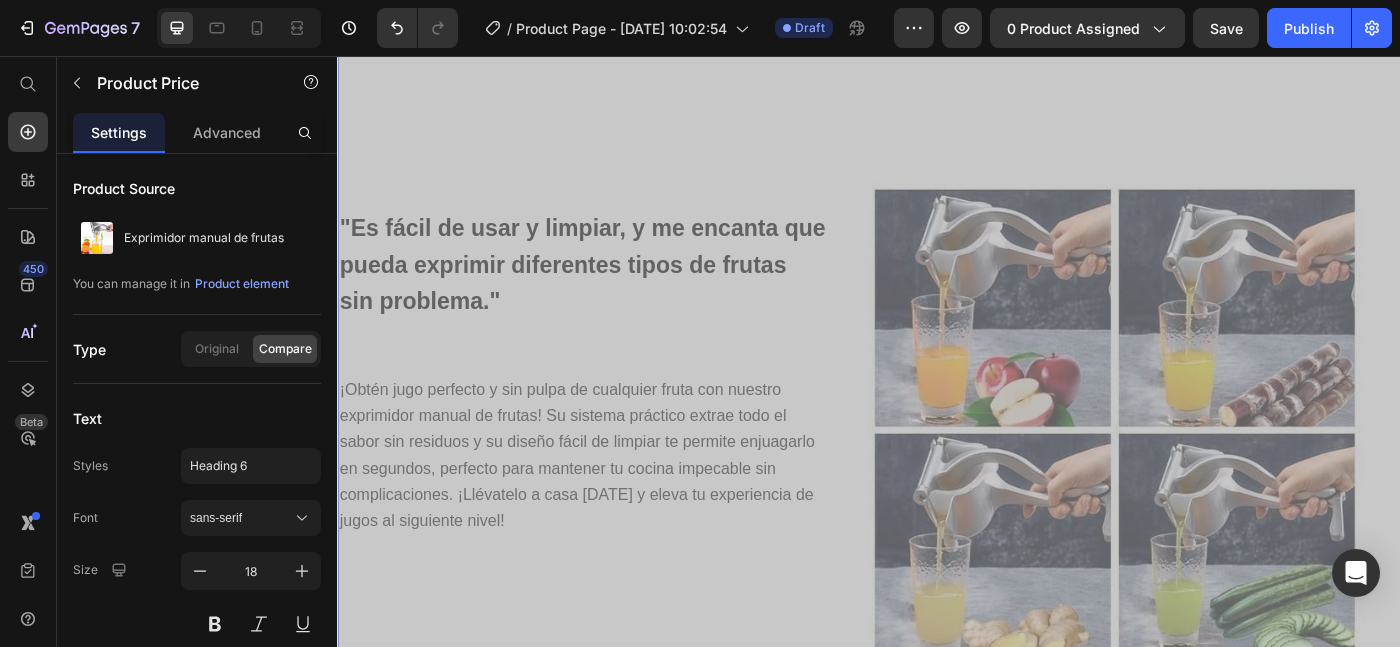 click on "Icon Free Shipping Today Only Text Block Row
Icon 84,000+ Happy Customer Text Block Row Carousel Row
Product Images Row Exprimidor manual de frutas Product Title Icon Icon Icon Icon Icon Icon List (1349 Reviews) Text Block Row Sin Esfuerzo, Sin Ruidos y Sin Desparramar Text Block €32,90 Product Price €0,00 Product Price   Edit content in Shopify 0 SALE 0% OFF Discount Tag Row Releasit COD Form & Upsells Releasit COD Form & Upsells
Añade a la Cesta
€32,90 Add to Cart
GARANTÍA 30 DIAS   Si no cumple con tus necesidades, te reembolsamos el 100% de tu dinero y te quedas con el producto. Item List Row Row Image
Icon Sarai. (Almeria, España) Compra verificada Text Block Row Icon Icon Icon Icon “el mejor exprimidor que he usado, con diferencia".  Text Block Icon List Row Row Image
Icon Alejandra. (Zamora, España)  Compra verificada Text Block Row Icon Icon Icon Icon Text Block Icon List Row" at bounding box center (937, -41) 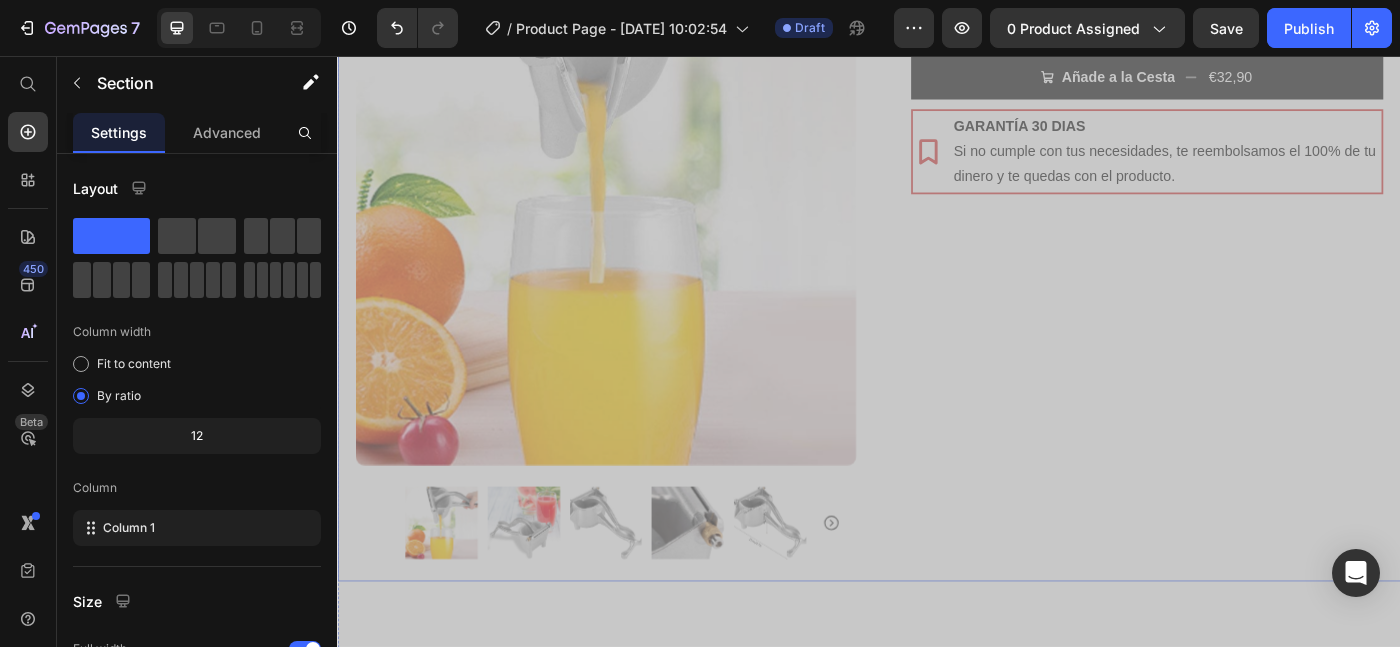 scroll, scrollTop: 507, scrollLeft: 0, axis: vertical 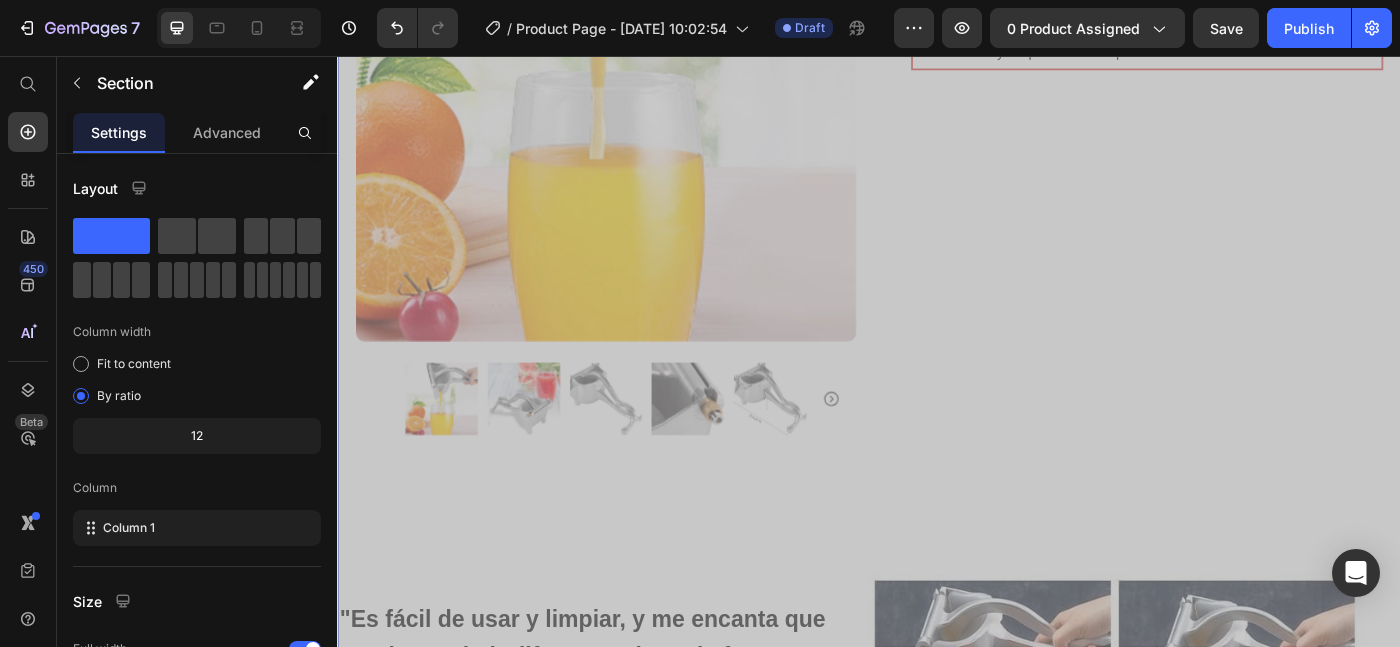 click on "Icon Free Shipping Today Only Text Block Row
Icon 84,000+ Happy Customer Text Block Row Carousel Row
Product Images Row Exprimidor manual de frutas Product Title Icon Icon Icon Icon Icon Icon List (1349 Reviews) Text Block Row Sin Esfuerzo, Sin Ruidos y Sin Desparramar Text Block €32,90 Product Price €0,00 Product Price SALE 0% OFF Discount Tag Row Releasit COD Form & Upsells Releasit COD Form & Upsells
Añade a la Cesta
€32,90 Add to Cart
GARANTÍA 30 DIAS   Si no cumple con tus necesidades, te reembolsamos el 100% de tu dinero y te quedas con el producto. Item List Row Row Image
Icon Sarai. (Almeria, España) Compra verificada Text Block Row Icon Icon Icon Icon “el mejor exprimidor que he usado, con diferencia".  Text Block Icon List Row Row Image
Icon Alejandra. (Zamora, España)  Compra verificada Text Block Row Icon Icon Icon Icon Text Block Icon List Row Product Heading" at bounding box center (937, 400) 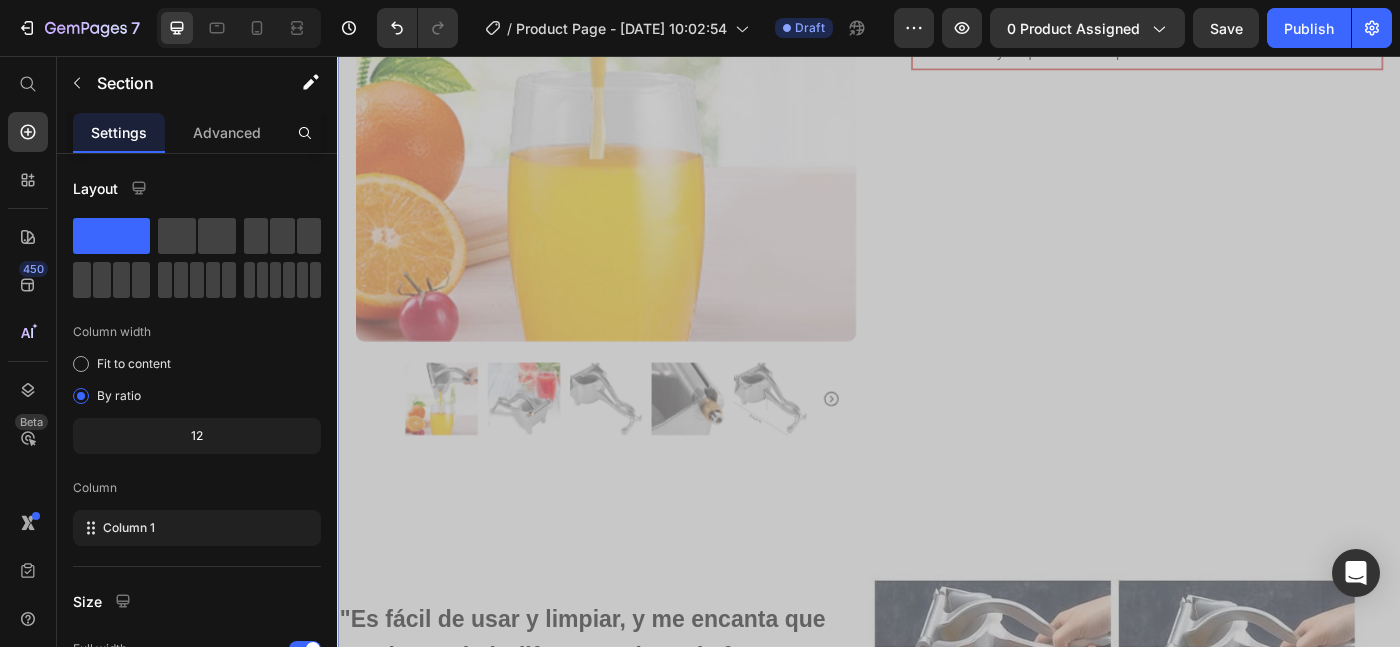 click on "Icon Free Shipping Today Only Text Block Row
Icon 84,000+ Happy Customer Text Block Row Carousel Row
Product Images Row Exprimidor manual de frutas Product Title Icon Icon Icon Icon Icon Icon List (1349 Reviews) Text Block Row Sin Esfuerzo, Sin Ruidos y Sin Desparramar Text Block €32,90 Product Price €0,00 Product Price SALE 0% OFF Discount Tag Row Releasit COD Form & Upsells Releasit COD Form & Upsells
Añade a la Cesta
€32,90 Add to Cart
GARANTÍA 30 DIAS   Si no cumple con tus necesidades, te reembolsamos el 100% de tu dinero y te quedas con el producto. Item List Row Row Image
Icon Sarai. (Almeria, España) Compra verificada Text Block Row Icon Icon Icon Icon “el mejor exprimidor que he usado, con diferencia".  Text Block Icon List Row Row Image
Icon Alejandra. (Zamora, España)  Compra verificada Text Block Row Icon Icon Icon Icon Text Block Icon List Row Product Heading" at bounding box center [937, 400] 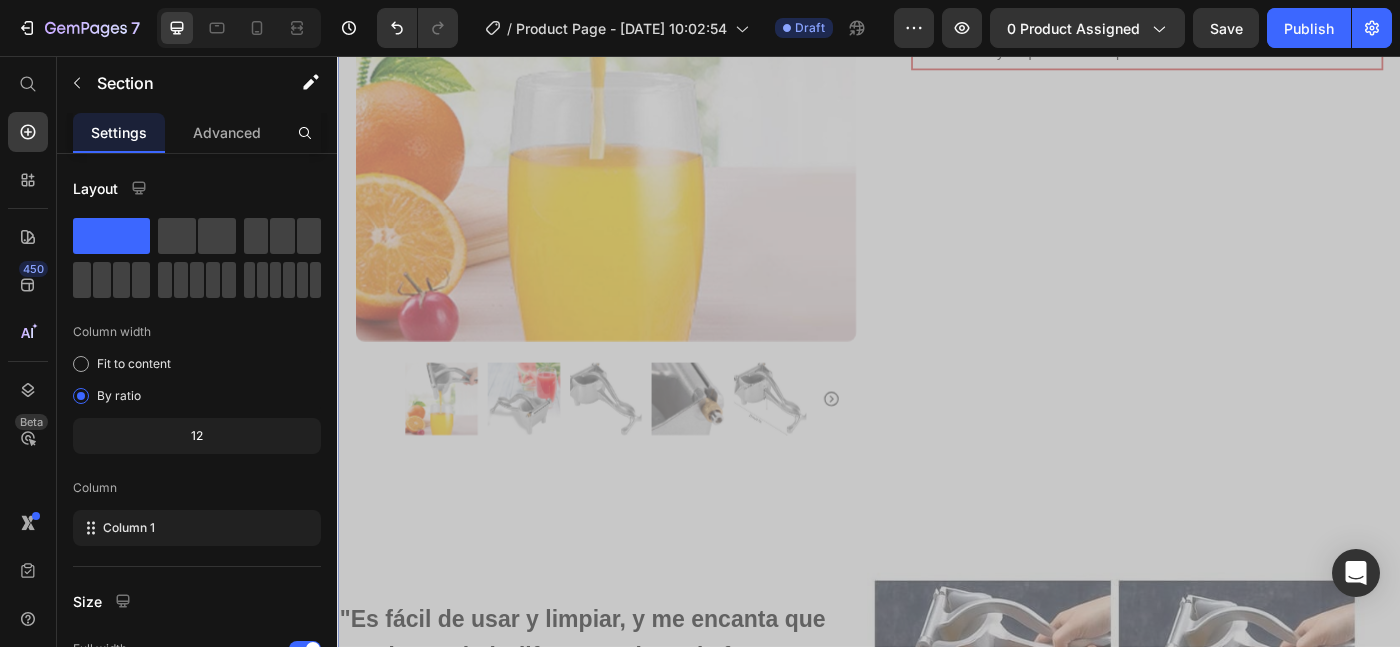 click on "Icon Free Shipping Today Only Text Block Row
Icon 84,000+ Happy Customer Text Block Row Carousel Row
Product Images Row Exprimidor manual de frutas Product Title Icon Icon Icon Icon Icon Icon List (1349 Reviews) Text Block Row Sin Esfuerzo, Sin Ruidos y Sin Desparramar Text Block €32,90 Product Price €0,00 Product Price SALE 0% OFF Discount Tag Row Releasit COD Form & Upsells Releasit COD Form & Upsells
Añade a la Cesta
€32,90 Add to Cart
GARANTÍA 30 DIAS   Si no cumple con tus necesidades, te reembolsamos el 100% de tu dinero y te quedas con el producto. Item List Row Row Image
Icon Sarai. (Almeria, España) Compra verificada Text Block Row Icon Icon Icon Icon “el mejor exprimidor que he usado, con diferencia".  Text Block Icon List Row Row Image
Icon Alejandra. (Zamora, España)  Compra verificada Text Block Row Icon Icon Icon Icon Text Block Icon List Row Product Heading" at bounding box center [937, 400] 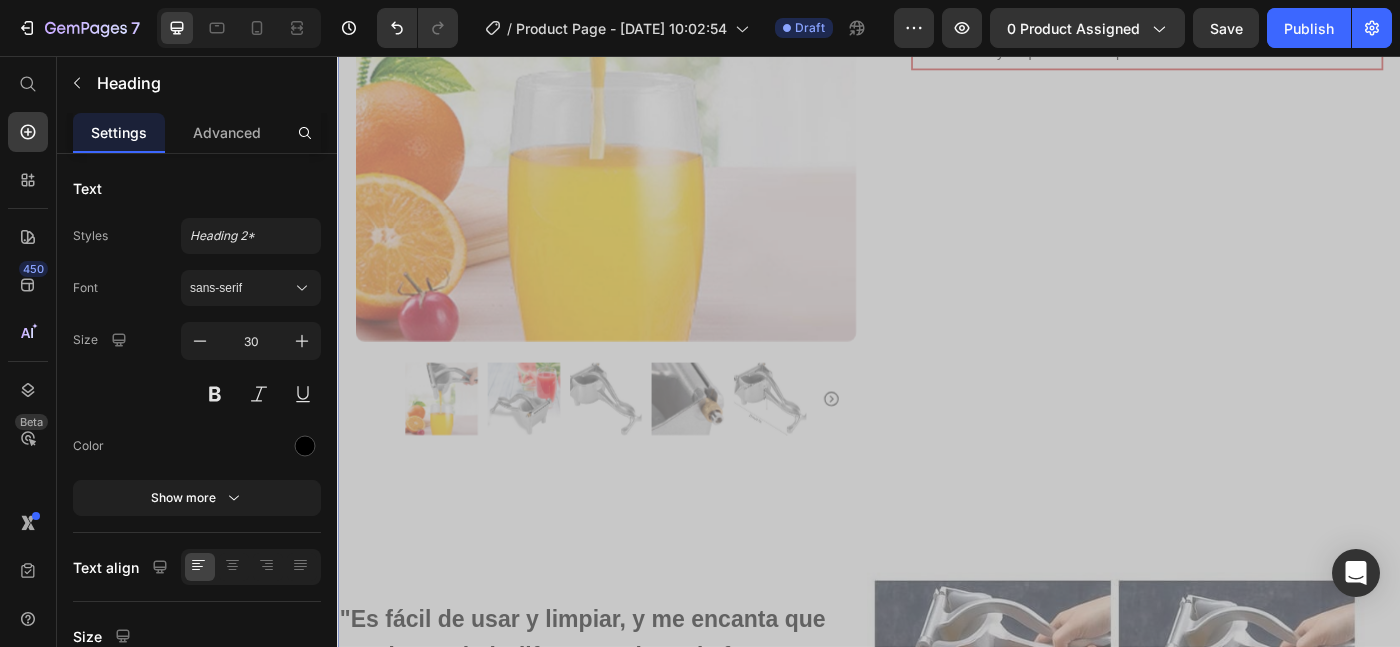 click on ""Es fácil de usar y limpiar, y me encanta que pueda exprimir diferentes tipos de frutas sin problema."" at bounding box center (613, 713) 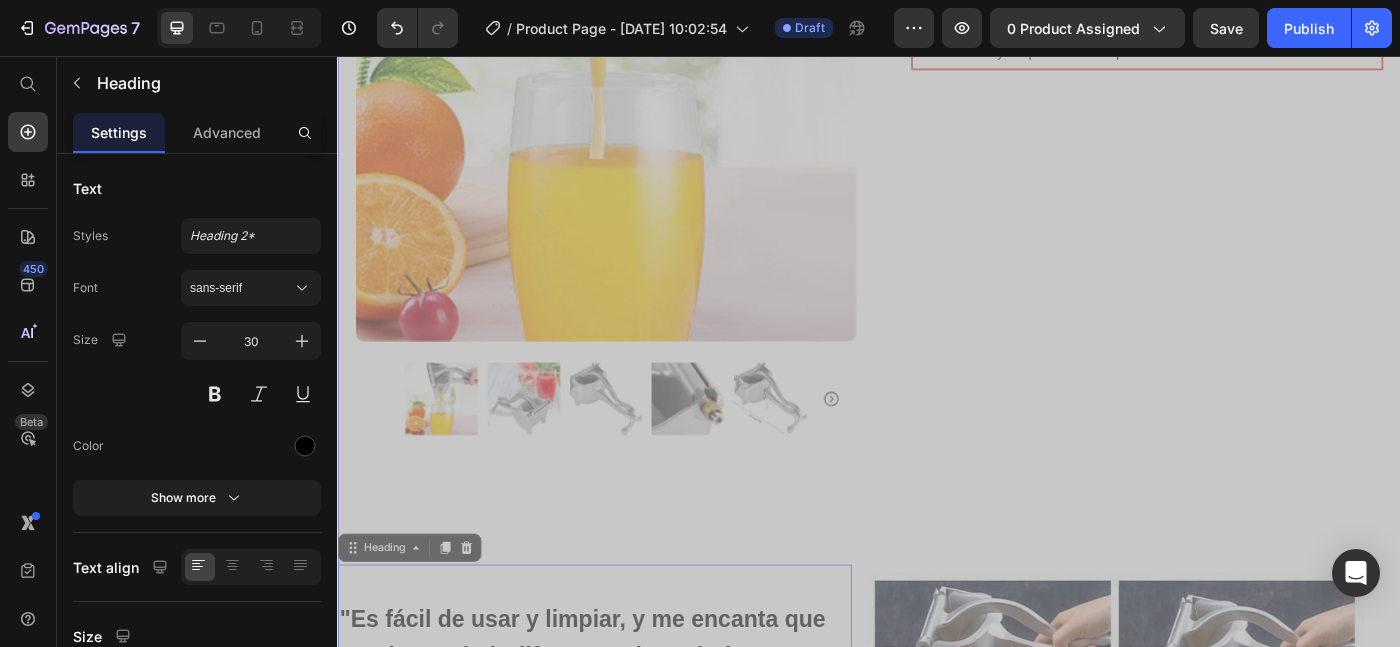 click on "Icon Free Shipping Today Only Text Block Row
Icon 84,000+ Happy Customer Text Block Row Carousel Row
Product Images Row Exprimidor manual de frutas Product Title Icon Icon Icon Icon Icon Icon List (1349 Reviews) Text Block Row Sin Esfuerzo, Sin Ruidos y Sin Desparramar Text Block €32,90 Product Price €0,00 Product Price SALE 0% OFF Discount Tag Row Releasit COD Form & Upsells Releasit COD Form & Upsells
Añade a la Cesta
€32,90 Add to Cart
GARANTÍA 30 DIAS   Si no cumple con tus necesidades, te reembolsamos el 100% de tu dinero y te quedas con el producto. Item List Row Row Image
Icon Sarai. (Almeria, España) Compra verificada Text Block Row Icon Icon Icon Icon “el mejor exprimidor que he usado, con diferencia".  Text Block Icon List Row Row Image
Icon Alejandra. (Zamora, España)  Compra verificada Text Block Row Icon Icon Icon Icon Text Block Icon List Row Product Heading   32" at bounding box center [937, 400] 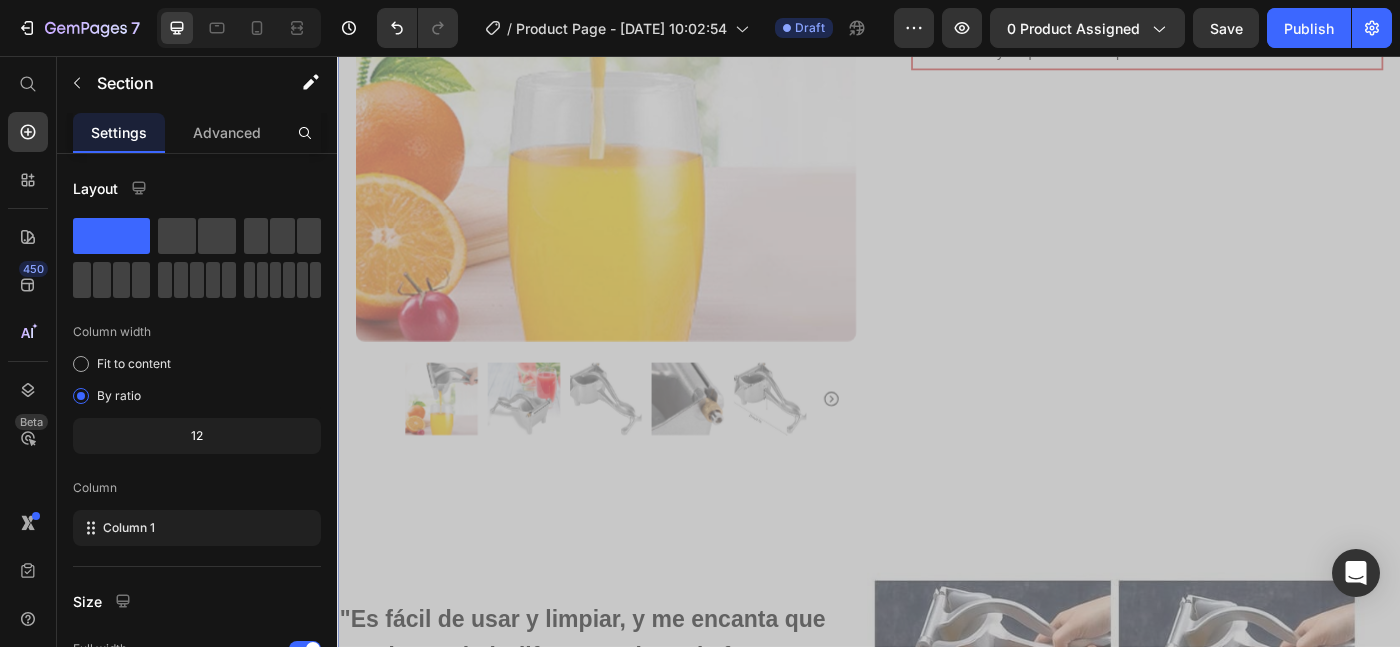 click on "Icon Free Shipping Today Only Text Block Row
Icon 84,000+ Happy Customer Text Block Row Carousel Row
Product Images Row Exprimidor manual de frutas Product Title Icon Icon Icon Icon Icon Icon List (1349 Reviews) Text Block Row Sin Esfuerzo, Sin Ruidos y Sin Desparramar Text Block €32,90 Product Price €0,00 Product Price SALE 0% OFF Discount Tag Row Releasit COD Form & Upsells Releasit COD Form & Upsells
Añade a la Cesta
€32,90 Add to Cart
GARANTÍA 30 DIAS   Si no cumple con tus necesidades, te reembolsamos el 100% de tu dinero y te quedas con el producto. Item List Row Row Image
Icon Sarai. (Almeria, España) Compra verificada Text Block Row Icon Icon Icon Icon “el mejor exprimidor que he usado, con diferencia".  Text Block Icon List Row Row Image
Icon Alejandra. (Zamora, España)  Compra verificada Text Block Row Icon Icon Icon Icon Text Block Icon List Row Product Heading" at bounding box center (937, 400) 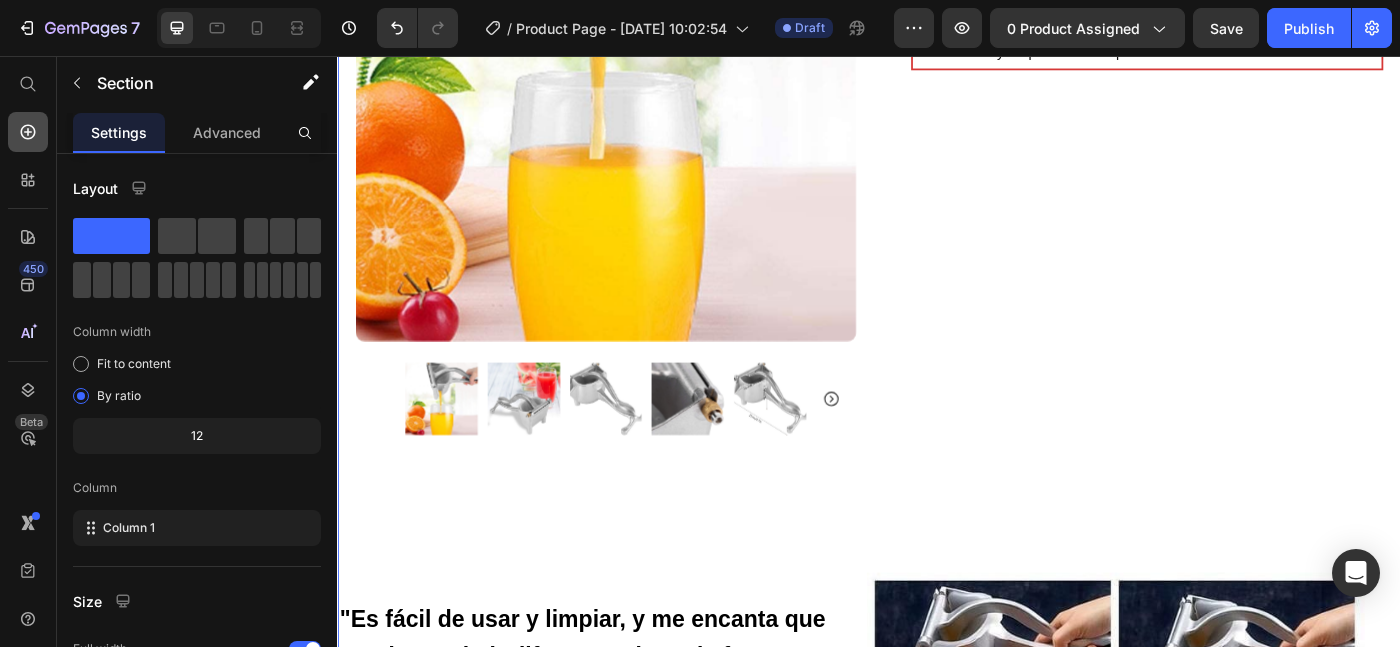 click 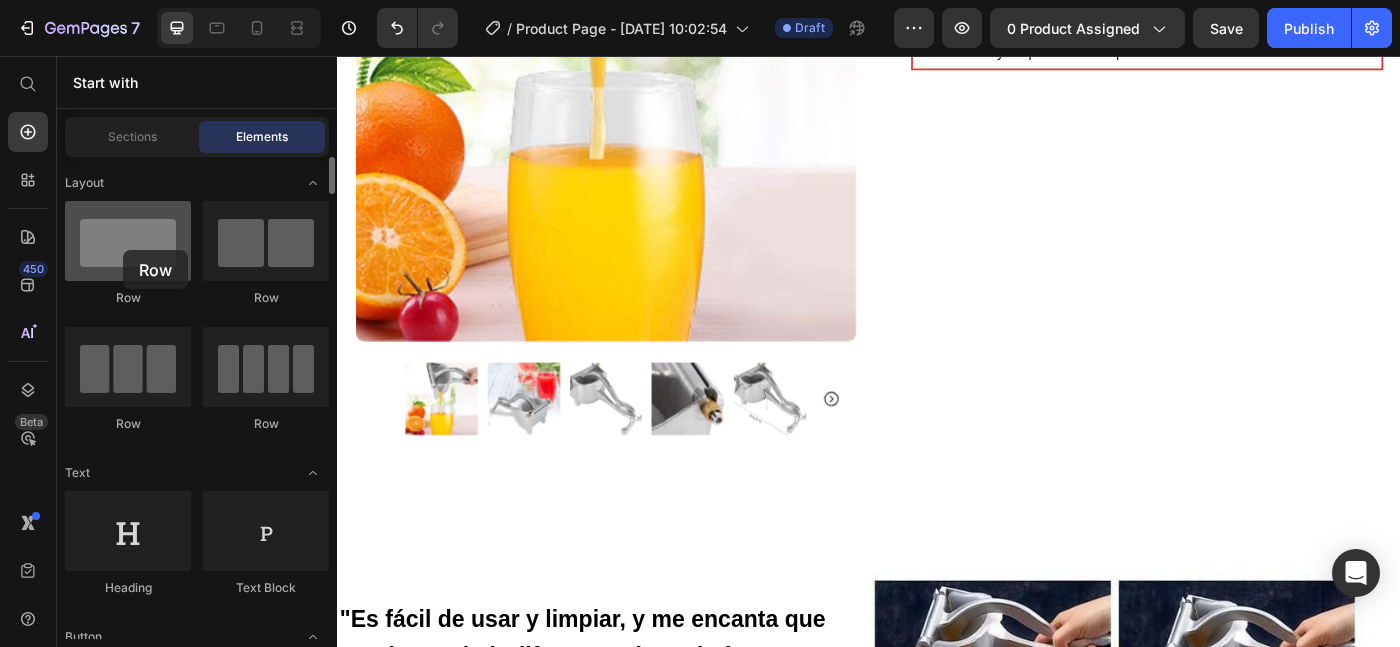 click at bounding box center (128, 241) 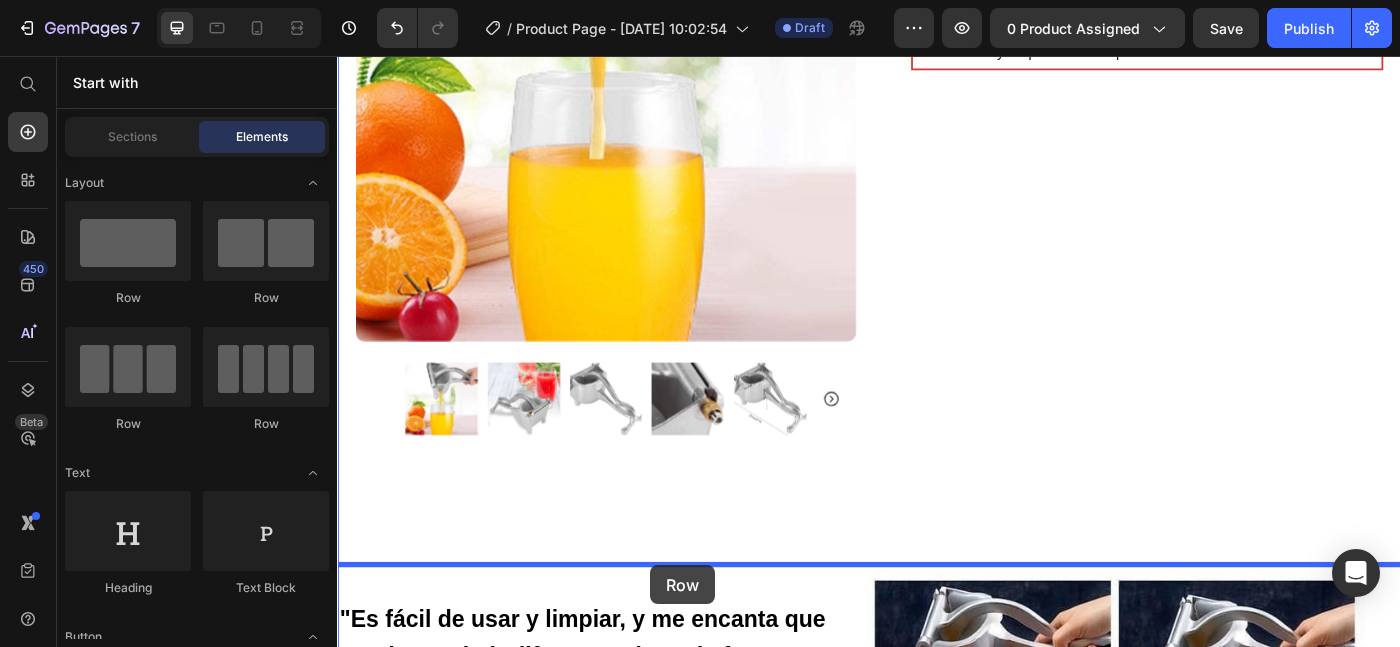 drag, startPoint x: 460, startPoint y: 306, endPoint x: 650, endPoint y: 564, distance: 320.41223 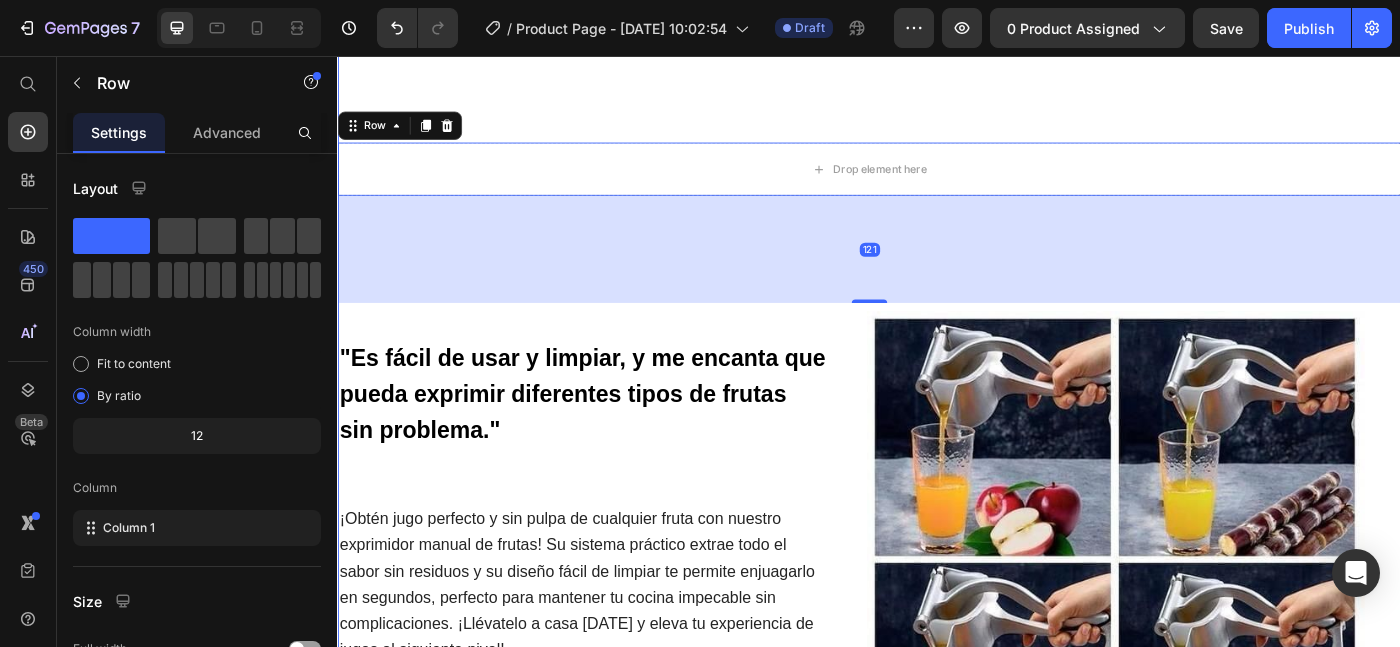 scroll, scrollTop: 996, scrollLeft: 0, axis: vertical 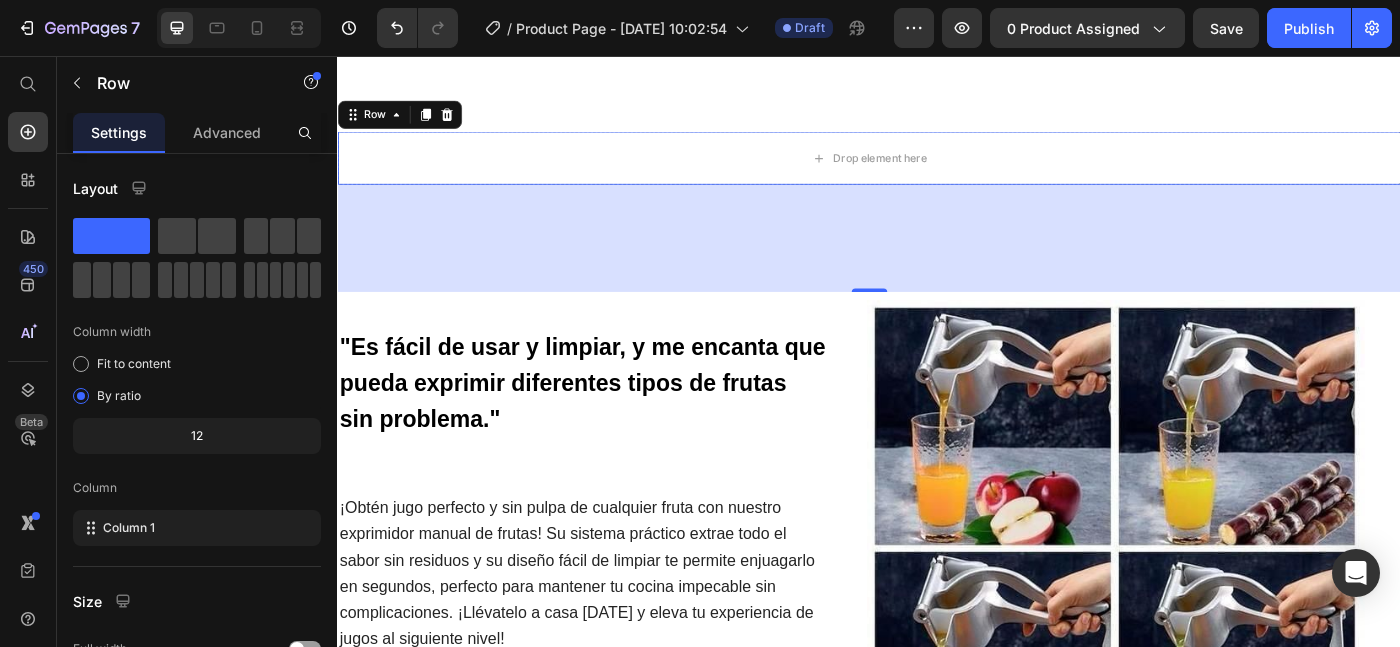 click on "121" at bounding box center (937, 261) 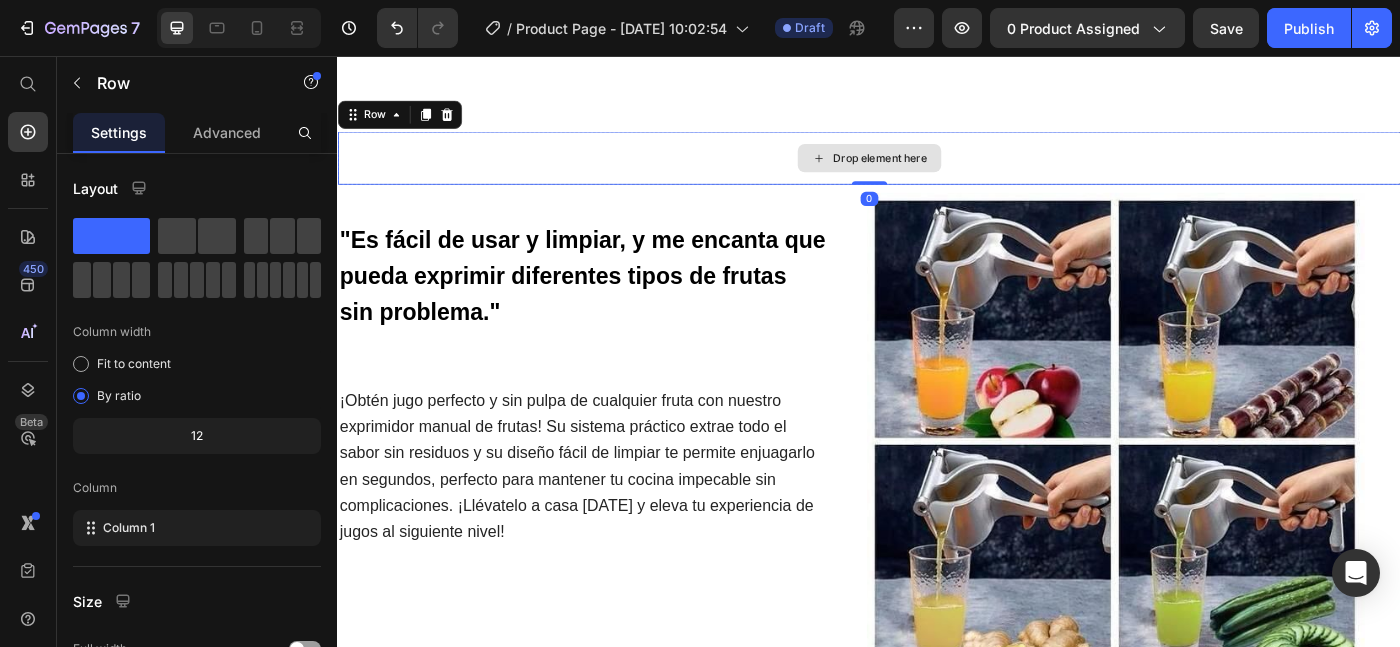 drag, startPoint x: 925, startPoint y: 317, endPoint x: 931, endPoint y: 193, distance: 124.14507 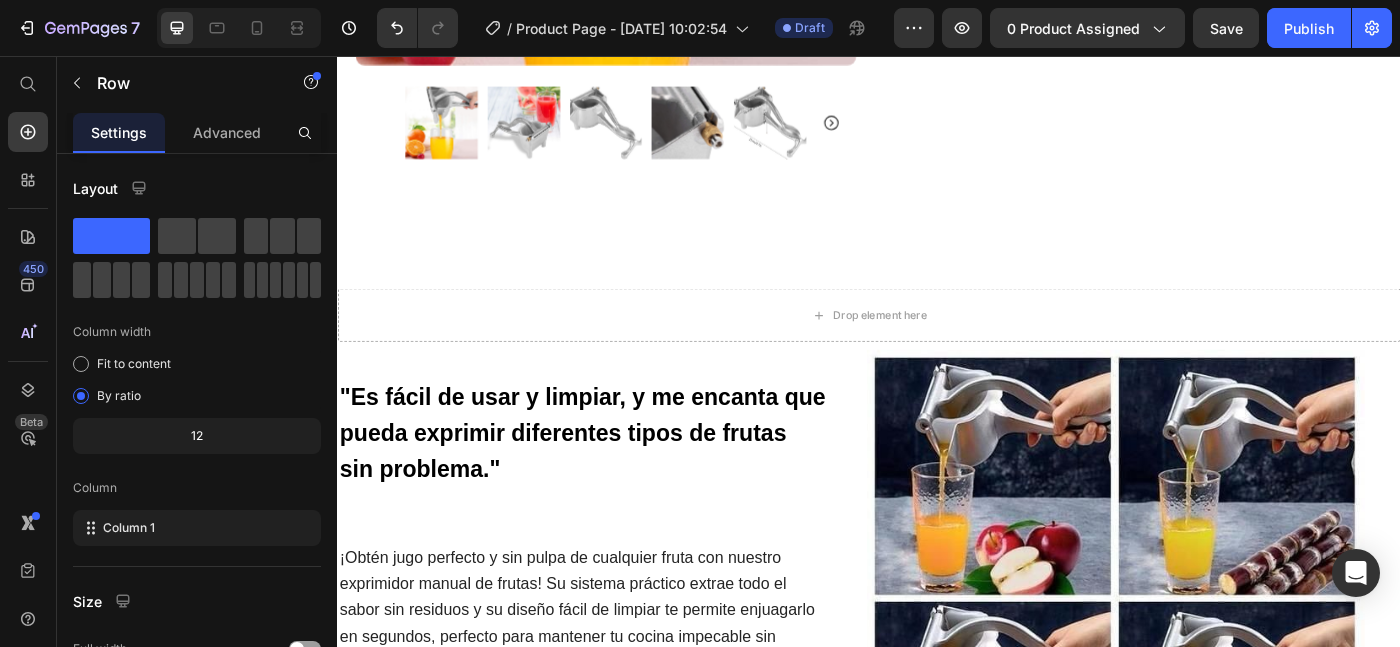 scroll, scrollTop: 756, scrollLeft: 0, axis: vertical 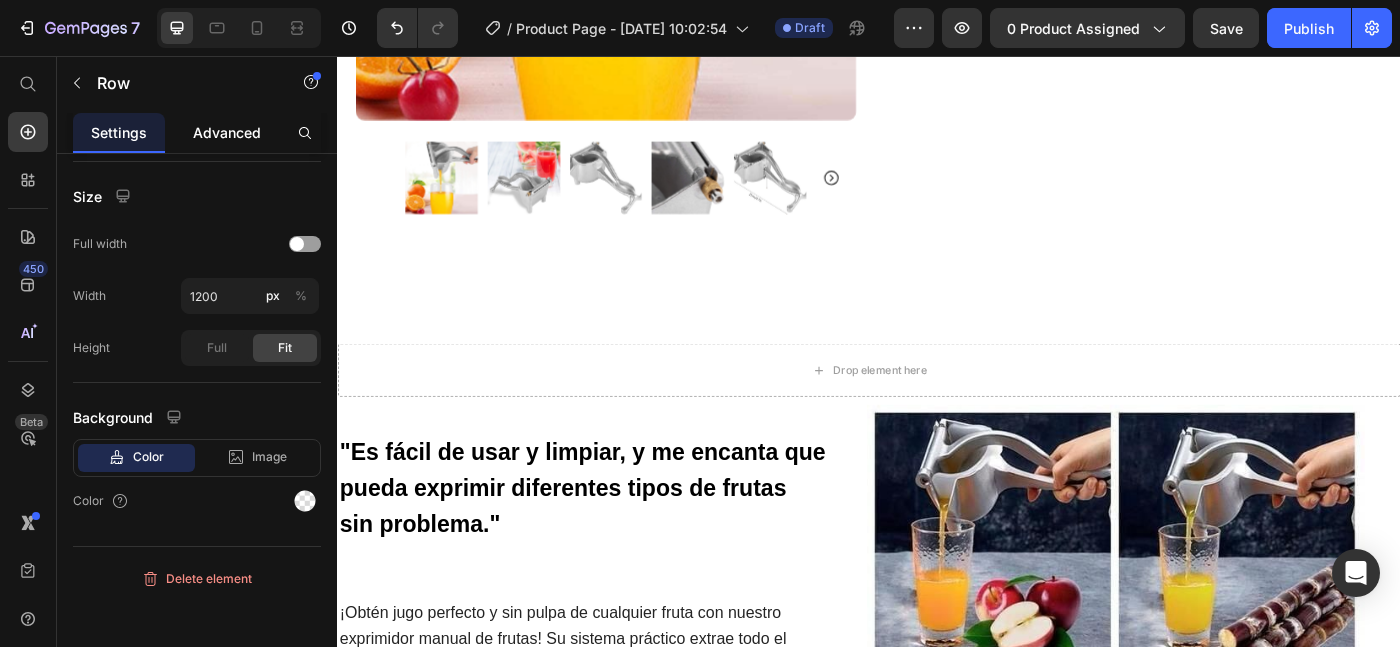 click on "Advanced" at bounding box center [227, 132] 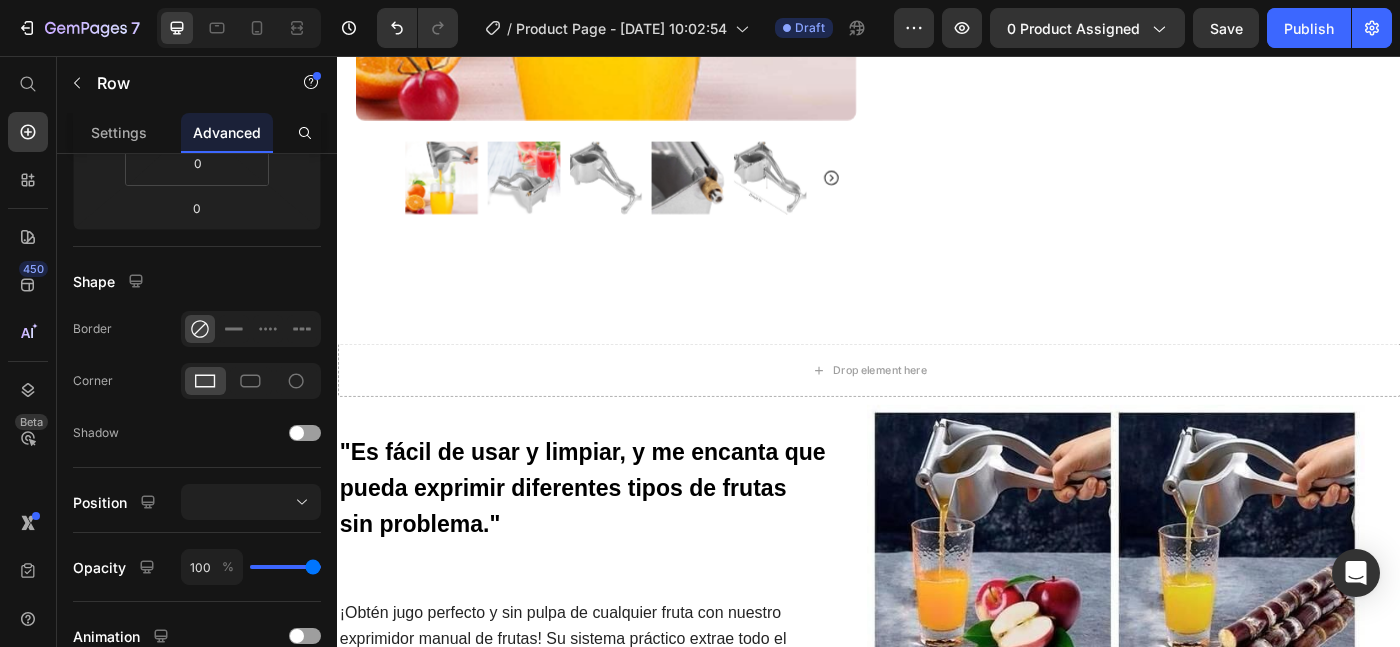 scroll, scrollTop: 0, scrollLeft: 0, axis: both 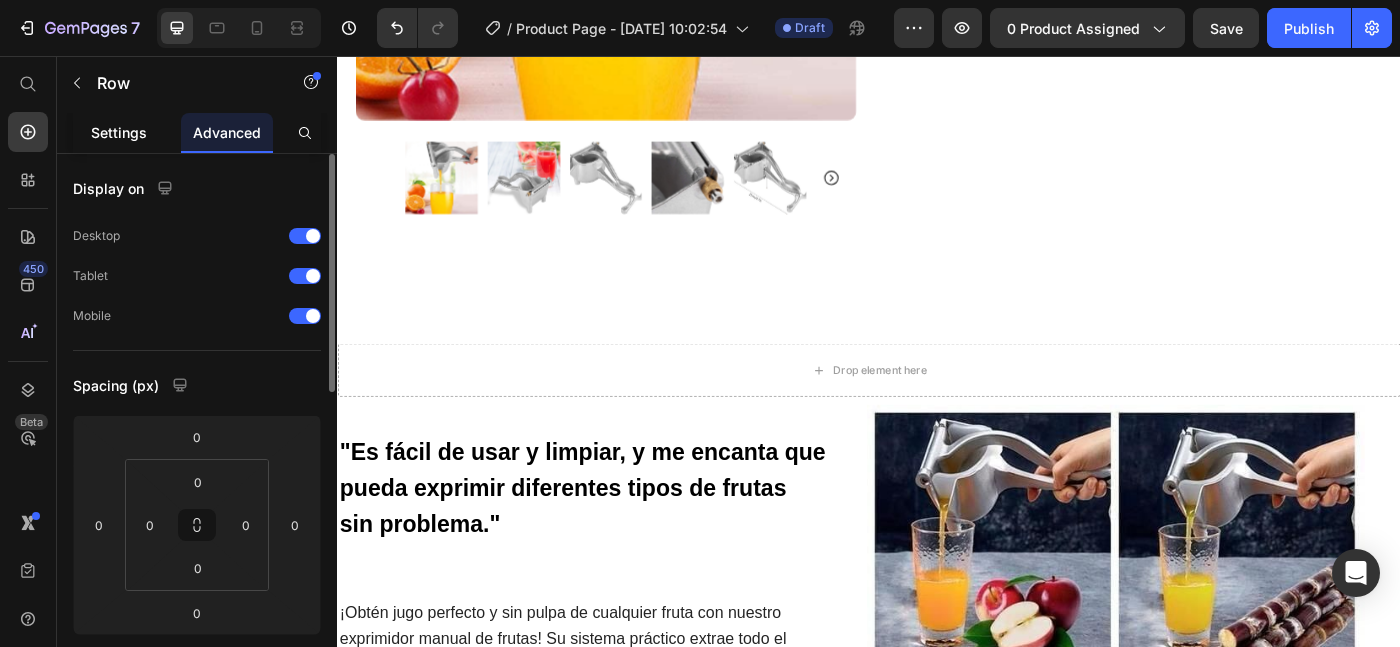 click on "Settings" at bounding box center (119, 132) 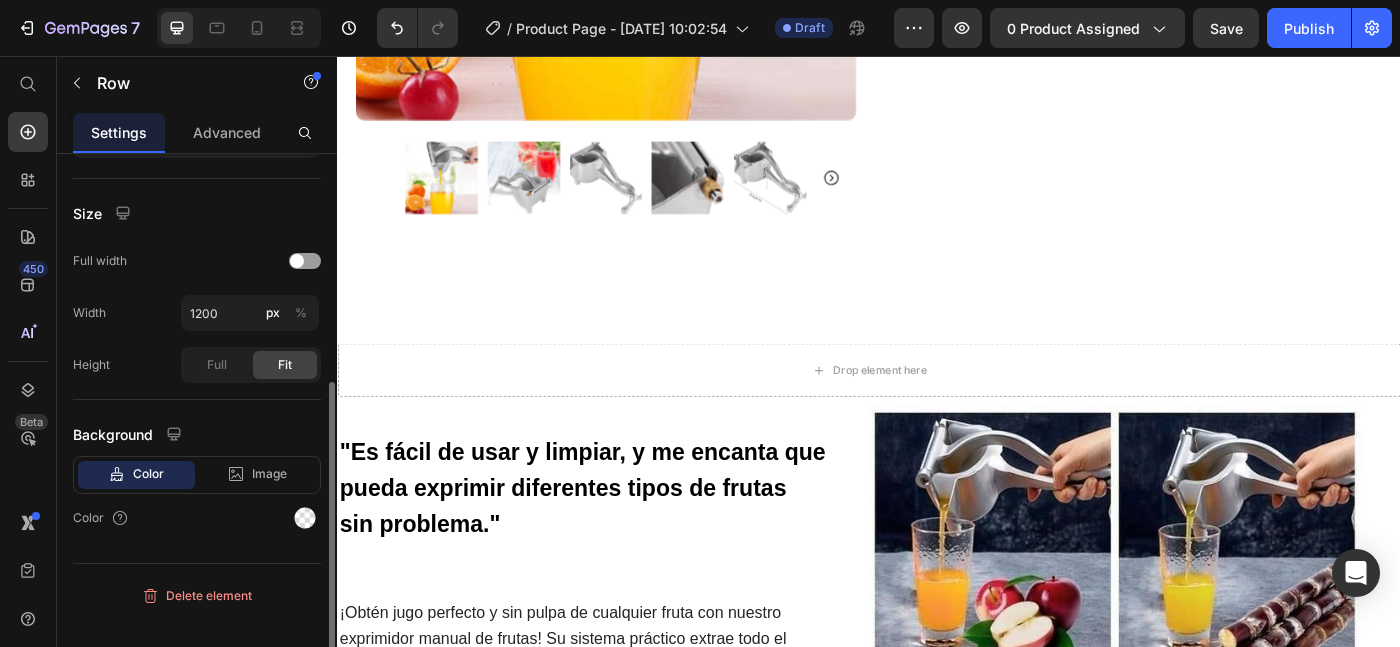 scroll, scrollTop: 390, scrollLeft: 0, axis: vertical 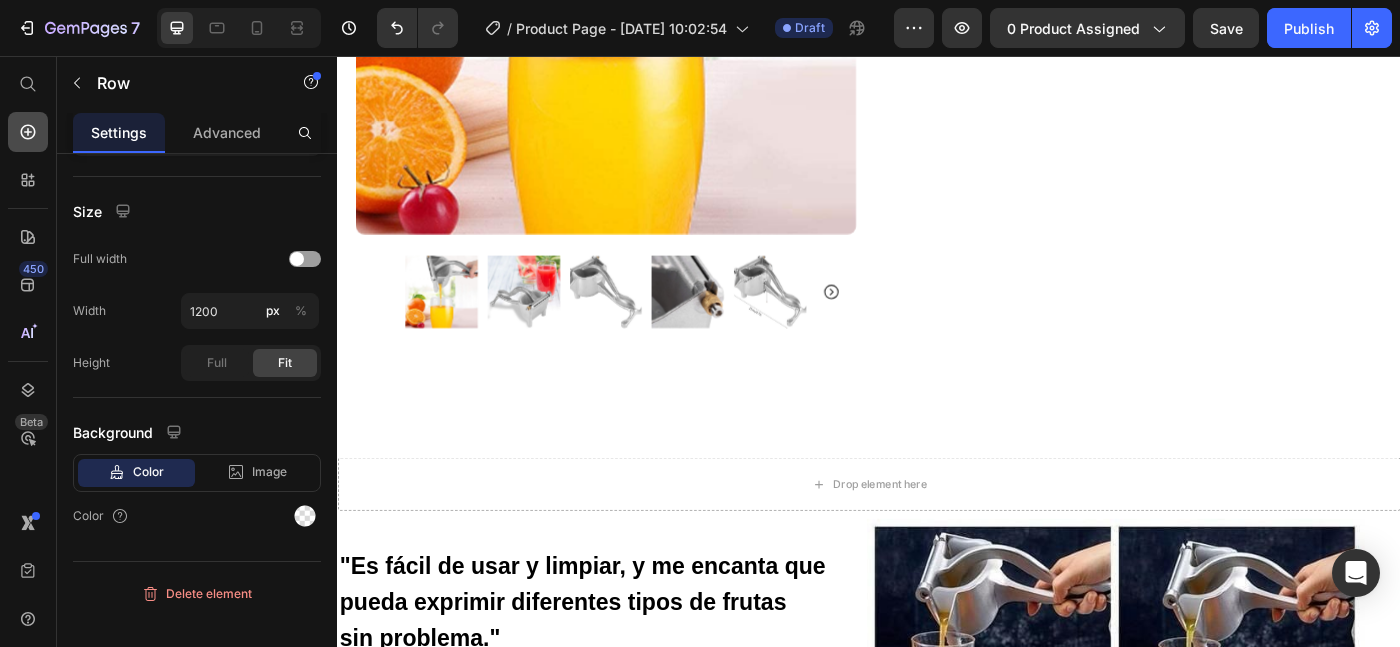 click 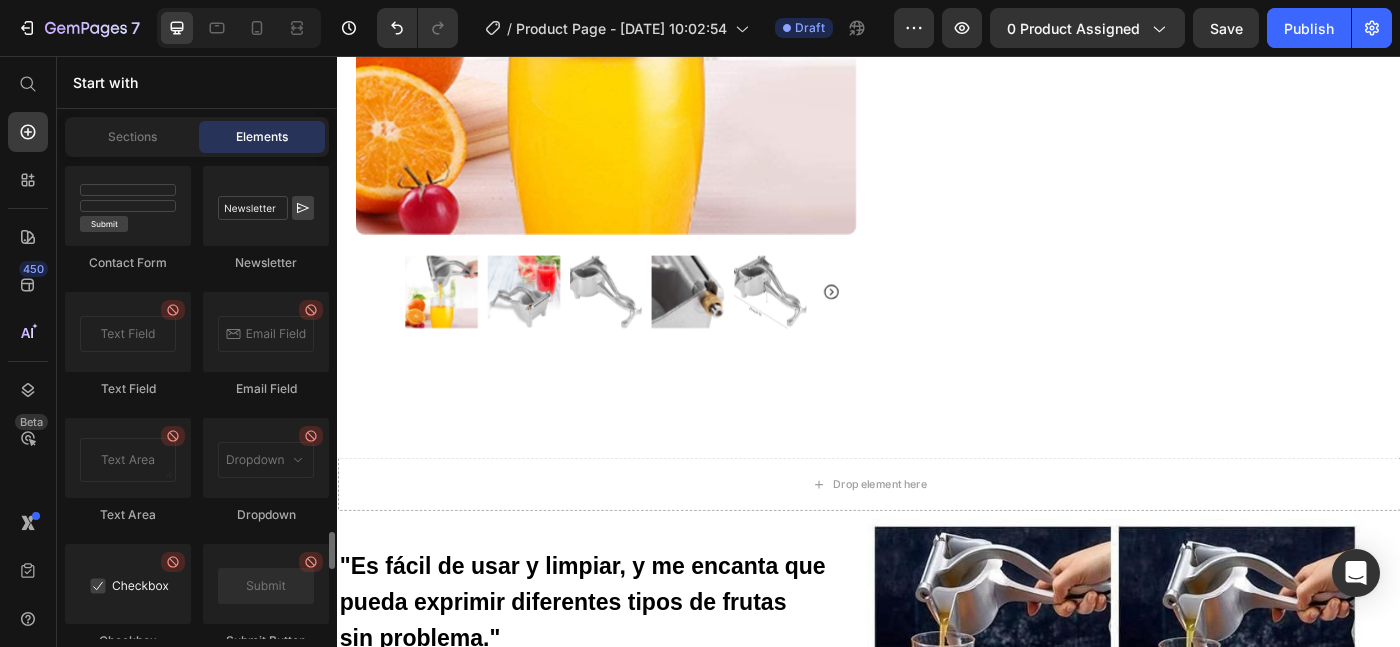 scroll, scrollTop: 4839, scrollLeft: 0, axis: vertical 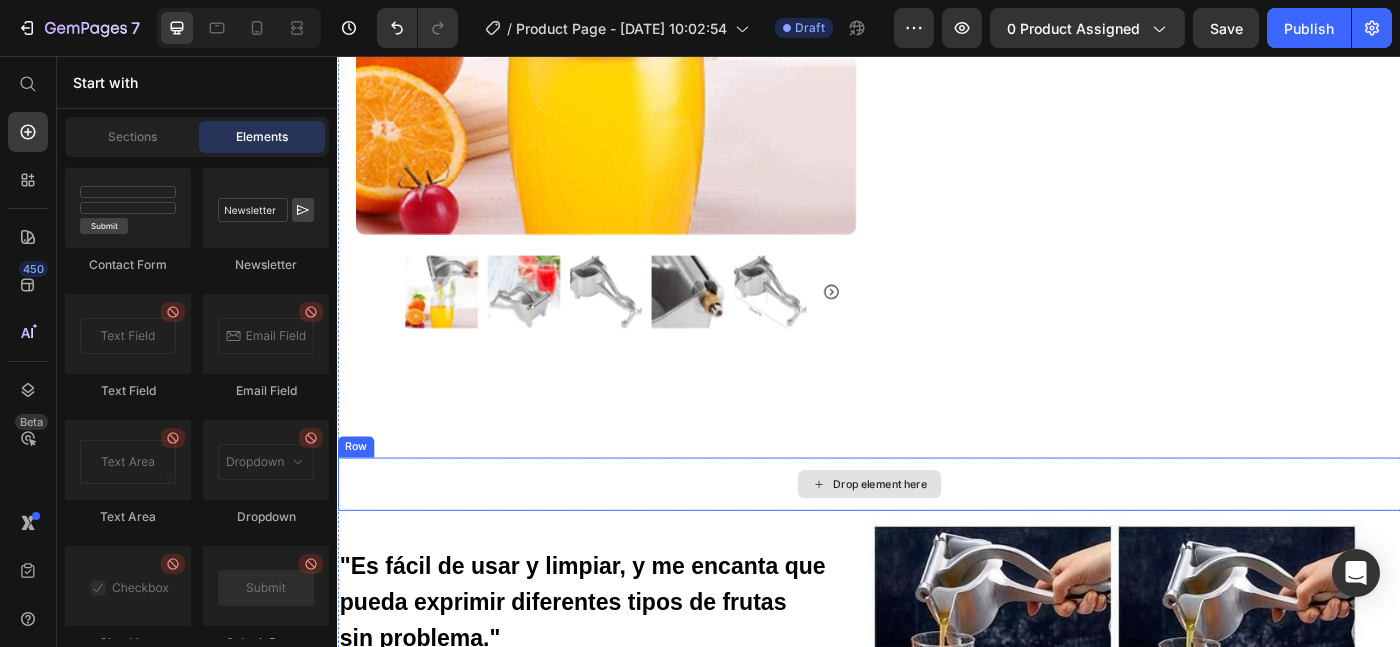 click on "Drop element here" at bounding box center (937, 539) 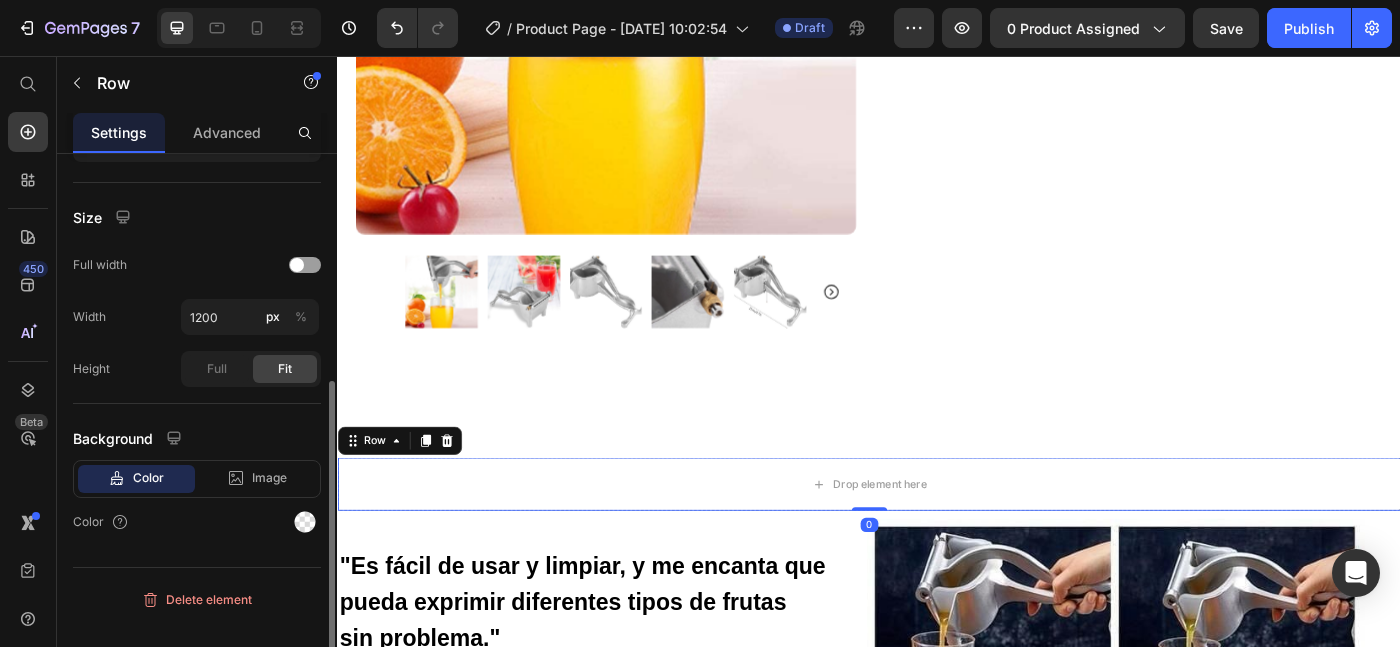 scroll, scrollTop: 392, scrollLeft: 0, axis: vertical 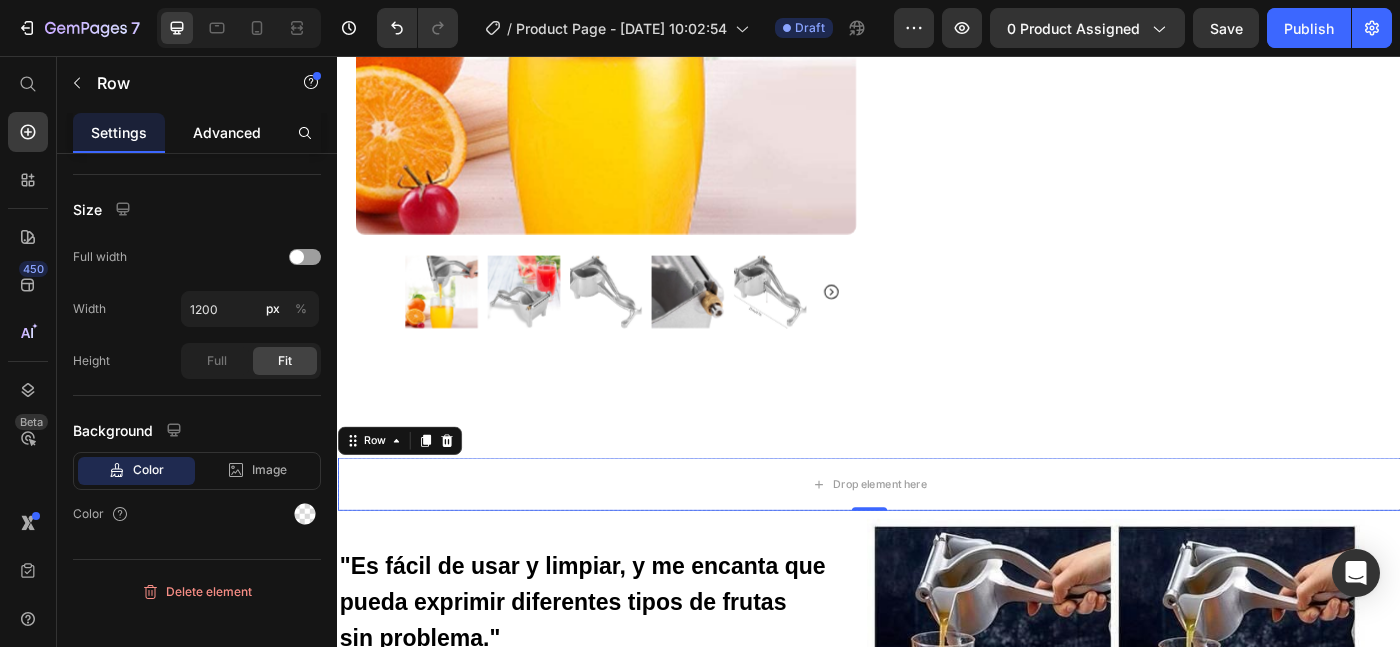 click on "Advanced" at bounding box center [227, 132] 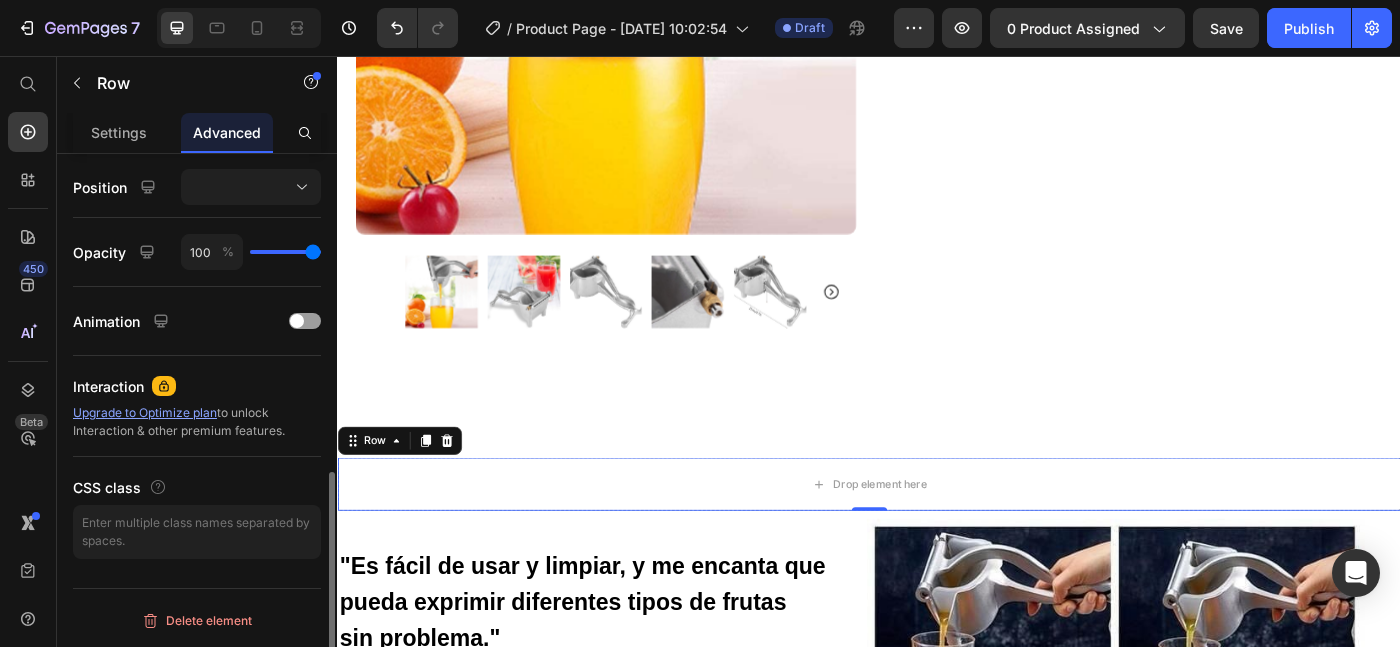 scroll, scrollTop: 725, scrollLeft: 0, axis: vertical 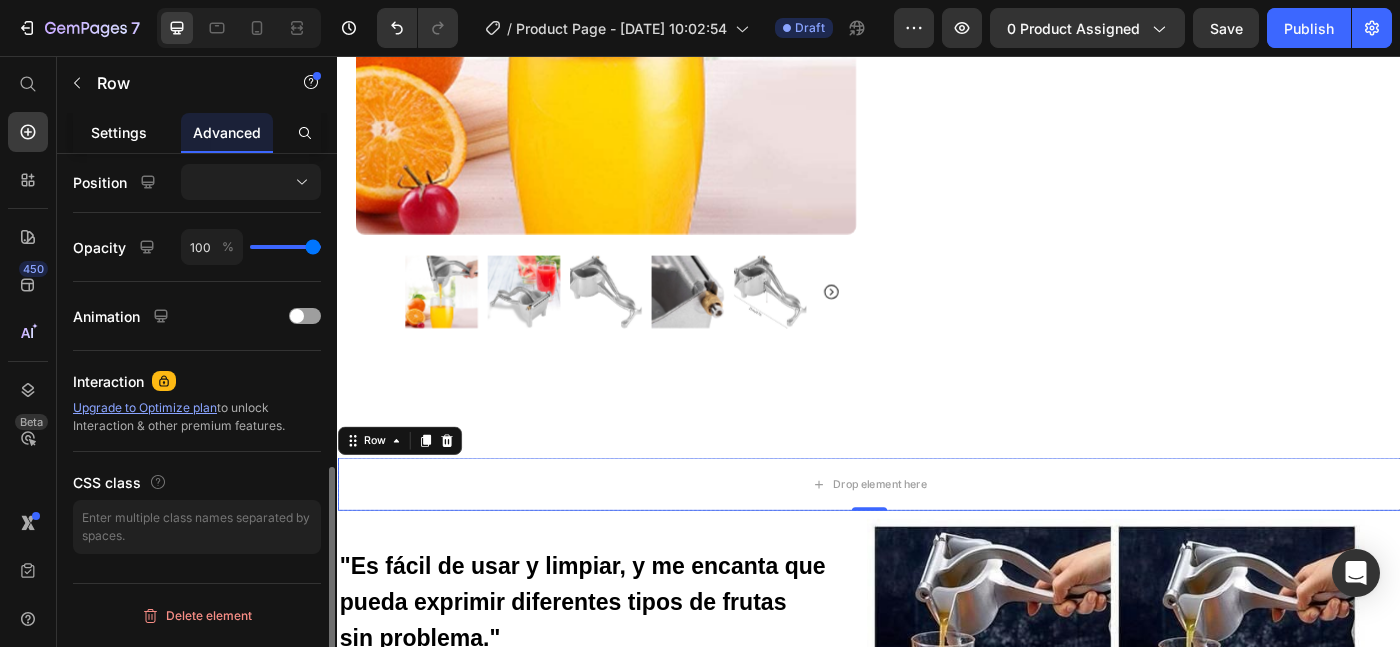 click on "Settings" at bounding box center (119, 132) 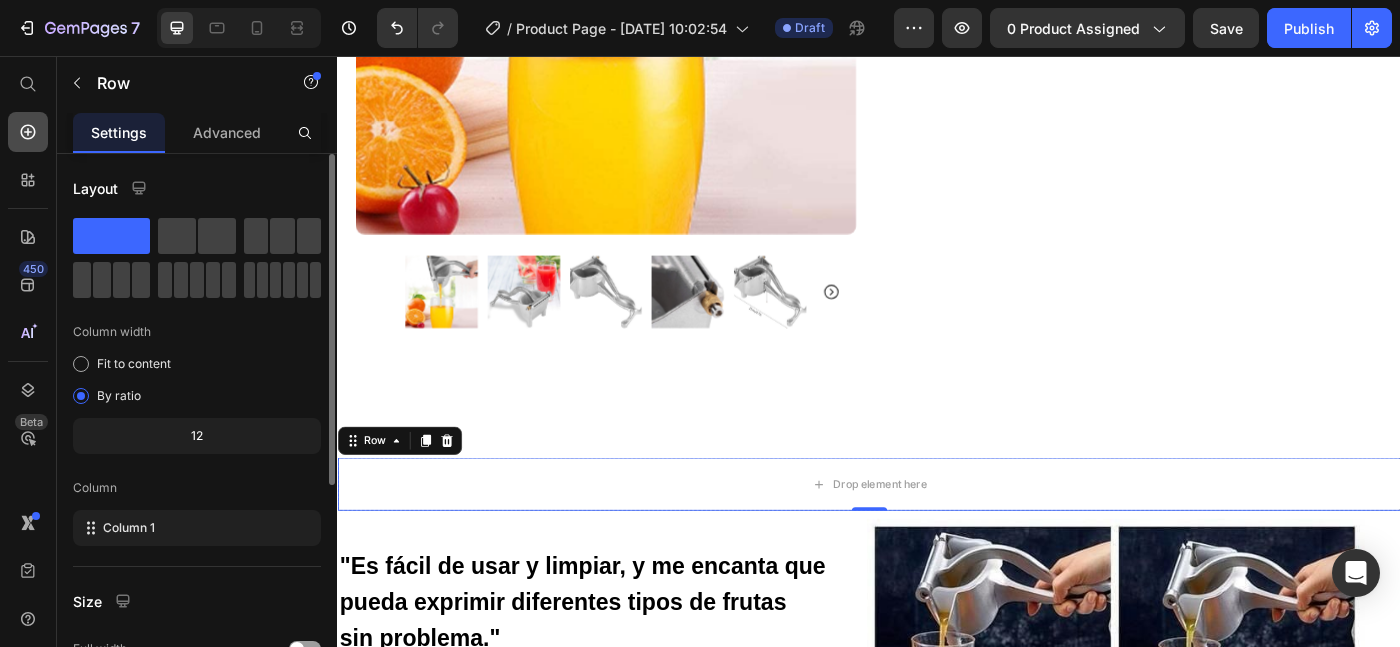 click 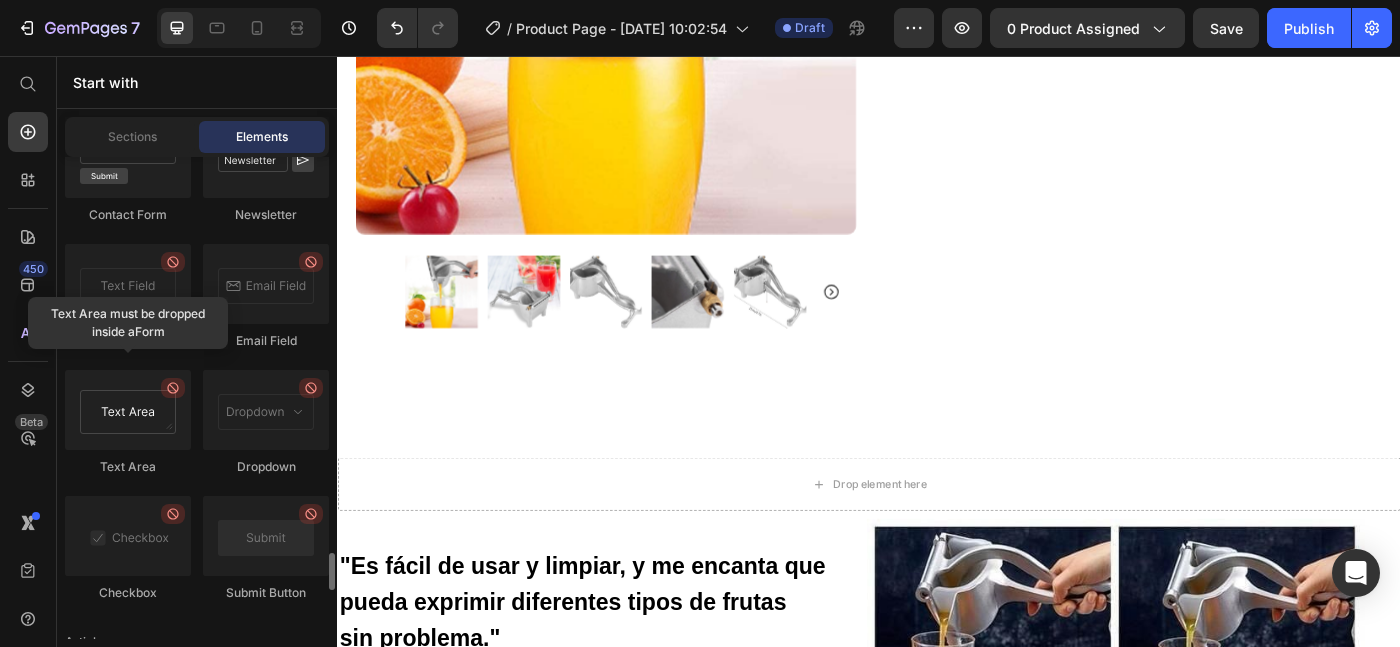 scroll, scrollTop: 4905, scrollLeft: 0, axis: vertical 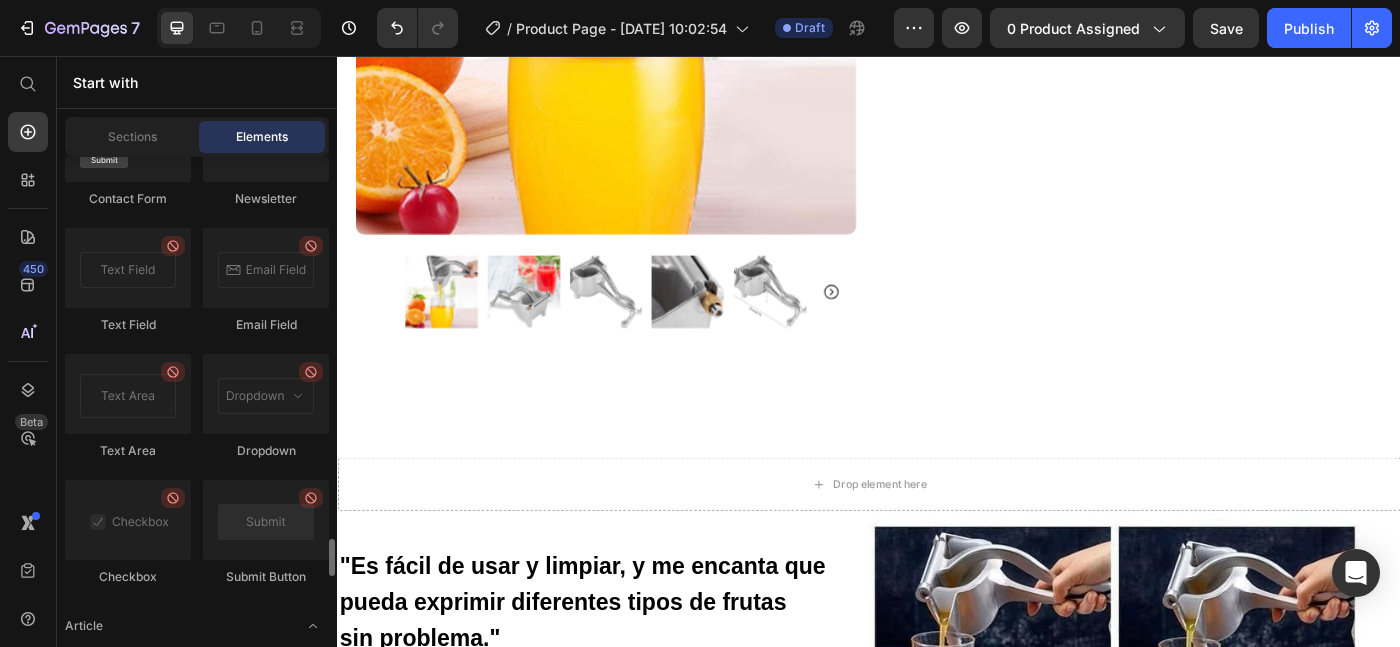 click on "Text Field" 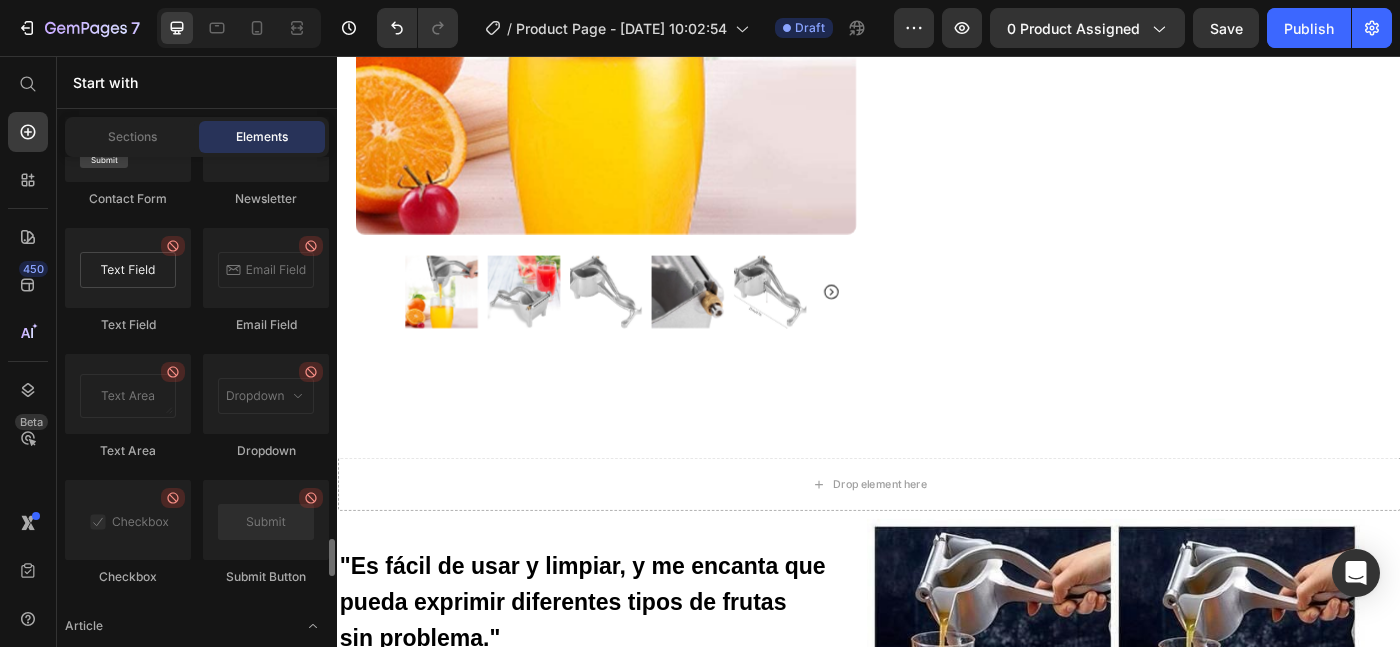 click at bounding box center (128, 268) 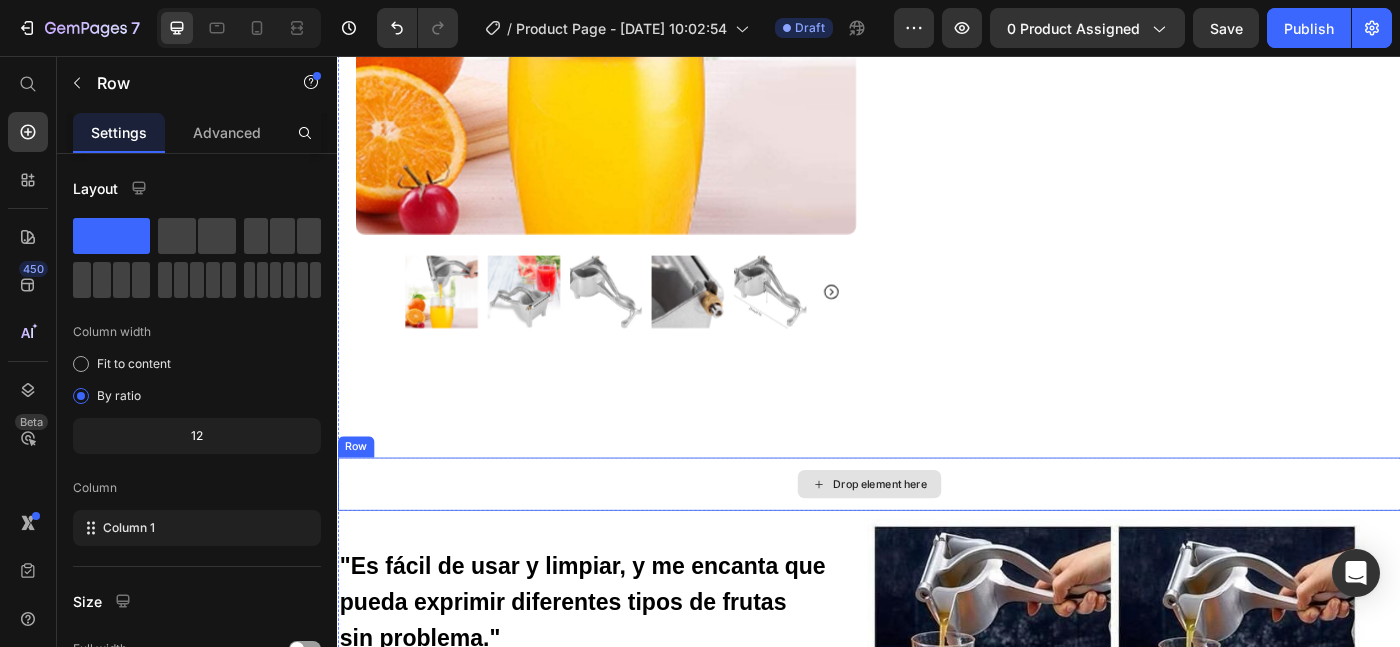 click on "Drop element here" at bounding box center [937, 539] 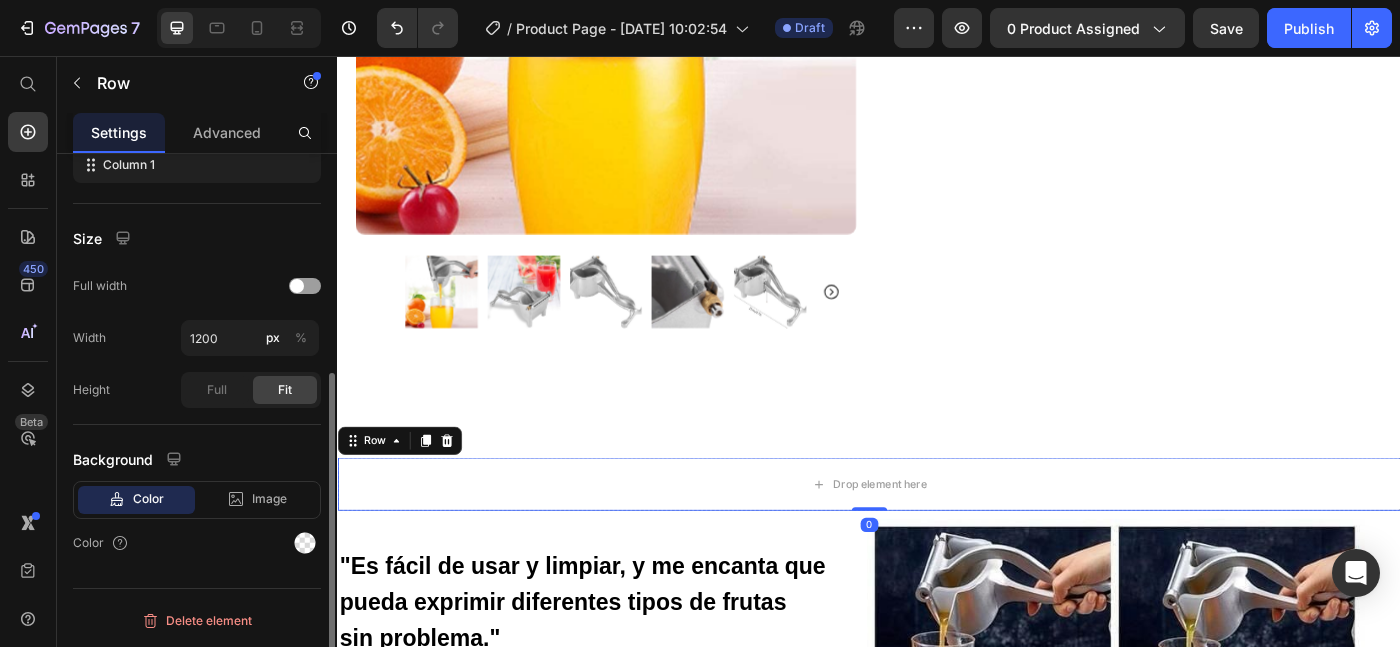 scroll, scrollTop: 368, scrollLeft: 0, axis: vertical 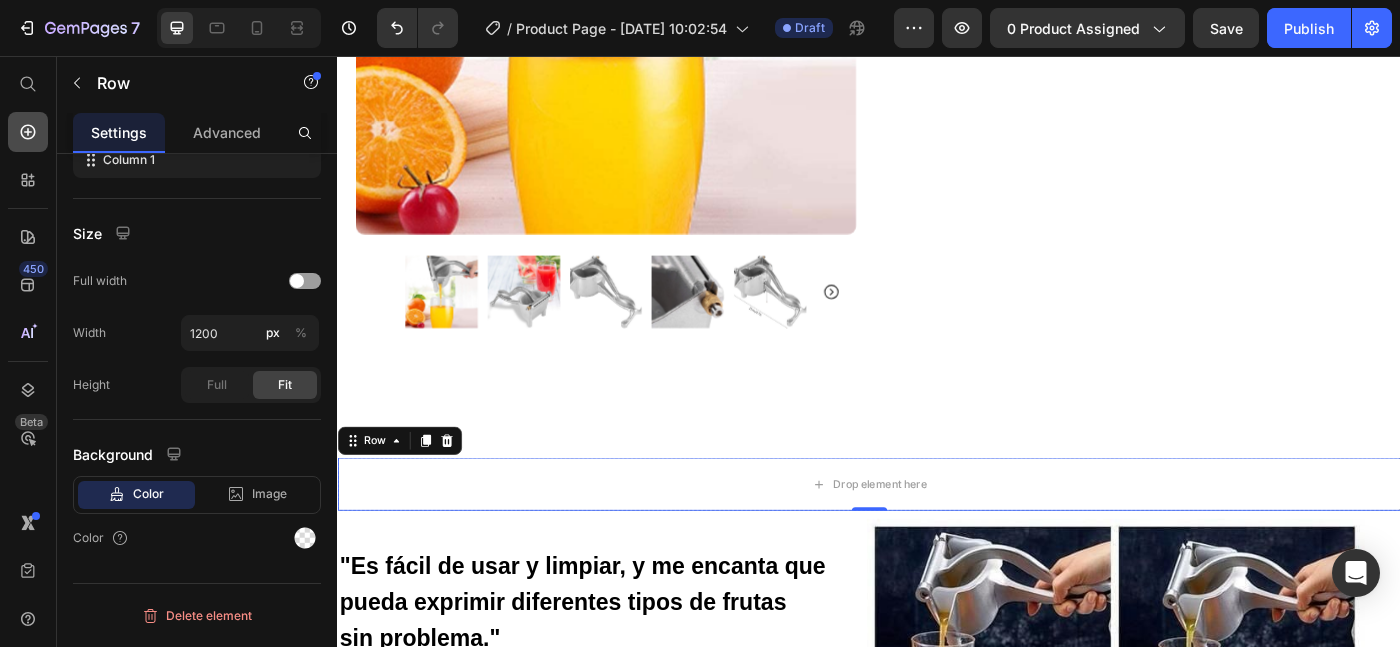 click 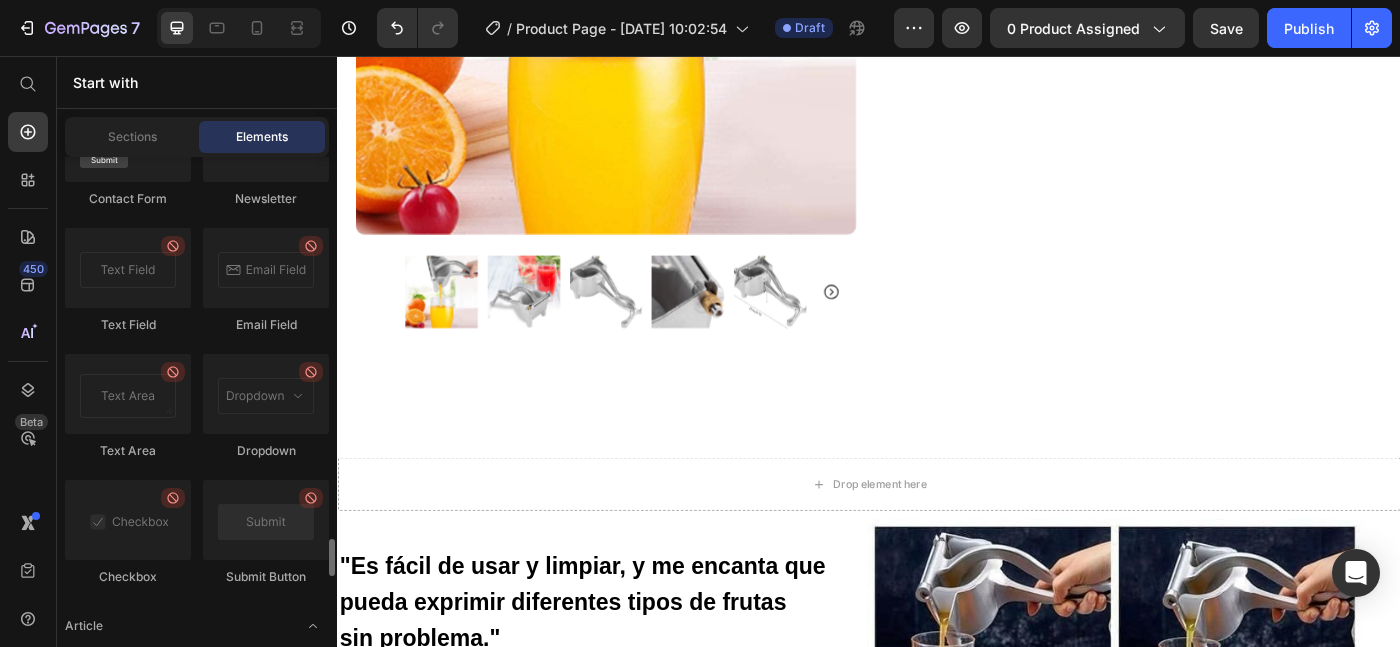 click on "Text Field" 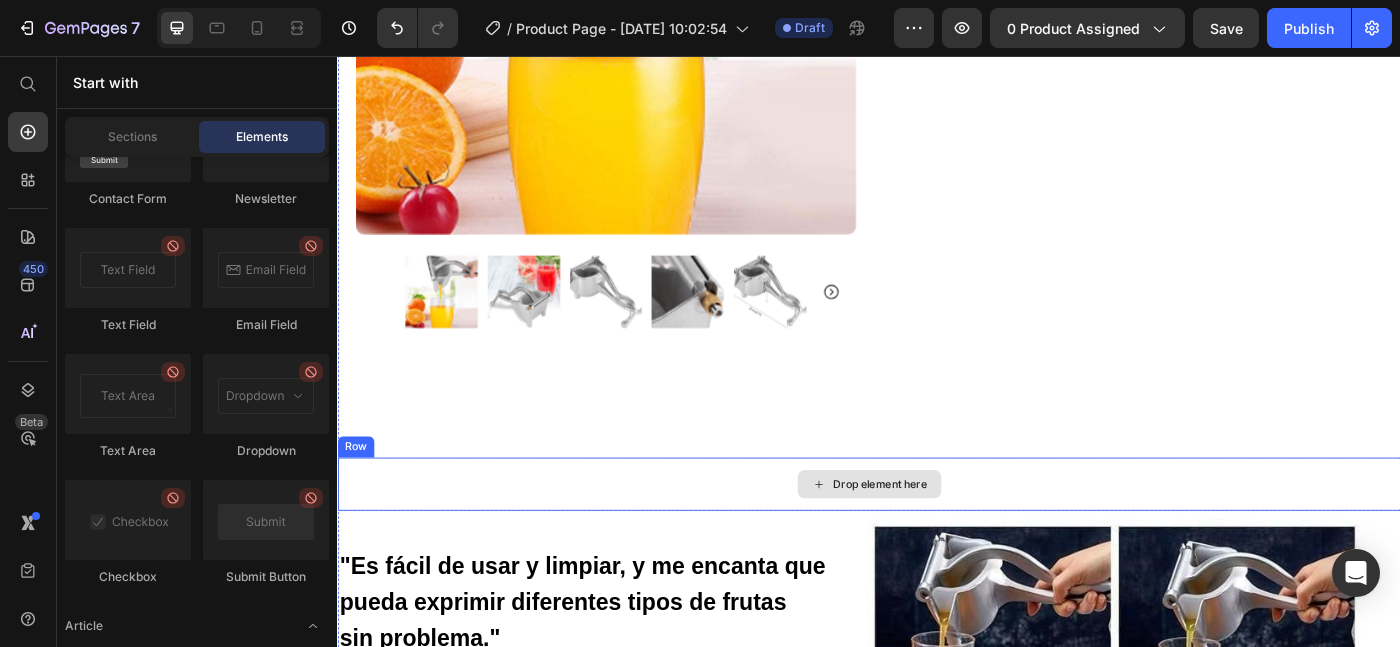 drag, startPoint x: 476, startPoint y: 322, endPoint x: 701, endPoint y: 539, distance: 312.59238 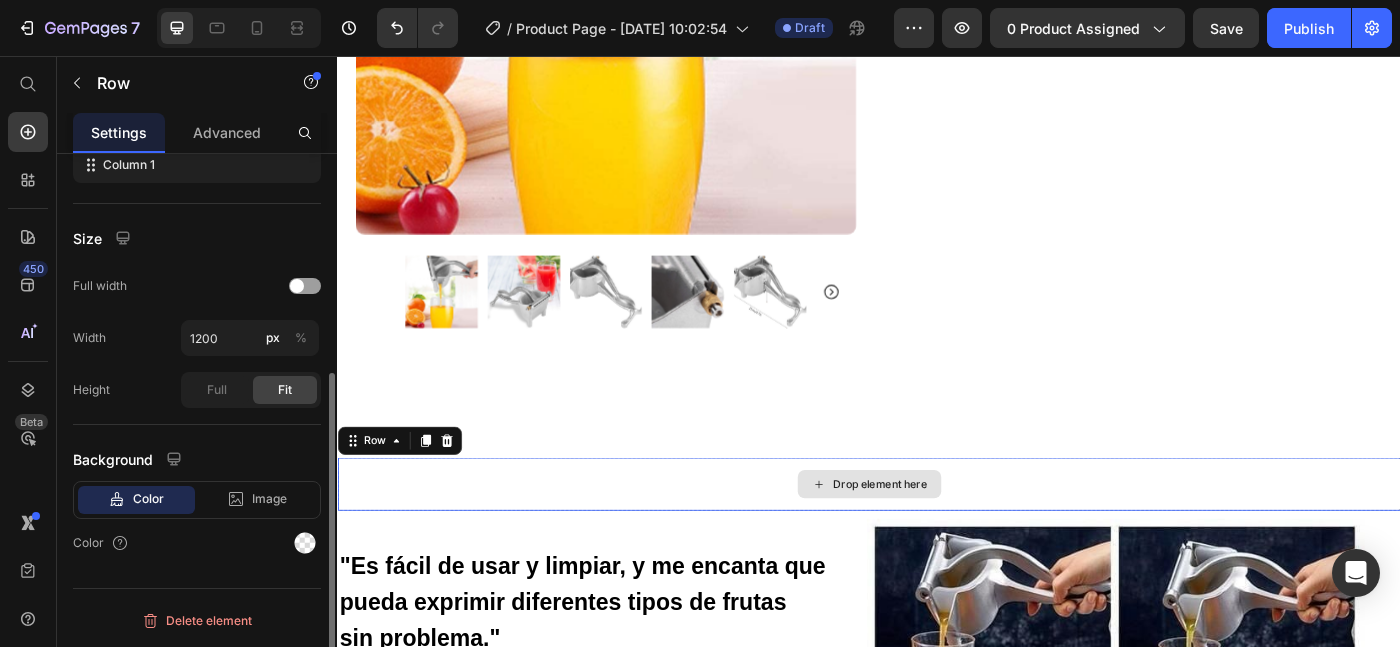 scroll, scrollTop: 363, scrollLeft: 0, axis: vertical 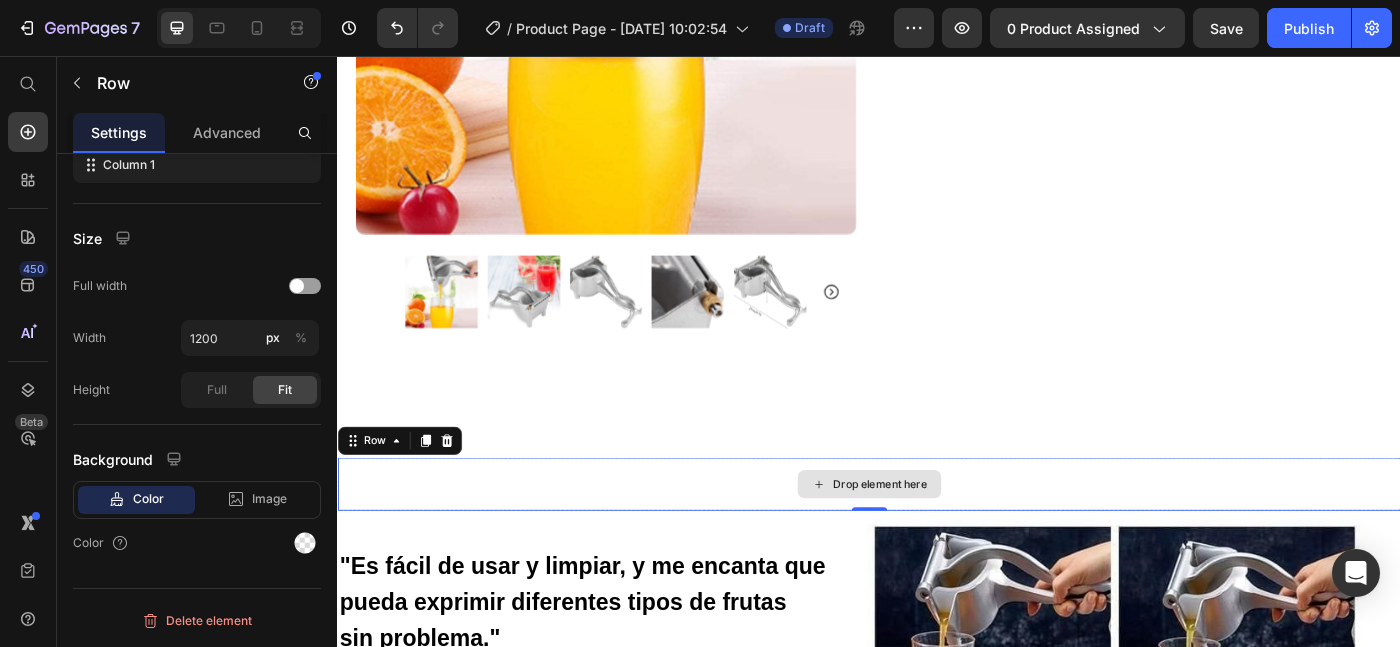 click on "Drop element here" at bounding box center (937, 539) 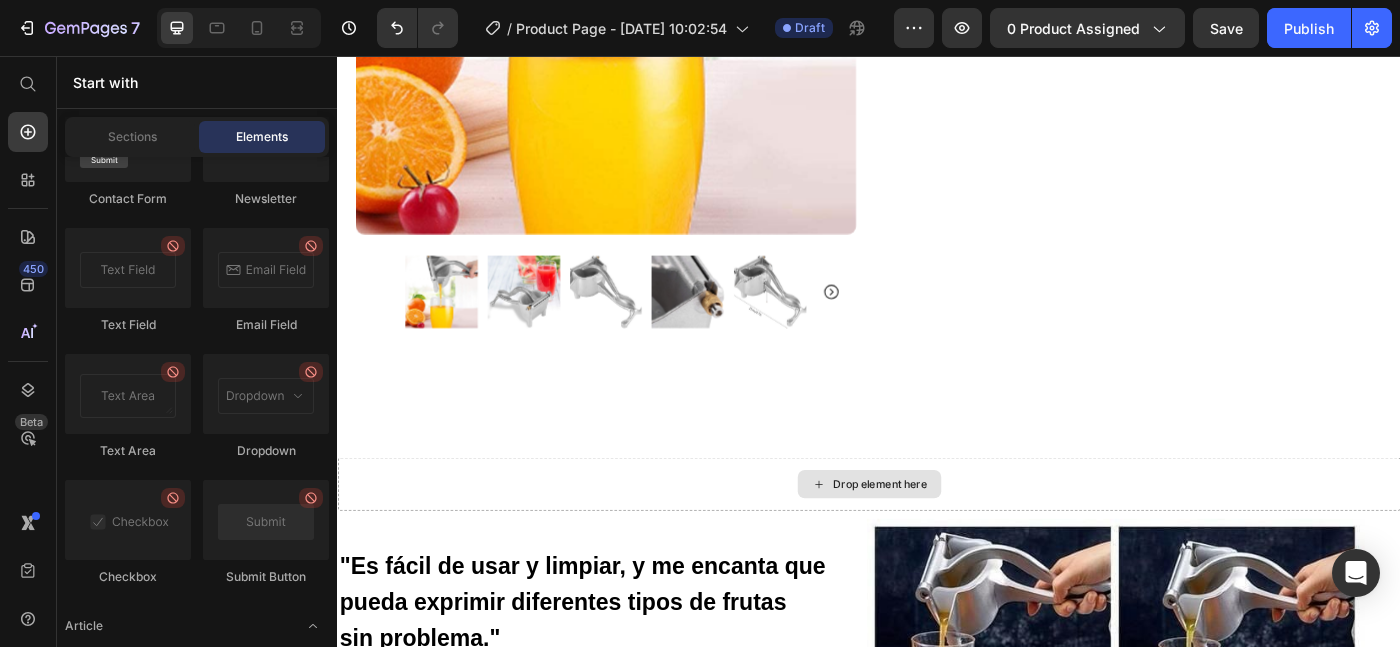 click 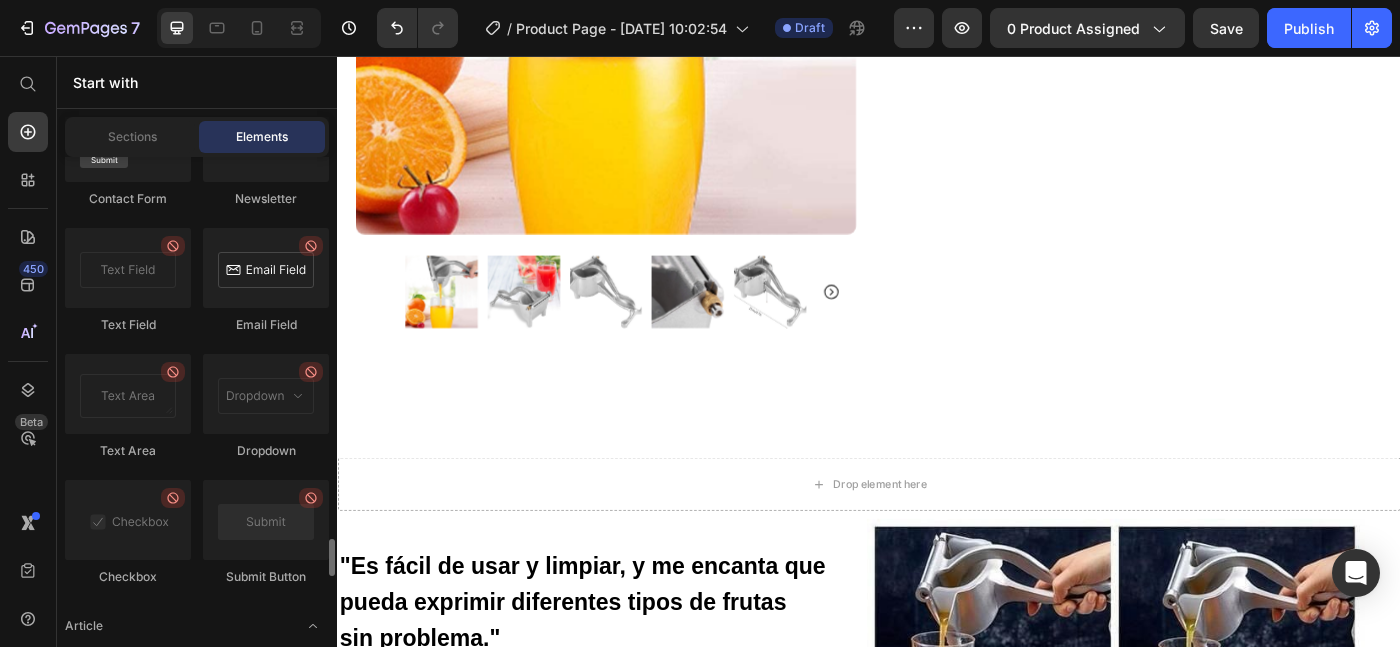 scroll, scrollTop: 4905, scrollLeft: 0, axis: vertical 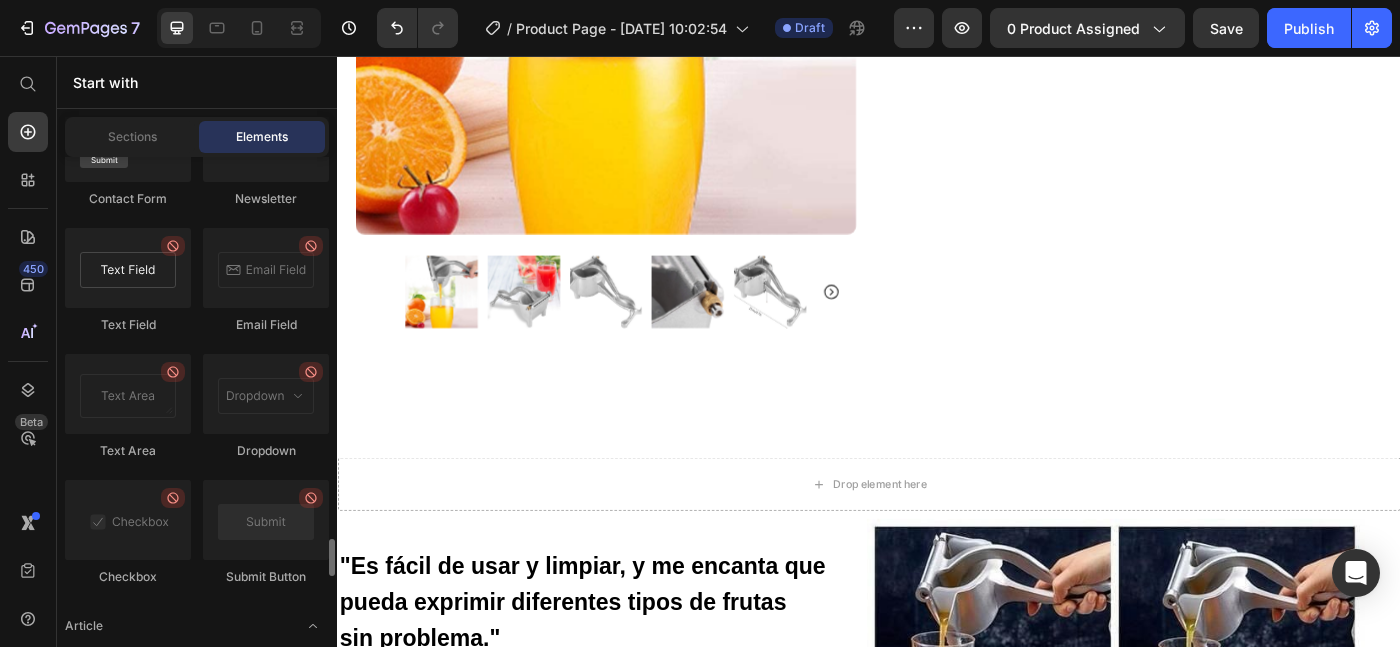 click at bounding box center [128, 268] 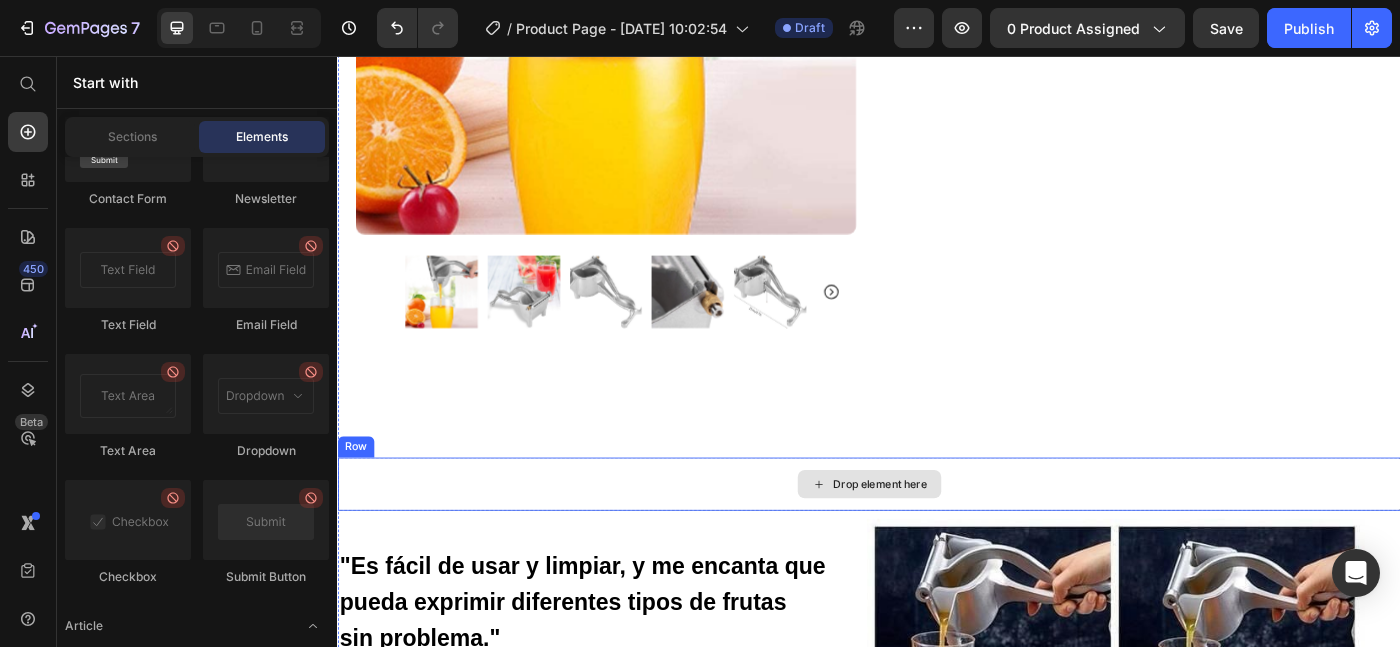 drag, startPoint x: 468, startPoint y: 328, endPoint x: 713, endPoint y: 531, distance: 318.1729 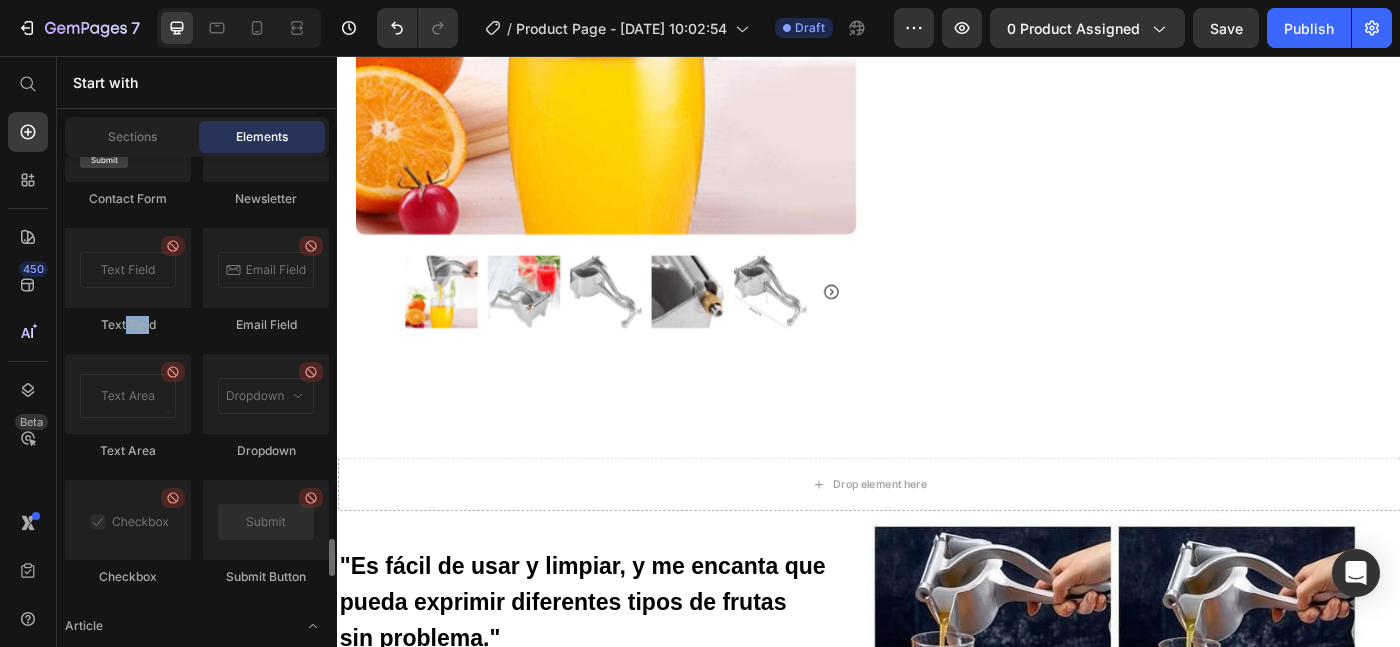 drag, startPoint x: 125, startPoint y: 323, endPoint x: 147, endPoint y: 309, distance: 26.076809 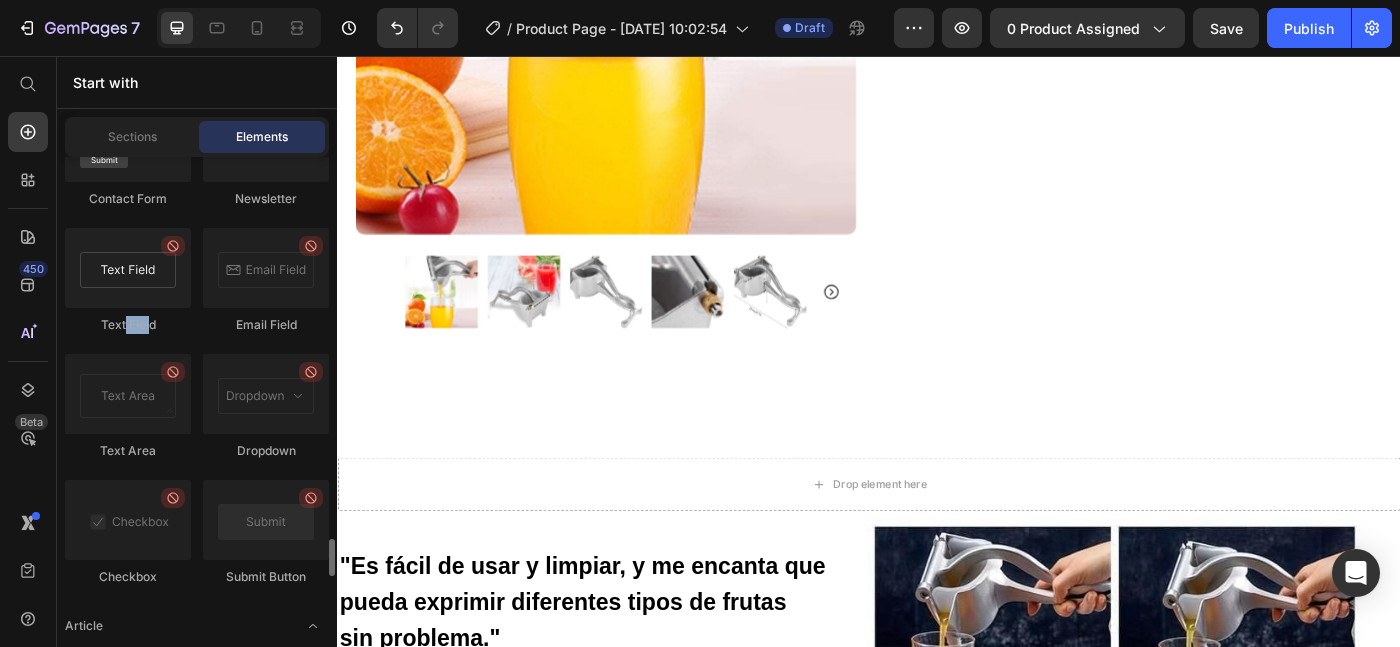 click at bounding box center [128, 268] 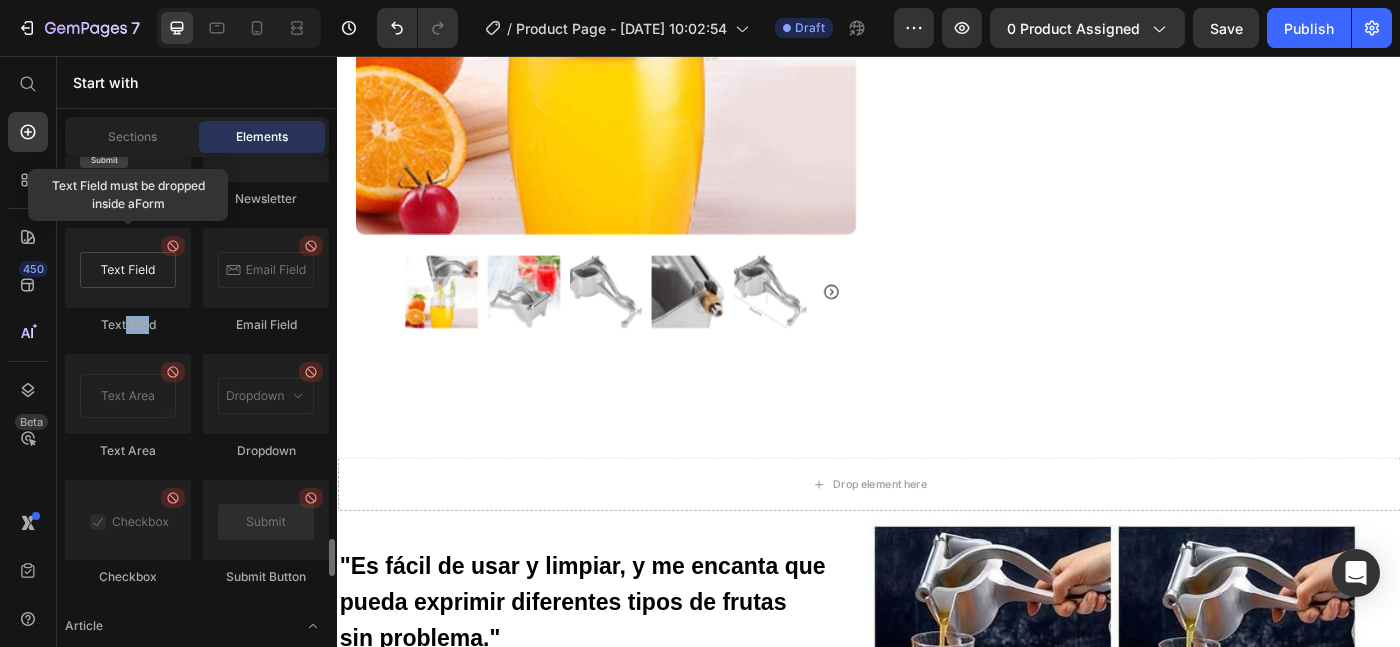 click at bounding box center [128, 268] 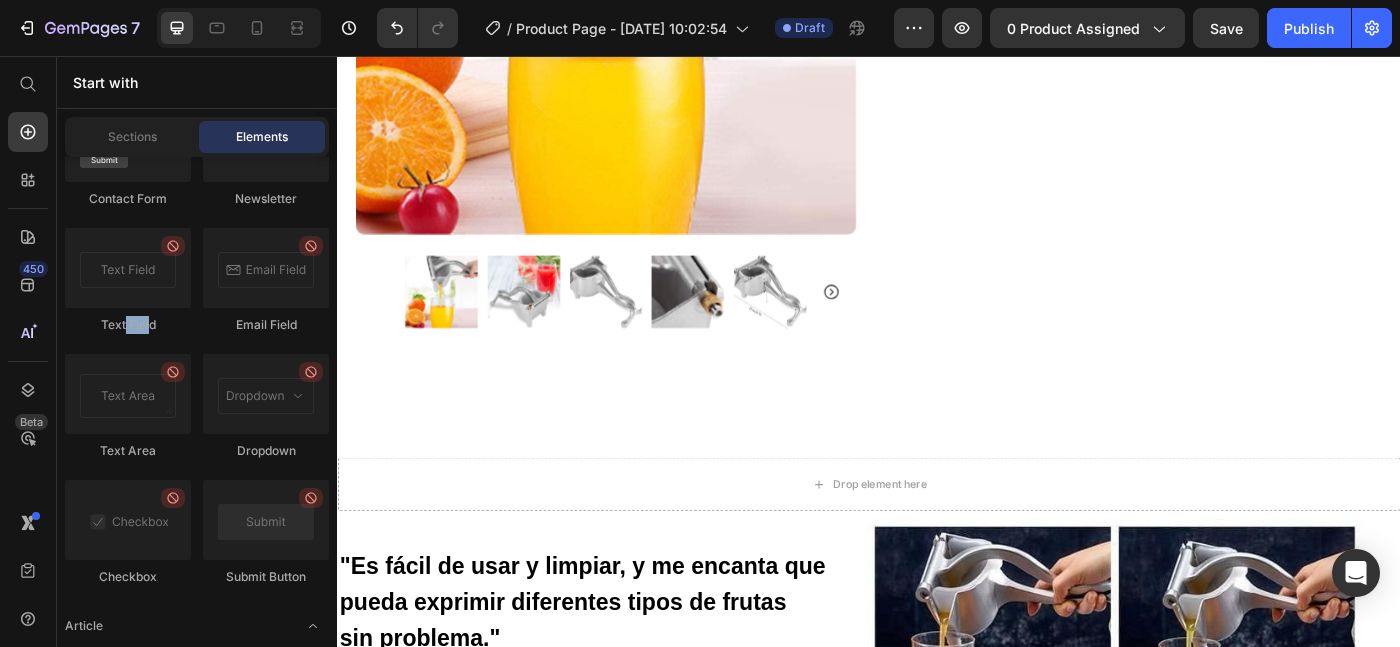 click on "Sections Elements" at bounding box center [197, 137] 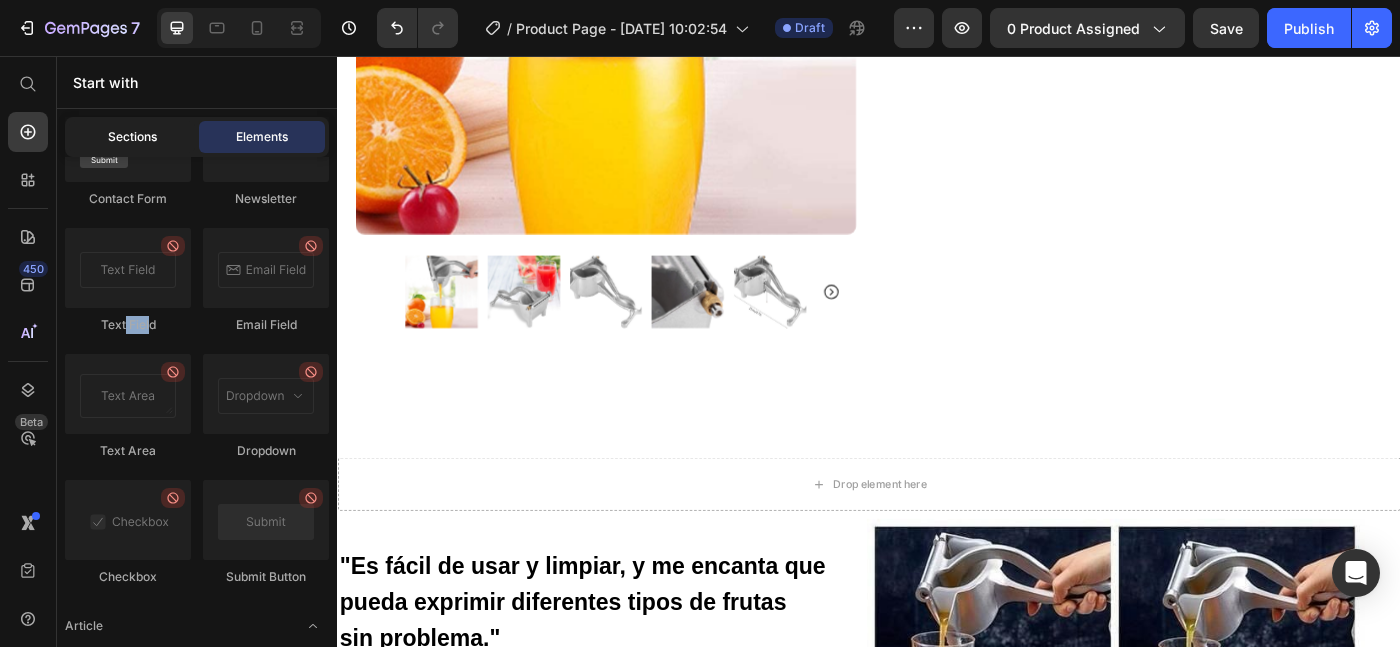 click on "Sections" at bounding box center (132, 137) 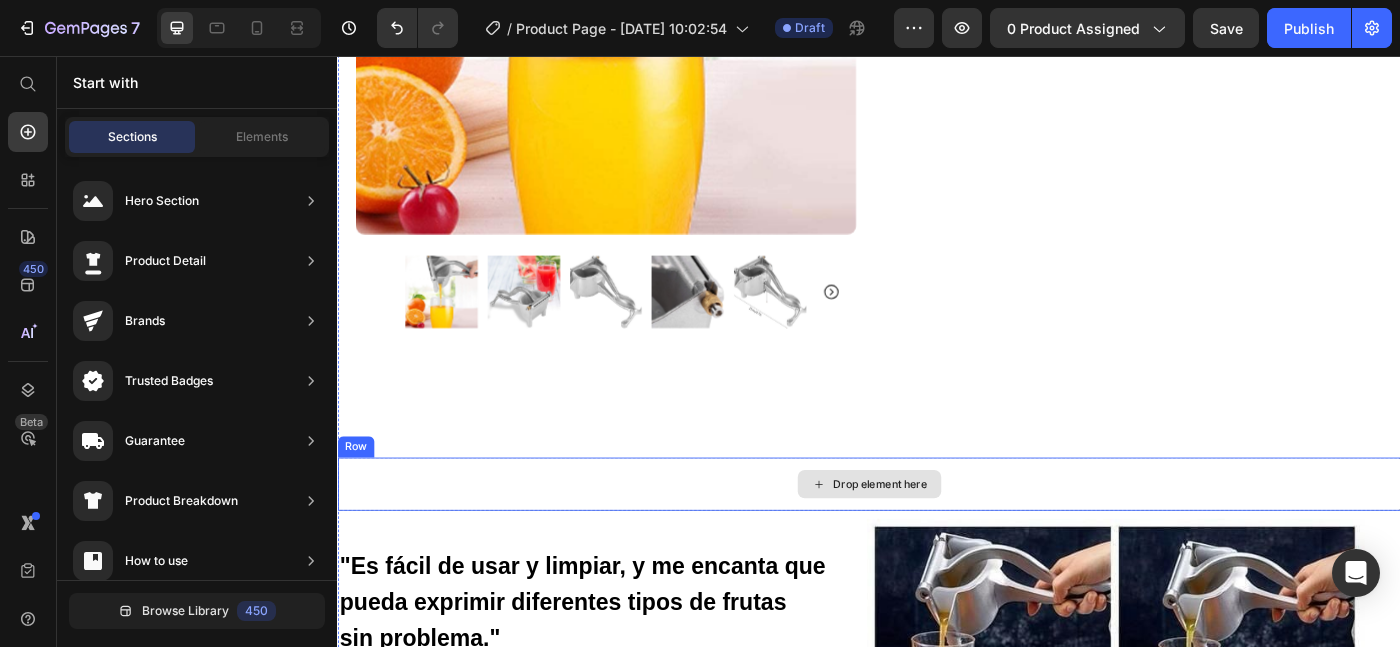 click 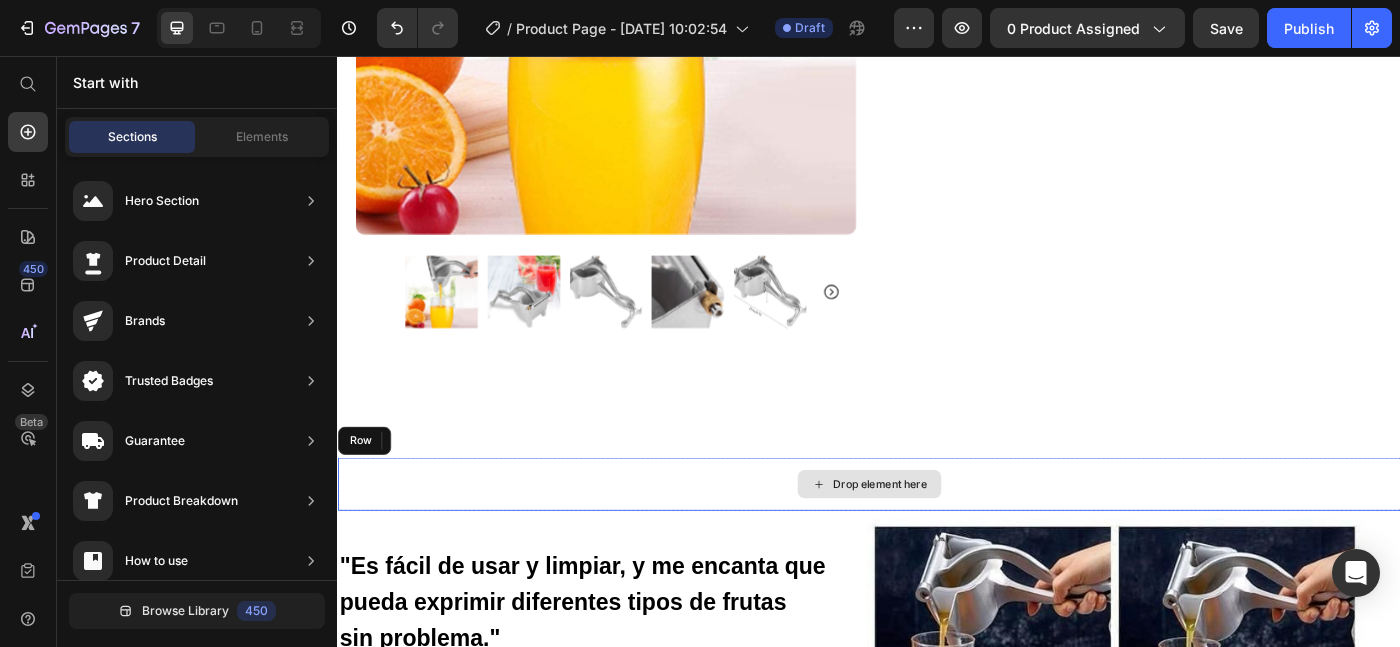 click on "Drop element here" at bounding box center [937, 539] 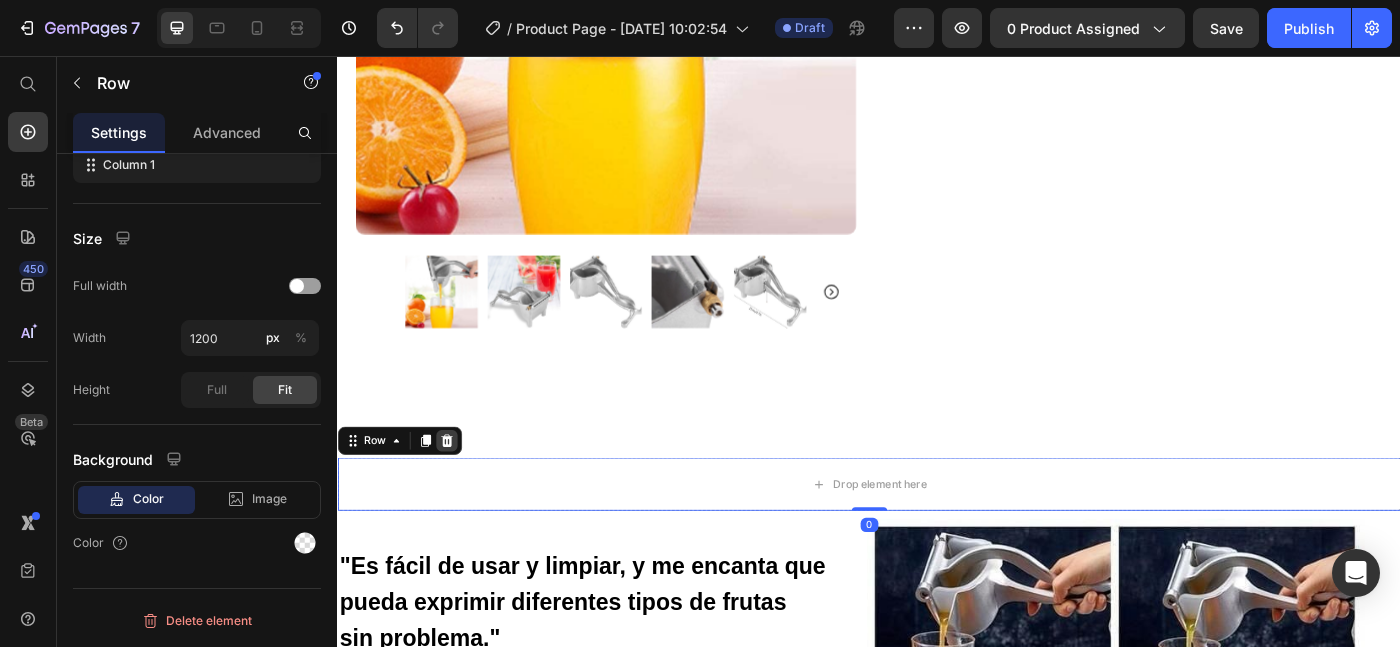 click 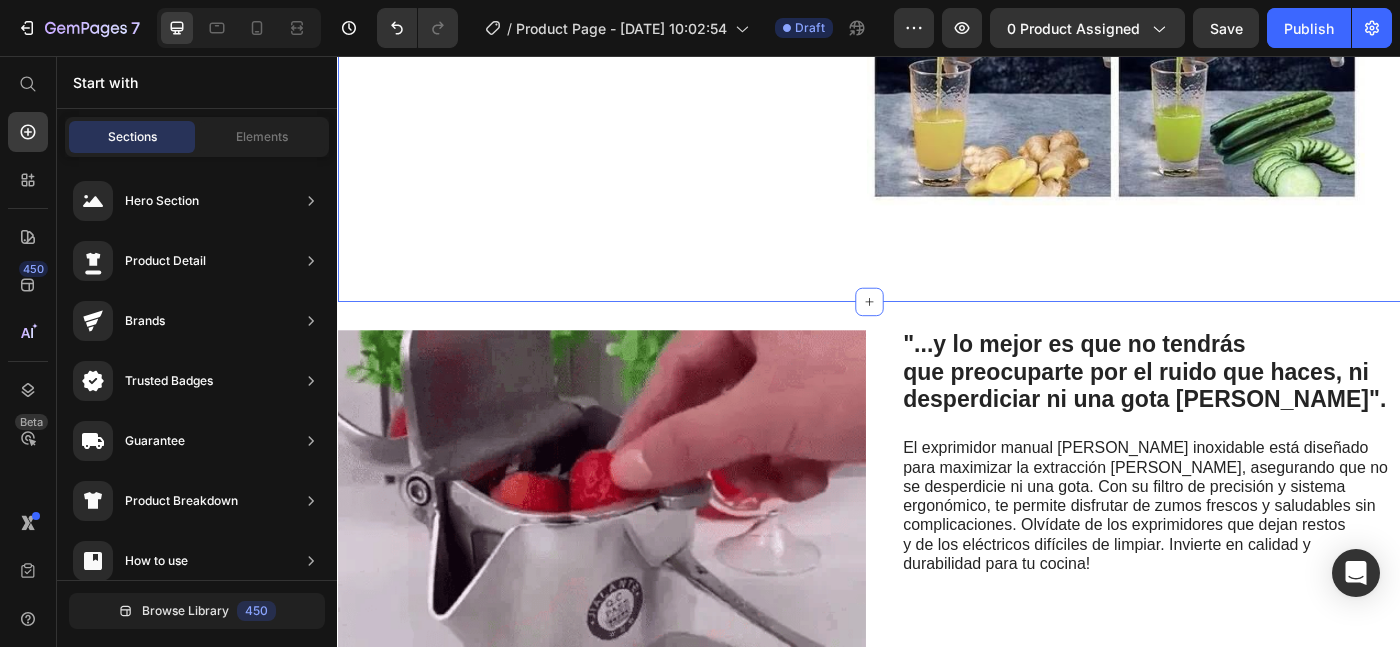 scroll, scrollTop: 1454, scrollLeft: 0, axis: vertical 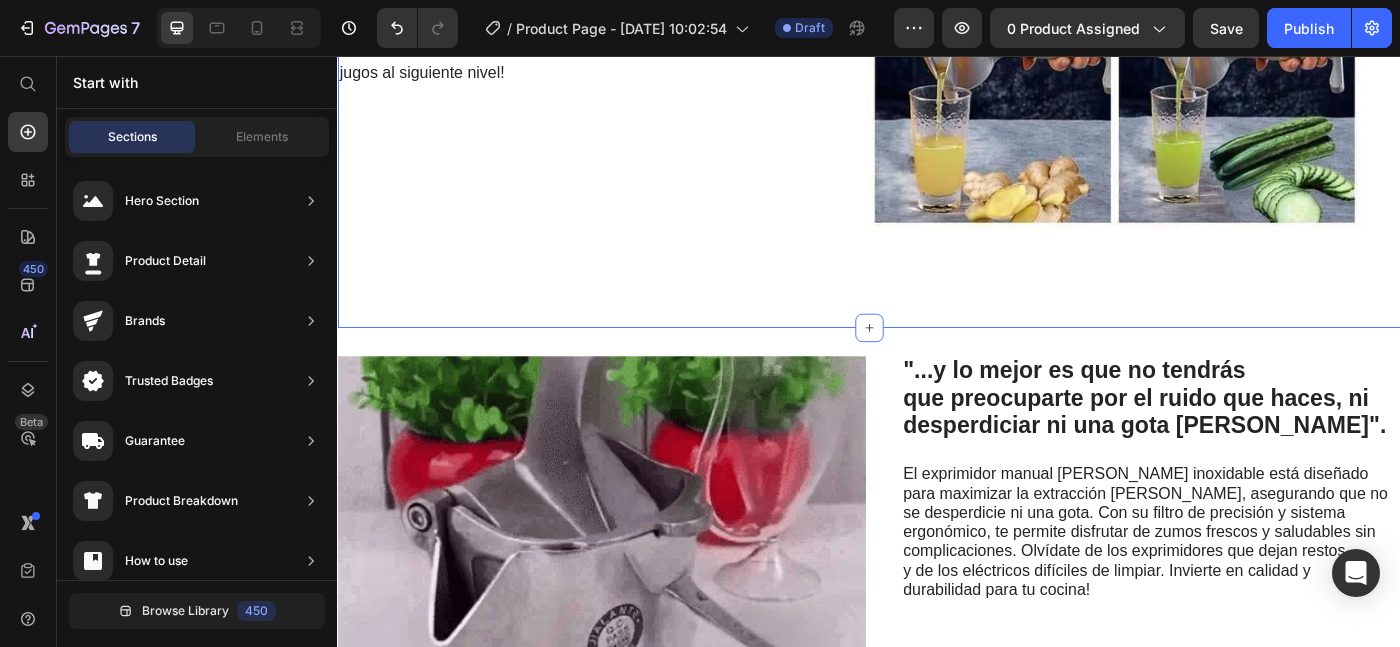 click on "Icon Free Shipping Today Only Text Block Row
Icon 84,000+ Happy Customer Text Block Row Carousel Row
Product Images Row Exprimidor manual de frutas Product Title Icon Icon Icon Icon Icon Icon List (1349 Reviews) Text Block Row Sin Esfuerzo, Sin Ruidos y Sin Desparramar Text Block €32,90 Product Price €0,00 Product Price SALE 0% OFF Discount Tag Row Releasit COD Form & Upsells Releasit COD Form & Upsells
Añade a la Cesta
€32,90 Add to Cart
GARANTÍA 30 DIAS   Si no cumple con tus necesidades, te reembolsamos el 100% de tu dinero y te quedas con el producto. Item List Row Row Image
Icon Sarai. (Almeria, España) Compra verificada Text Block Row Icon Icon Icon Icon “el mejor exprimidor que he usado, con diferencia".  Text Block Icon List Row Row Image
Icon Alejandra. (Zamora, España)  Compra verificada Text Block Row Icon Icon Icon Icon Text Block Icon List Row Product Heading" at bounding box center [937, -497] 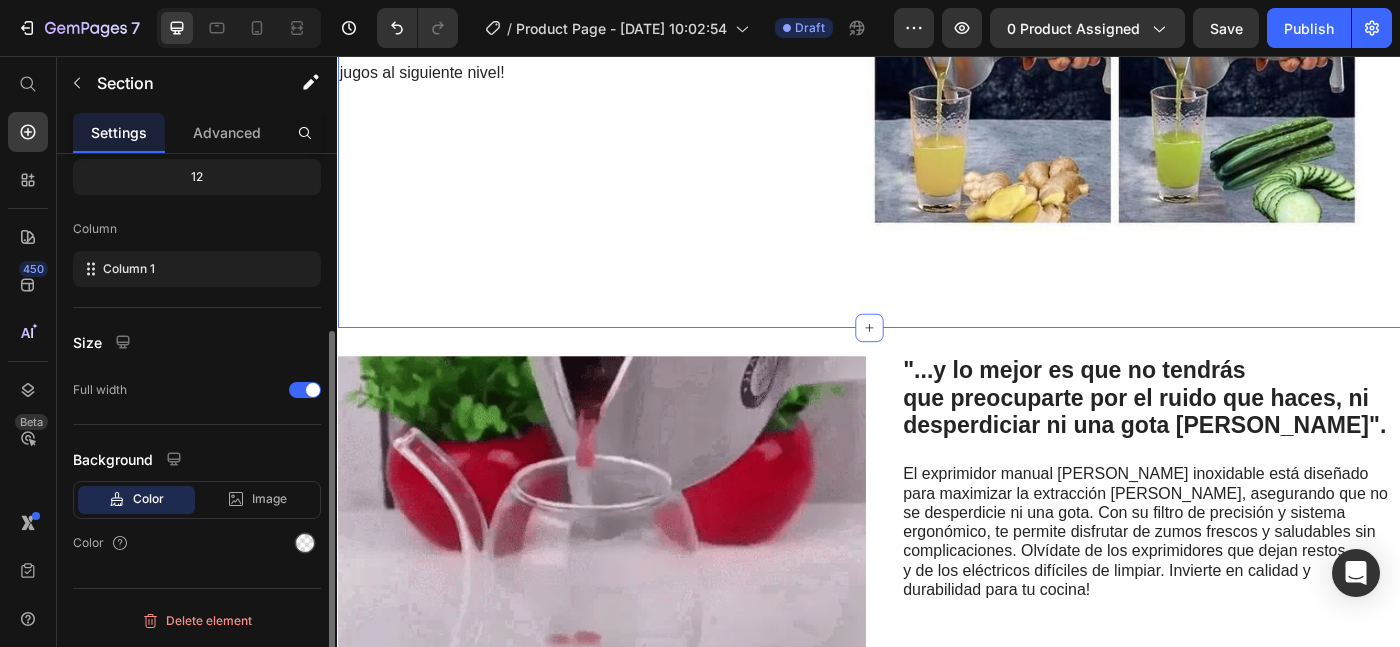 scroll, scrollTop: 0, scrollLeft: 0, axis: both 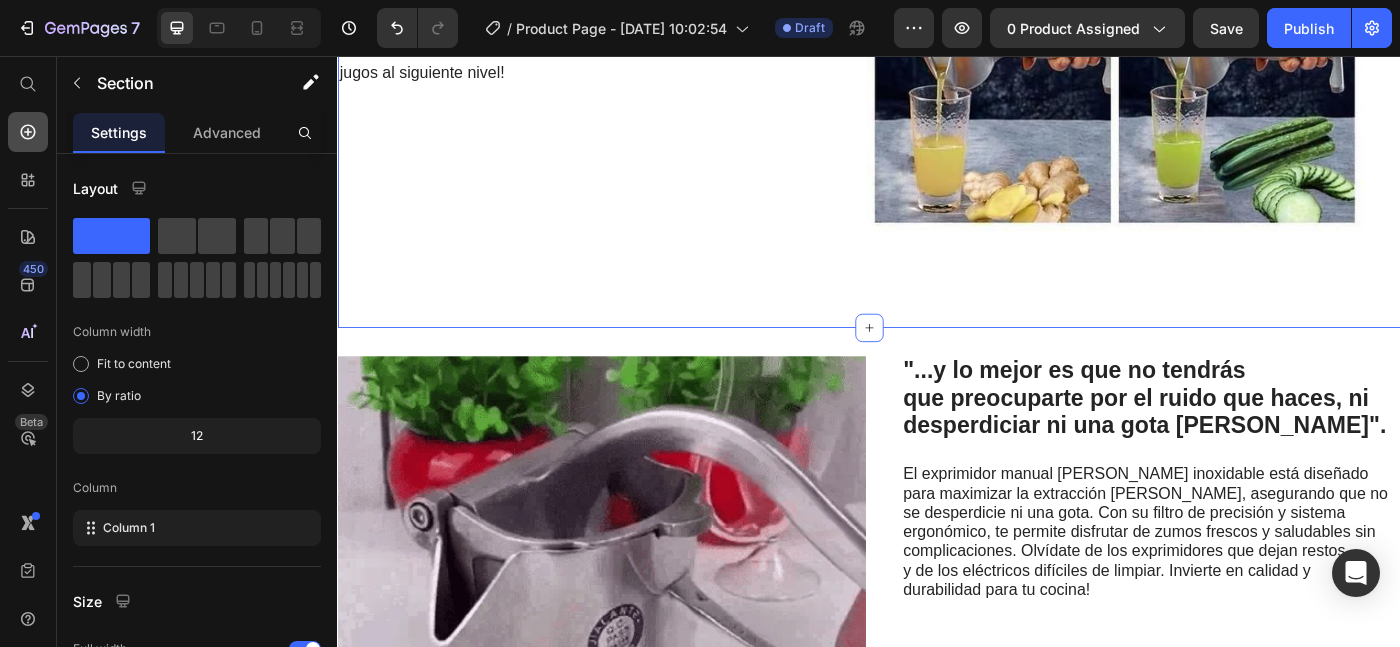 click 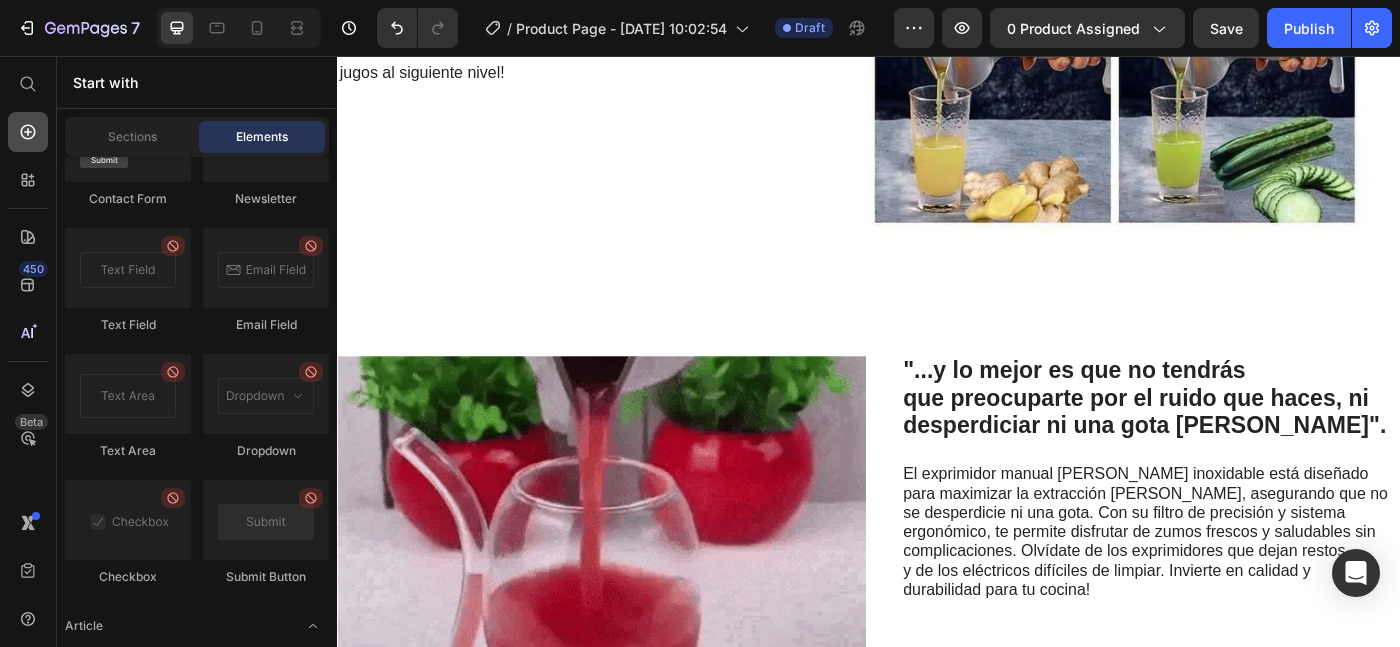scroll, scrollTop: 4905, scrollLeft: 0, axis: vertical 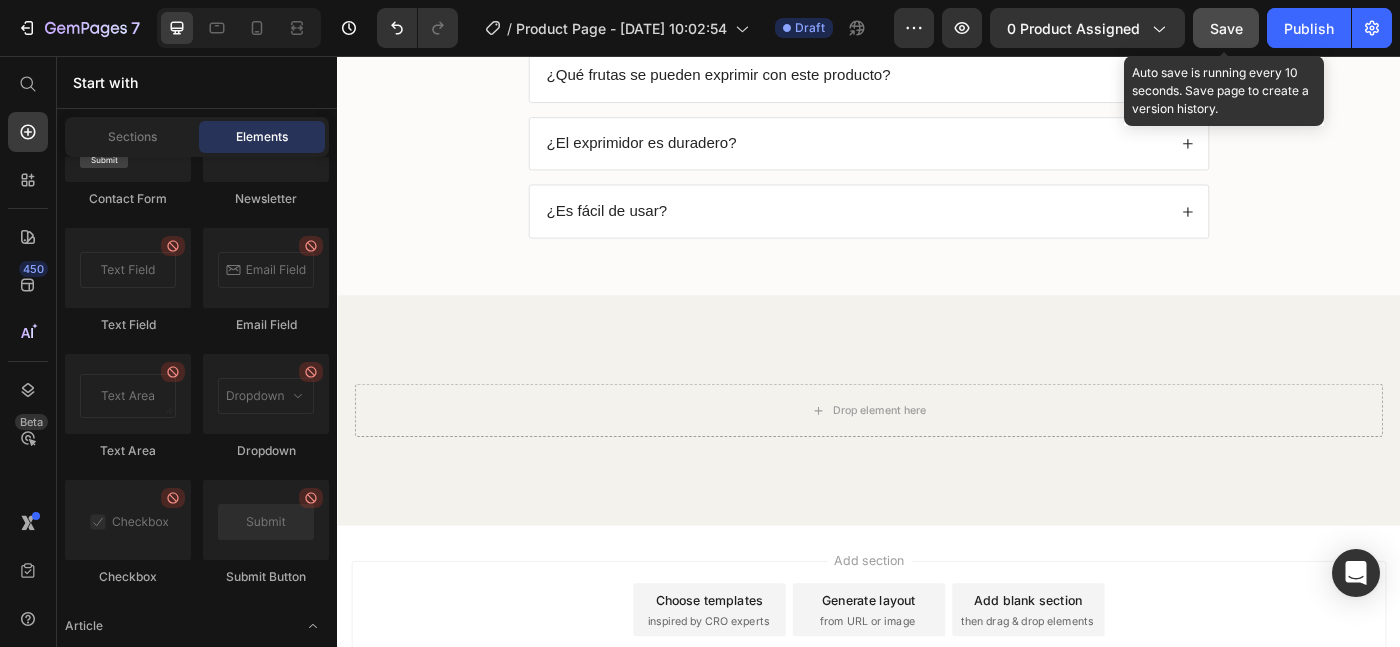click on "Save" at bounding box center (1226, 28) 